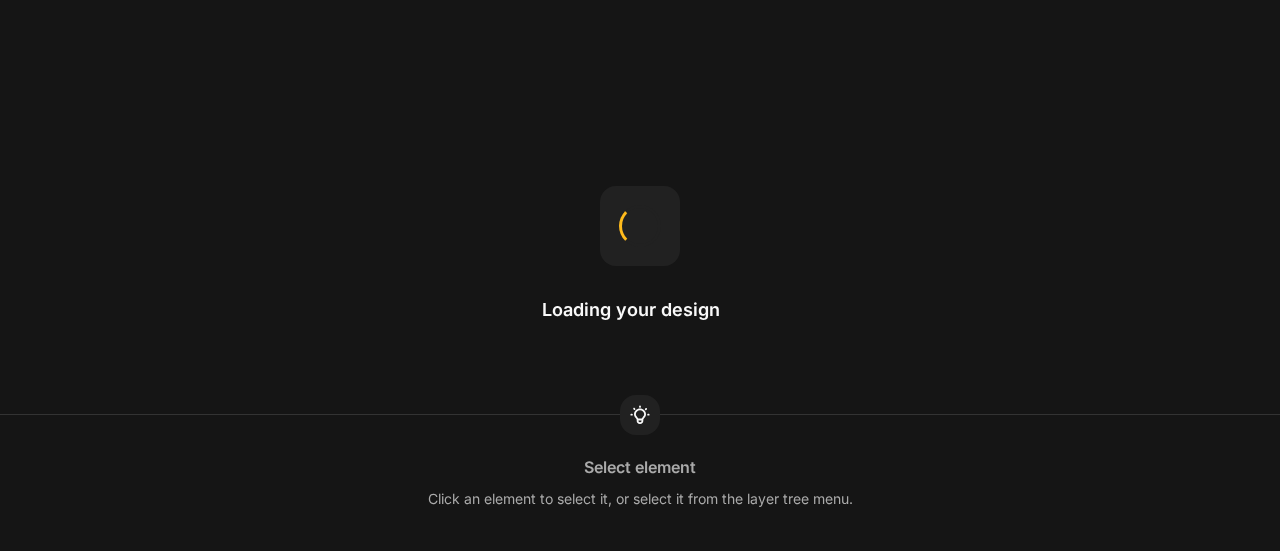 scroll, scrollTop: 0, scrollLeft: 0, axis: both 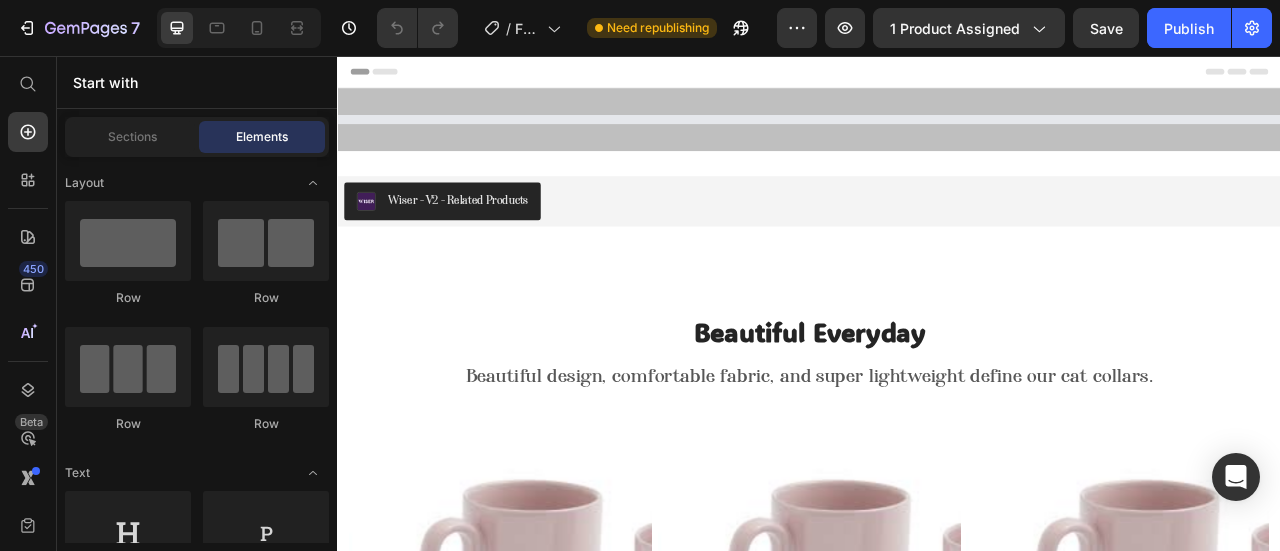 select on "uk-6" 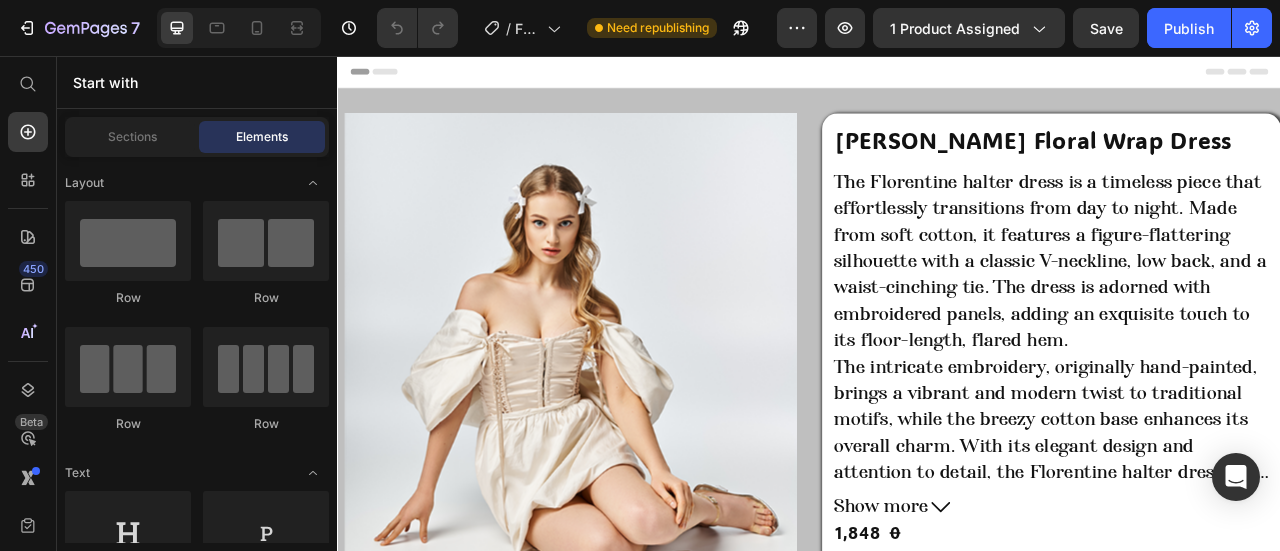 scroll, scrollTop: 0, scrollLeft: 0, axis: both 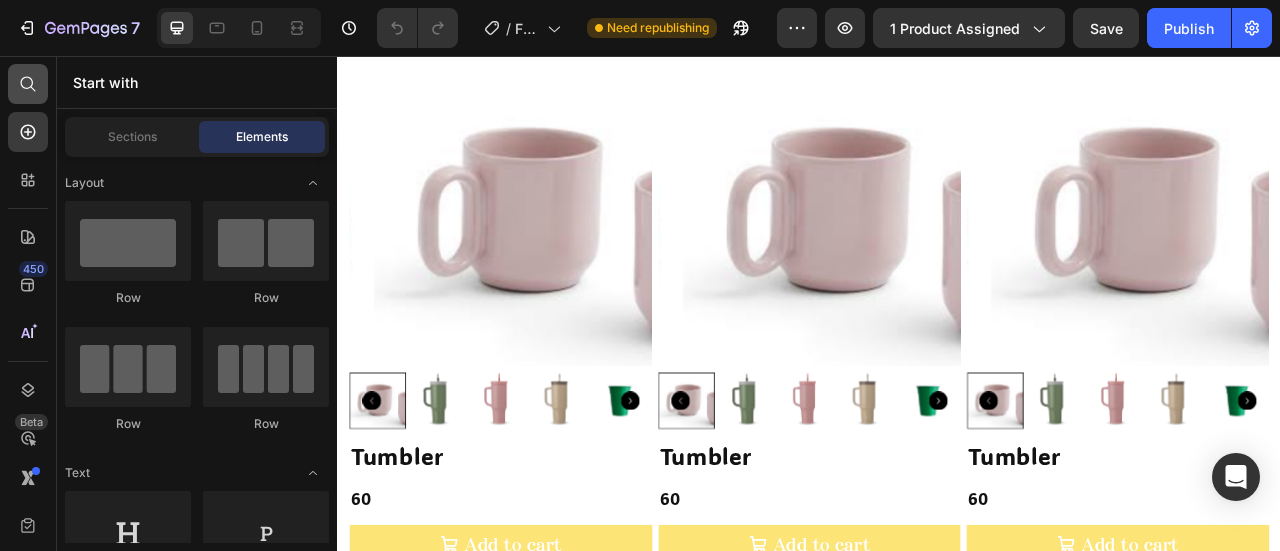 click 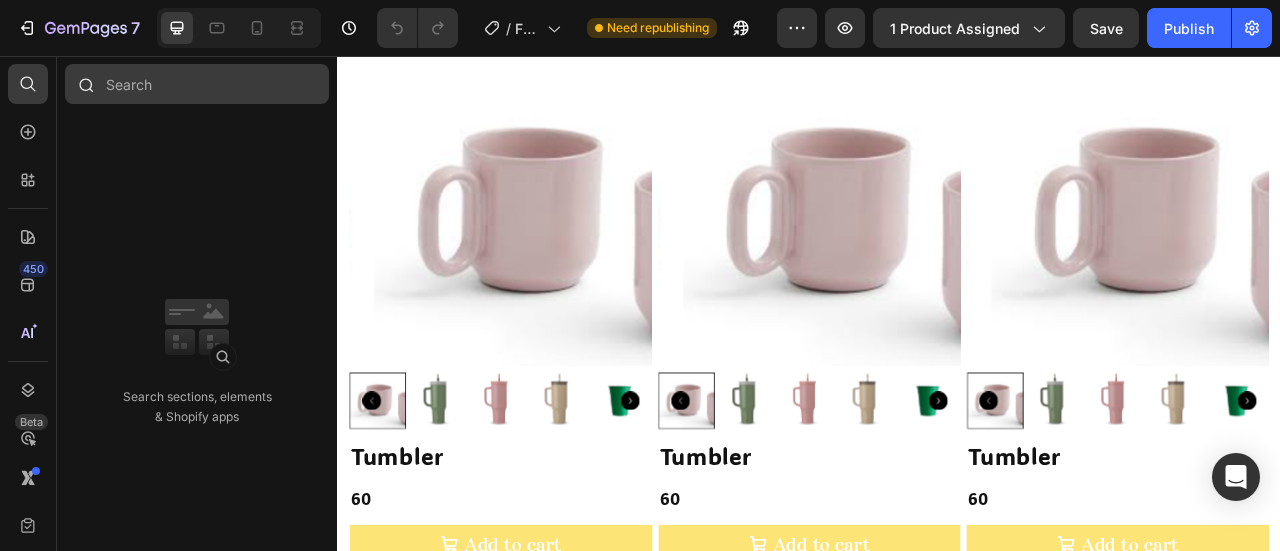click at bounding box center (197, 84) 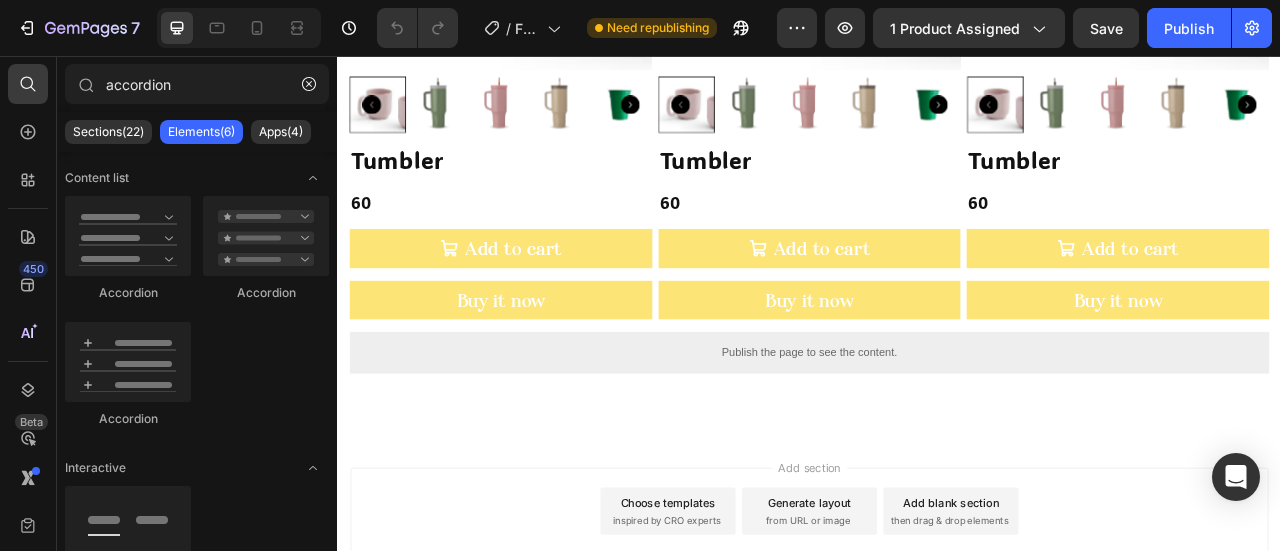 scroll, scrollTop: 1812, scrollLeft: 0, axis: vertical 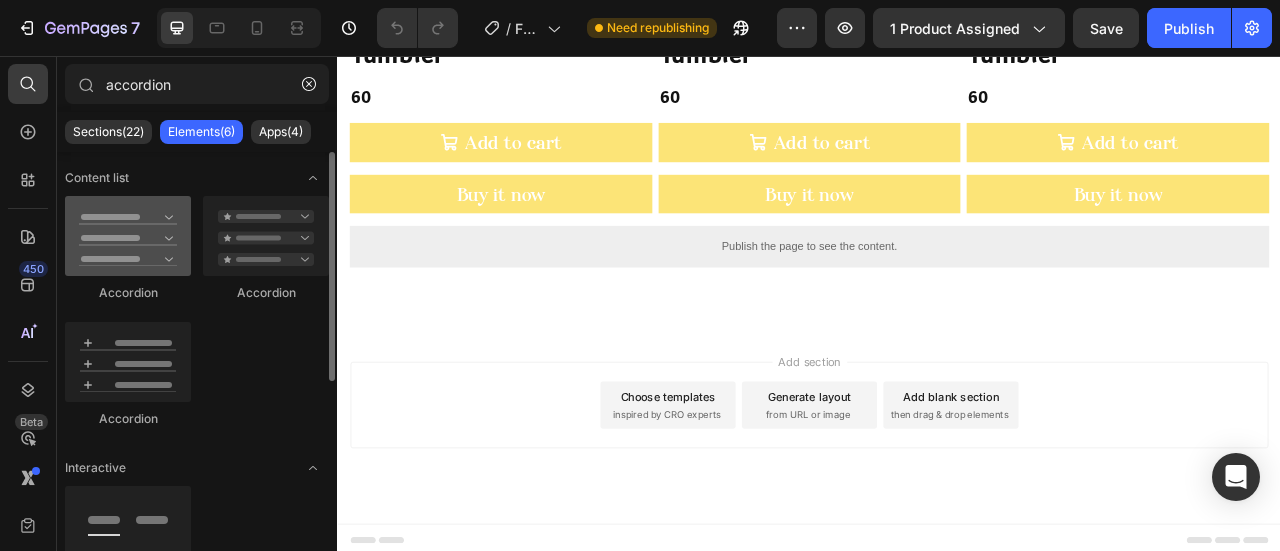 type on "accordion" 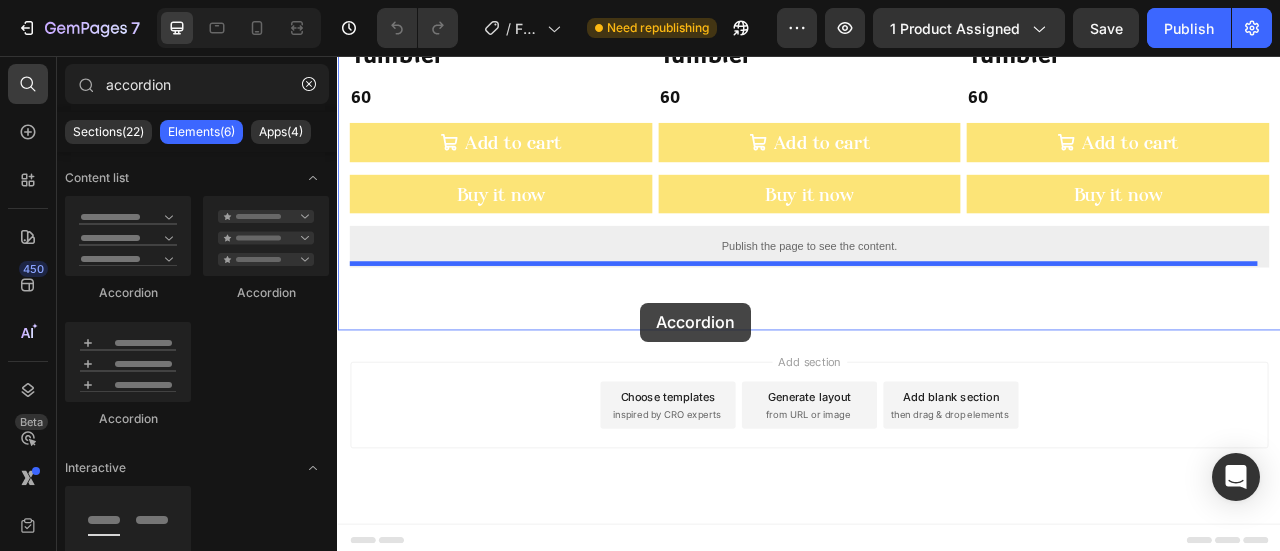 drag, startPoint x: 419, startPoint y: 276, endPoint x: 721, endPoint y: 355, distance: 312.1618 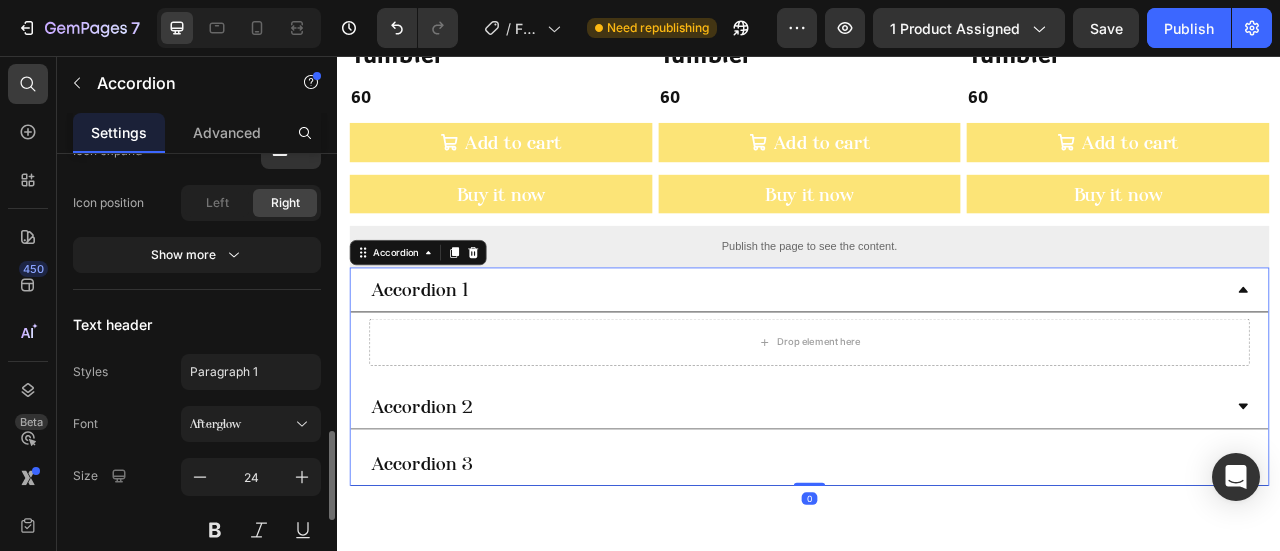 scroll, scrollTop: 900, scrollLeft: 0, axis: vertical 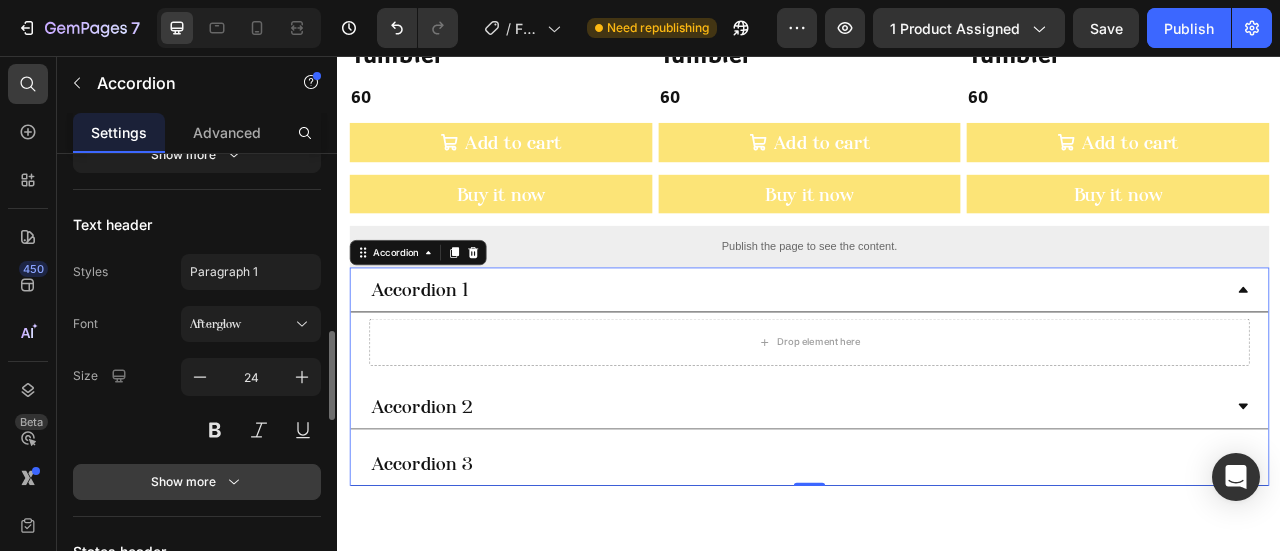 click on "Show more" at bounding box center [197, 482] 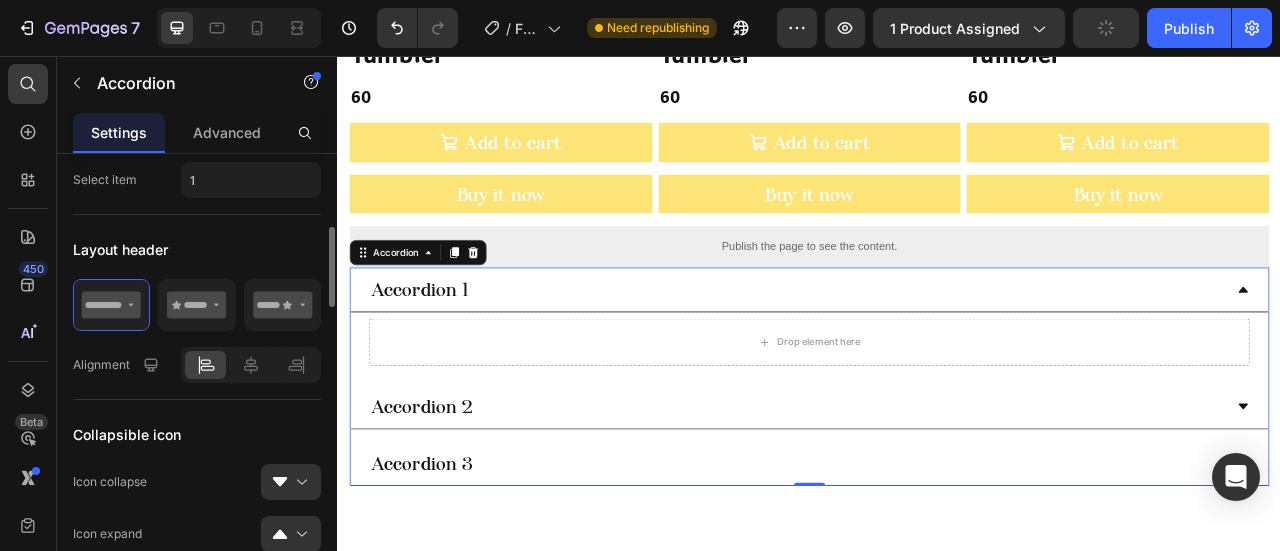 scroll, scrollTop: 517, scrollLeft: 0, axis: vertical 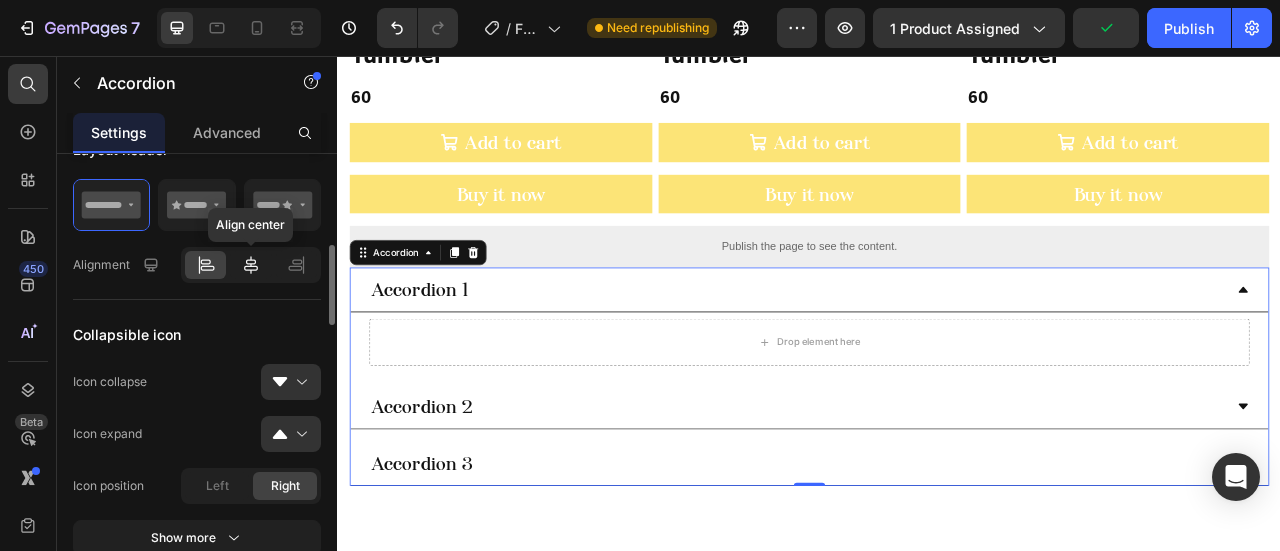 click 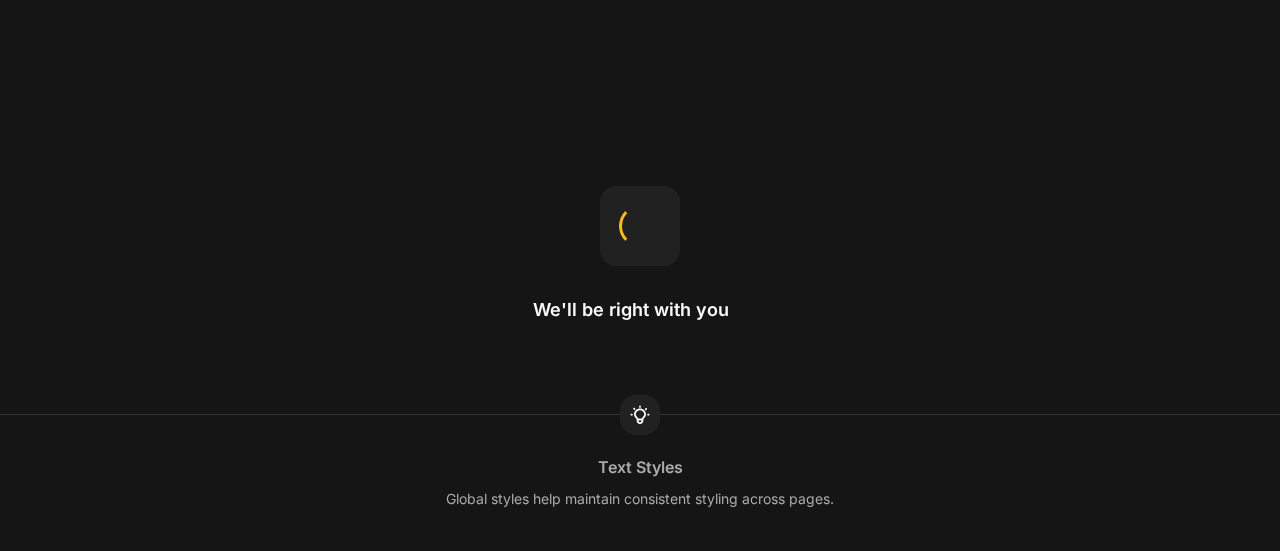 scroll, scrollTop: 0, scrollLeft: 0, axis: both 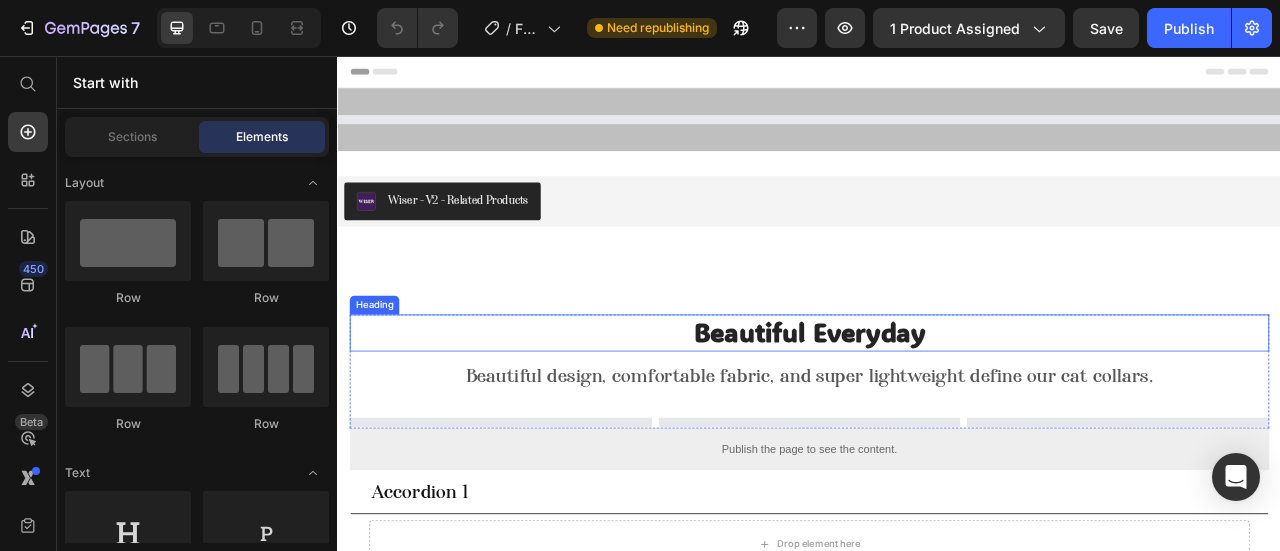 click on "Beautiful Everyday" at bounding box center [937, 408] 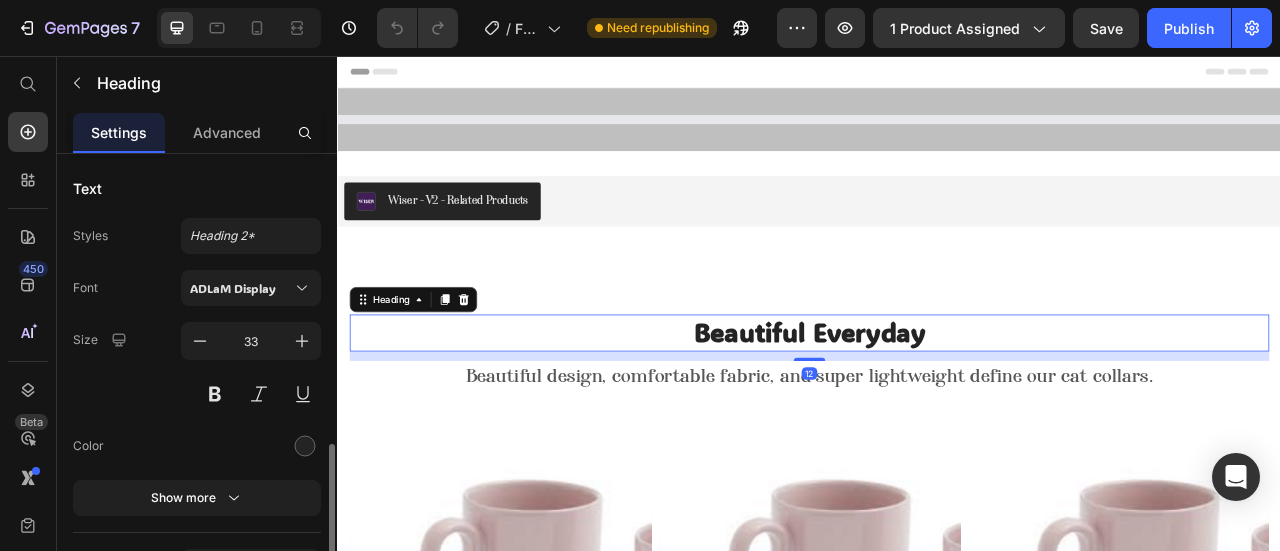 scroll, scrollTop: 200, scrollLeft: 0, axis: vertical 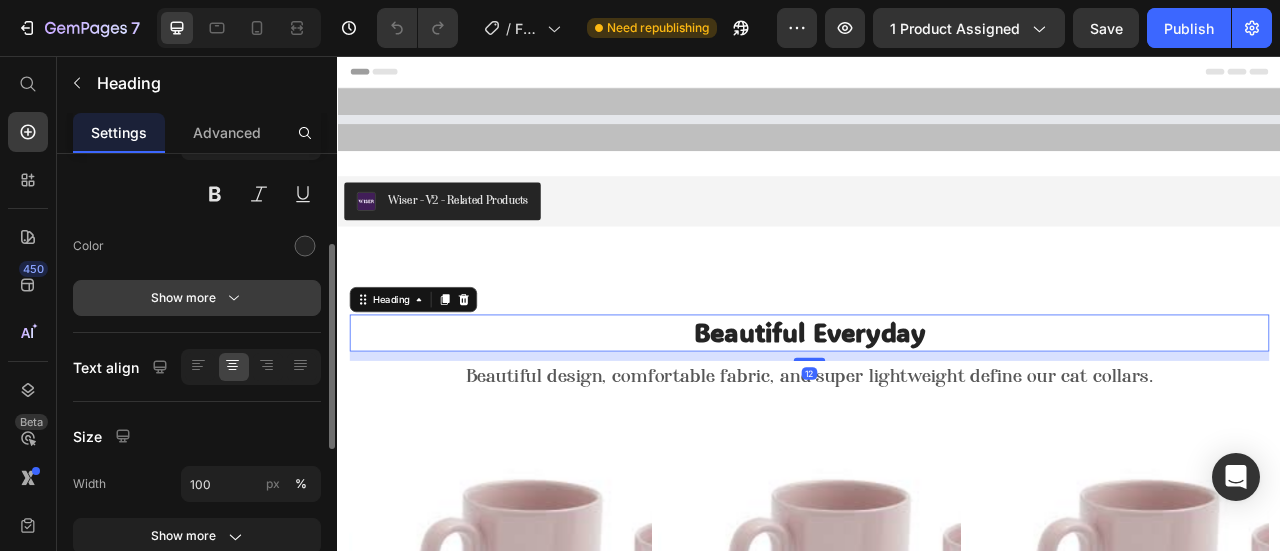 select on "uk-6" 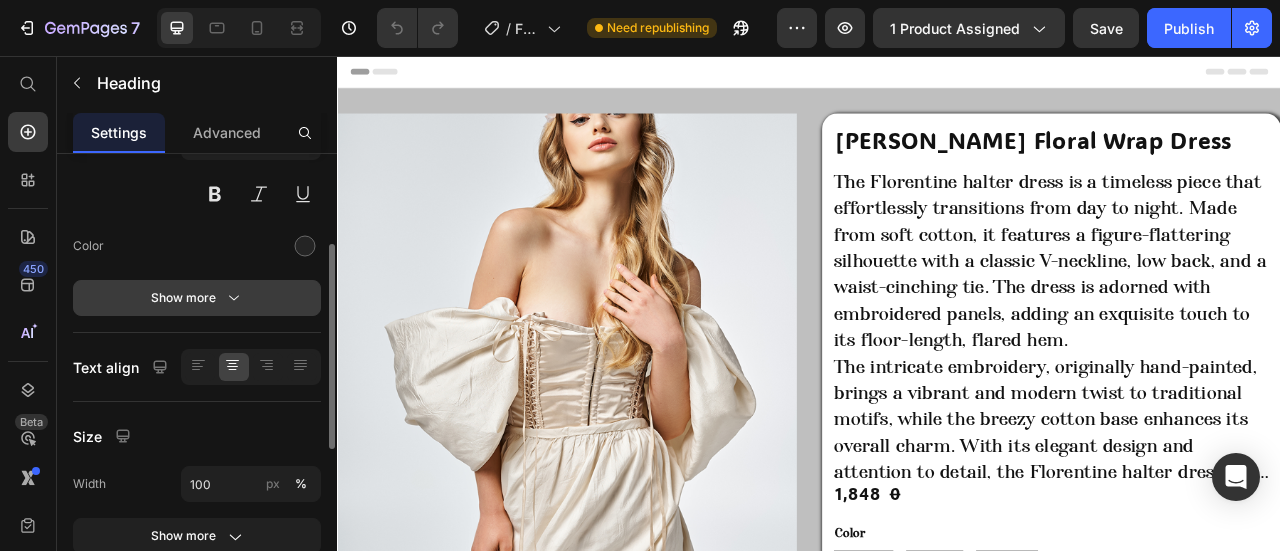 click on "Show more" at bounding box center [197, 298] 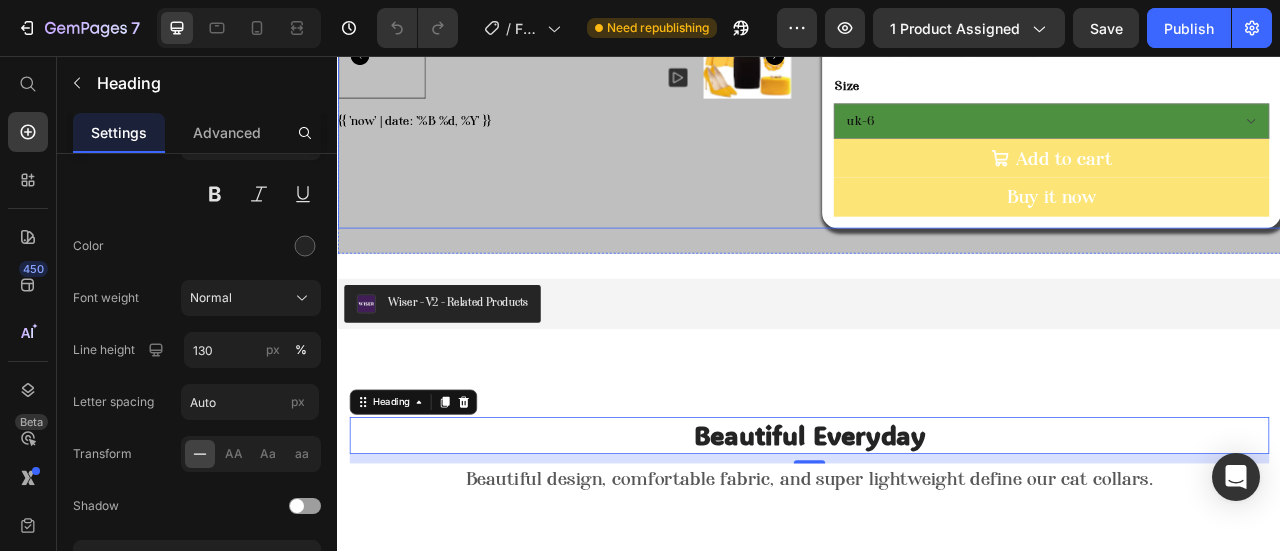 scroll, scrollTop: 900, scrollLeft: 0, axis: vertical 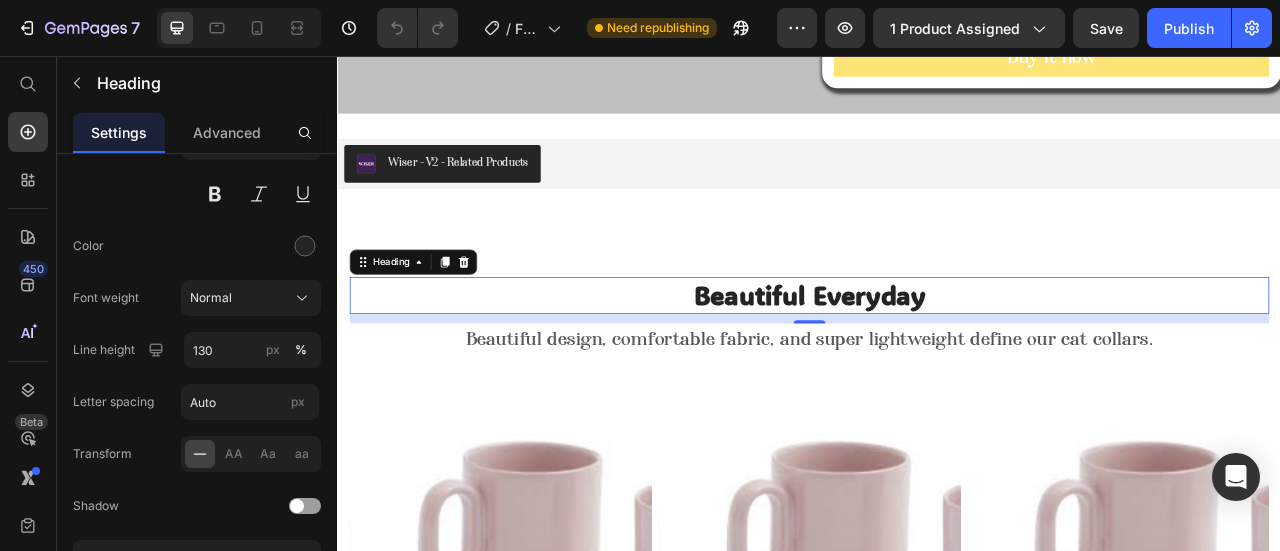 click on "Beautiful Everyday" at bounding box center (937, 360) 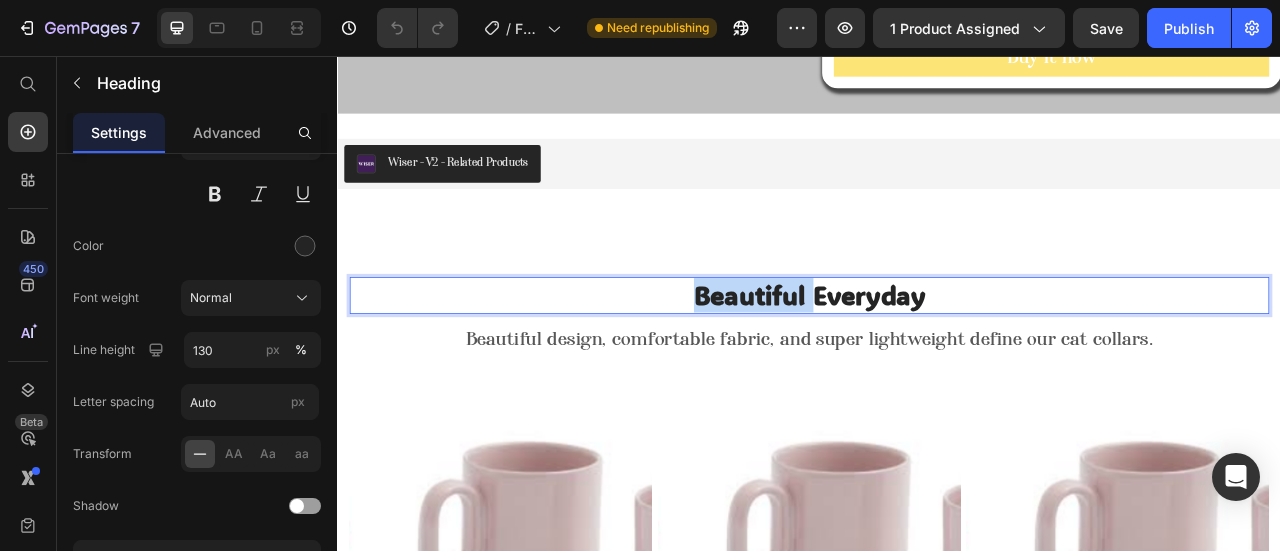 click on "Beautiful Everyday" at bounding box center (937, 360) 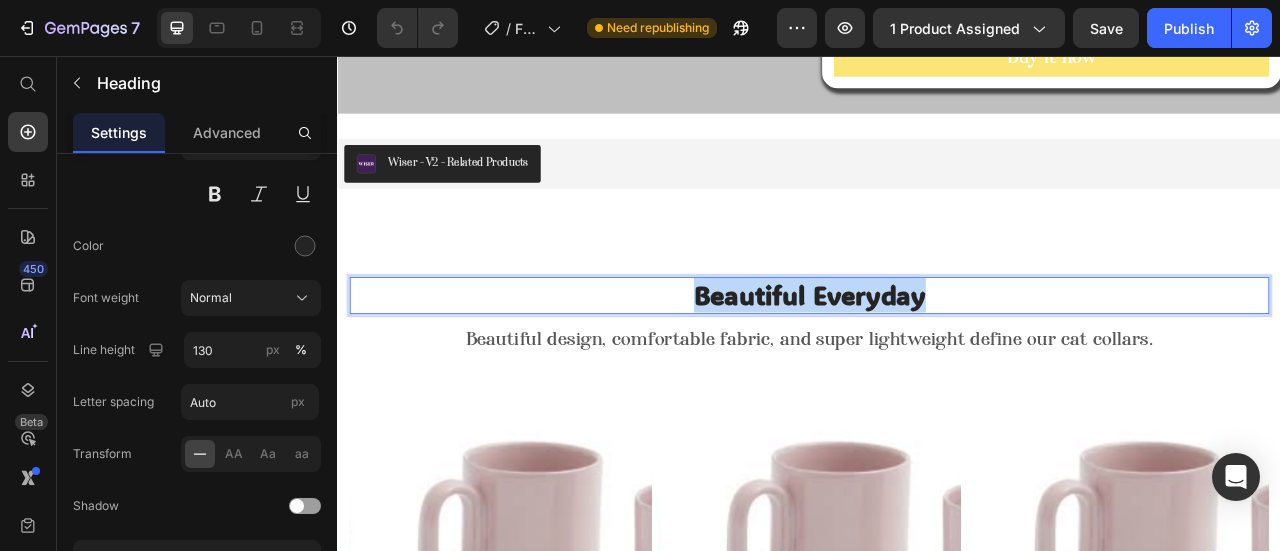 click on "Beautiful Everyday" at bounding box center [937, 360] 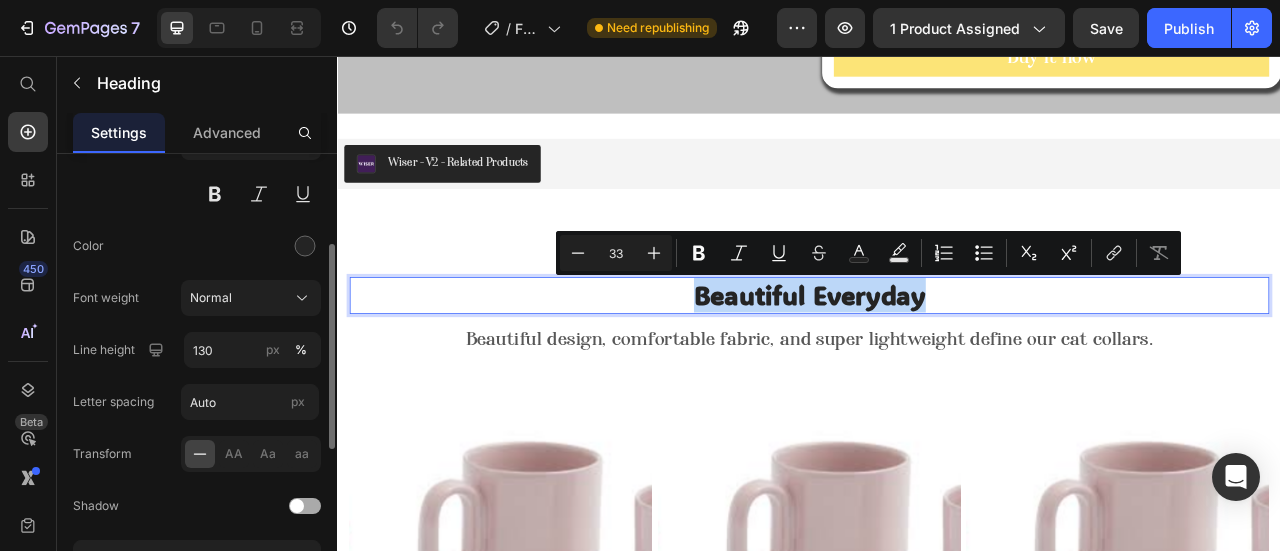 scroll, scrollTop: 300, scrollLeft: 0, axis: vertical 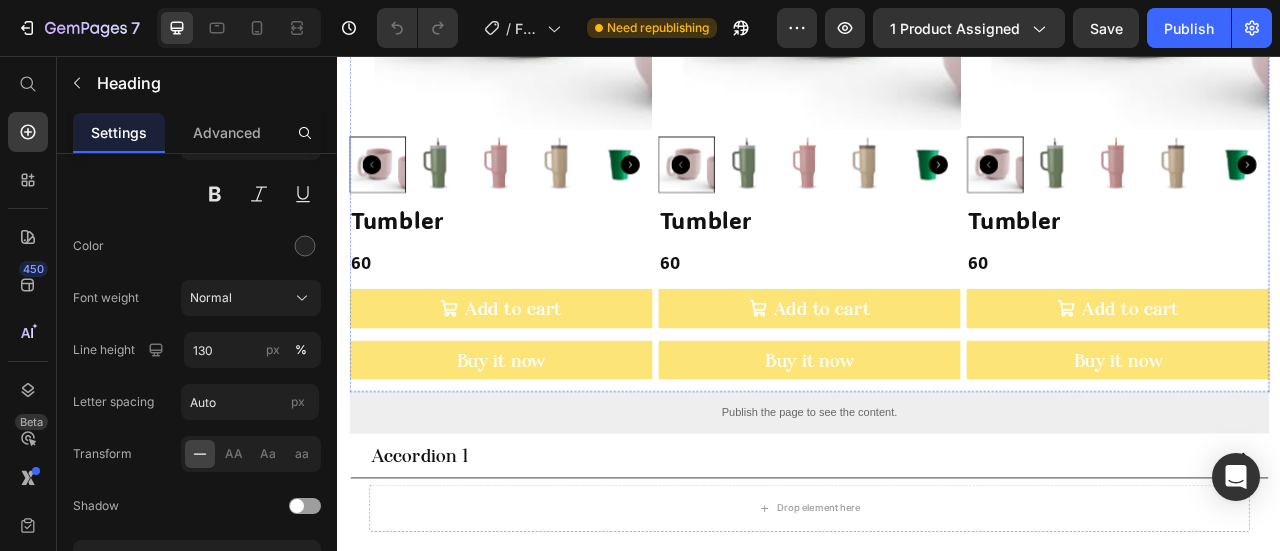 click on "Buy it now" at bounding box center [544, 443] 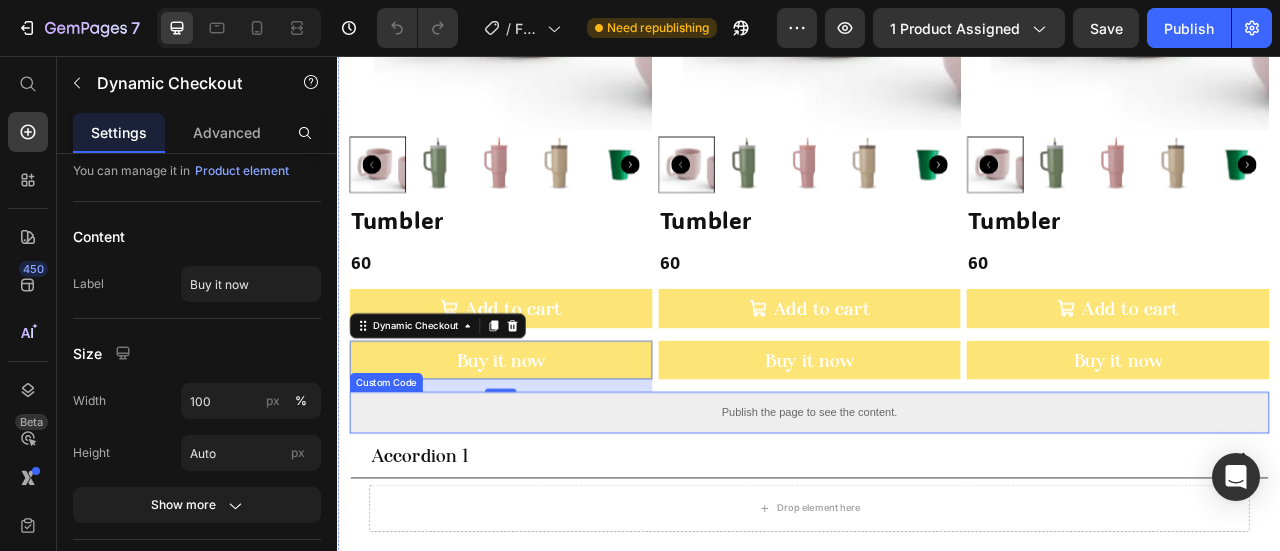 scroll, scrollTop: 0, scrollLeft: 0, axis: both 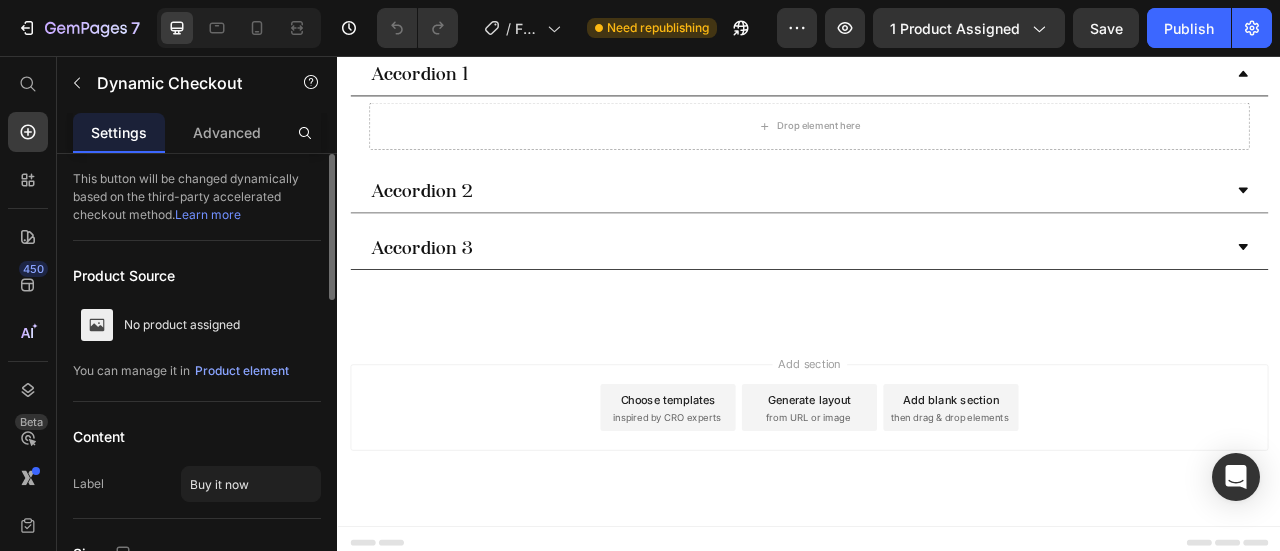 click on "Add section Choose templates inspired by CRO experts Generate layout from URL or image Add blank section then drag & drop elements" at bounding box center [937, 503] 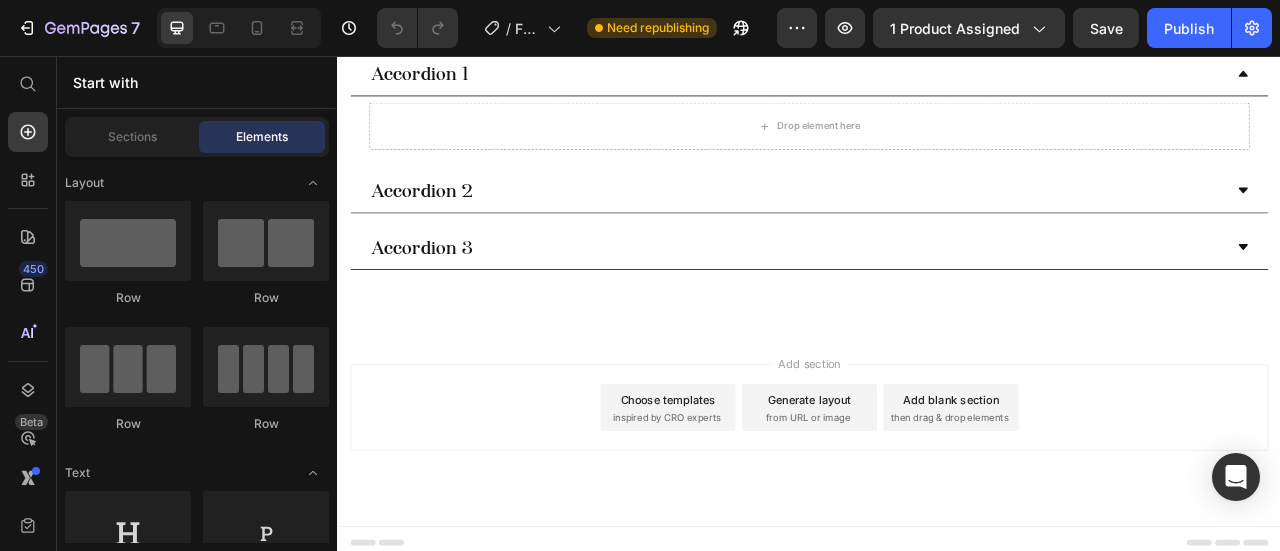 click on "Add section Choose templates inspired by CRO experts Generate layout from URL or image Add blank section then drag & drop elements" at bounding box center [937, 503] 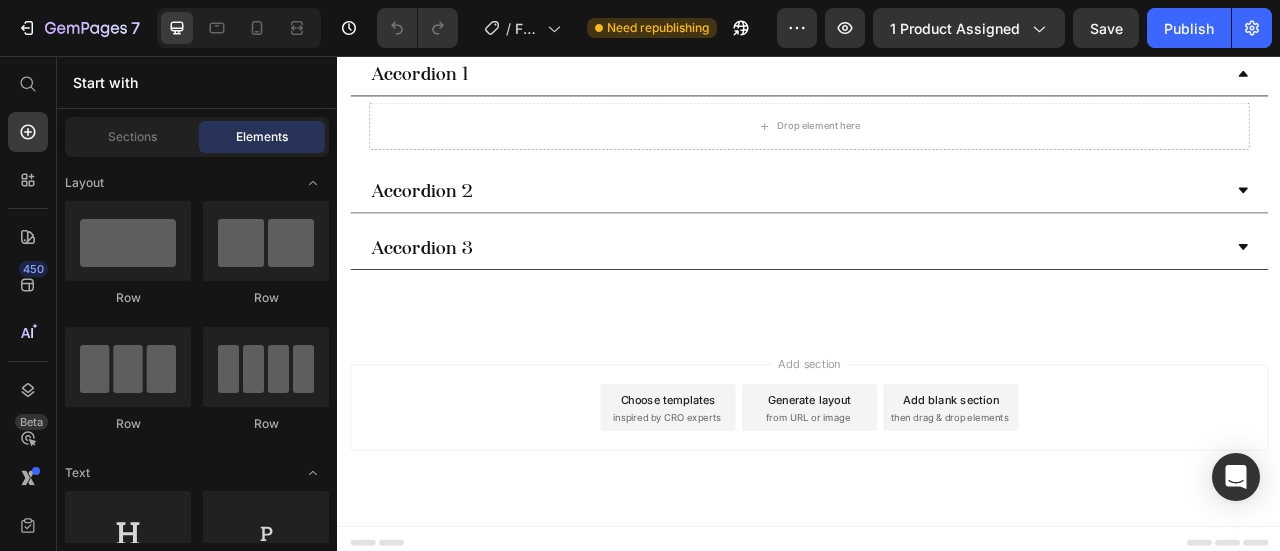 drag, startPoint x: 537, startPoint y: 455, endPoint x: 379, endPoint y: 424, distance: 161.01242 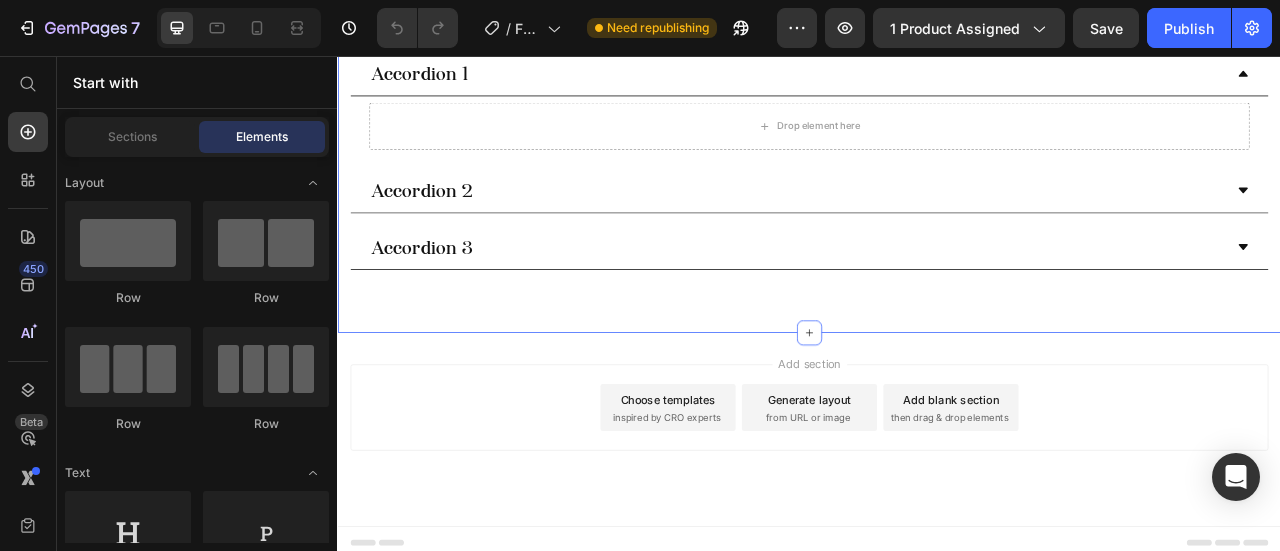 click on "Beautiful Everyday Heading Beautiful design, comfortable fabric, and super lightweight define our cat collars. Text block
Product Images Tumbler Product Title 60 Product Price
Add to cart Add to Cart Buy it now Dynamic Checkout Product
Product Images Tumbler Product Title 60 Product Price
Add to cart Add to Cart Buy it now Dynamic Checkout Product
Product Images Tumbler Product Title 60 Product Price
Add to cart Add to Cart Buy it now Dynamic Checkout Product Row Row
Publish the page to see the content.
Custom Code
Accordion 1
Drop element here
Accordion 2
Accordion 3 Accordion Section 3" at bounding box center [937, -261] 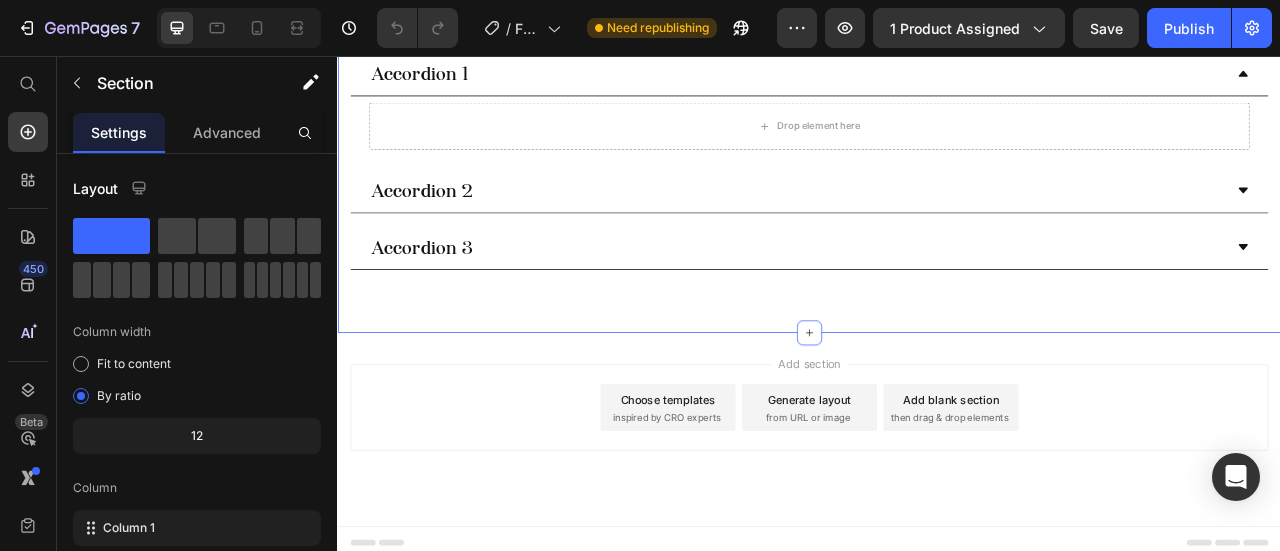 click on "Beautiful Everyday Heading Beautiful design, comfortable fabric, and super lightweight define our cat collars. Text block
Product Images Tumbler Product Title 60 Product Price
Add to cart Add to Cart Buy it now Dynamic Checkout Product
Product Images Tumbler Product Title 60 Product Price
Add to cart Add to Cart Buy it now Dynamic Checkout Product
Product Images Tumbler Product Title 60 Product Price
Add to cart Add to Cart Buy it now Dynamic Checkout Product Row Row
Publish the page to see the content.
Custom Code
Accordion 1
Drop element here
Accordion 2
Accordion 3 Accordion Section 3   Create Theme Section AI Content Write with GemAI What would you like to describe here? Tone and Voice Persuasive Product Getting products... Show more Generate" at bounding box center (937, -261) 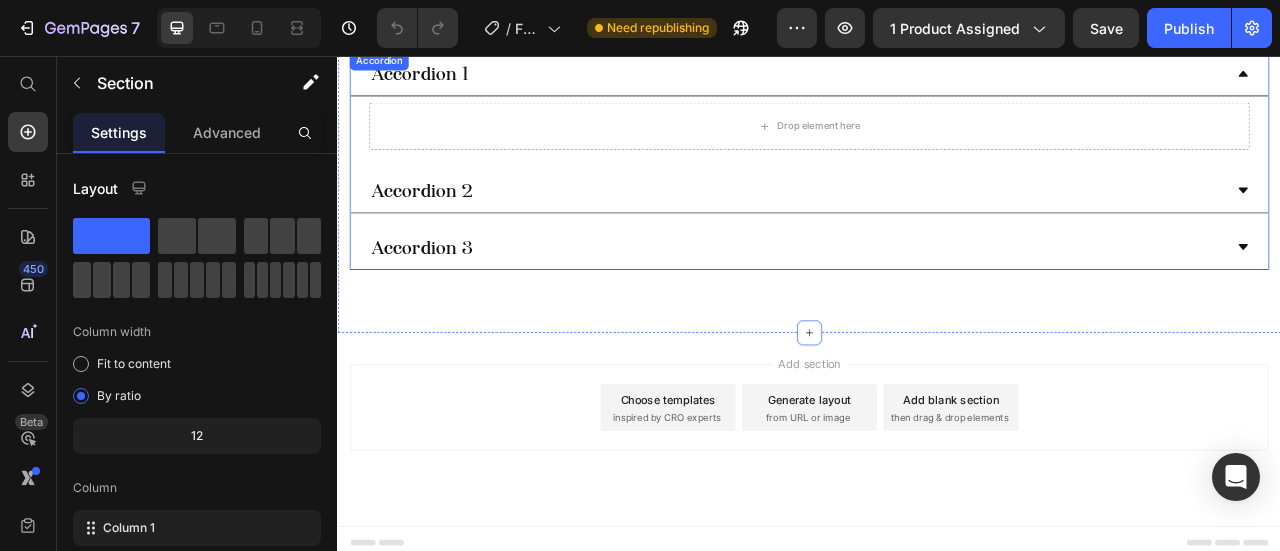click on "Accordion 2" at bounding box center [921, 227] 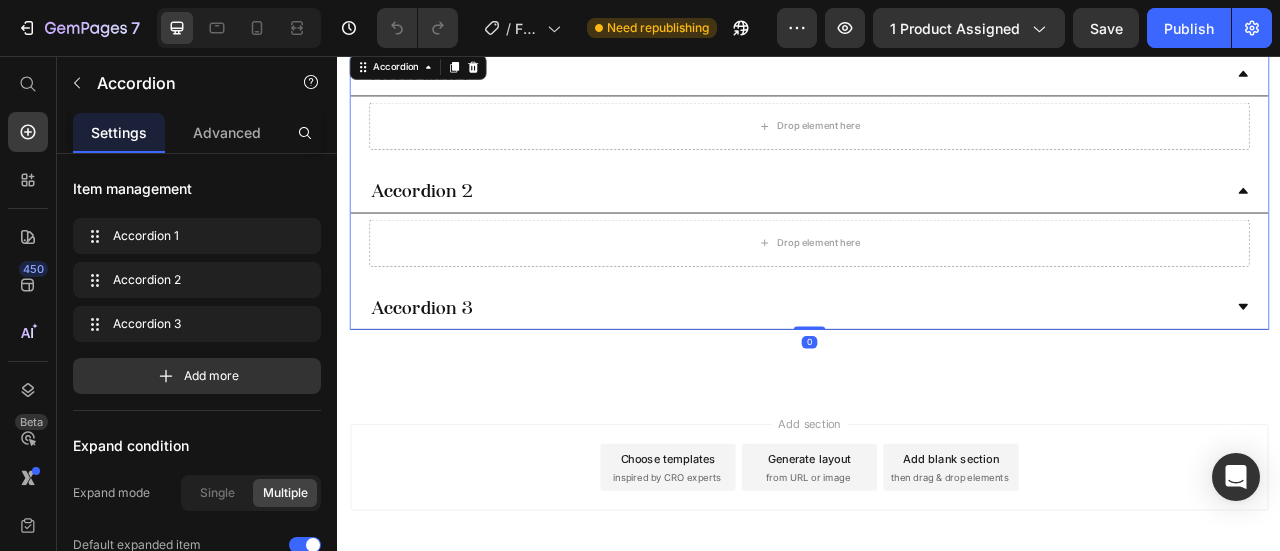 click on "Add section Choose templates inspired by CRO experts Generate layout from URL or image Add blank section then drag & drop elements" at bounding box center (937, 607) 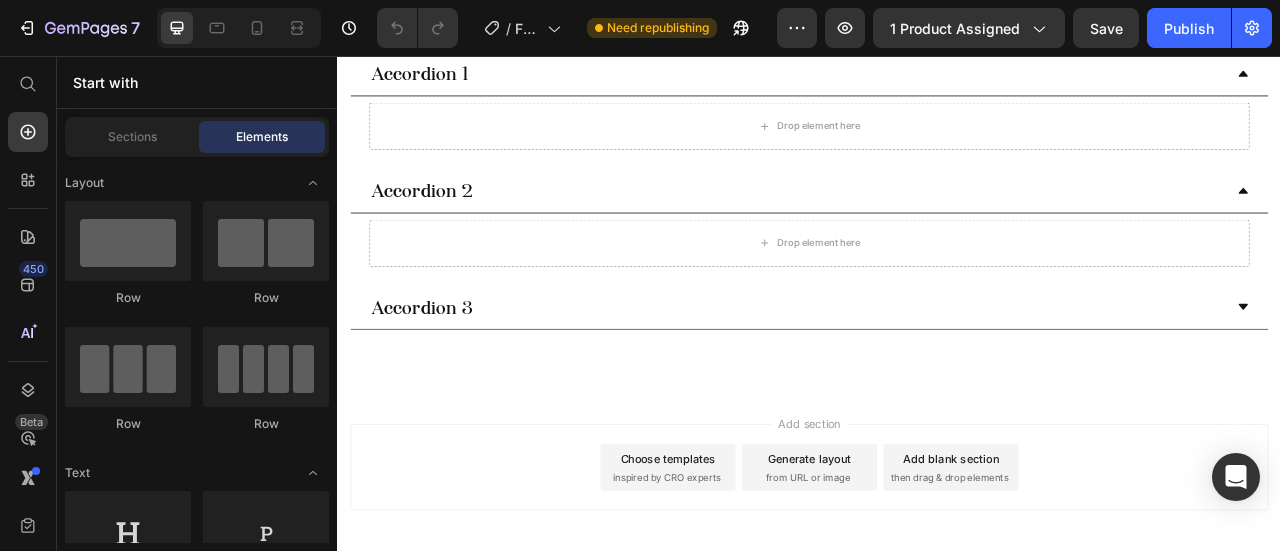 click on "Beautiful Everyday Heading Beautiful design, comfortable fabric, and super lightweight define our cat collars. Text block
Product Images Tumbler Product Title 60 Product Price
Add to cart Add to Cart Buy it now Dynamic Checkout Product
Product Images Tumbler Product Title 60 Product Price
Add to cart Add to Cart Buy it now Dynamic Checkout Product
Product Images Tumbler Product Title 60 Product Price
Add to cart Add to Cart Buy it now Dynamic Checkout Product Row Row
Publish the page to see the content.
Custom Code
Accordion 1
Drop element here
Accordion 2
Drop element here
Accordion 3 Accordion Section 3" at bounding box center [937, -223] 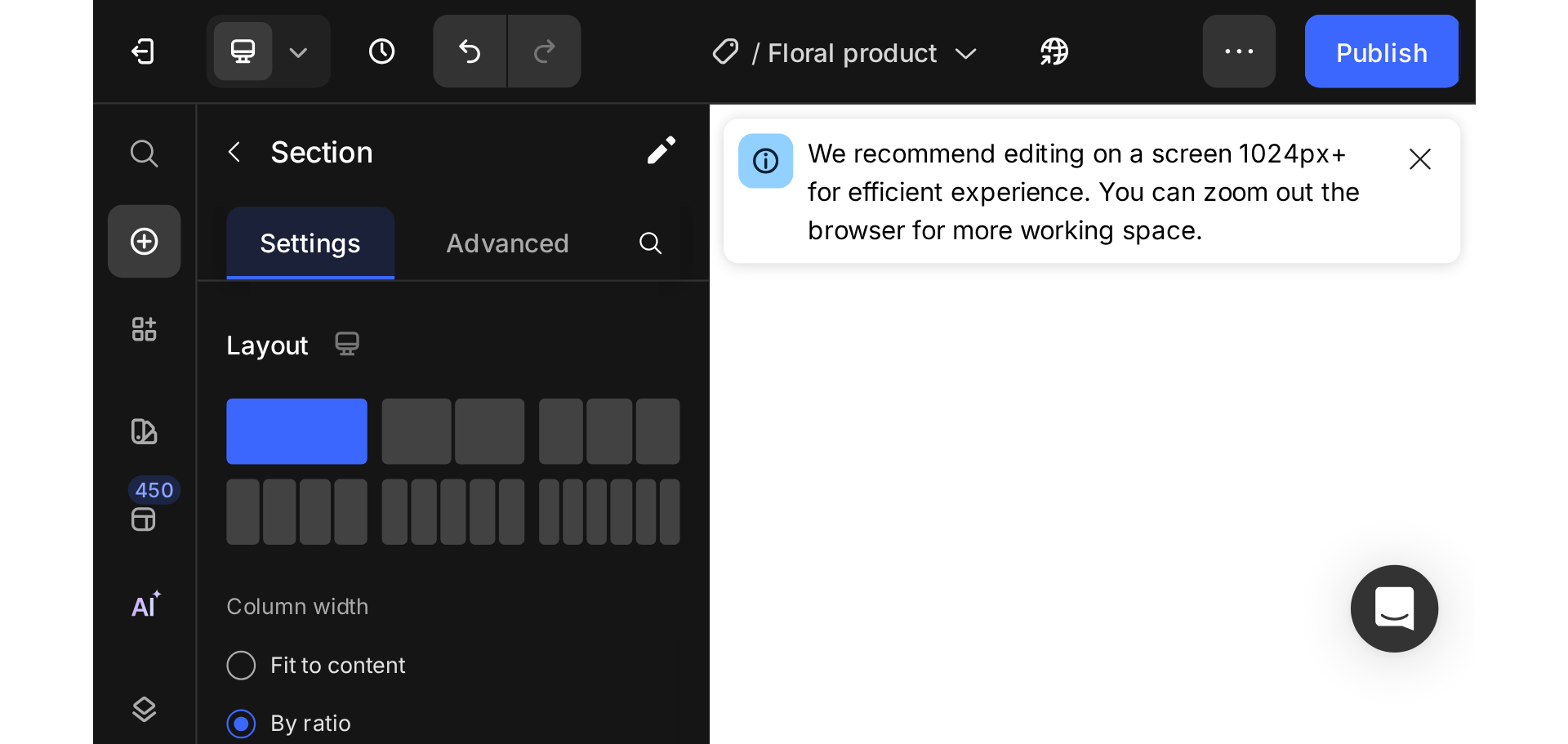 scroll, scrollTop: 1770, scrollLeft: 0, axis: vertical 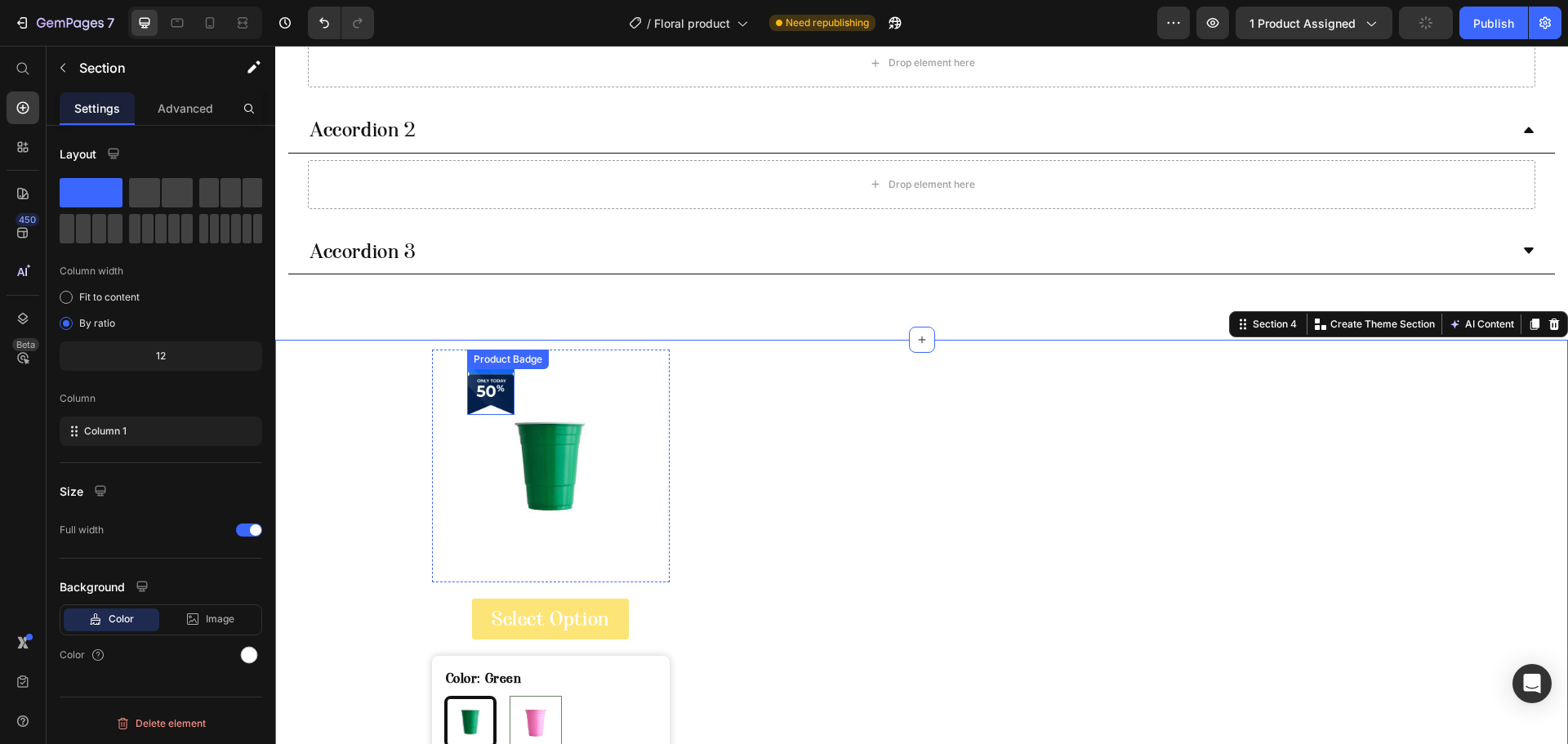 click at bounding box center (491, 381) 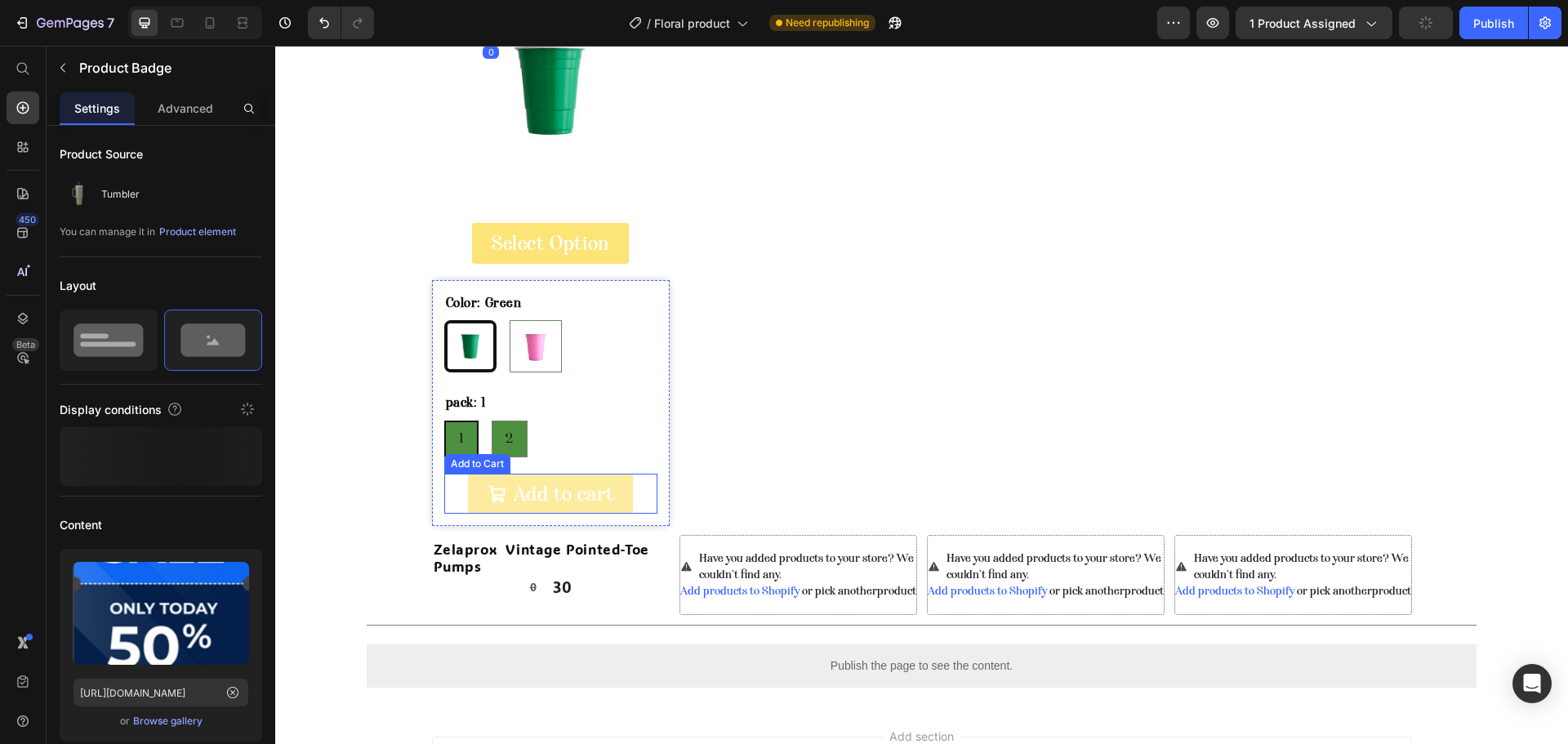 scroll, scrollTop: 2178, scrollLeft: 0, axis: vertical 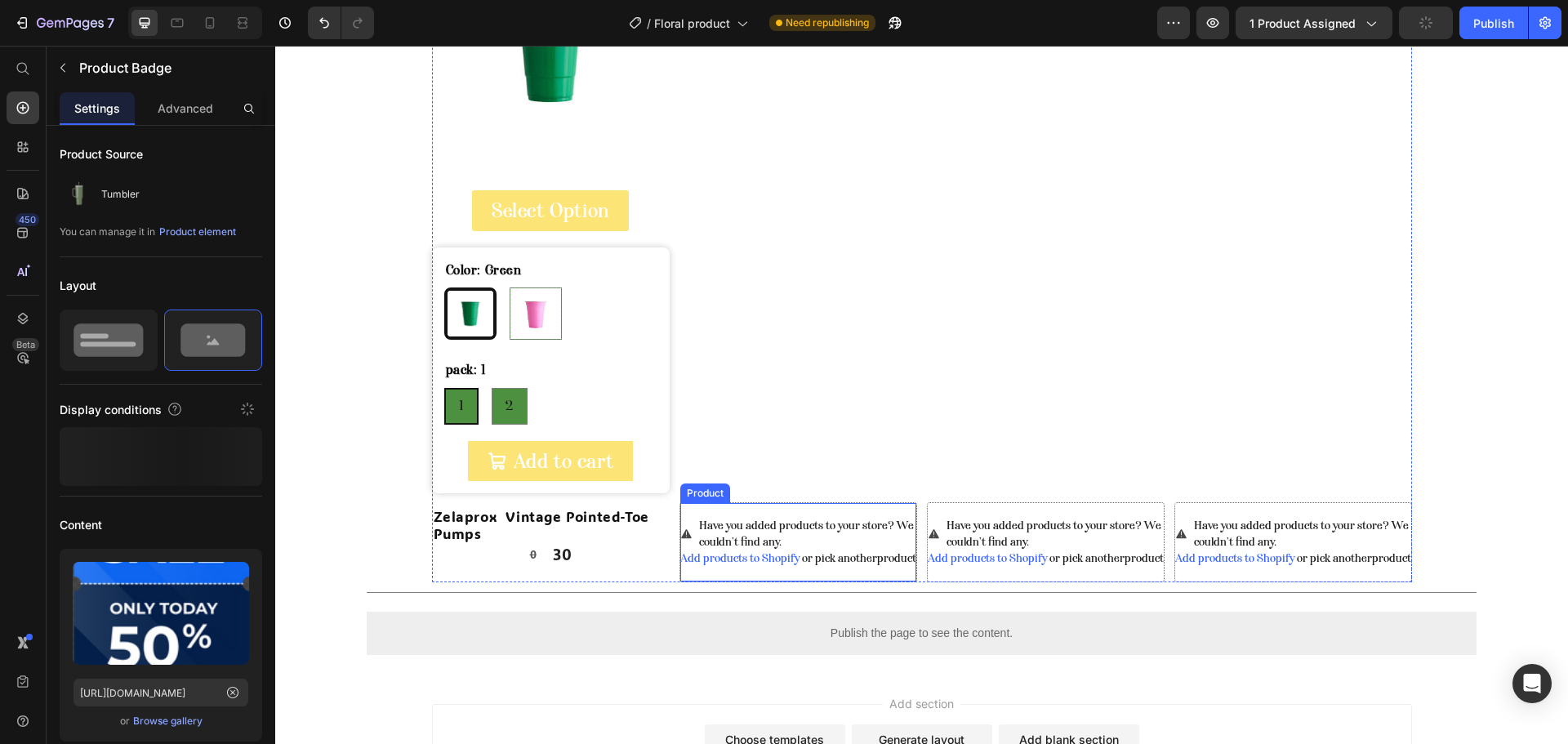 click on "Have you added products to your store? We couldn’t find any." at bounding box center [808, 534] 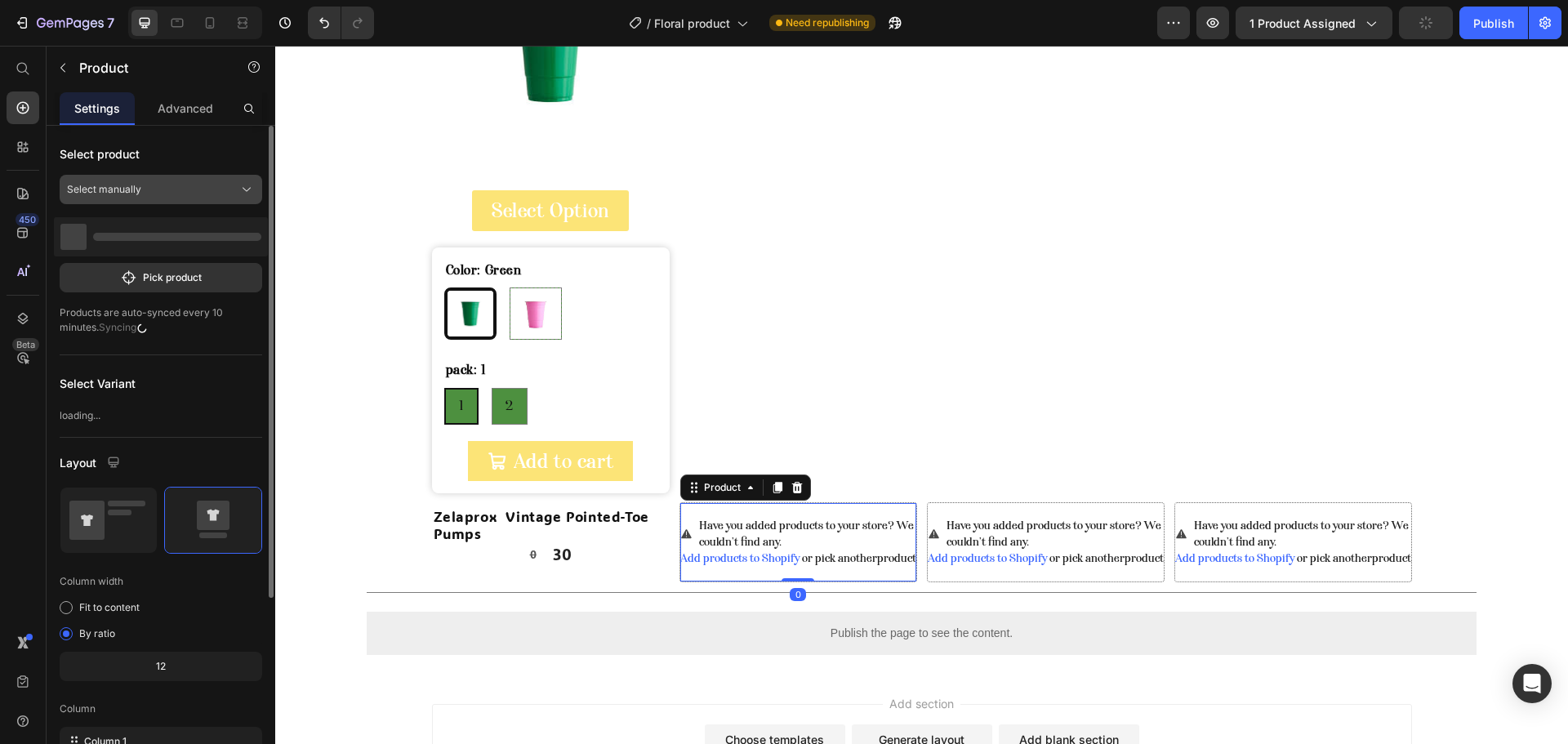 click on "Select manually" at bounding box center [161, 189] 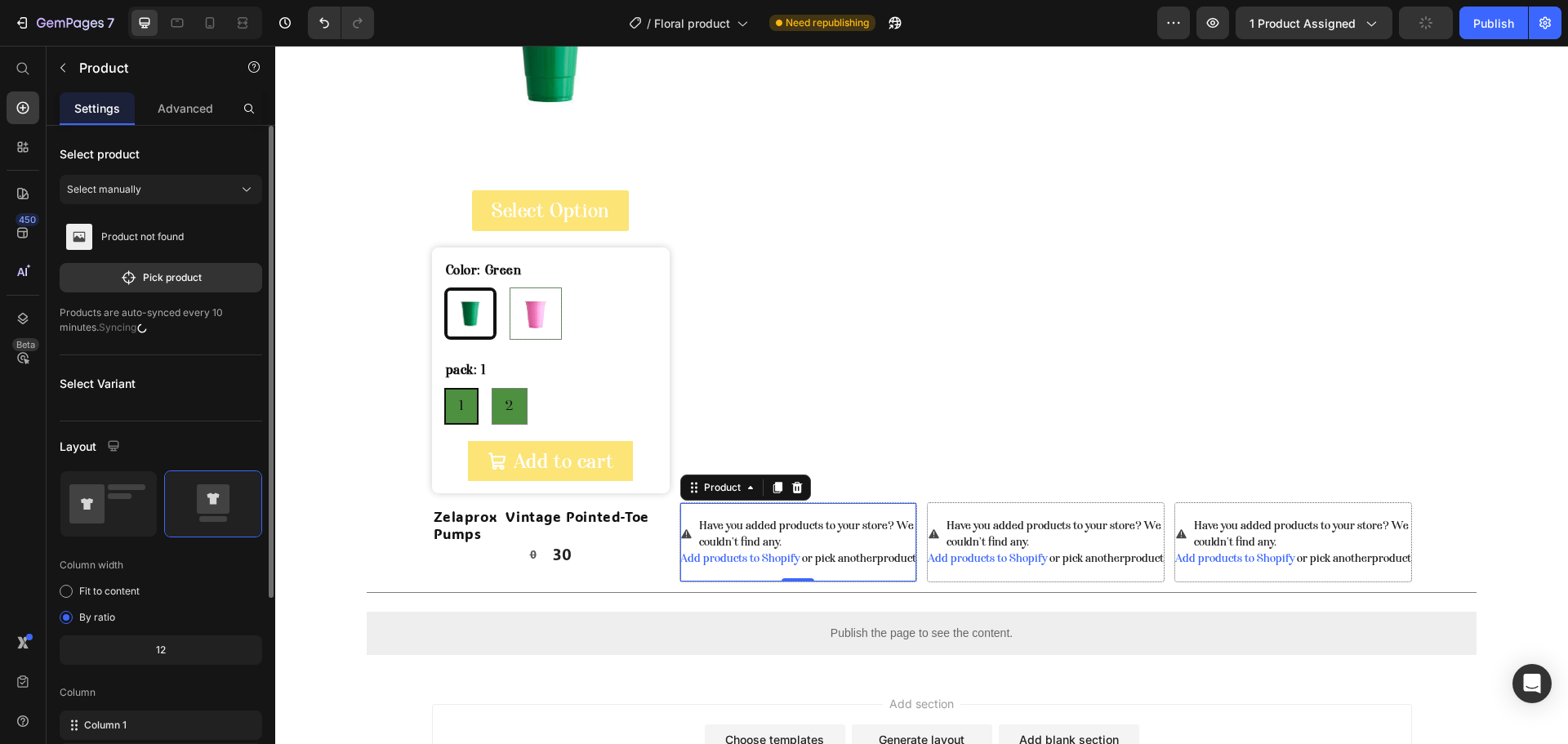 click on "Select product" at bounding box center (161, 154) 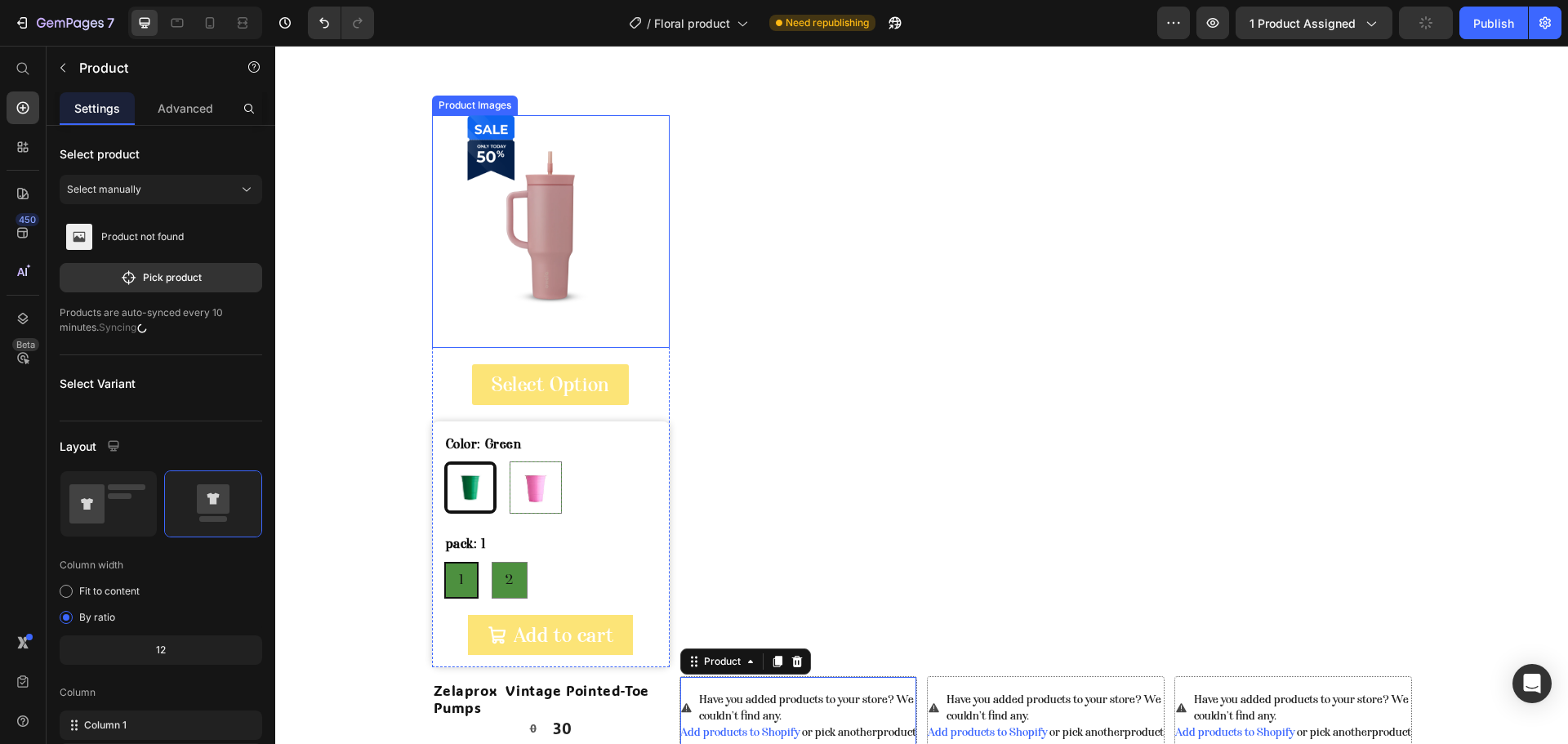 scroll, scrollTop: 1770, scrollLeft: 0, axis: vertical 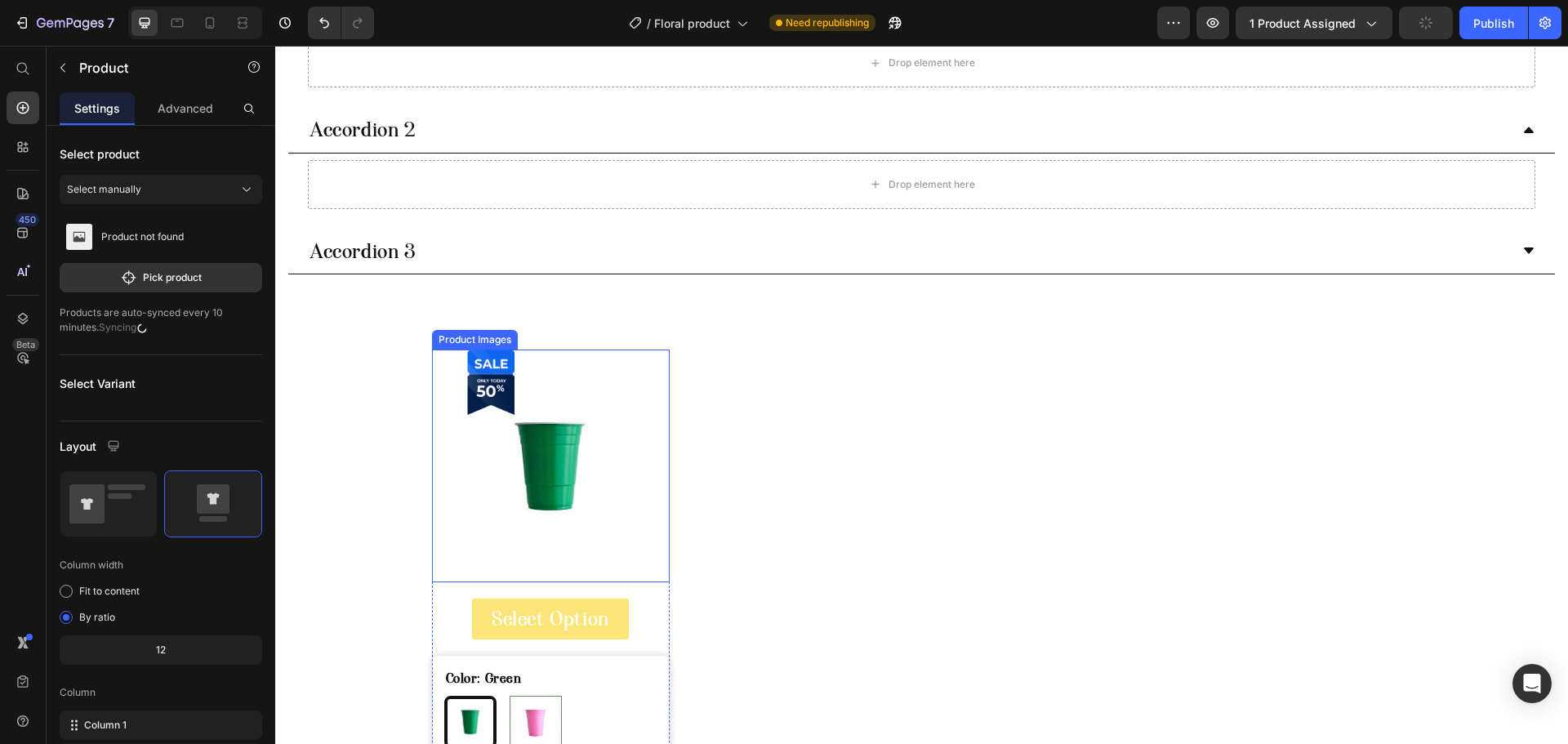 click at bounding box center (550, 466) 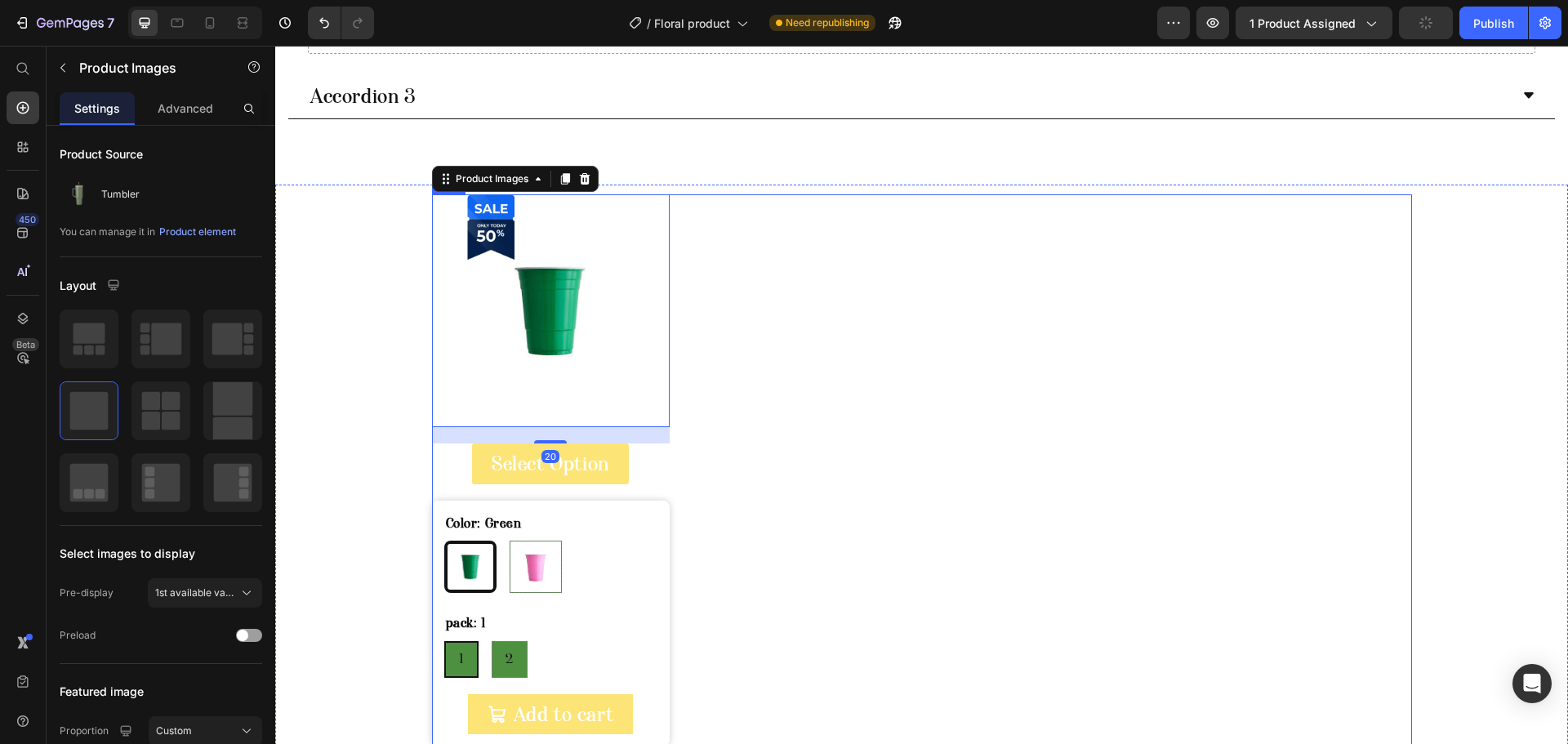 scroll, scrollTop: 2096, scrollLeft: 0, axis: vertical 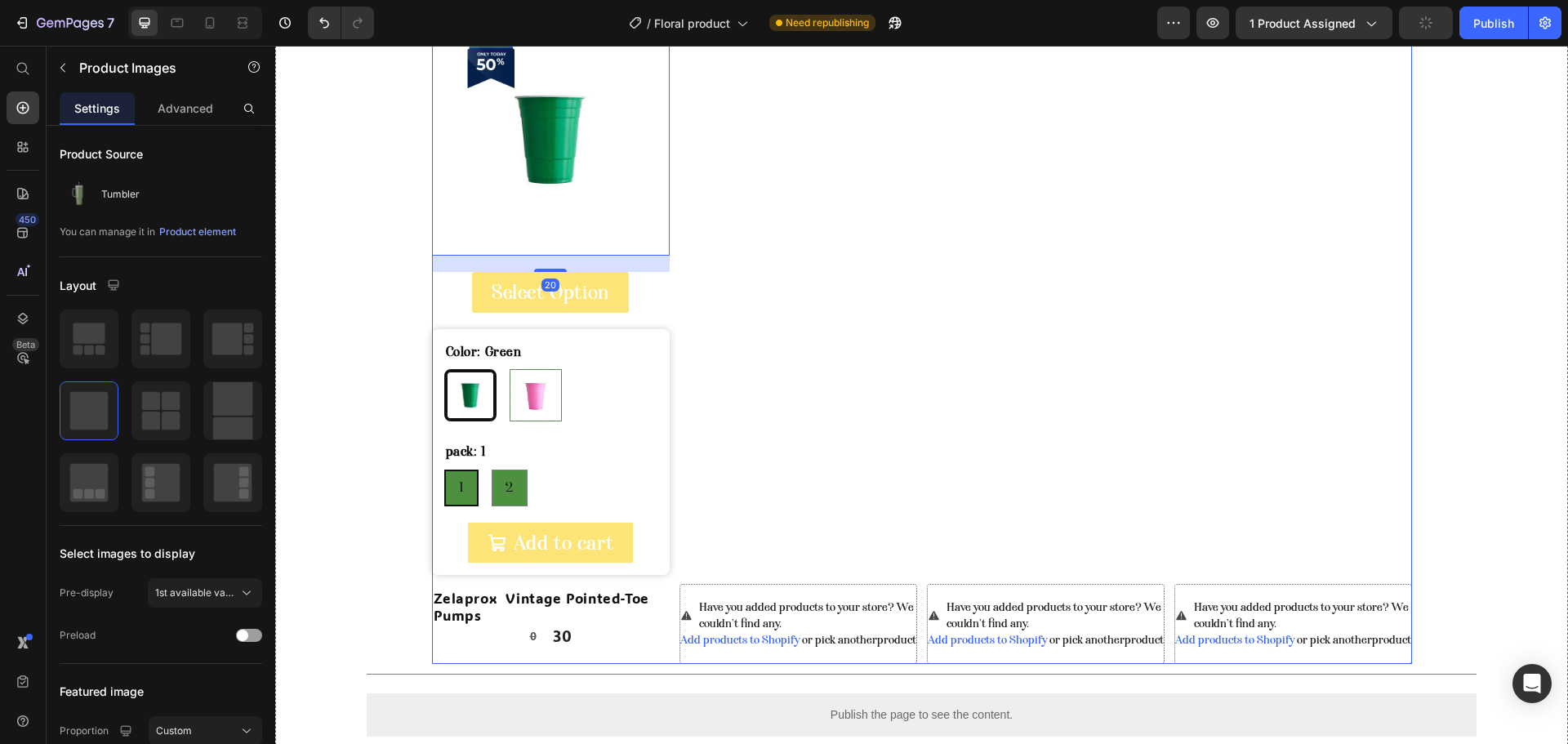 click on "Have you added products to your store? We couldn’t find any. Add products to Shopify   or pick another  product Product" at bounding box center (798, 624) 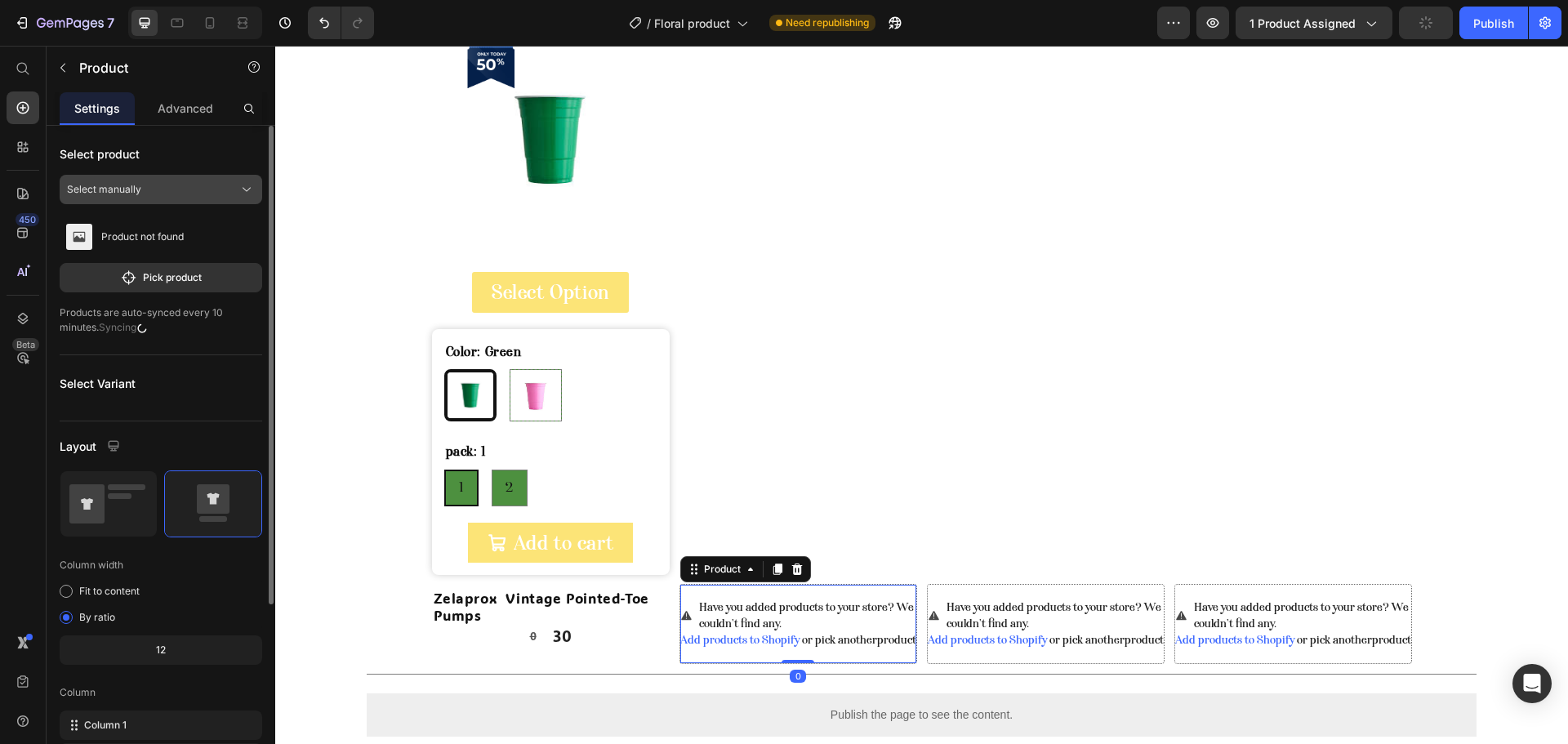 click on "Select manually" at bounding box center [161, 189] 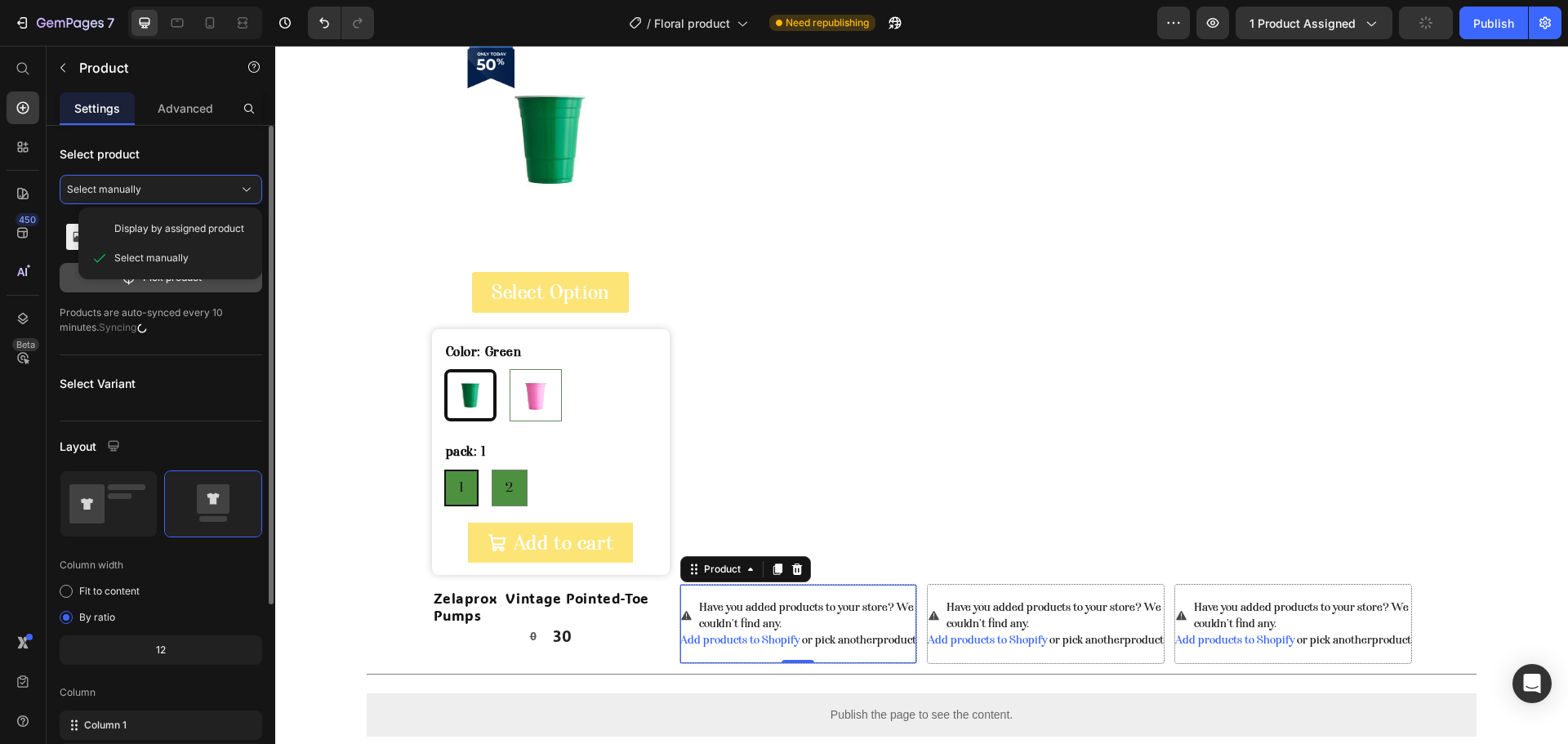 click on "Pick product" 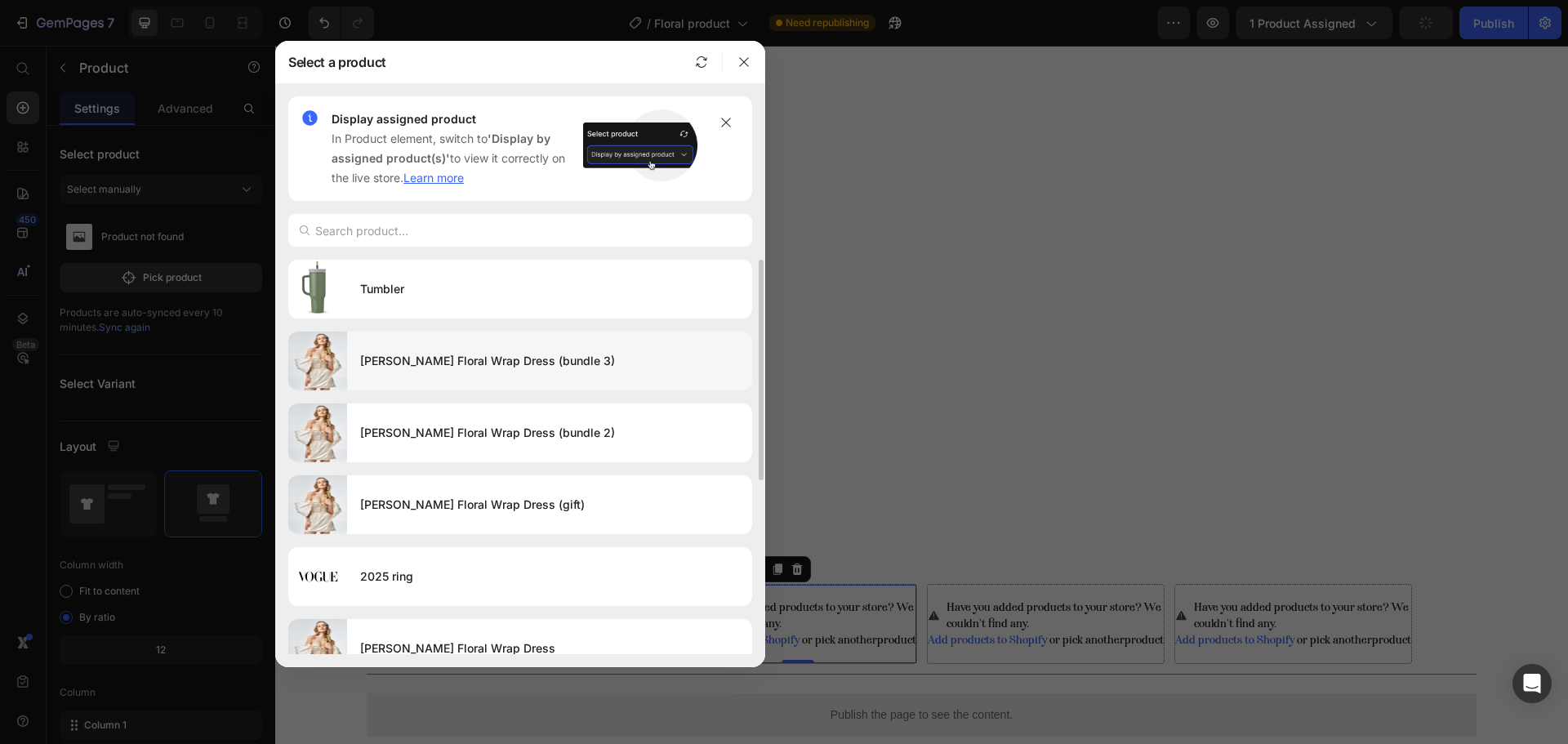 click on "Luna Floral Wrap Dress (bundle 3)" at bounding box center [550, 361] 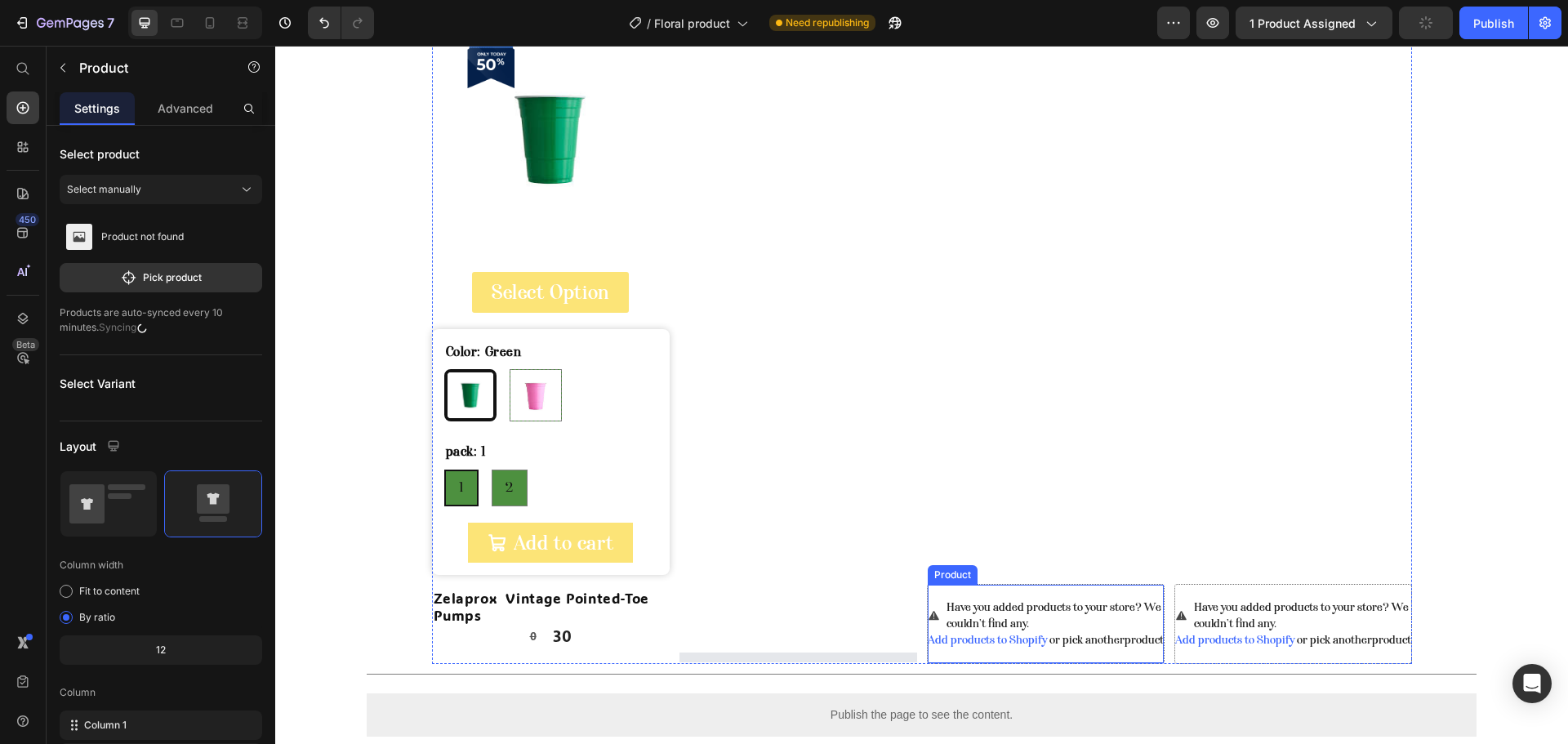 click on "Have you added products to your store? We couldn’t find any. Add products to Shopify   or pick another  product Product" at bounding box center [1045, 343] 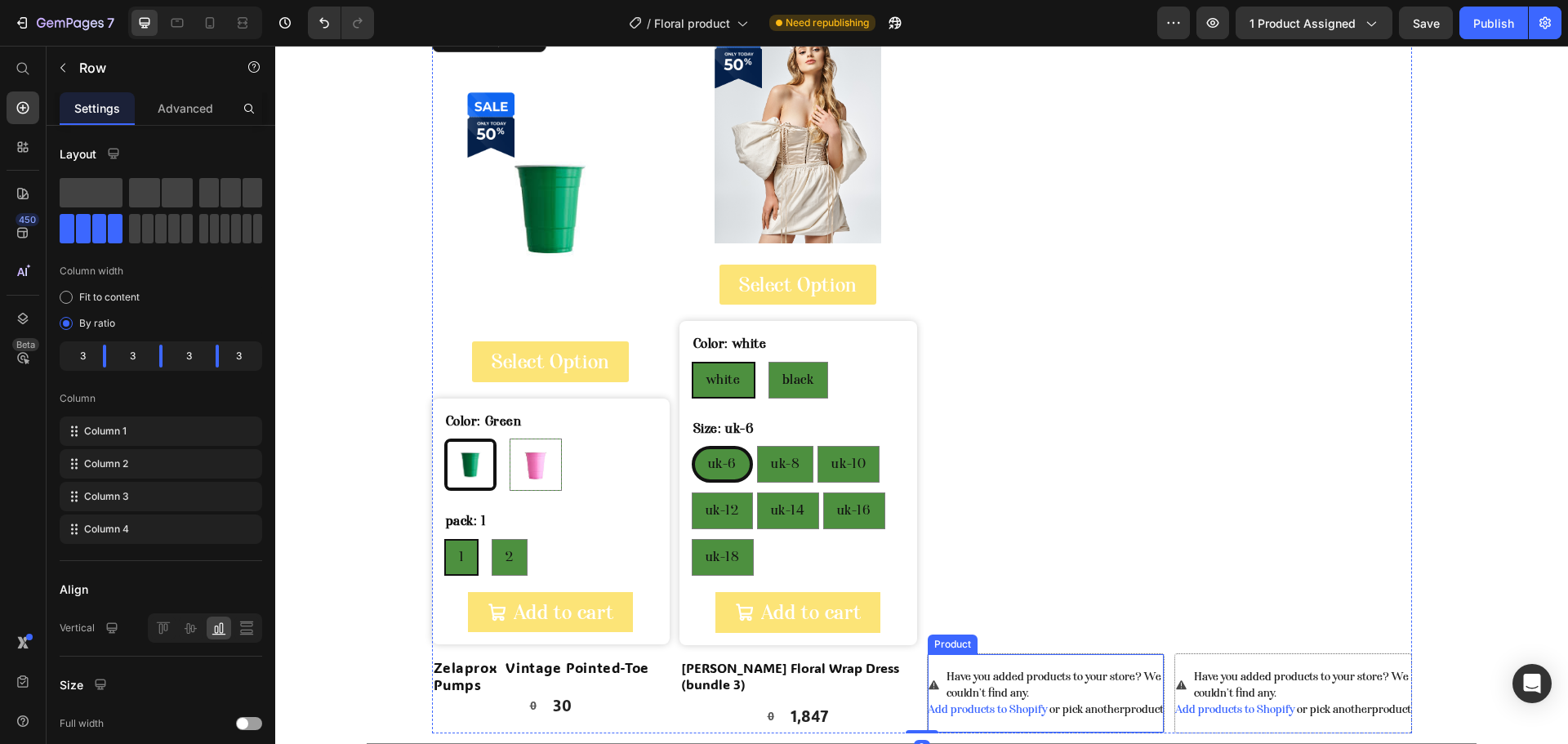 click on "Have you added products to your store? We couldn’t find any." at bounding box center [1055, 685] 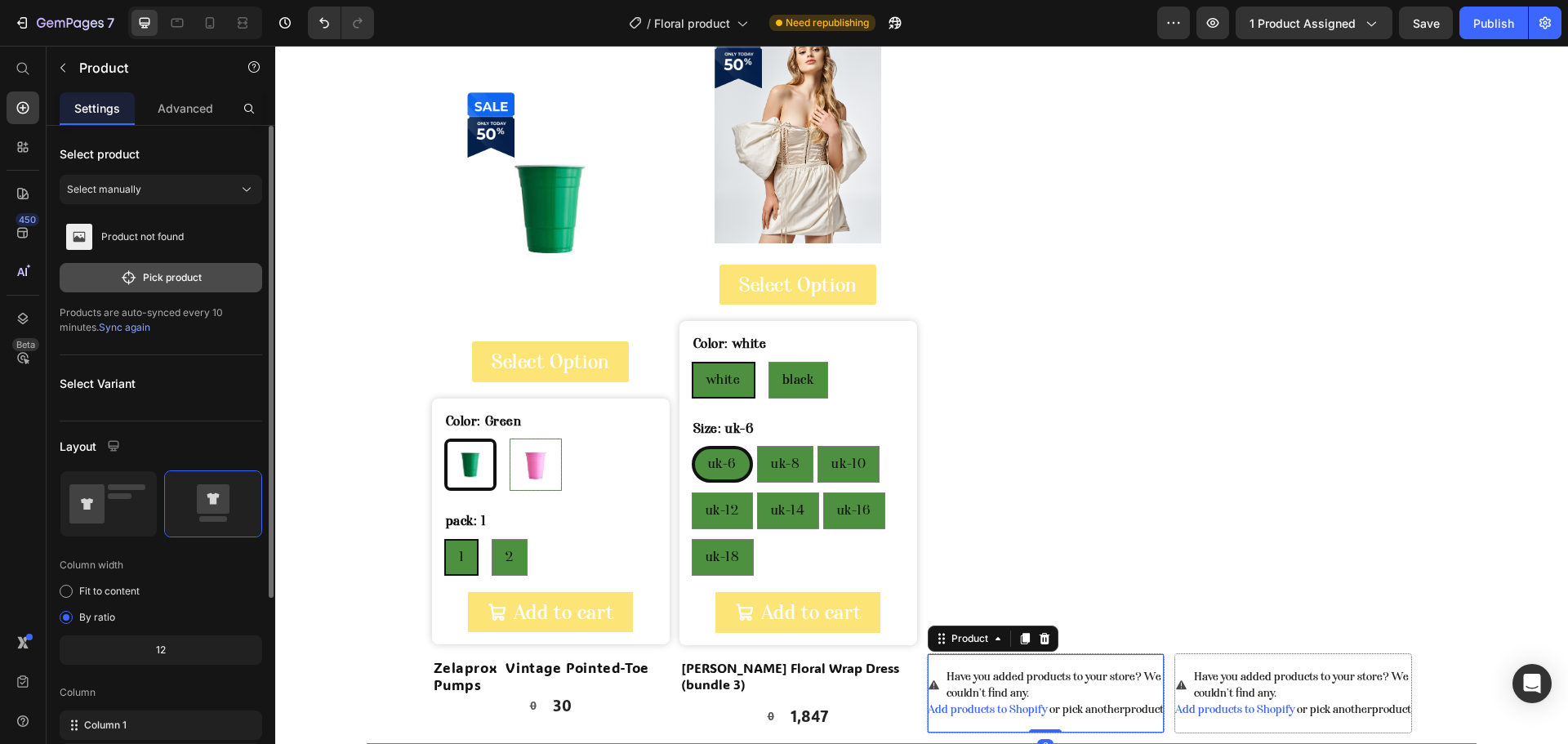 click on "Pick product" at bounding box center (161, 278) 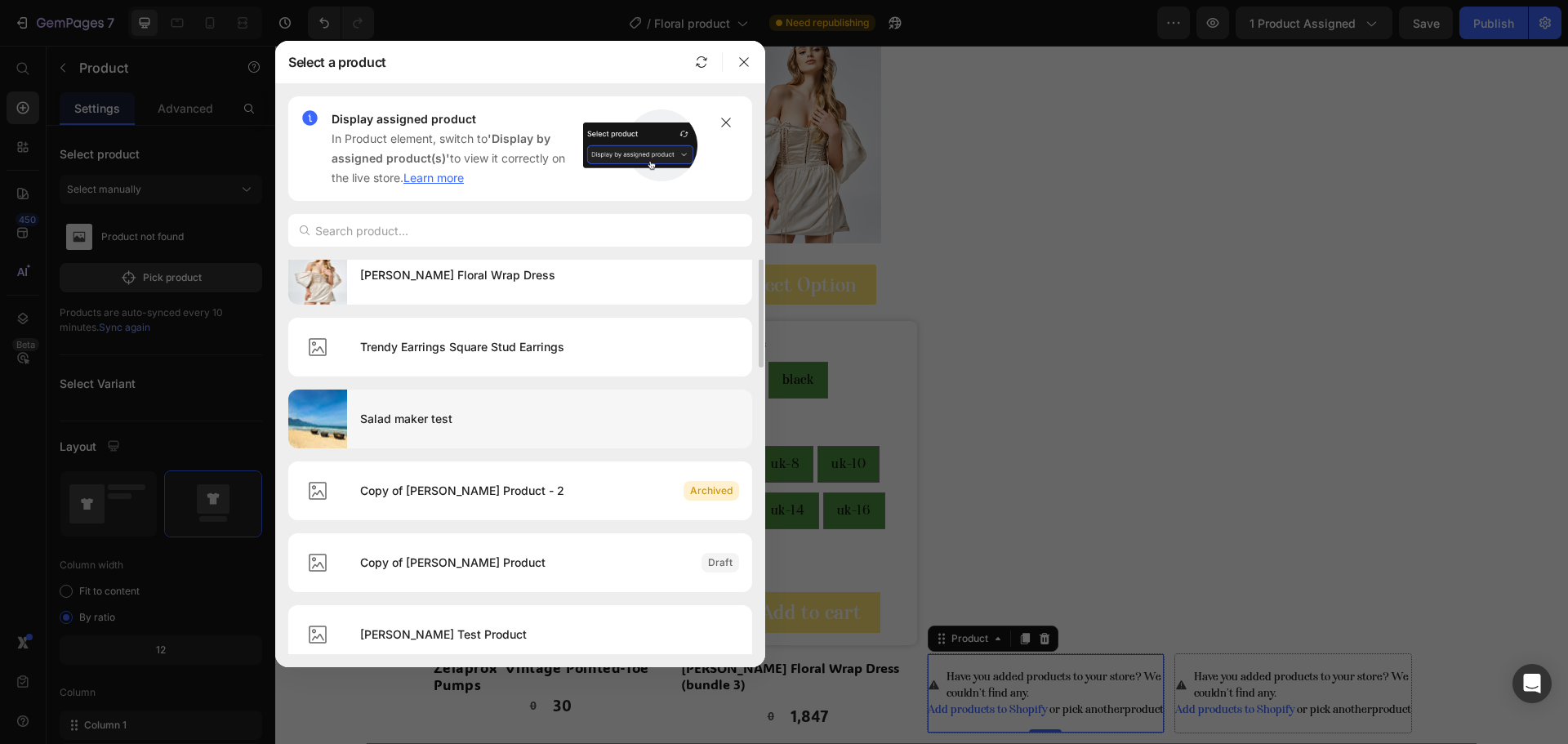scroll, scrollTop: 210, scrollLeft: 0, axis: vertical 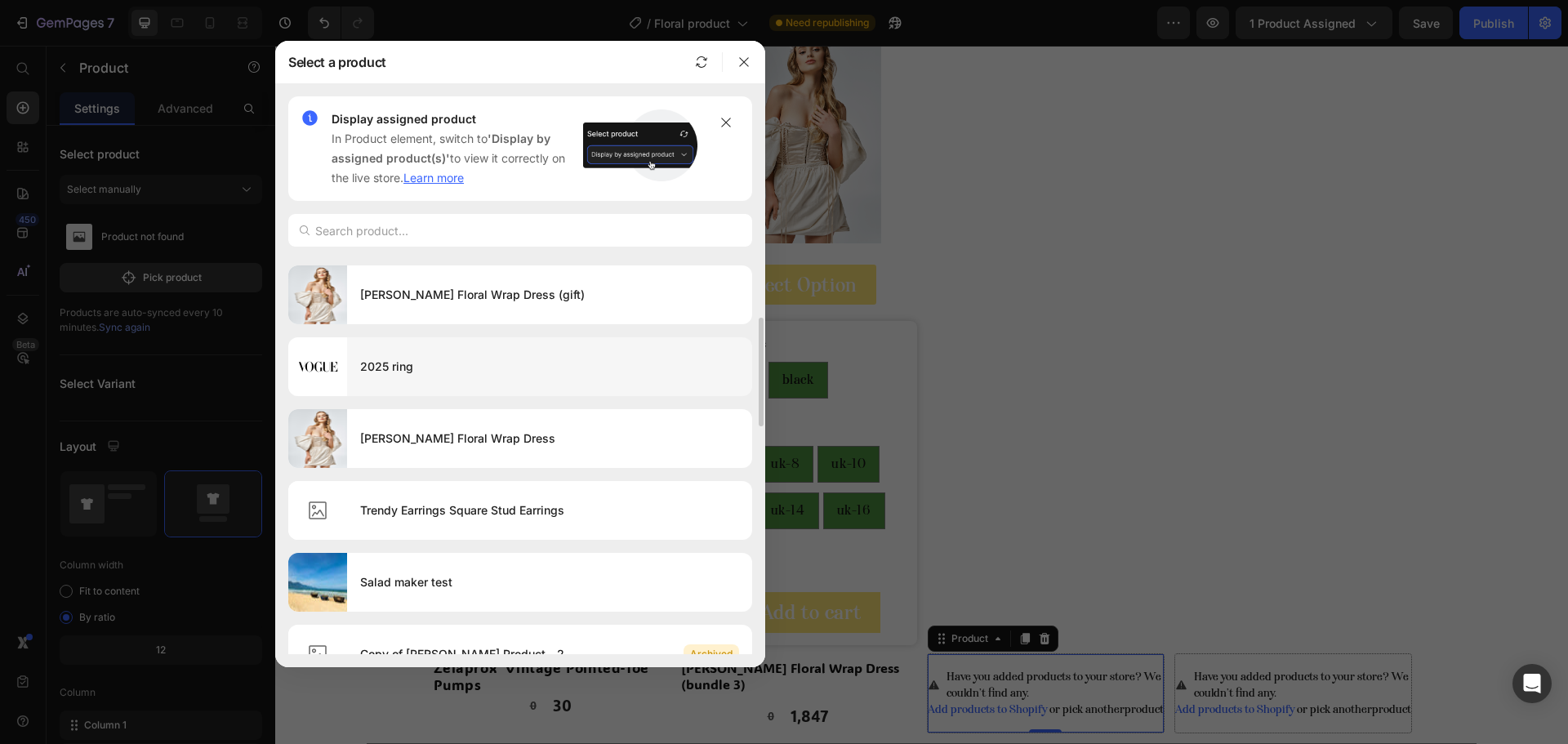 click on "2025 ring" at bounding box center [550, 367] 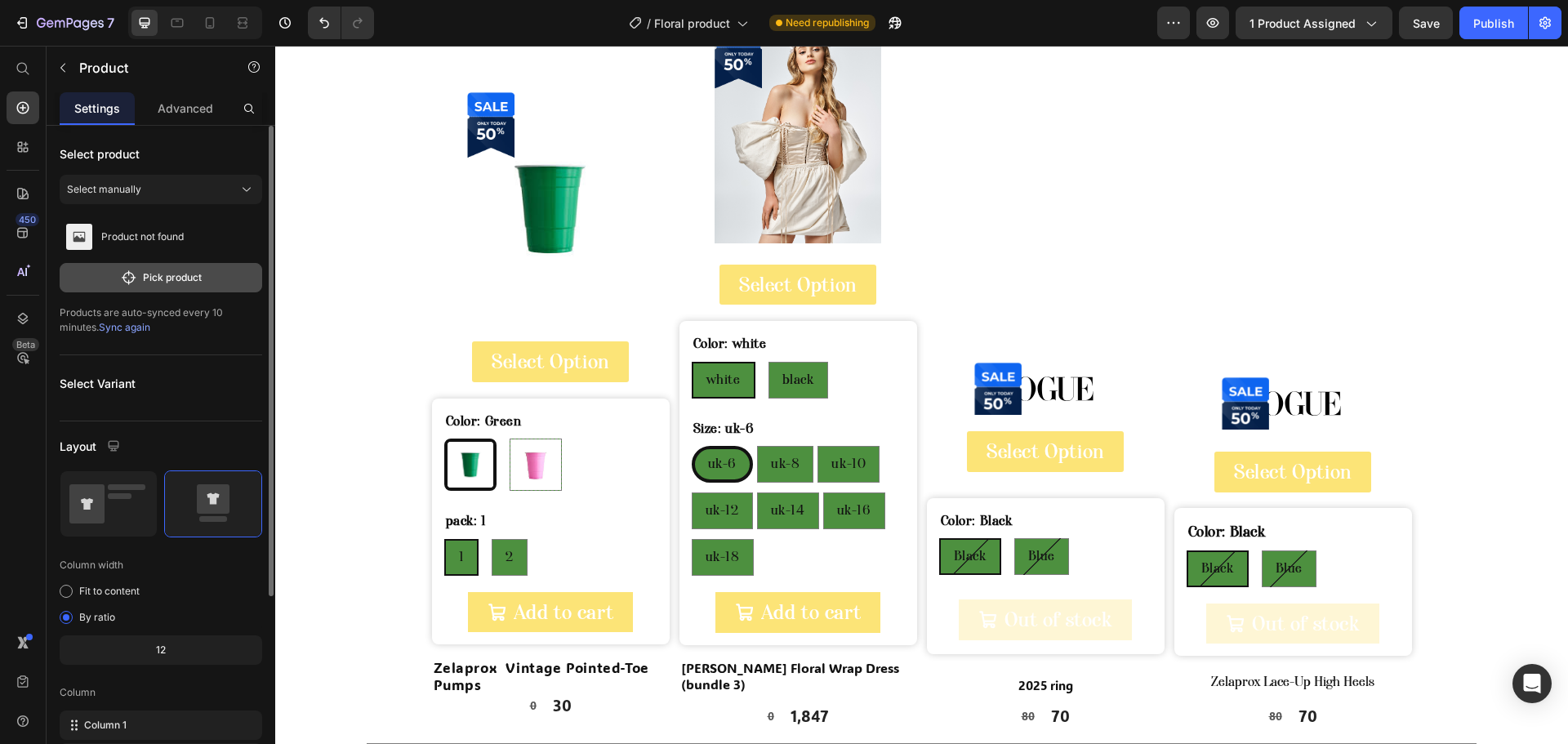 click on "Pick product" 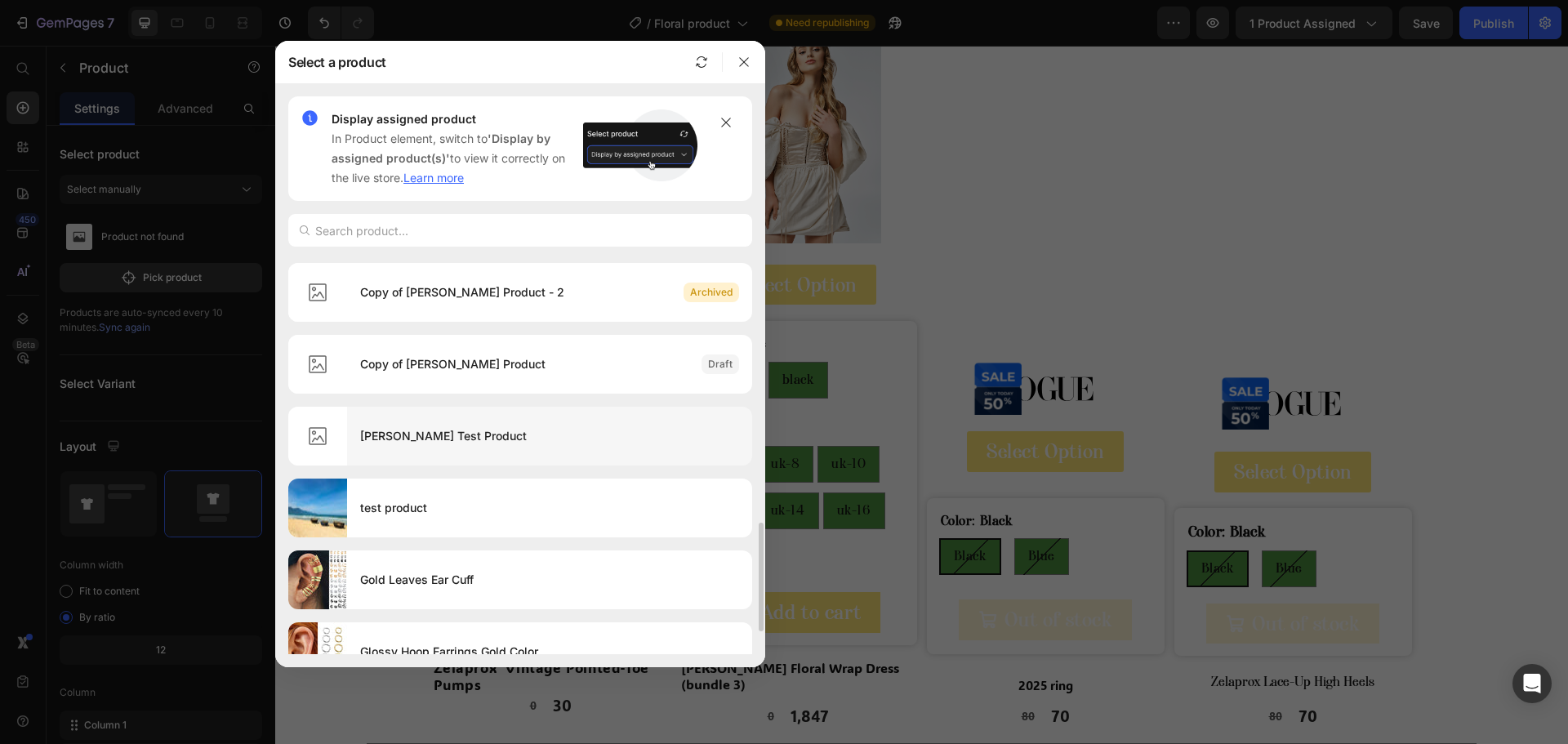 scroll, scrollTop: 653, scrollLeft: 0, axis: vertical 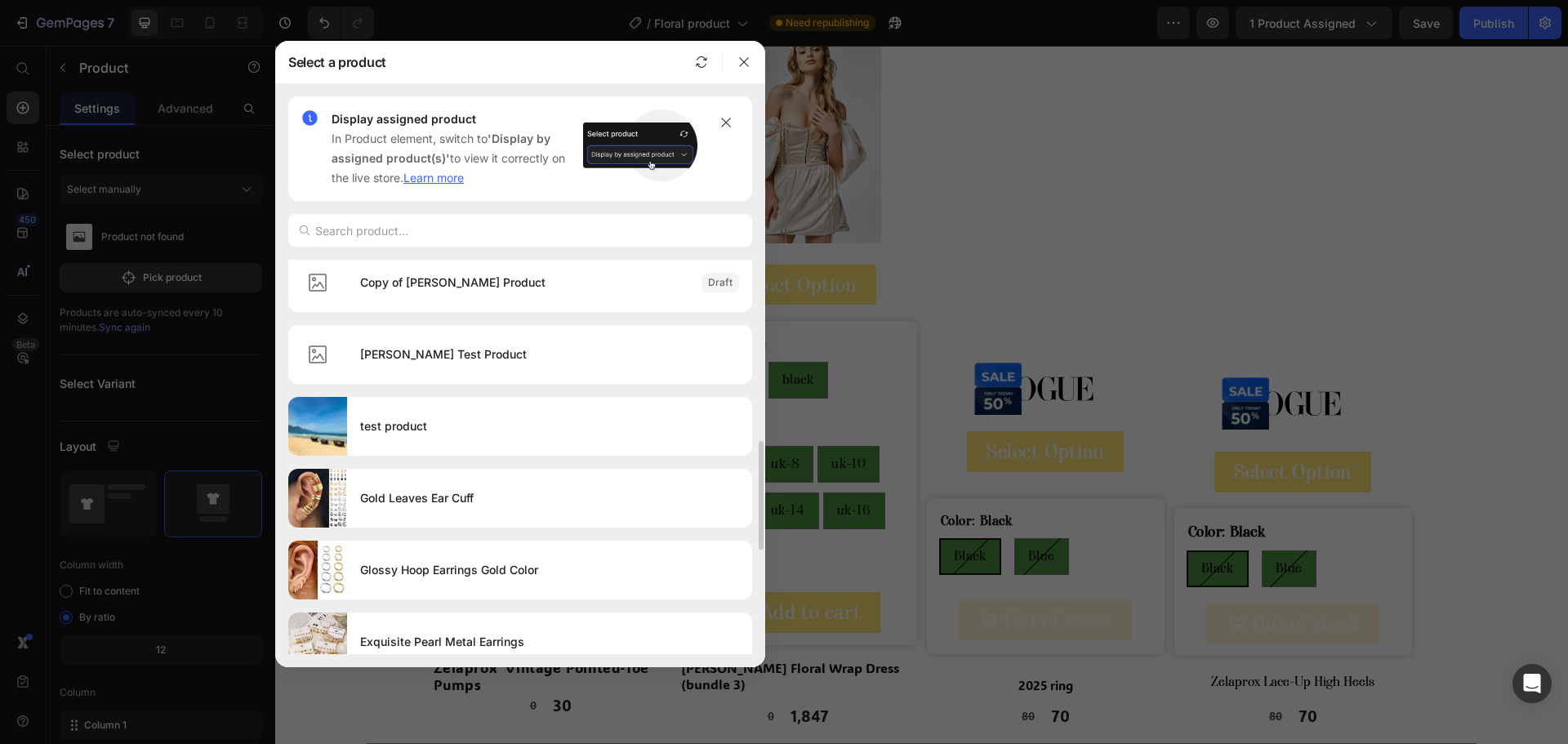click on "Gold Leaves Ear Cuff" at bounding box center (550, 498) 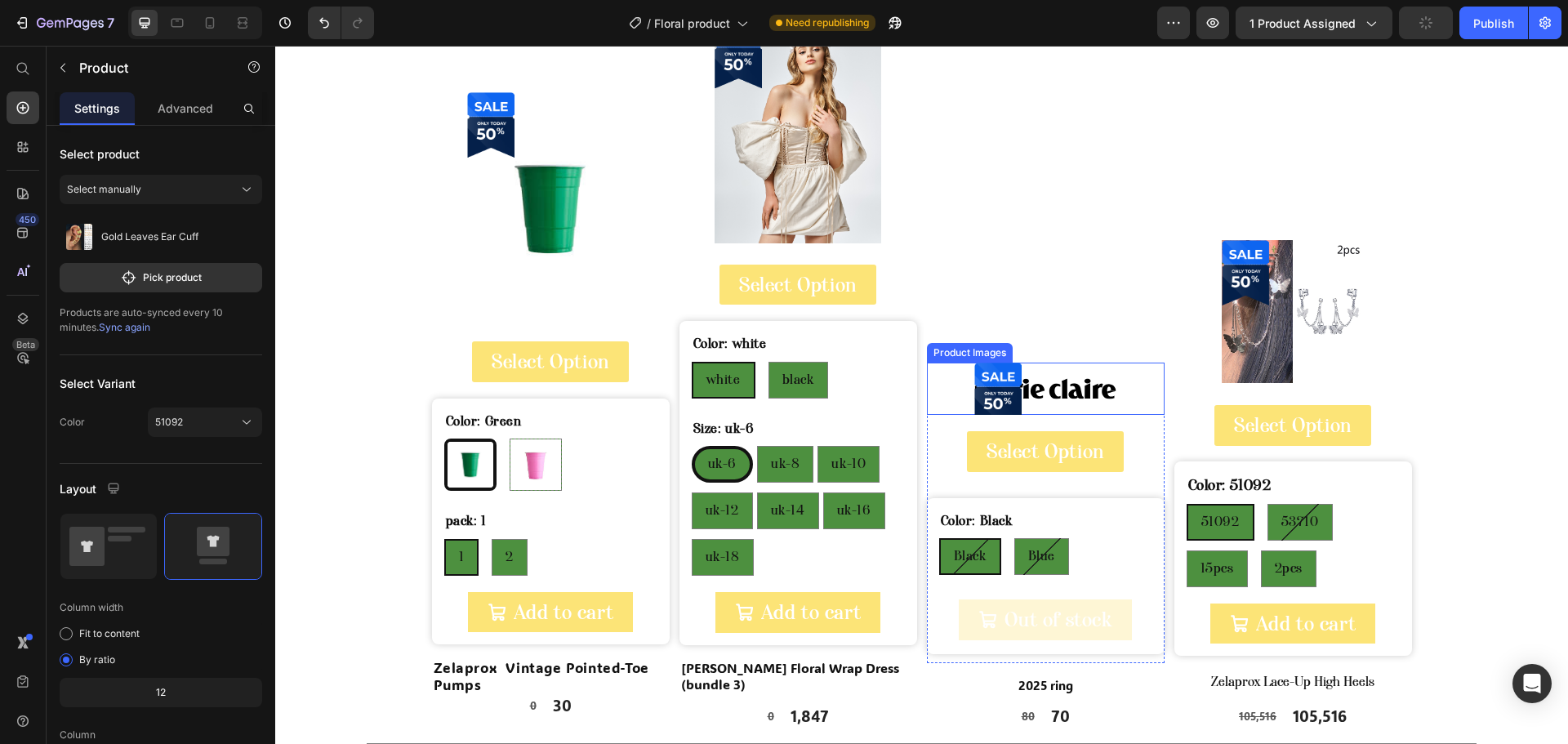 drag, startPoint x: 1047, startPoint y: 376, endPoint x: 981, endPoint y: 372, distance: 66.121101 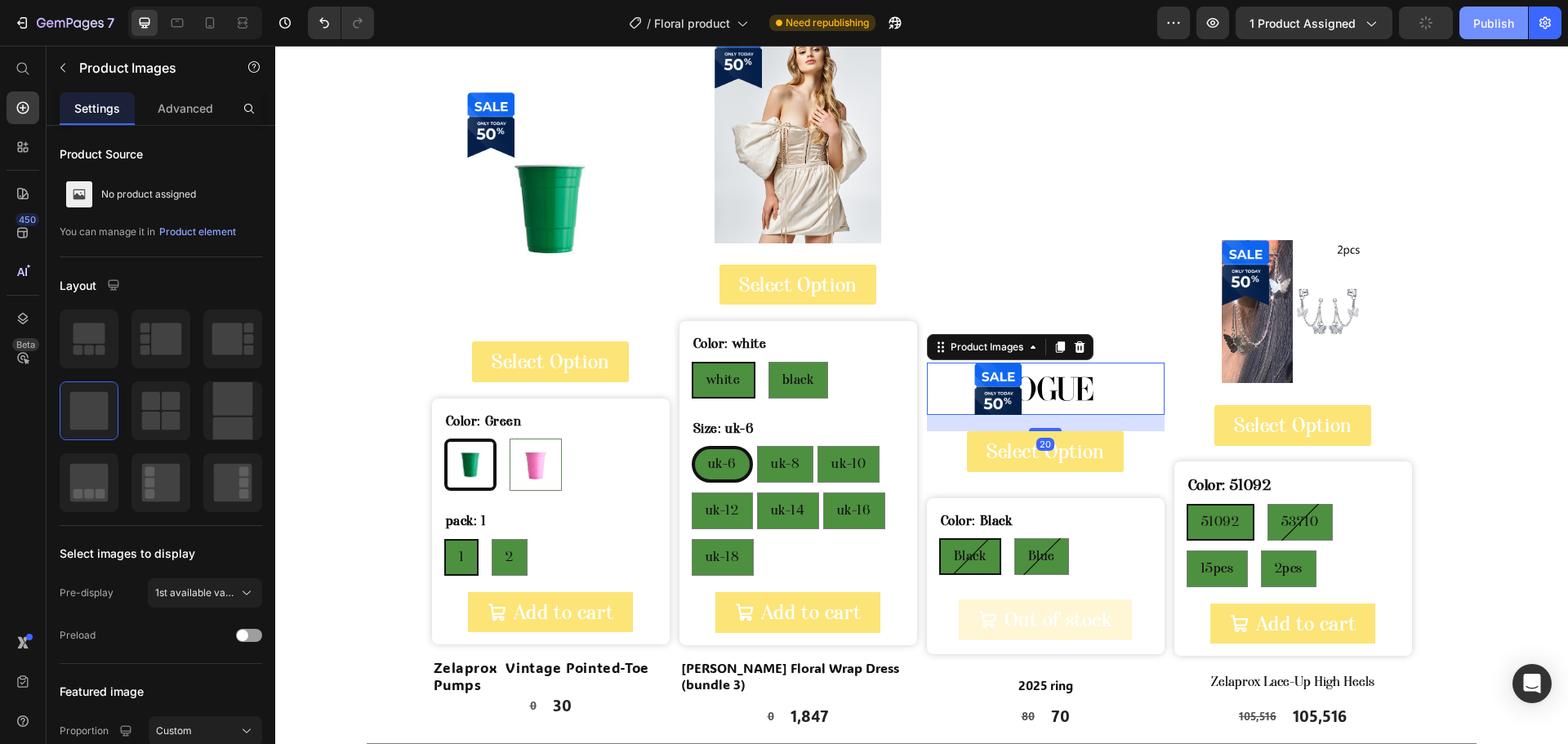click on "Publish" at bounding box center [1494, 23] 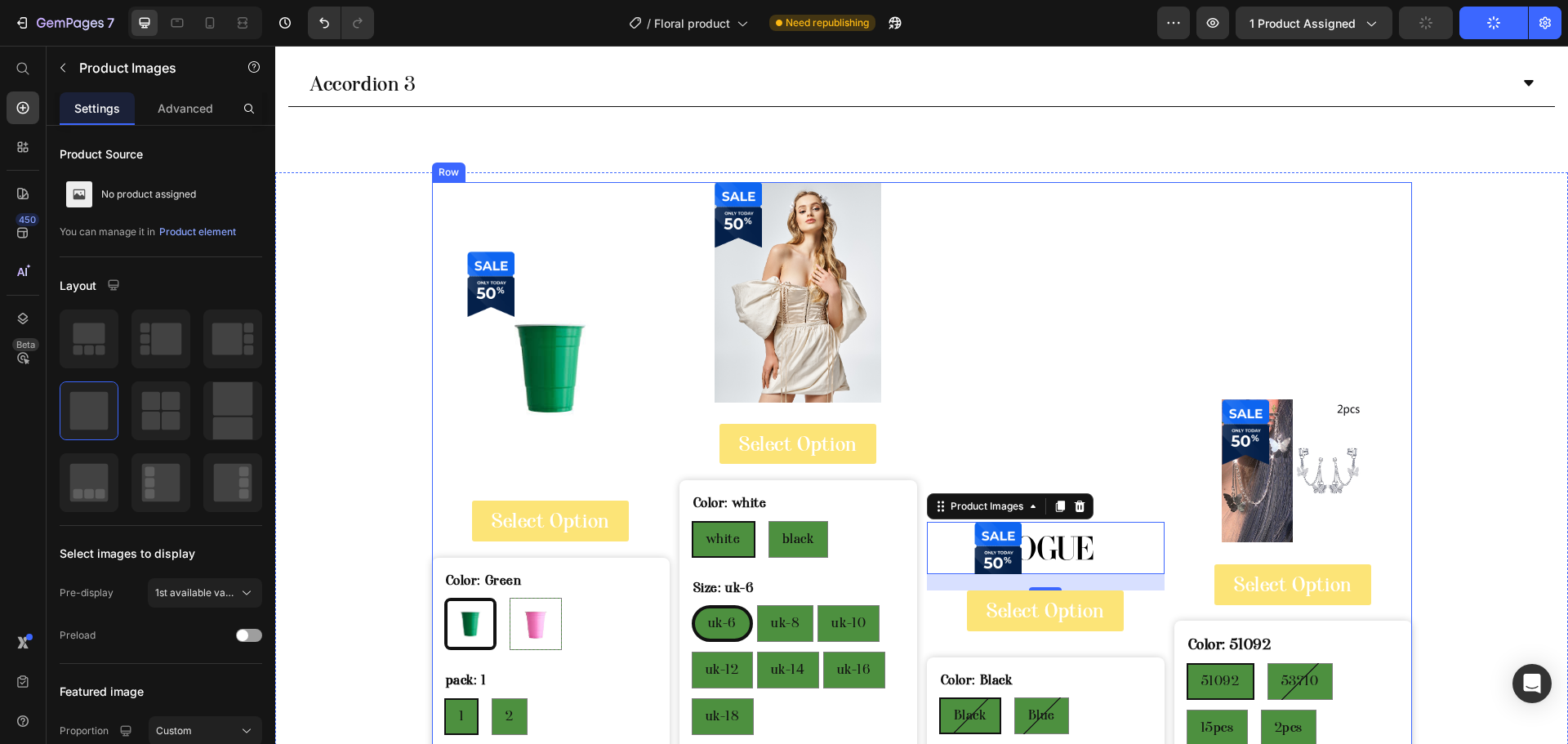 scroll, scrollTop: 1770, scrollLeft: 0, axis: vertical 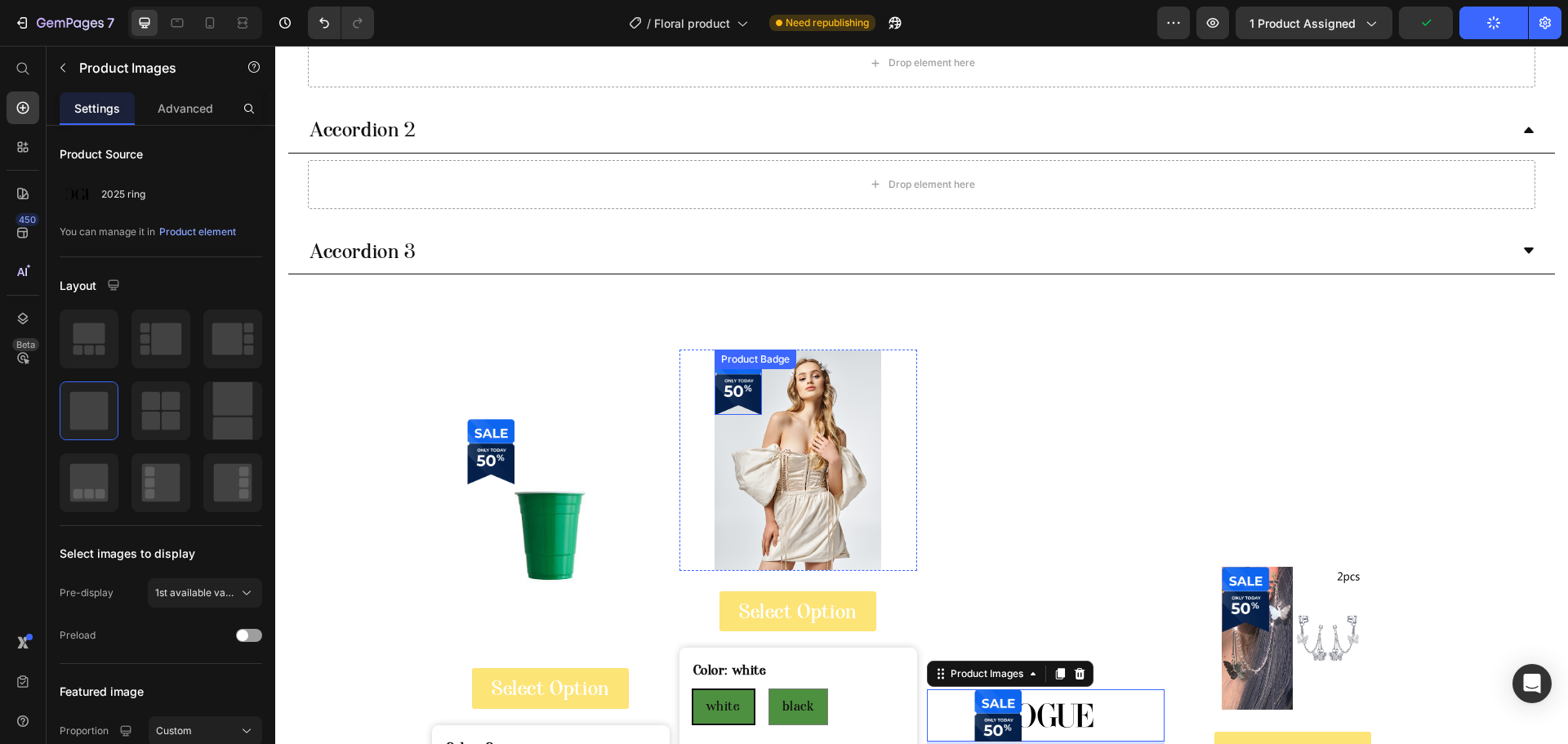 click on "Product Badge" at bounding box center [738, 381] 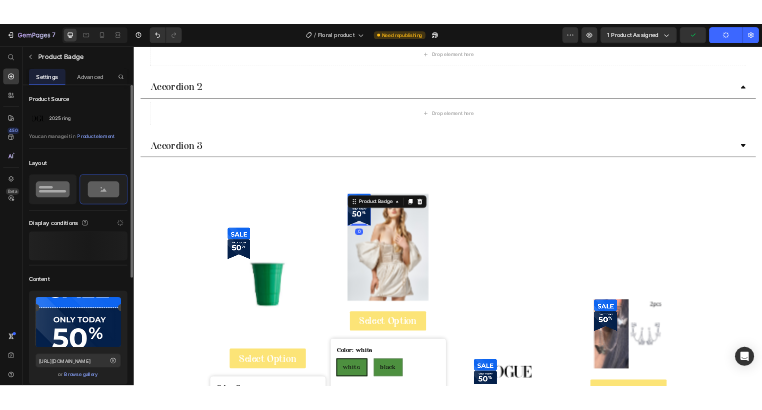 scroll, scrollTop: 546, scrollLeft: 0, axis: vertical 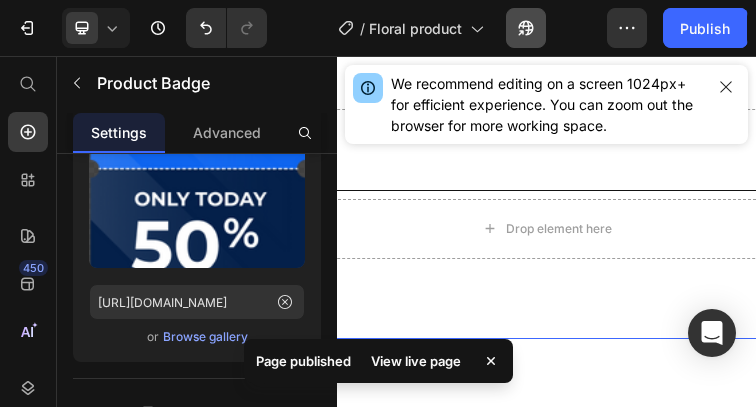 click 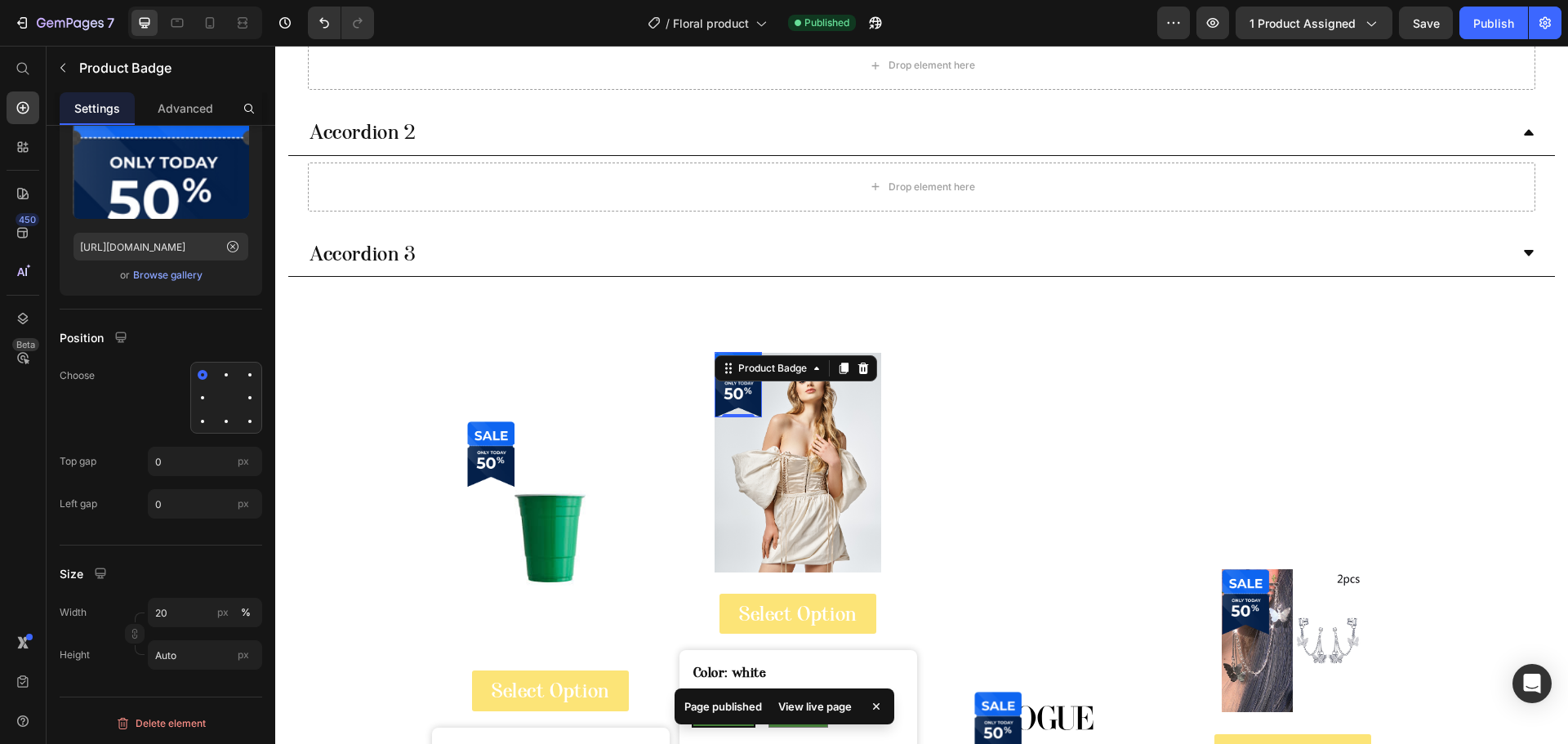 scroll, scrollTop: 1782, scrollLeft: 0, axis: vertical 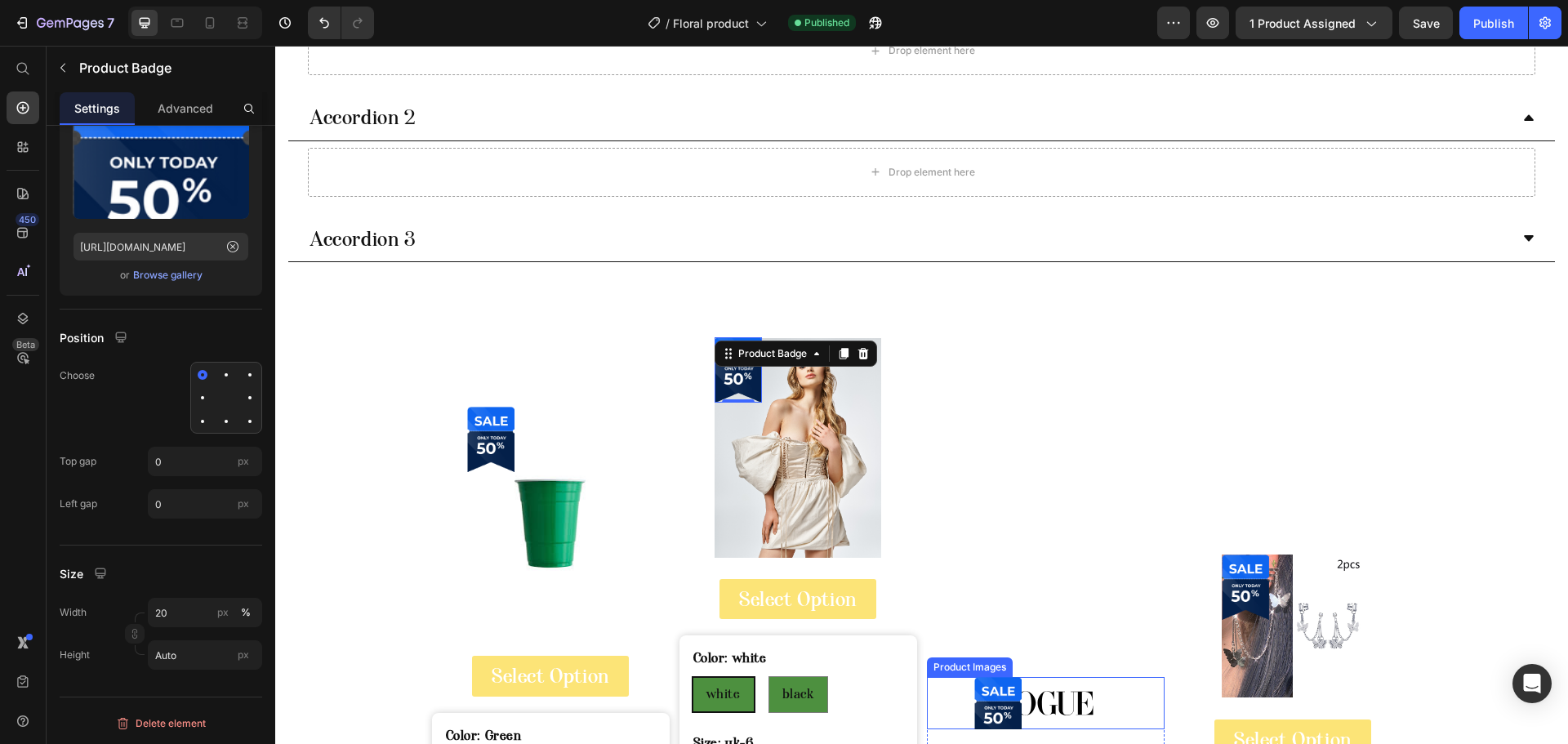click at bounding box center (1045, 703) 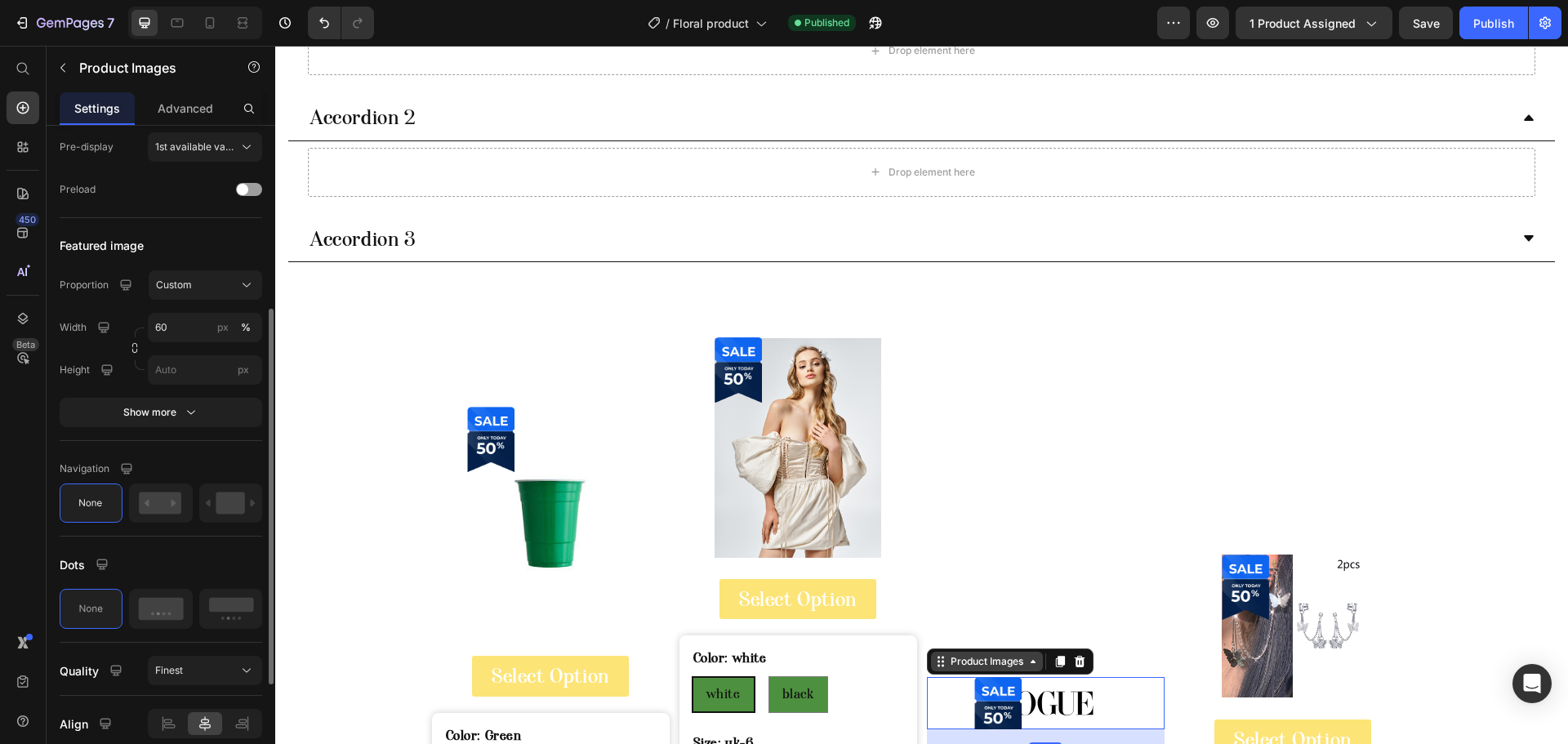 scroll, scrollTop: 0, scrollLeft: 0, axis: both 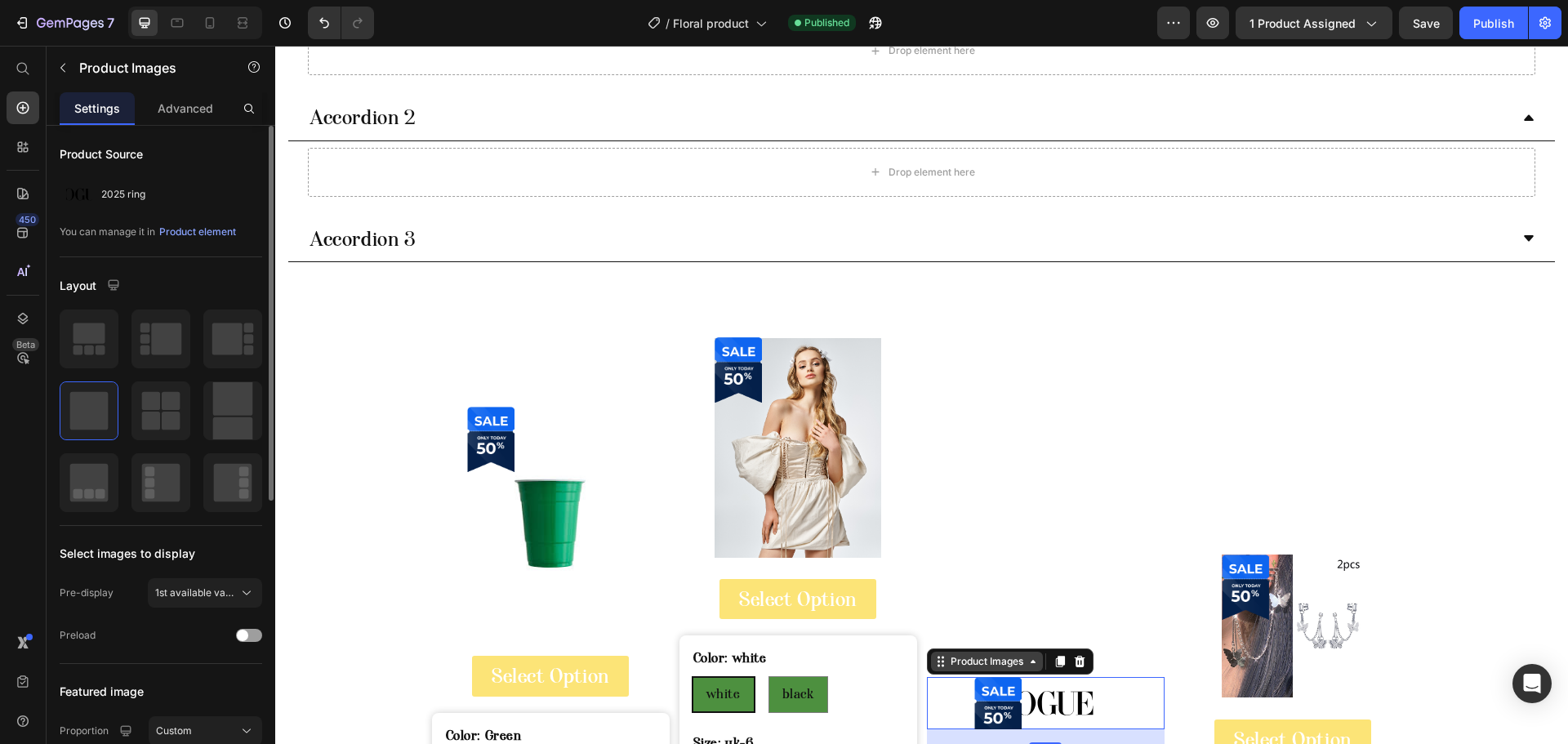 click on "Product Images" at bounding box center [987, 662] 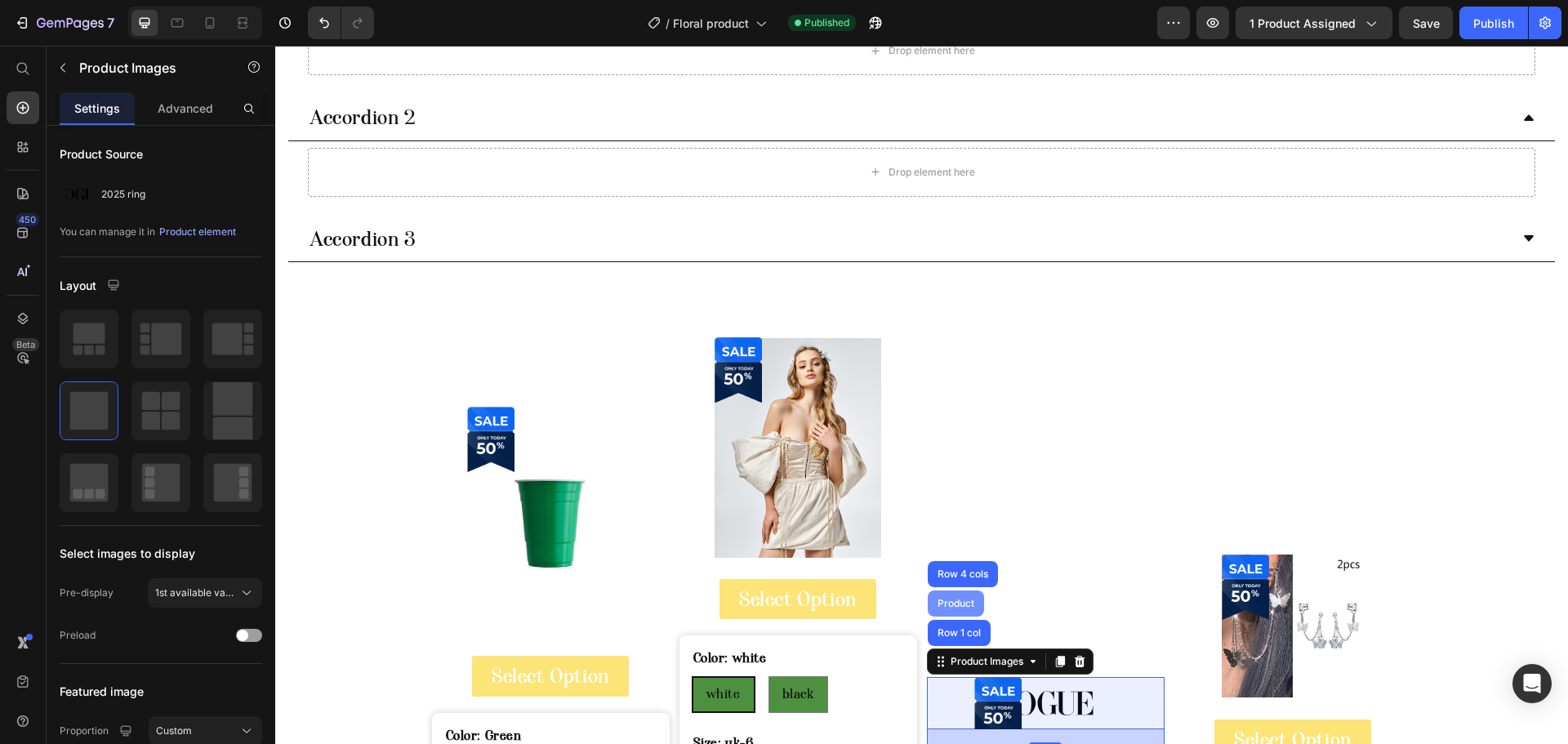 click on "Product" at bounding box center (956, 604) 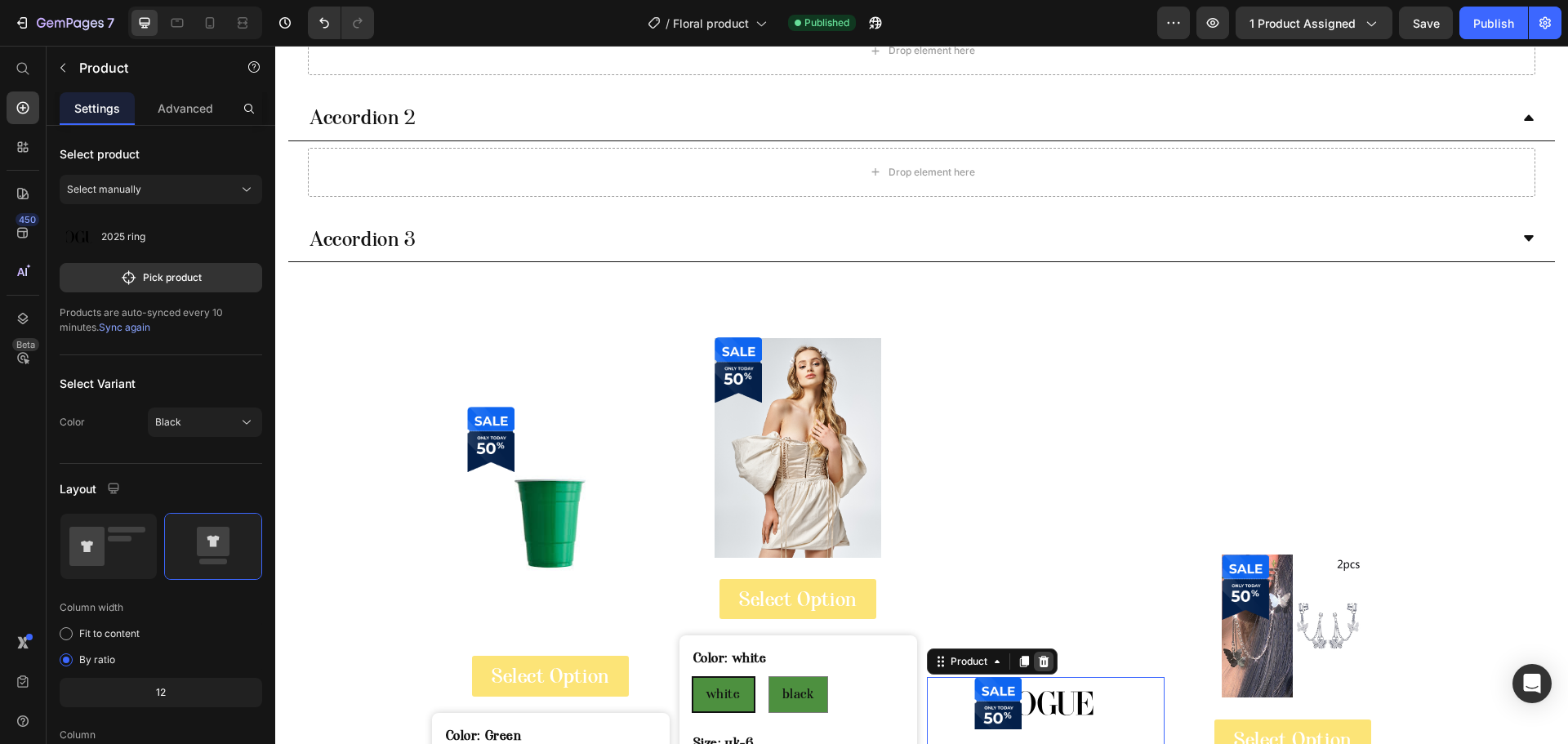 click at bounding box center (1044, 662) 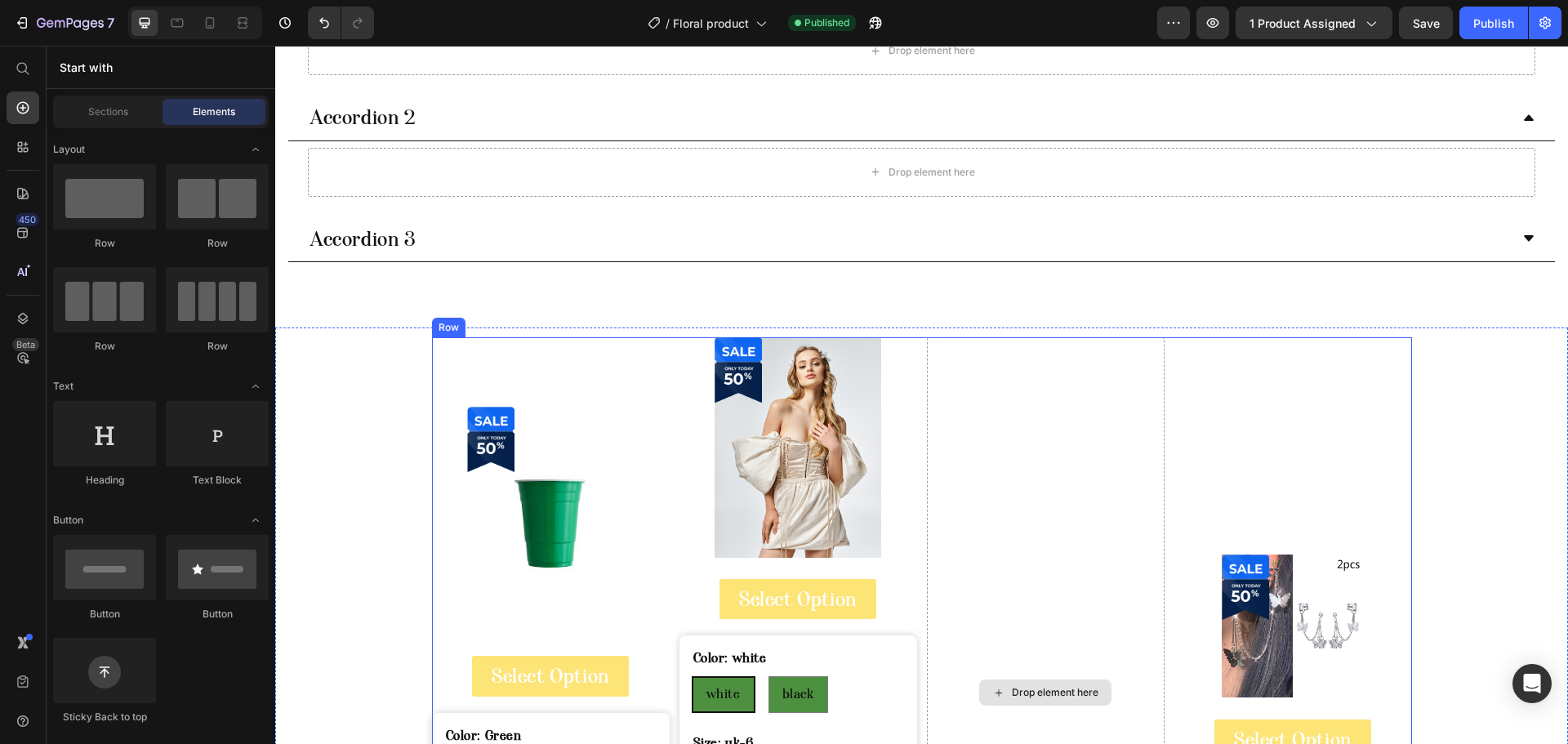 click on "Drop element here" at bounding box center [1045, 693] 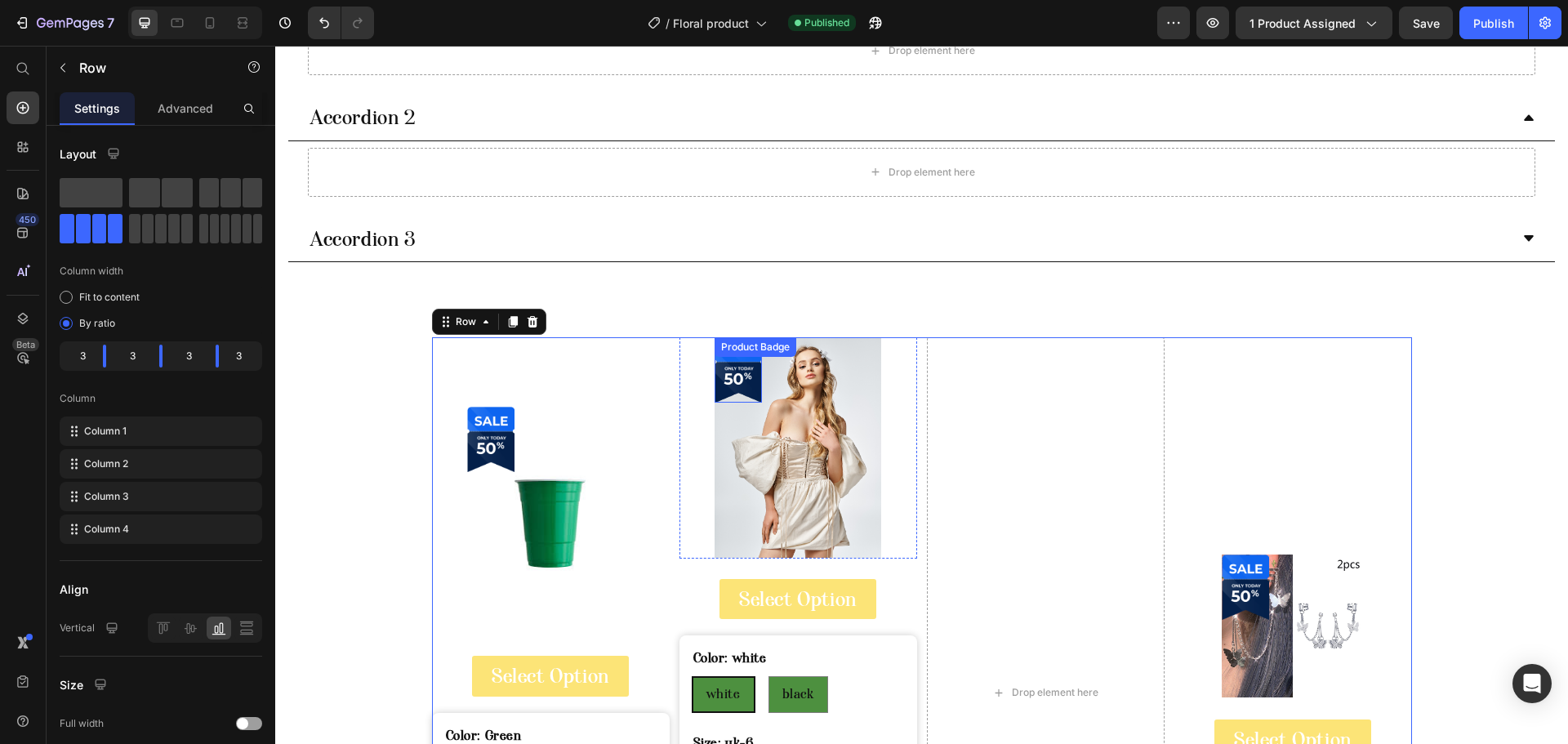 click at bounding box center [738, 369] 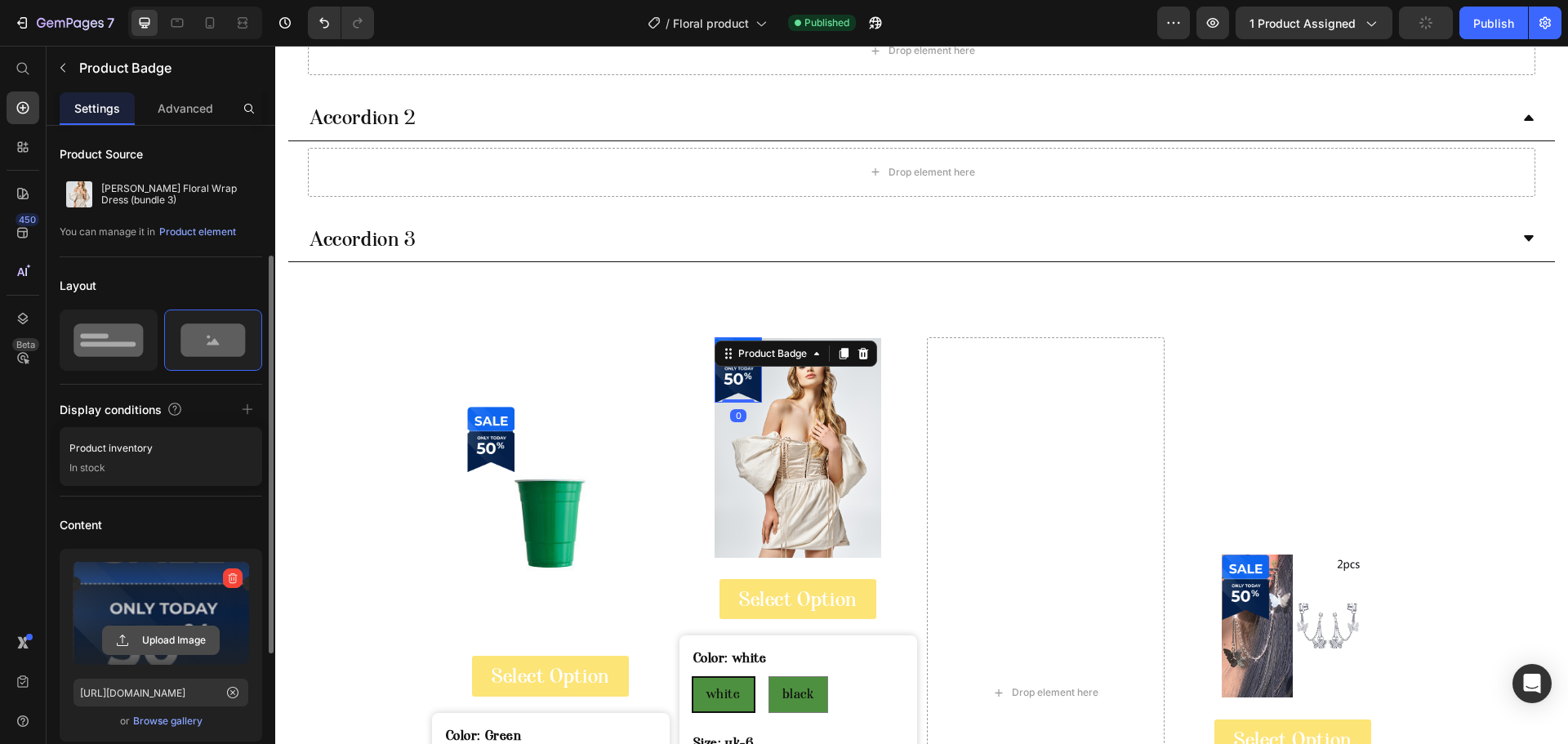 scroll, scrollTop: 82, scrollLeft: 0, axis: vertical 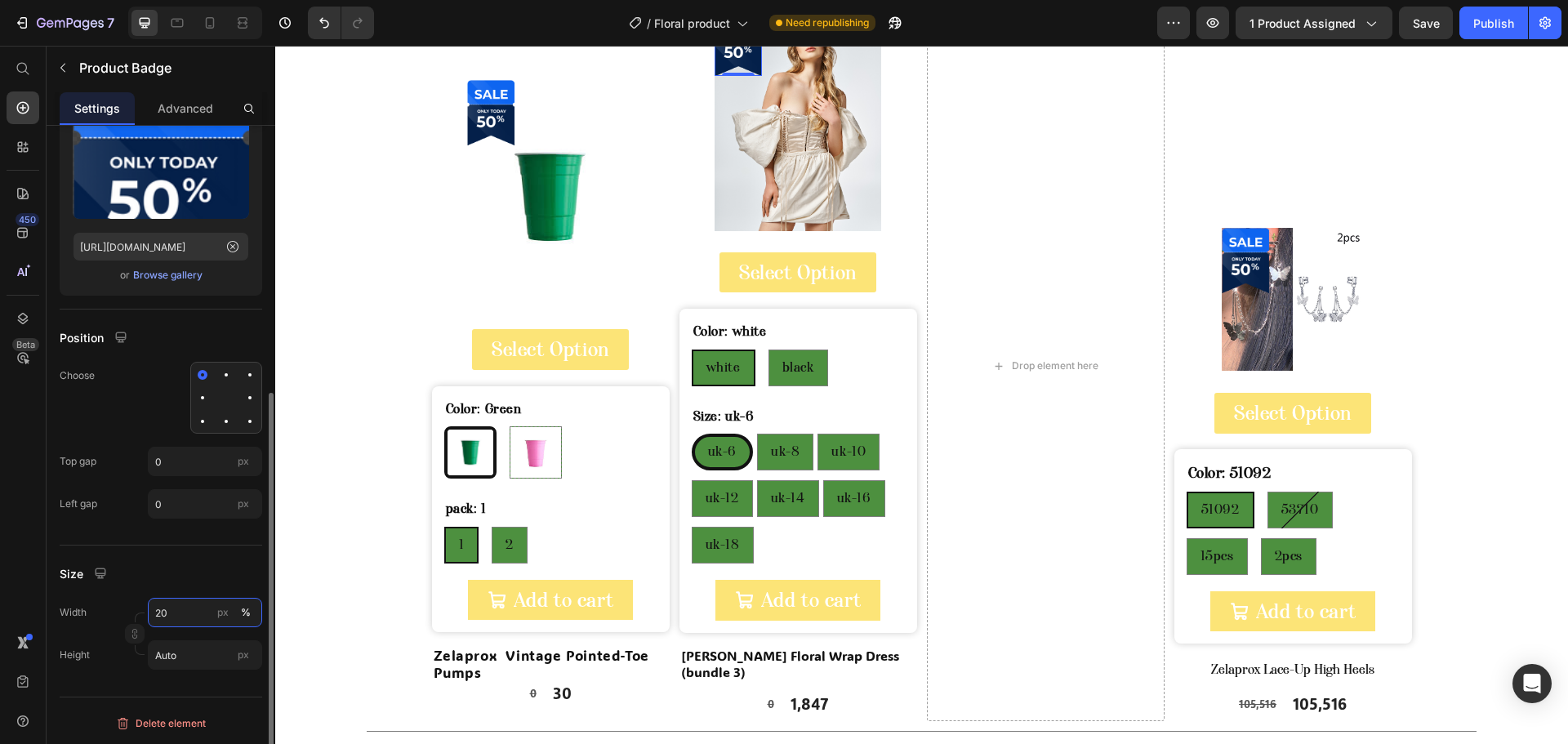 click on "20" at bounding box center (205, 613) 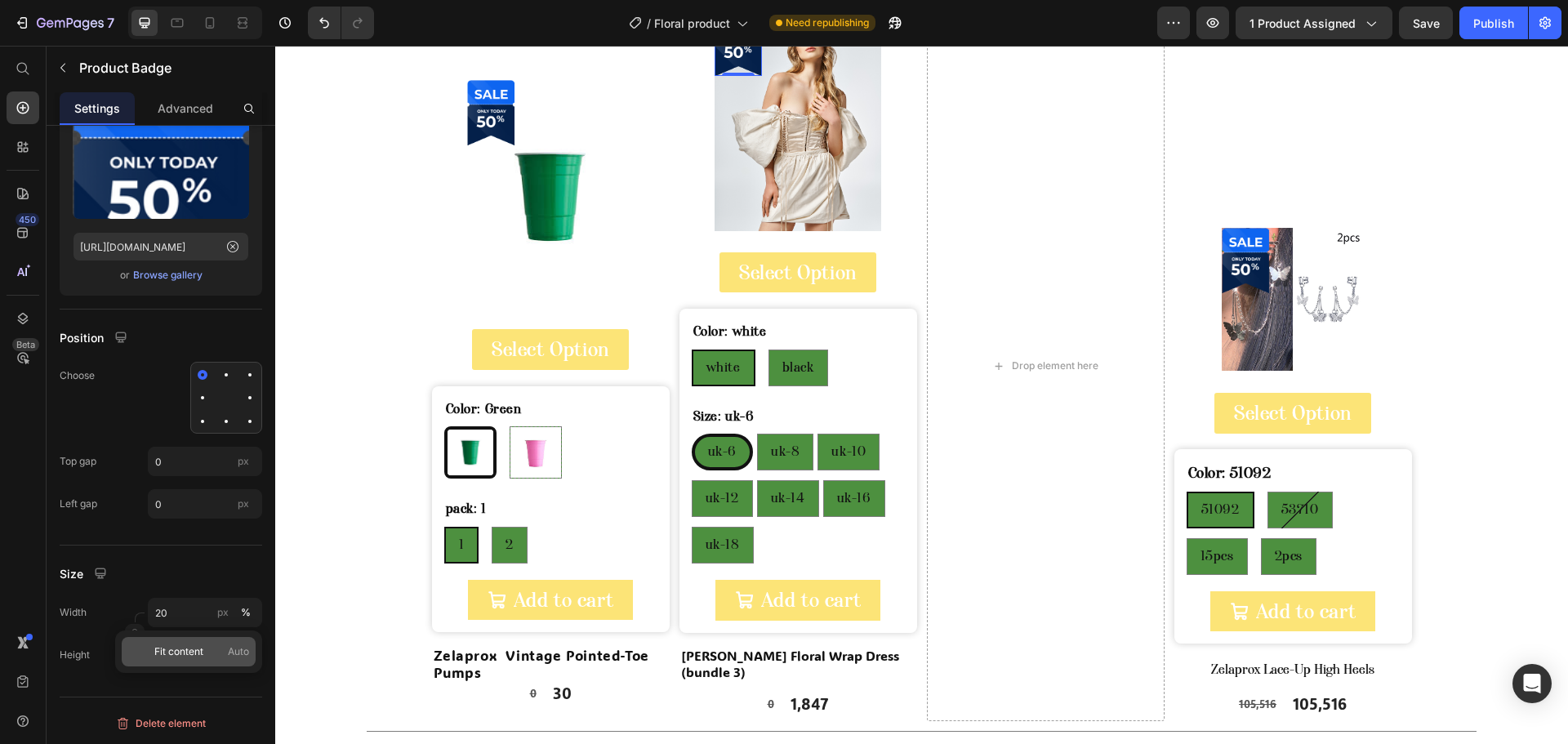 click on "Fit content" at bounding box center (179, 652) 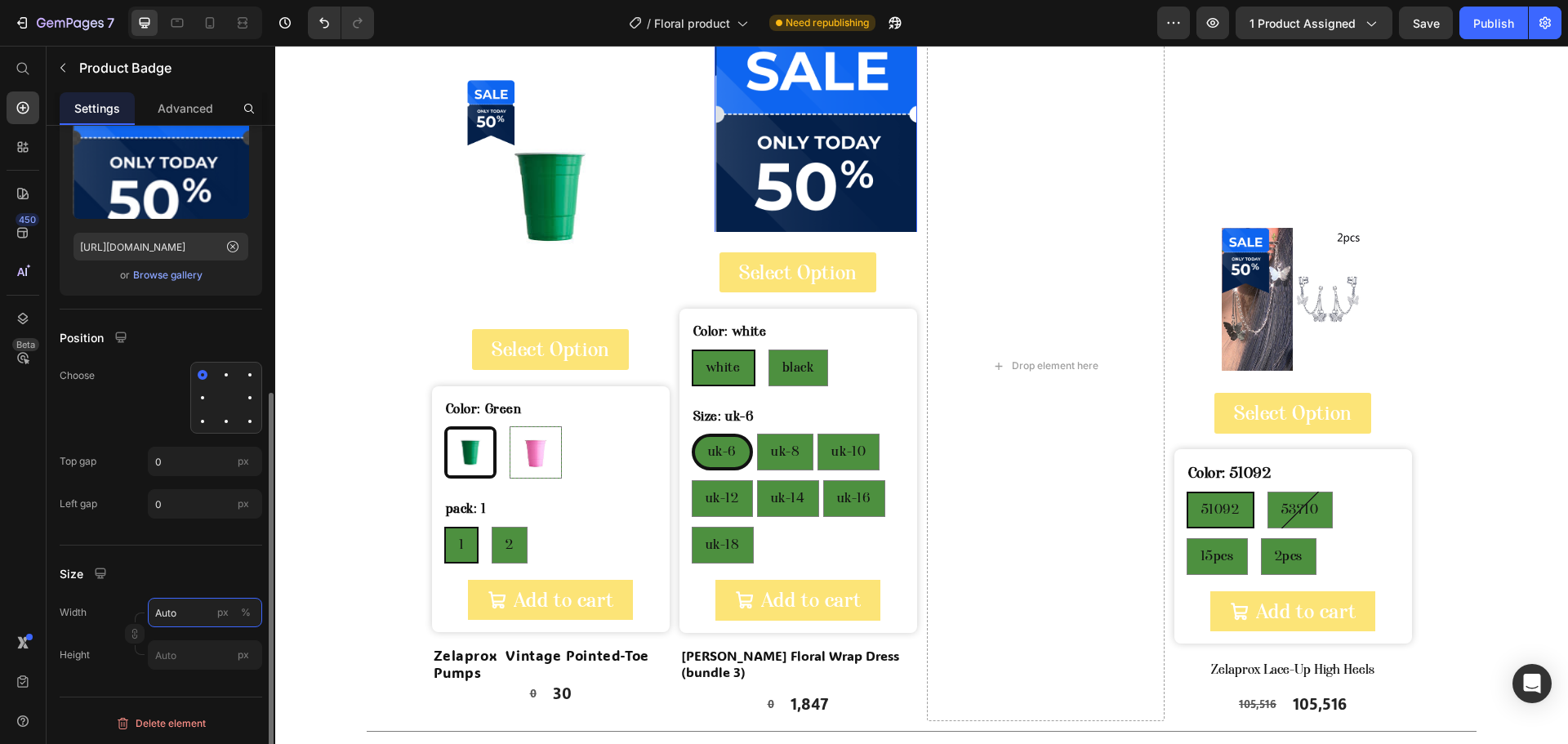 click on "Auto" at bounding box center (205, 613) 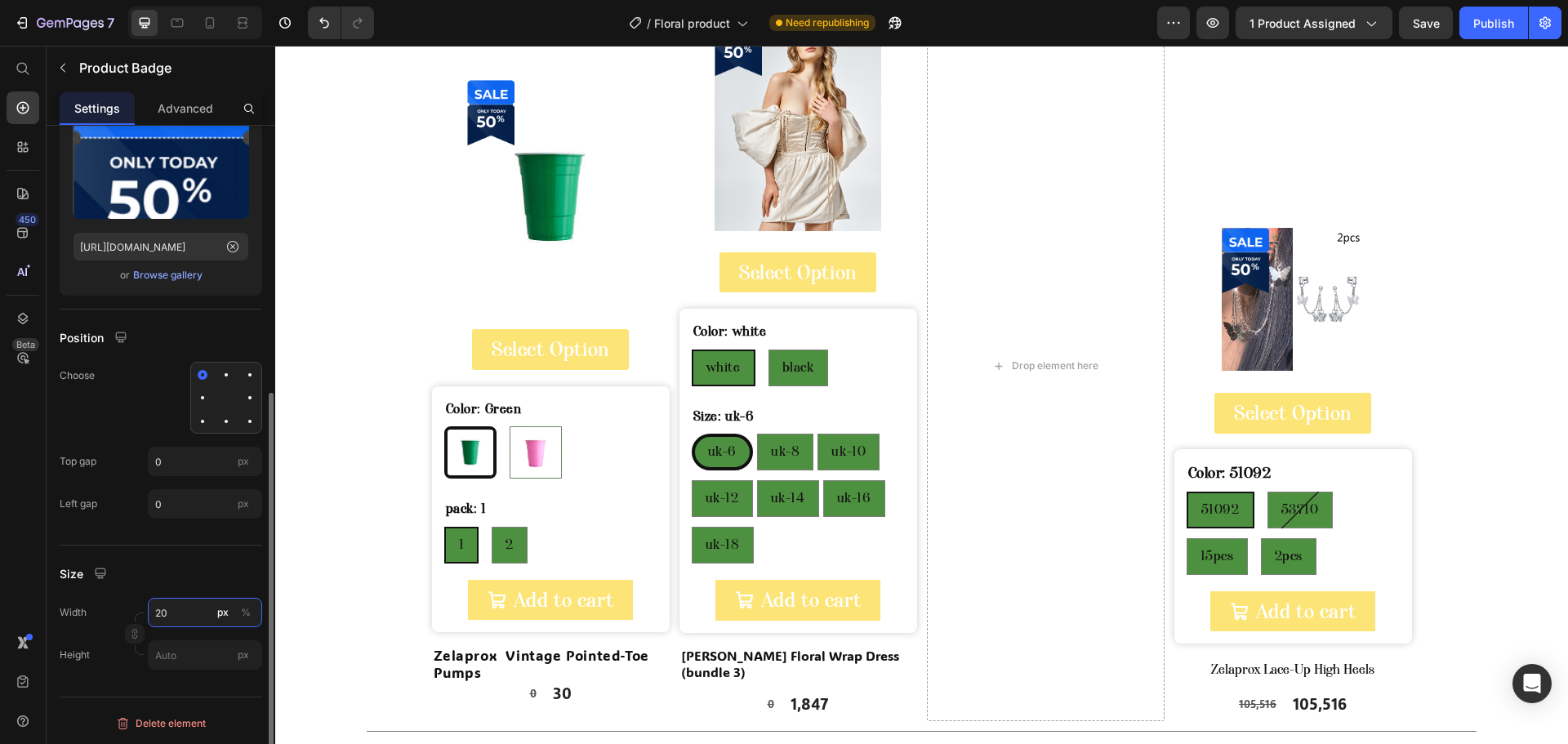 type on "20" 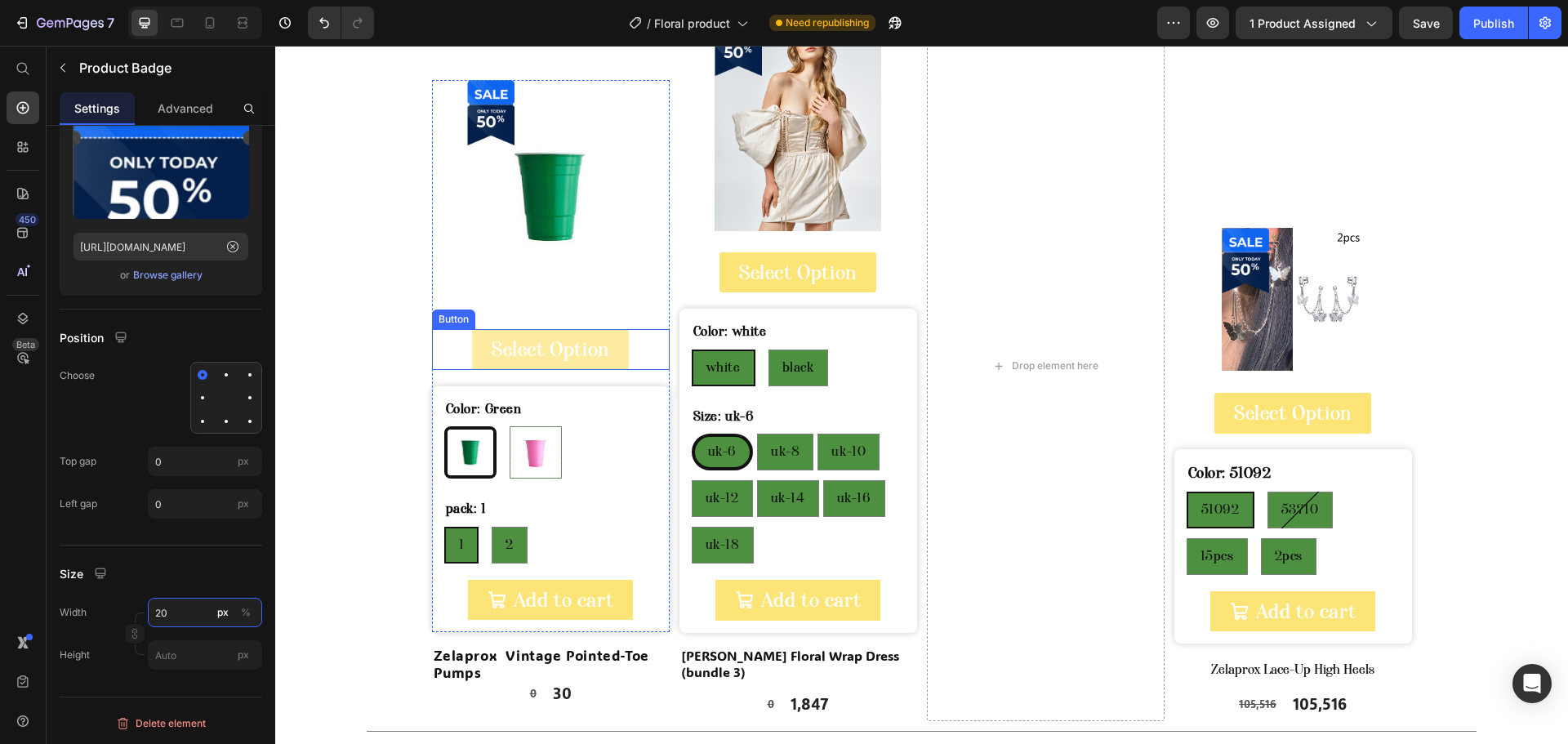 scroll, scrollTop: 1782, scrollLeft: 0, axis: vertical 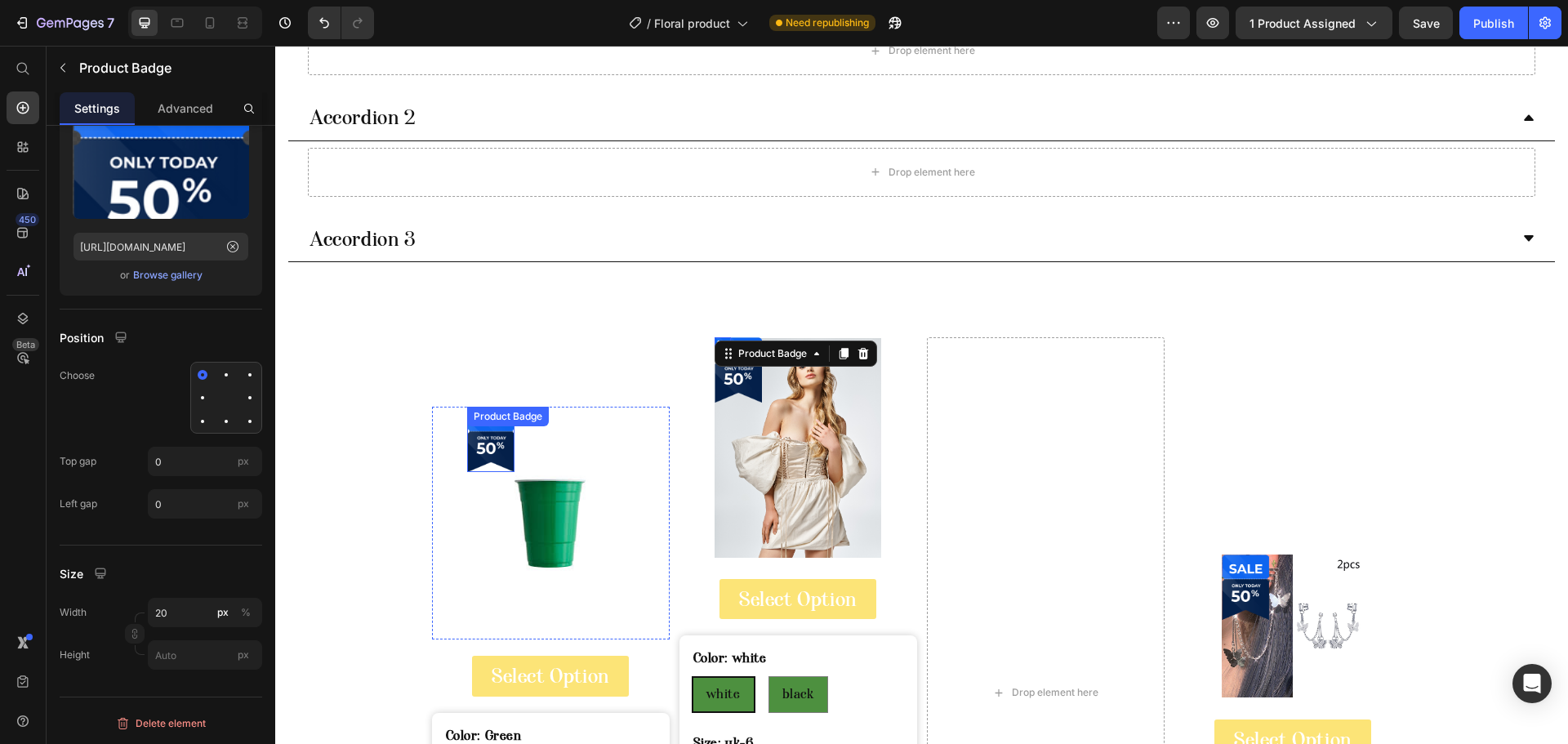 click at bounding box center (491, 439) 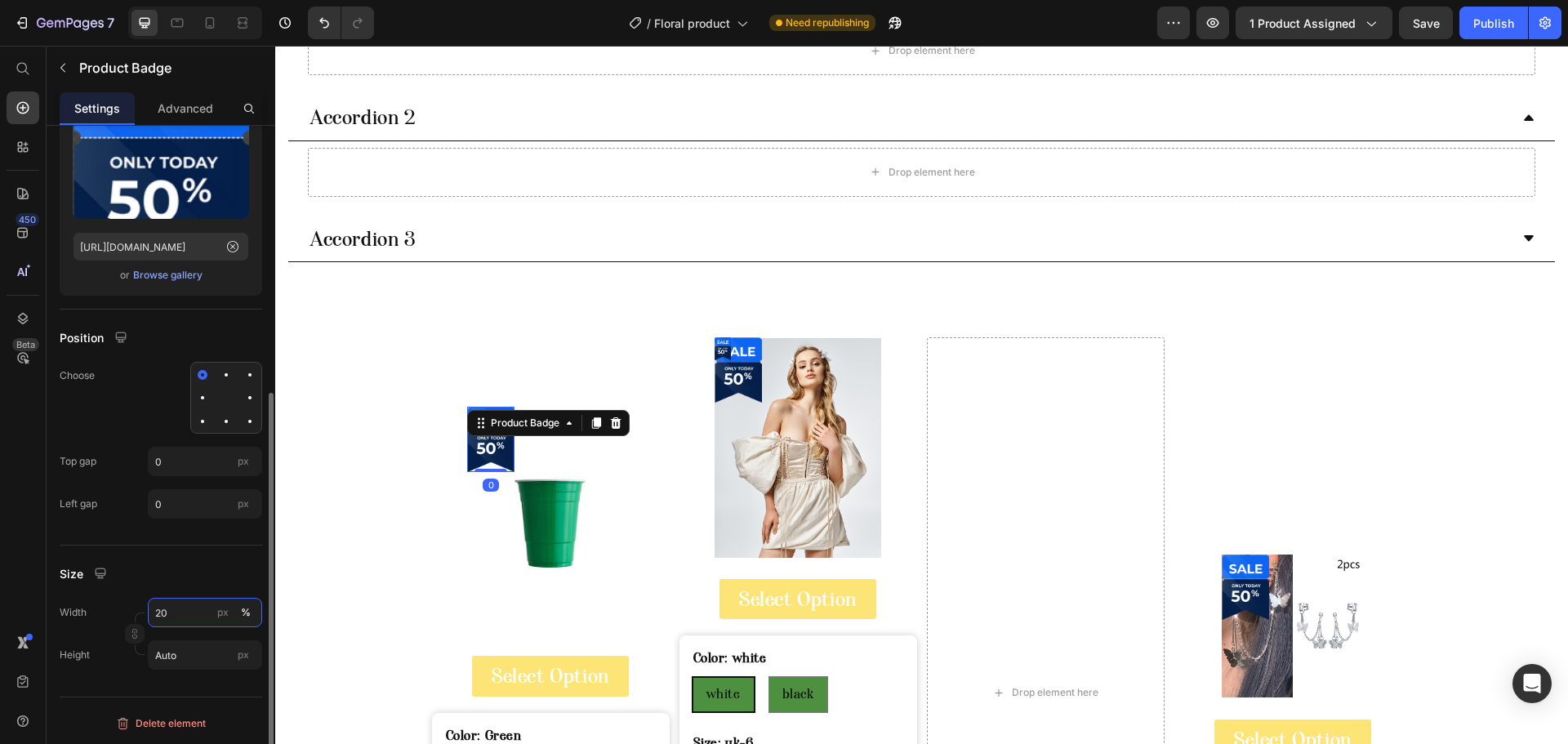 click on "20" at bounding box center [205, 613] 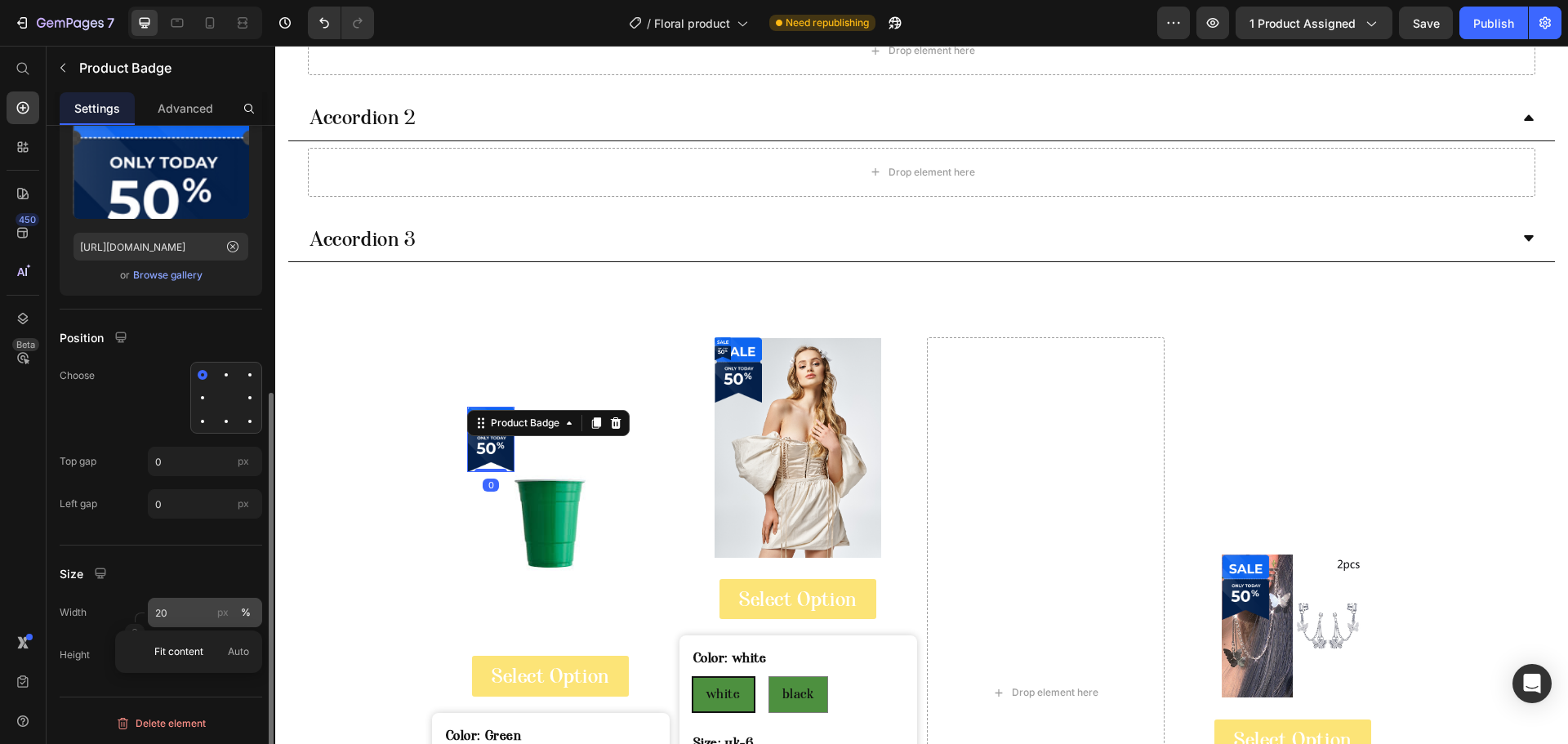 click on "px" at bounding box center (223, 613) 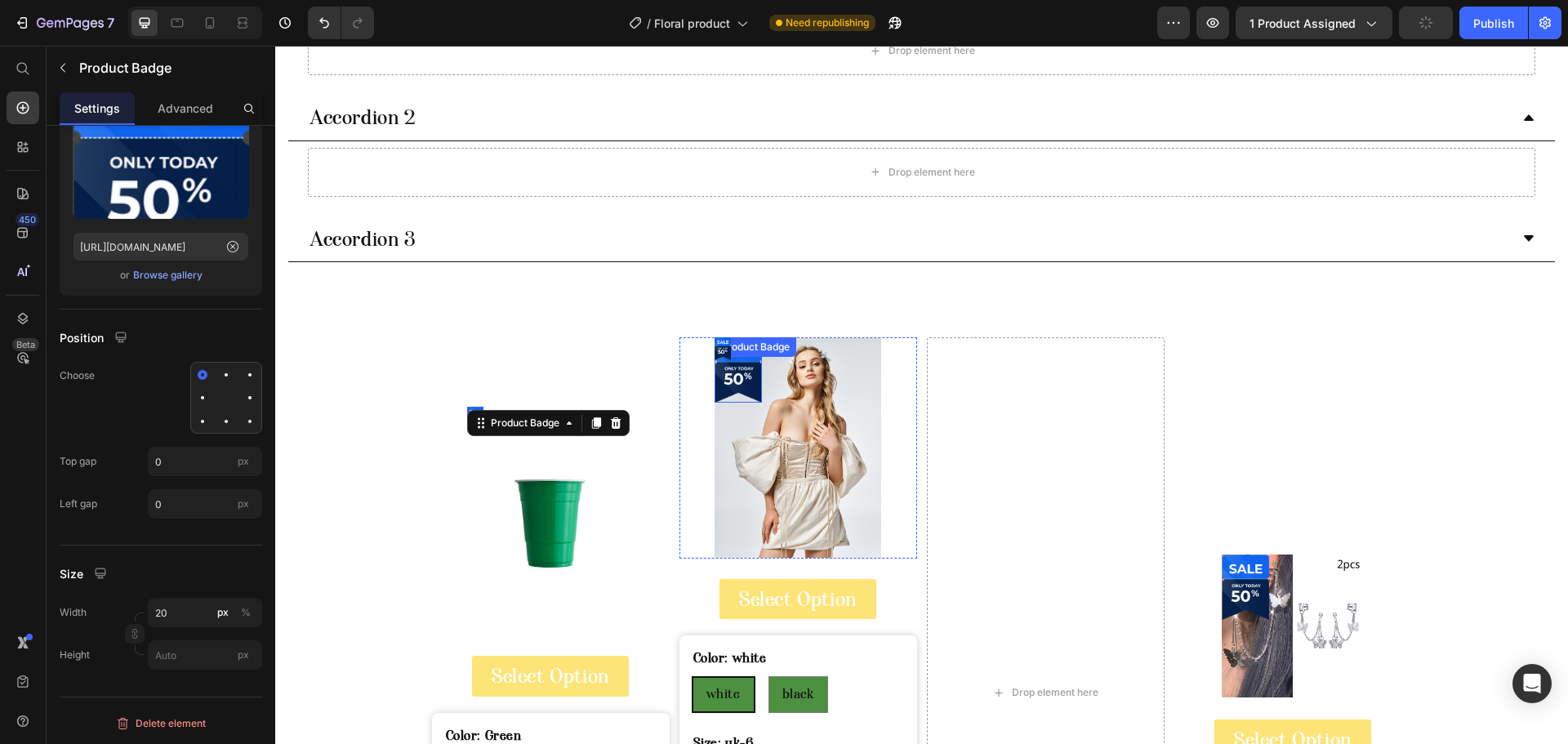 click at bounding box center [738, 369] 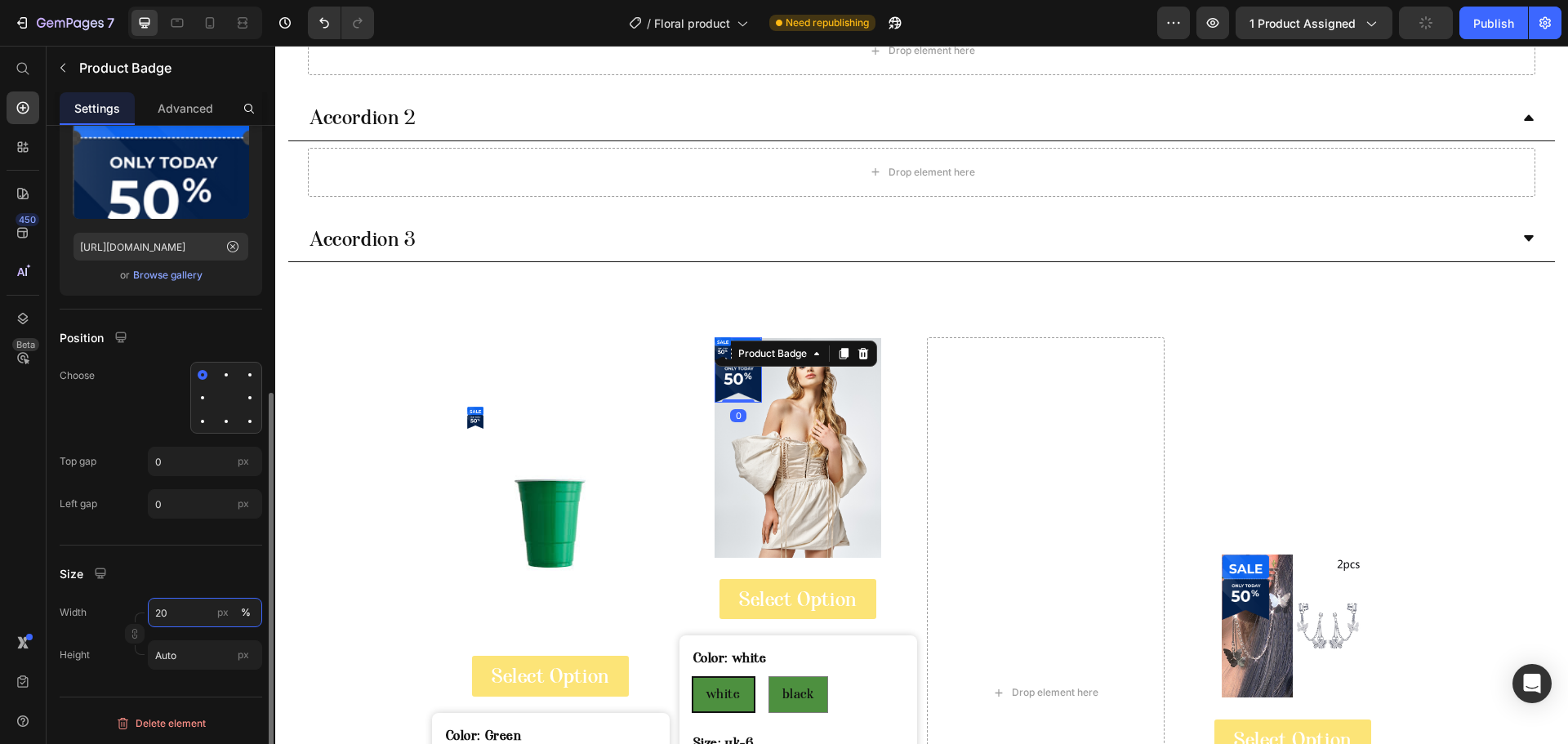 click on "20" at bounding box center (205, 613) 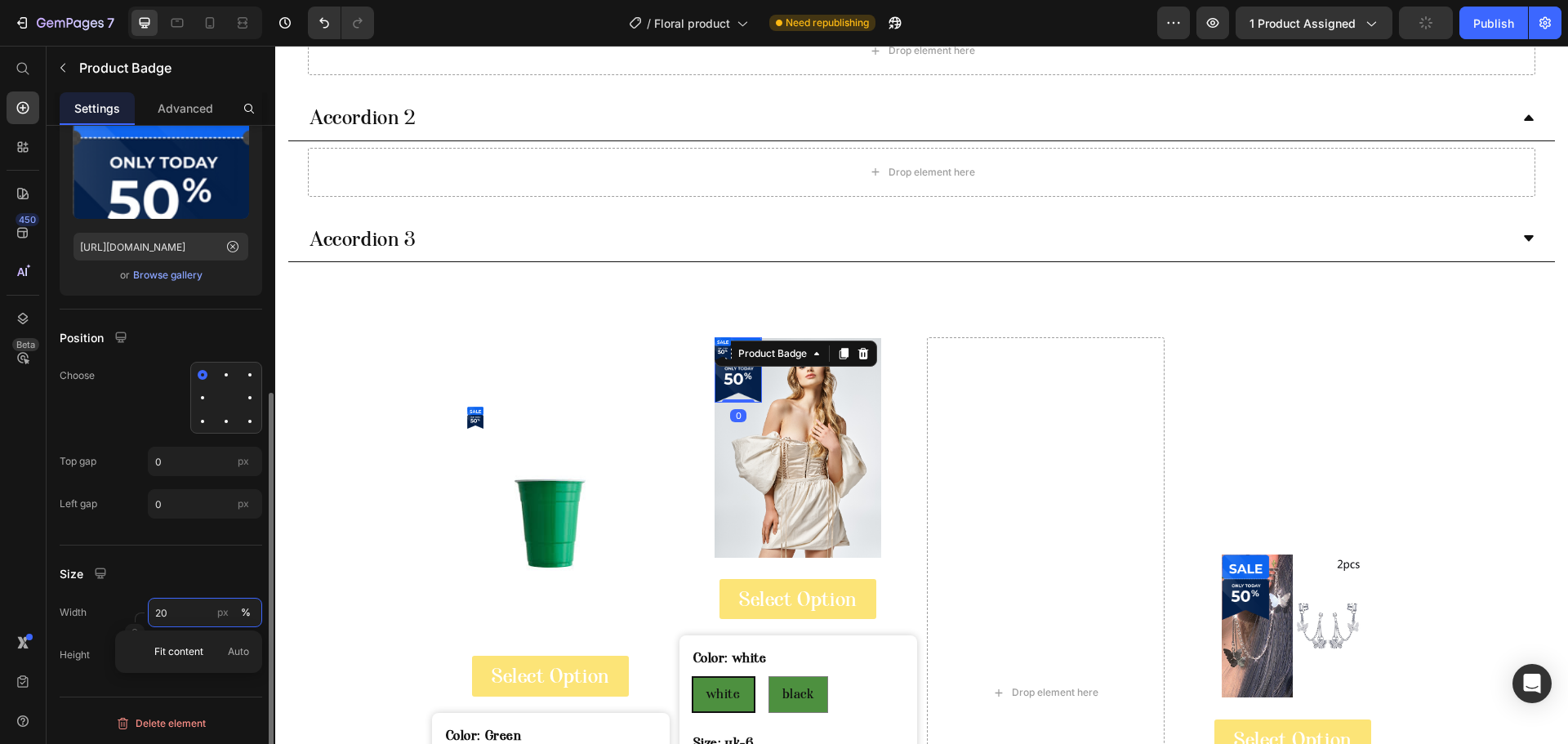 type on "5" 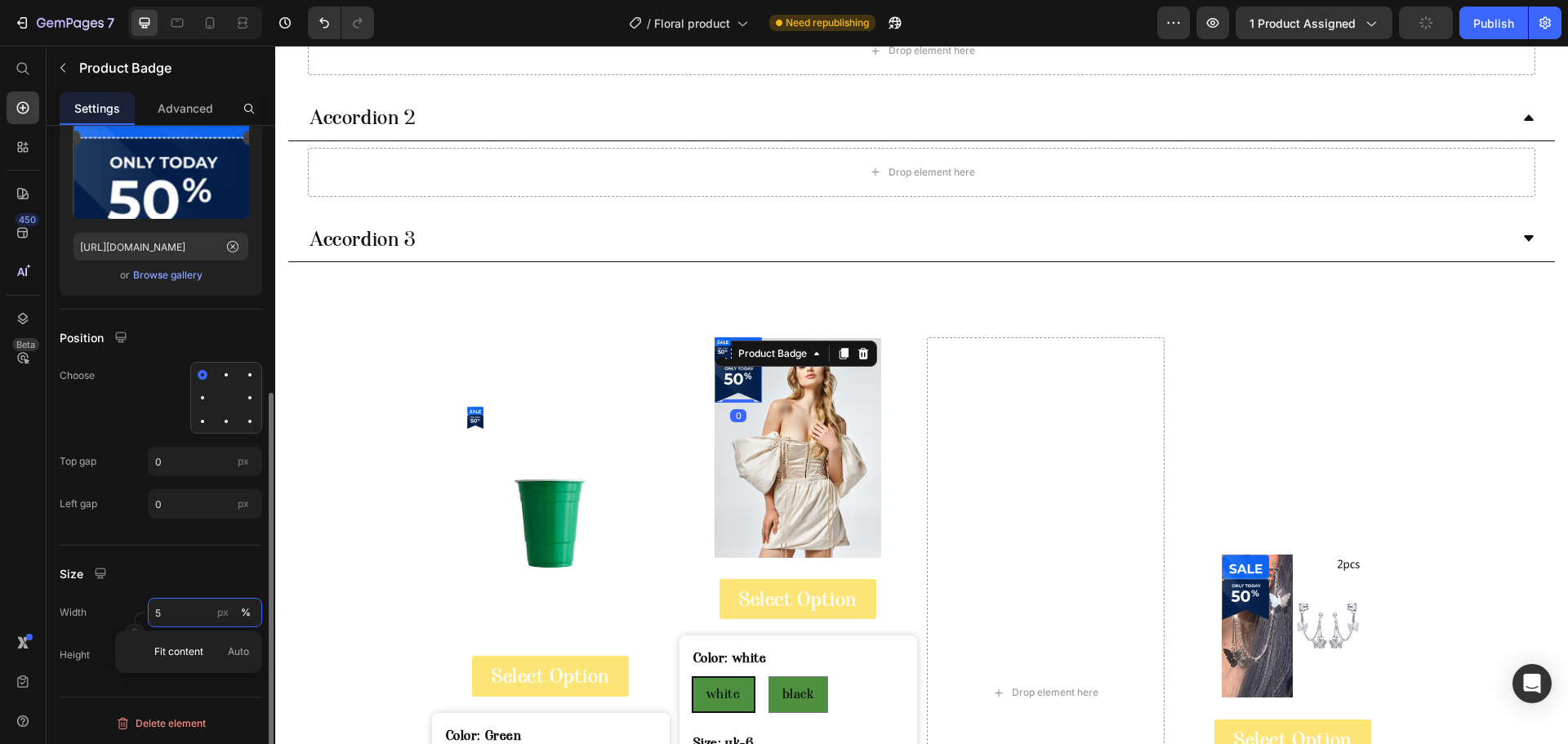 type 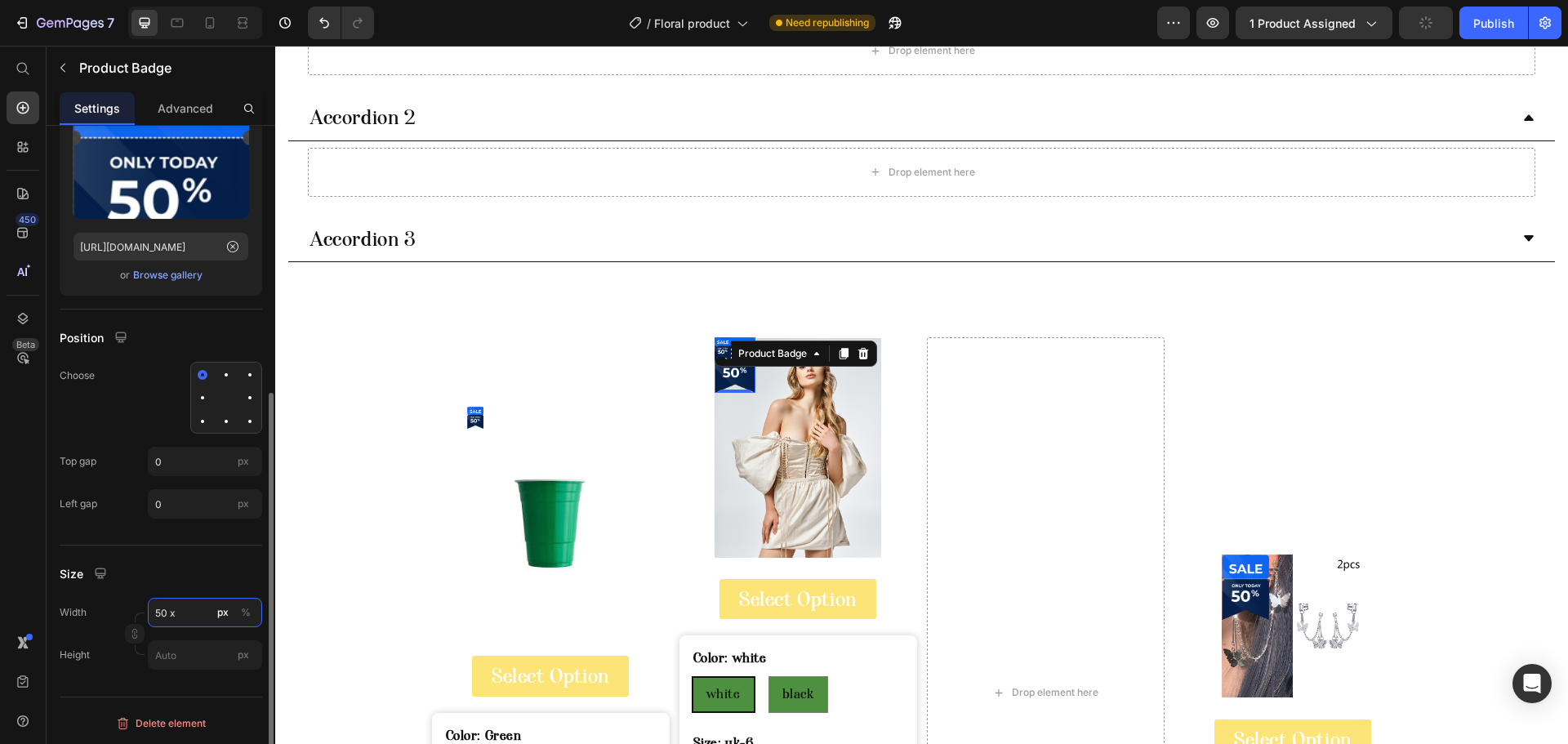 type on "50" 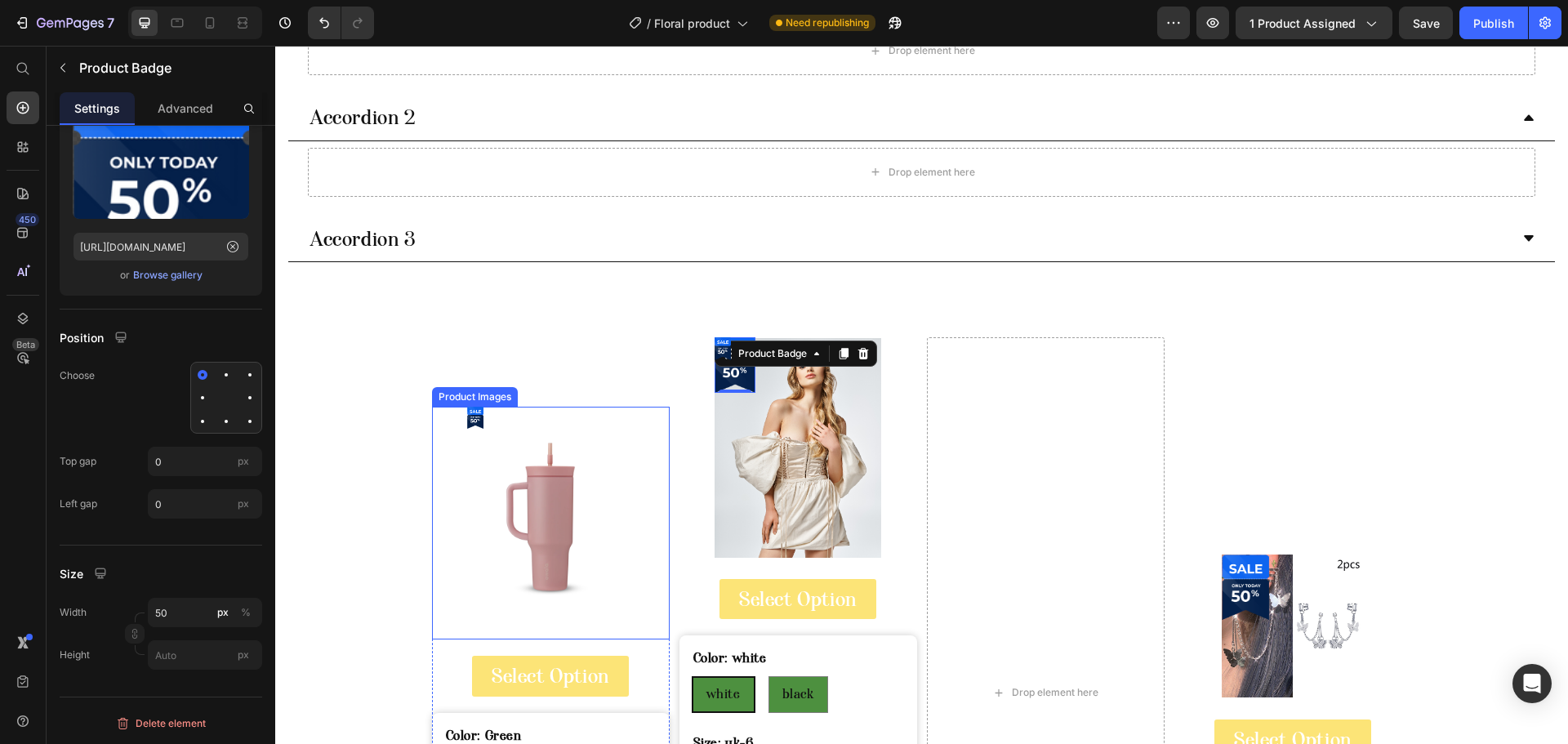 click at bounding box center [475, 417] 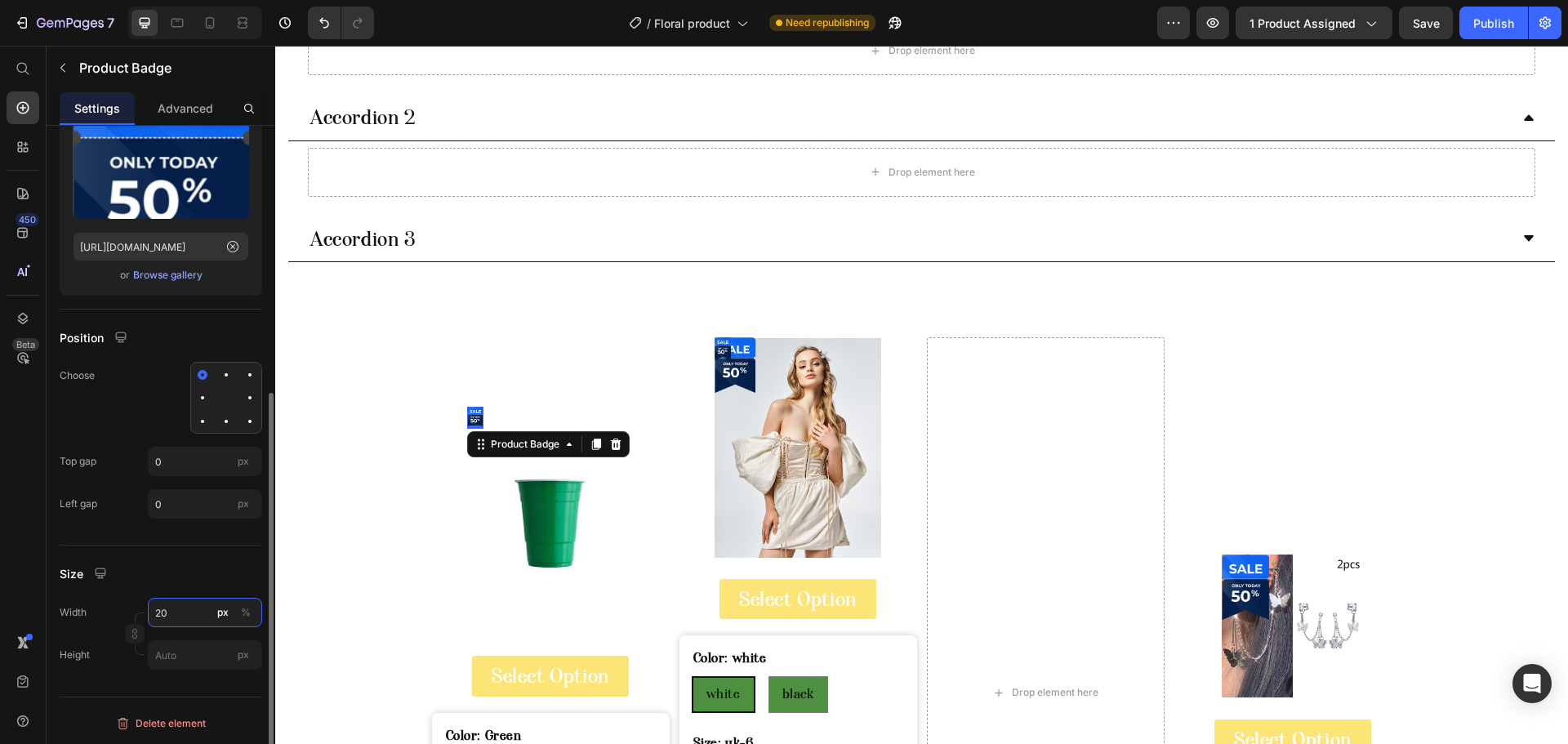 click on "20" at bounding box center (205, 613) 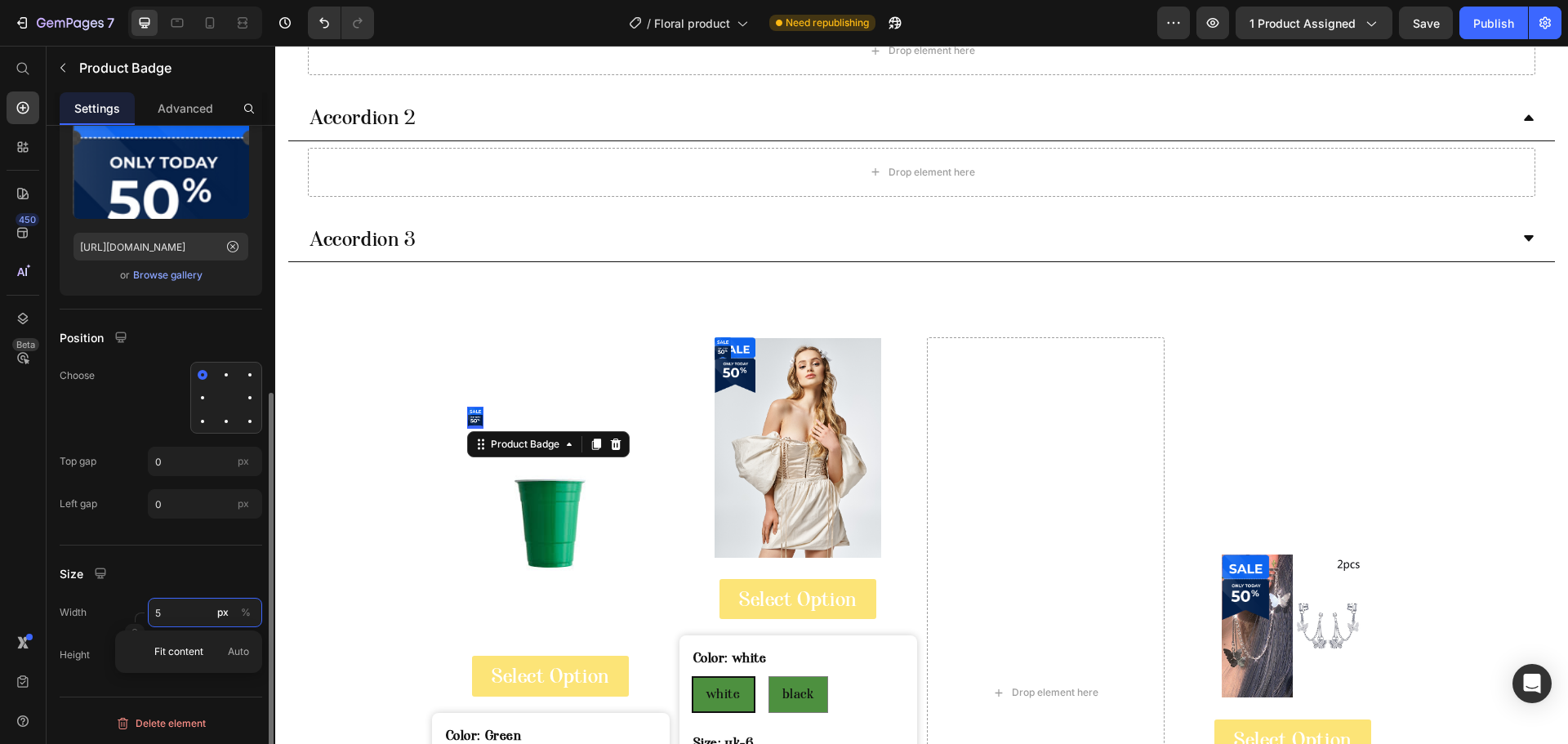 type on "50" 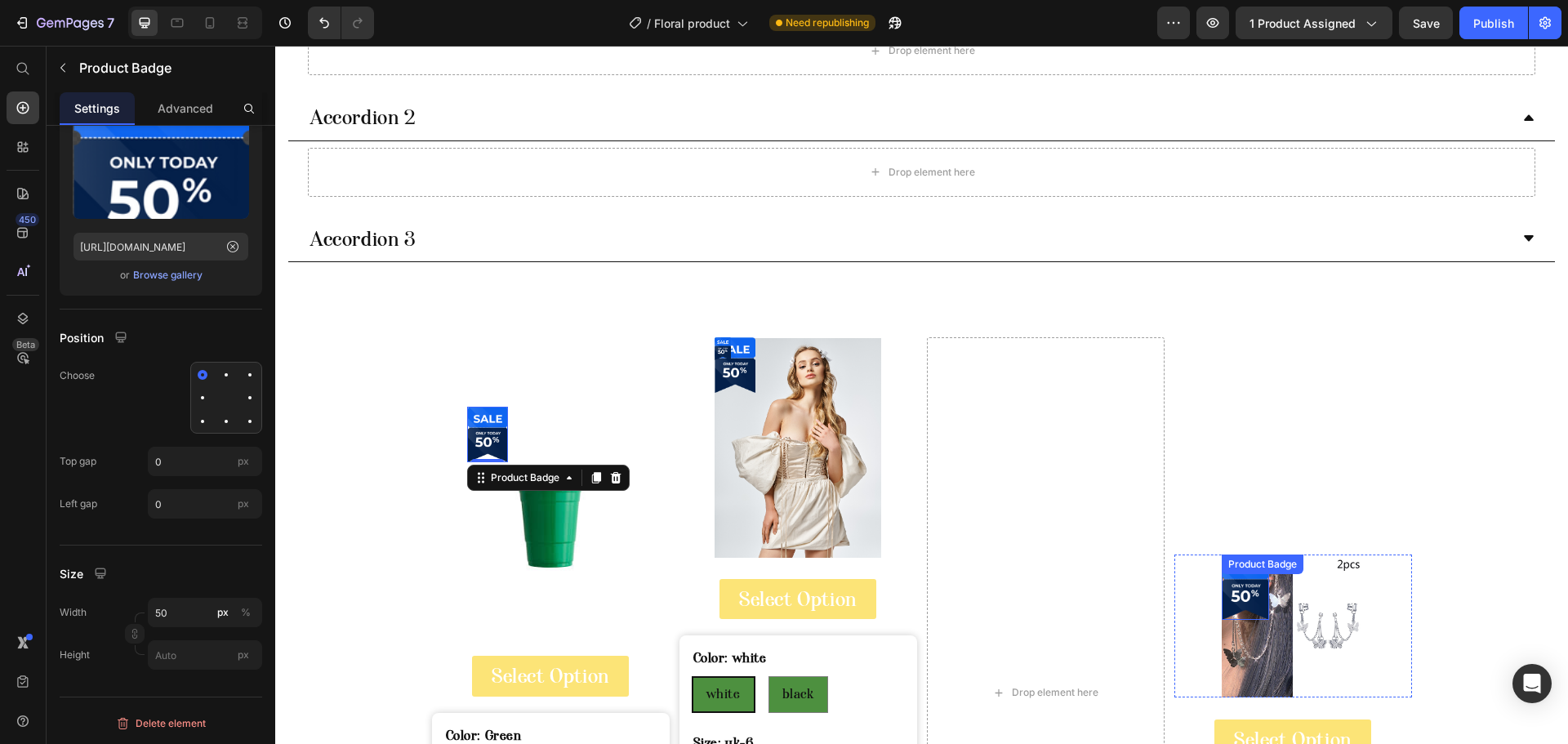 click at bounding box center [1245, 586] 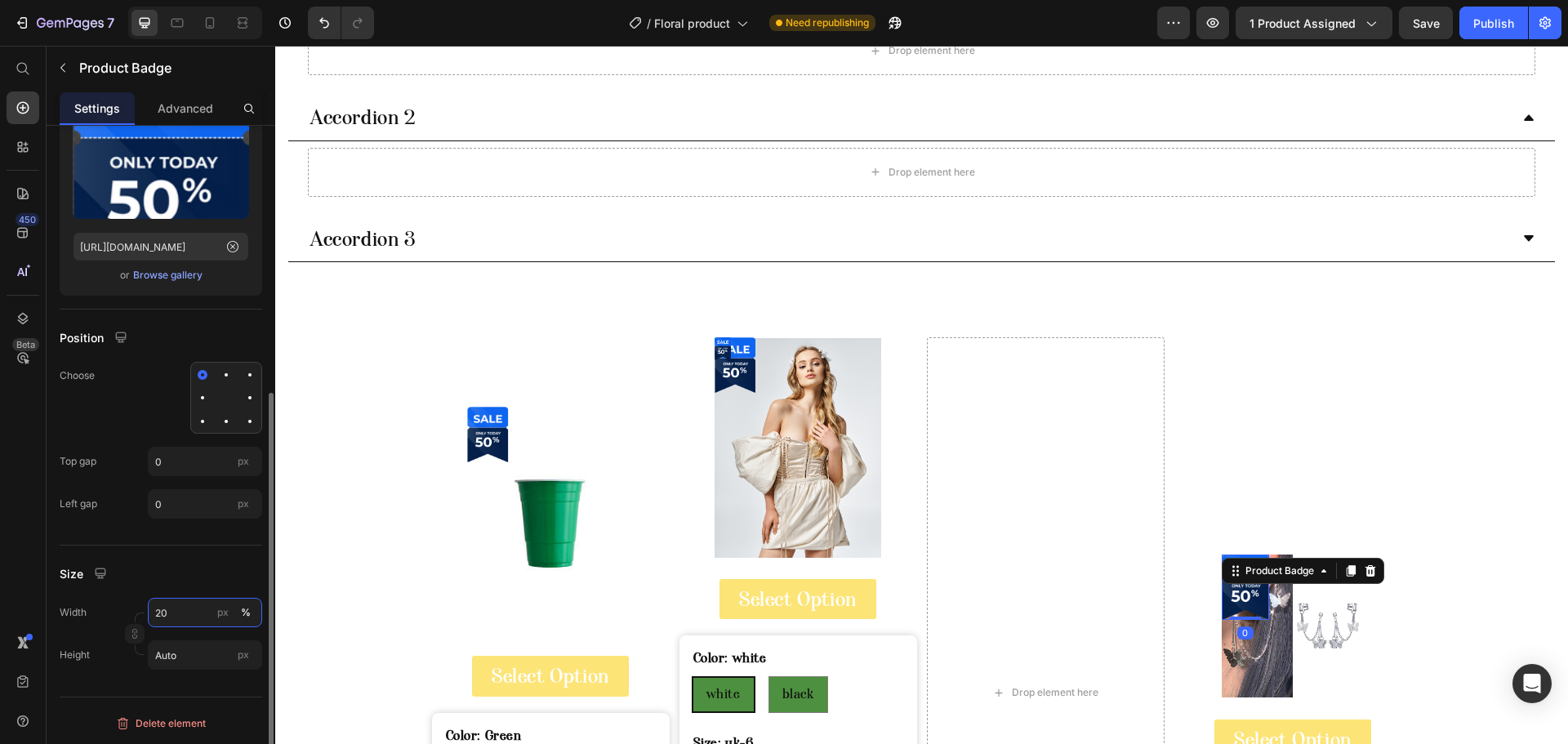 click on "20" at bounding box center (205, 613) 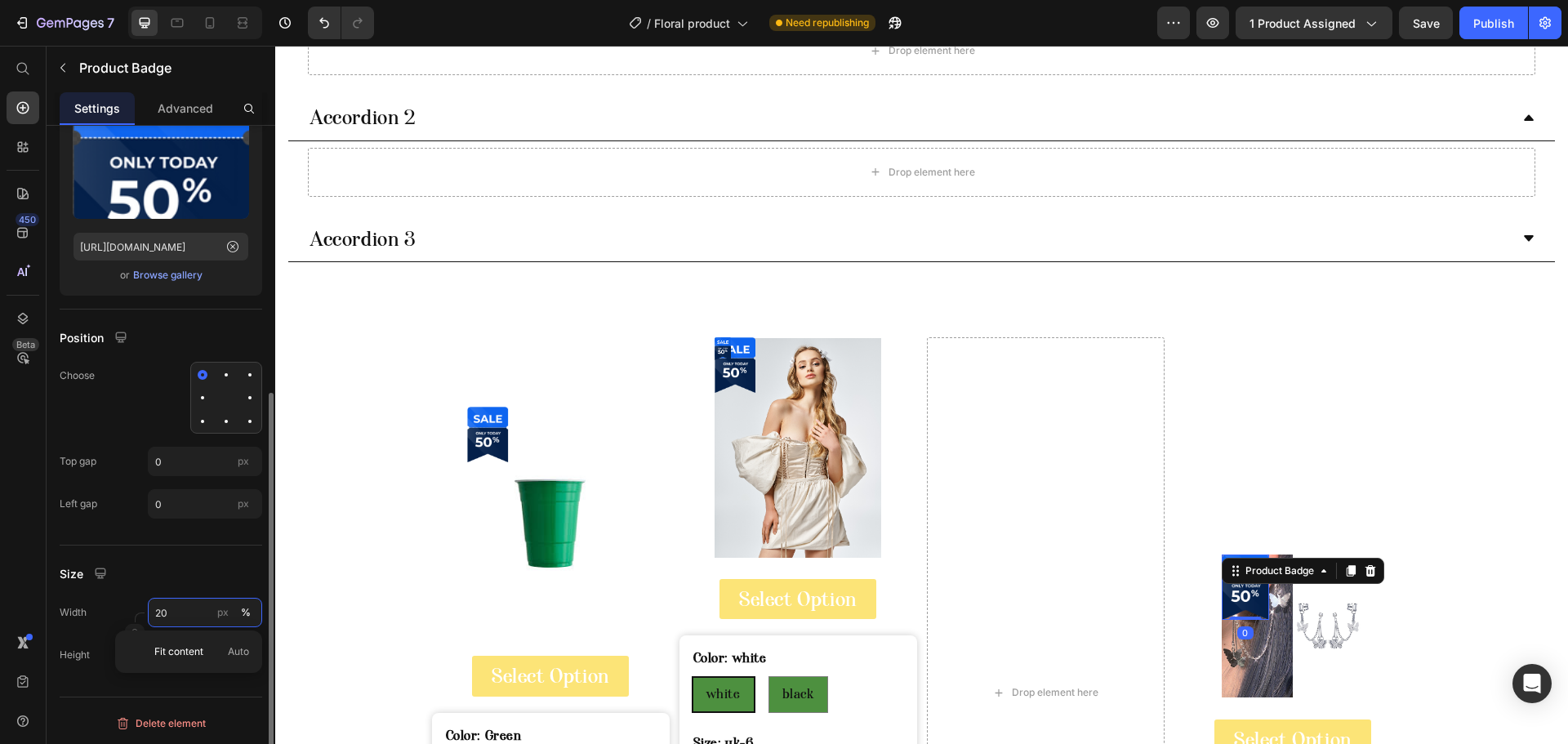 type on "5" 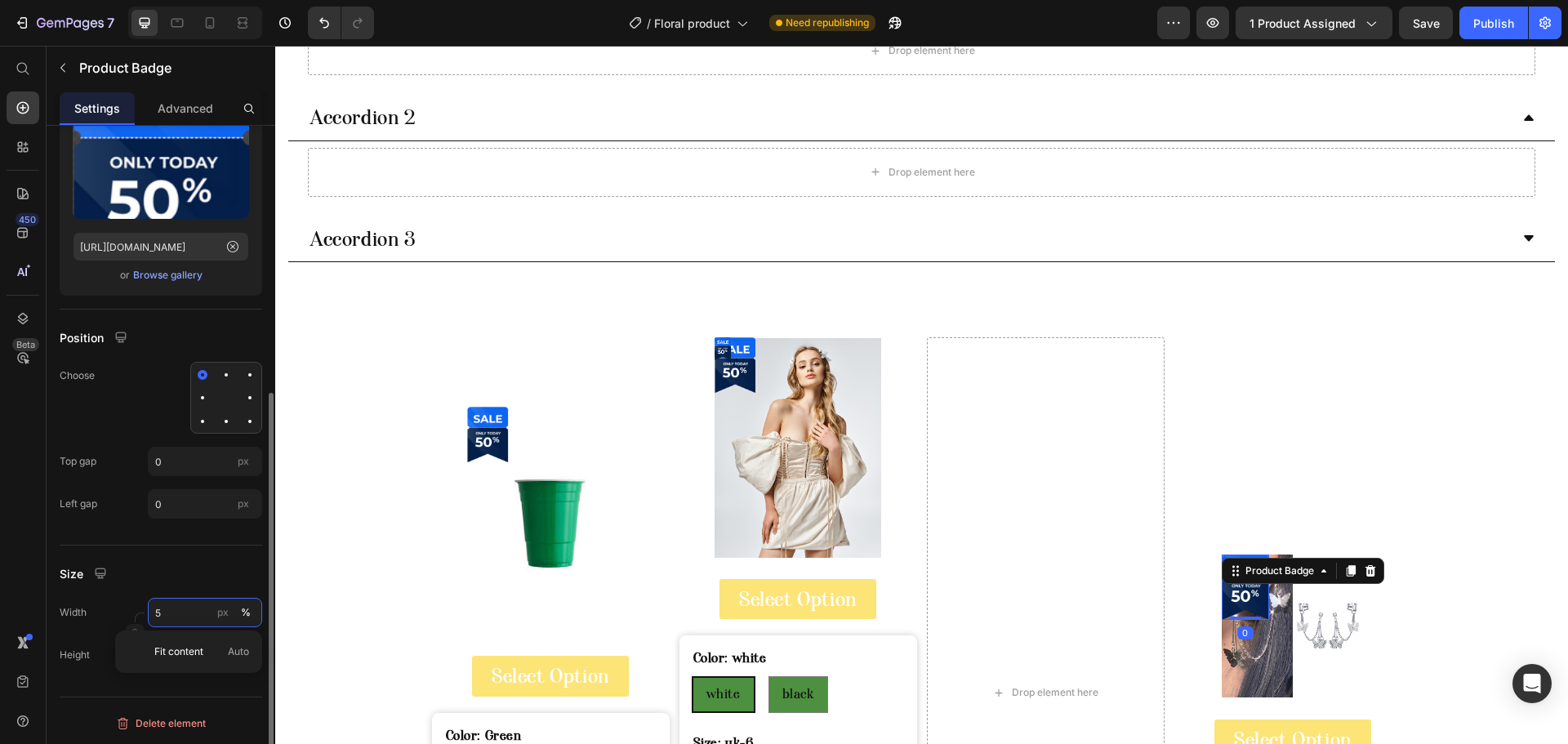 type 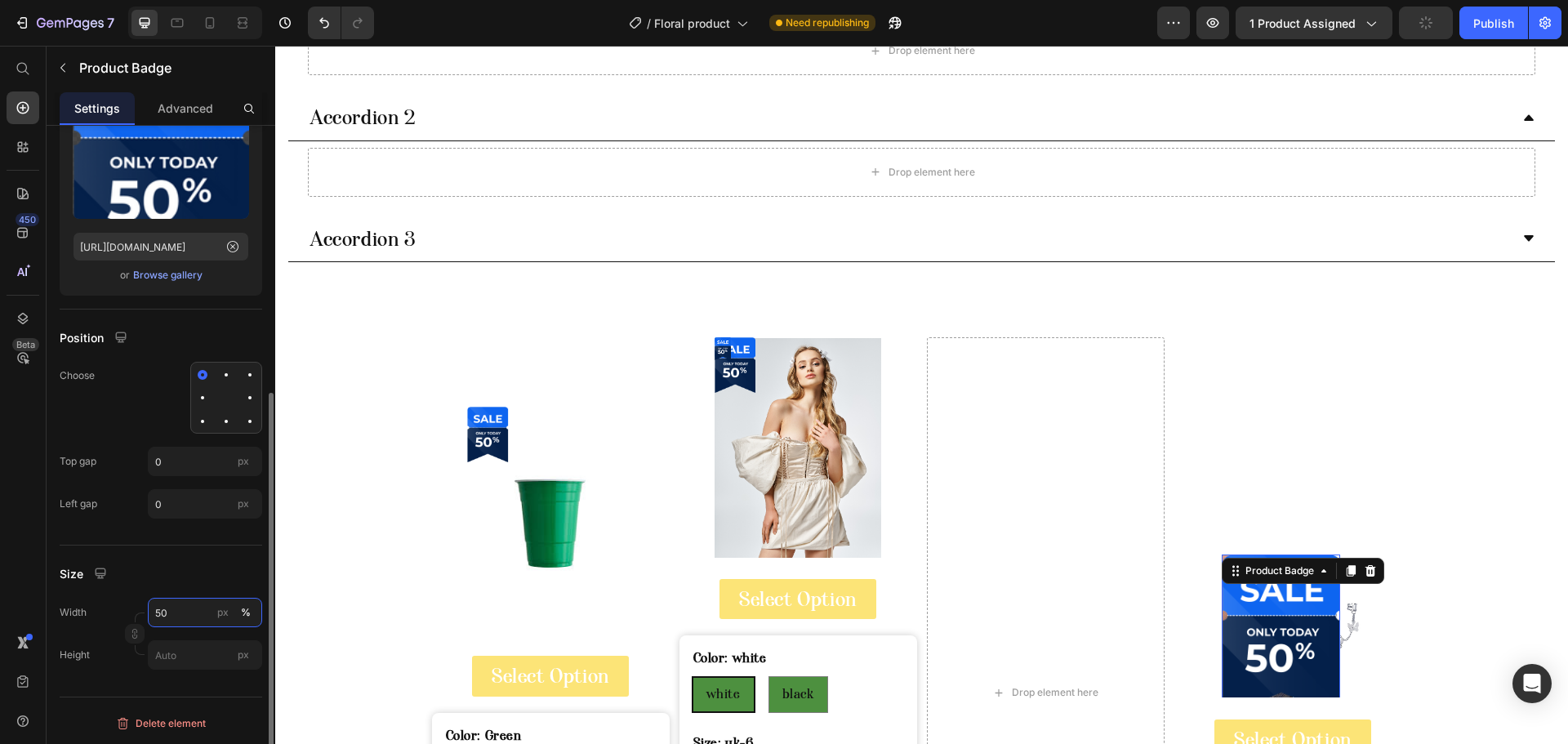 type on "50" 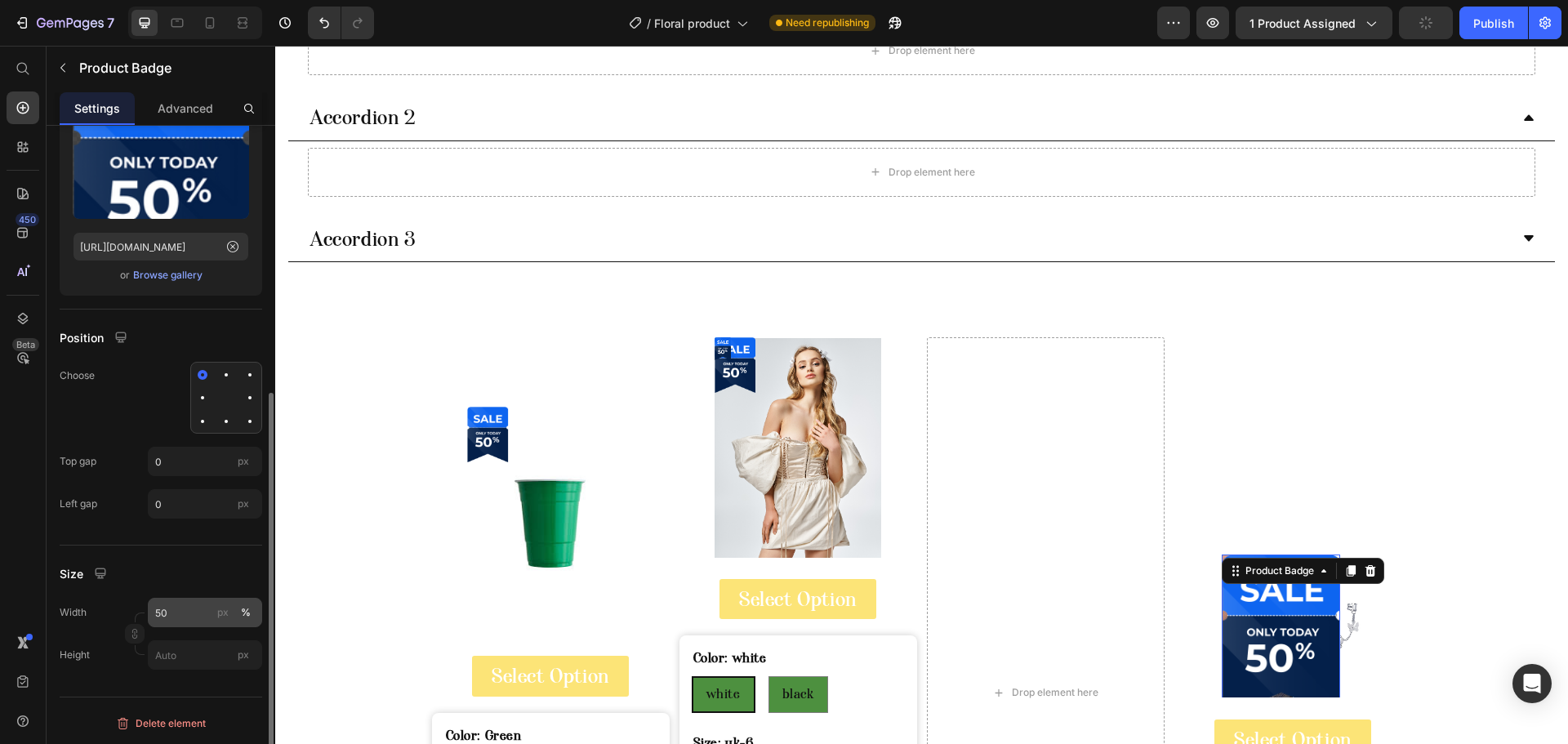 click on "px" at bounding box center [223, 613] 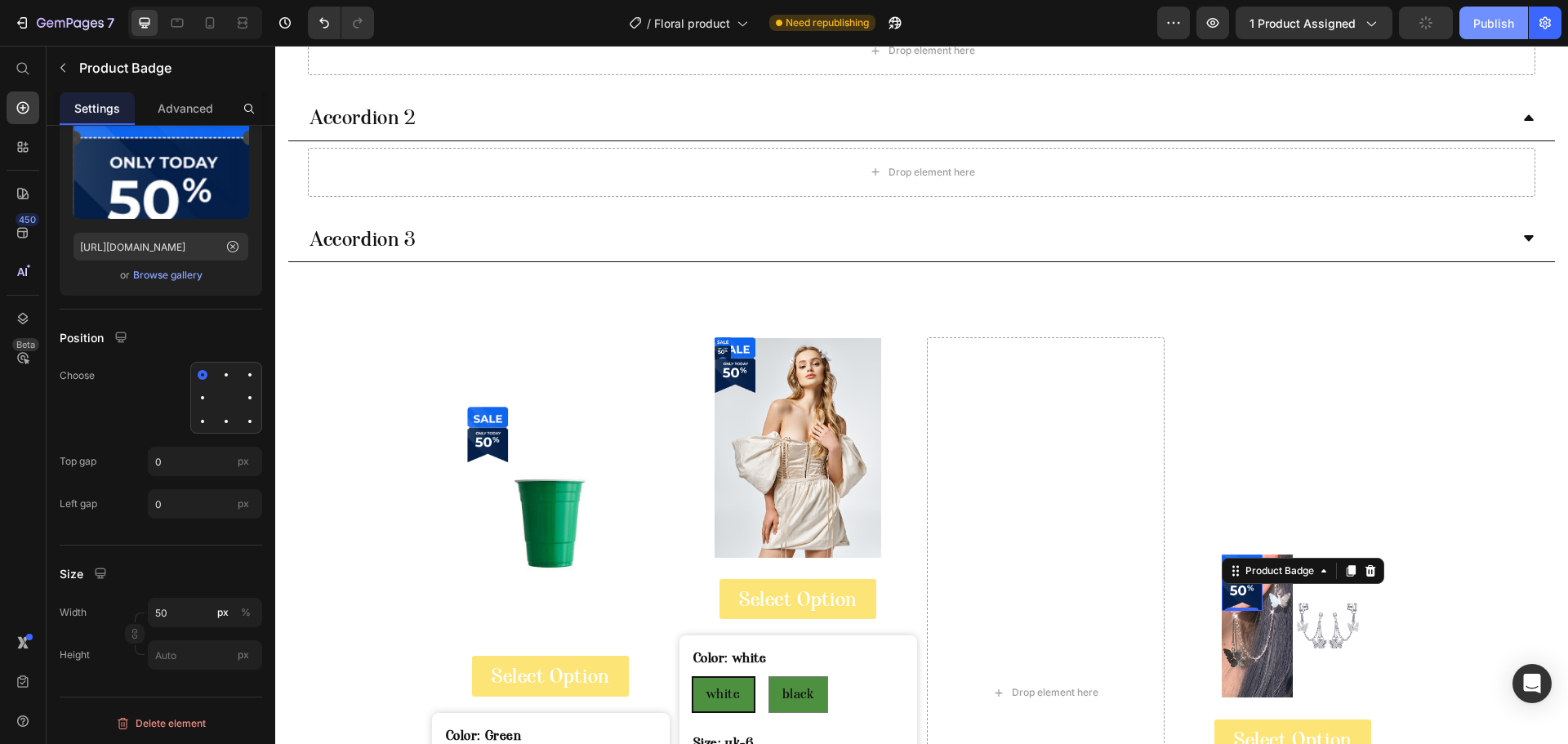 click on "Publish" at bounding box center (1494, 23) 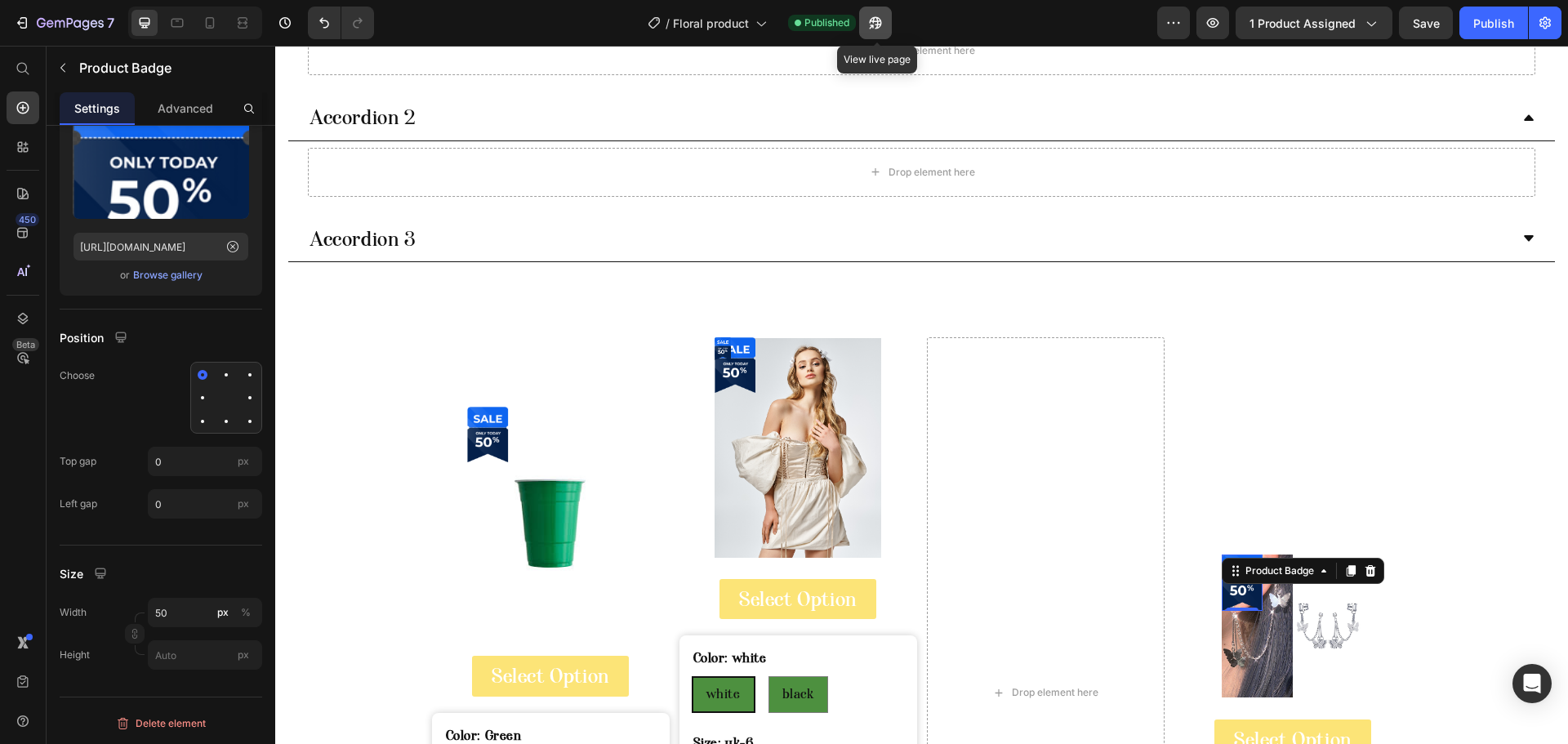 click 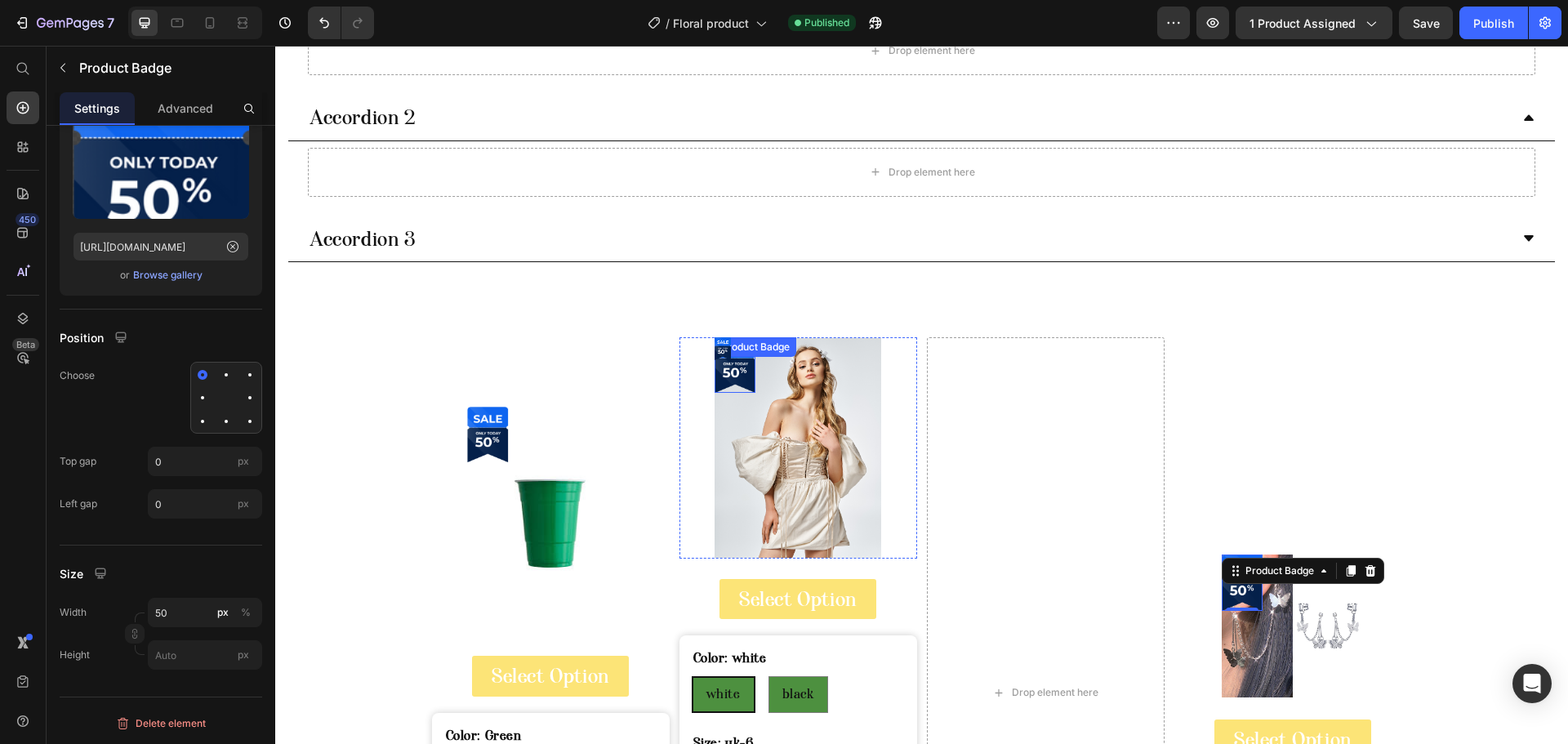 click on "Product Badge" at bounding box center [735, 365] 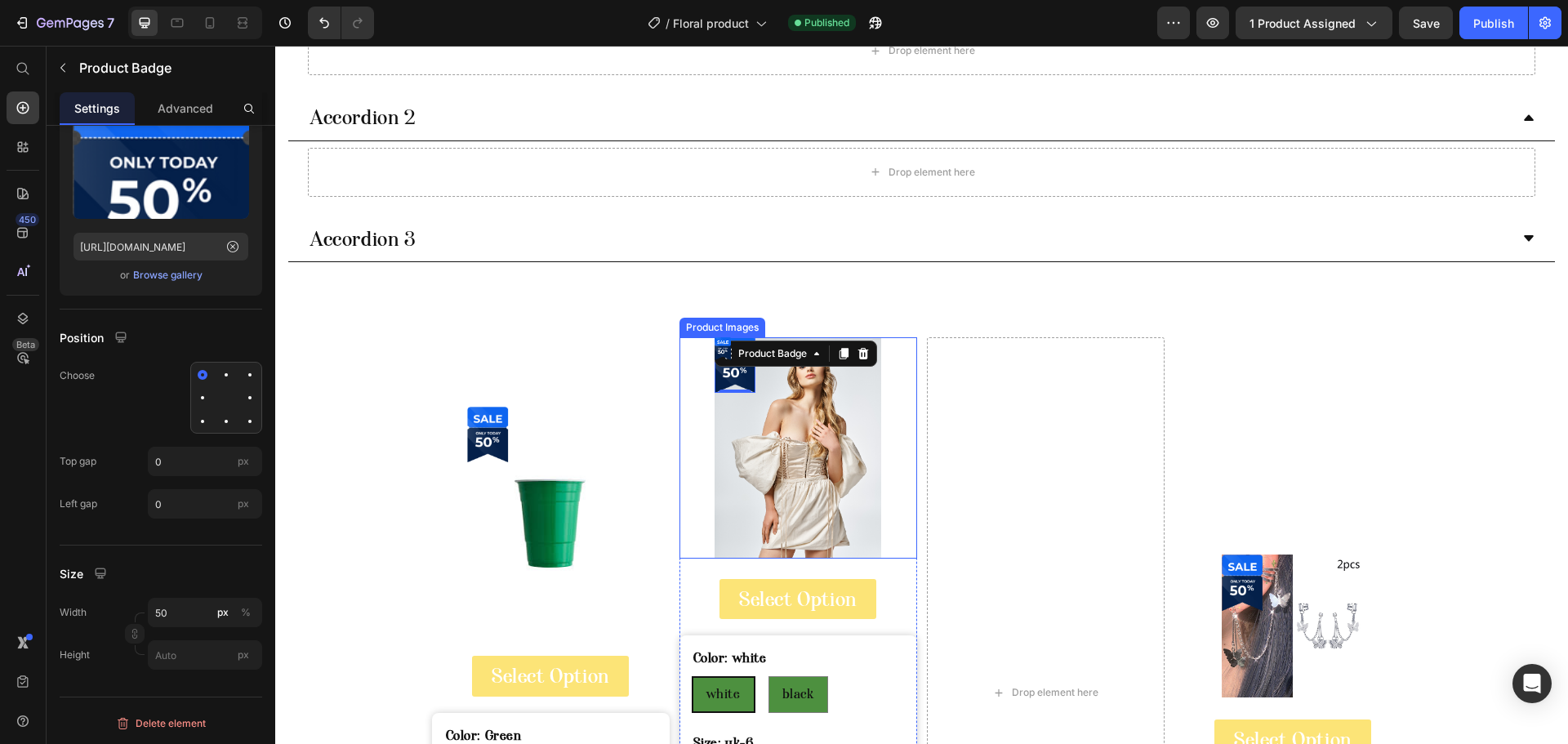 click at bounding box center [550, 523] 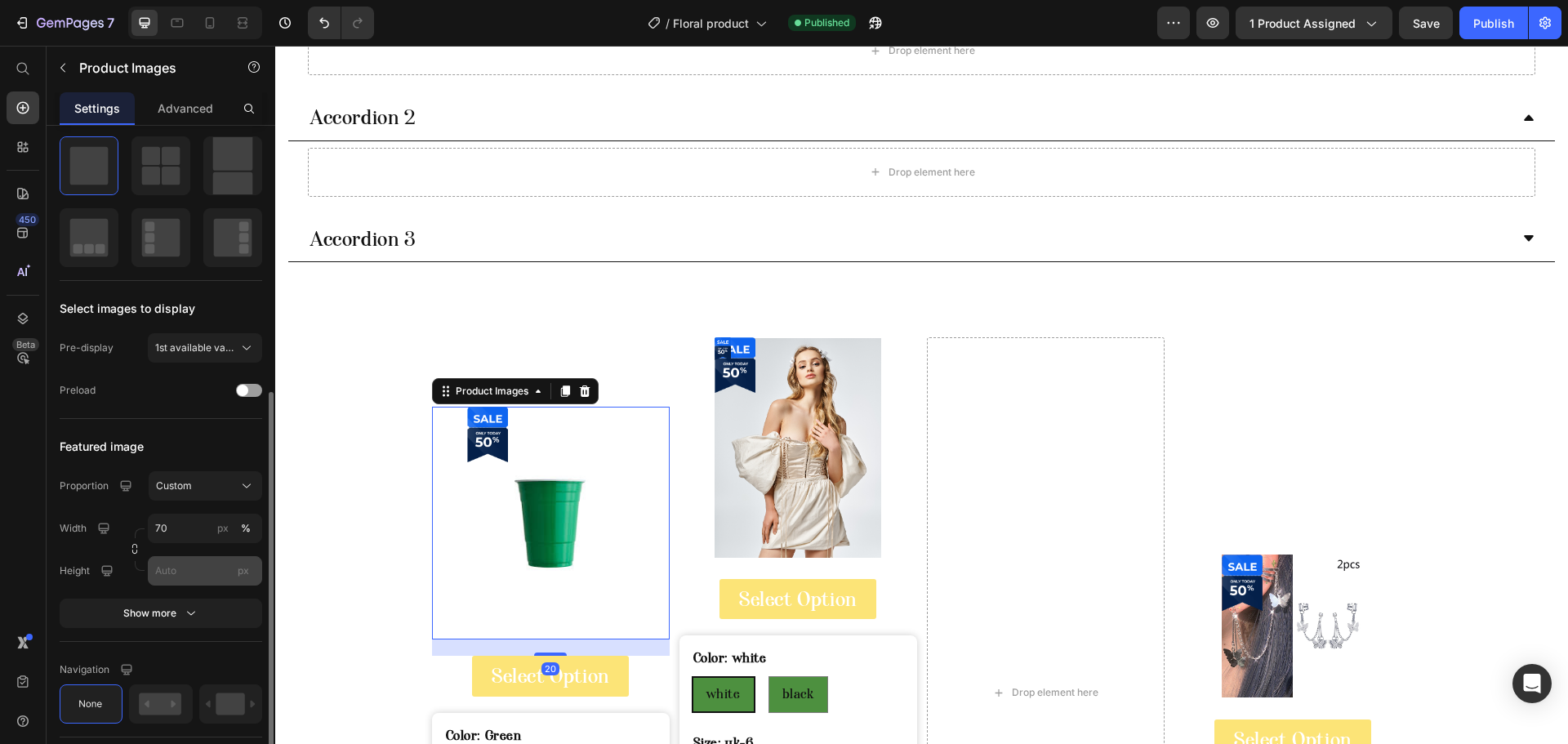 scroll, scrollTop: 327, scrollLeft: 0, axis: vertical 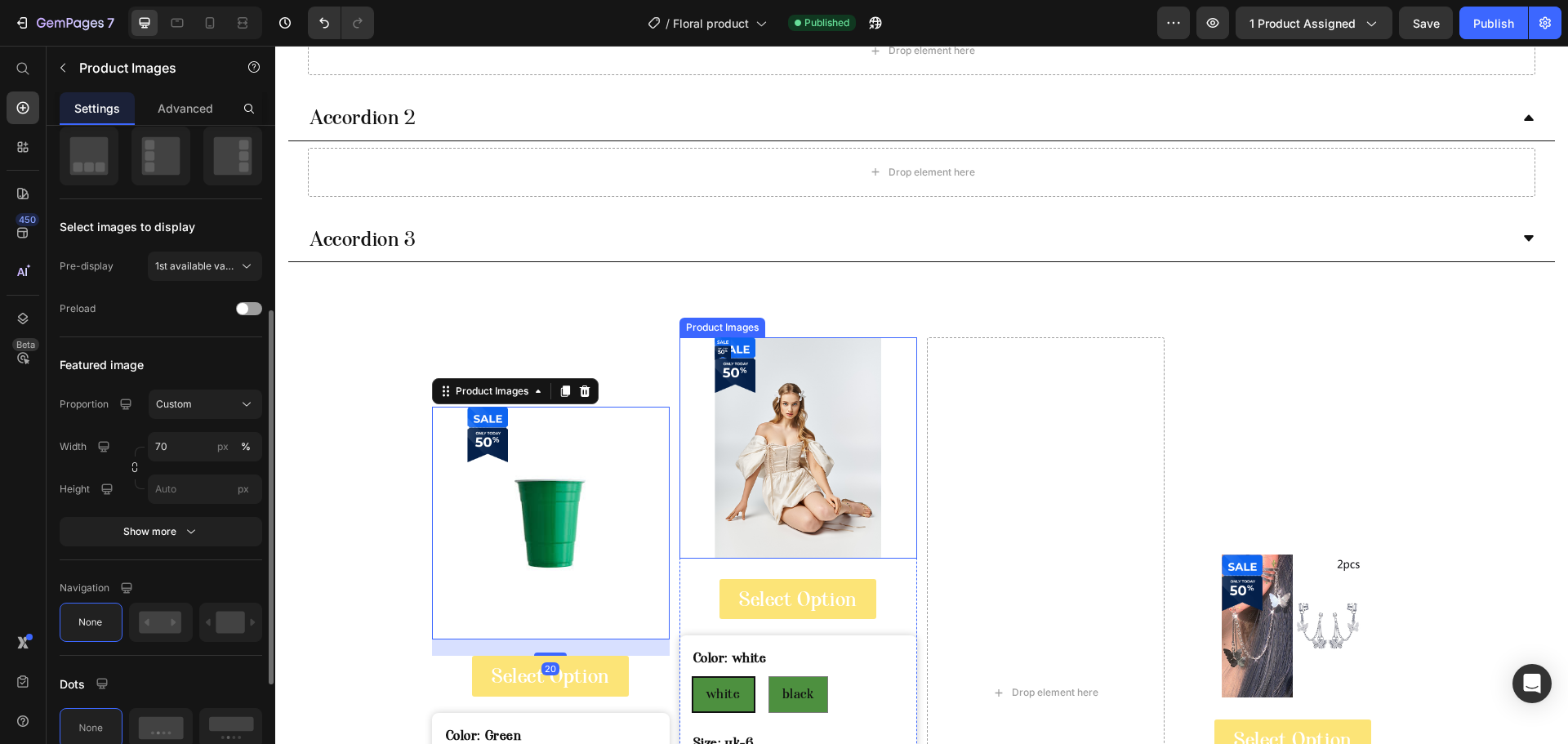 click at bounding box center (798, 448) 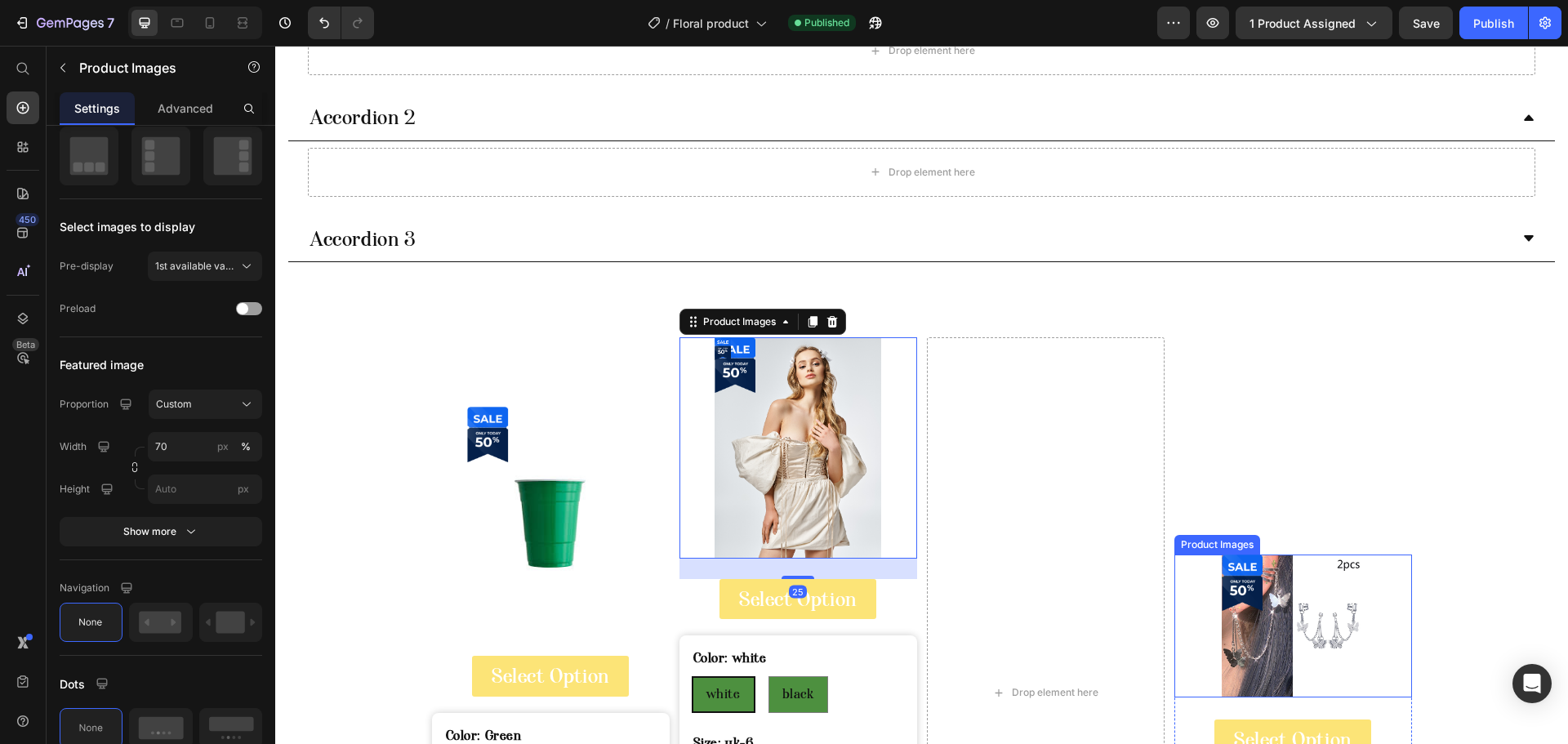 click at bounding box center [1242, 582] 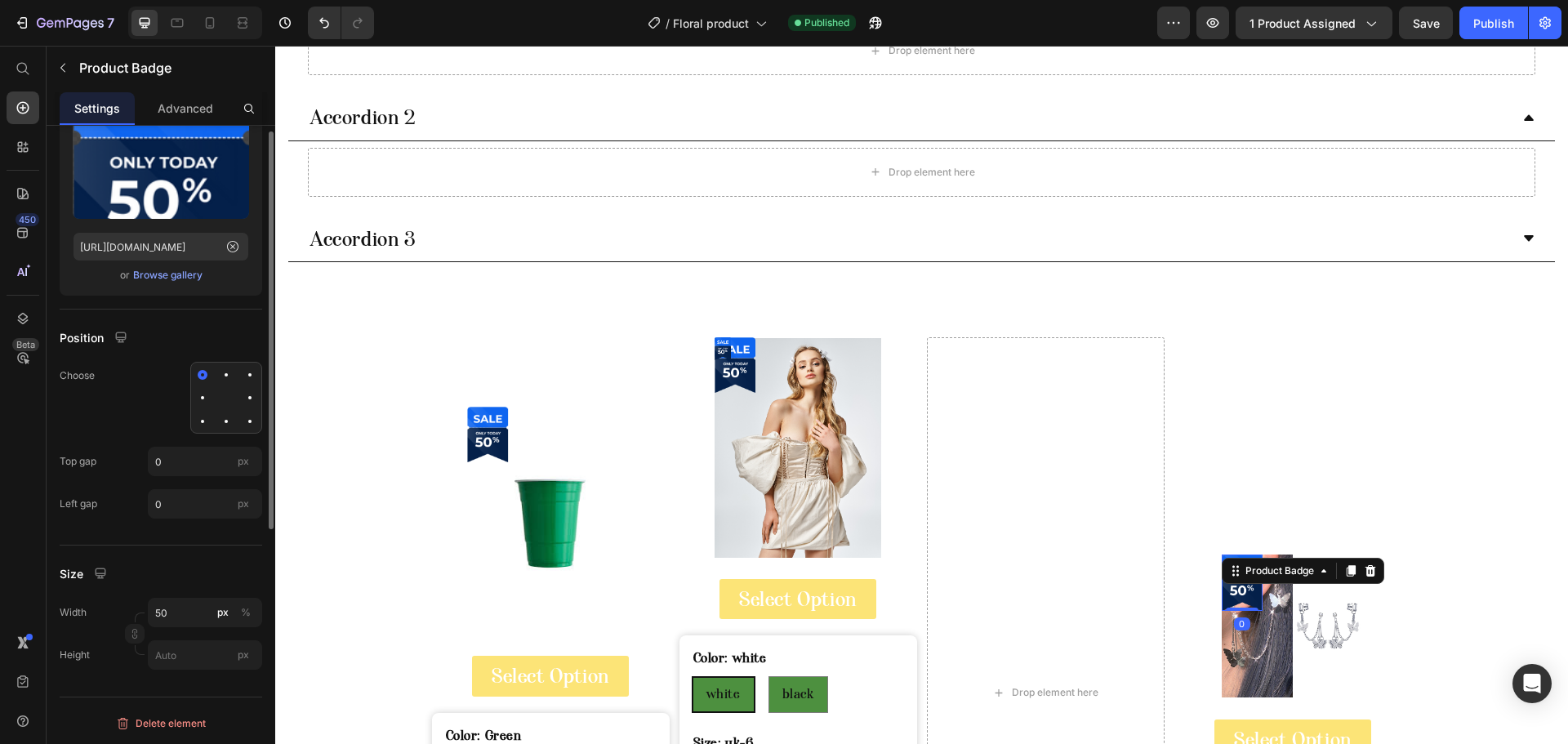 scroll, scrollTop: 201, scrollLeft: 0, axis: vertical 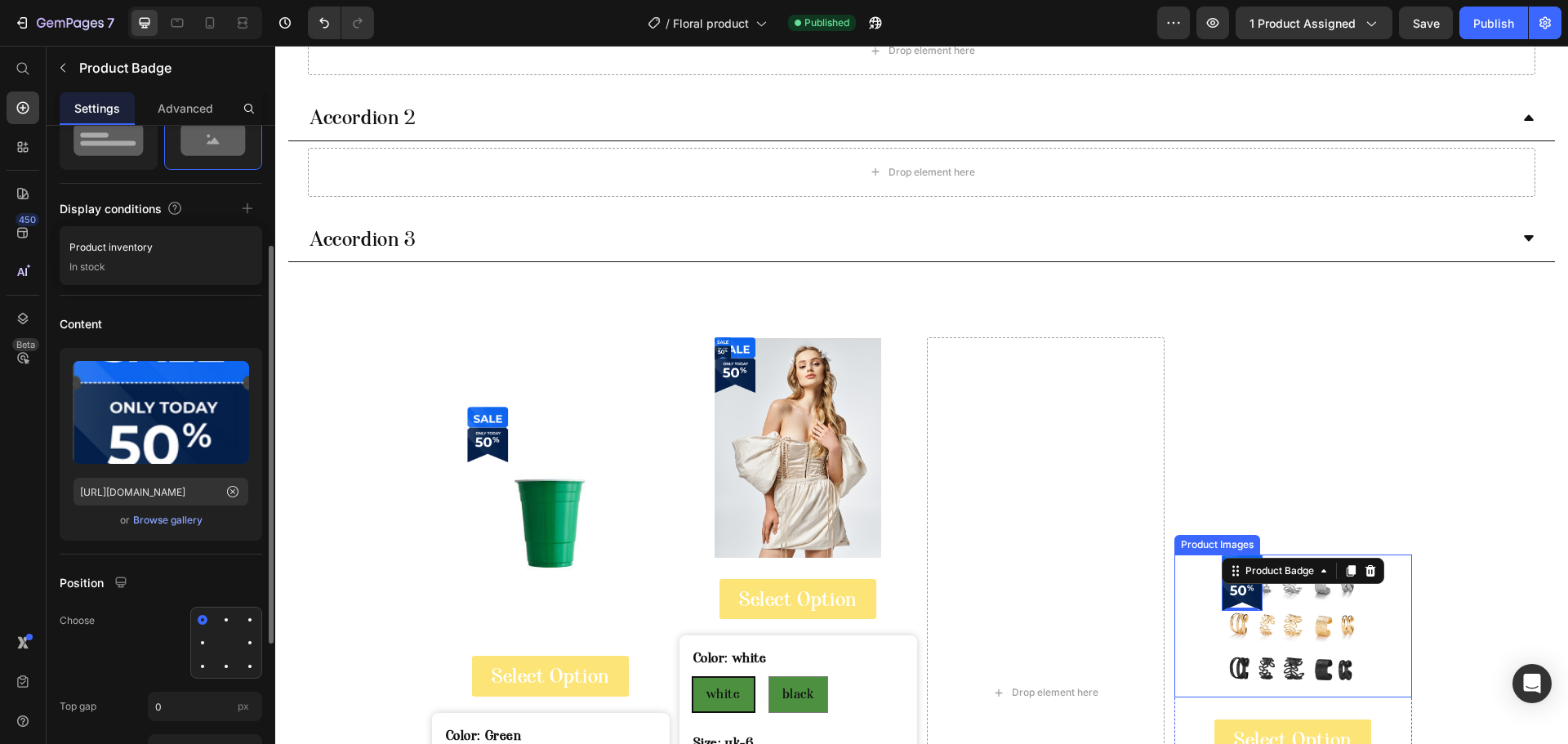 click at bounding box center (1293, 626) 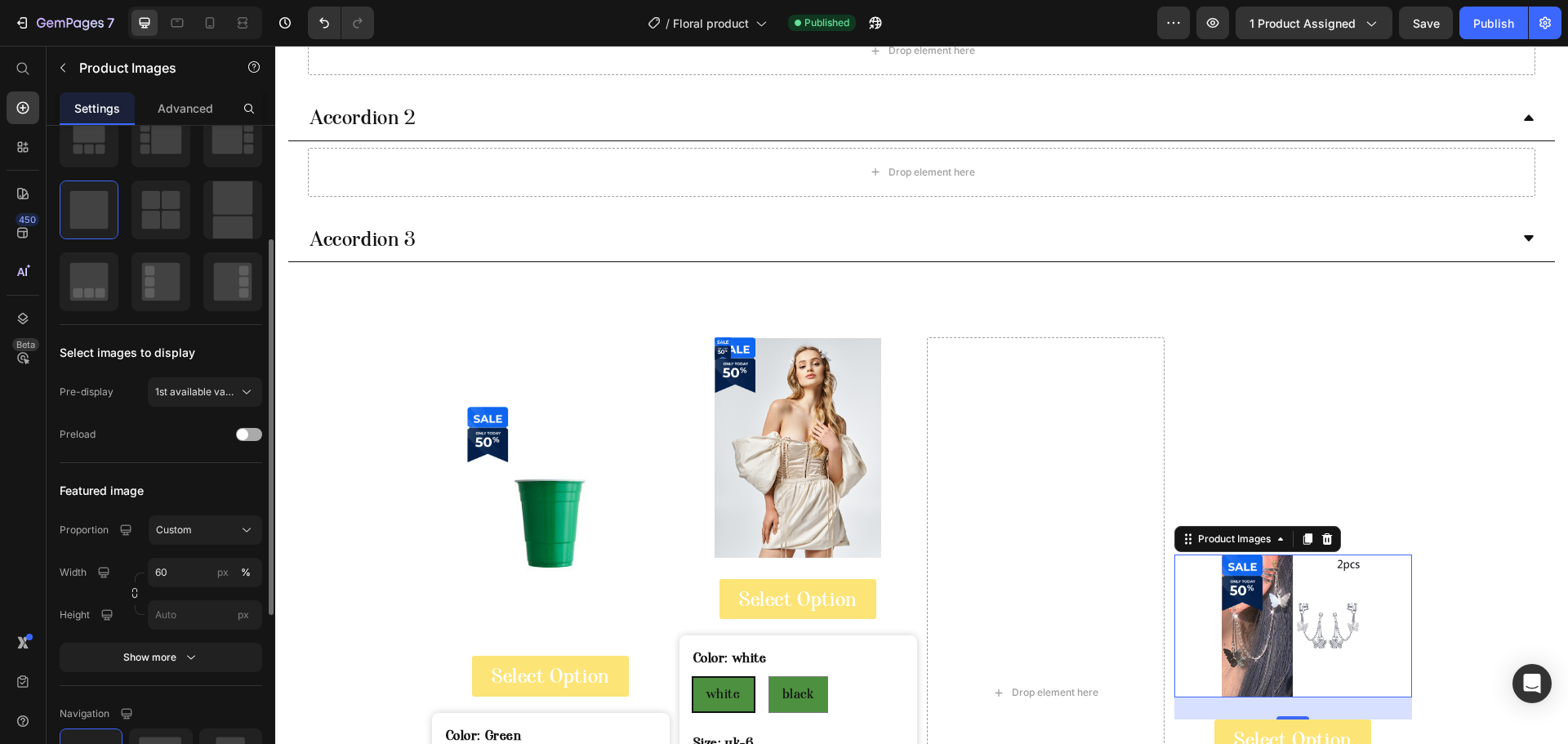 scroll, scrollTop: 327, scrollLeft: 0, axis: vertical 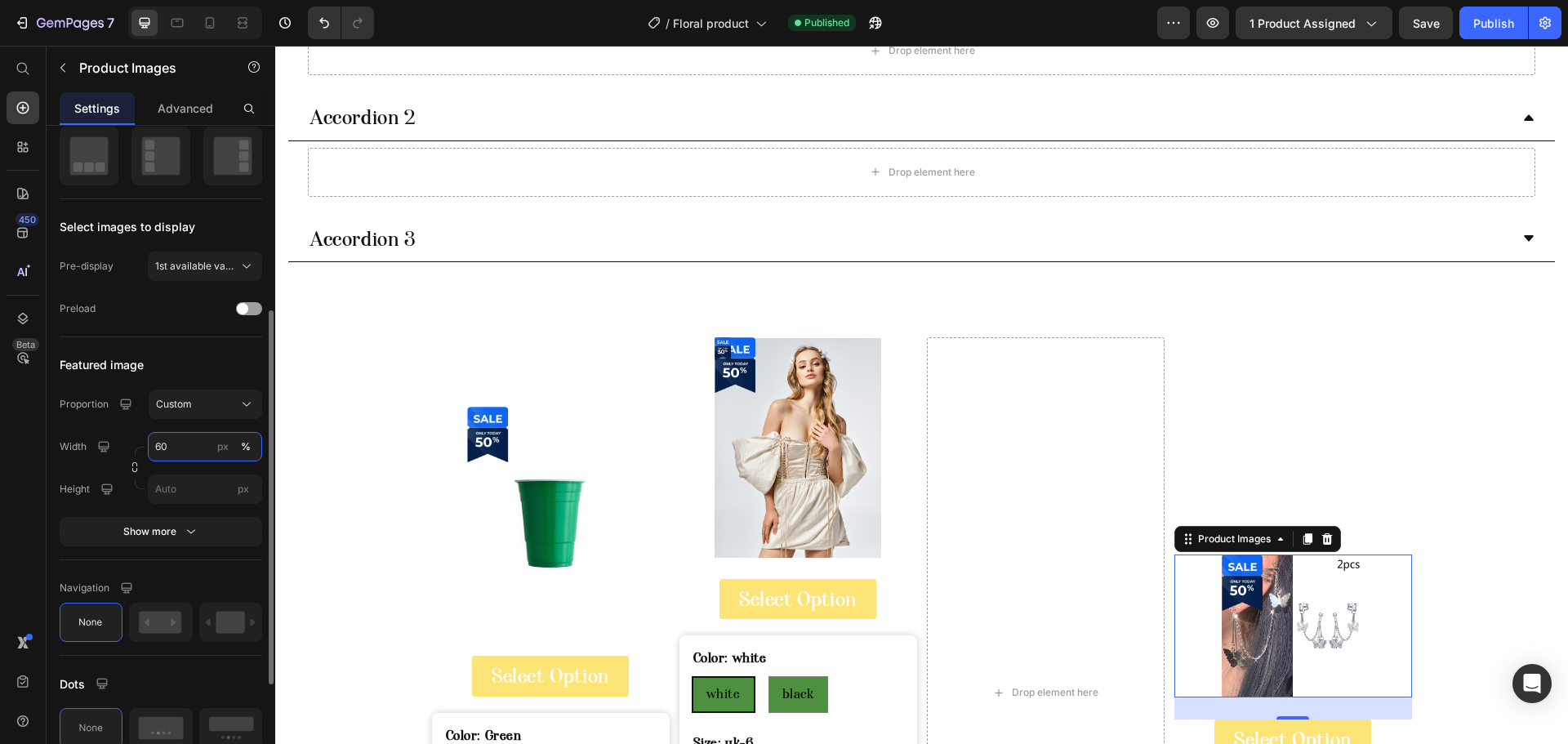 click on "60" at bounding box center [205, 447] 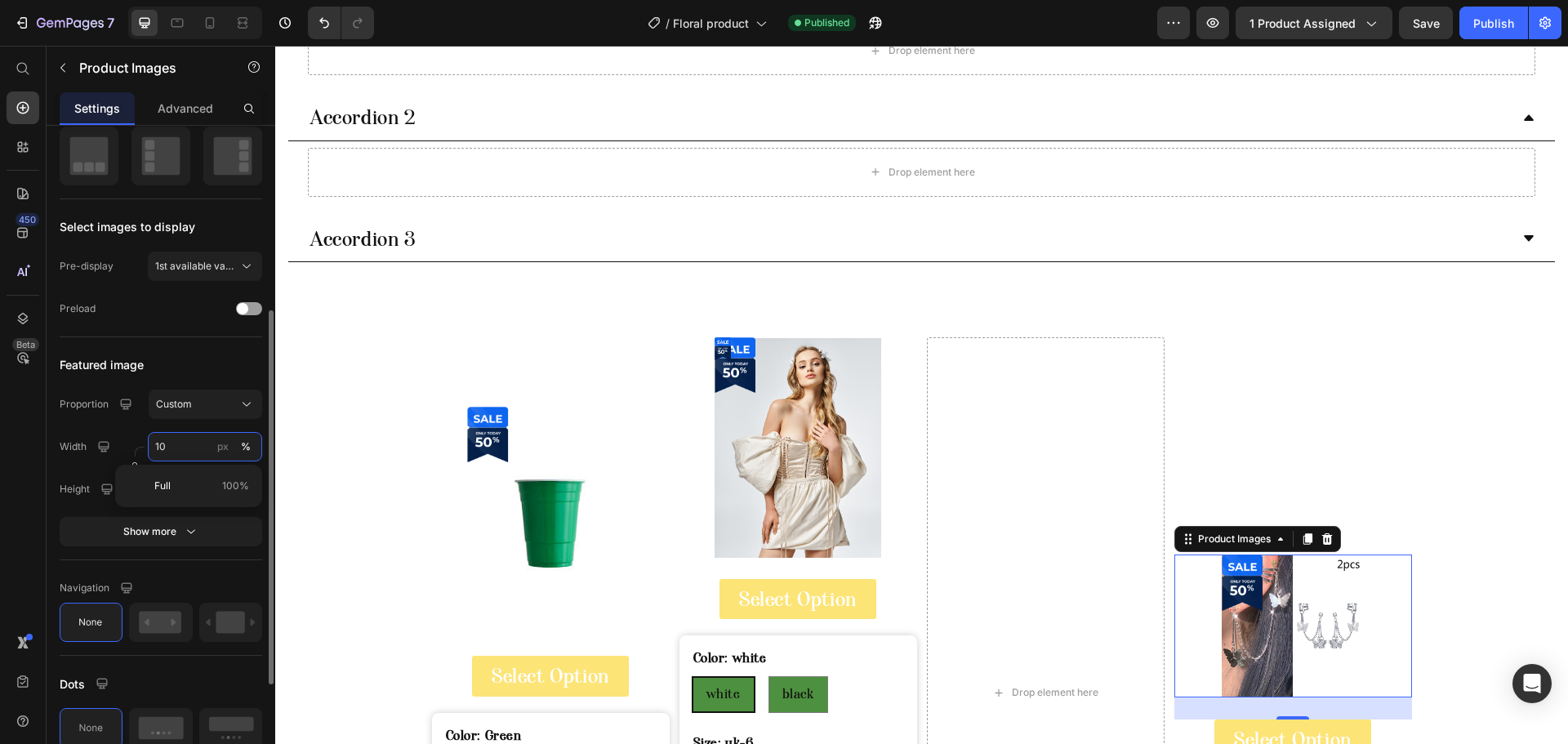type on "100" 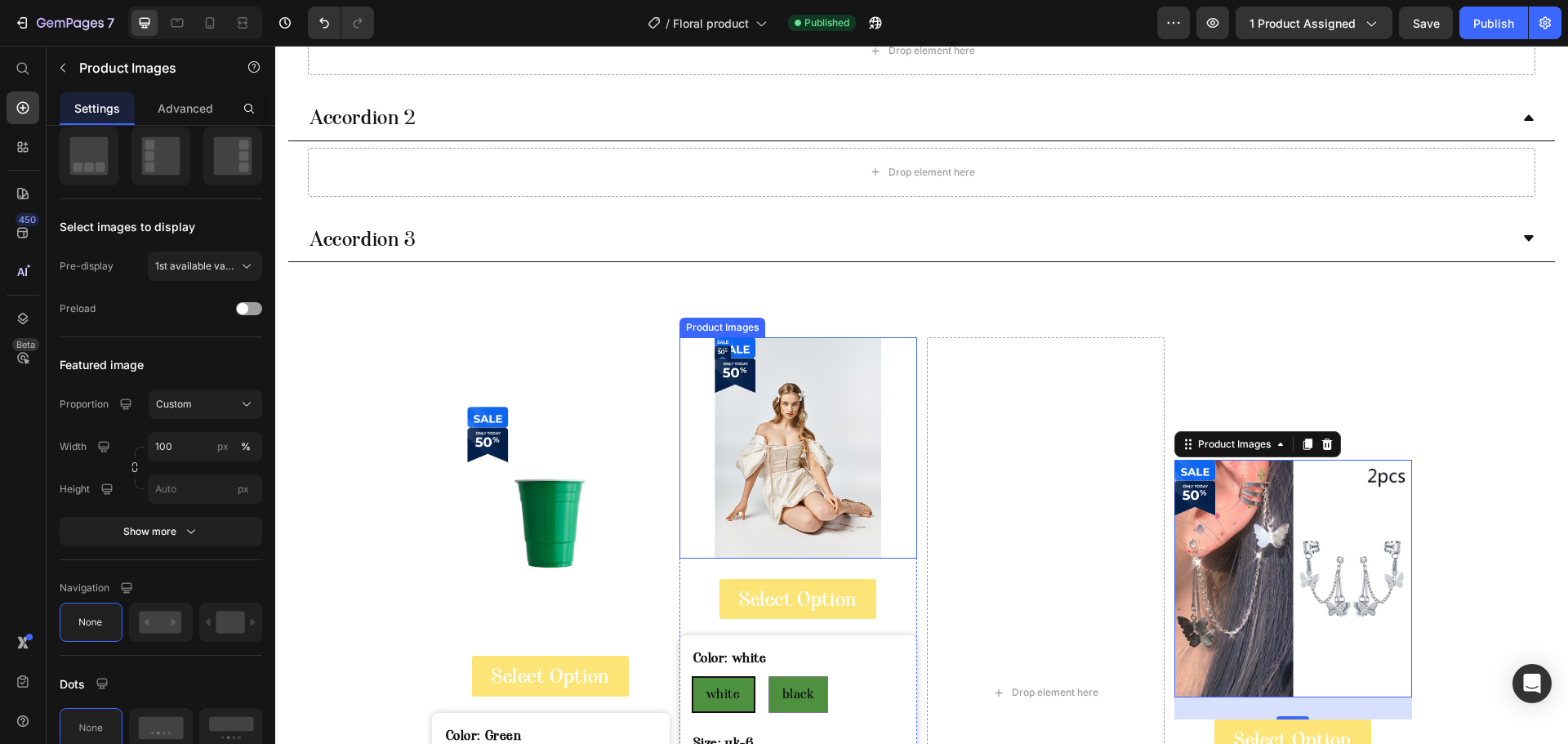 click at bounding box center (798, 448) 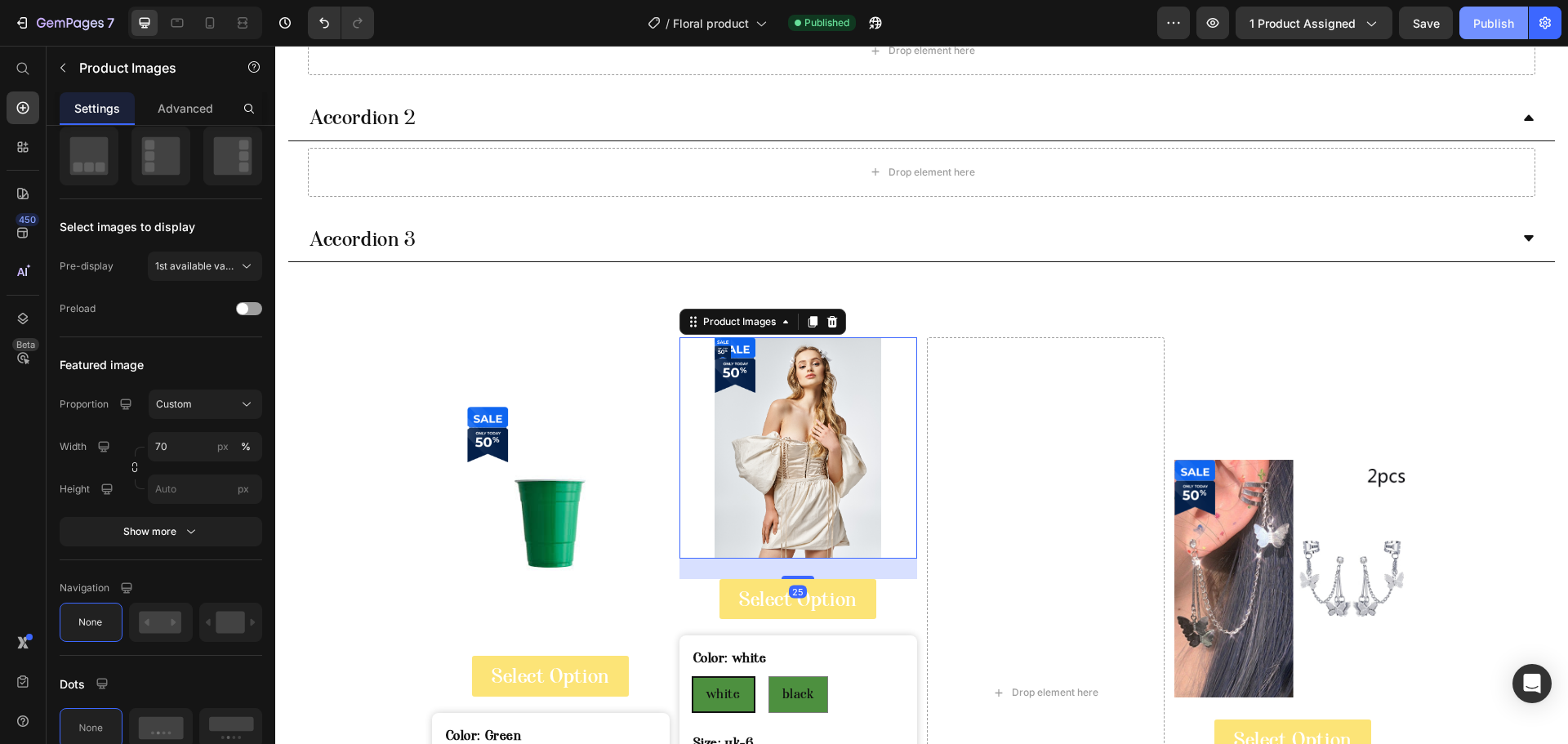 click on "Publish" at bounding box center (1494, 23) 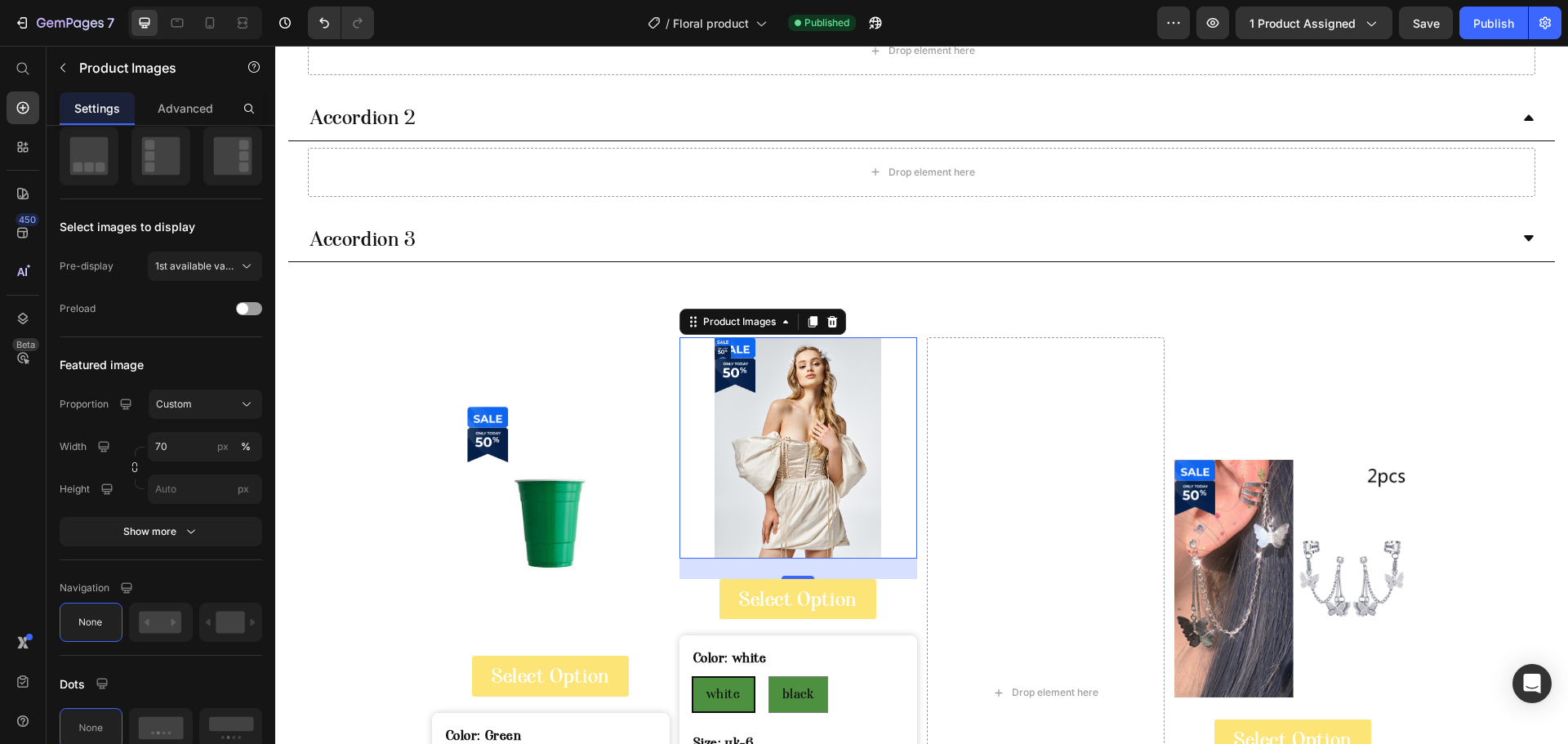type 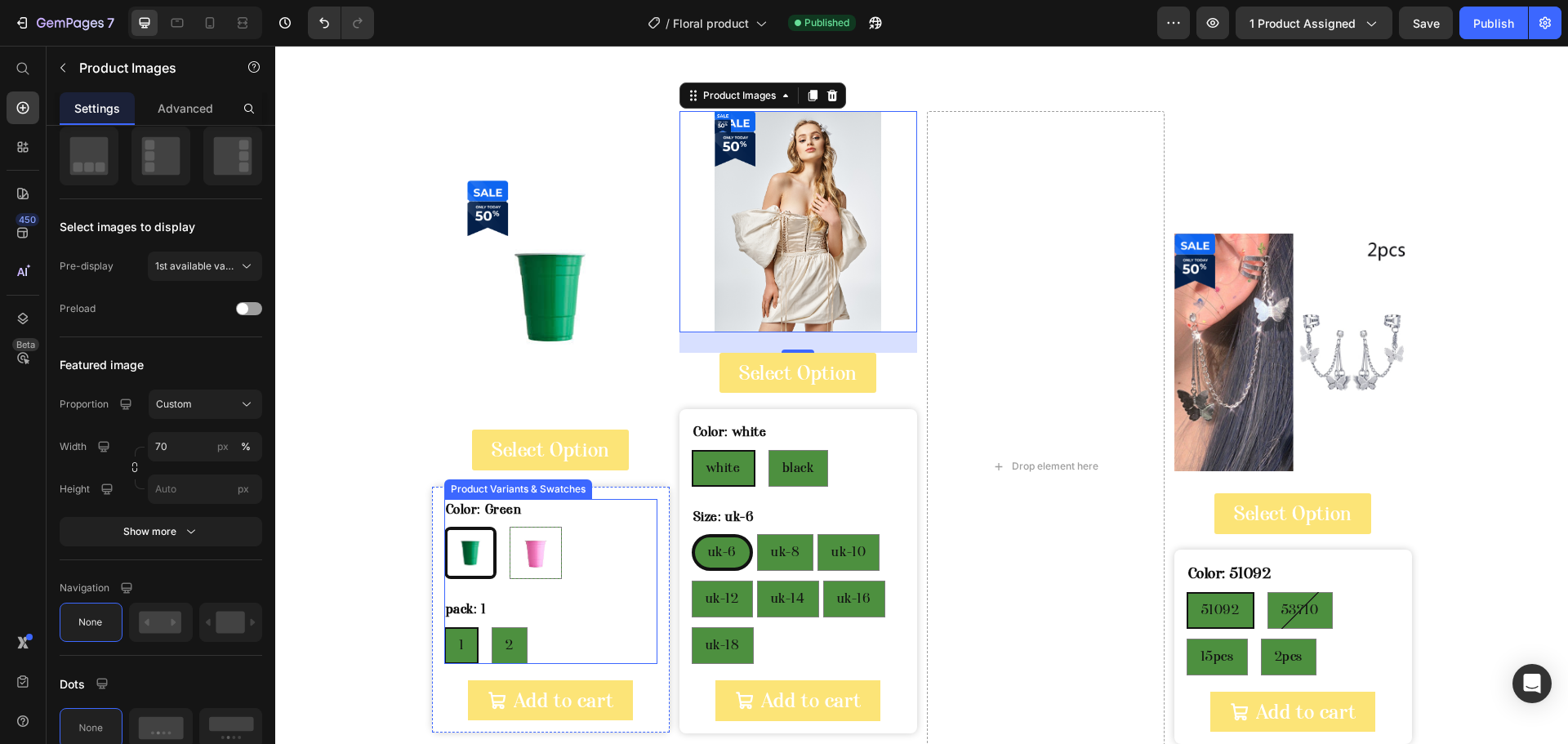 scroll, scrollTop: 2027, scrollLeft: 0, axis: vertical 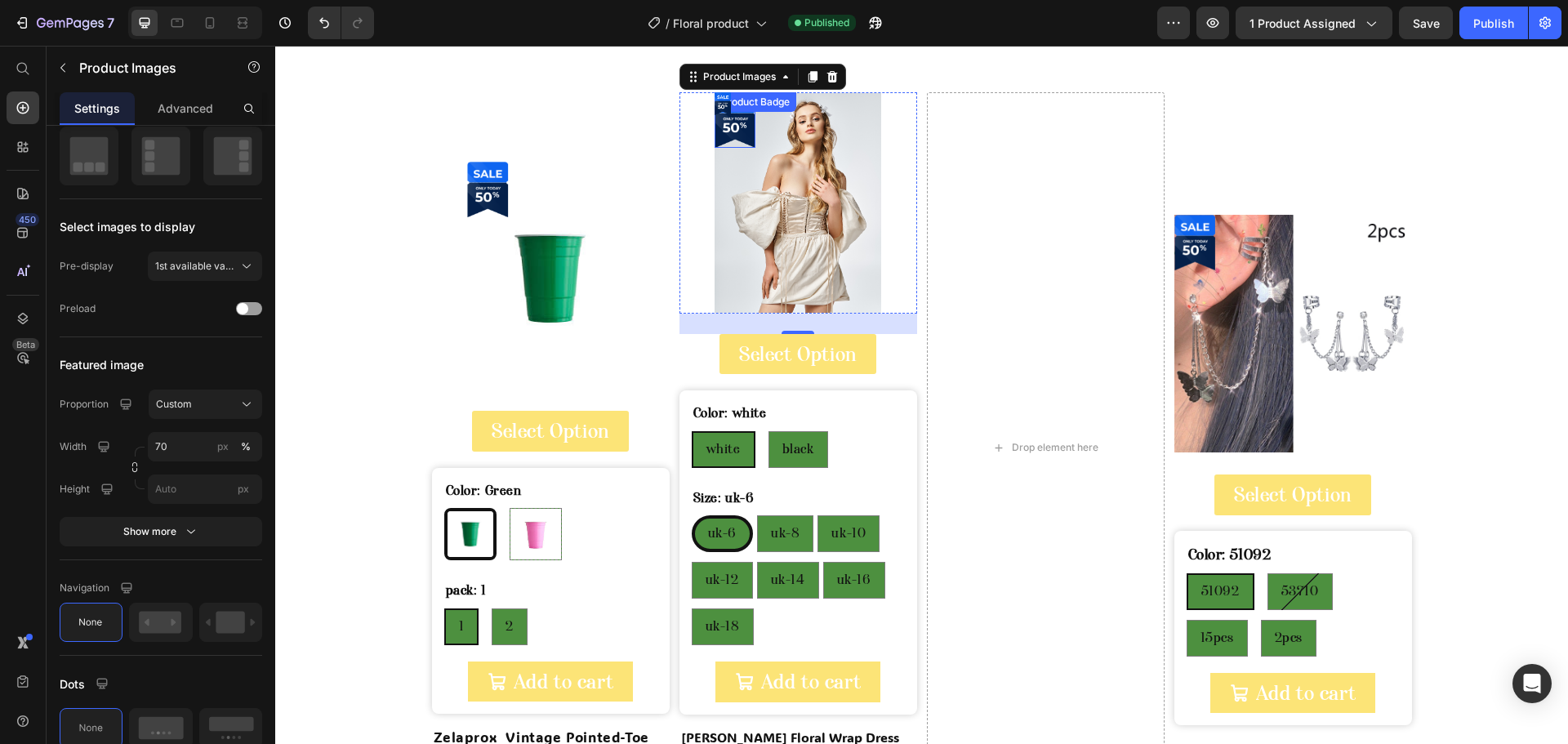 click at bounding box center [735, 120] 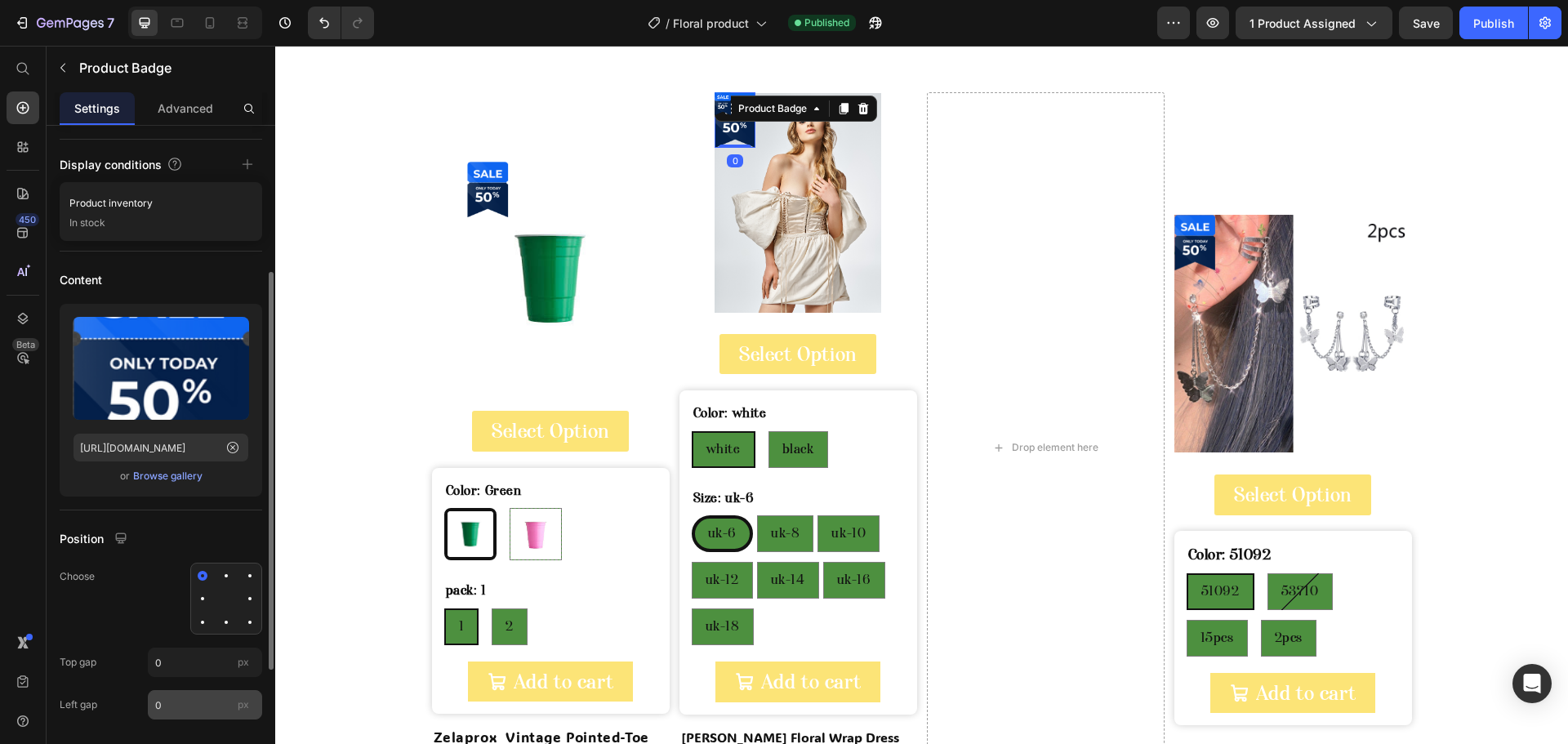 scroll, scrollTop: 446, scrollLeft: 0, axis: vertical 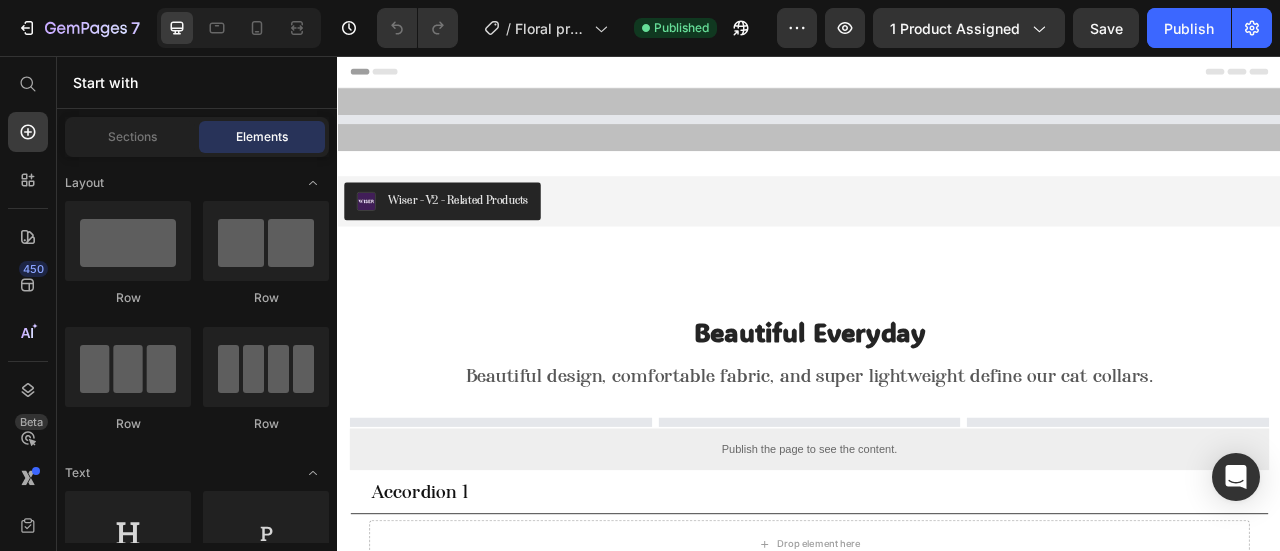 select on "uk-6" 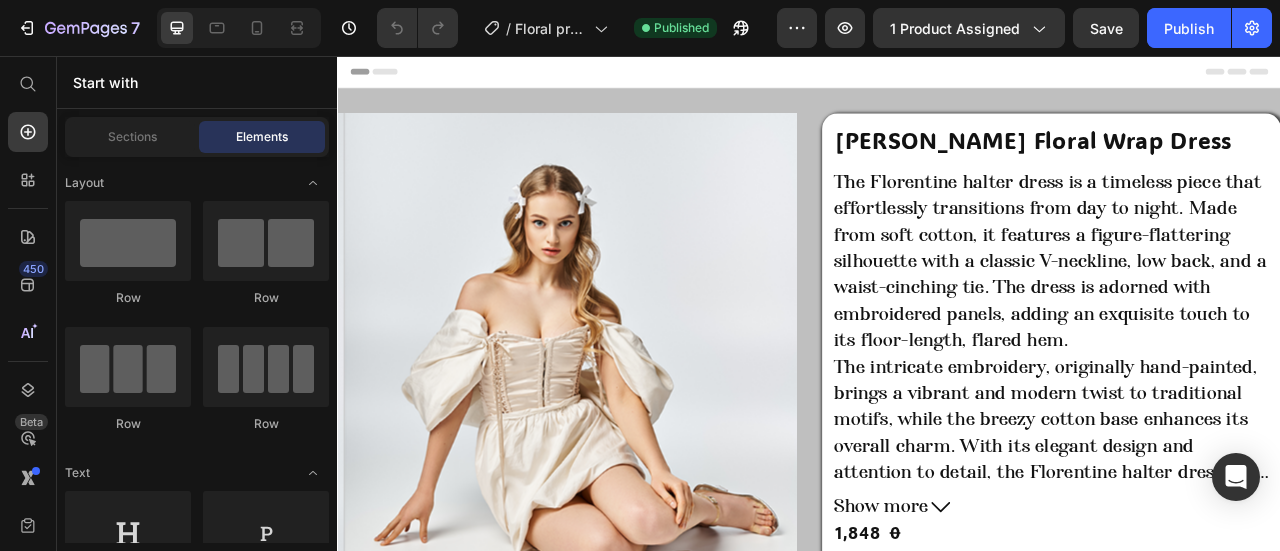 scroll, scrollTop: 0, scrollLeft: 0, axis: both 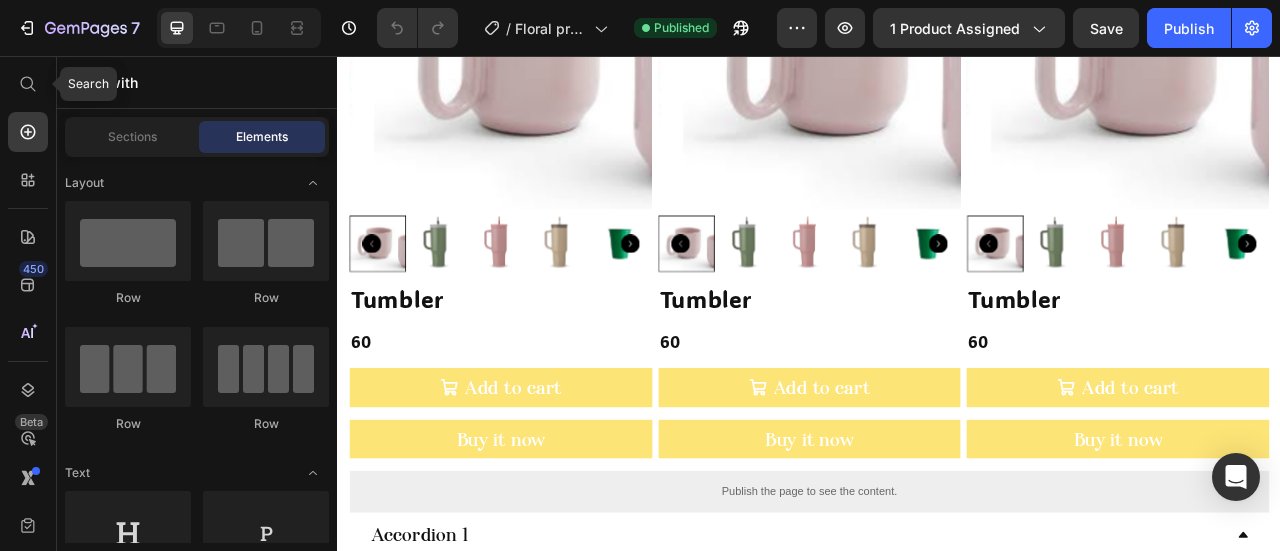 drag, startPoint x: 23, startPoint y: 73, endPoint x: 52, endPoint y: 81, distance: 30.083218 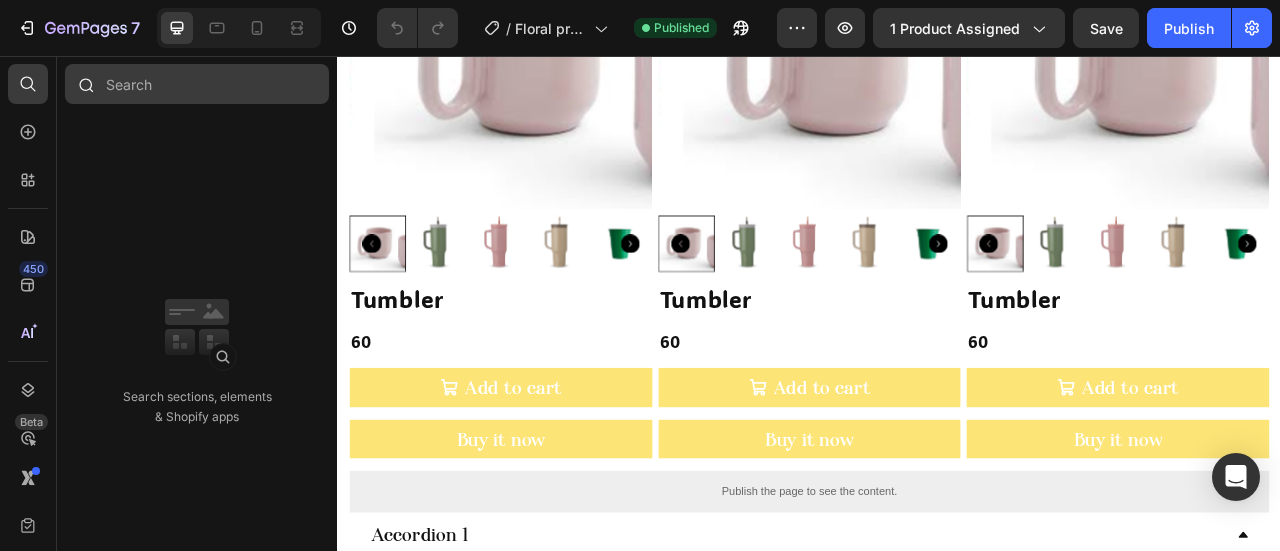 click at bounding box center [197, 84] 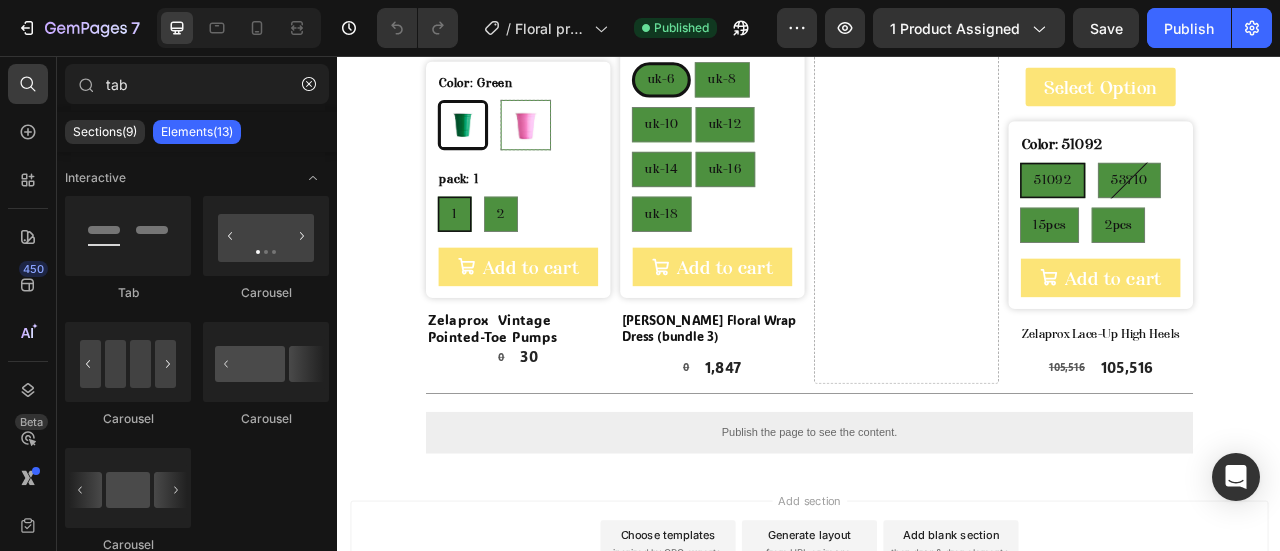 scroll, scrollTop: 3112, scrollLeft: 0, axis: vertical 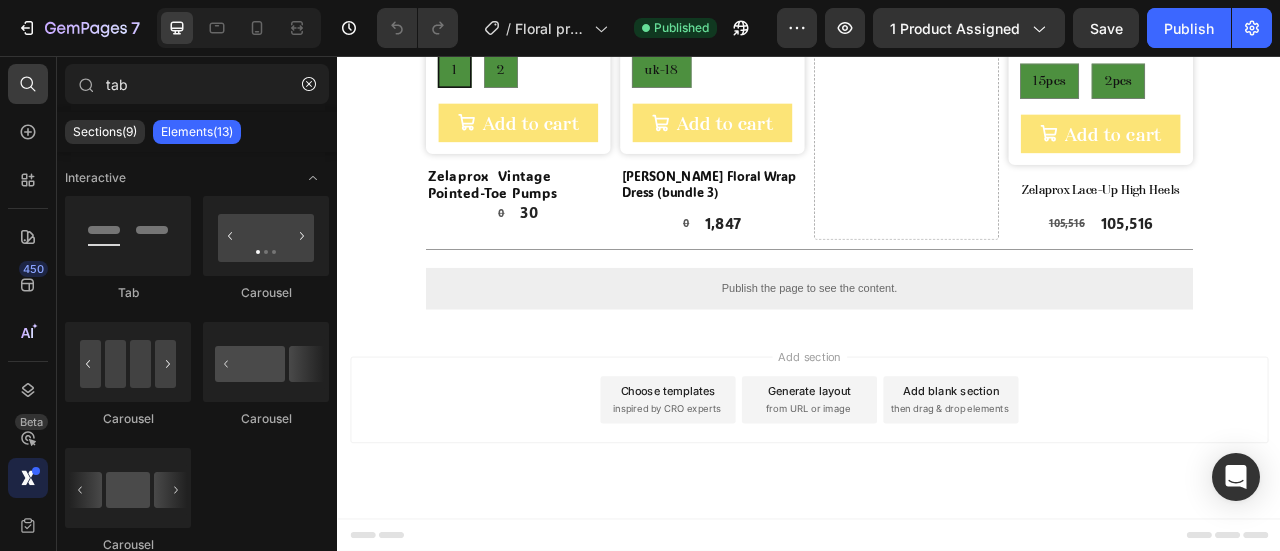 type on "tab" 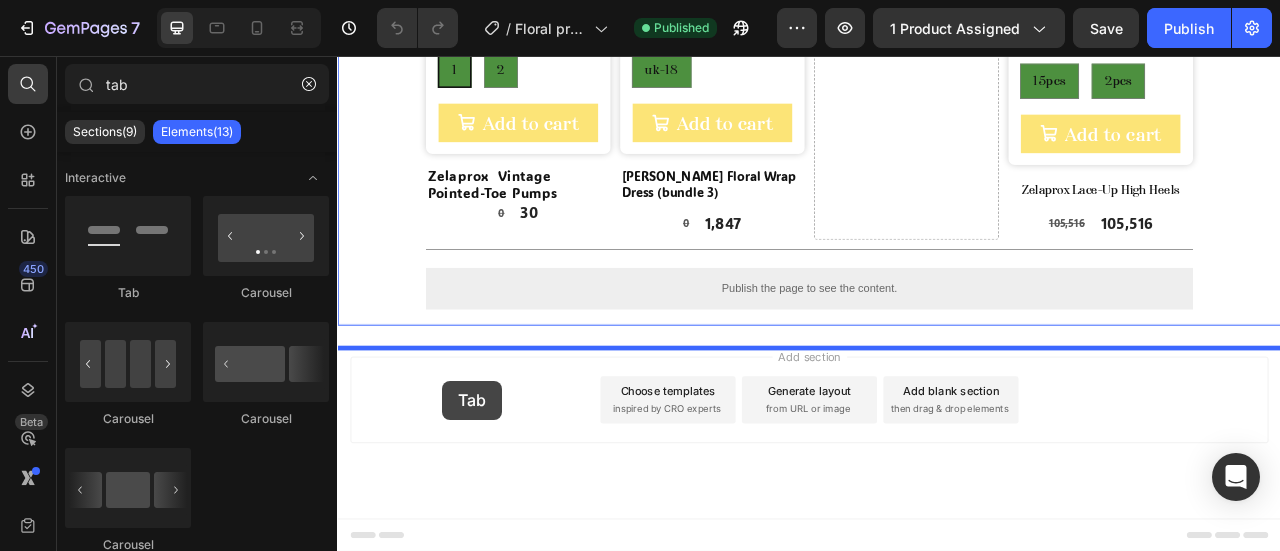 drag, startPoint x: 464, startPoint y: 301, endPoint x: 664, endPoint y: 490, distance: 275.1745 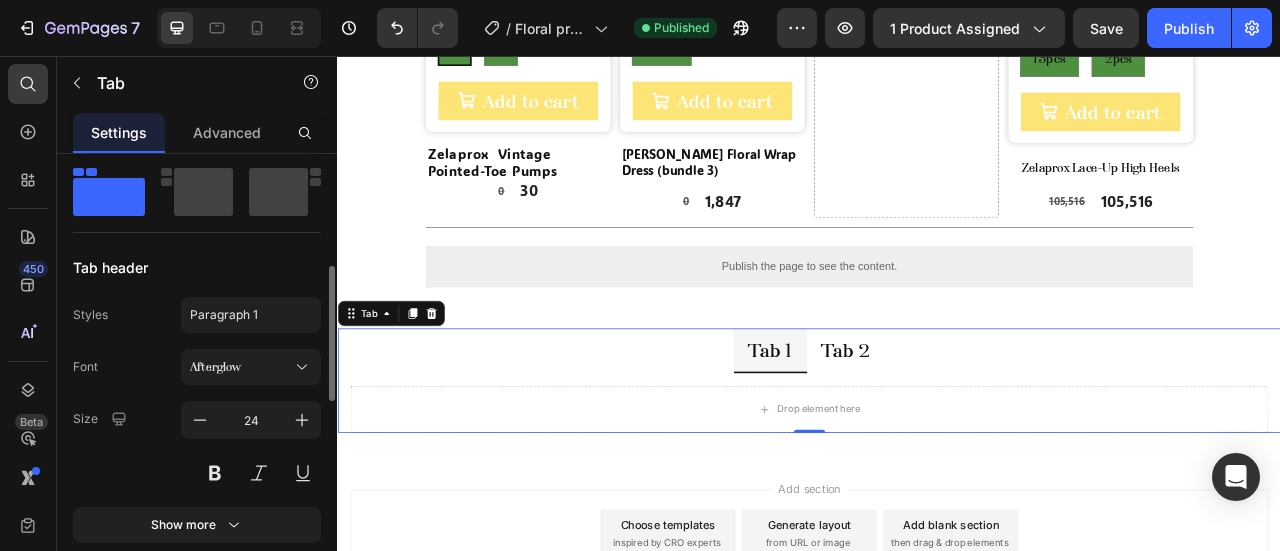 scroll, scrollTop: 178, scrollLeft: 0, axis: vertical 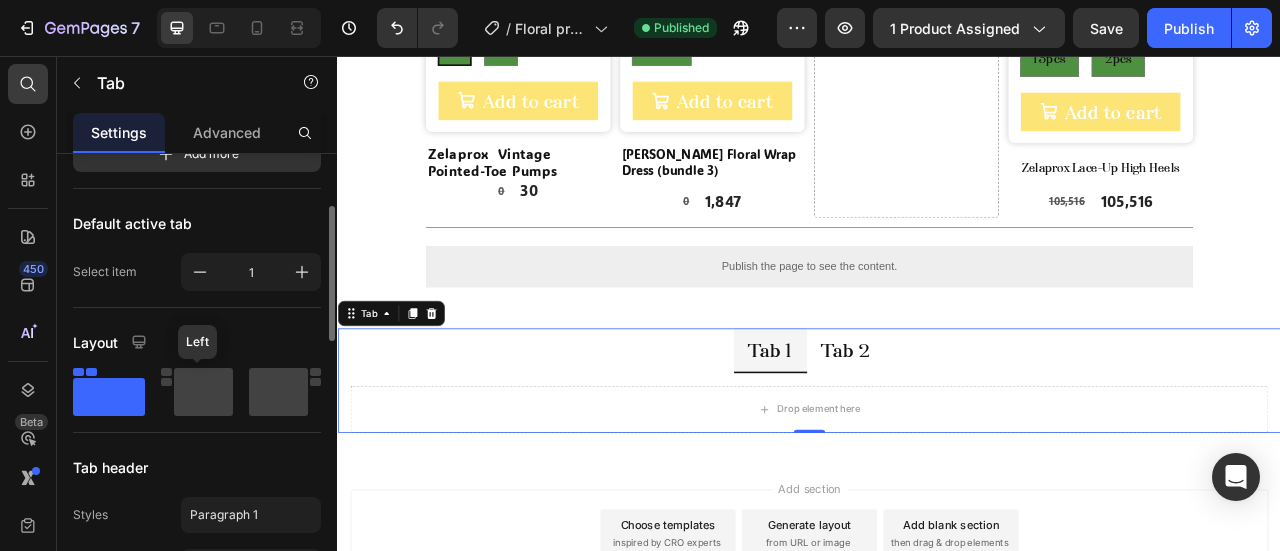 click 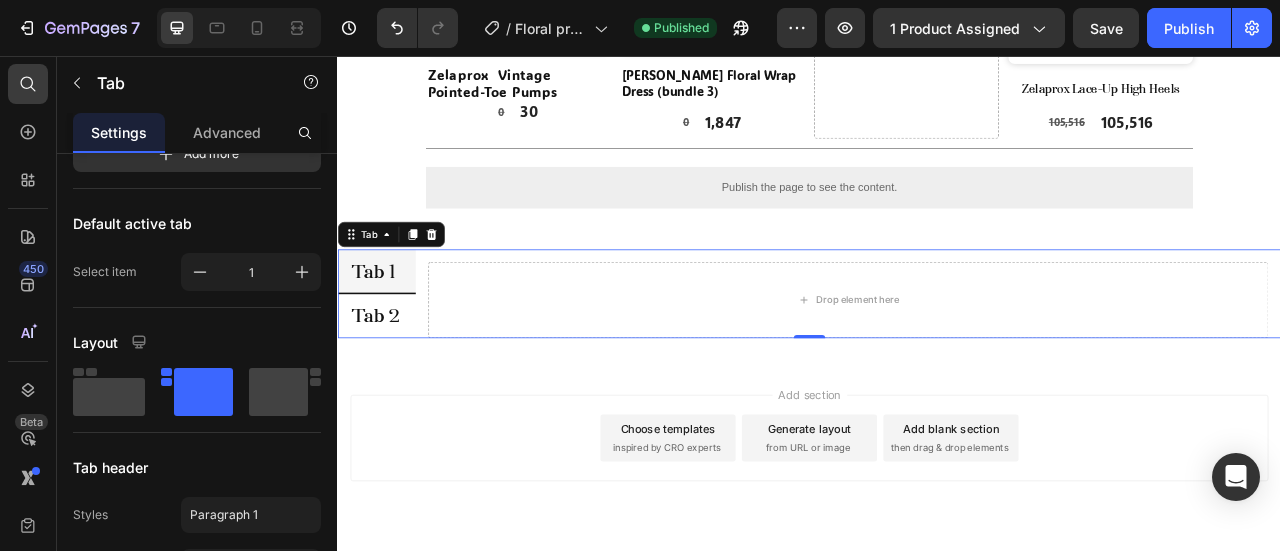 click on "Tab 2" at bounding box center [386, 387] 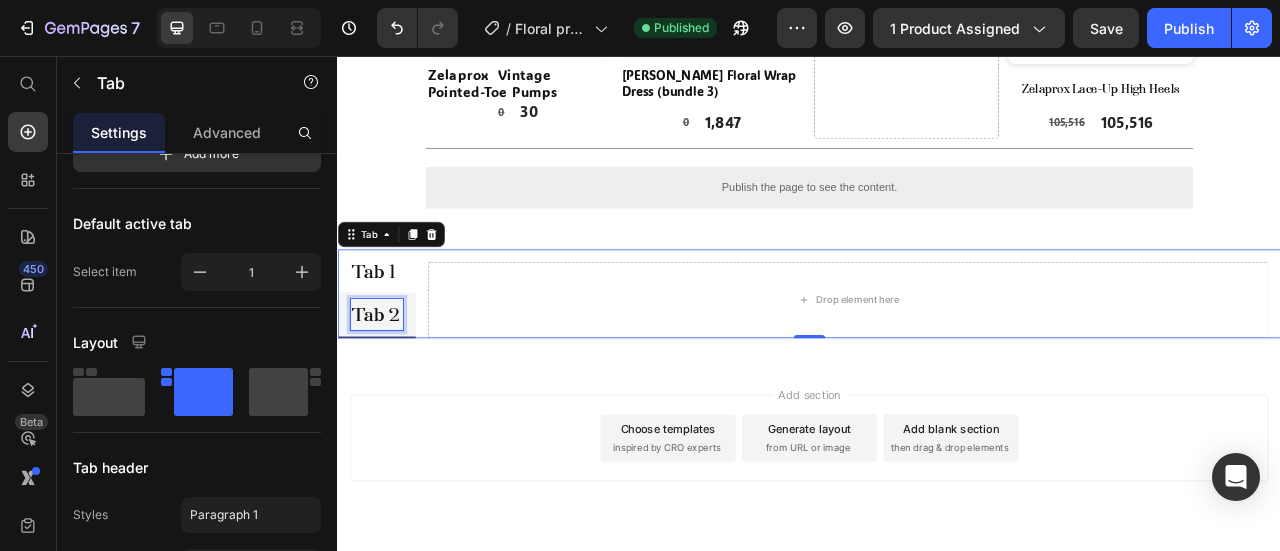 scroll, scrollTop: 3210, scrollLeft: 0, axis: vertical 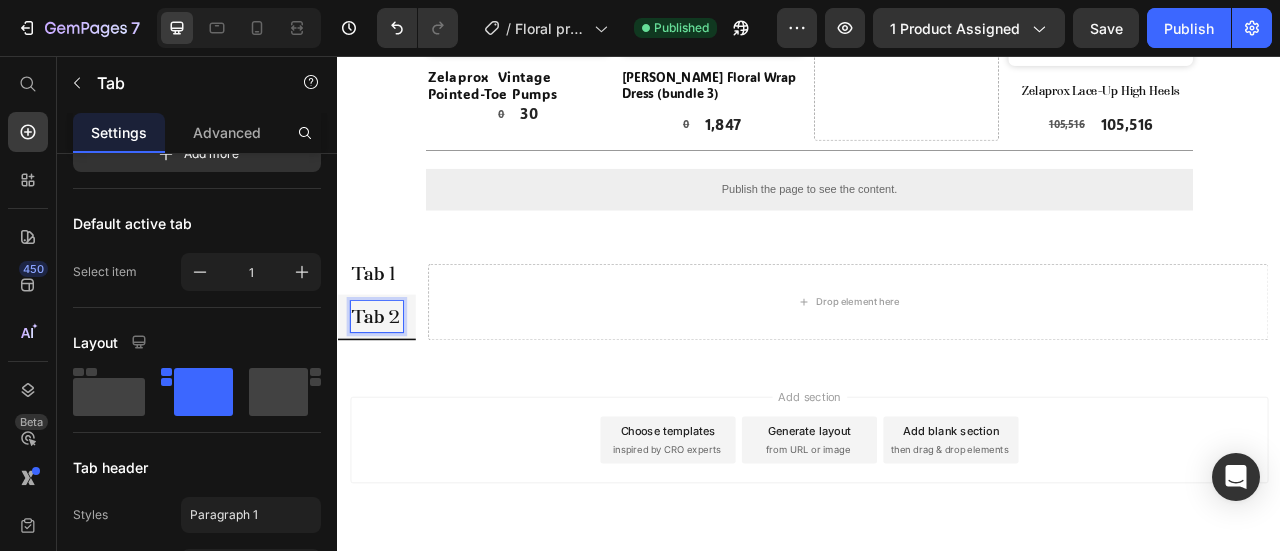 click on "Tab 2" at bounding box center (386, 387) 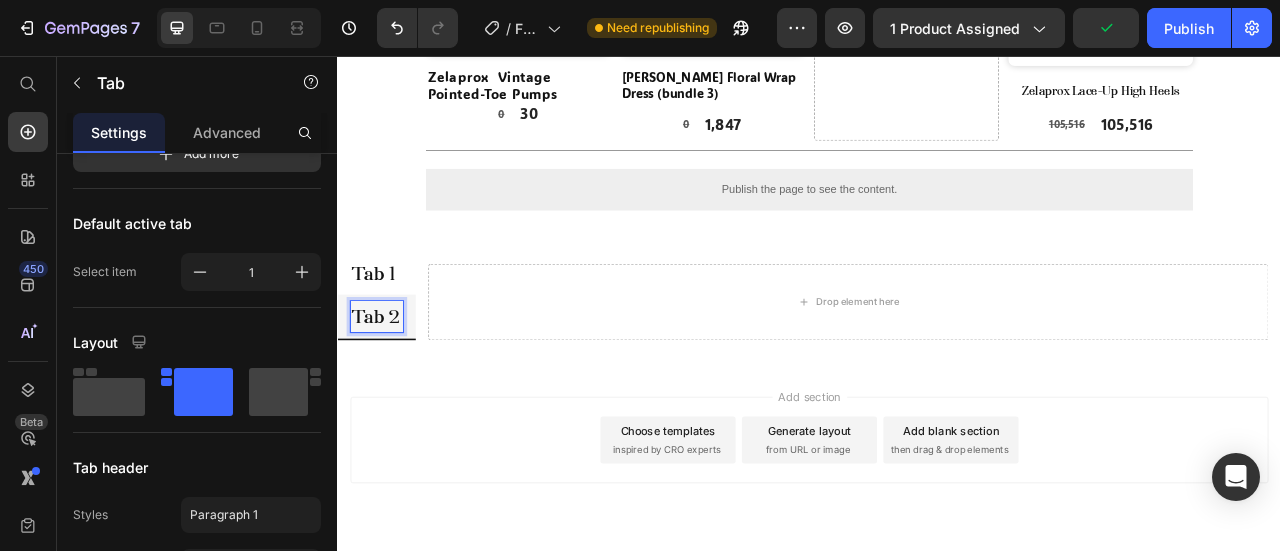 click on "Add section Choose templates inspired by CRO experts Generate layout from URL or image Add blank section then drag & drop elements" at bounding box center (937, 544) 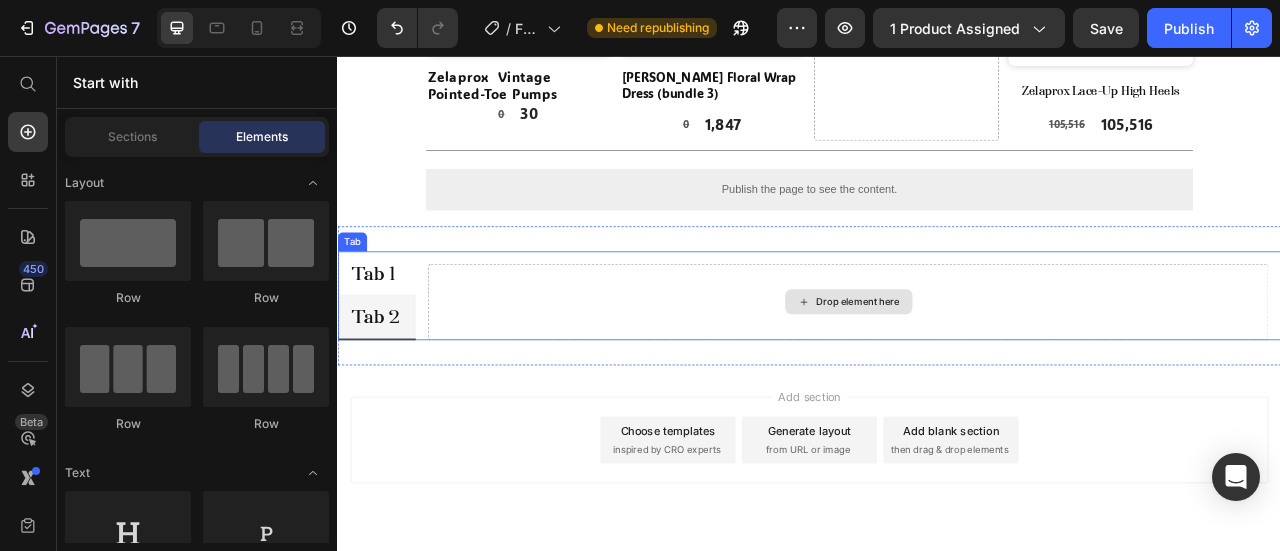 click on "Tab 1" at bounding box center (386, 332) 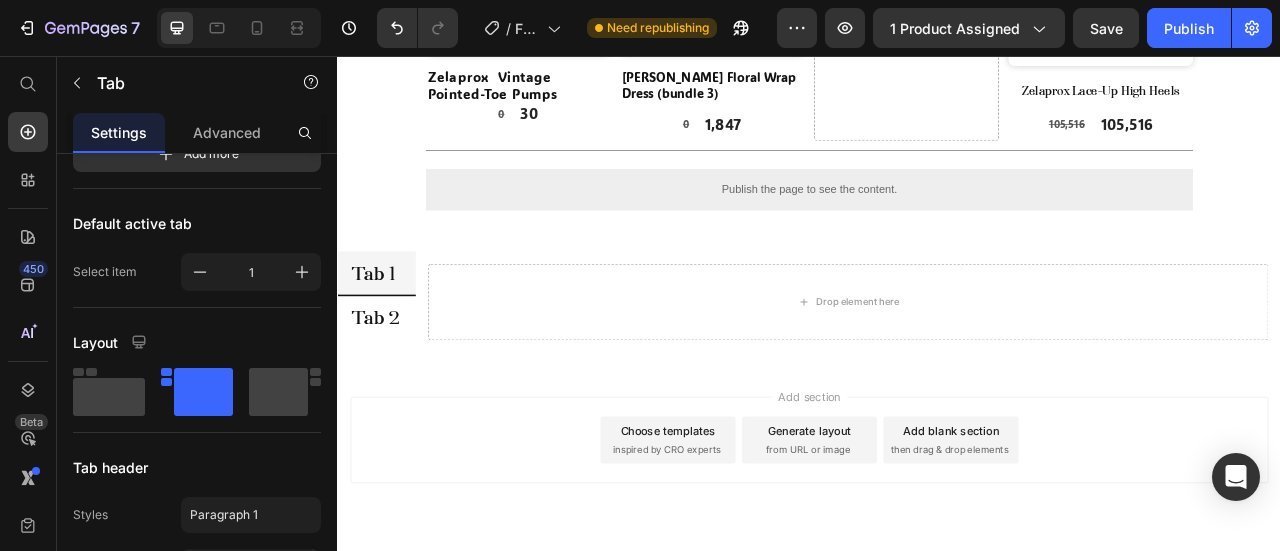 click on "Tab 1" at bounding box center (386, 333) 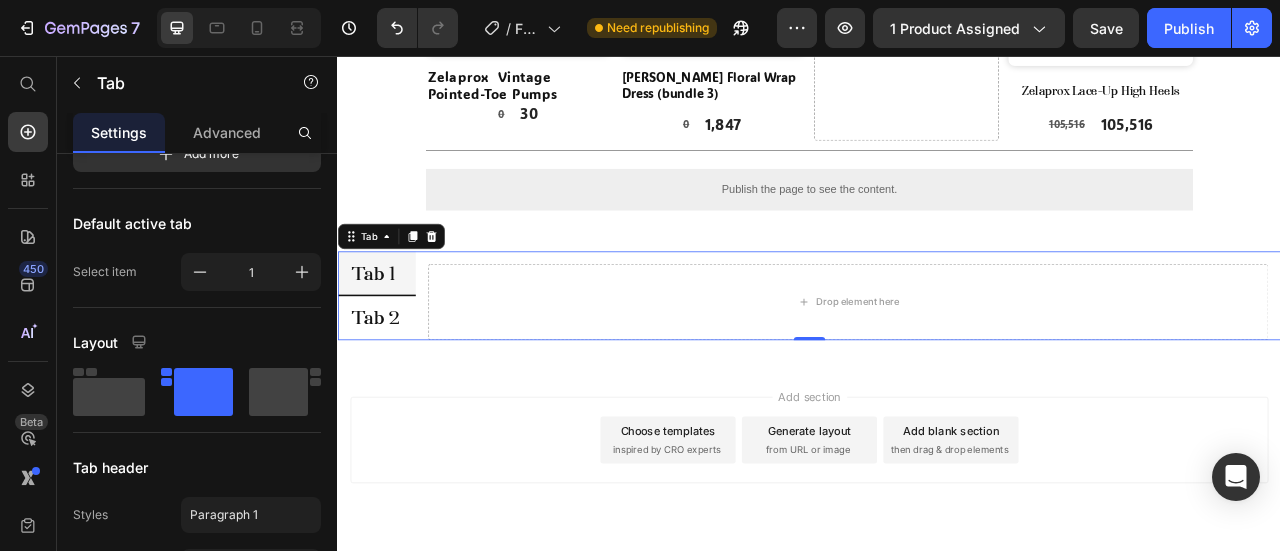 click on "Tab 2" at bounding box center [386, 389] 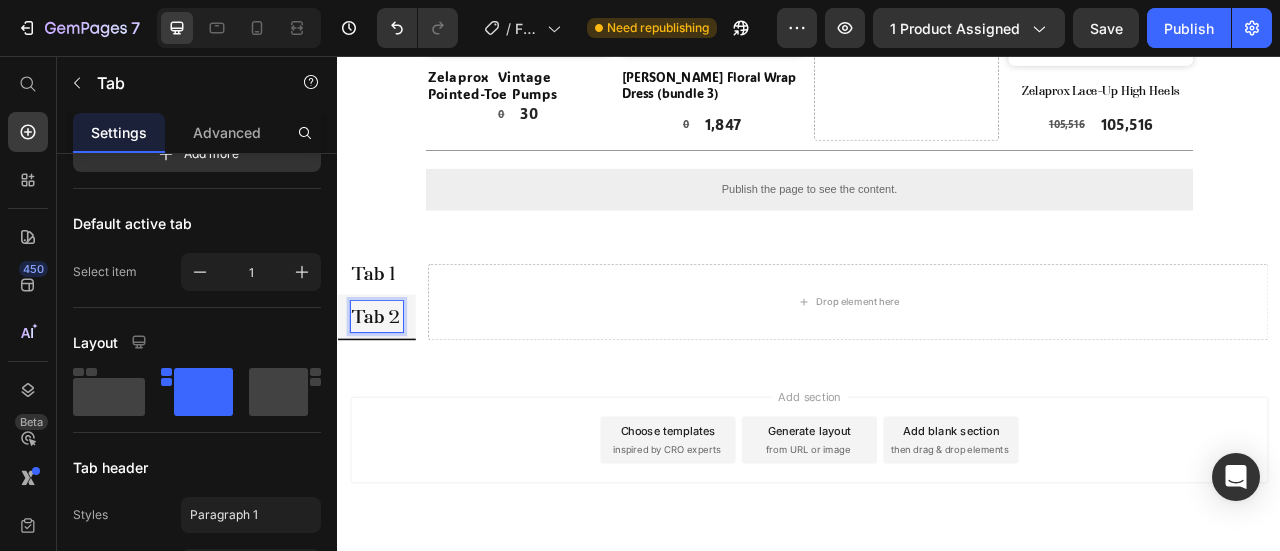 scroll, scrollTop: 3208, scrollLeft: 0, axis: vertical 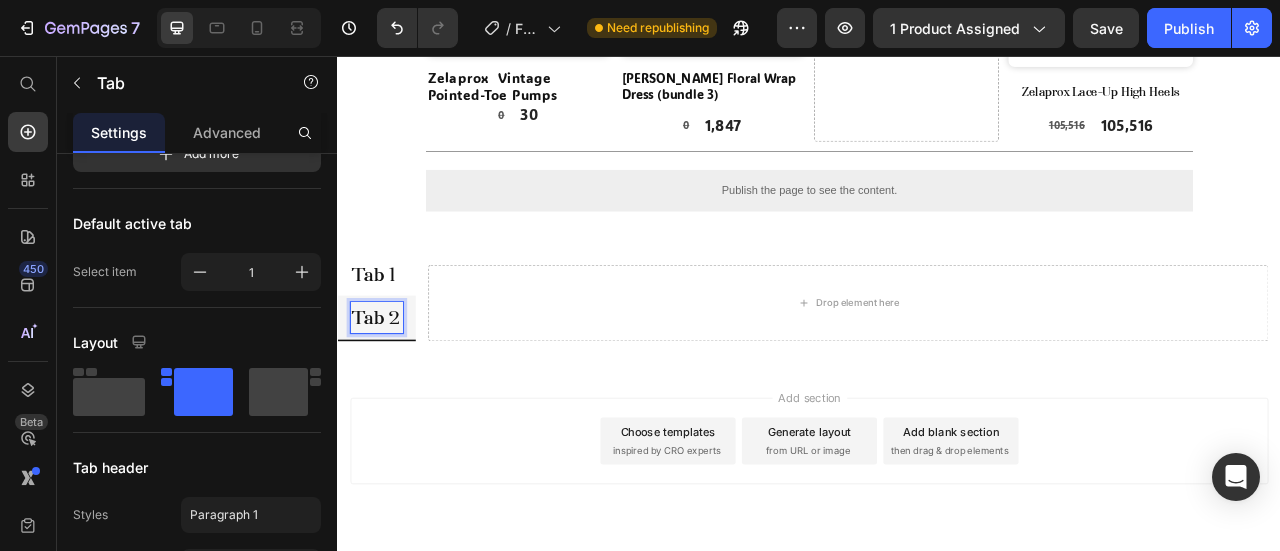 click on "Tab 2" at bounding box center (386, 390) 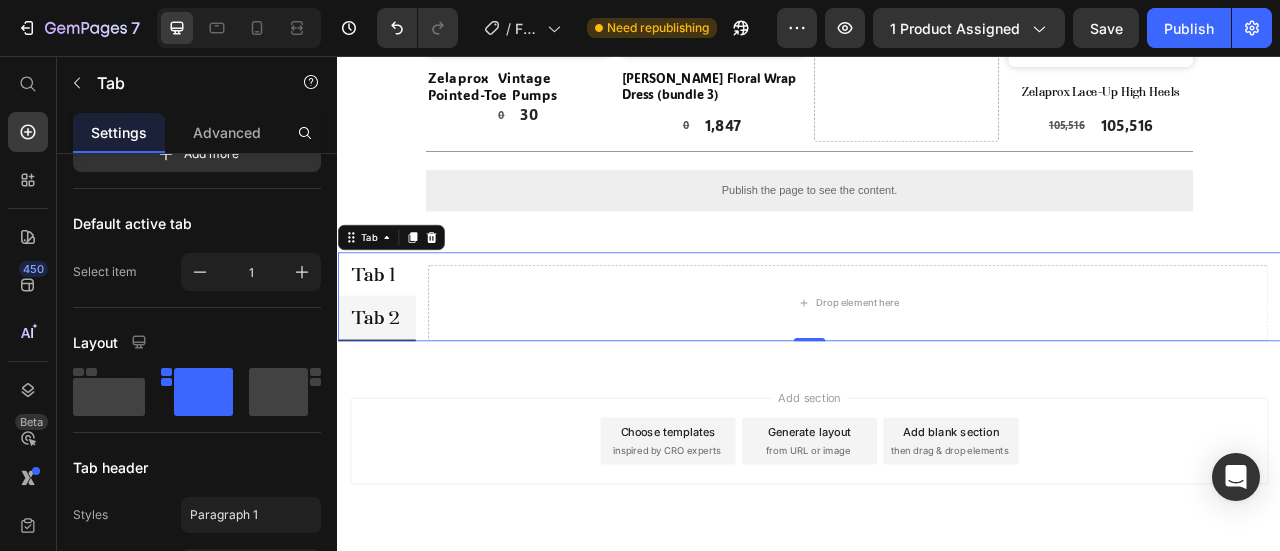 click on "Tab 1" at bounding box center [386, 334] 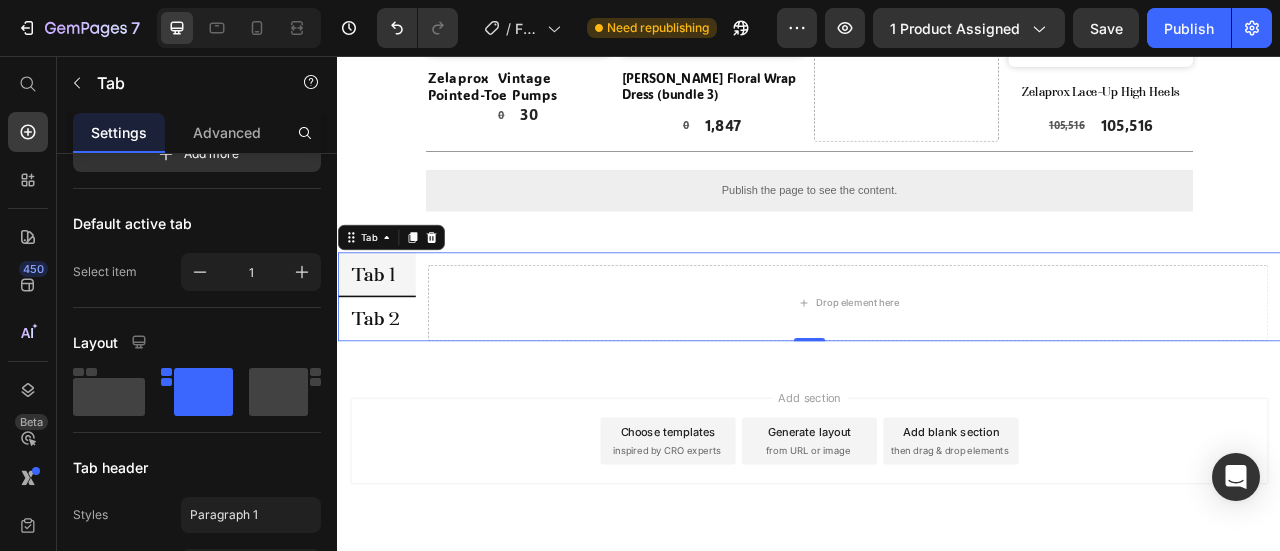 click on "Tab 2" at bounding box center (386, 391) 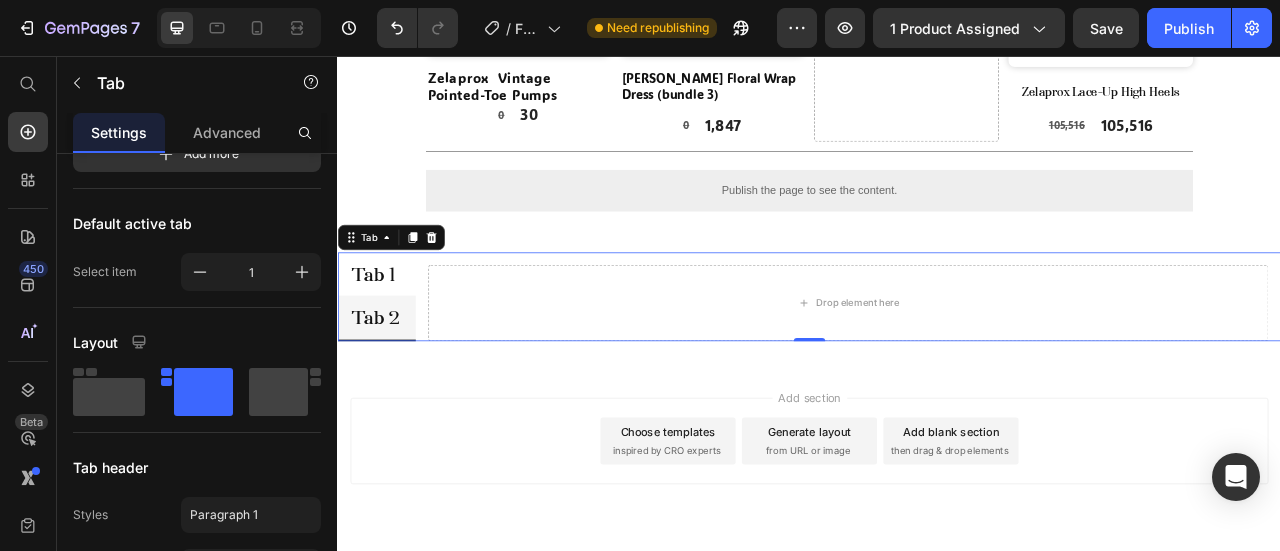 click on "Tab 1" at bounding box center (386, 334) 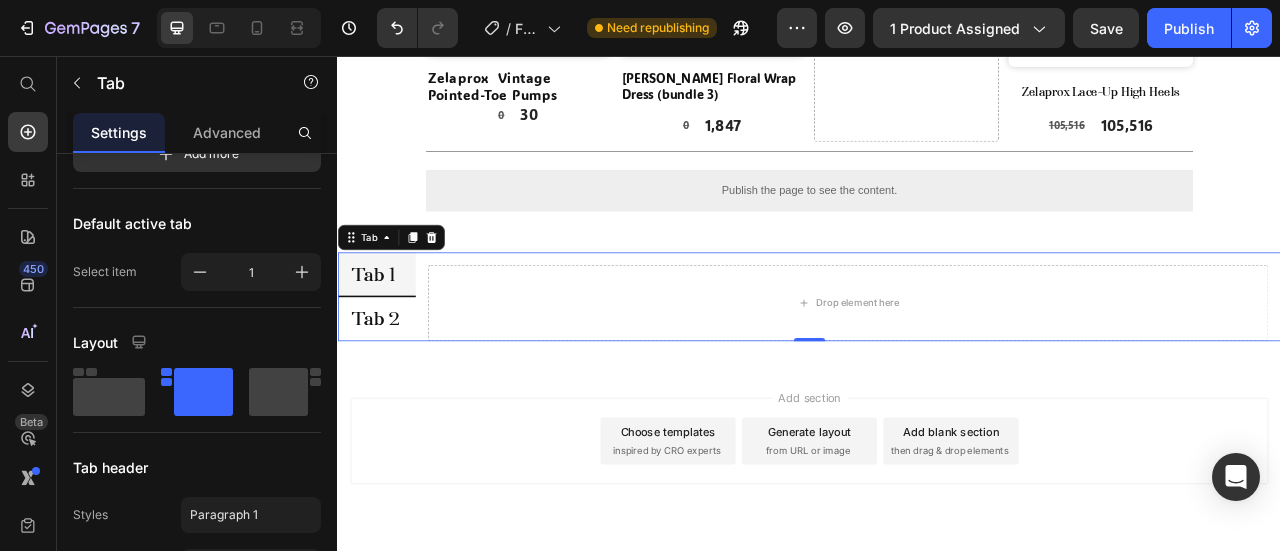 click on "Drop element here" at bounding box center (986, 362) 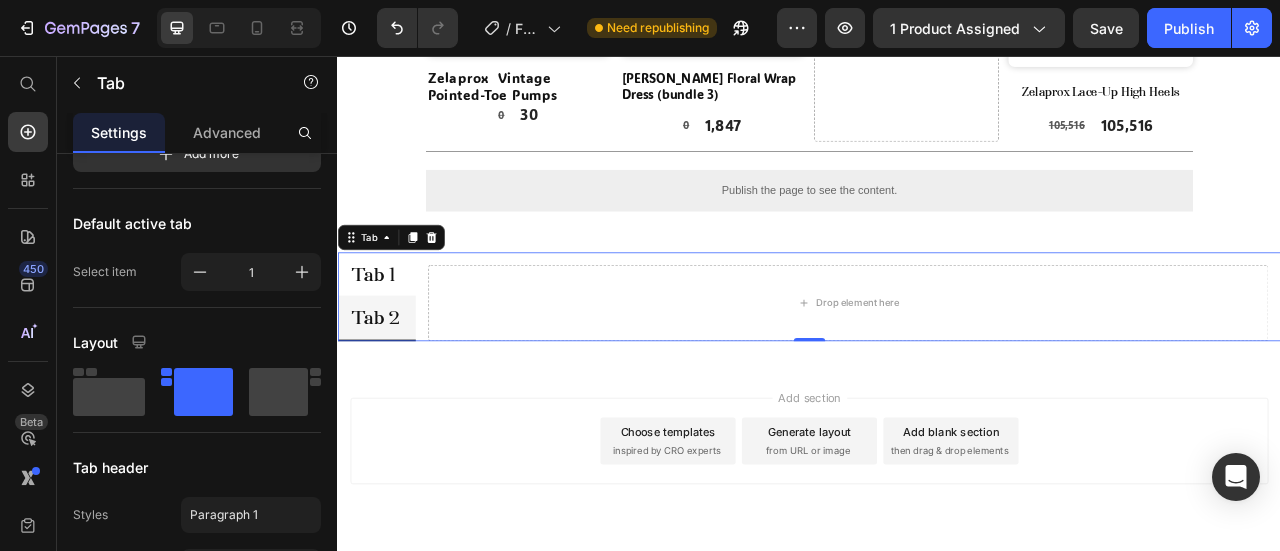 click on "Tab 1" at bounding box center (383, 334) 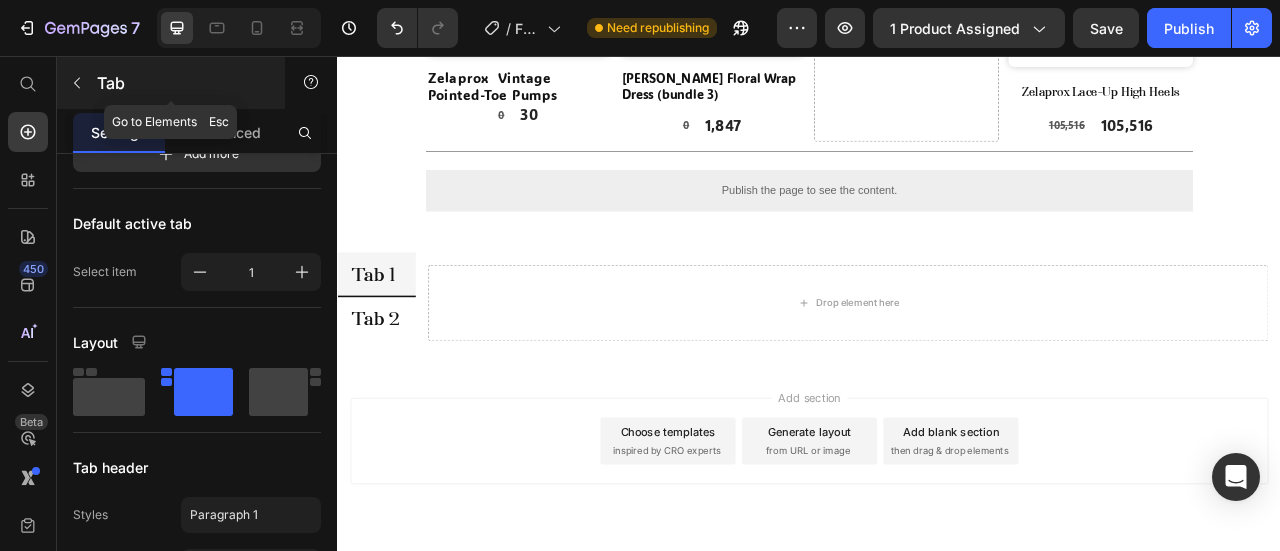 click 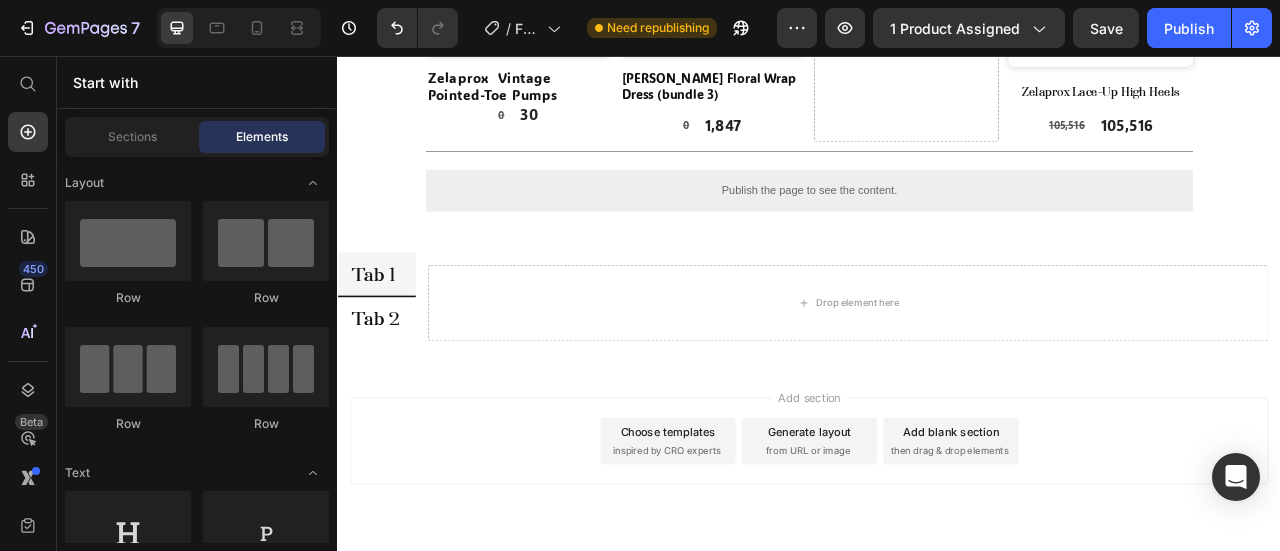 click on "Start with" at bounding box center [197, 82] 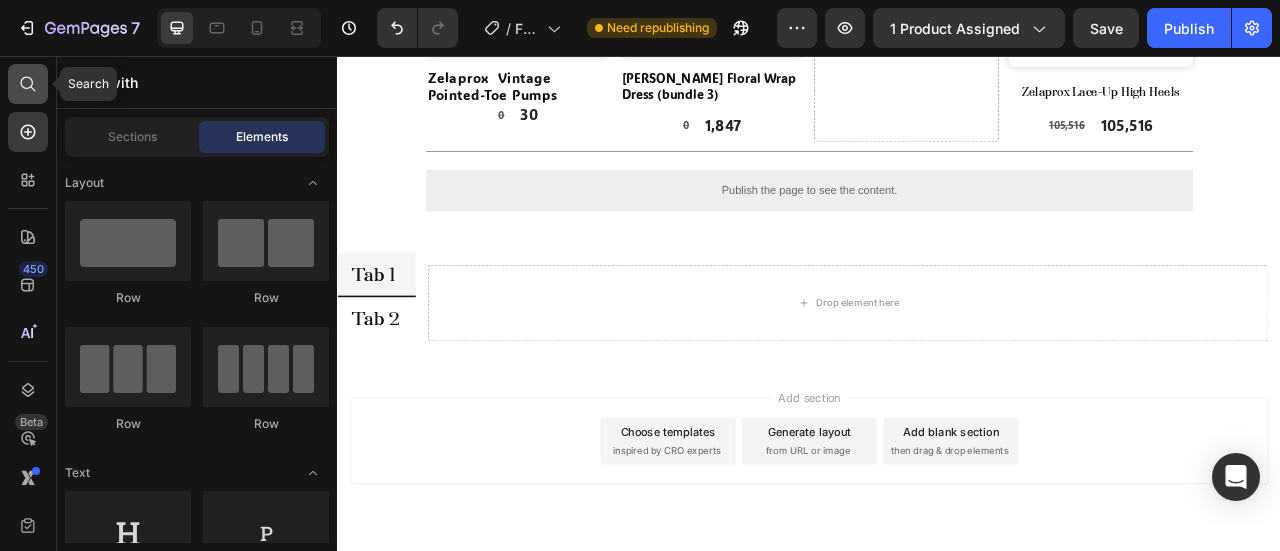 click 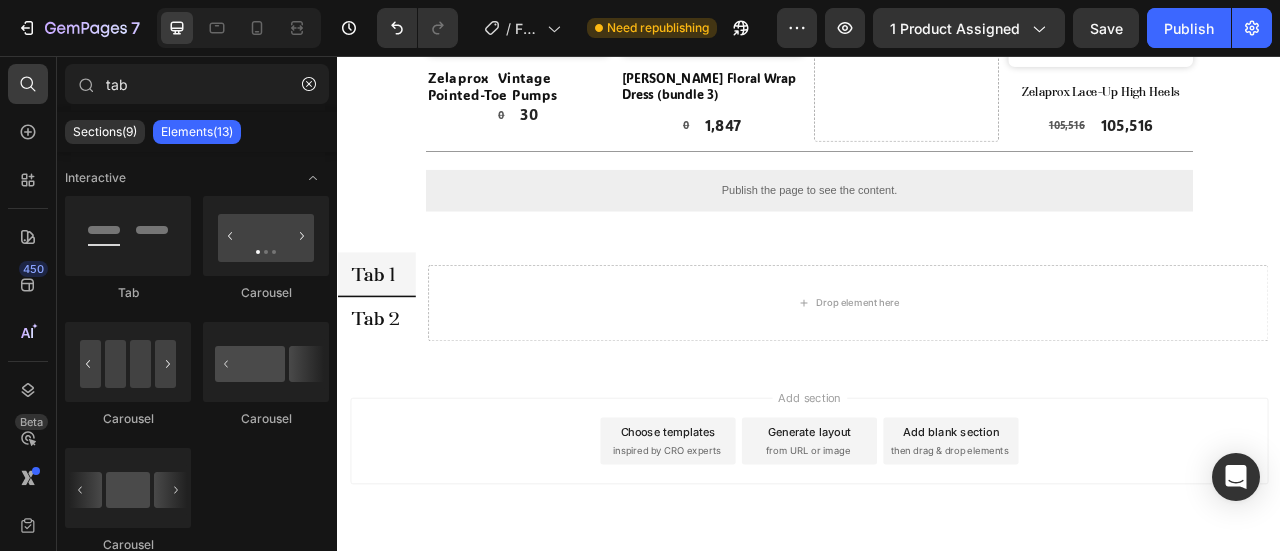 click on "tab" at bounding box center (197, 84) 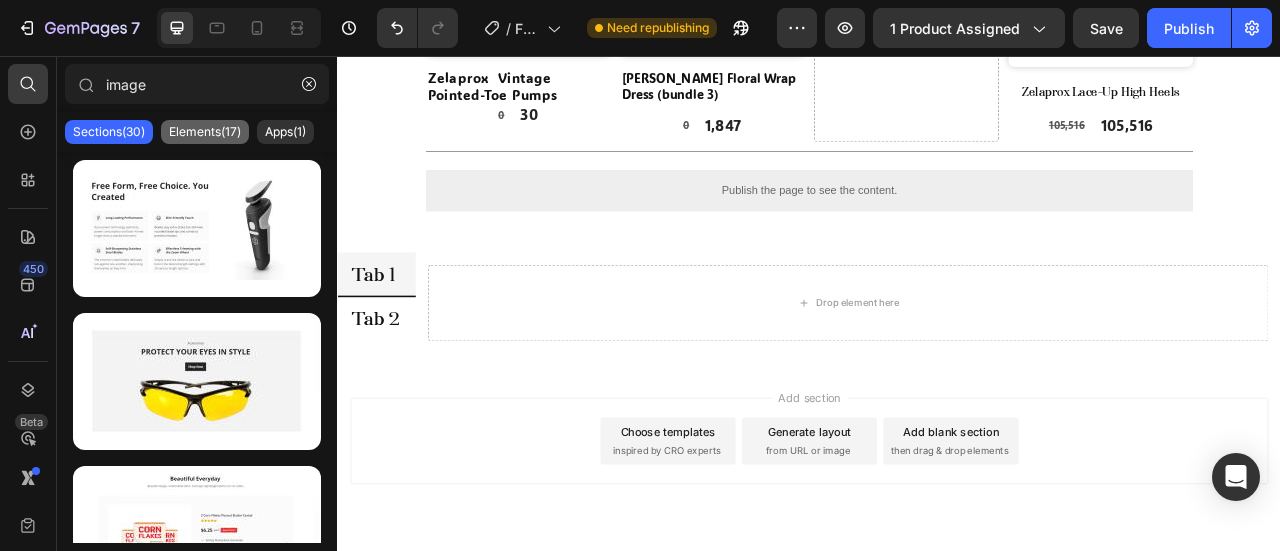 type on "image" 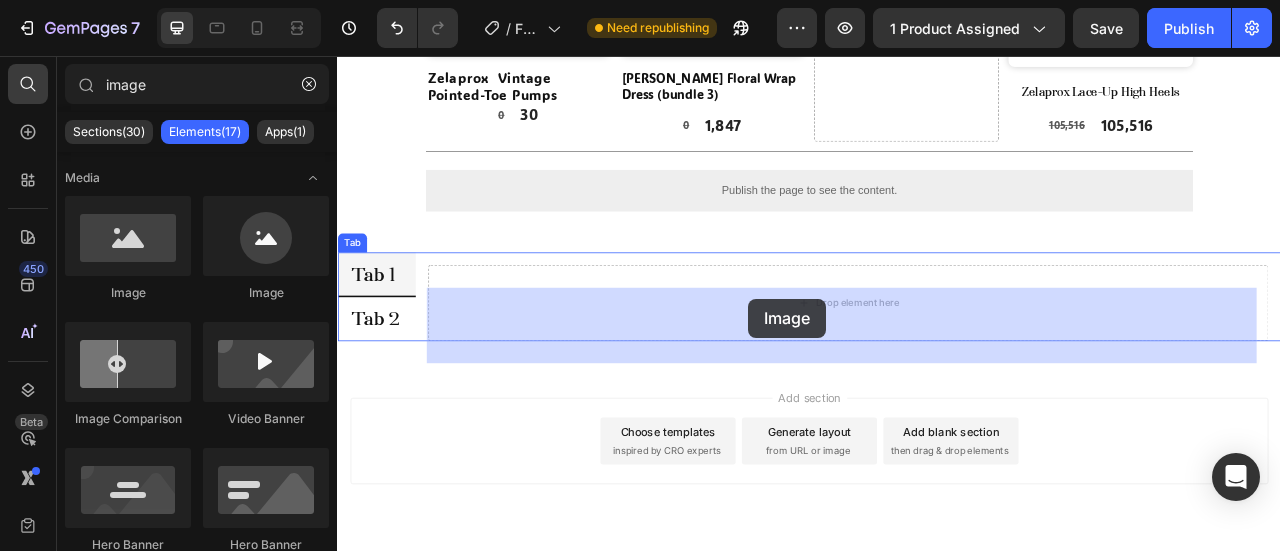 drag, startPoint x: 475, startPoint y: 297, endPoint x: 860, endPoint y: 365, distance: 390.95908 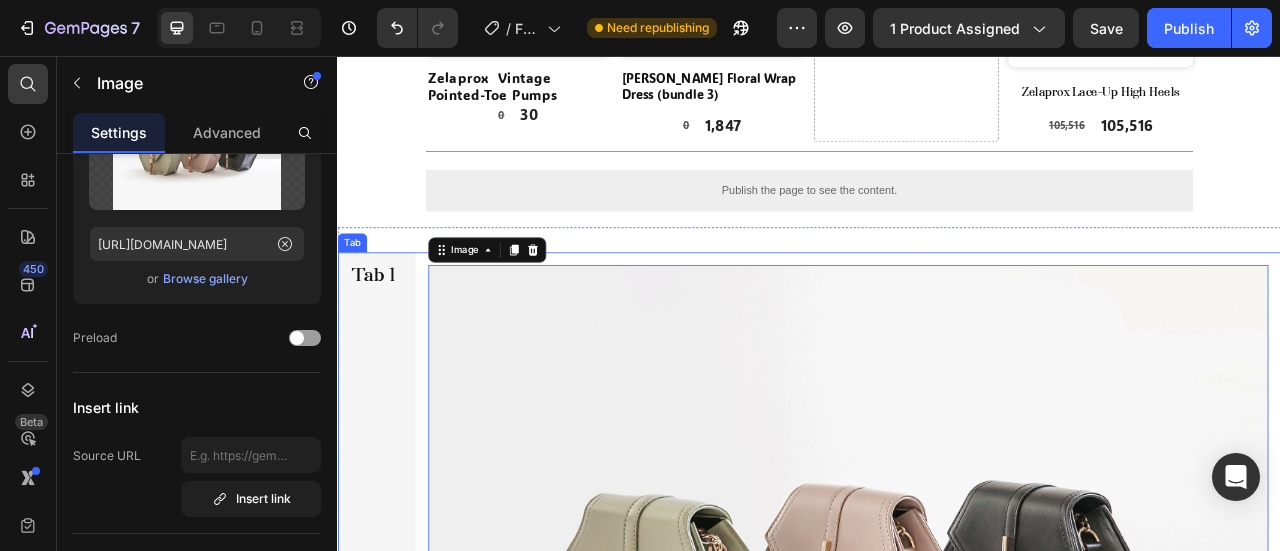 scroll, scrollTop: 0, scrollLeft: 0, axis: both 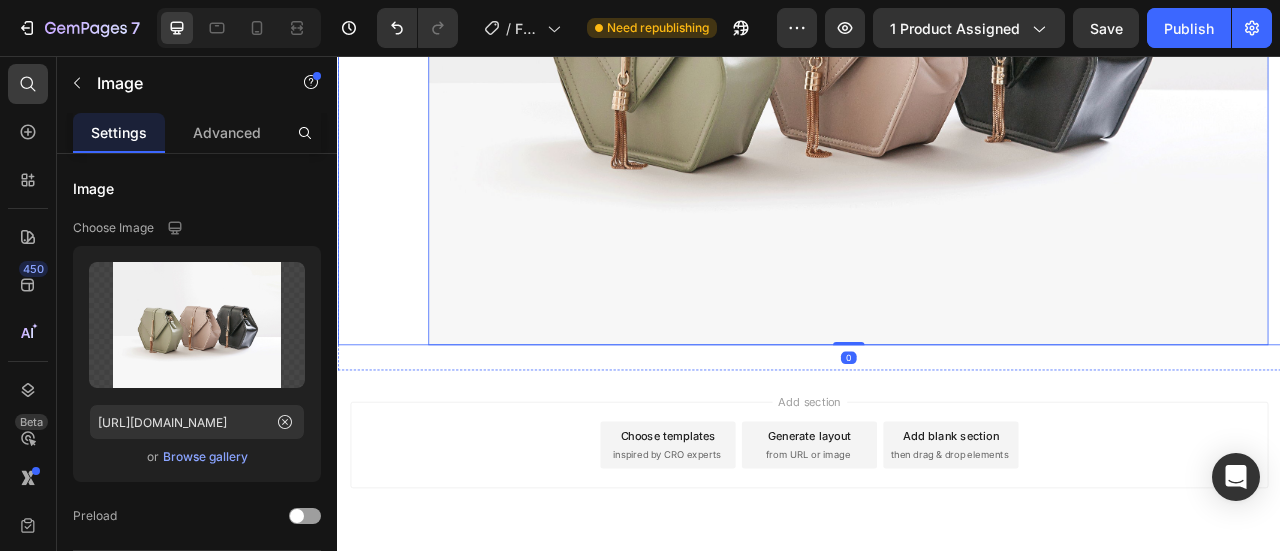 click on "Tab 2" at bounding box center [386, 220] 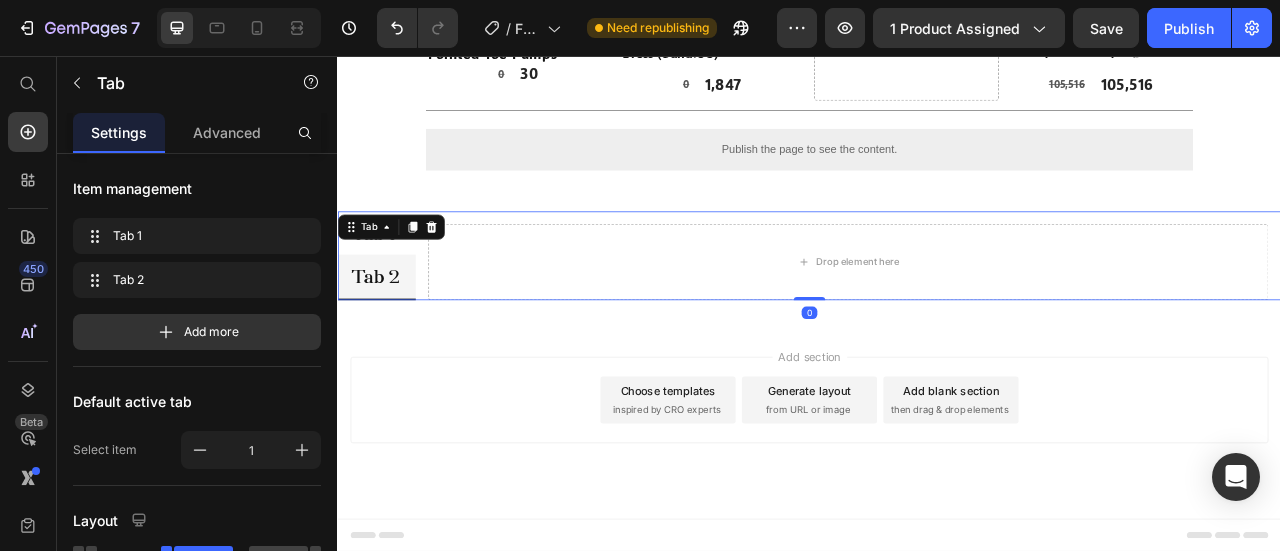 scroll, scrollTop: 3288, scrollLeft: 0, axis: vertical 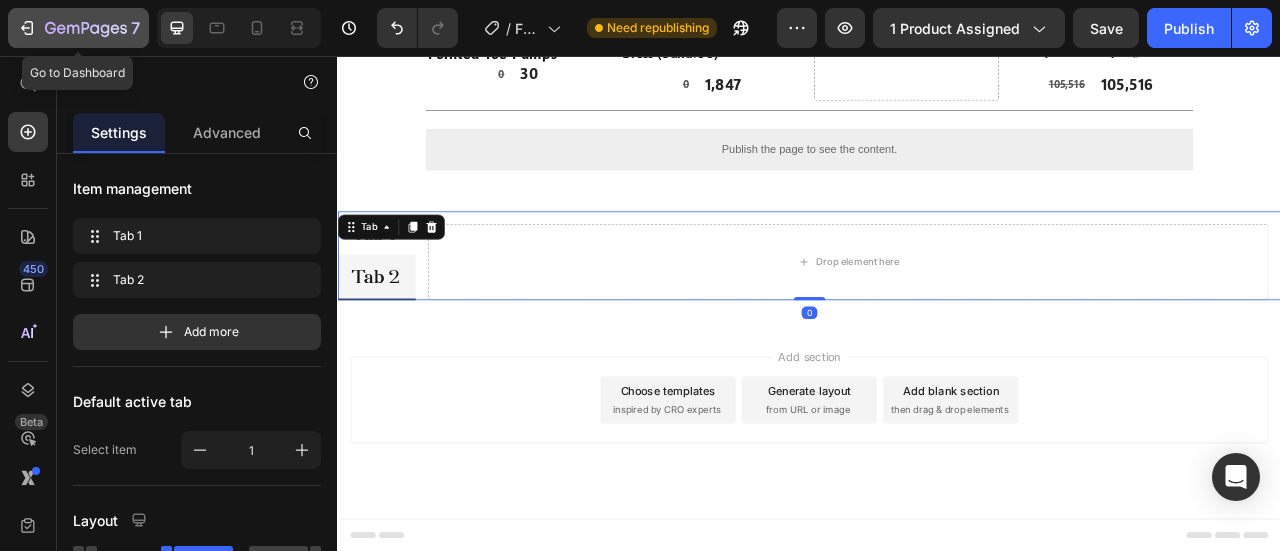 click 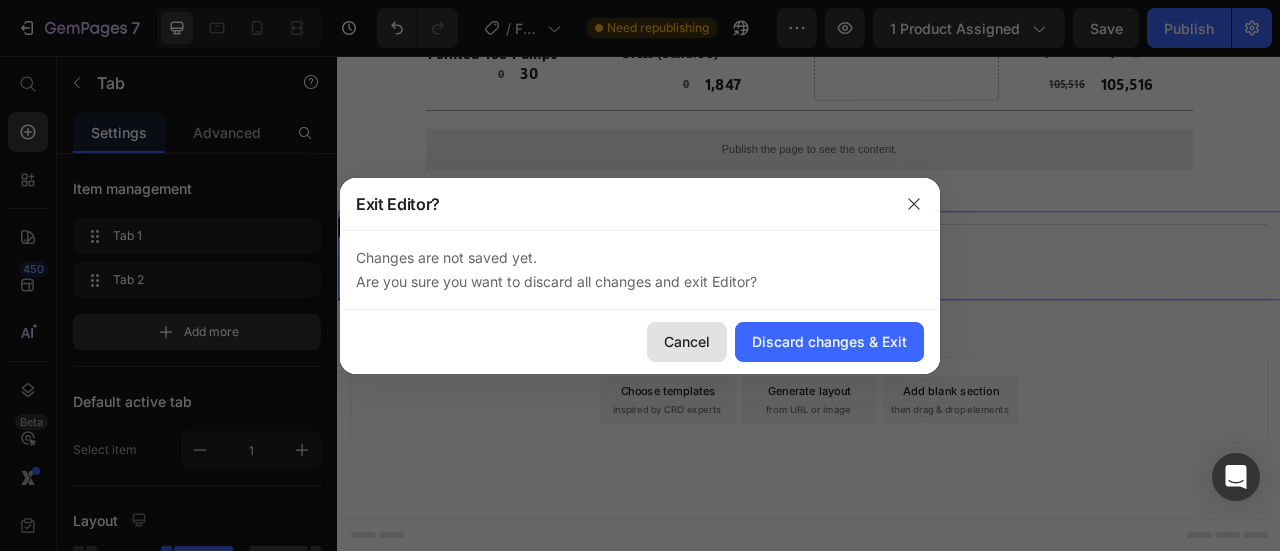 click on "Cancel" 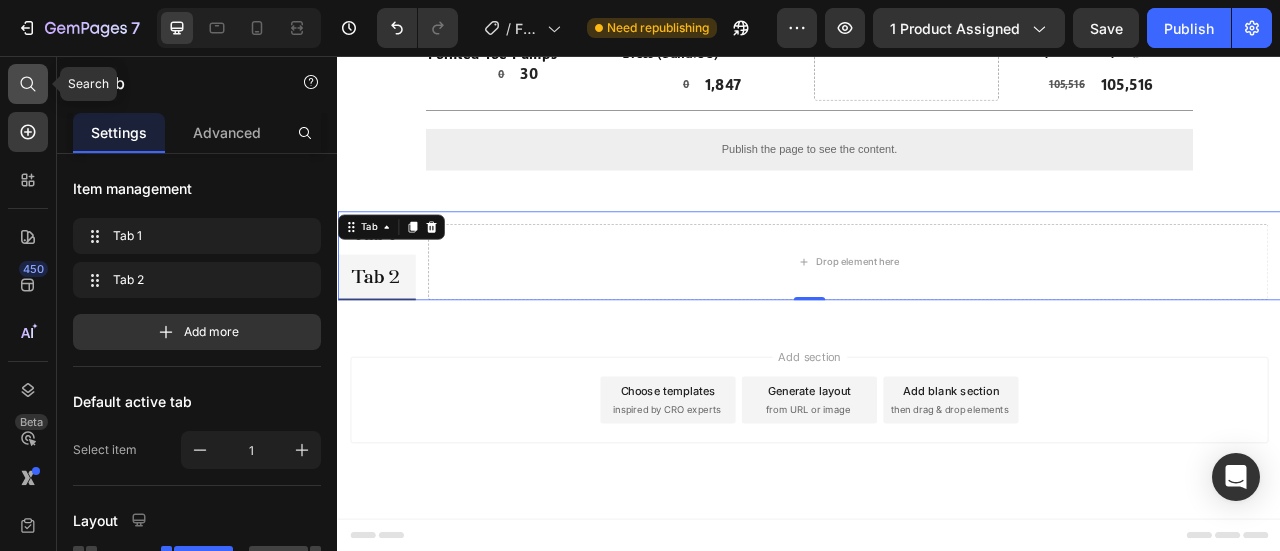 click 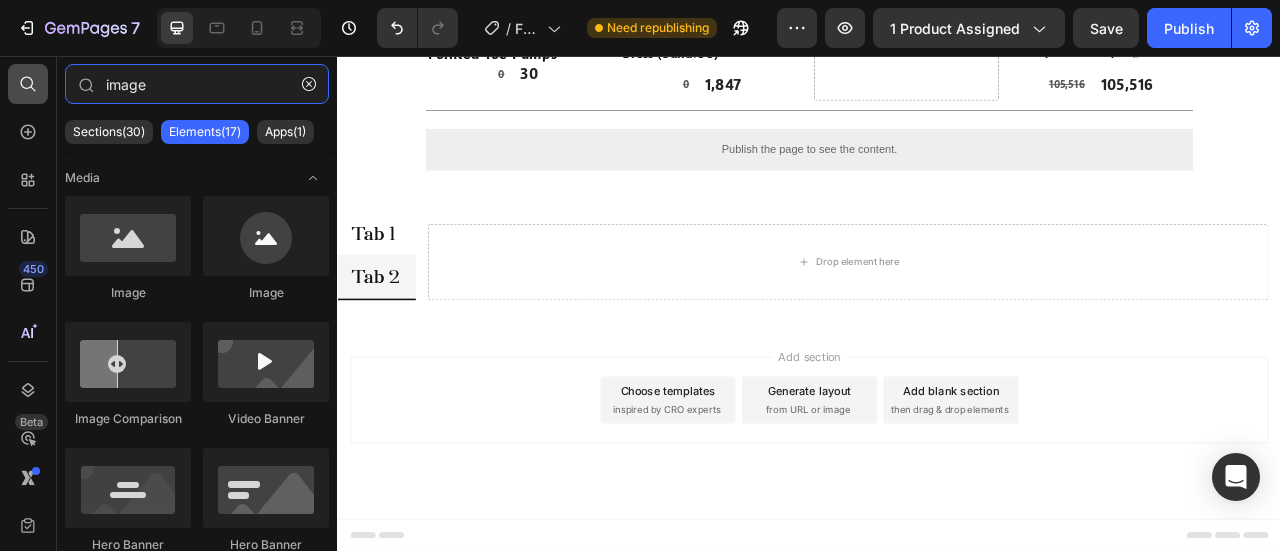 click on "image" at bounding box center (197, 84) 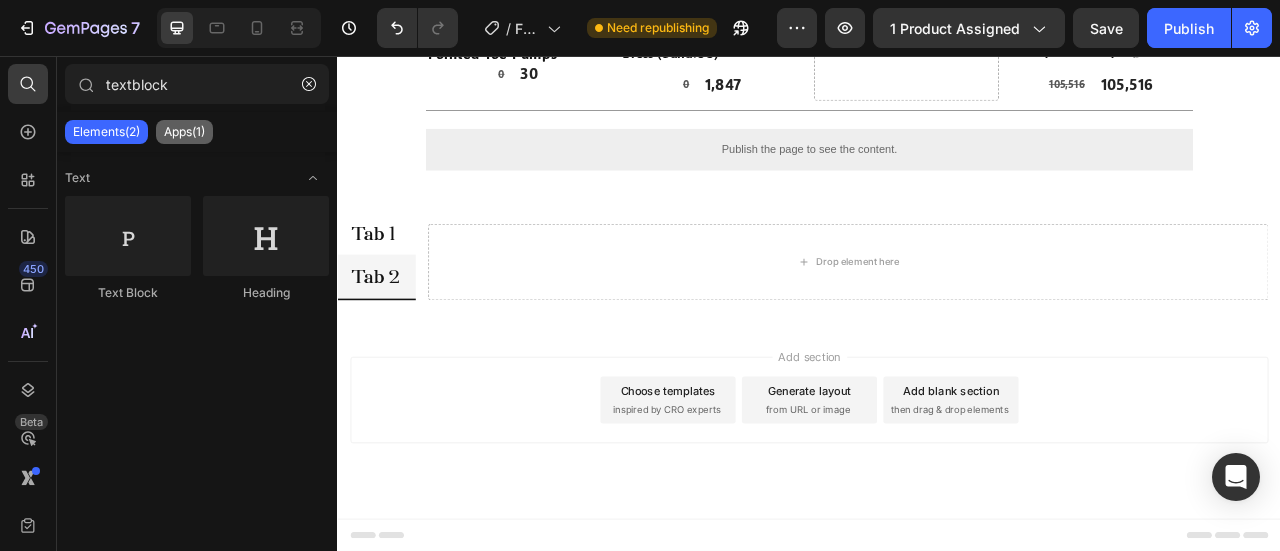 click on "Apps(1)" at bounding box center (184, 132) 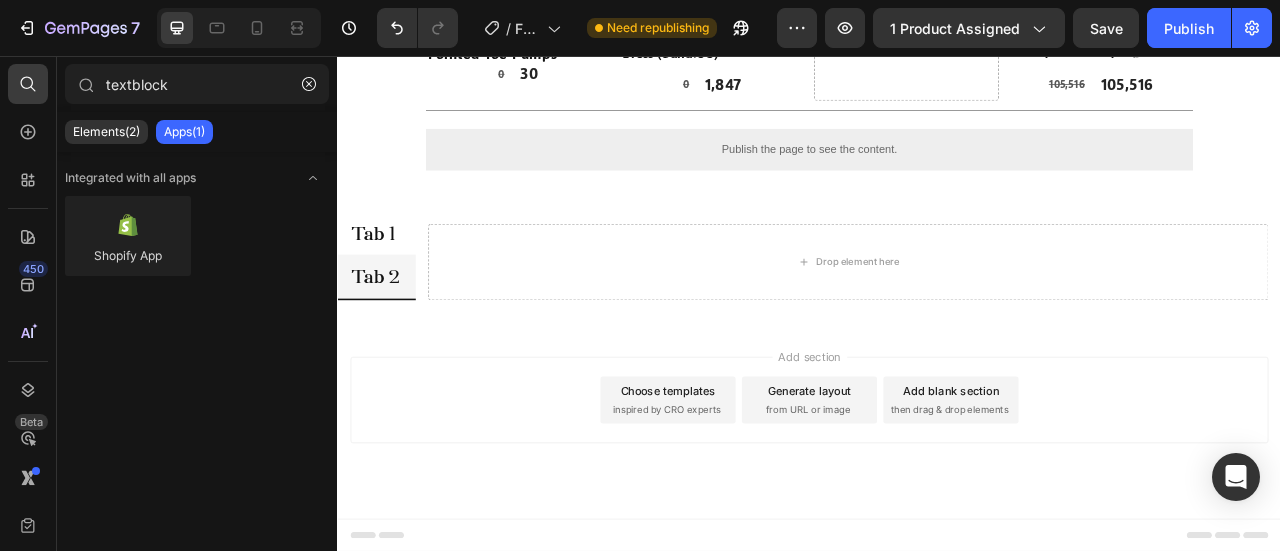 click on "Elements(2)" 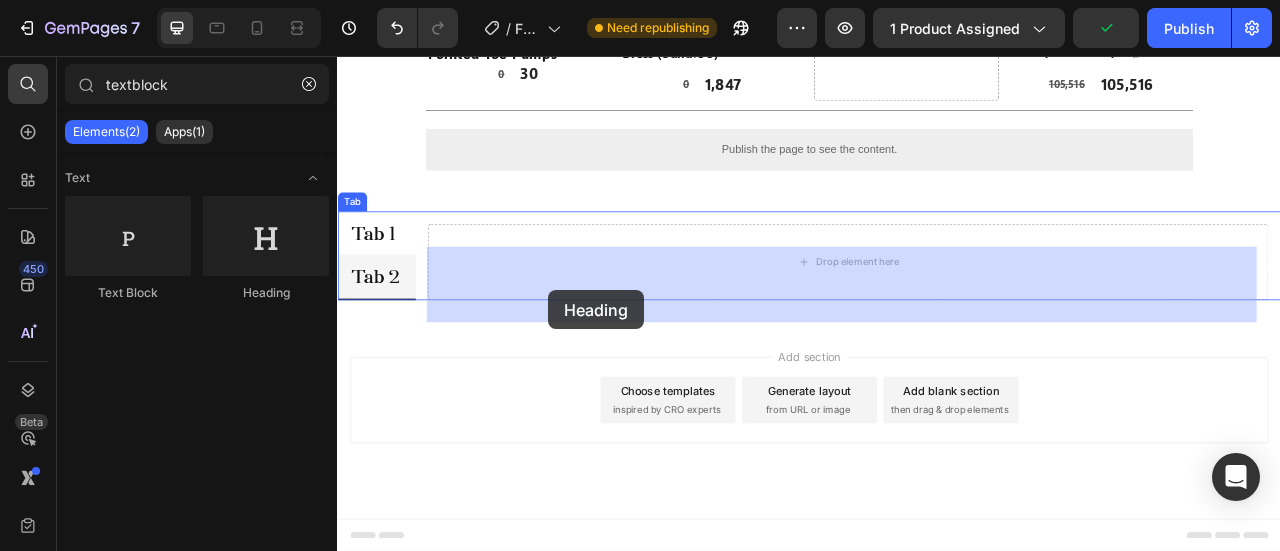 drag, startPoint x: 663, startPoint y: 313, endPoint x: 606, endPoint y: 354, distance: 70.21396 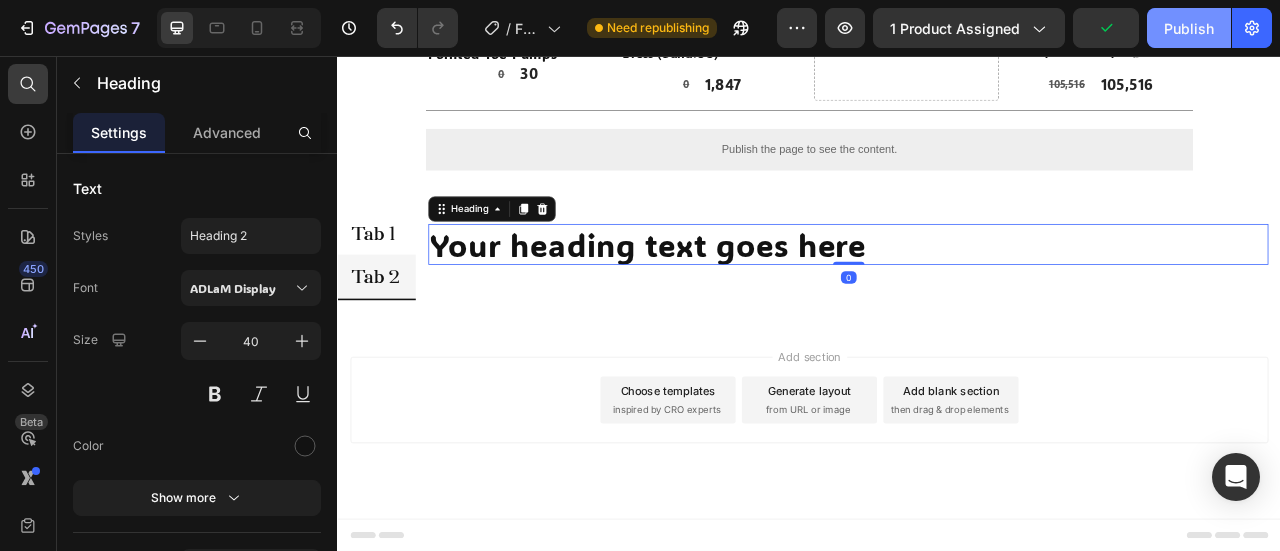 click on "Publish" at bounding box center (1189, 28) 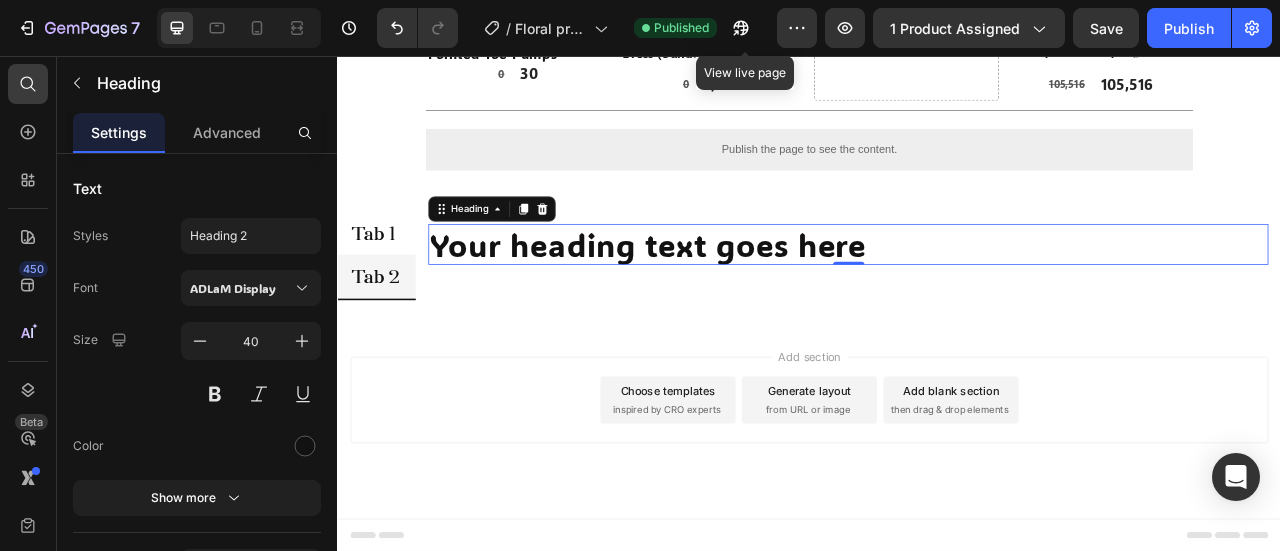 click 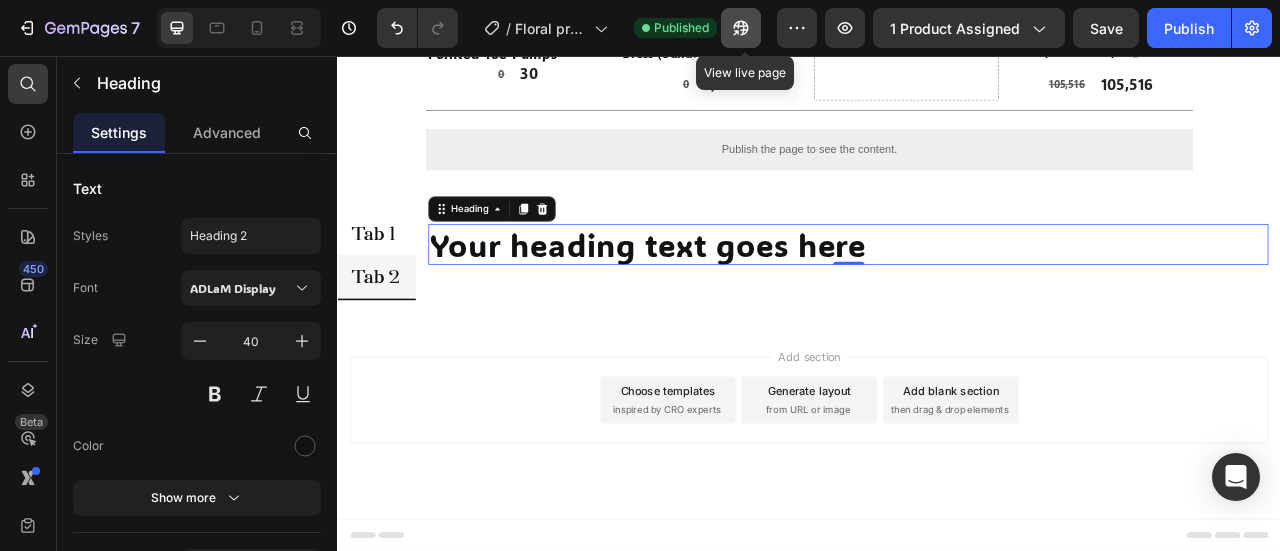 click 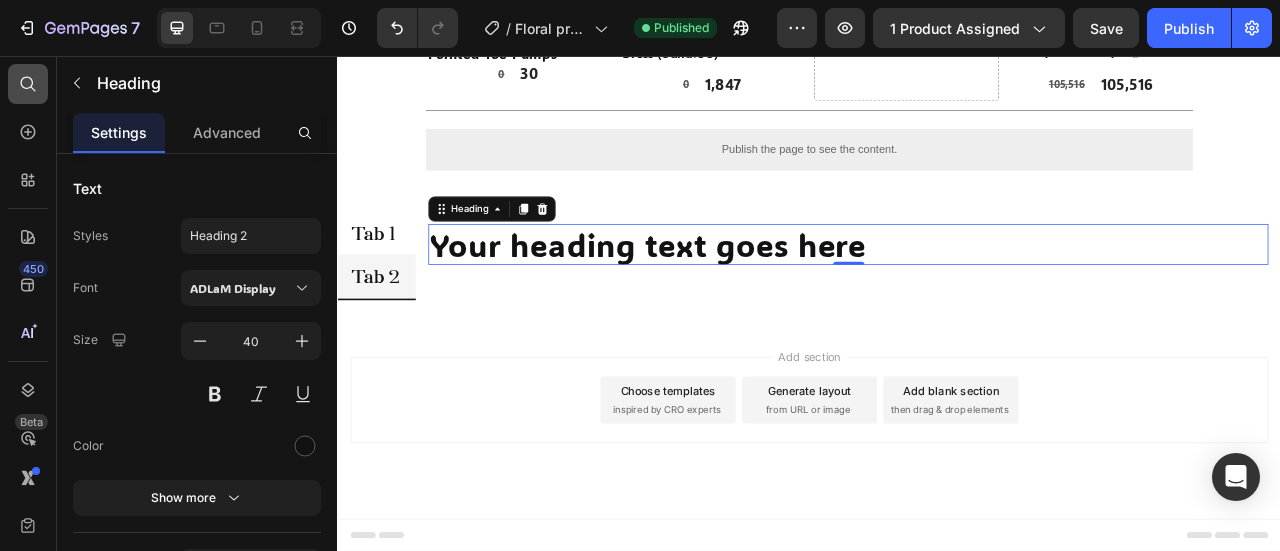 click 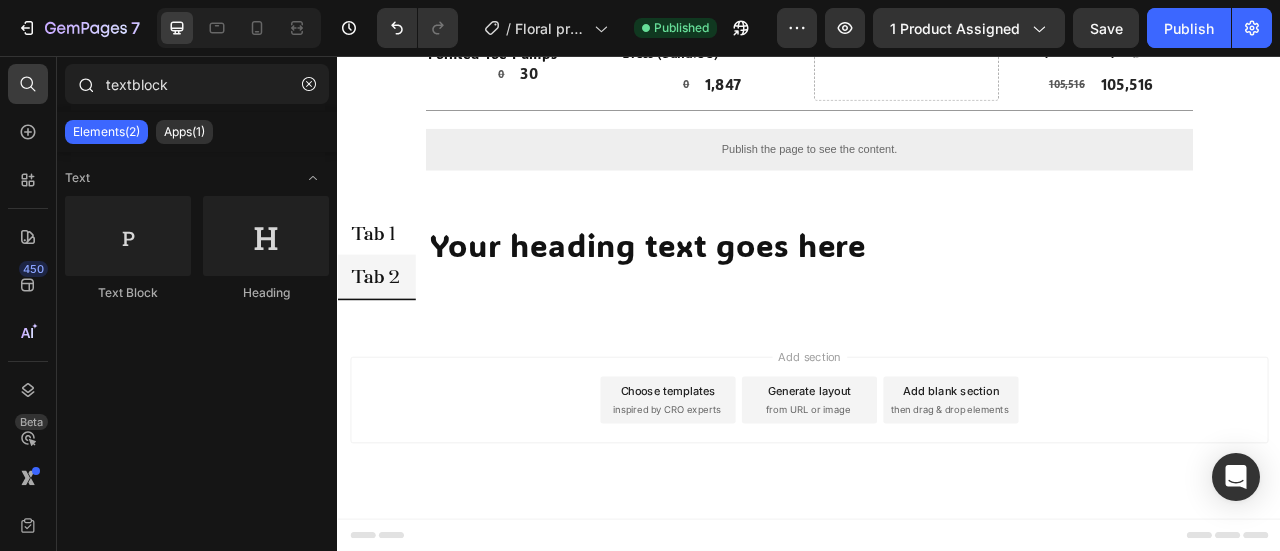 click at bounding box center (85, 84) 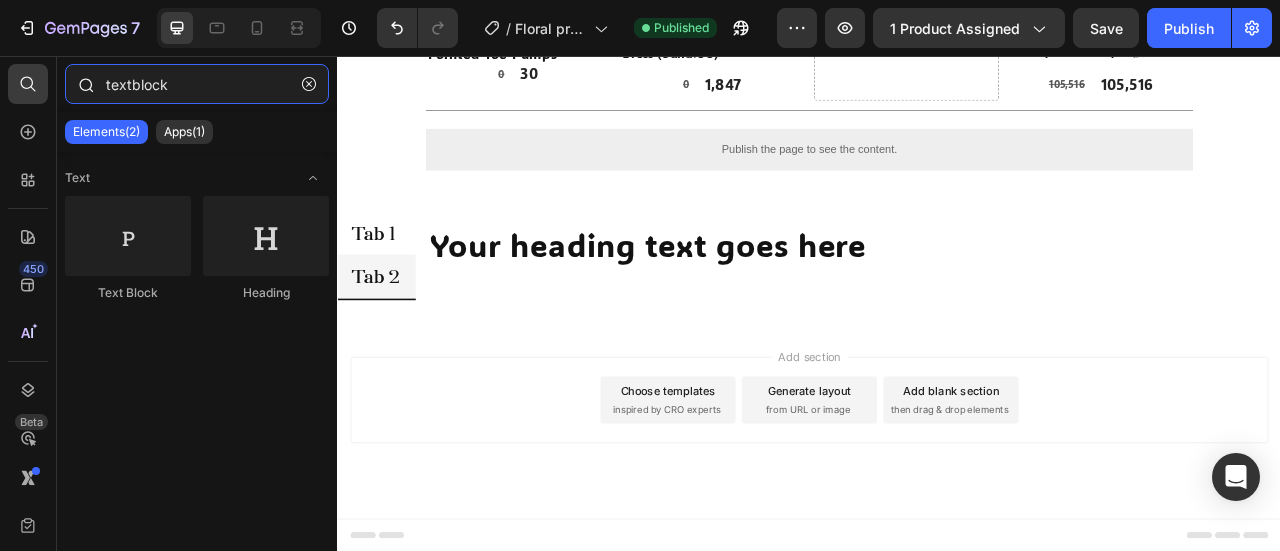 click on "textblock" at bounding box center (197, 84) 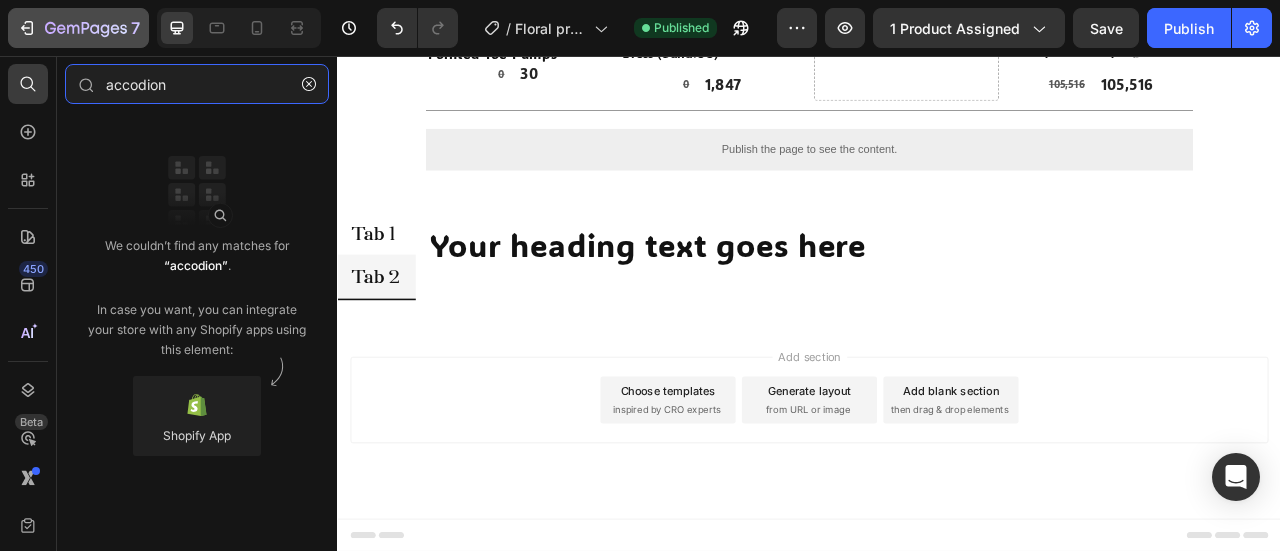 type on "accodion" 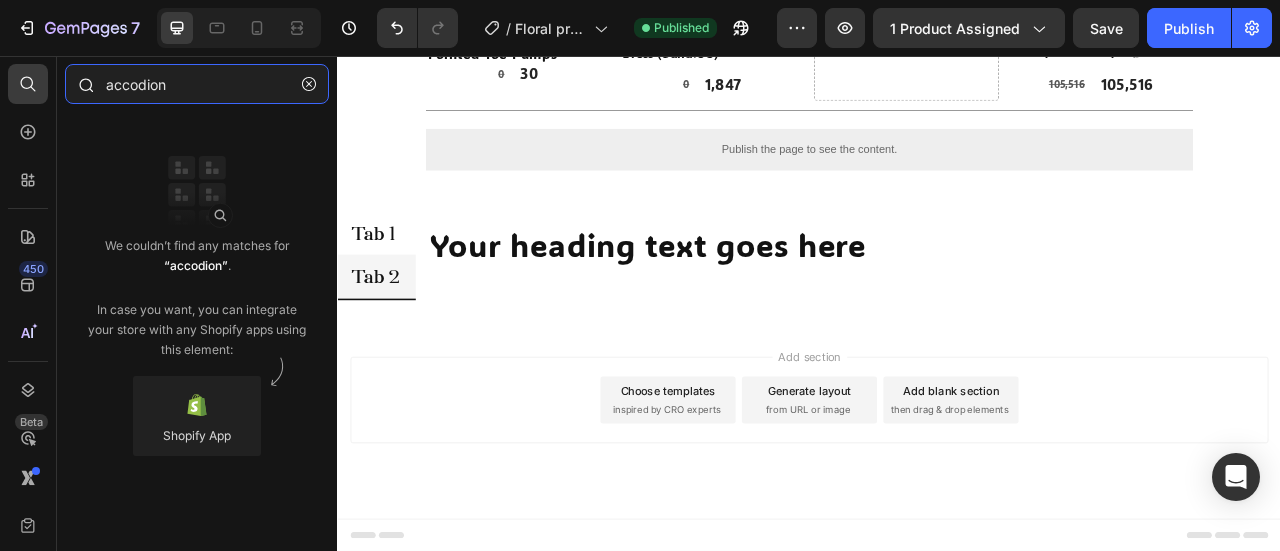 click on "accodion" at bounding box center (197, 84) 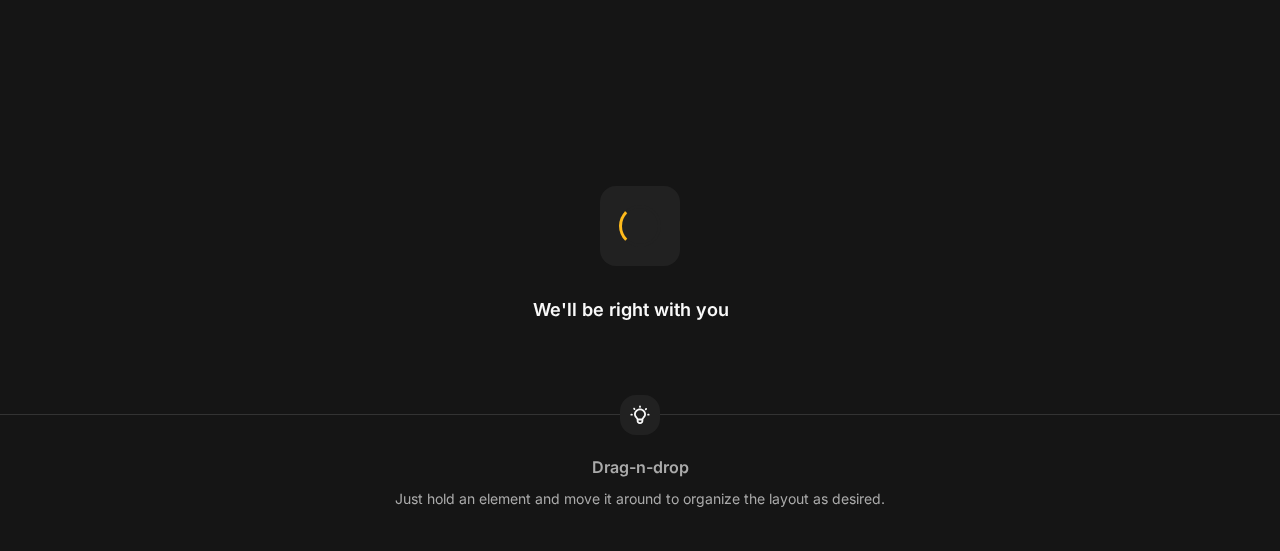 scroll, scrollTop: 0, scrollLeft: 0, axis: both 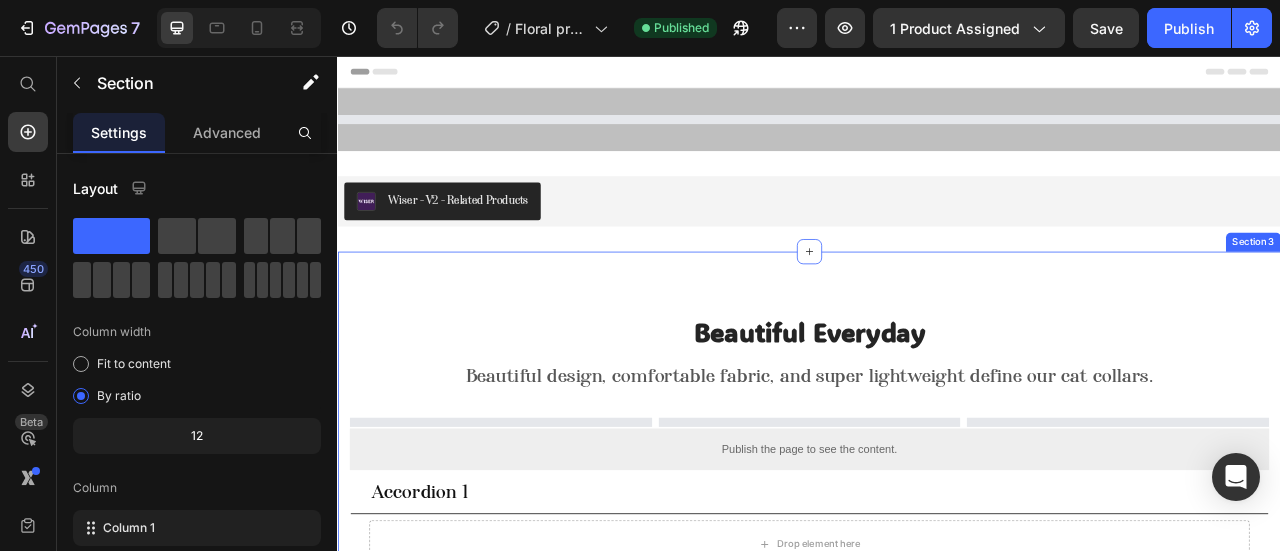click on "Beautiful Everyday Heading Beautiful design, comfortable fabric, and super lightweight define our cat collars. Text block Row Row
Publish the page to see the content.
Custom Code
Accordion 1
Drop element here
Accordion 2
Accordion 3 Accordion Section 3" at bounding box center [937, 622] 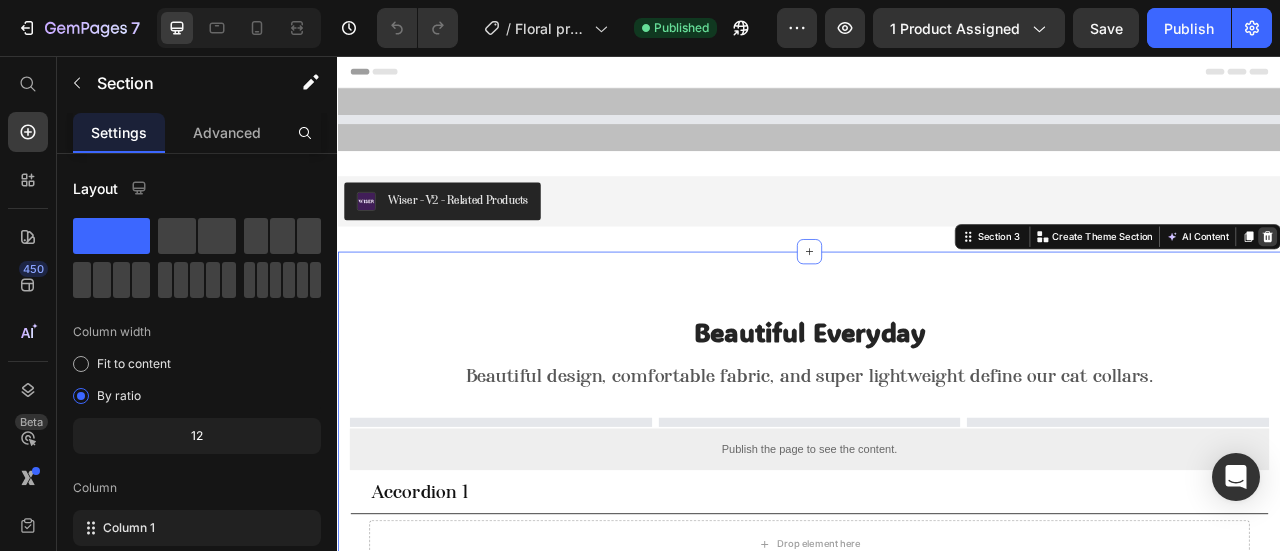 click at bounding box center [1520, 286] 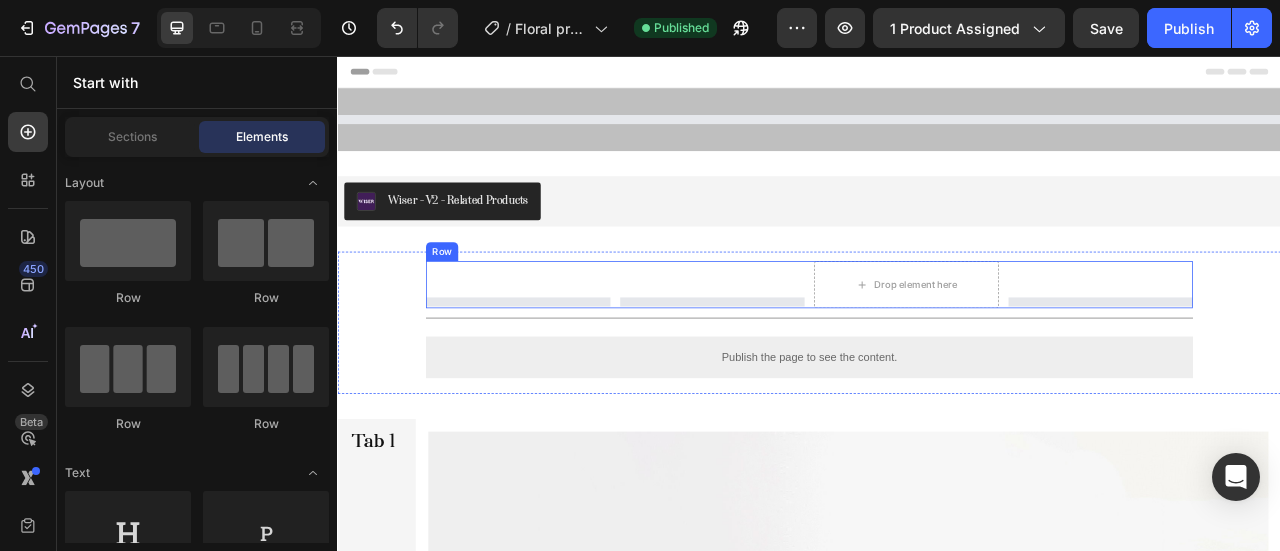 click at bounding box center [566, 347] 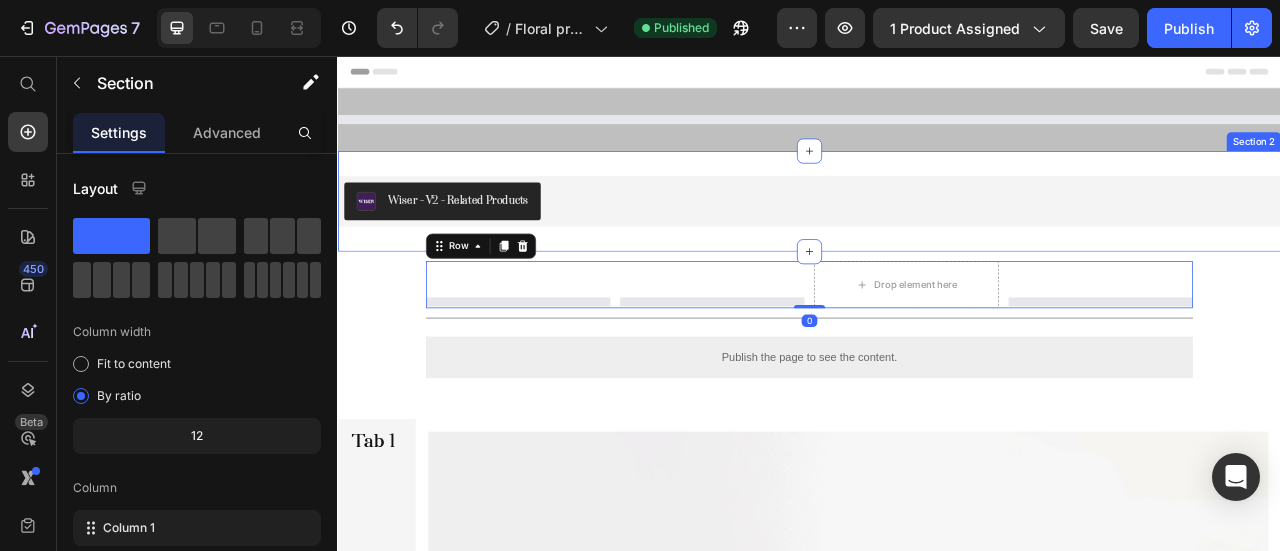 click on "Wiser - V2 - Related Products Wiser Section 2" at bounding box center [937, 241] 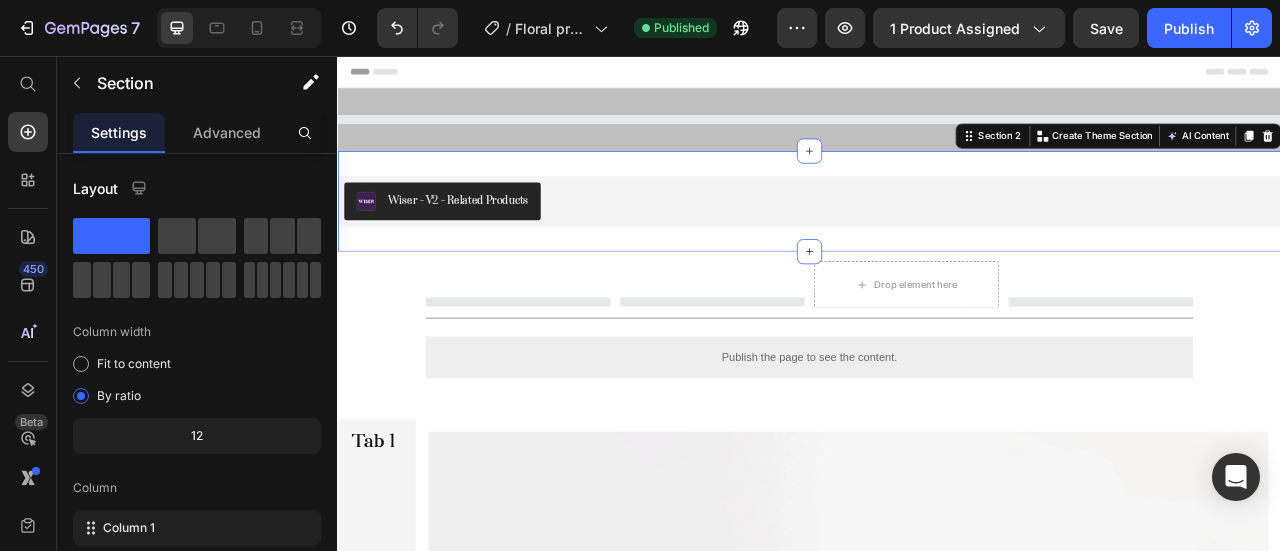 click on "Wiser - V2 - Related Products Wiser Section 2   Create Theme Section AI Content Write with GemAI What would you like to describe here? Tone and Voice Persuasive Product Getting products... Show more Generate" at bounding box center [937, 241] 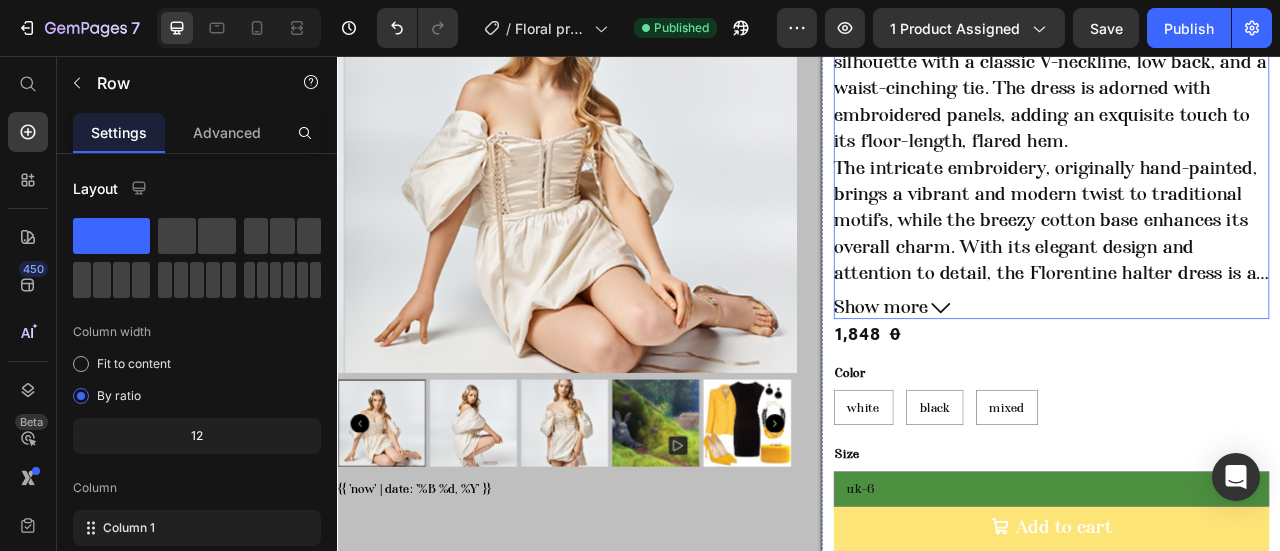 scroll, scrollTop: 700, scrollLeft: 0, axis: vertical 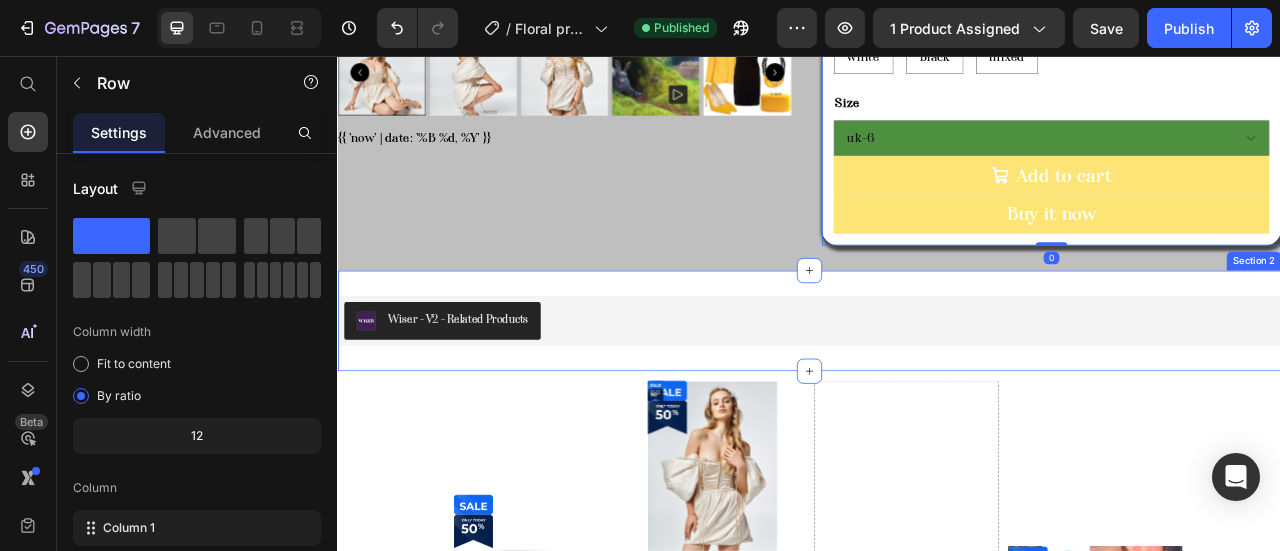 click on "Wiser - V2 - Related Products Wiser Section 2" at bounding box center [937, 393] 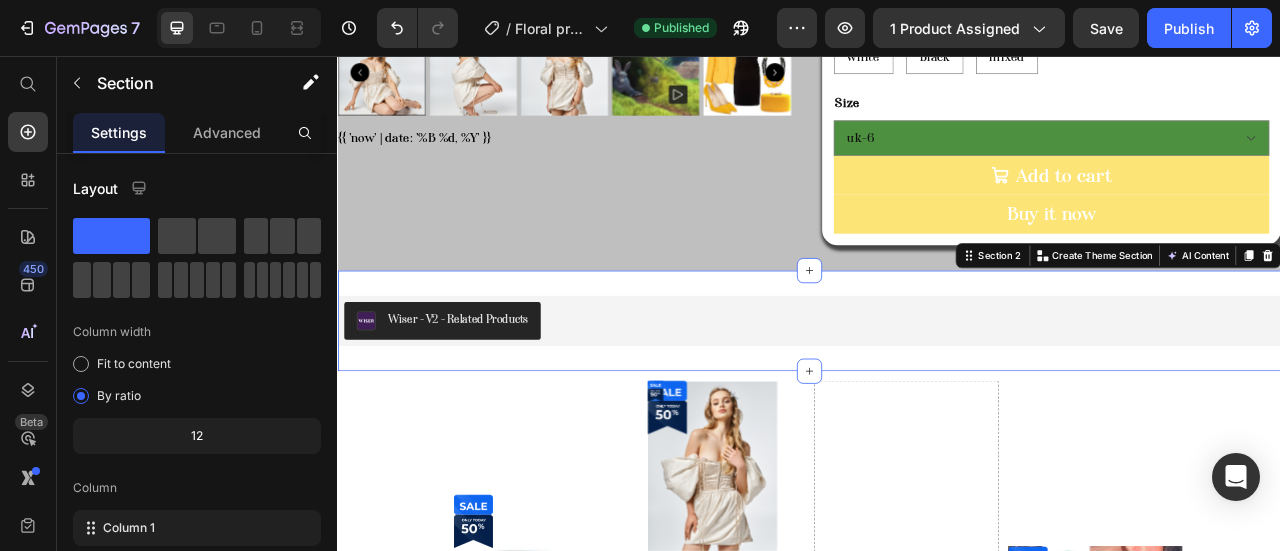 click on "Product Images {{ 'now' | date: '%B %d, %Y' }} Custom Code [PERSON_NAME] Floral Wrap Dress Product Title The Florentine halter dress is a timeless piece that effortlessly transitions from day to night. Made from soft cotton, it features a figure-flattering silhouette with a classic V-neckline, low back, and a waist-cinching tie. The dress is adorned with embroidered panels, adding an exquisite touch to its floor-length, flared hem.
The intricate embroidery, originally hand-painted, brings a vibrant and modern twist to traditional motifs, while the breezy cotton base enhances its overall charm. With its elegant design and attention to detail, the Florentine halter dress is an instant classic. Show more Product Description 1,848 Product Price 0 Product Price Row Color white white white black black black mixed mixed mixed Size Please select an option uk-6 uk-8 uk-10 uk-12 uk-14 uk-16 uk-18 Product Variants & Swatches
Add to cart Add to Cart Buy it now Dynamic Checkout Row Product" at bounding box center (937, -137) 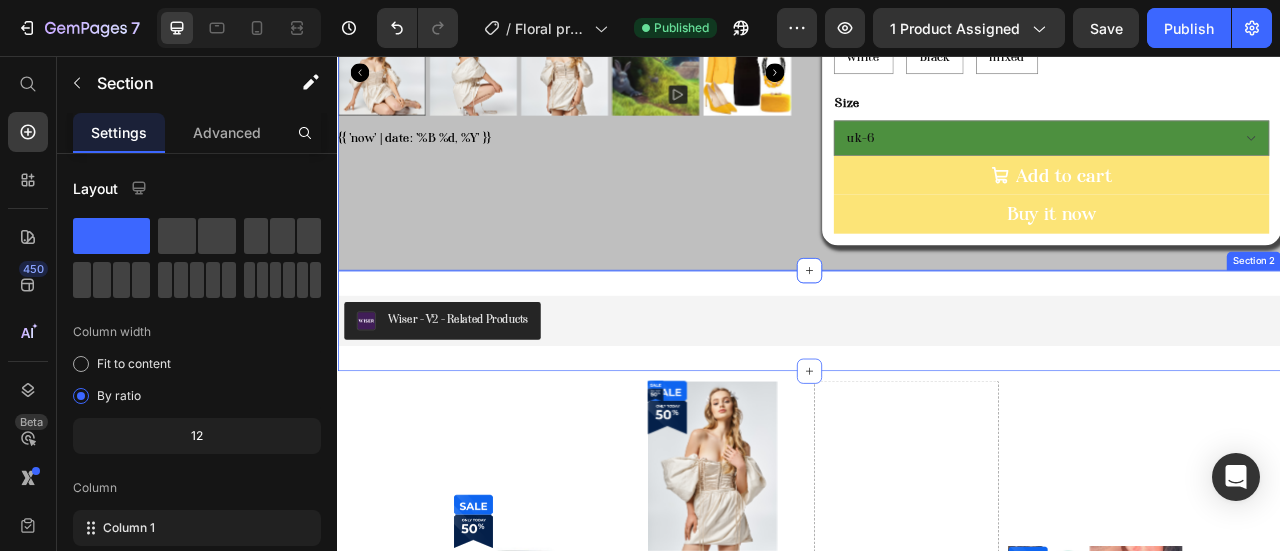click on "Wiser - V2 - Related Products Wiser Section 2" at bounding box center [937, 393] 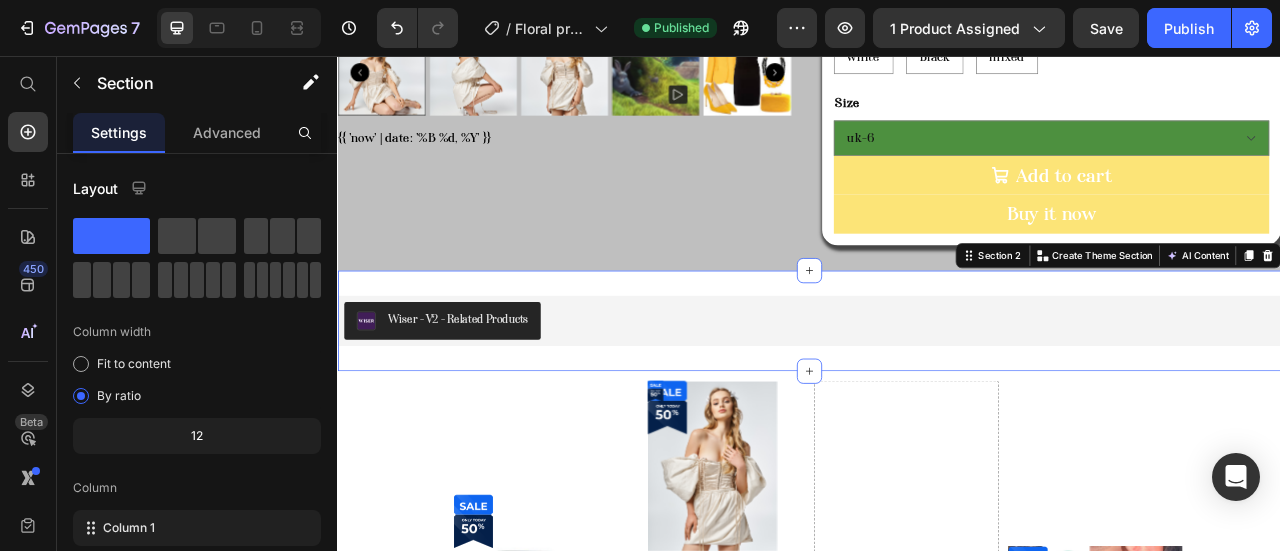 click at bounding box center [1520, 310] 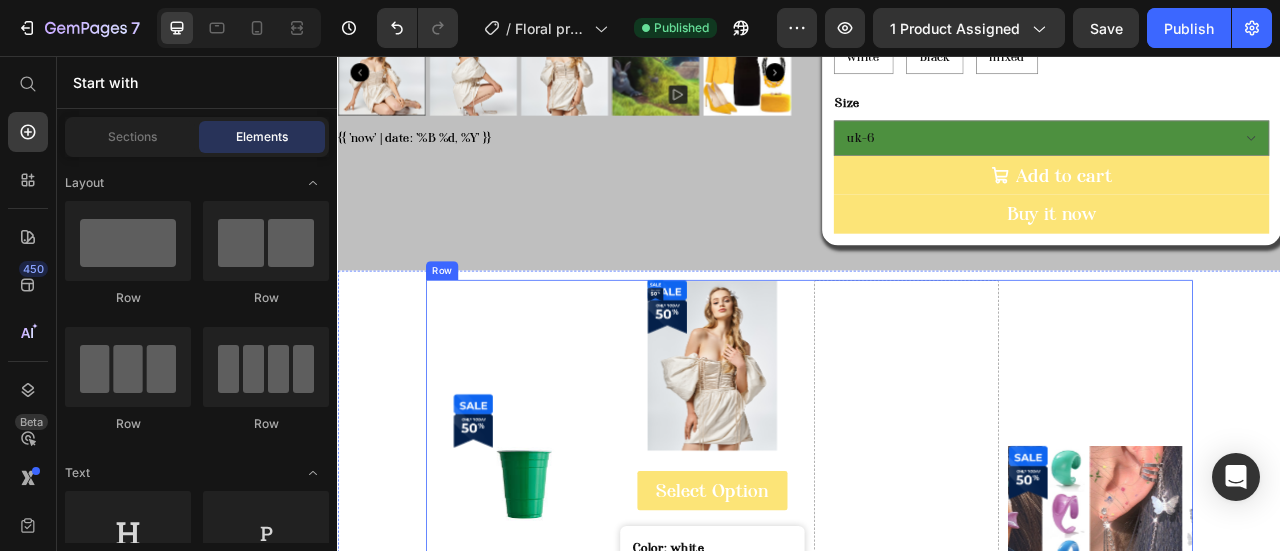 click on "Product Badge Product Images Select Option Button Color: Green Green Green Pink Pink pack: 1 1 1 1 2 2 2 Product Variants & Swatches
Add to cart Add to Cart Row Row Zelaprox  Vintage Pointed-Toe Pumps Text Block 0 Product Price 30 Product Price Row Product" at bounding box center [566, 778] 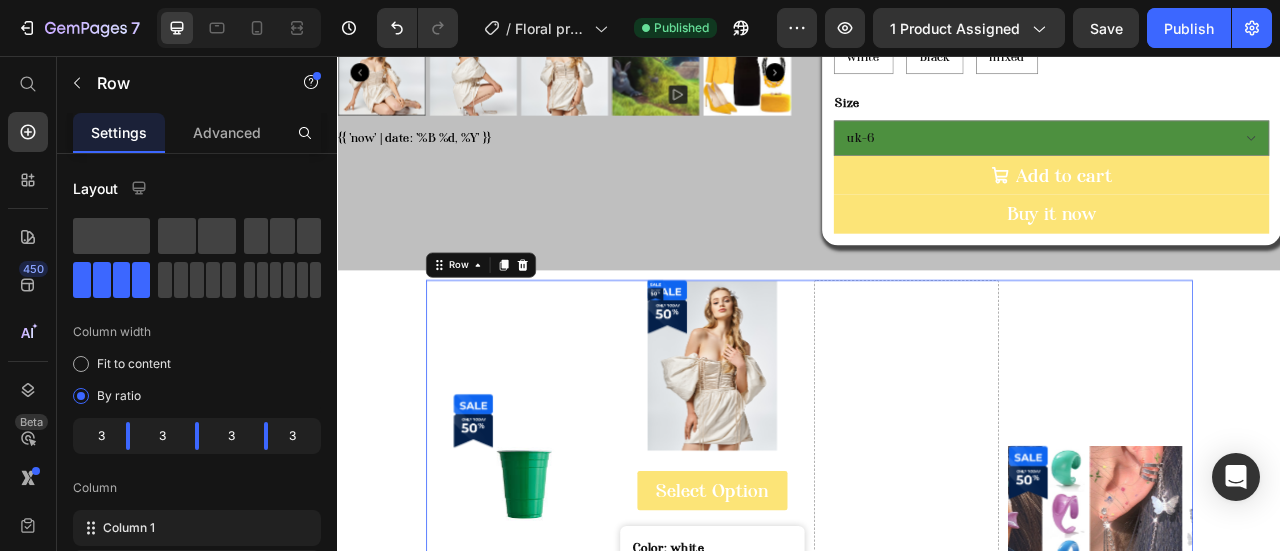 click on "Product Badge Product Images Select Option Button Color: Green Green Green Pink Pink pack: 1 1 1 1 2 2 2 Product Variants & Swatches
Add to cart Add to Cart Row Row Zelaprox  Vintage Pointed-Toe Pumps Text Block 0 Product Price 30 Product Price Row Product Product Badge Product Badge Product Images Select Option Button Color: white white white white black black black Size: uk-6 uk-6 uk-6 uk-6 uk-8 uk-8 uk-8 uk-10 uk-10 uk-10 uk-12 uk-12 uk-12 uk-14 uk-14 uk-14 uk-16 uk-16 uk-16 uk-18 uk-18 uk-18 Product Variants & Swatches
Add to cart Add to Cart Row Row Luna Floral Wrap Dress (bundle 3) Product Title 0 Product Price 1,847 Product Price Row Product
Drop element here Product Badge Product Images Select Option Button Color: 51092 51092 51092 51092 53710 53710 53710 15pcs 15pcs 15pcs 2pcs 2pcs 2pcs Product Variants & Swatches
Add to cart Add to Cart Row Zelaprox Lace-Up High Heels Text Block Row 105,516 Product Price 105,516 Product Price Row Row" at bounding box center [937, 827] 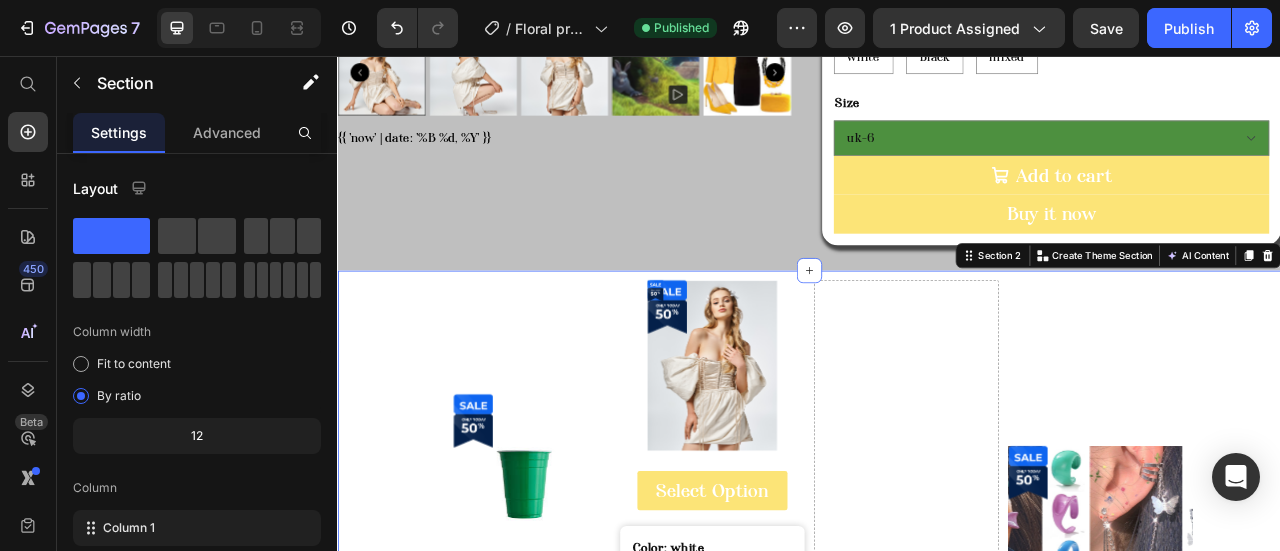 drag, startPoint x: 1496, startPoint y: 310, endPoint x: 1481, endPoint y: 327, distance: 22.671568 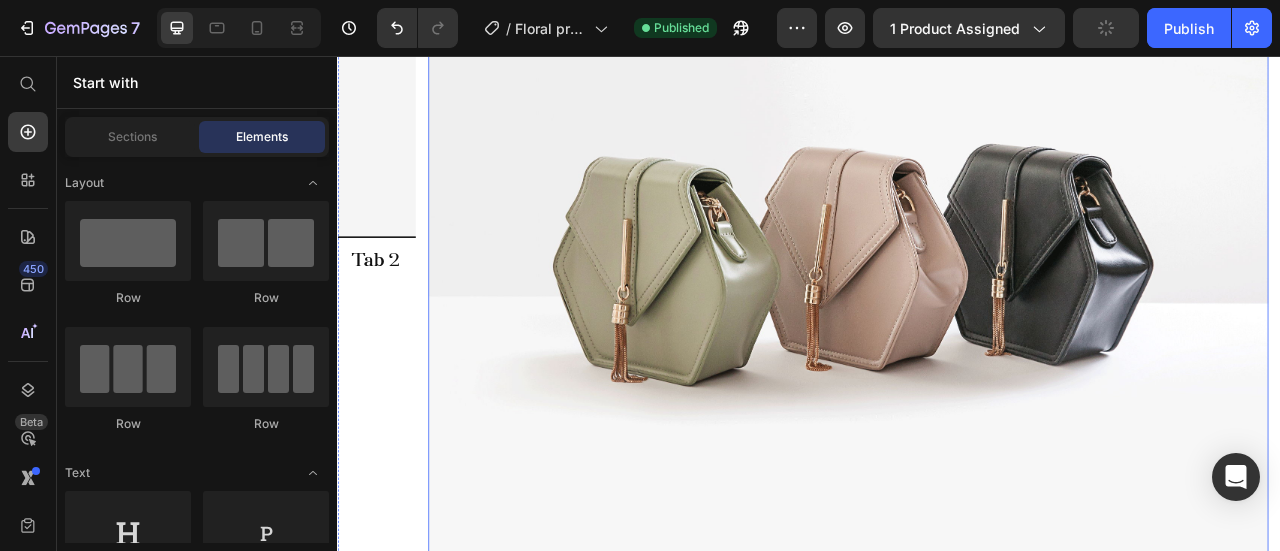 scroll, scrollTop: 700, scrollLeft: 0, axis: vertical 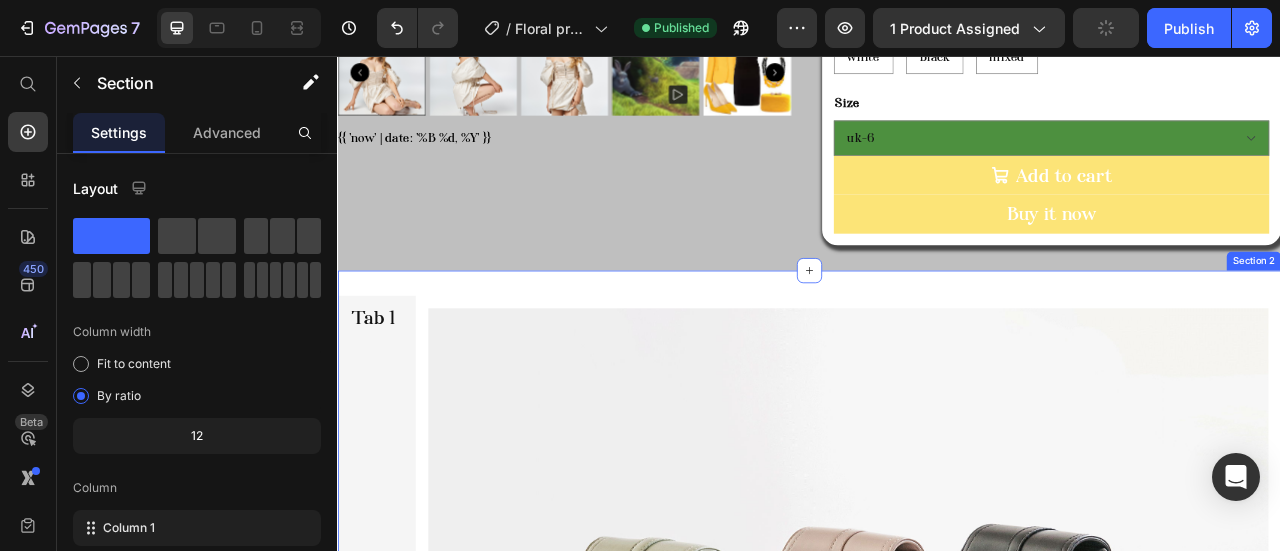 click on "Tab 1 Tab 2 Image Your heading text goes here Heading Tab Section 2" at bounding box center [937, 770] 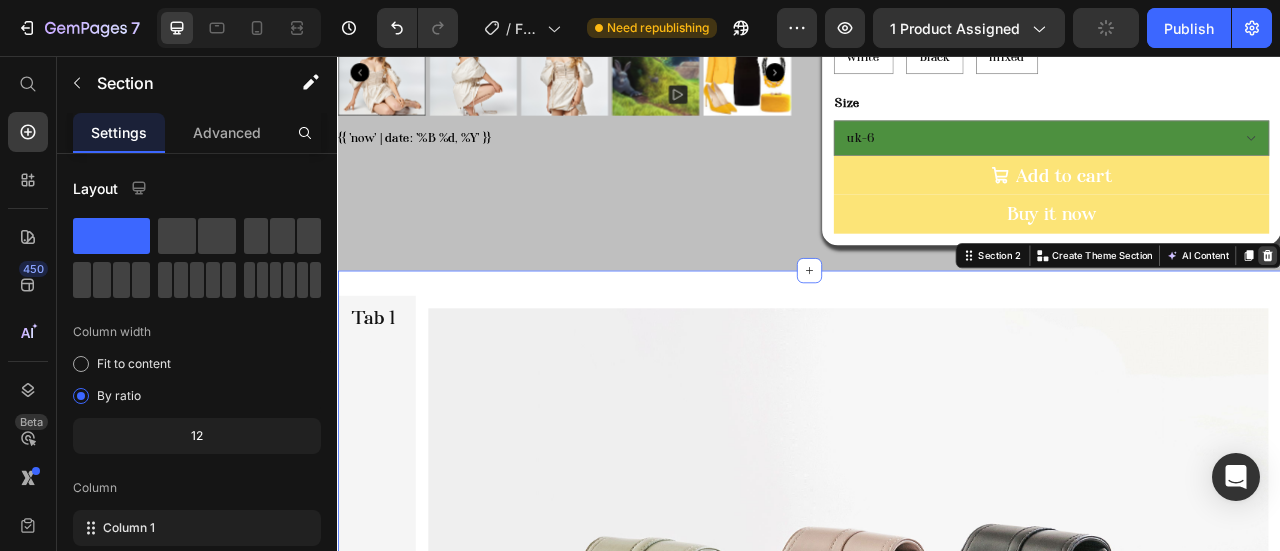 click at bounding box center (1520, 310) 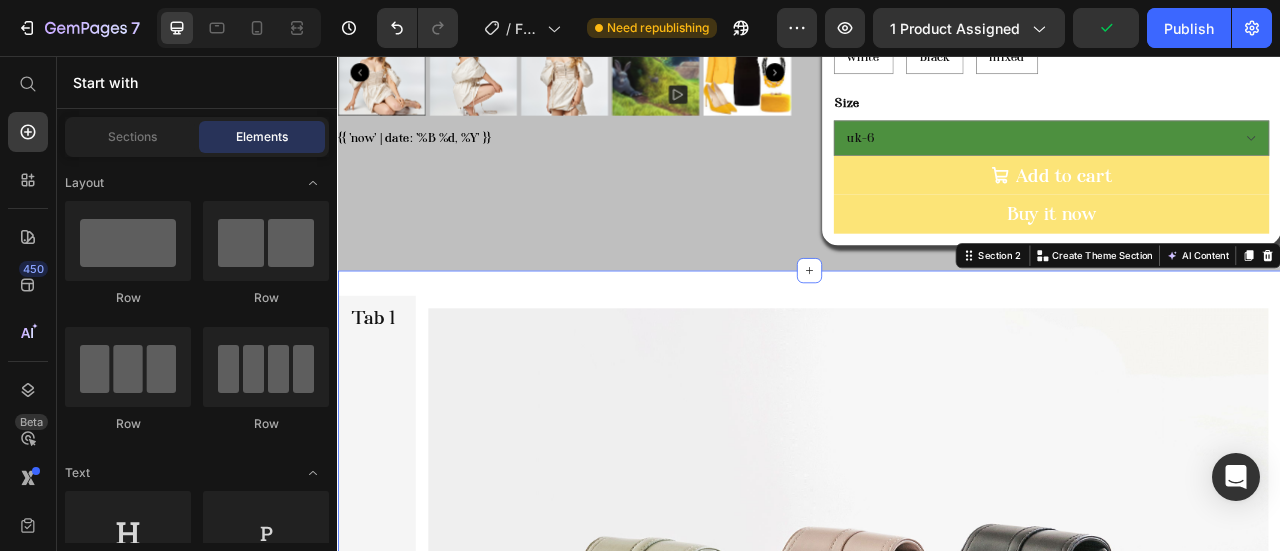 scroll, scrollTop: 629, scrollLeft: 0, axis: vertical 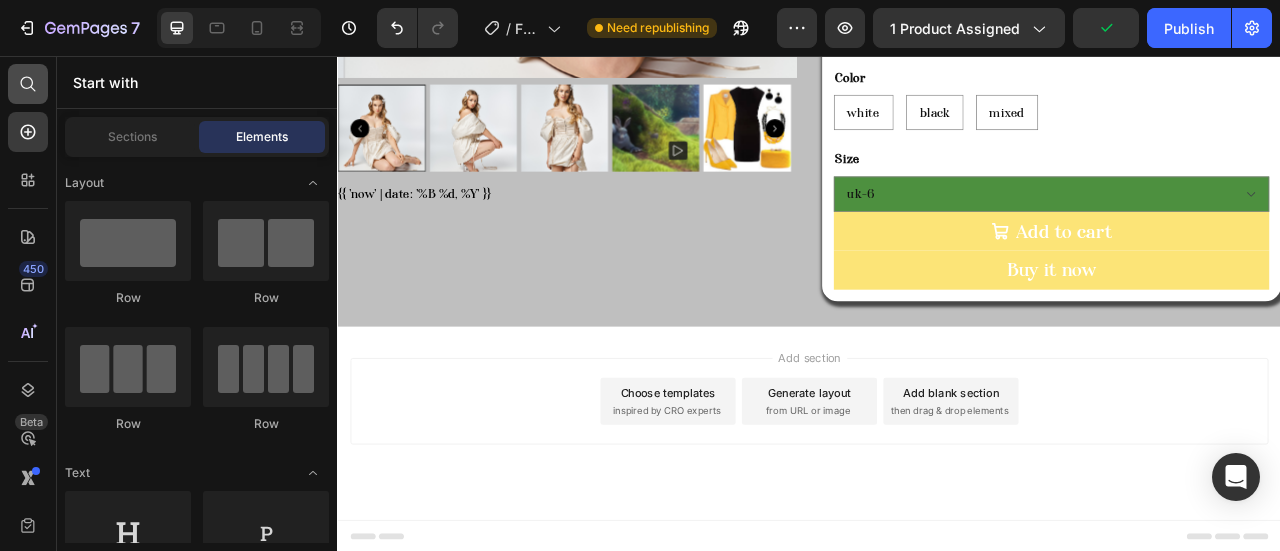 click 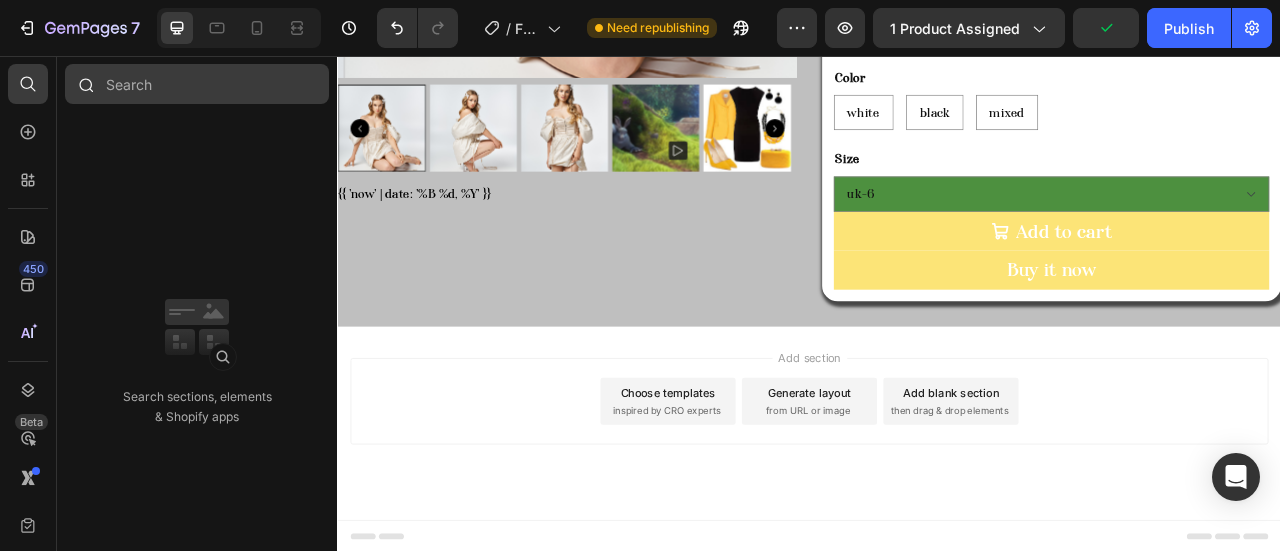 click at bounding box center [197, 84] 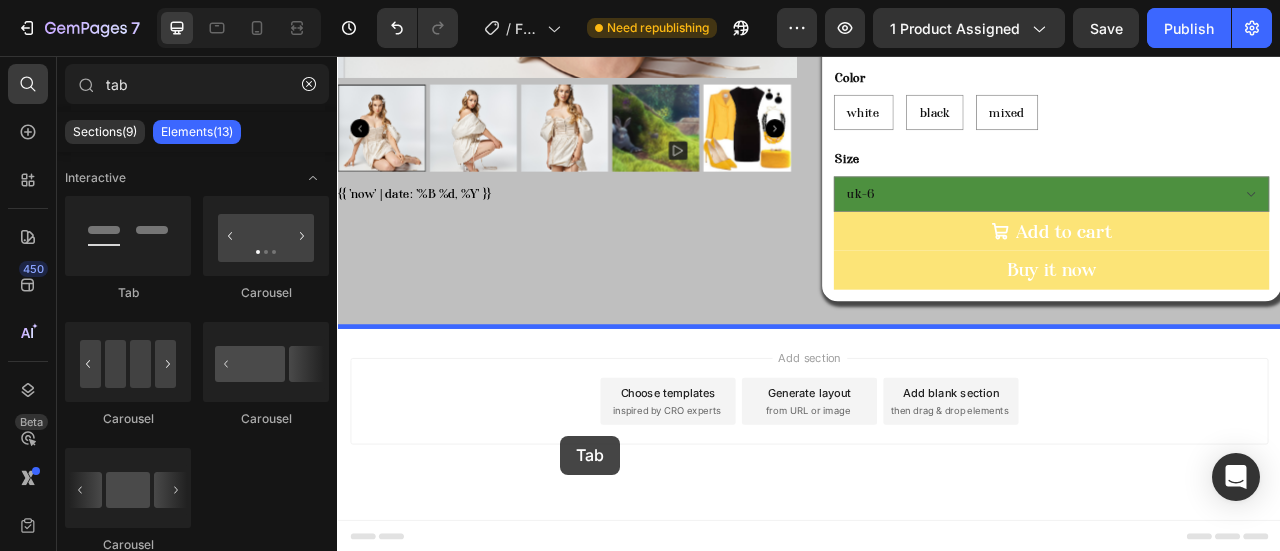 drag, startPoint x: 471, startPoint y: 303, endPoint x: 621, endPoint y: 543, distance: 283.01944 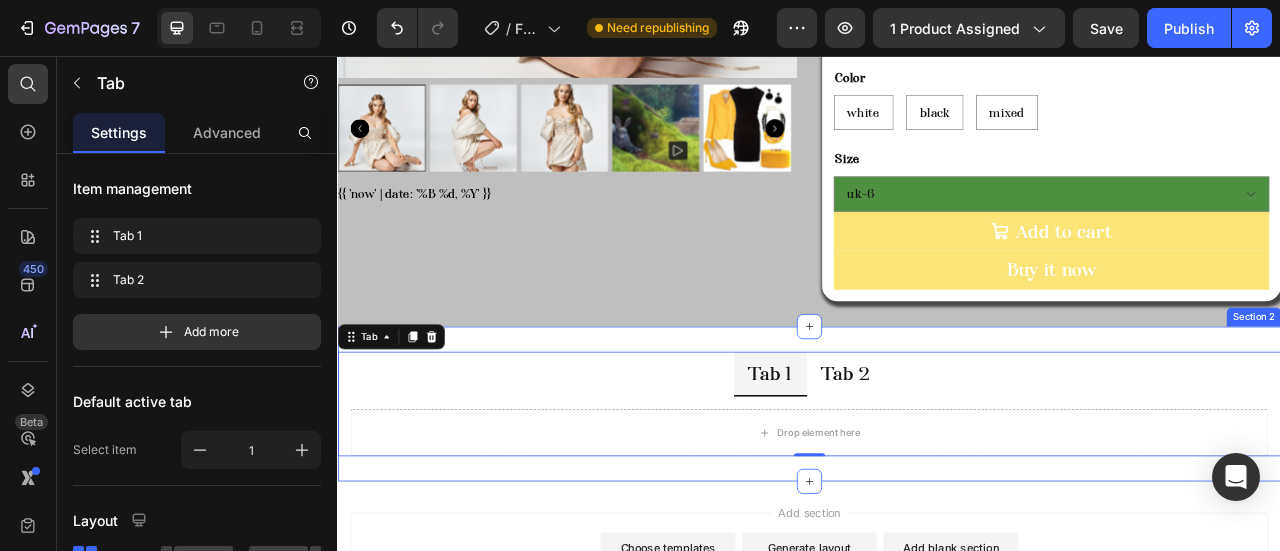 scroll, scrollTop: 700, scrollLeft: 0, axis: vertical 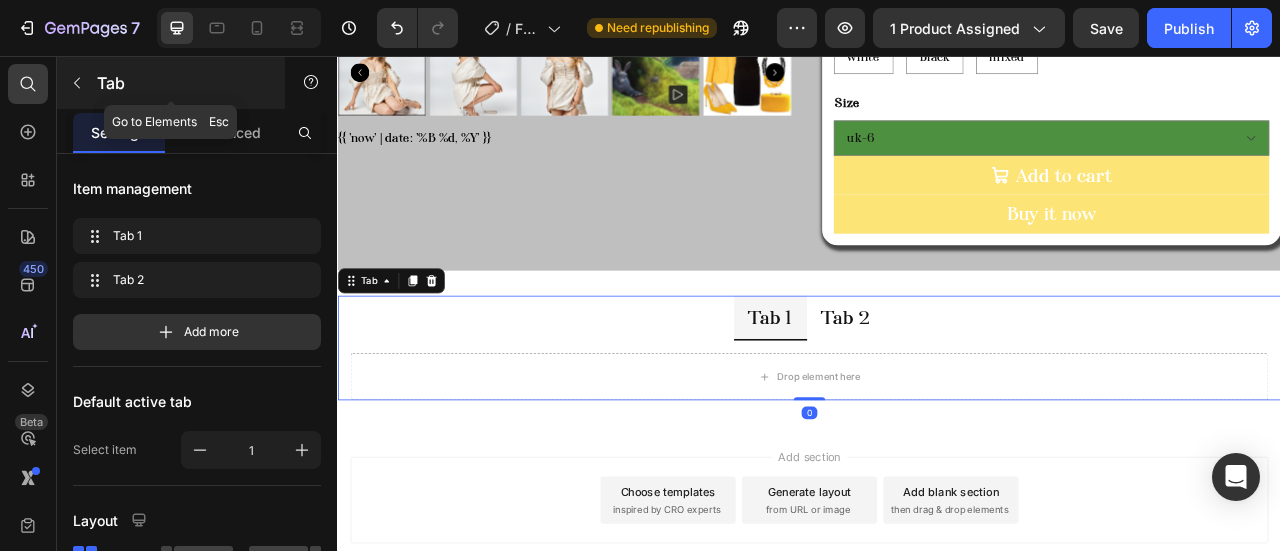 drag, startPoint x: 118, startPoint y: 87, endPoint x: 54, endPoint y: 87, distance: 64 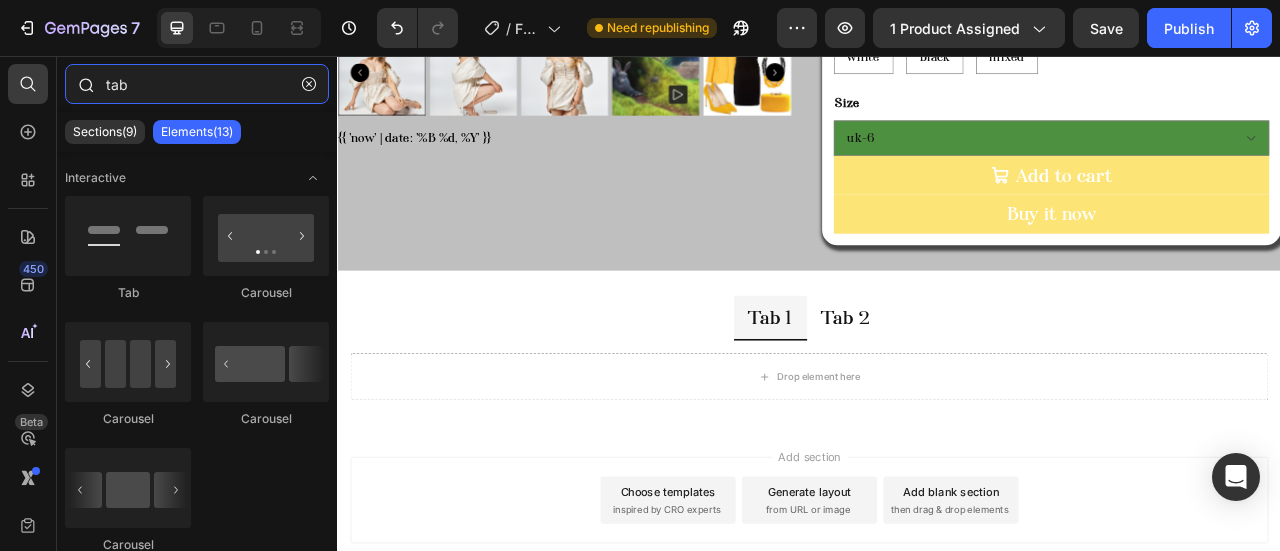 click on "tab" at bounding box center [197, 84] 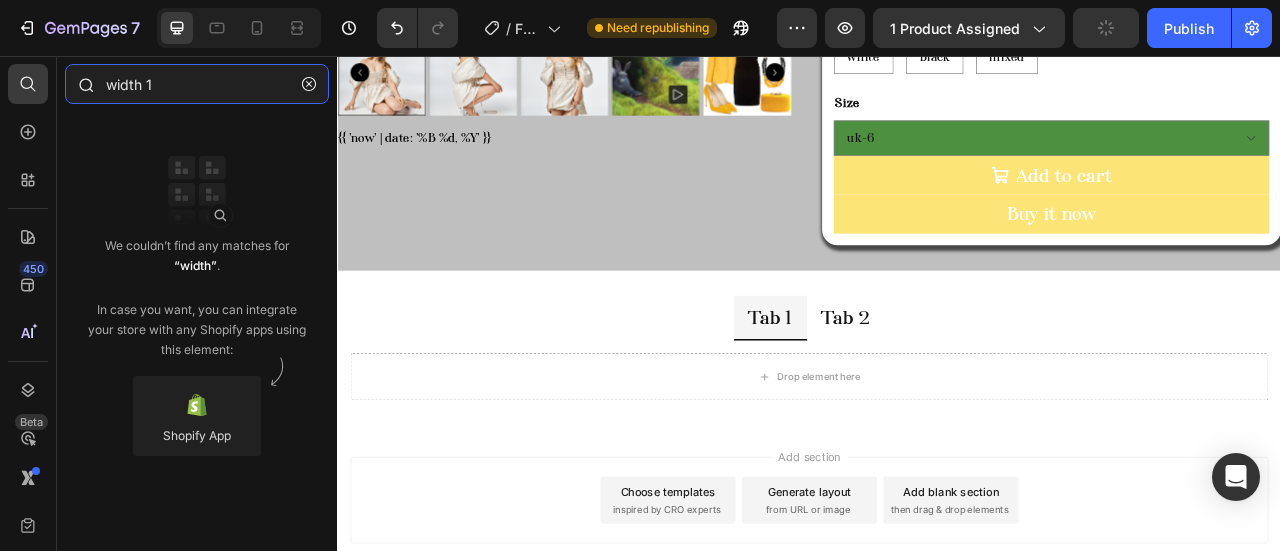 type on "width 10" 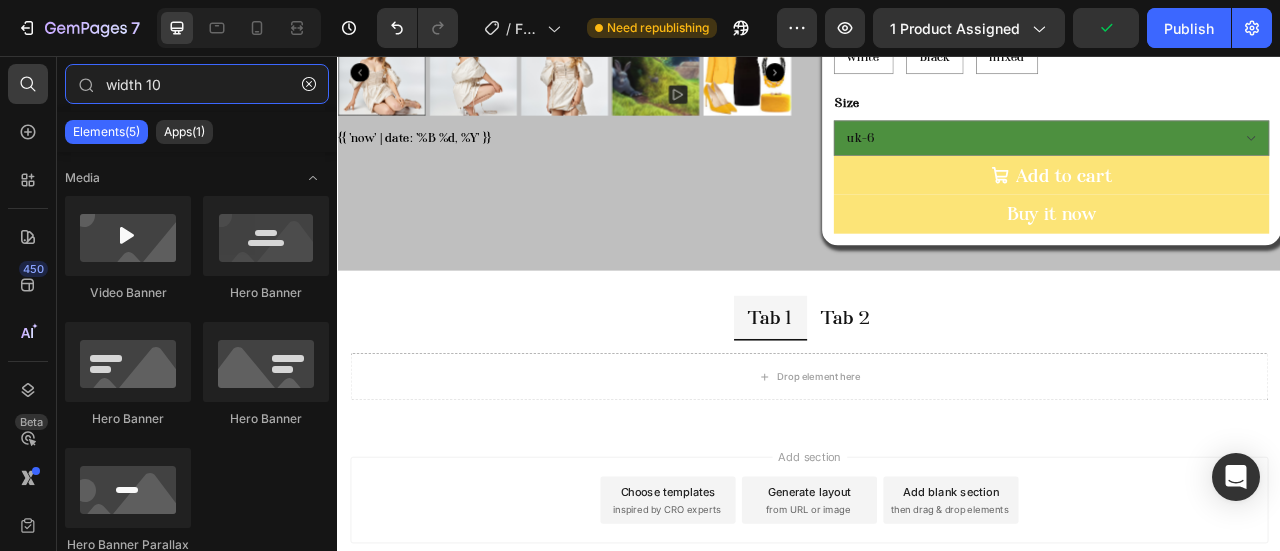 drag, startPoint x: 173, startPoint y: 81, endPoint x: -190, endPoint y: 87, distance: 363.0496 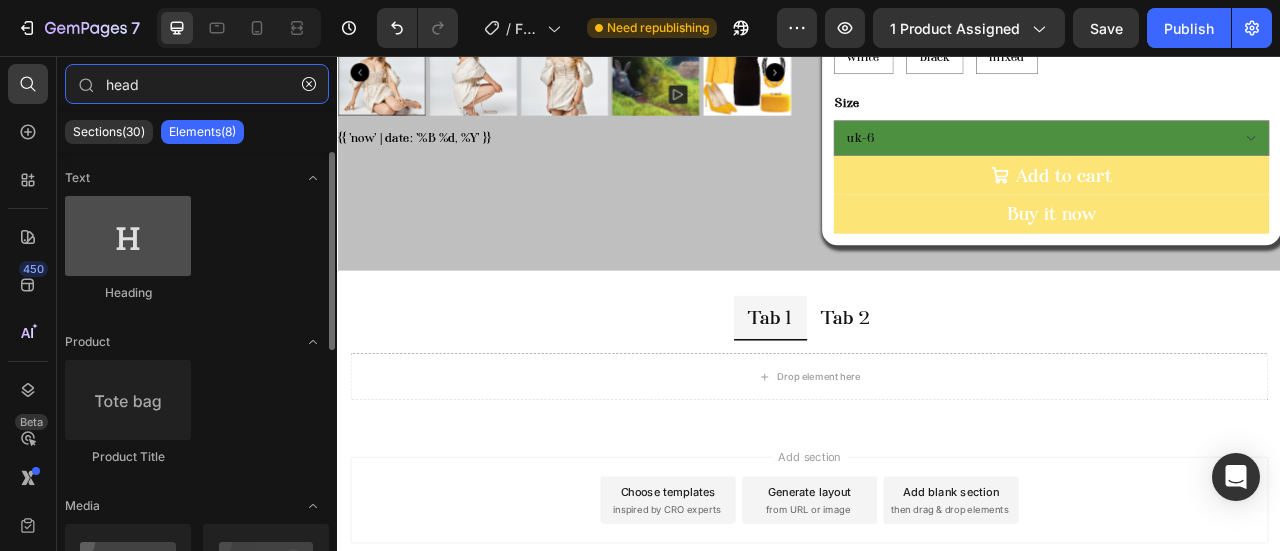 type on "head" 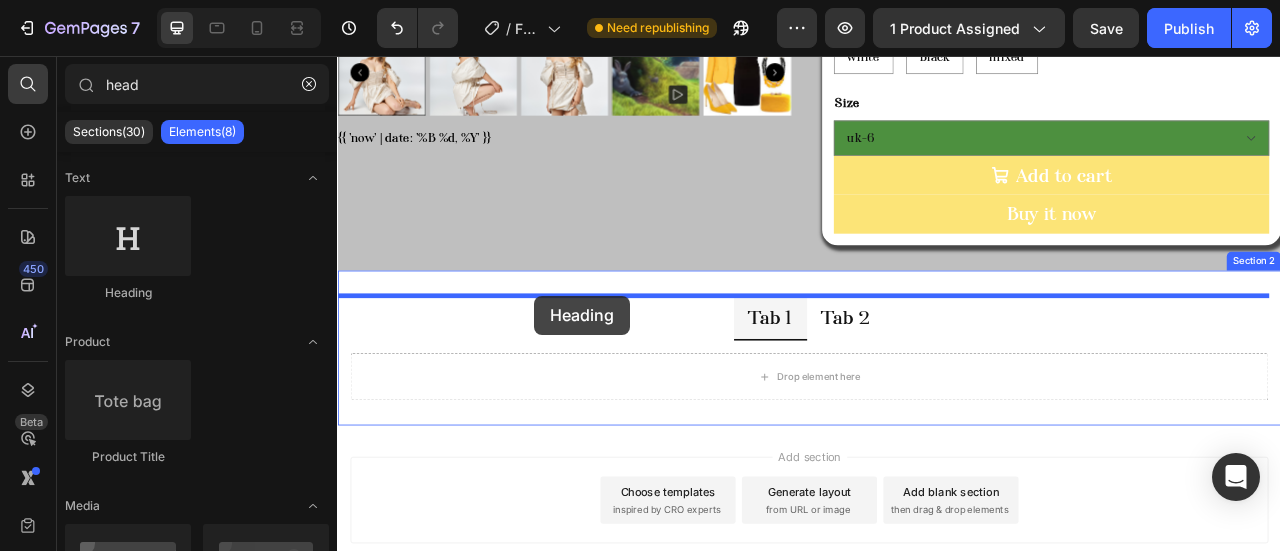 drag, startPoint x: 429, startPoint y: 290, endPoint x: 588, endPoint y: 361, distance: 174.13214 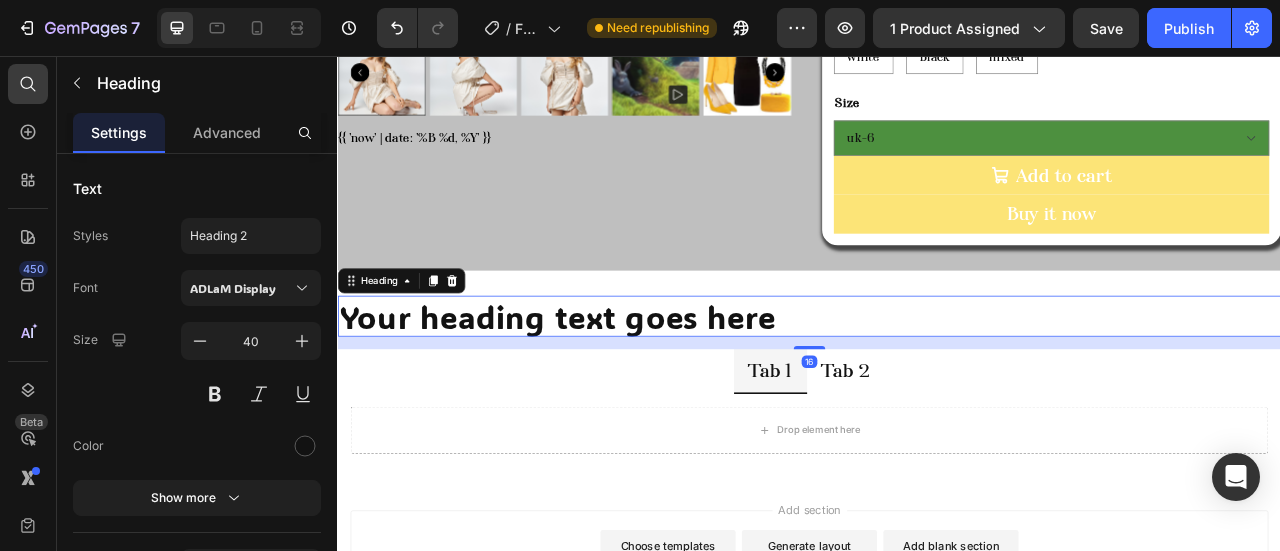 click on "Your heading text goes here" at bounding box center (937, 387) 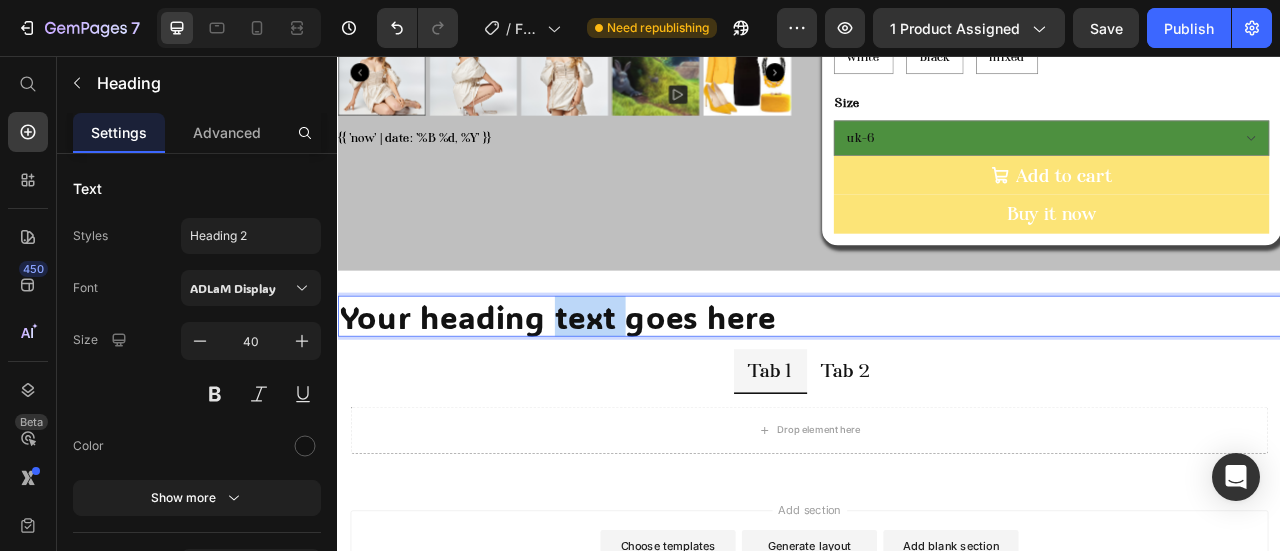 click on "Your heading text goes here" at bounding box center (937, 387) 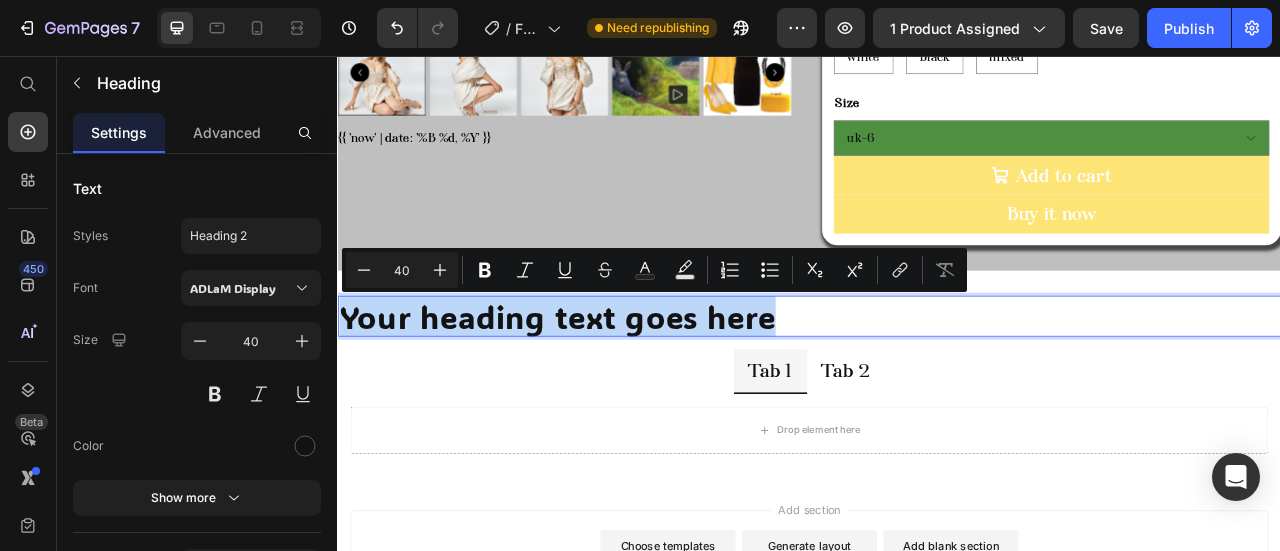 click on "Your heading text goes here" at bounding box center [937, 387] 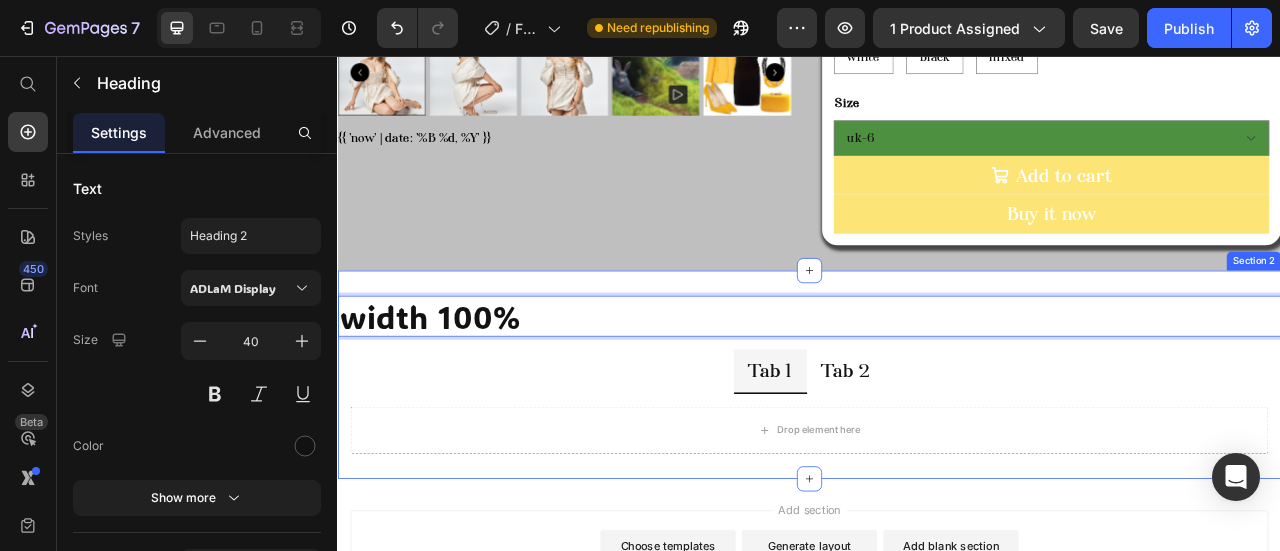click on "Tab 1 Tab 2" at bounding box center (937, 458) 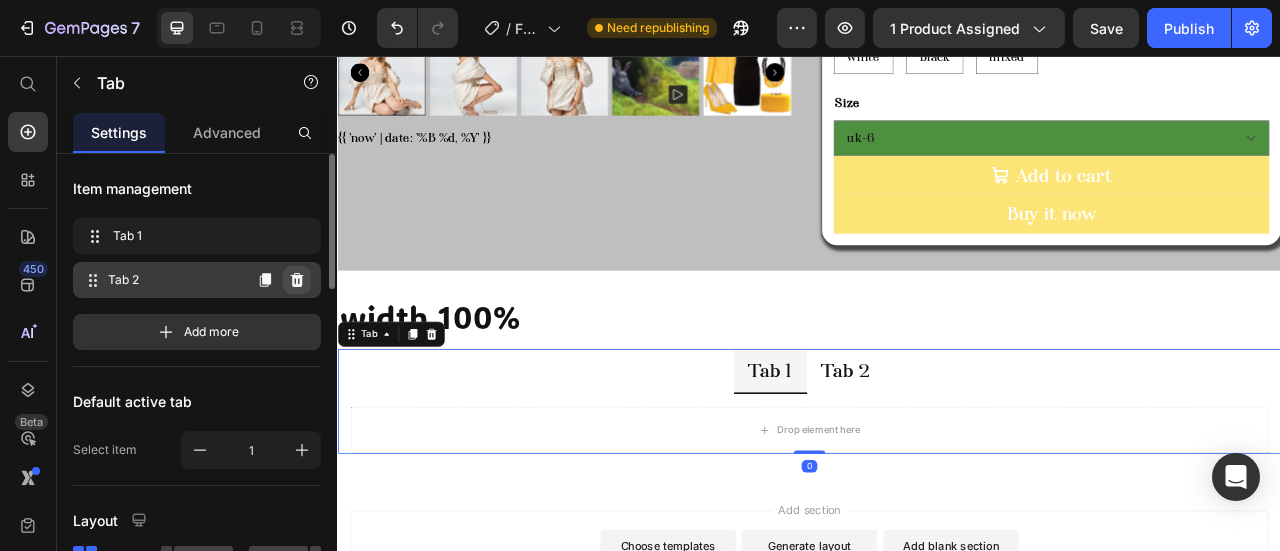 click 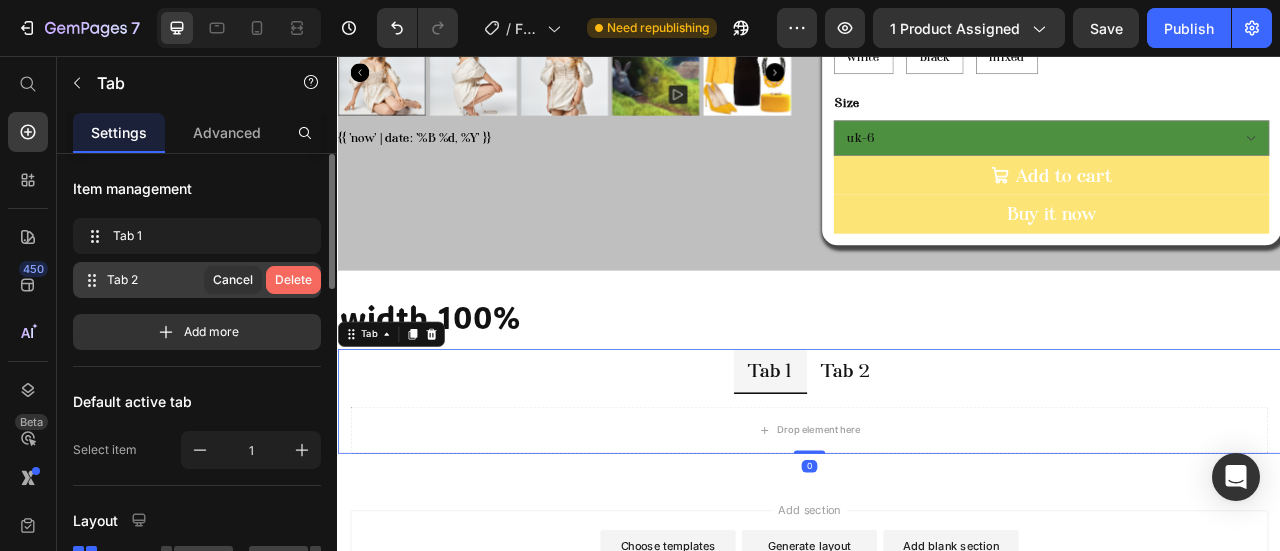 click on "Delete" at bounding box center (293, 280) 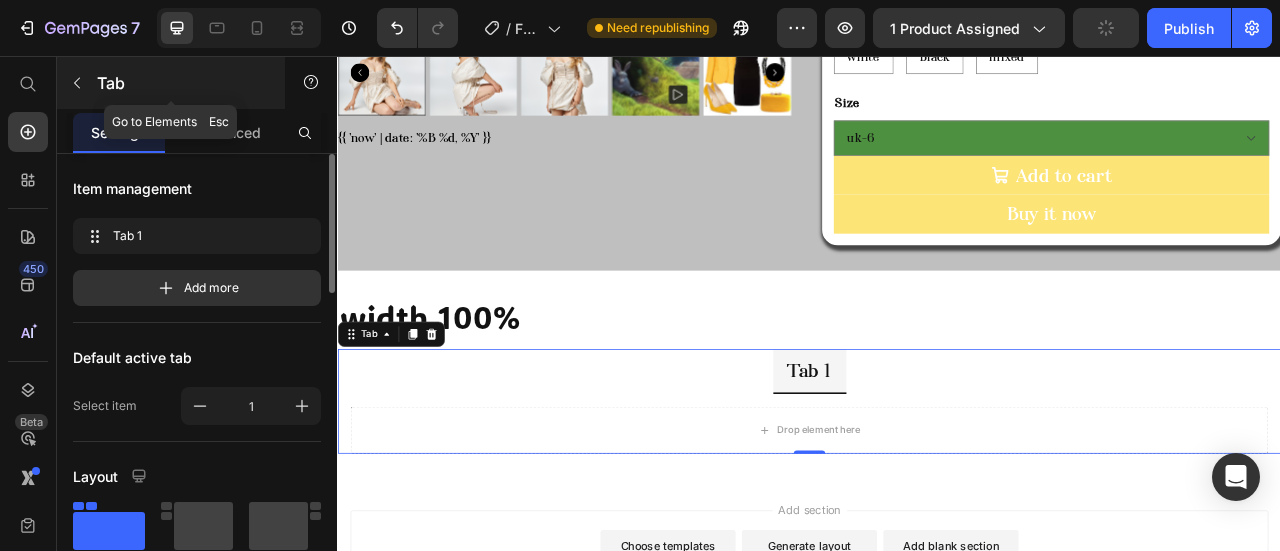 click at bounding box center [77, 83] 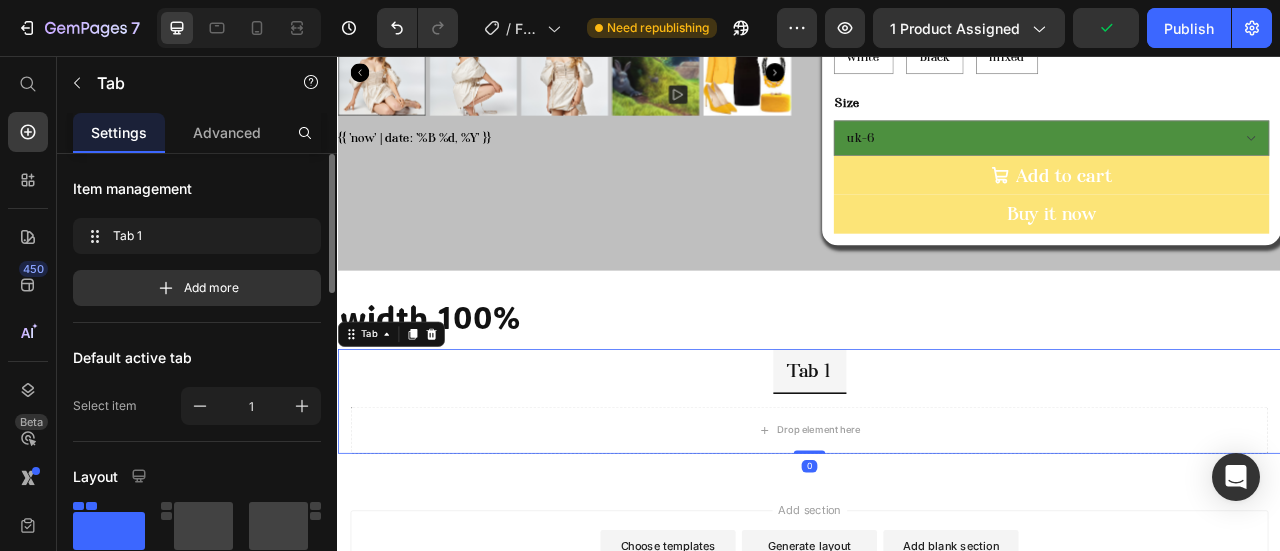 click on "Tab 1" at bounding box center (937, 457) 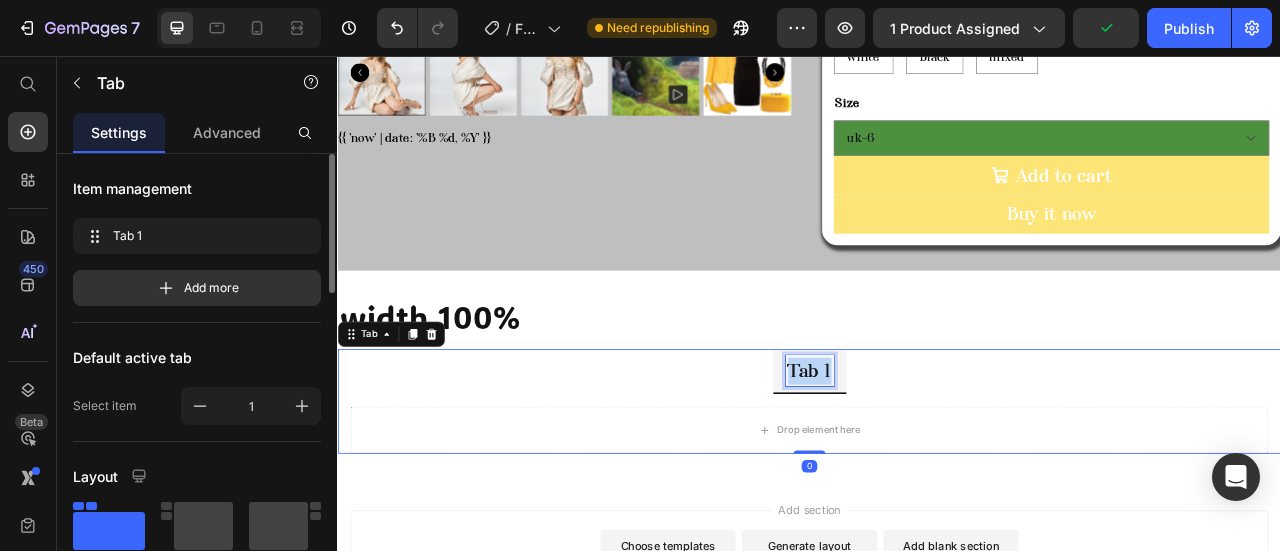 click on "Tab 1" at bounding box center [937, 457] 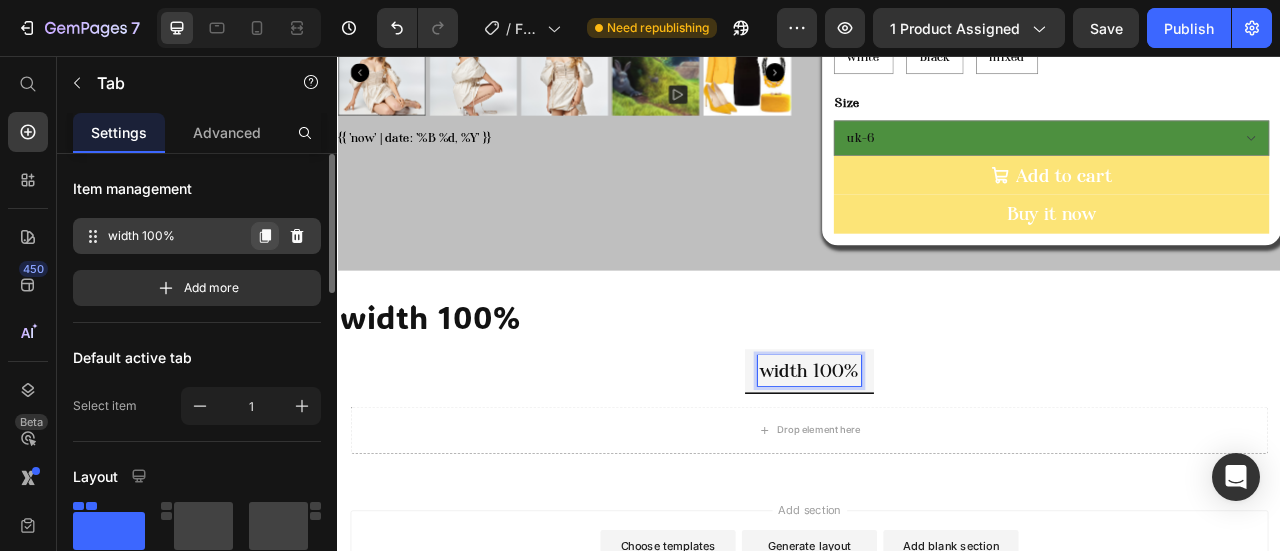 click 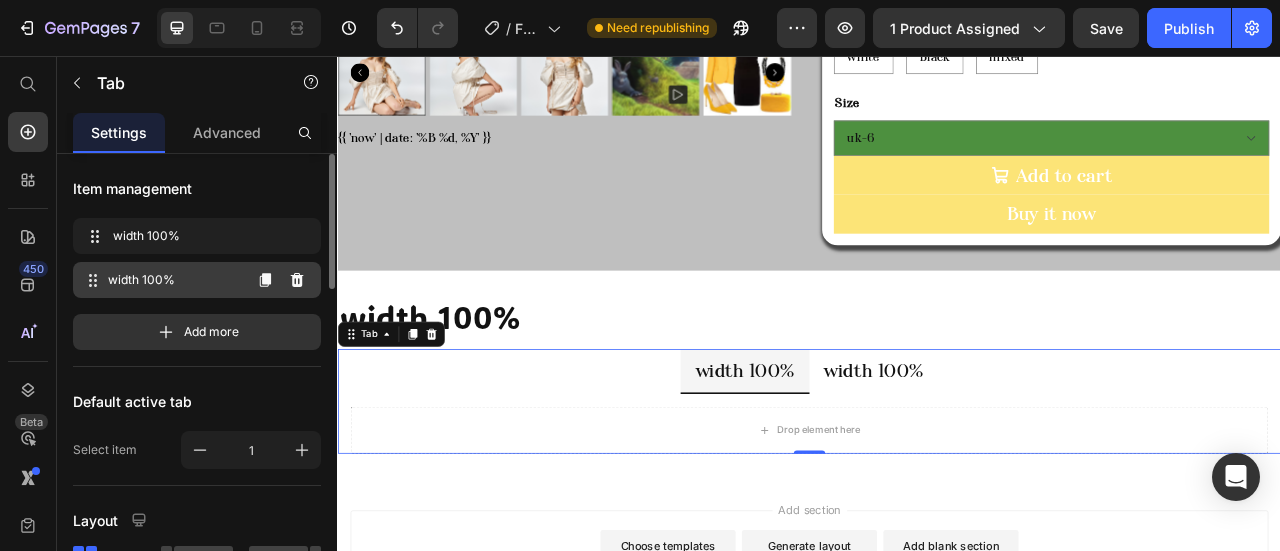 click on "width 100%" at bounding box center [174, 280] 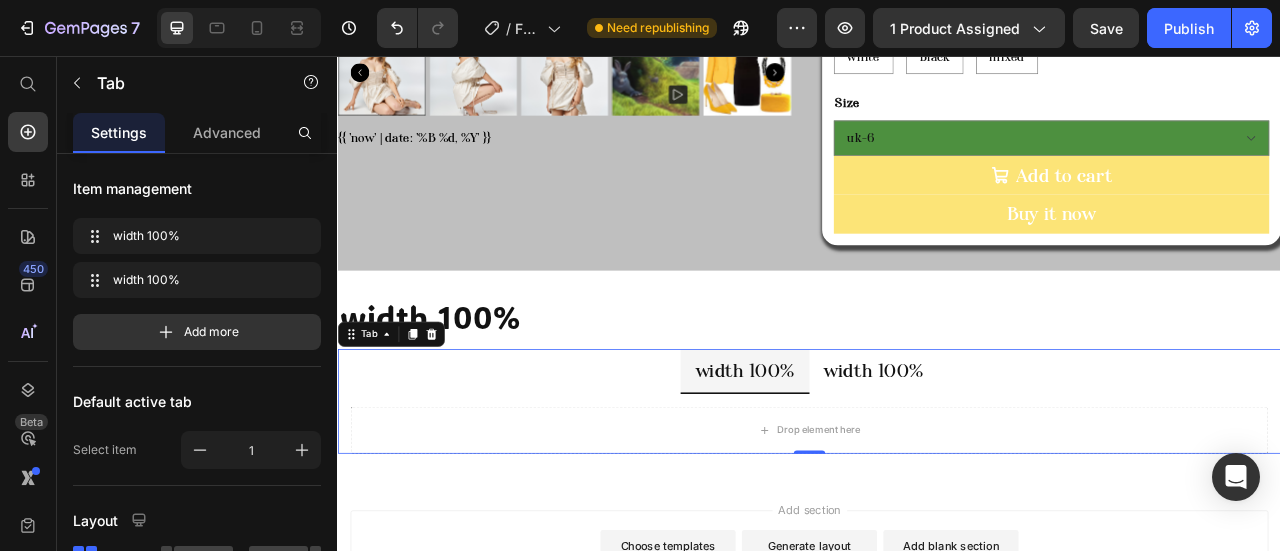 click on "width 100%" at bounding box center [1019, 457] 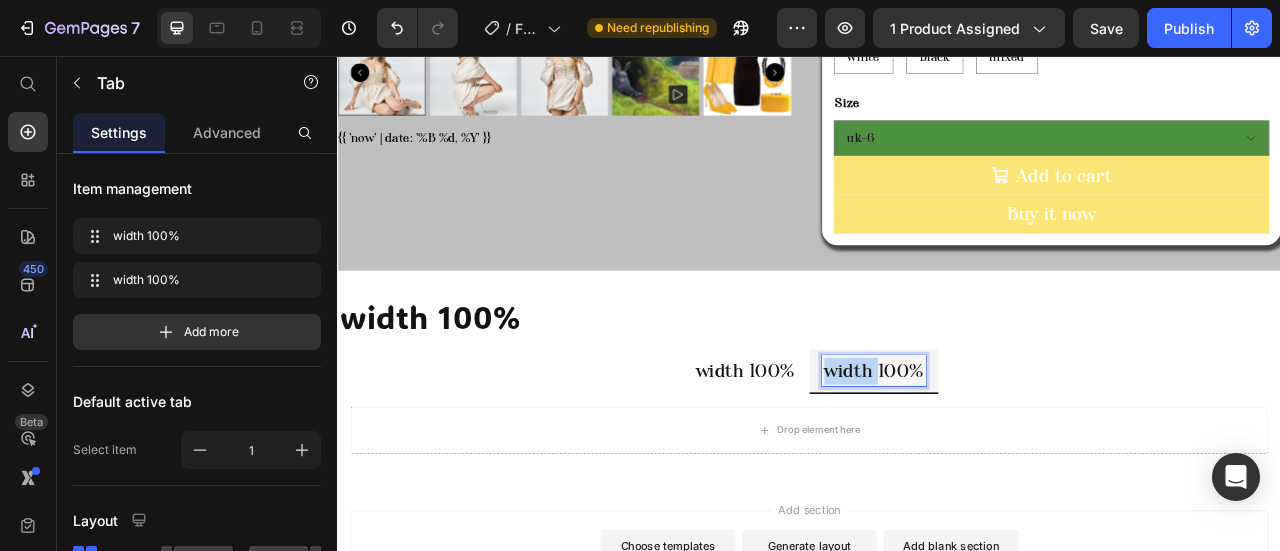 click on "width 100%" at bounding box center [1019, 457] 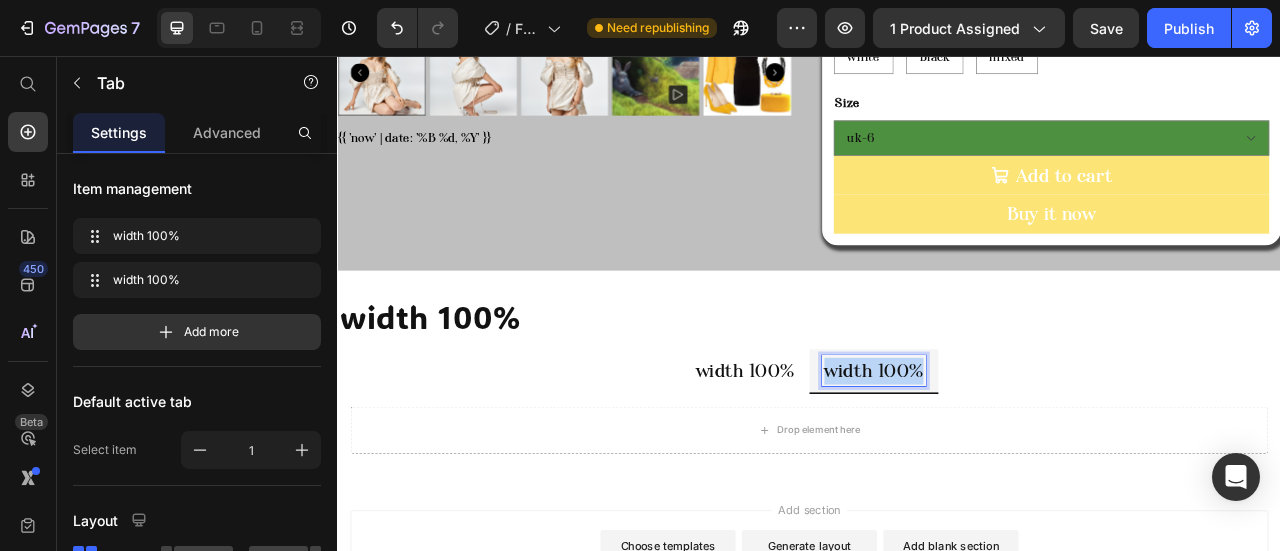 click on "width 100%" at bounding box center (1019, 457) 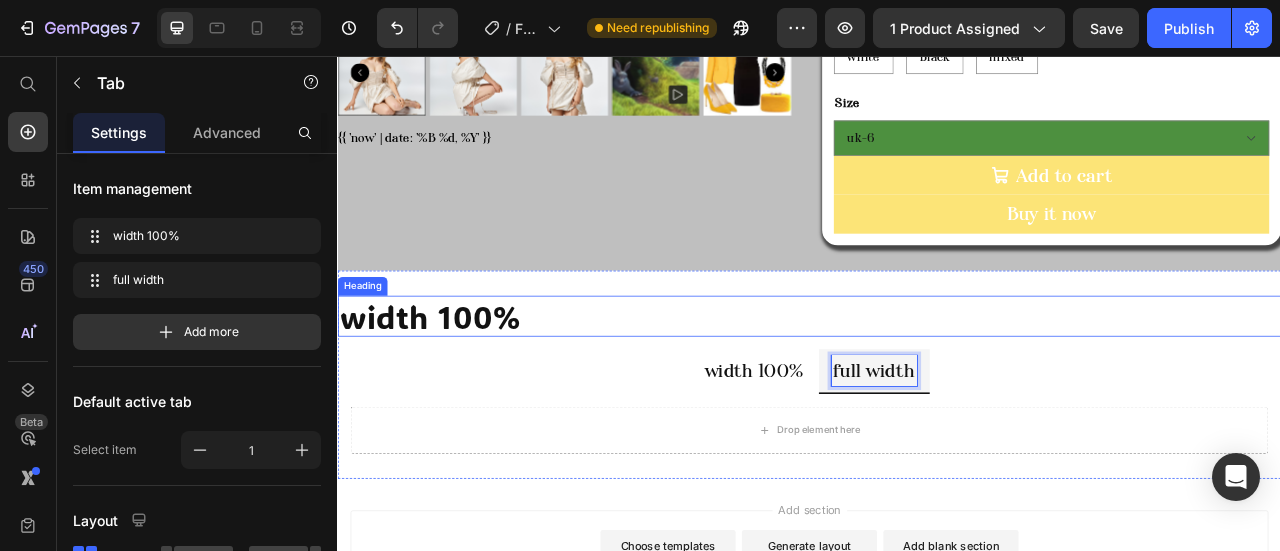 click on "width 100%" at bounding box center [937, 387] 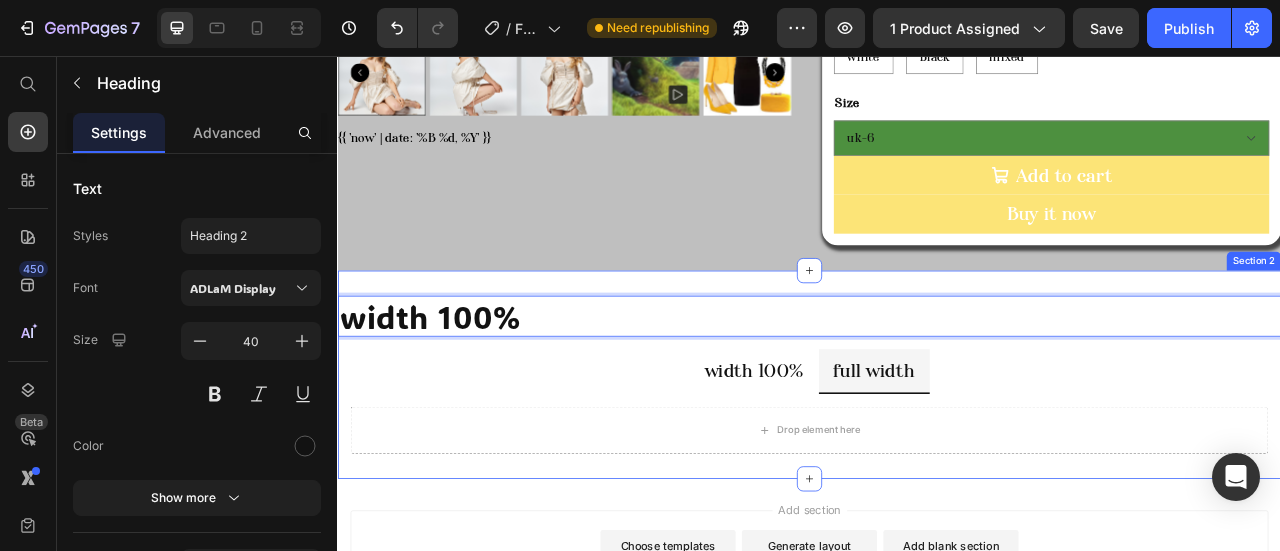 click on "width 100% Heading   16 width 100% full width
Drop element here Tab Section 2" at bounding box center (937, 462) 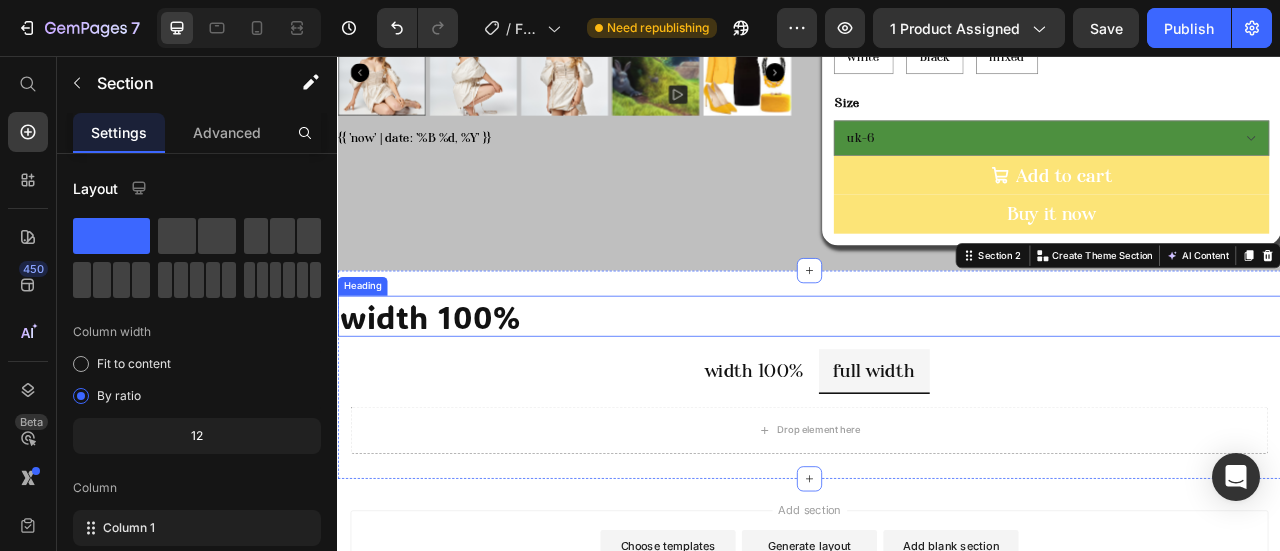 click on "width 100%" at bounding box center (937, 387) 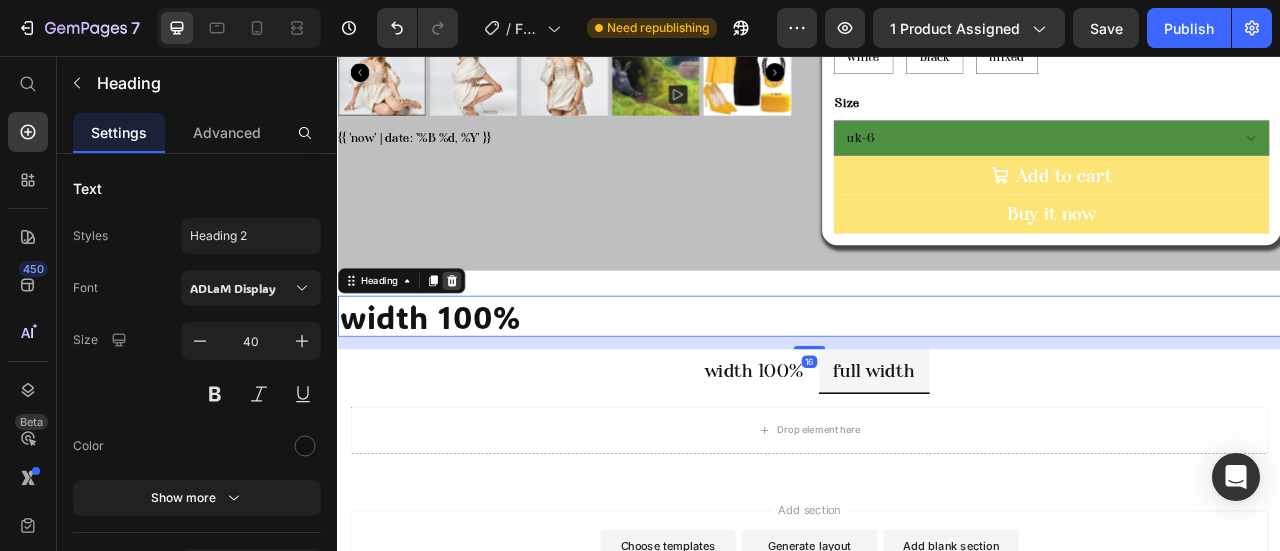 click 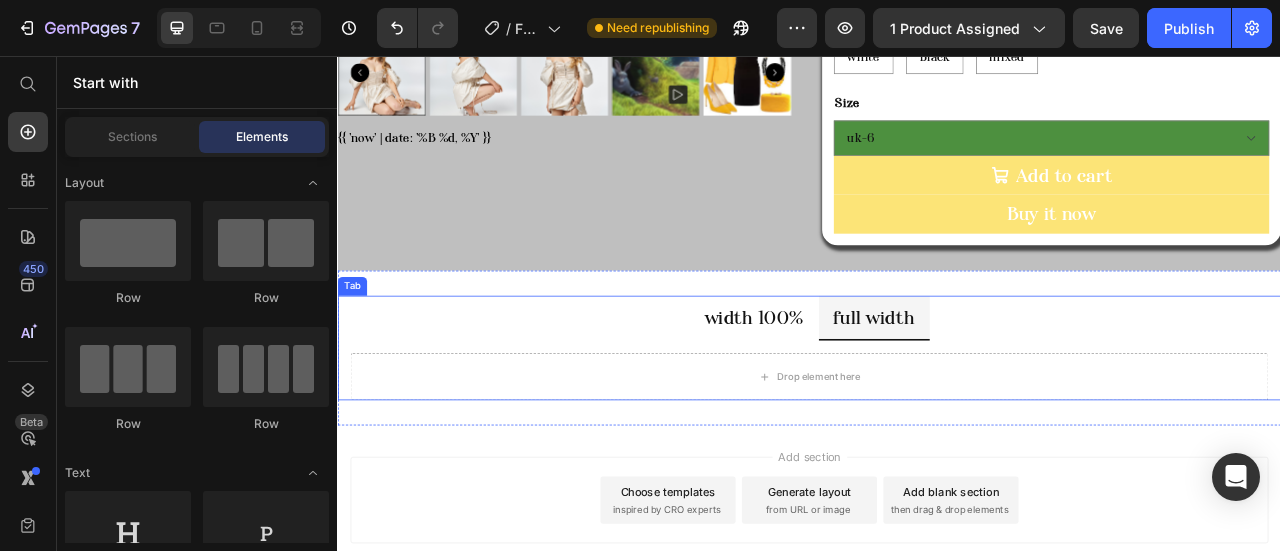 click on "width 100%" at bounding box center (867, 389) 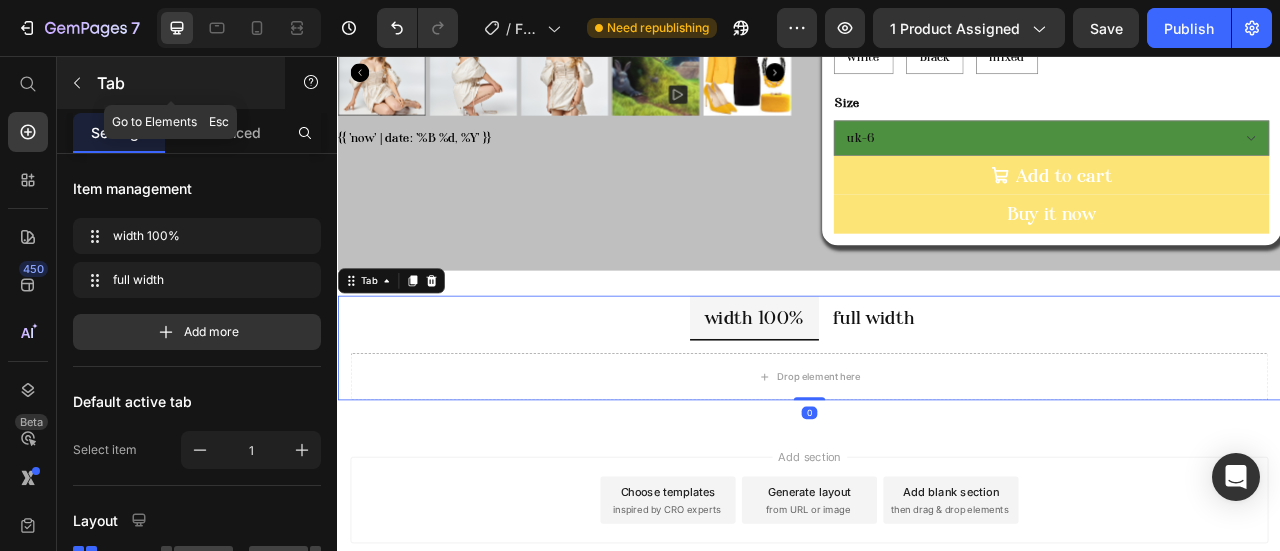 click at bounding box center (77, 83) 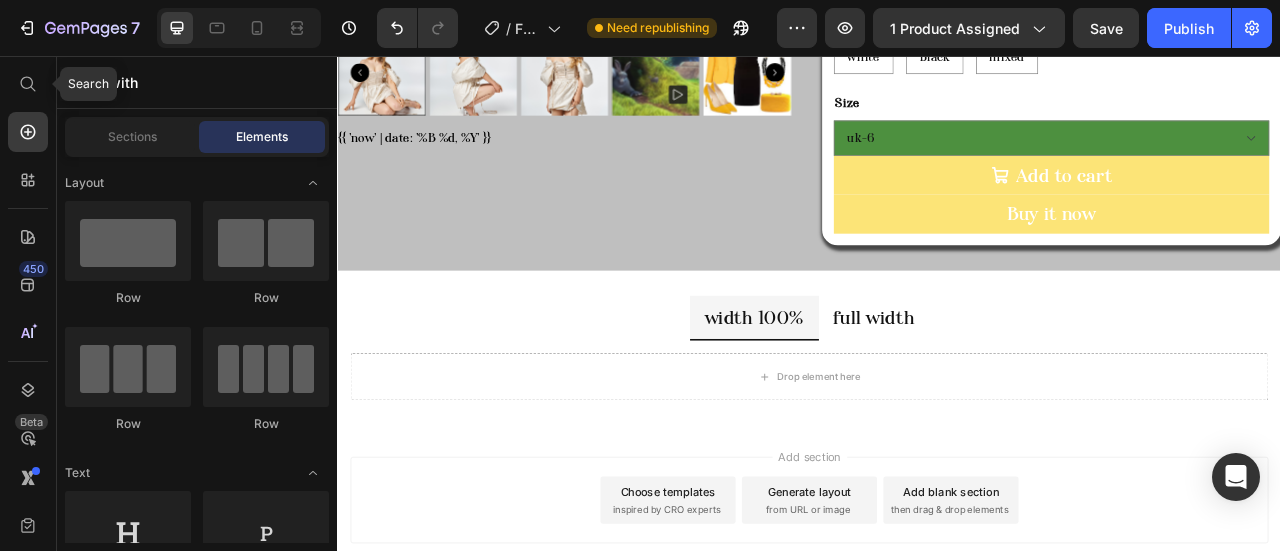 drag, startPoint x: 18, startPoint y: 82, endPoint x: 115, endPoint y: 85, distance: 97.04638 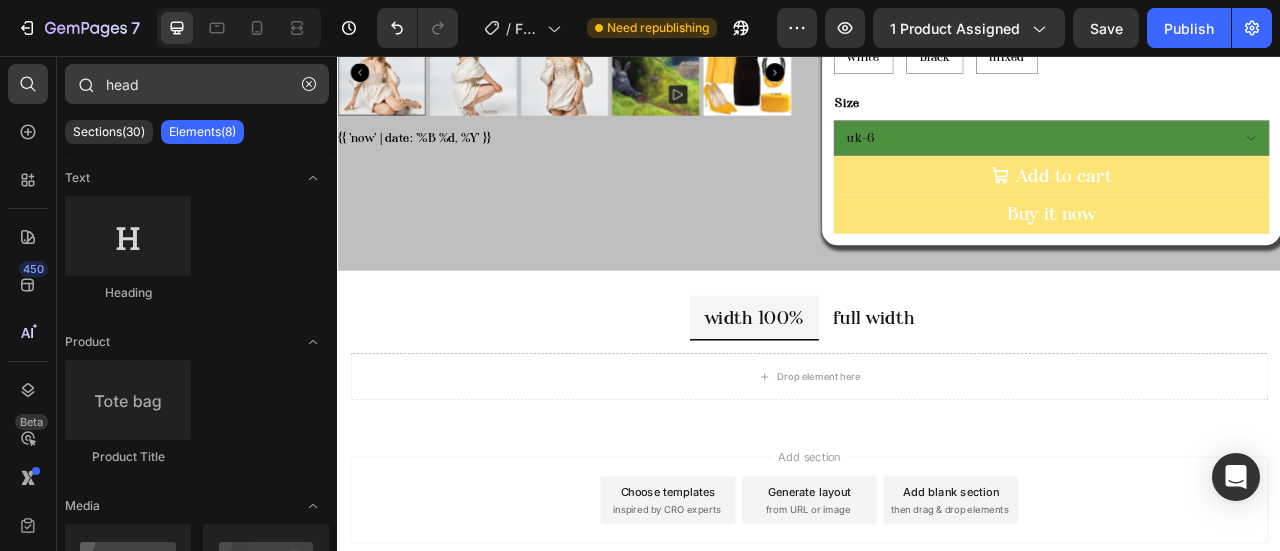 click on "head" at bounding box center [197, 84] 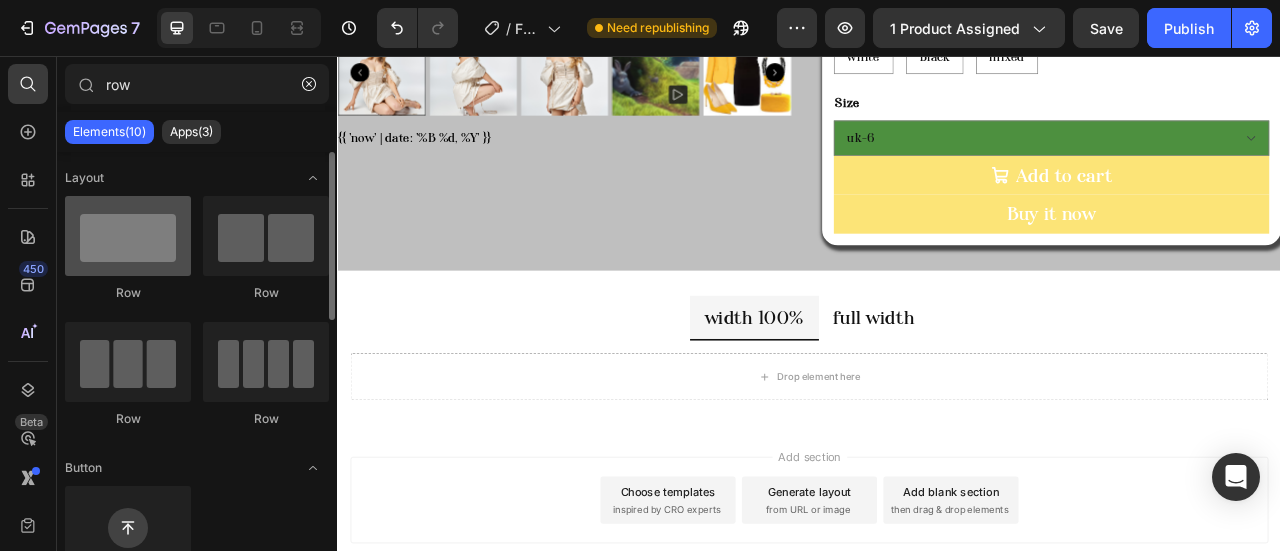type on "row" 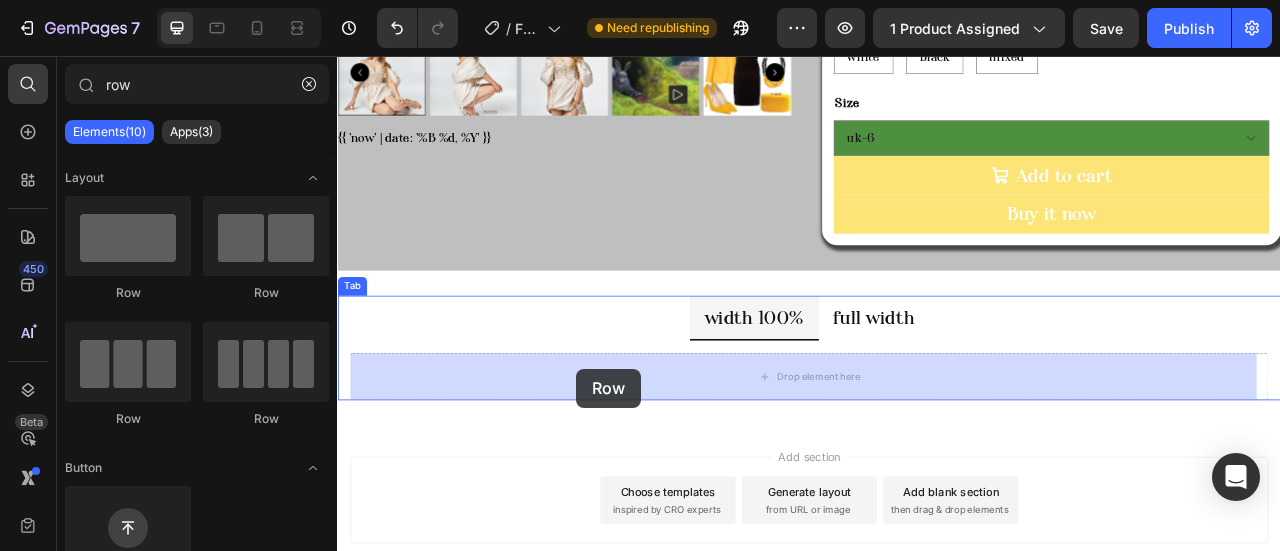 drag, startPoint x: 483, startPoint y: 281, endPoint x: 641, endPoint y: 454, distance: 234.29256 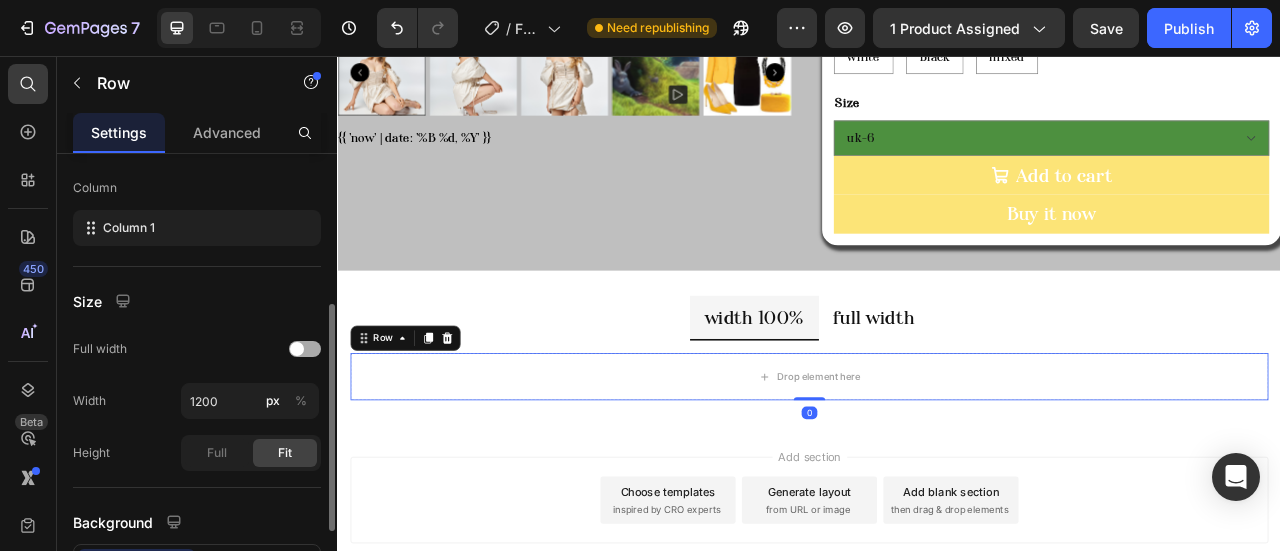 scroll, scrollTop: 400, scrollLeft: 0, axis: vertical 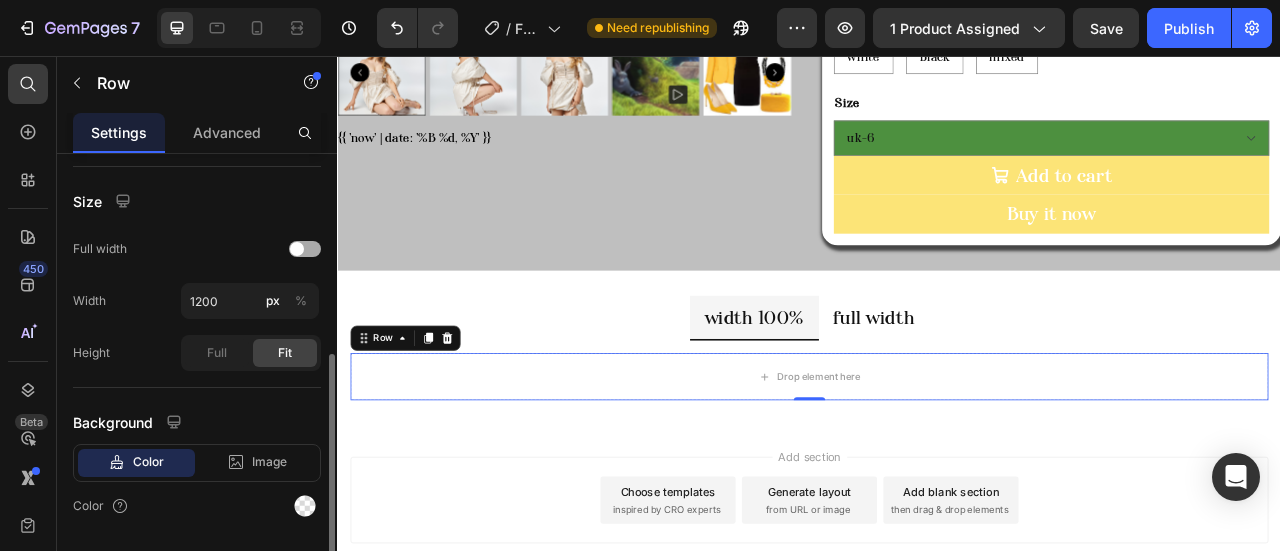 click at bounding box center [305, 249] 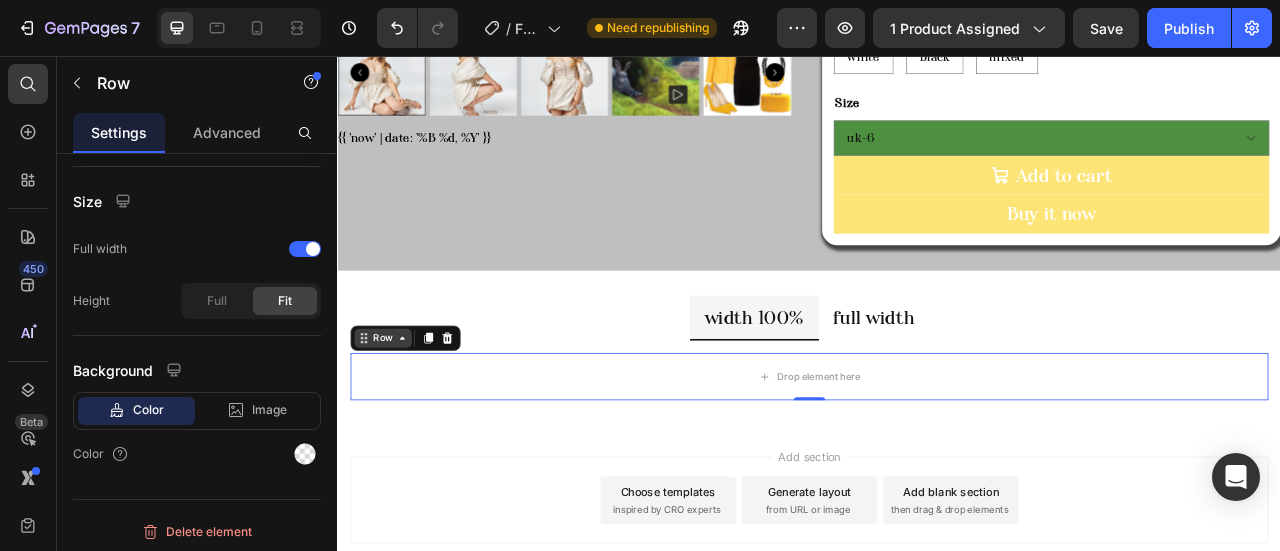 click on "Row" at bounding box center (394, 415) 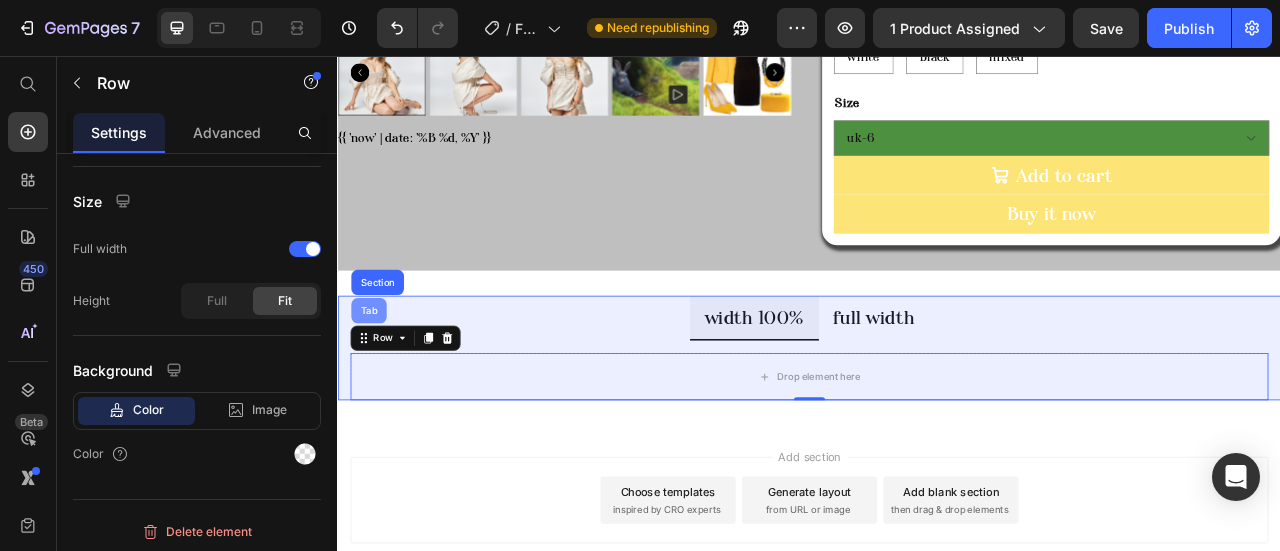 click on "Tab" at bounding box center [376, 380] 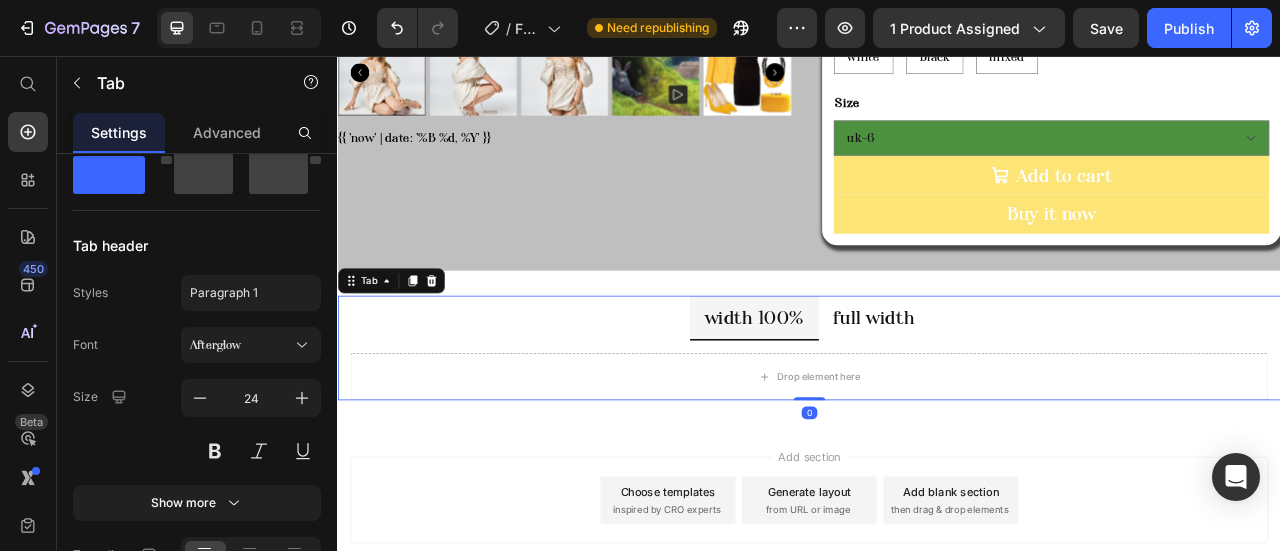 scroll, scrollTop: 0, scrollLeft: 0, axis: both 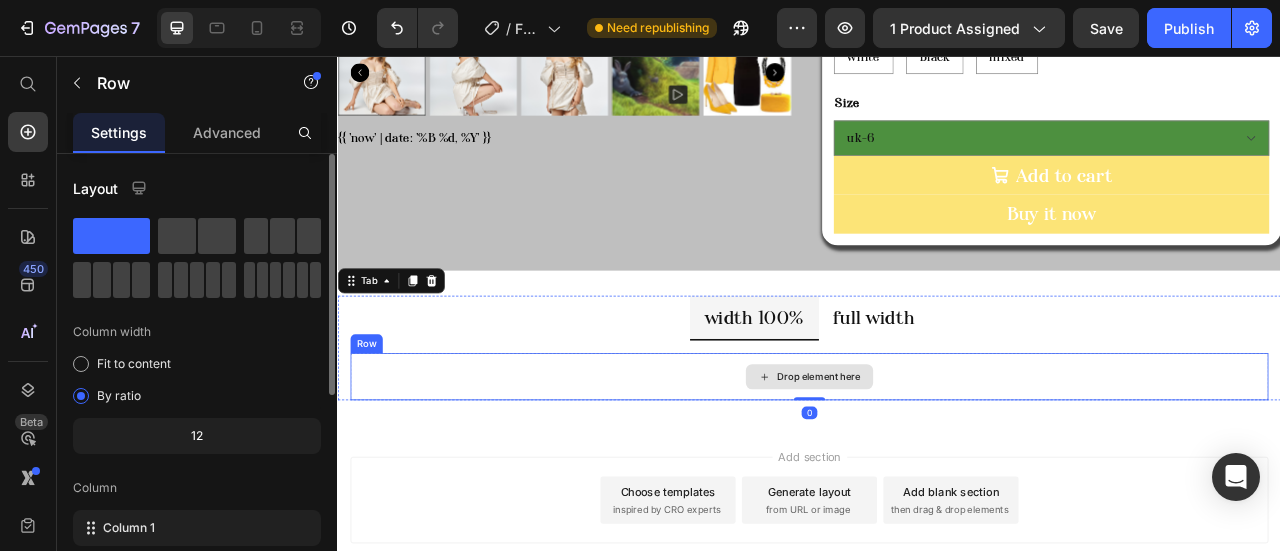 click on "Drop element here" at bounding box center [937, 464] 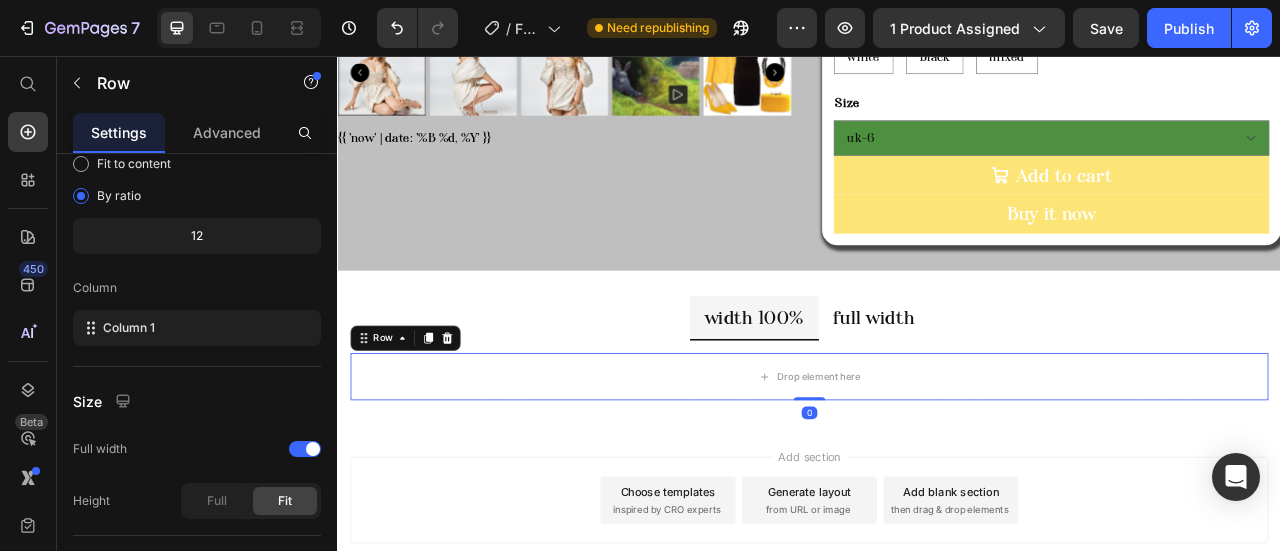 scroll, scrollTop: 400, scrollLeft: 0, axis: vertical 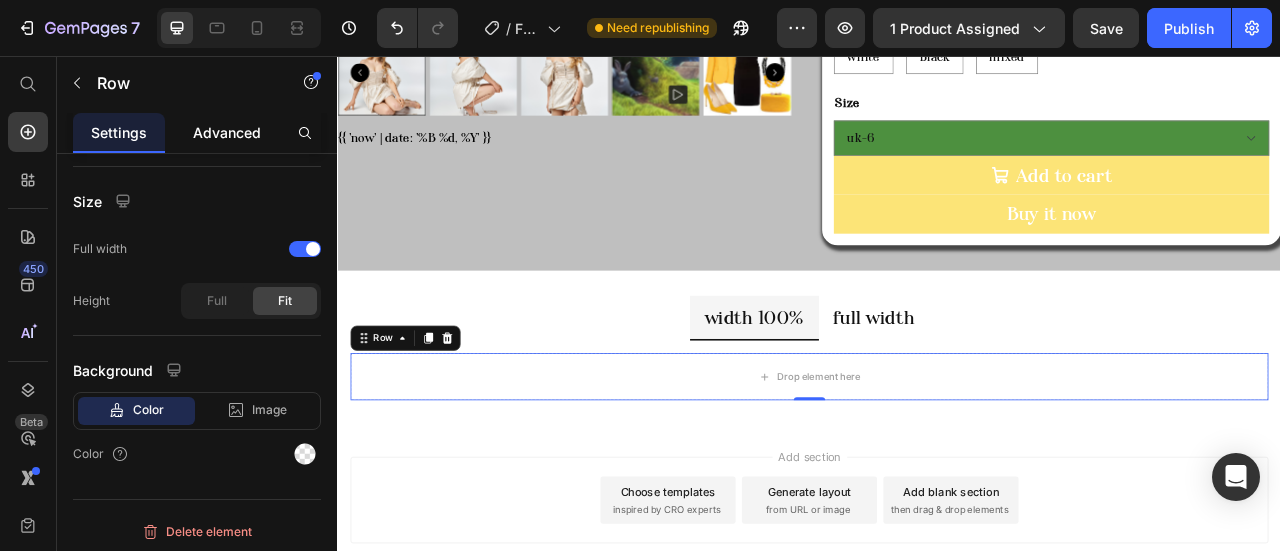 click on "Advanced" at bounding box center [227, 132] 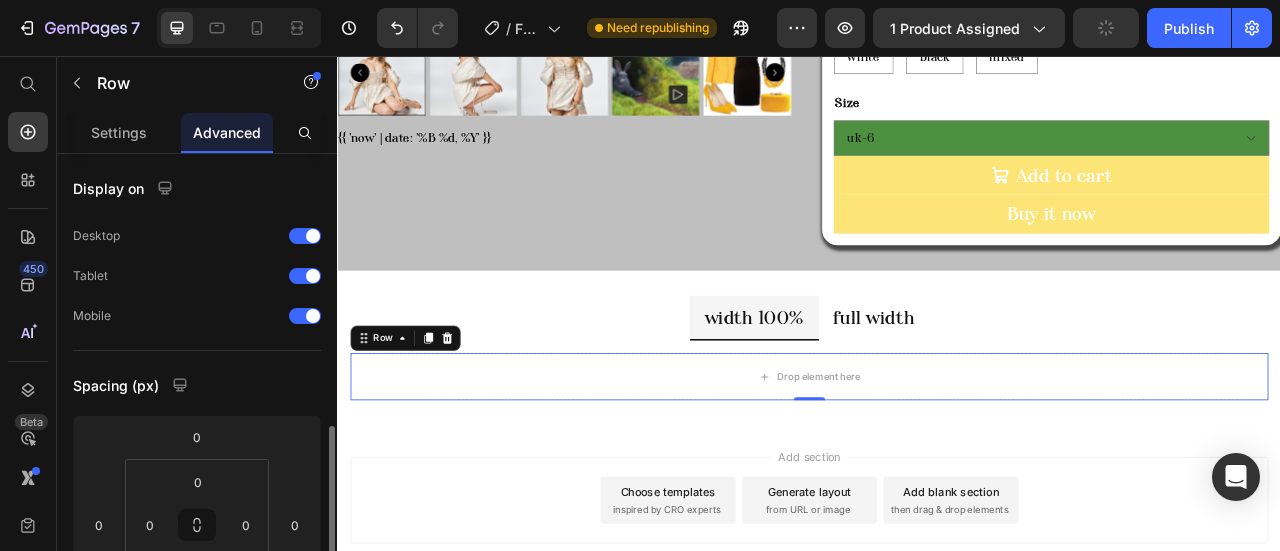 scroll, scrollTop: 200, scrollLeft: 0, axis: vertical 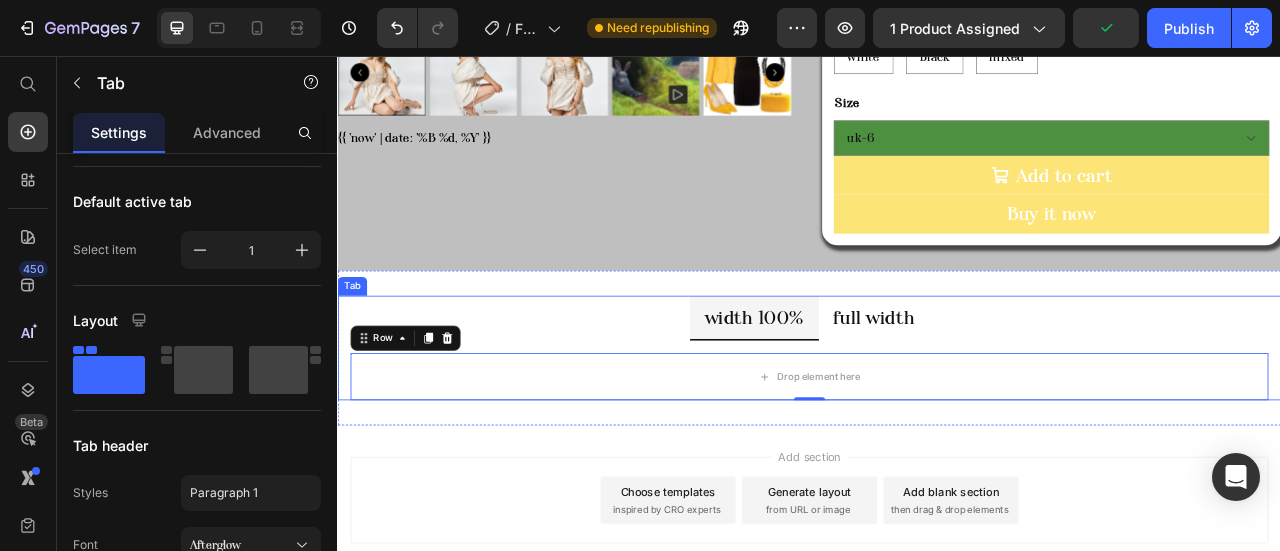 click on "Drop element here Row   0" at bounding box center (937, 456) 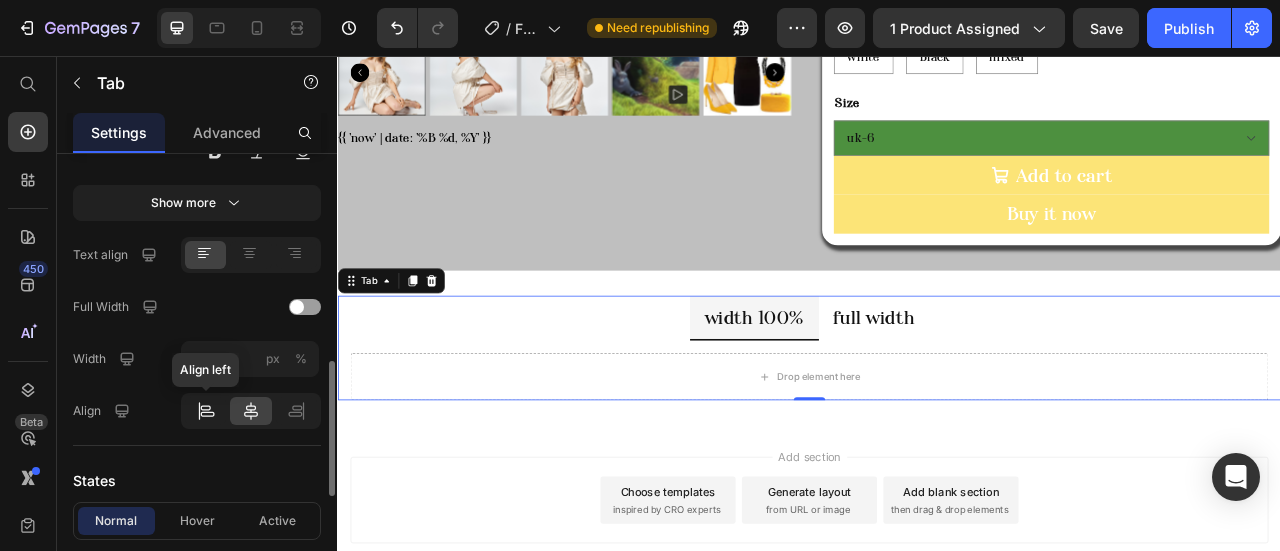 scroll, scrollTop: 500, scrollLeft: 0, axis: vertical 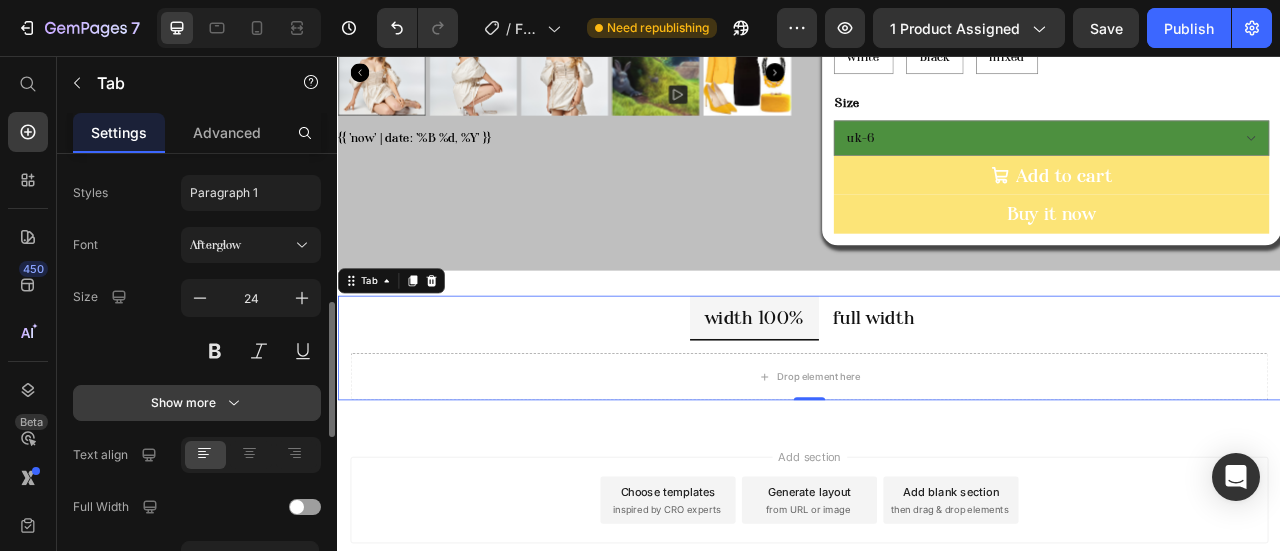 click on "Show more" at bounding box center (197, 403) 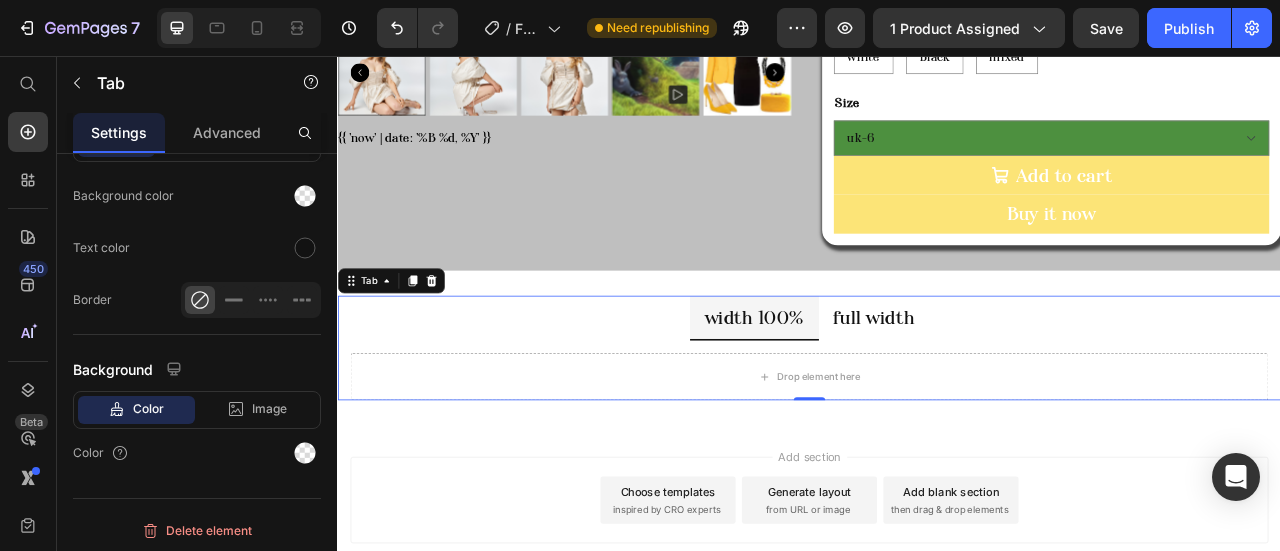 scroll, scrollTop: 1338, scrollLeft: 0, axis: vertical 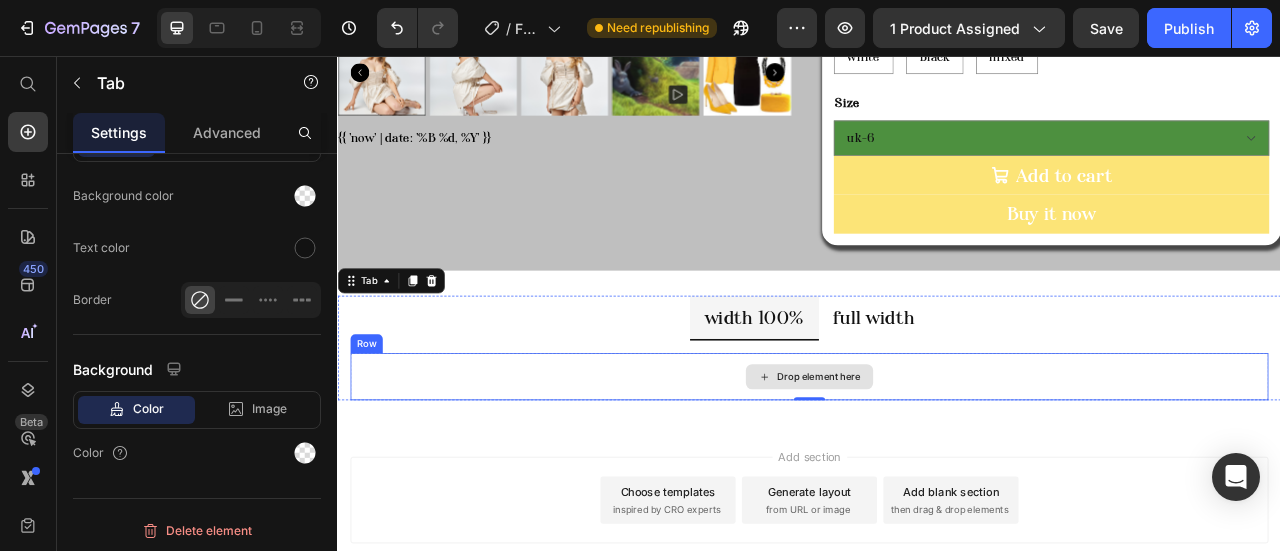 click on "Drop element here" at bounding box center (937, 464) 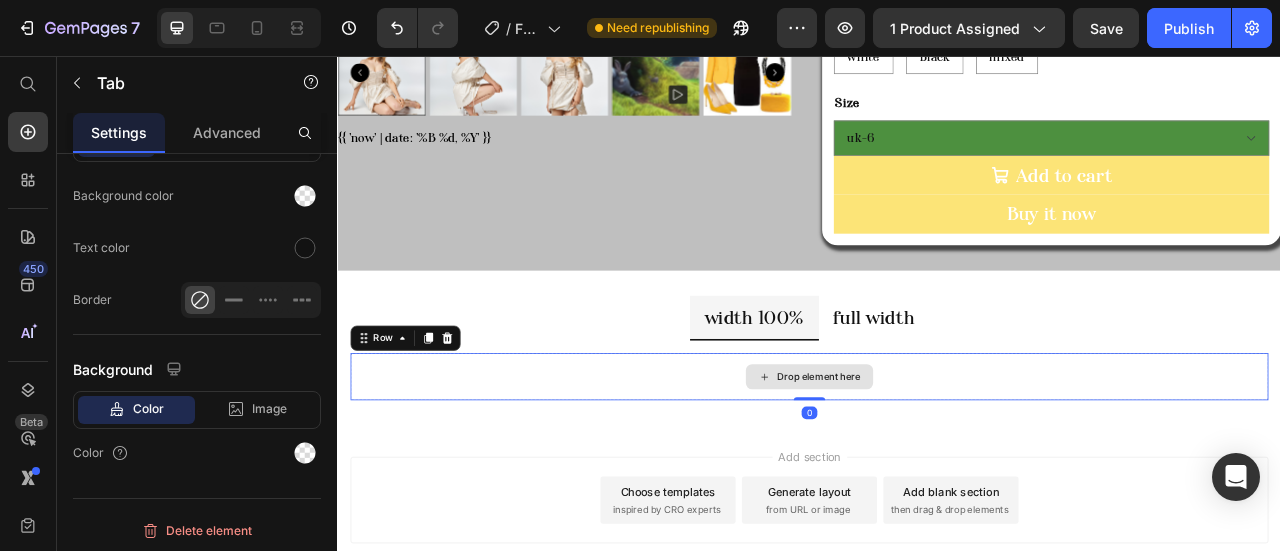 scroll, scrollTop: 0, scrollLeft: 0, axis: both 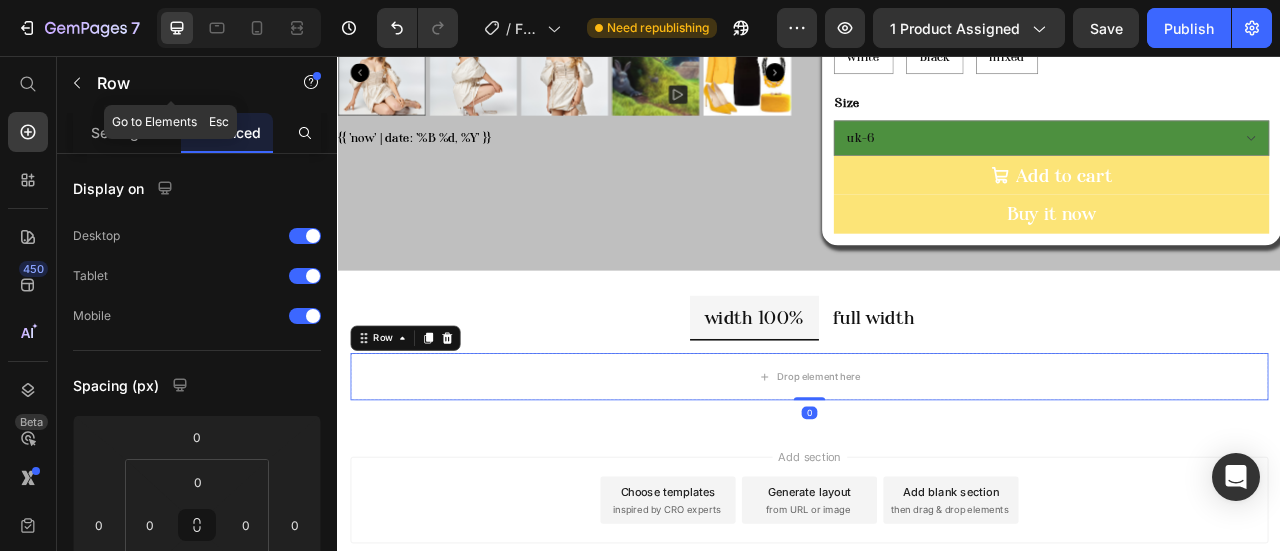 drag, startPoint x: 110, startPoint y: 76, endPoint x: 114, endPoint y: 86, distance: 10.770329 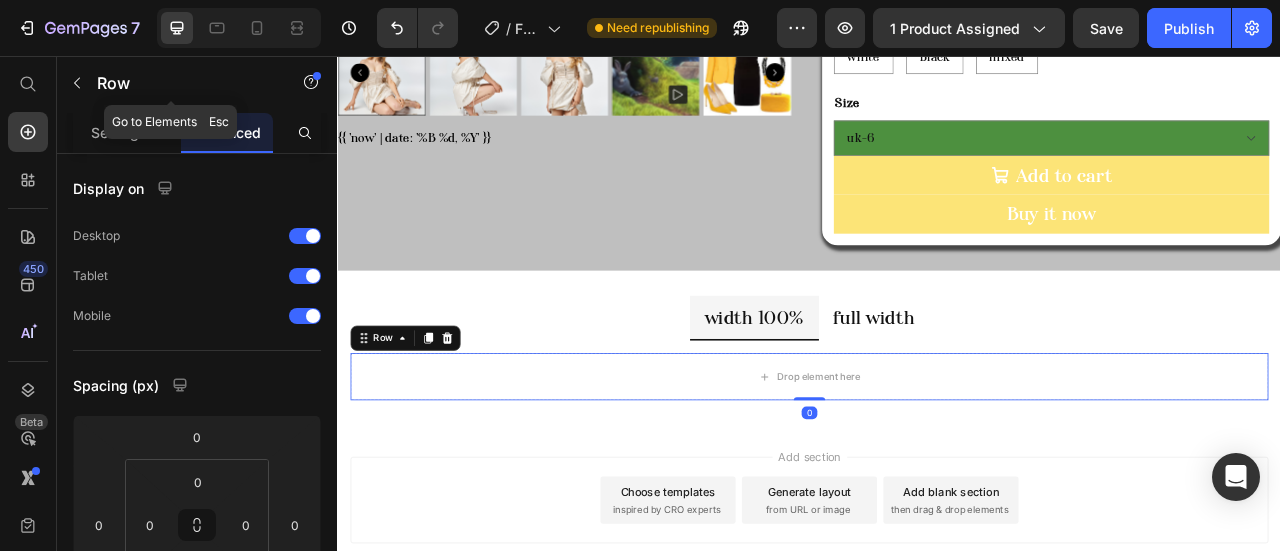 click on "Row" at bounding box center (182, 83) 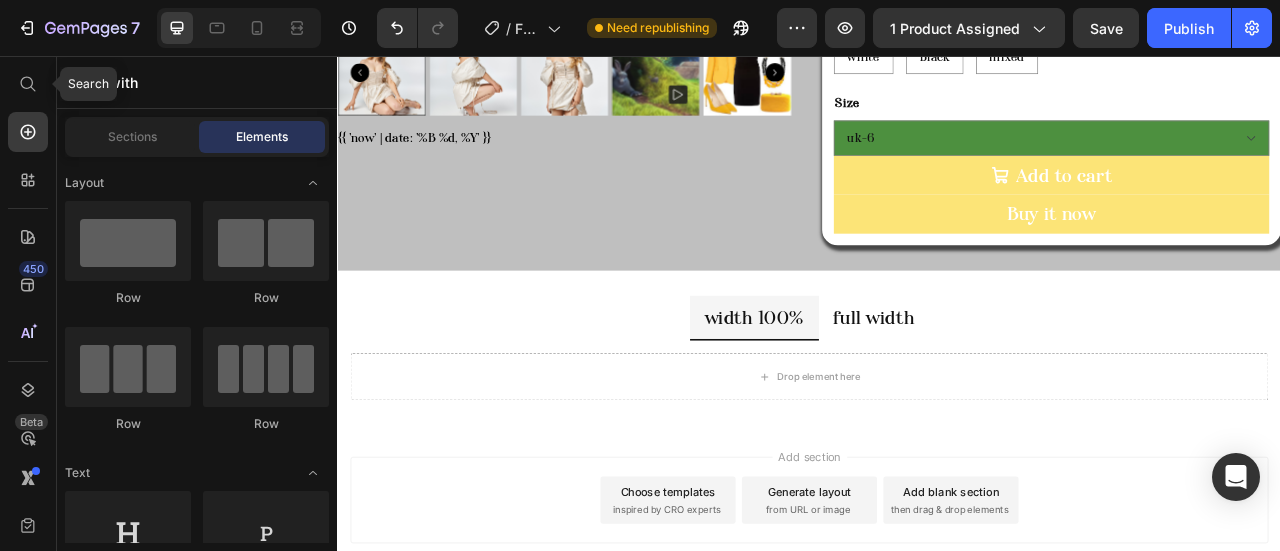 click on "Search 450 Beta" at bounding box center (28, 303) 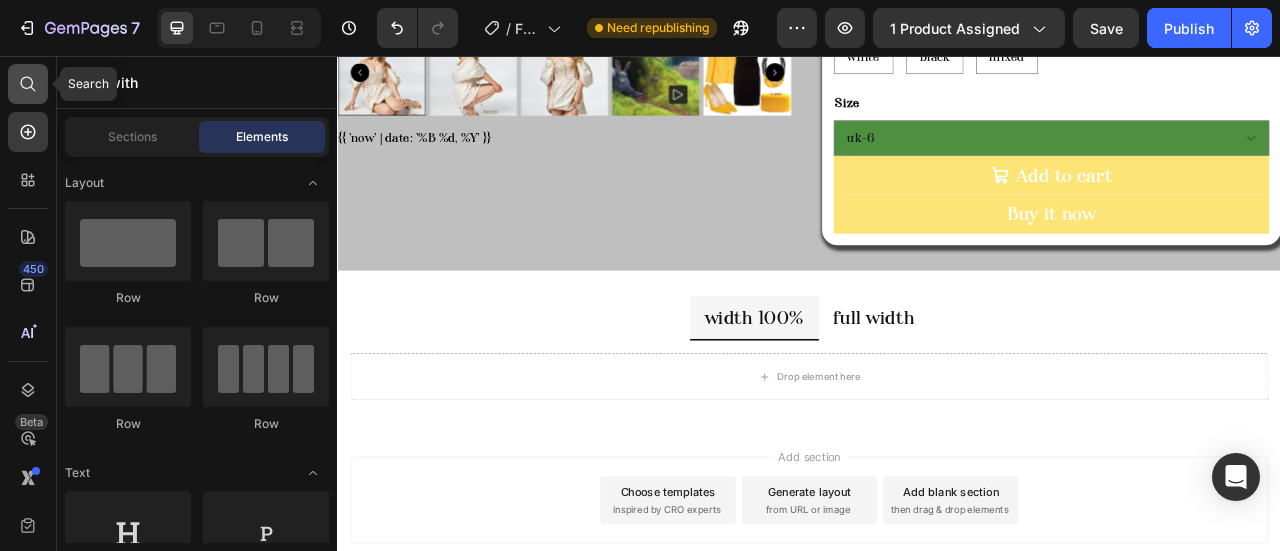 drag, startPoint x: 58, startPoint y: 89, endPoint x: 38, endPoint y: 88, distance: 20.024984 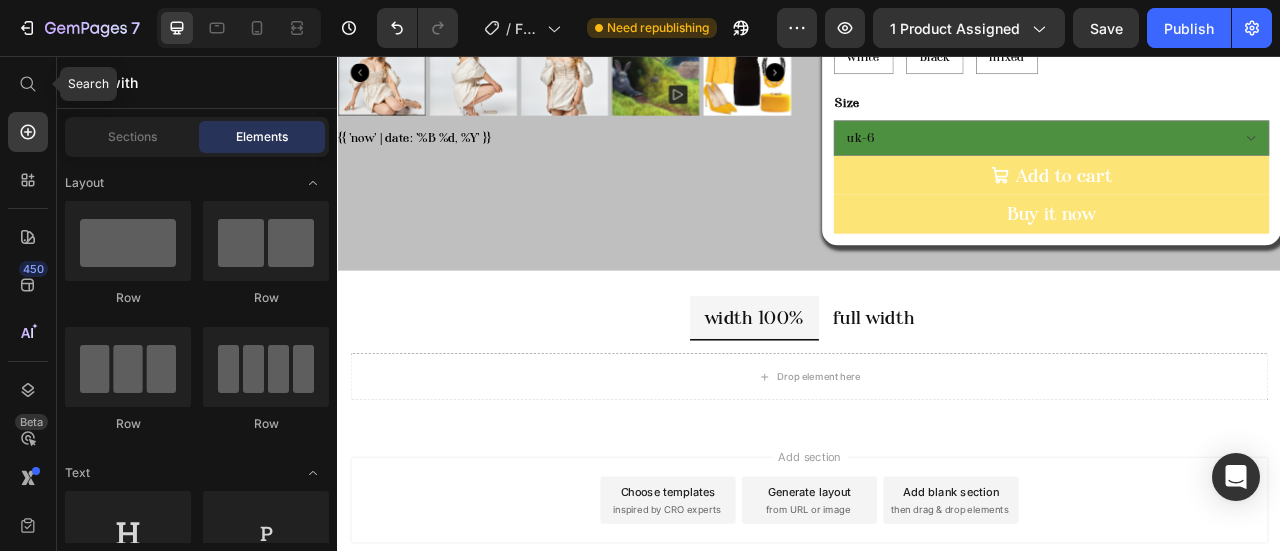 click 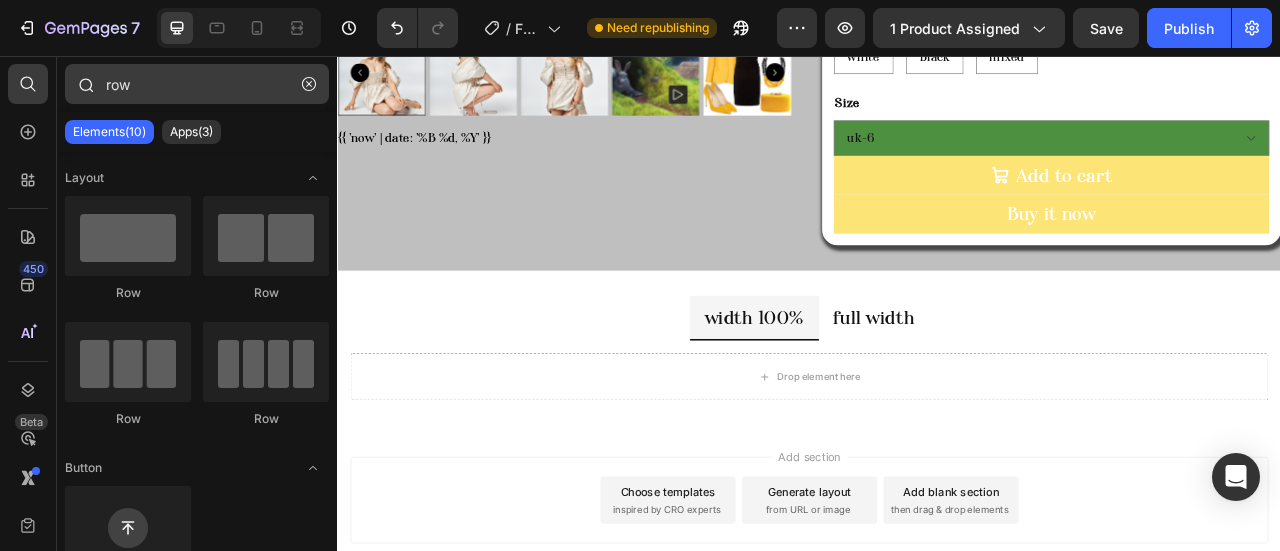 click on "row" at bounding box center (197, 84) 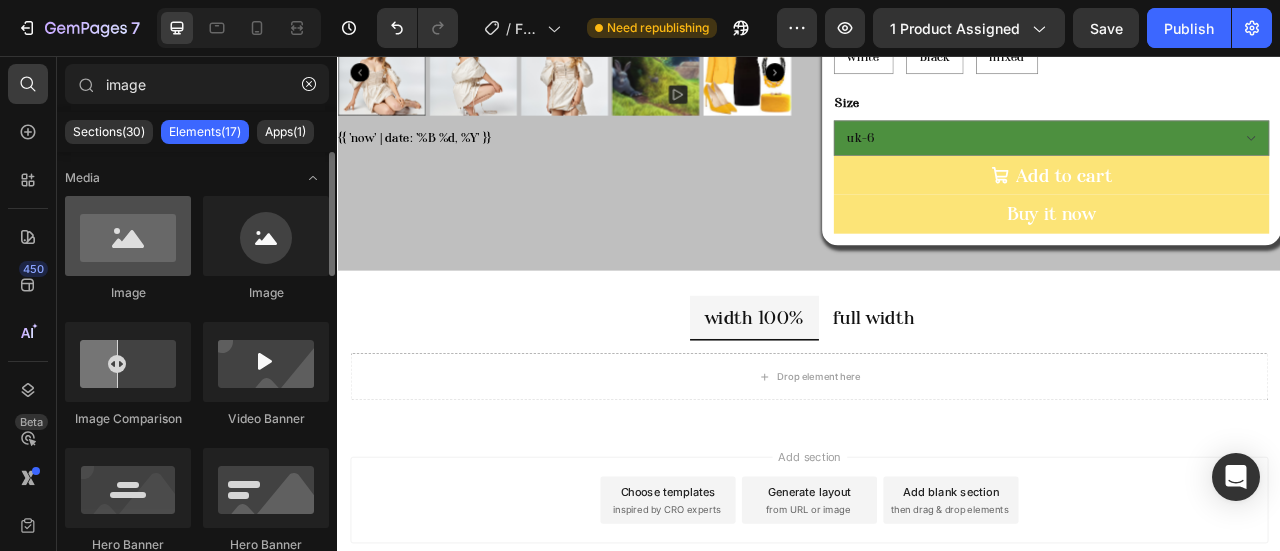 type on "image" 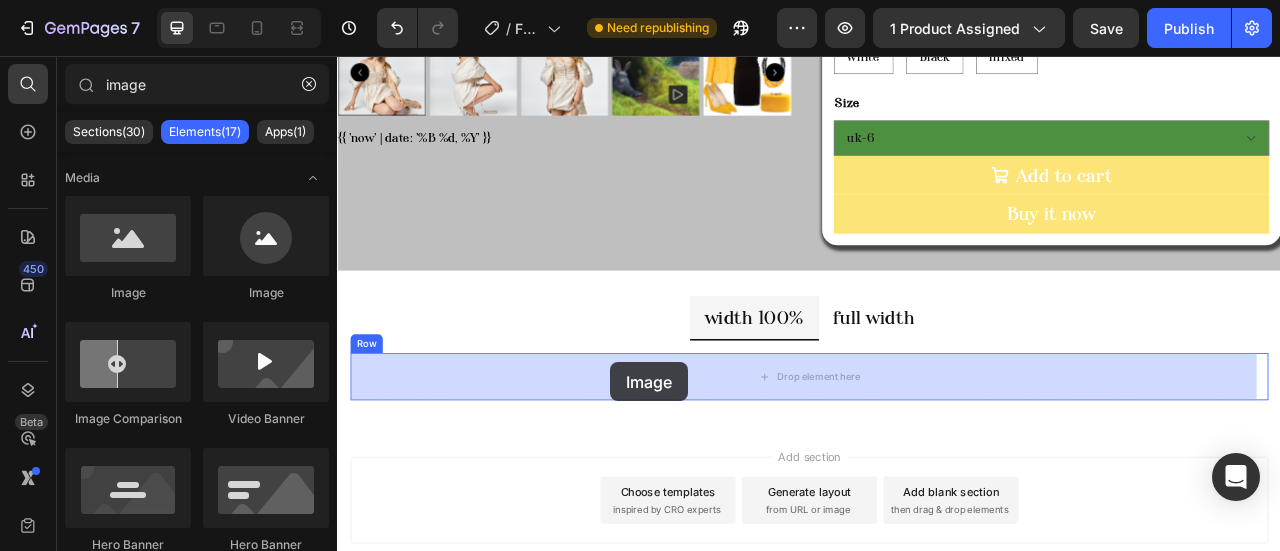 drag, startPoint x: 449, startPoint y: 313, endPoint x: 684, endPoint y: 446, distance: 270.0259 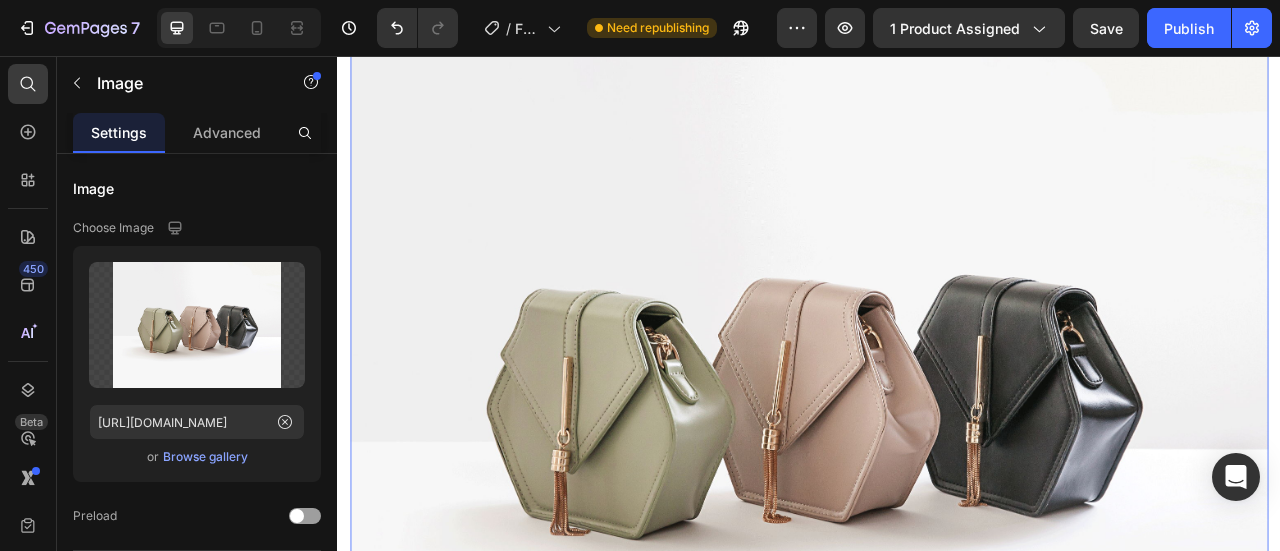scroll, scrollTop: 800, scrollLeft: 0, axis: vertical 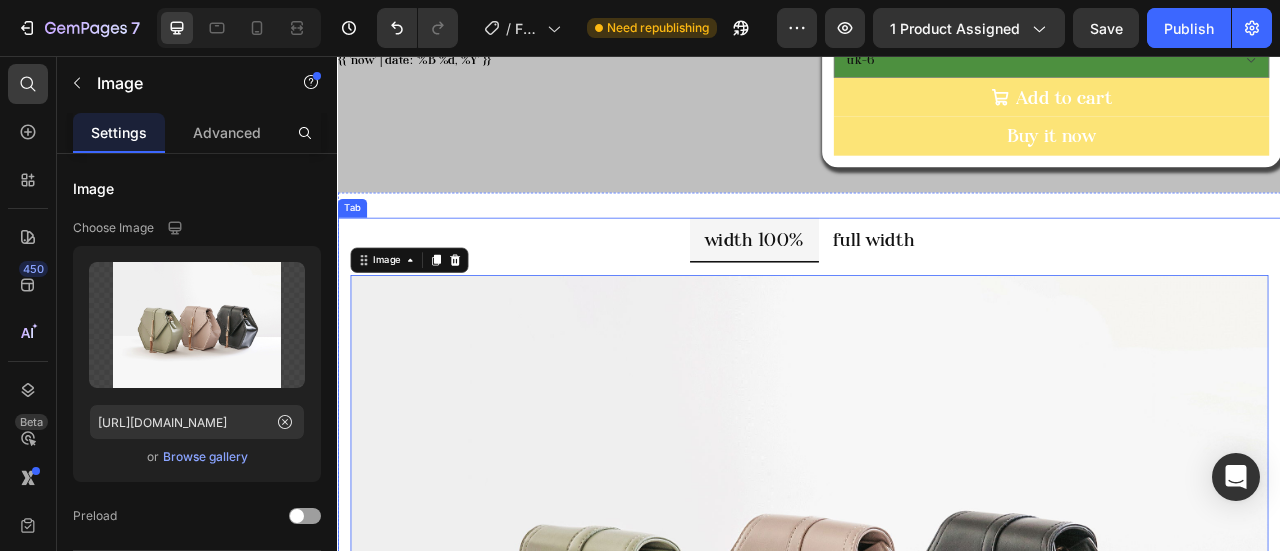 click on "full width" at bounding box center [1019, 289] 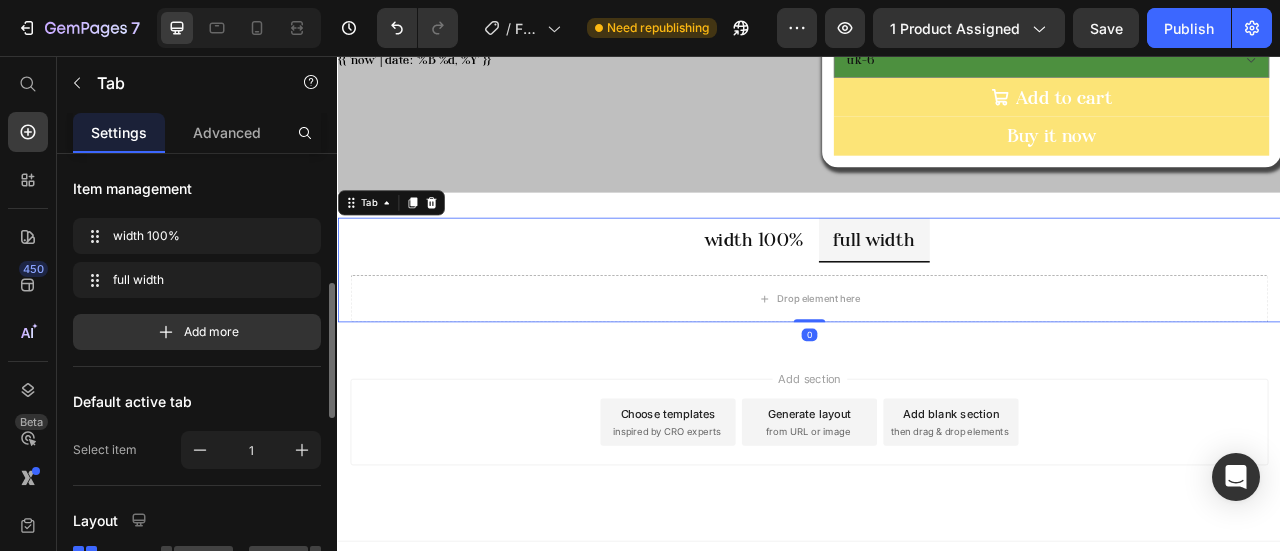 scroll, scrollTop: 100, scrollLeft: 0, axis: vertical 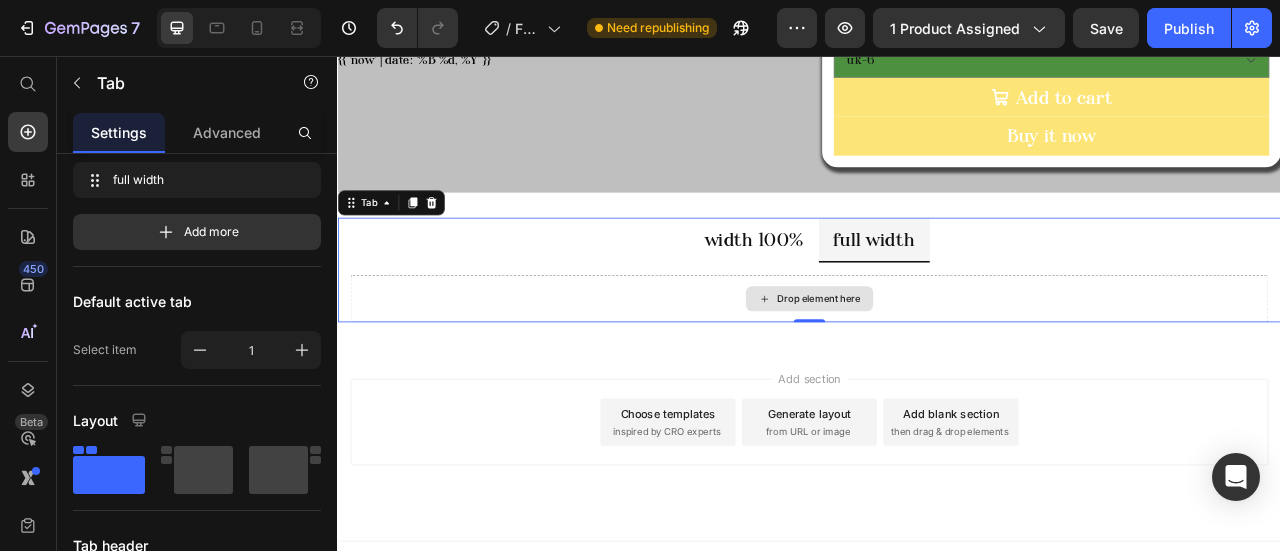click on "Drop element here" at bounding box center (937, 364) 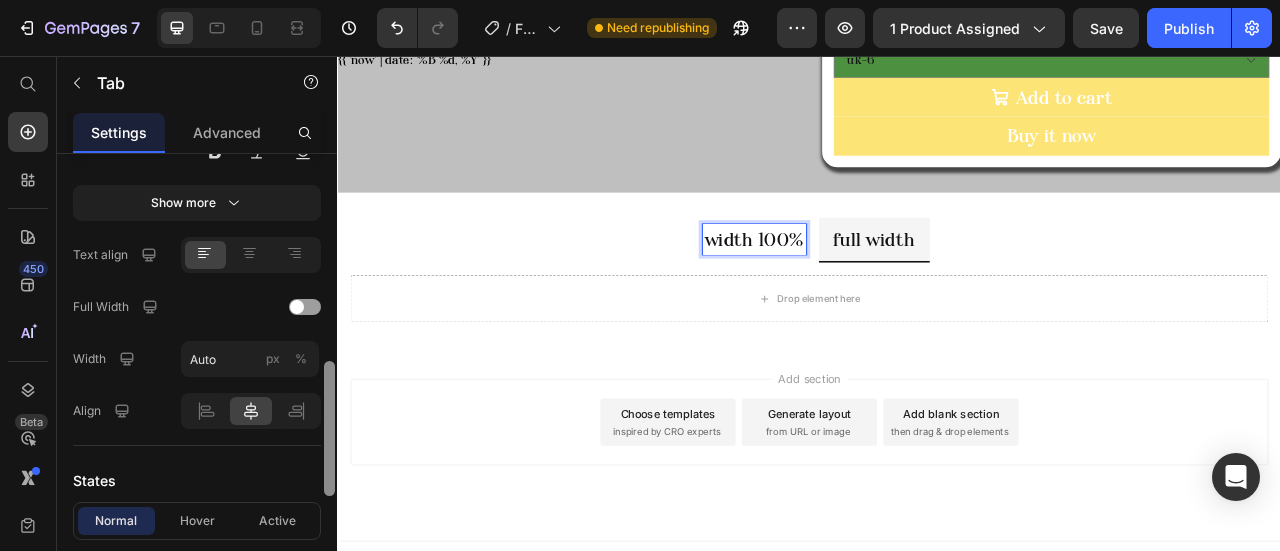 scroll, scrollTop: 1000, scrollLeft: 0, axis: vertical 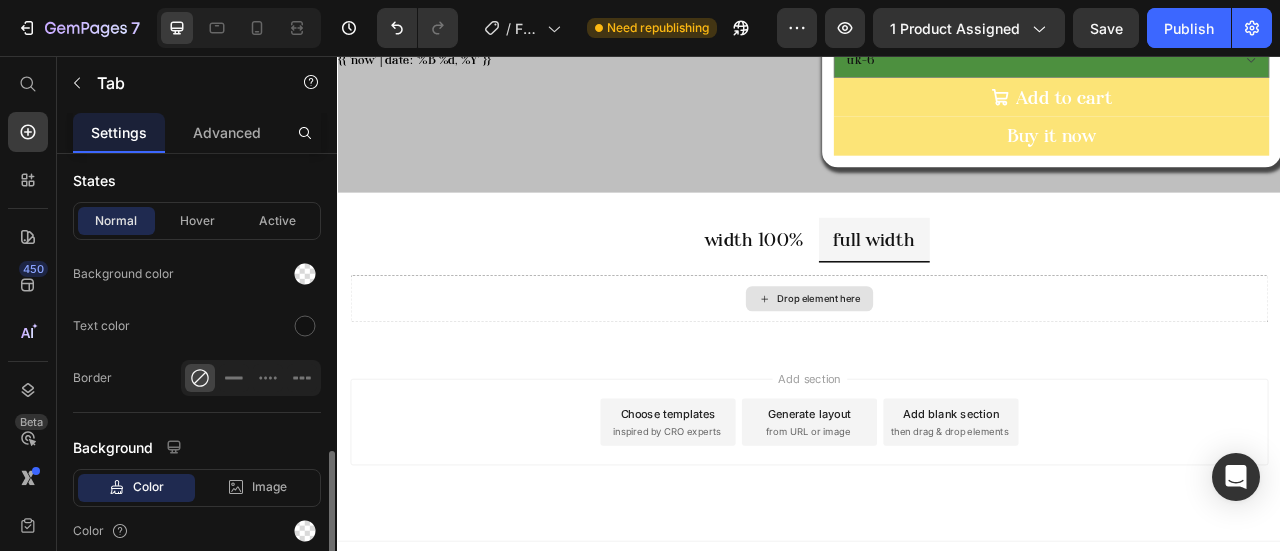 click on "Drop element here" at bounding box center (937, 364) 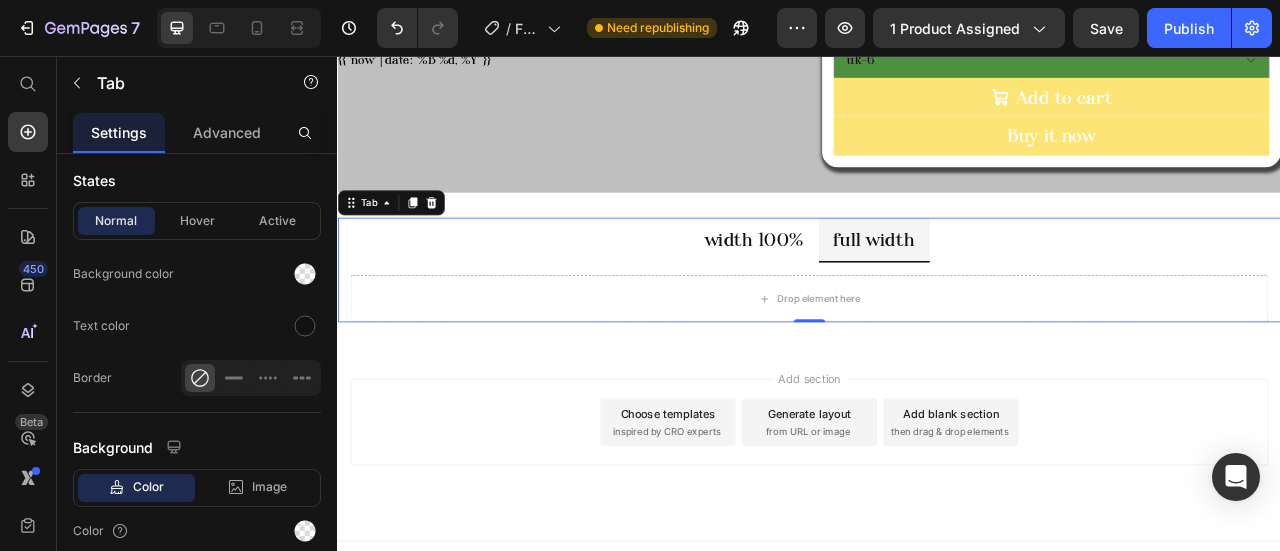 click on "width 100%" at bounding box center [867, 289] 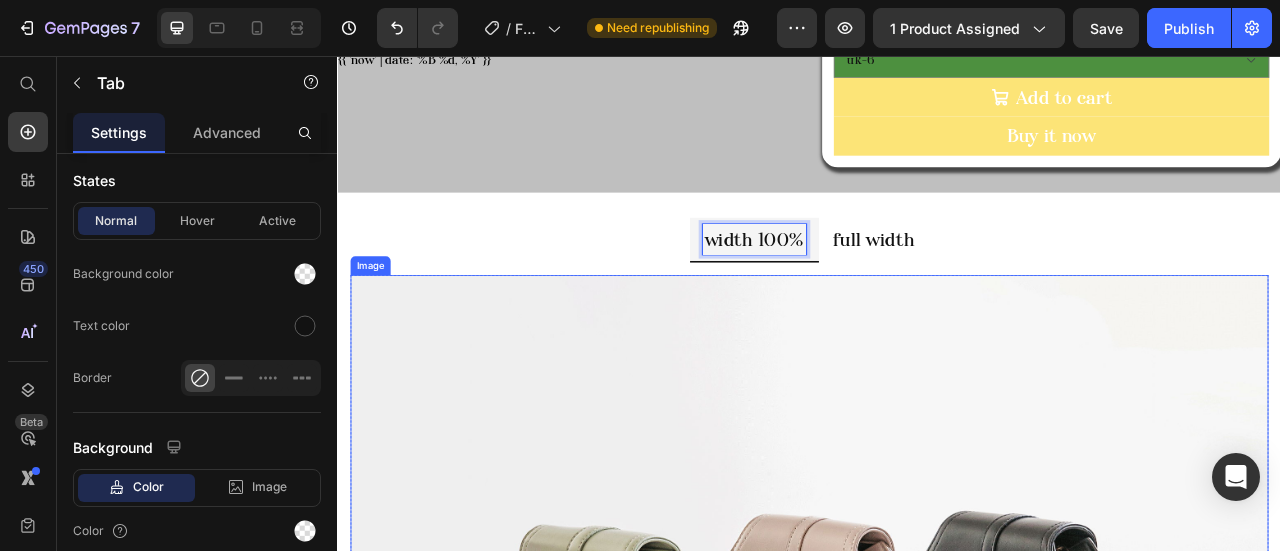click at bounding box center (937, 772) 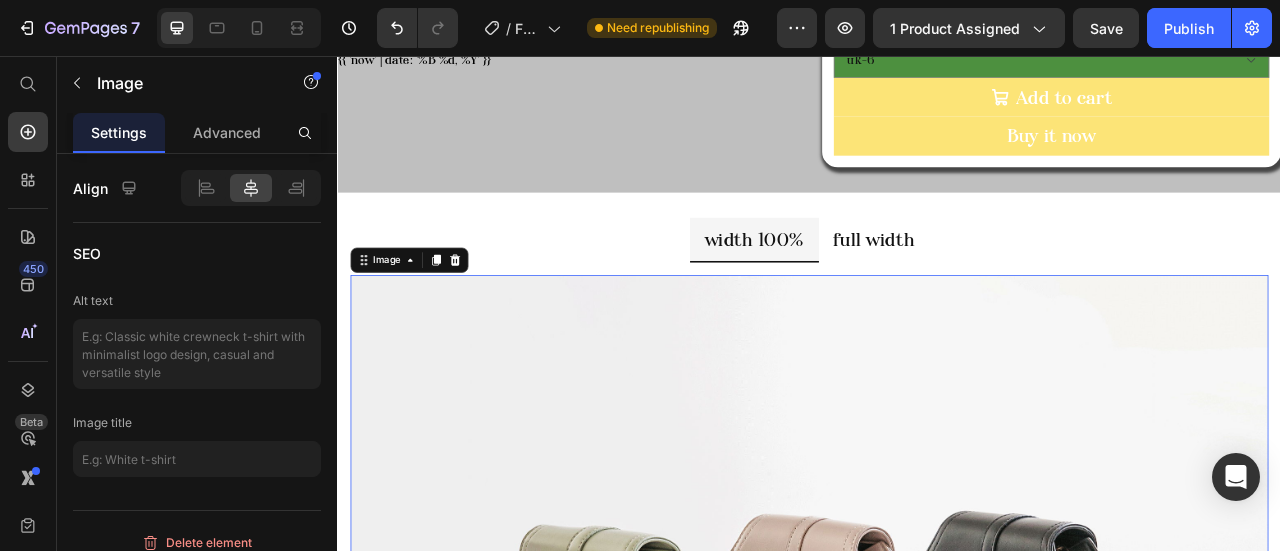 scroll, scrollTop: 0, scrollLeft: 0, axis: both 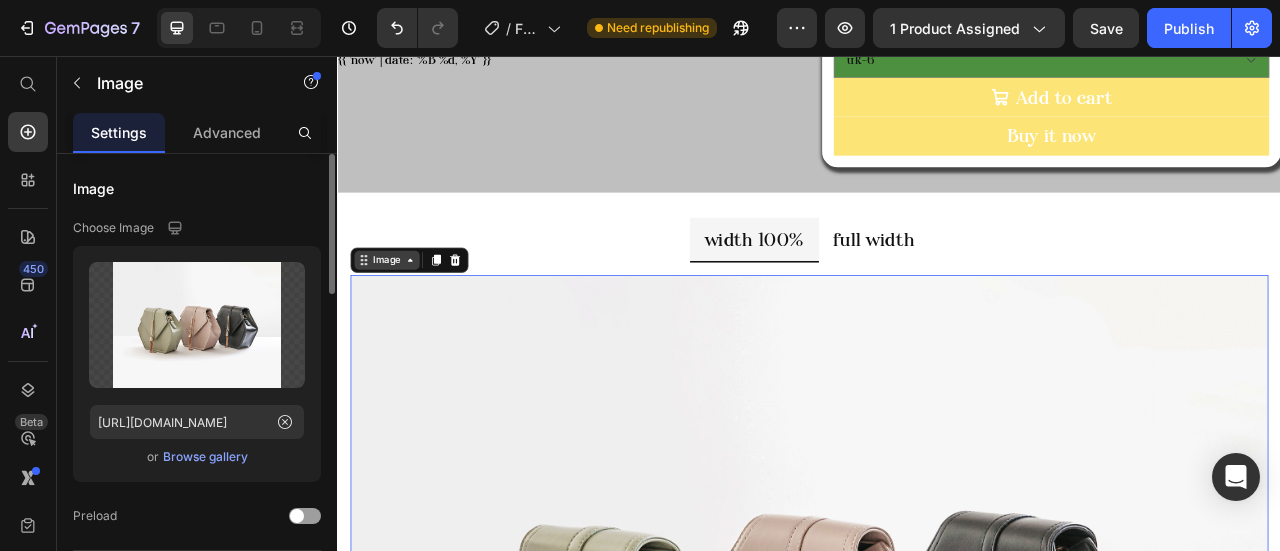 click on "Image" at bounding box center (399, 315) 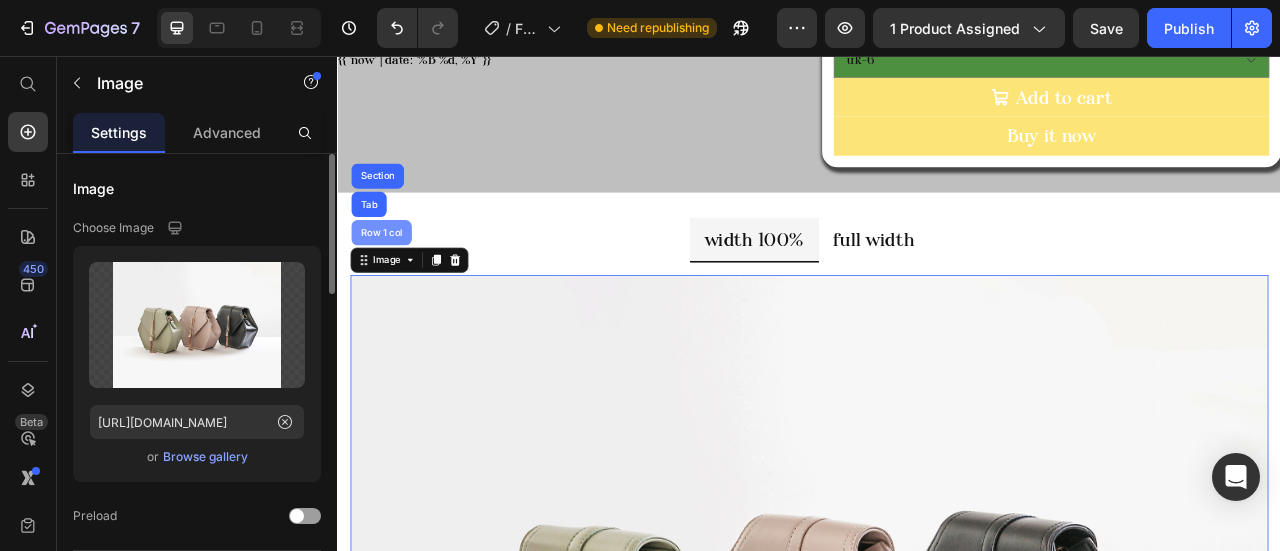 click on "Row 1 col" at bounding box center (392, 280) 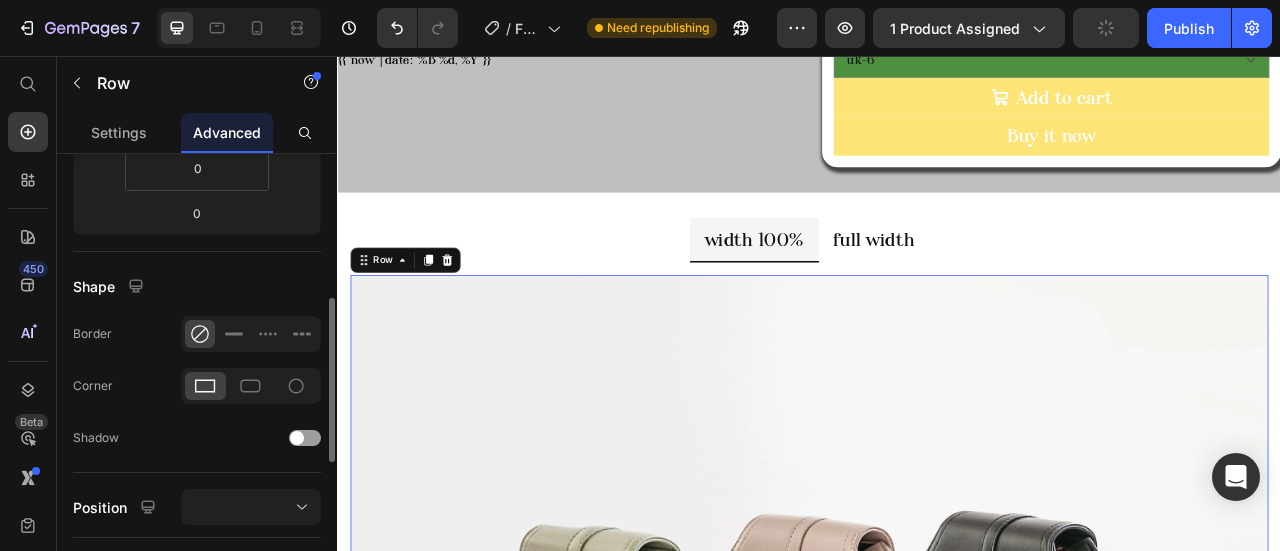 scroll, scrollTop: 700, scrollLeft: 0, axis: vertical 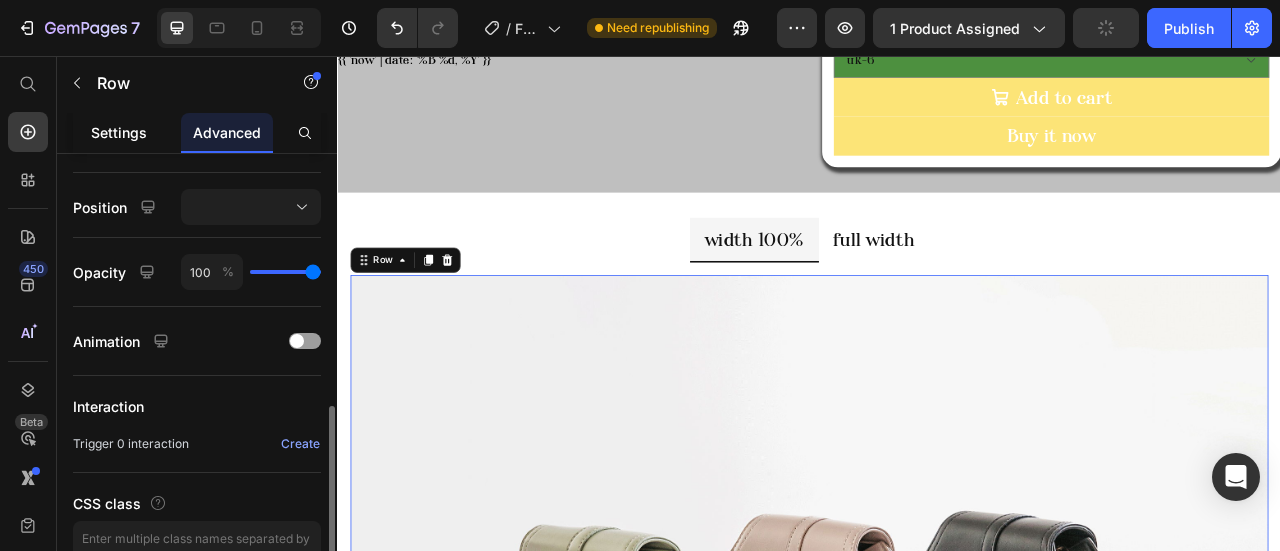 click on "Settings" 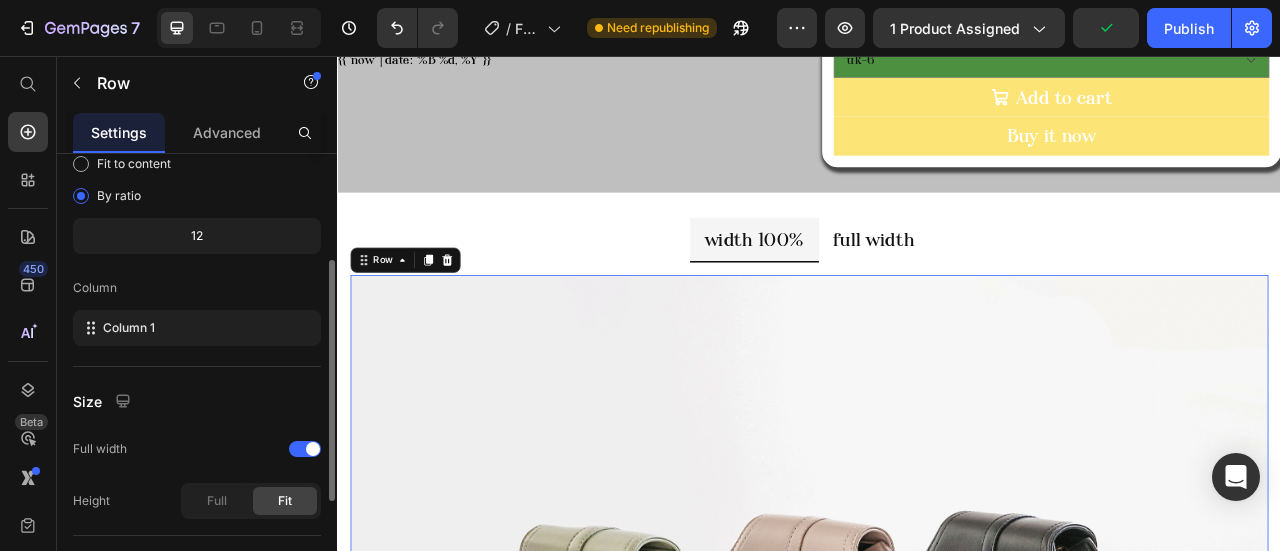 scroll, scrollTop: 300, scrollLeft: 0, axis: vertical 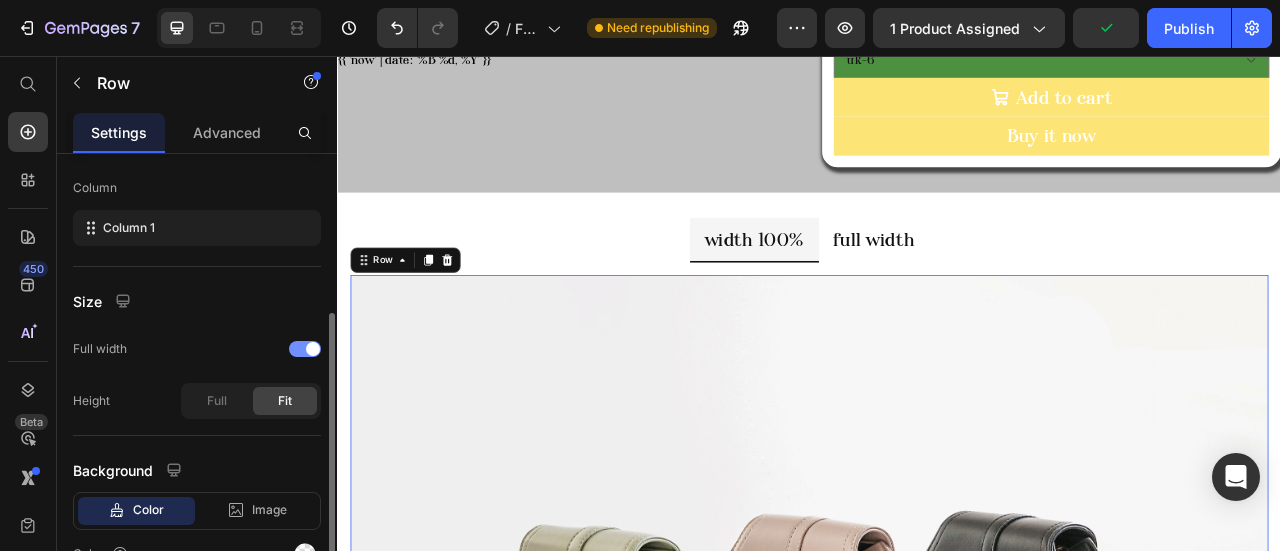 click at bounding box center (313, 349) 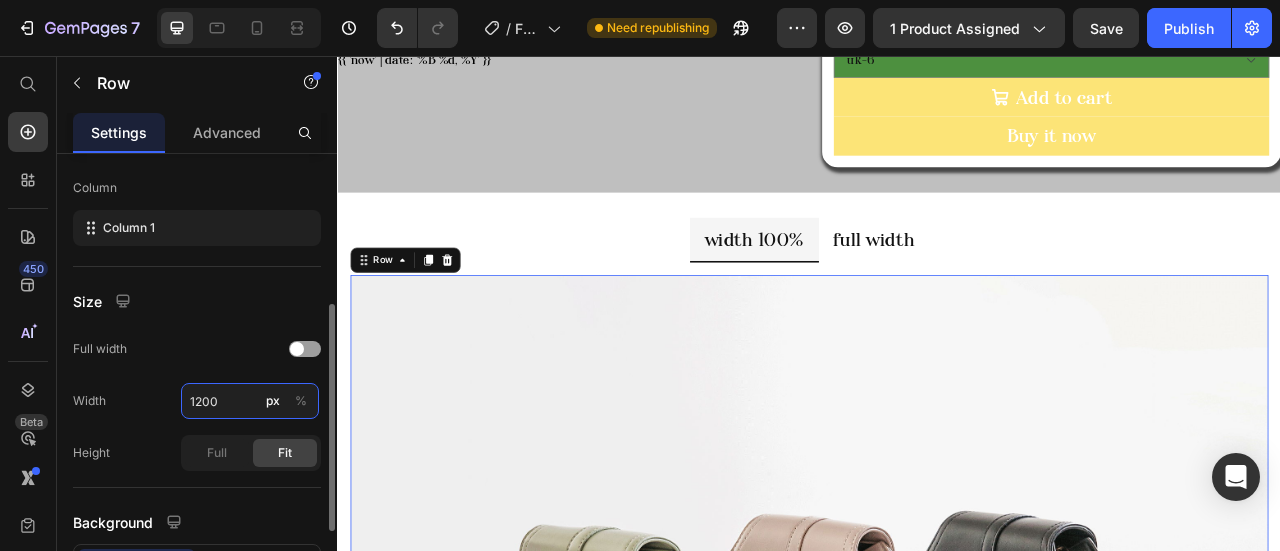 click on "1200" at bounding box center (250, 401) 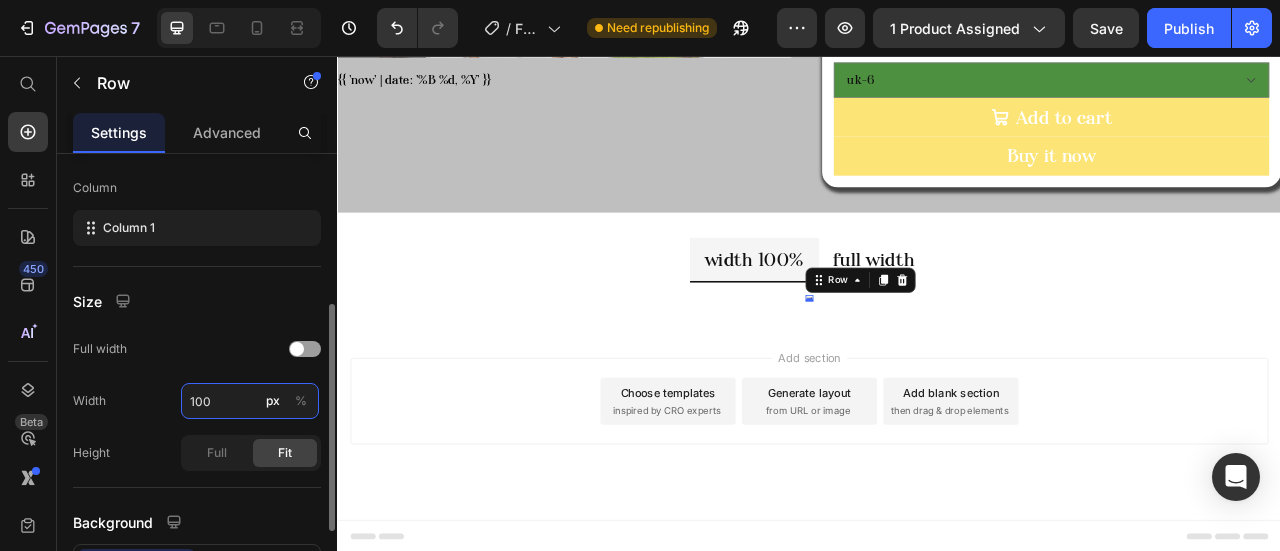 scroll, scrollTop: 800, scrollLeft: 0, axis: vertical 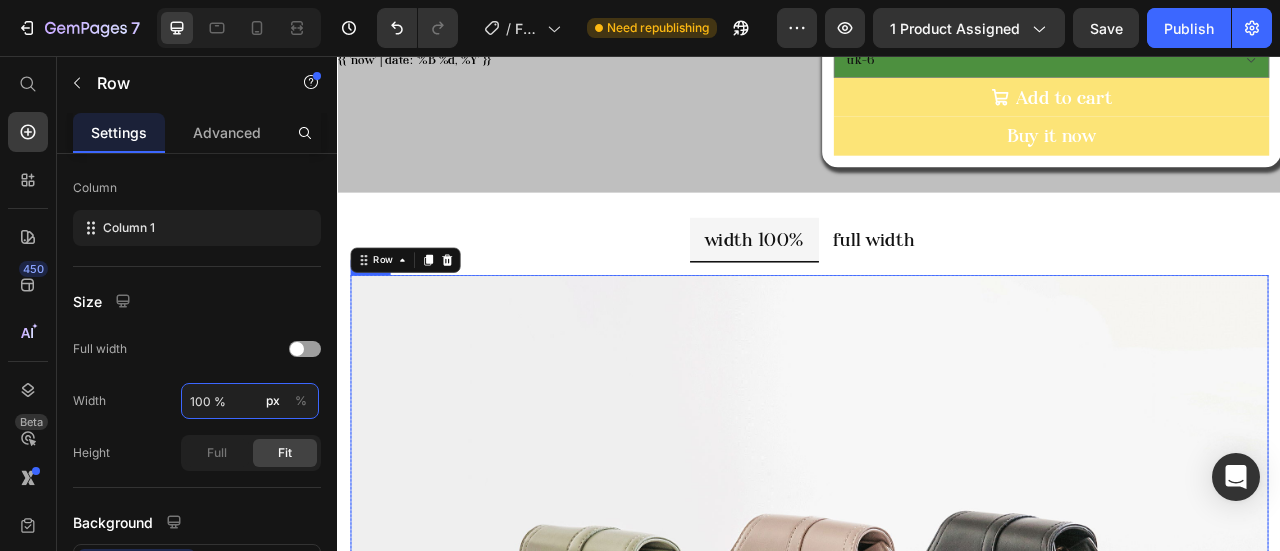 type on "100" 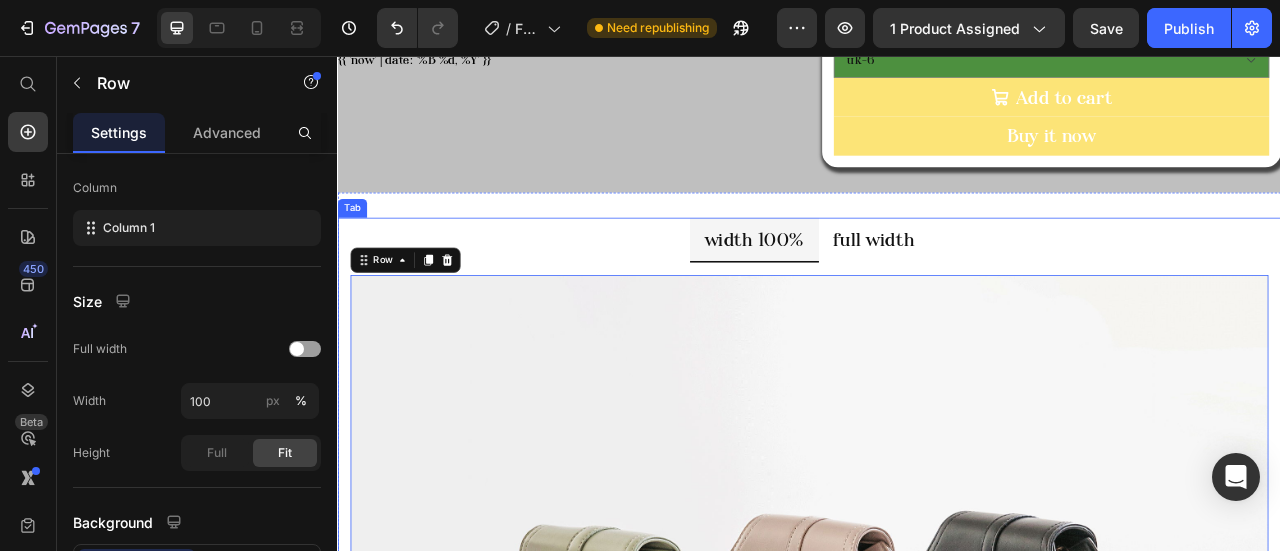 click on "full width" at bounding box center [1019, 289] 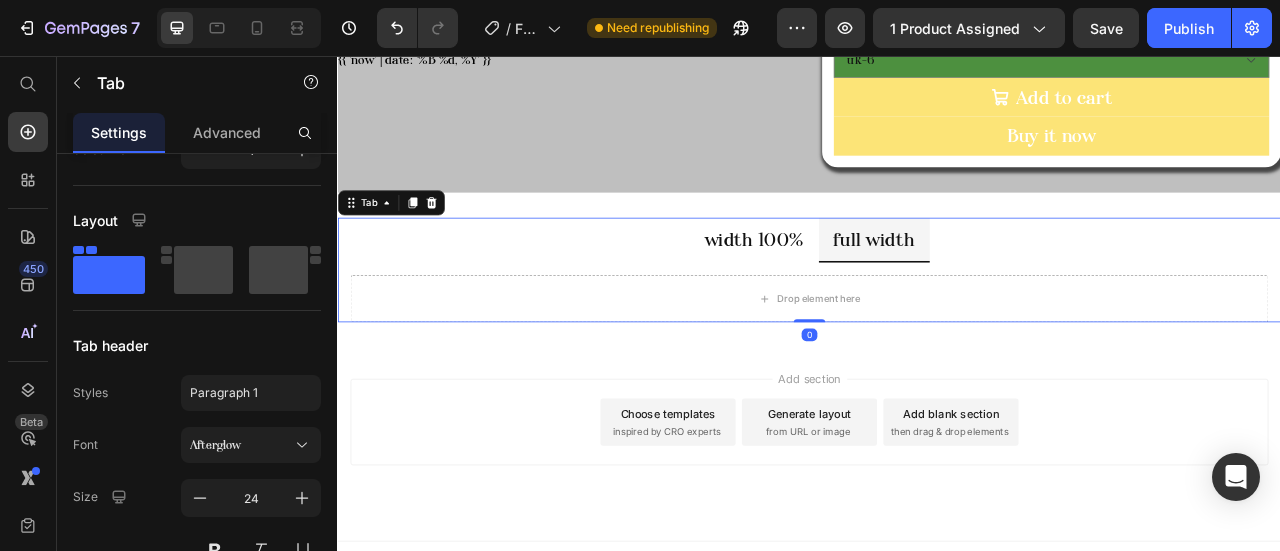 scroll, scrollTop: 0, scrollLeft: 0, axis: both 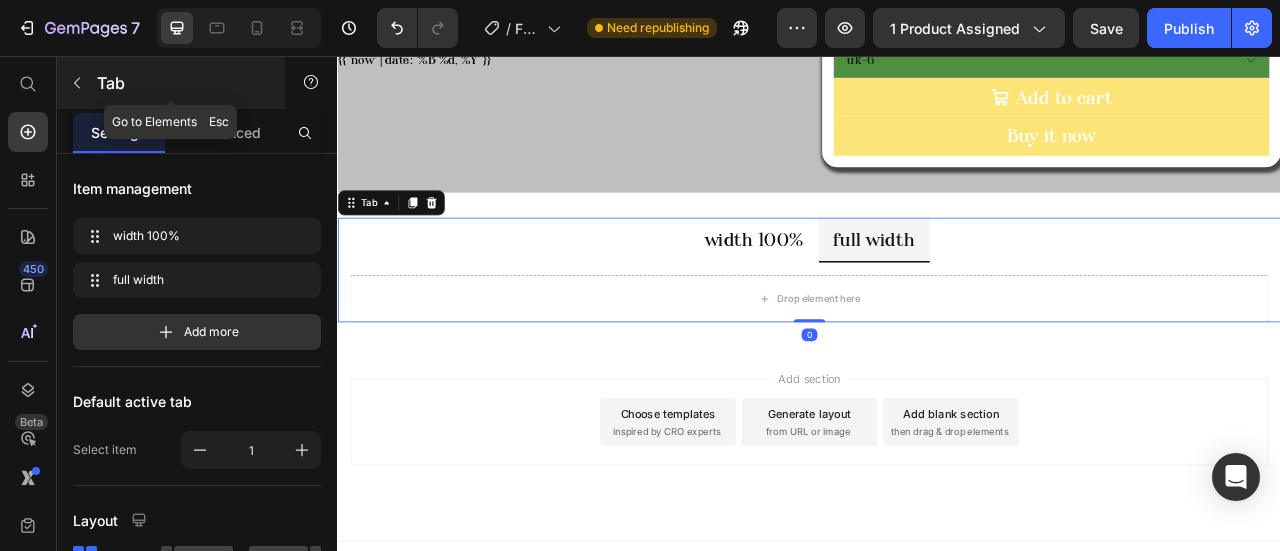 drag, startPoint x: 68, startPoint y: 70, endPoint x: 83, endPoint y: 72, distance: 15.132746 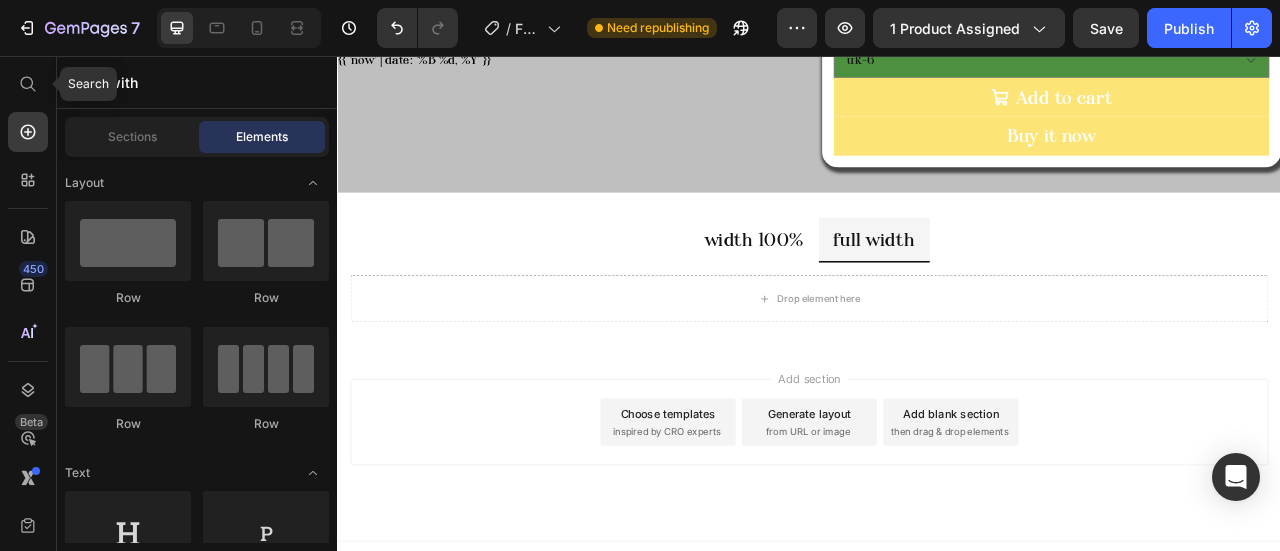 drag, startPoint x: 38, startPoint y: 79, endPoint x: 128, endPoint y: 84, distance: 90.13878 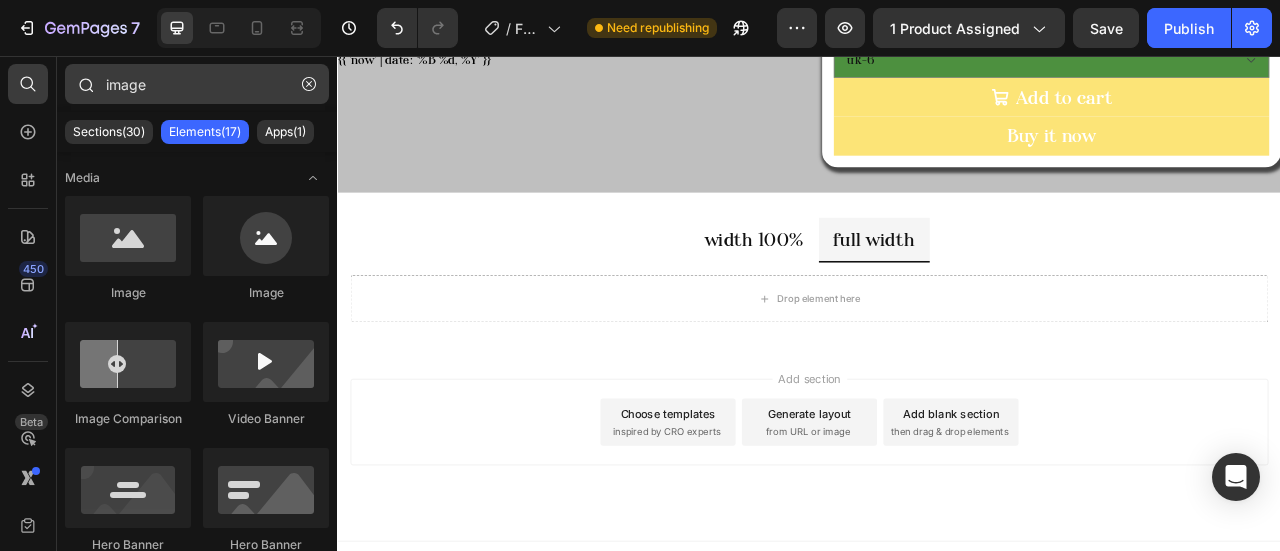click on "image" at bounding box center (197, 84) 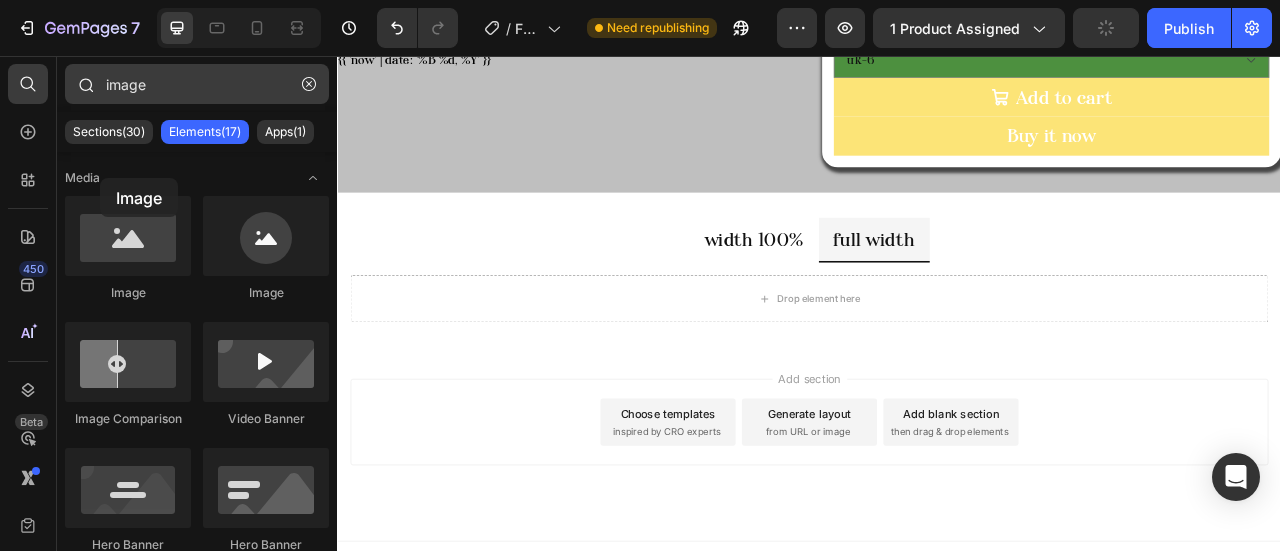 drag, startPoint x: 92, startPoint y: 236, endPoint x: 111, endPoint y: 101, distance: 136.33047 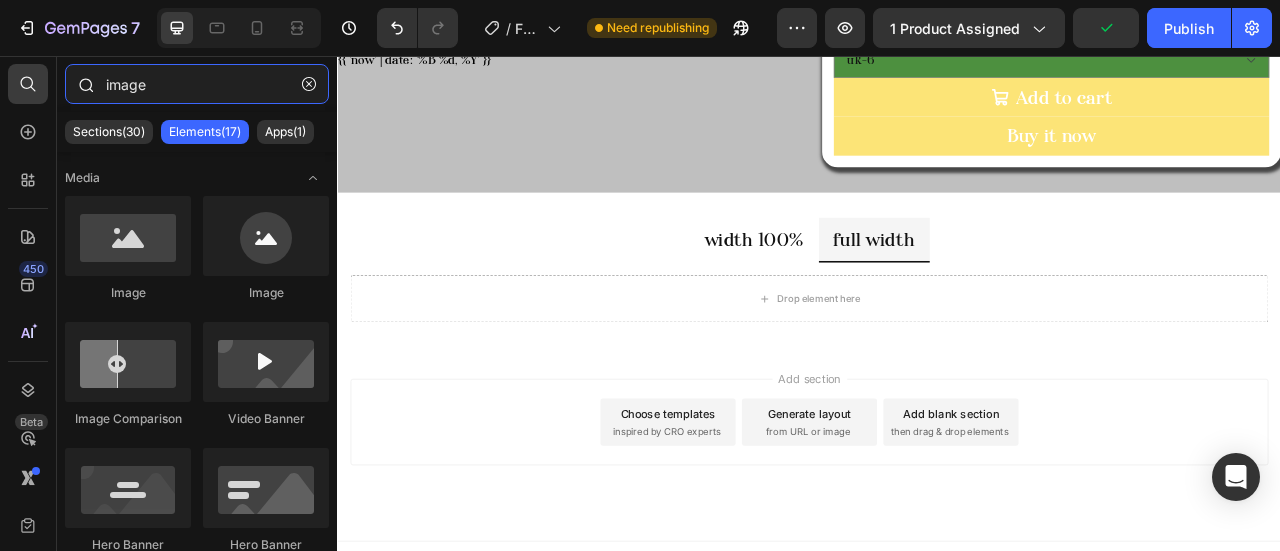click on "image" at bounding box center (197, 84) 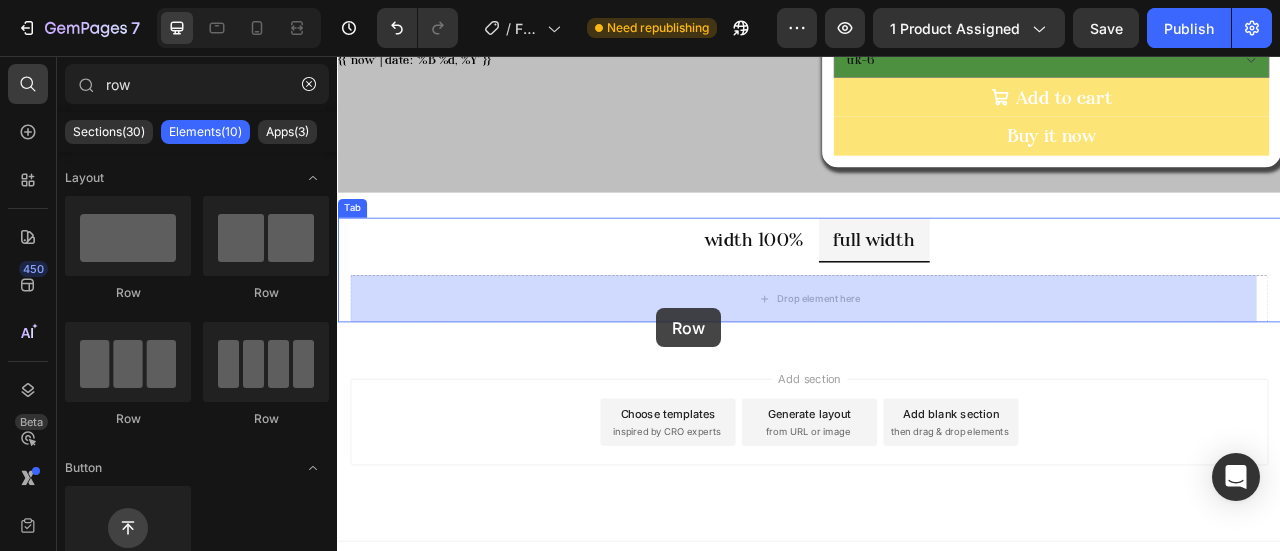 drag, startPoint x: 434, startPoint y: 294, endPoint x: 743, endPoint y: 377, distance: 319.95312 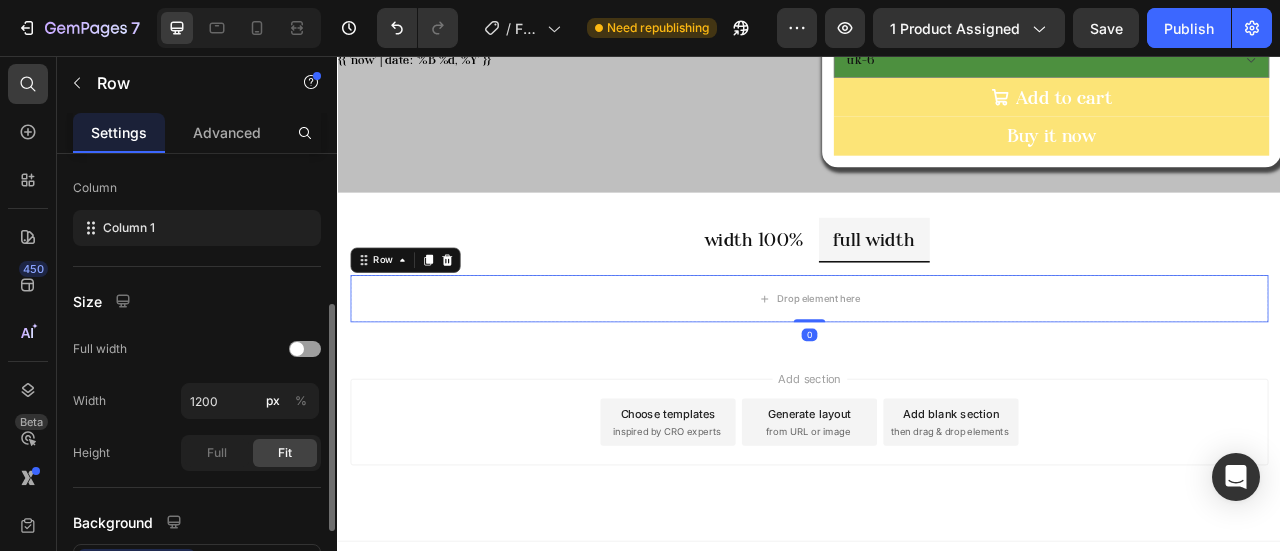 scroll, scrollTop: 400, scrollLeft: 0, axis: vertical 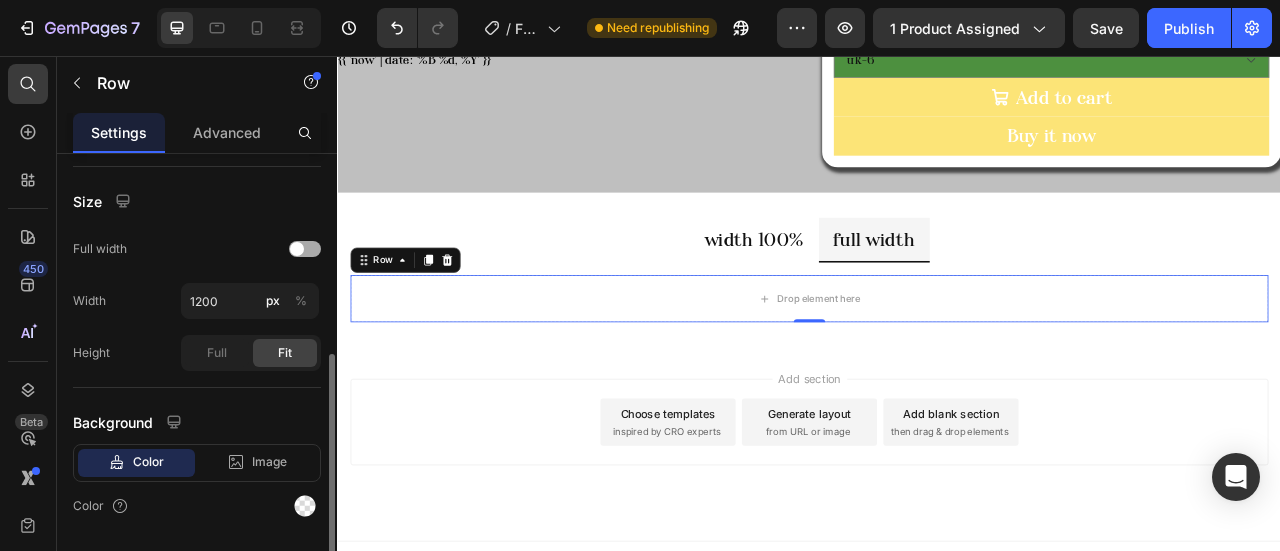 click at bounding box center (297, 249) 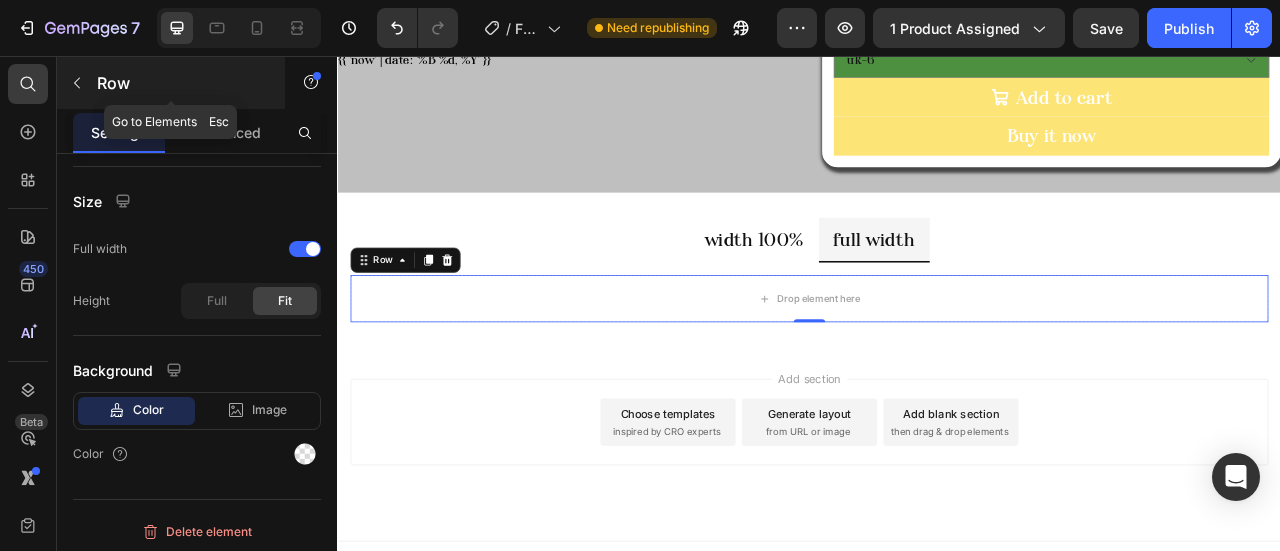 click 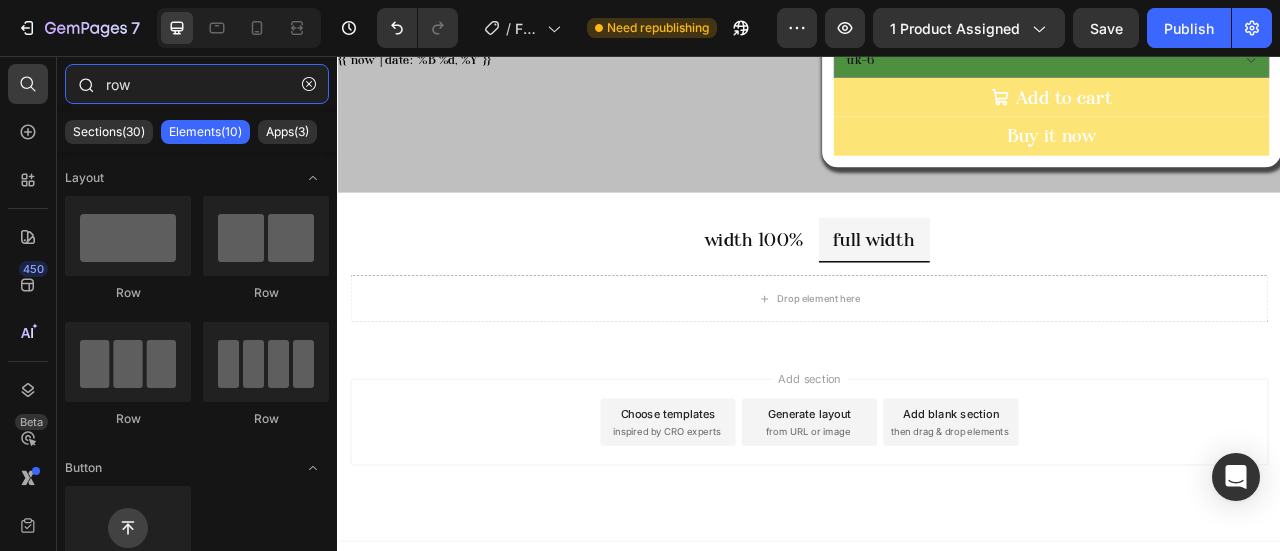 click on "row" at bounding box center [197, 84] 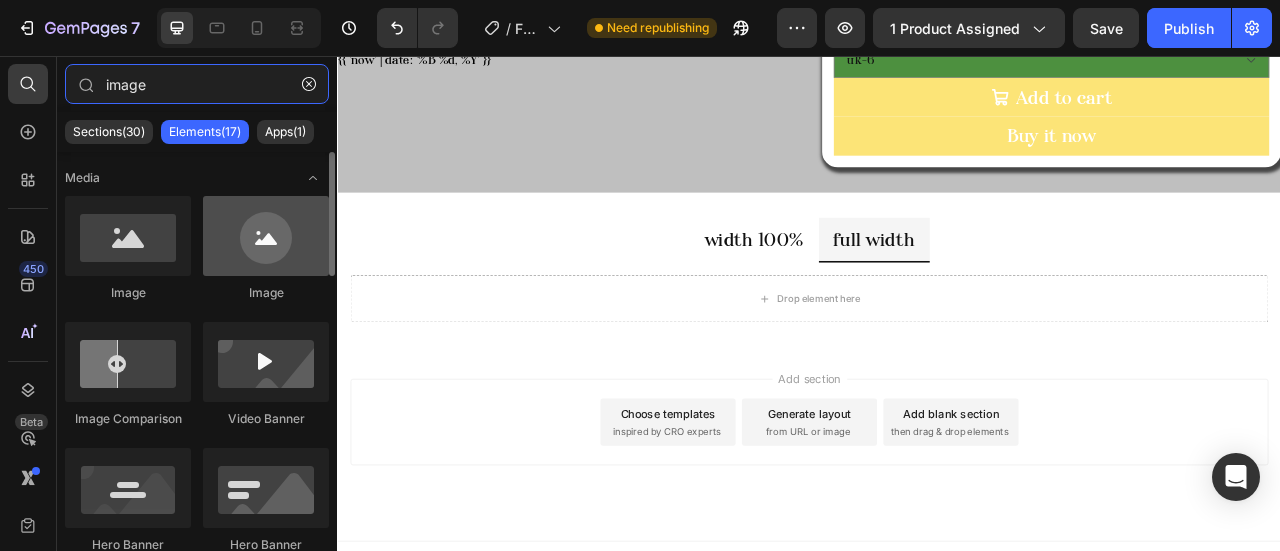 type on "image" 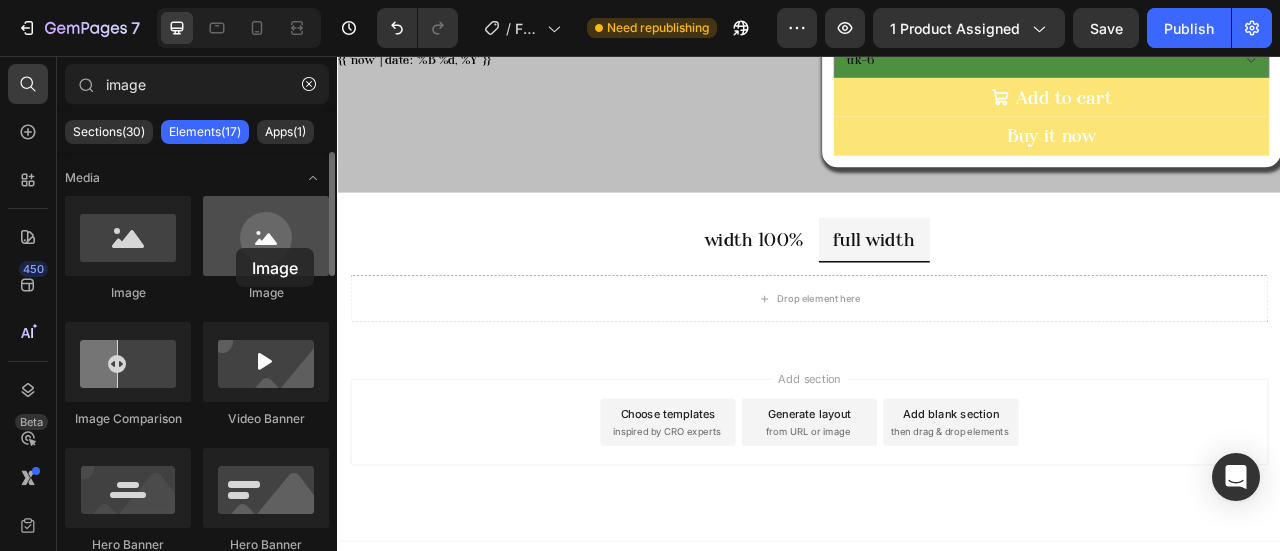 click at bounding box center (266, 236) 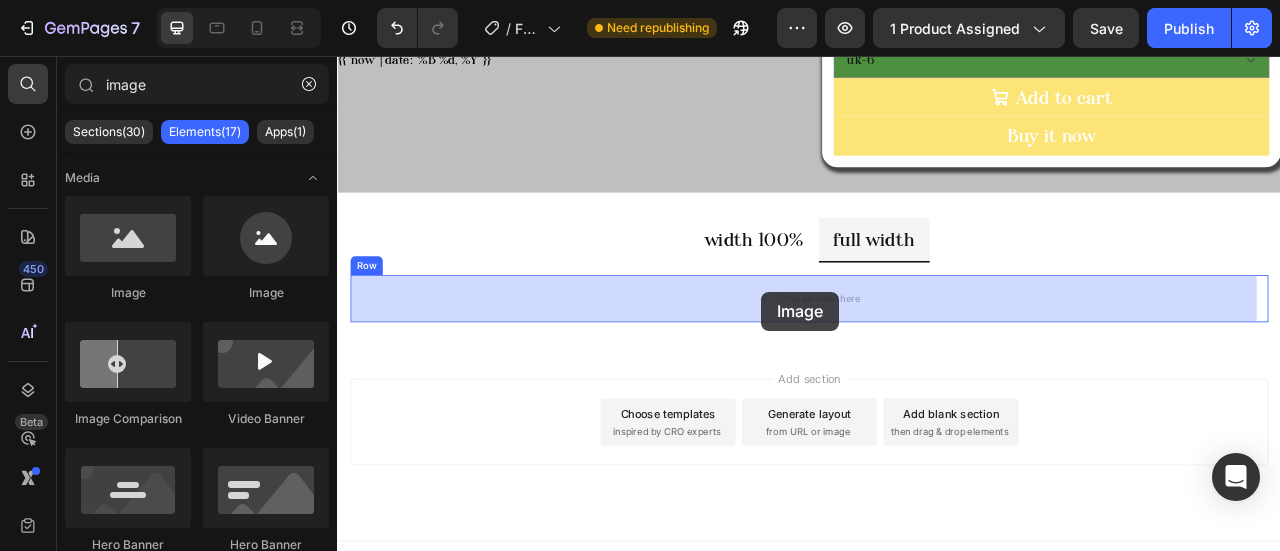 drag, startPoint x: 439, startPoint y: 278, endPoint x: 876, endPoint y: 356, distance: 443.90652 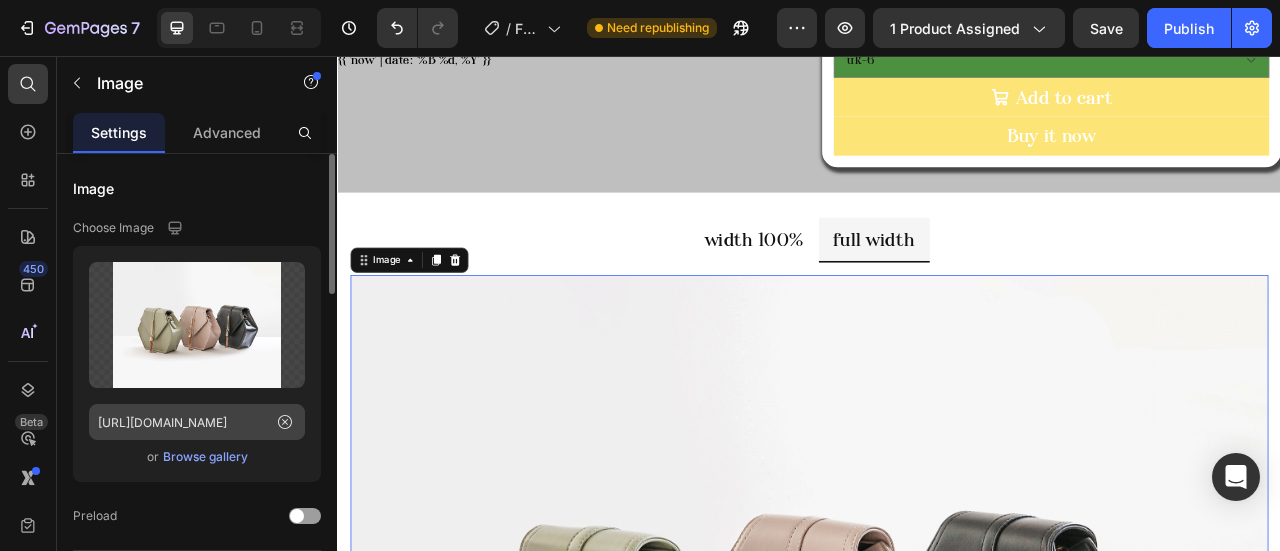 scroll, scrollTop: 100, scrollLeft: 0, axis: vertical 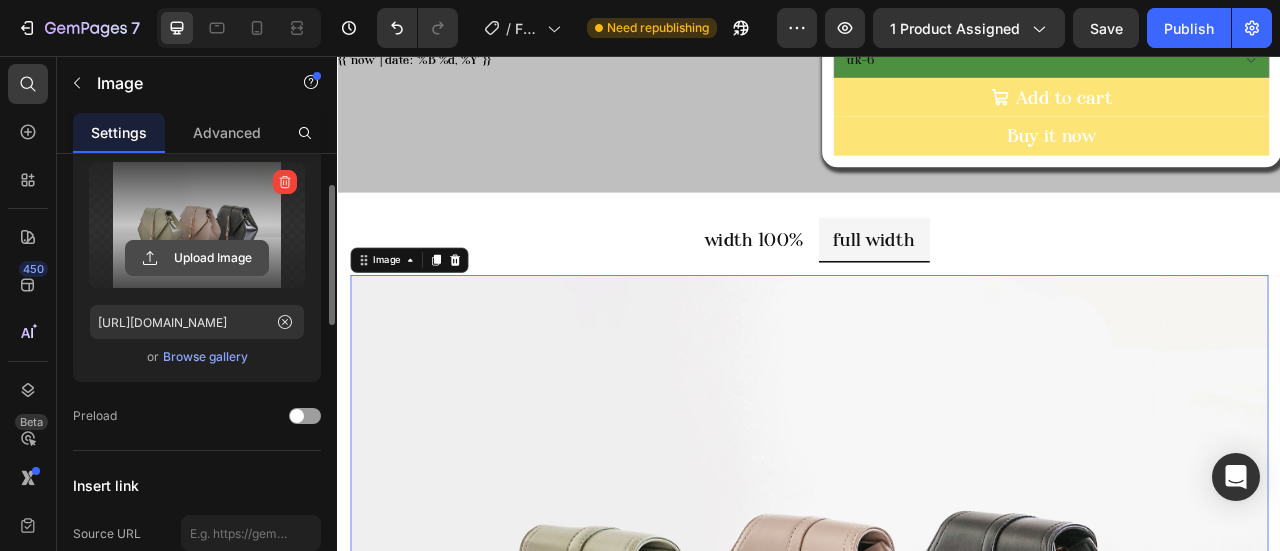 click 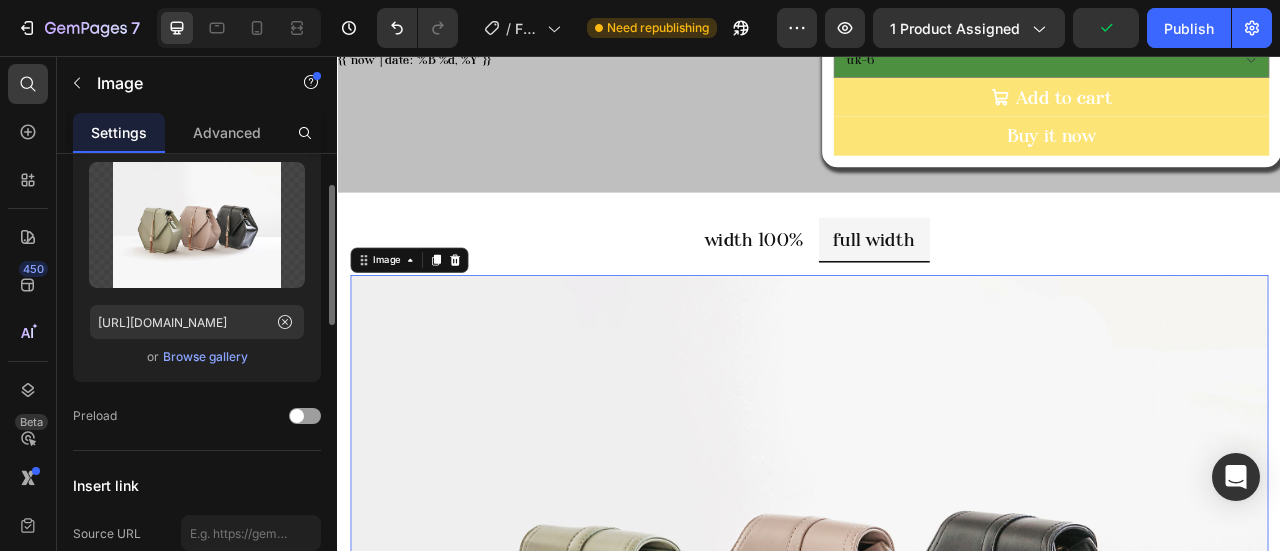 click on "Browse gallery" at bounding box center [205, 357] 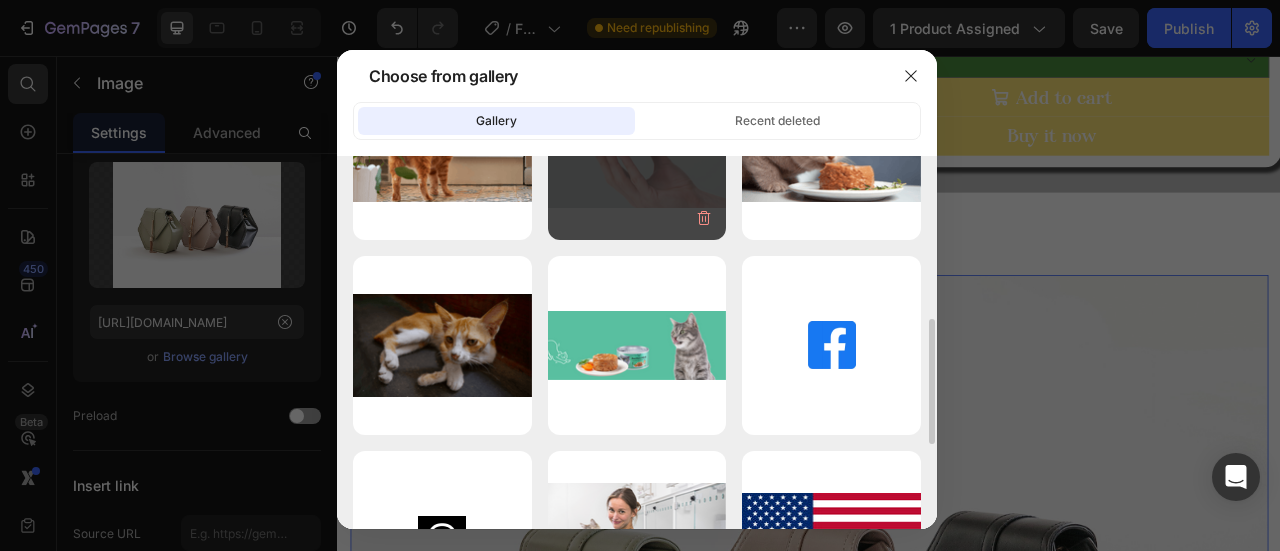 scroll, scrollTop: 600, scrollLeft: 0, axis: vertical 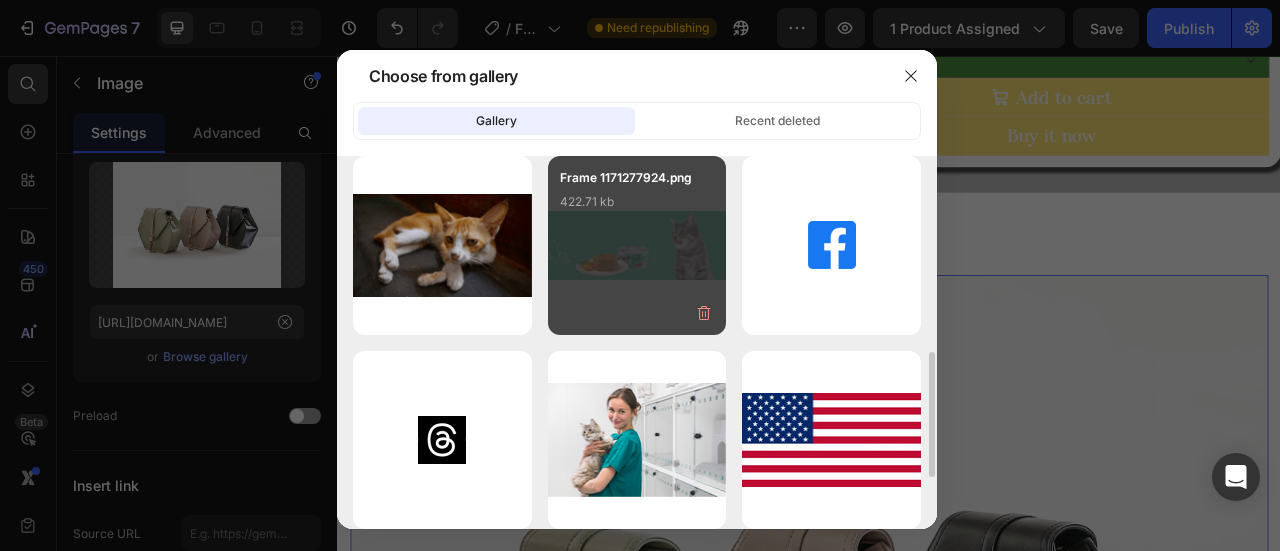 click on "Frame 1171277924.png 422.71 kb" at bounding box center [637, 245] 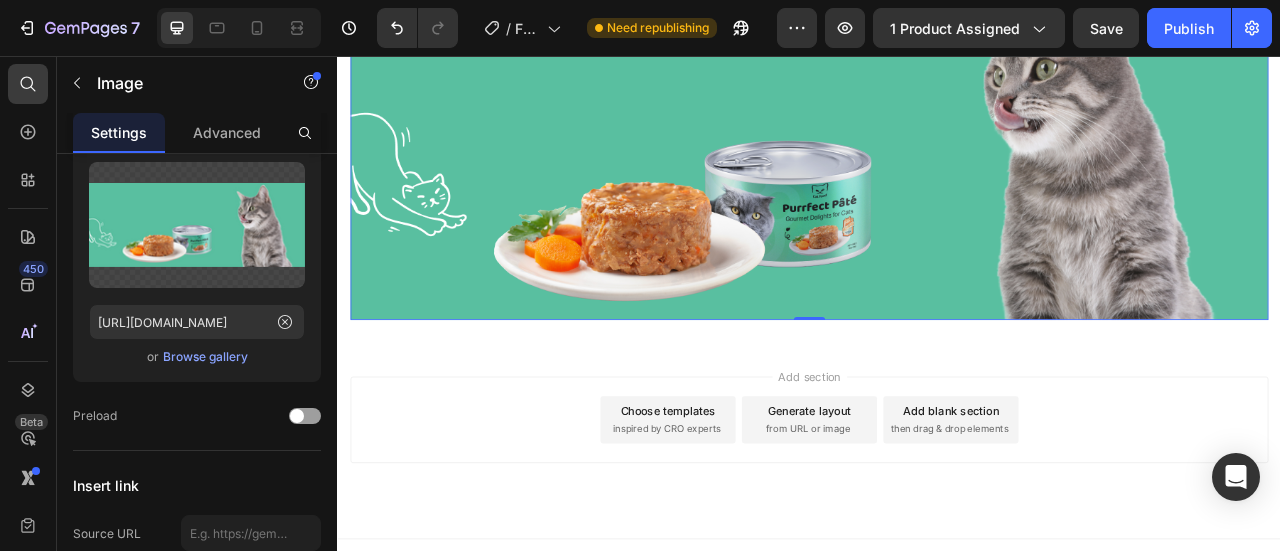 scroll, scrollTop: 1000, scrollLeft: 0, axis: vertical 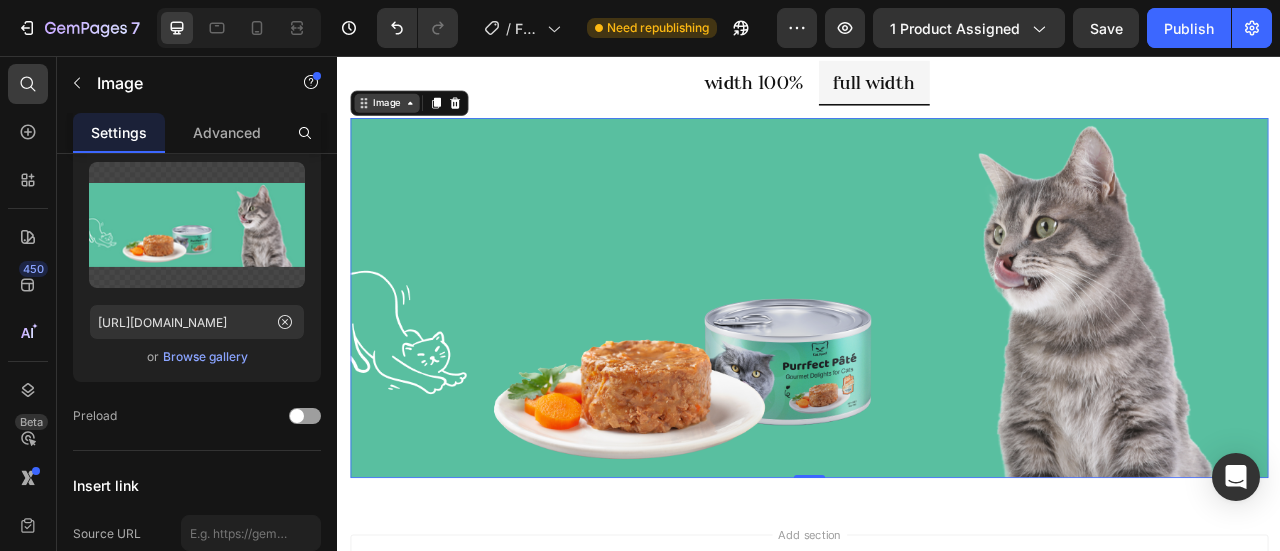click 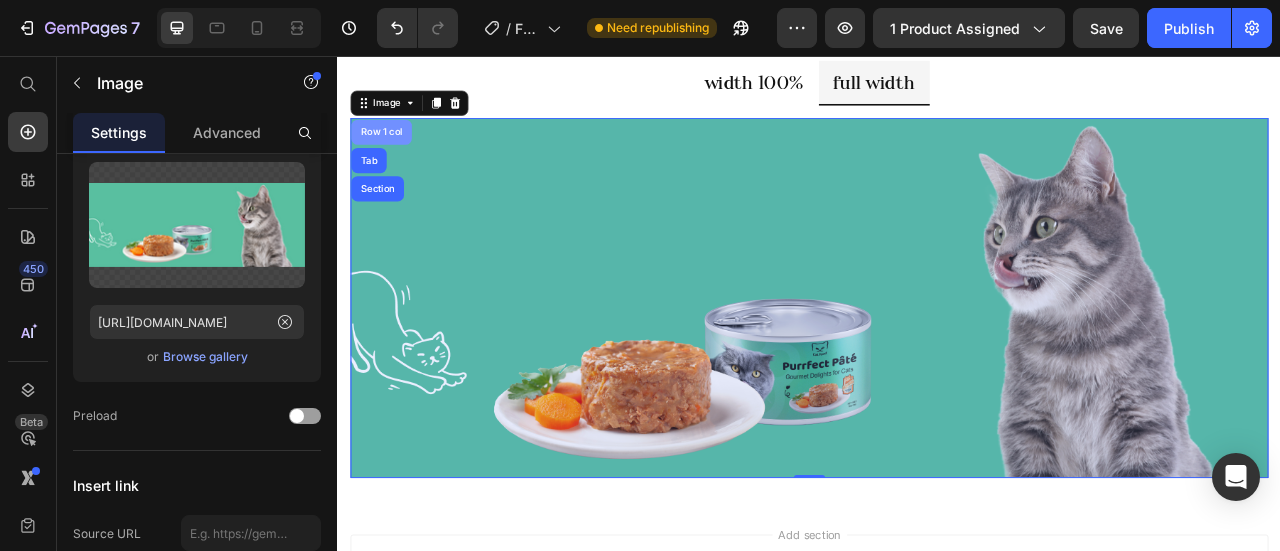 click on "Row 1 col" at bounding box center (392, 152) 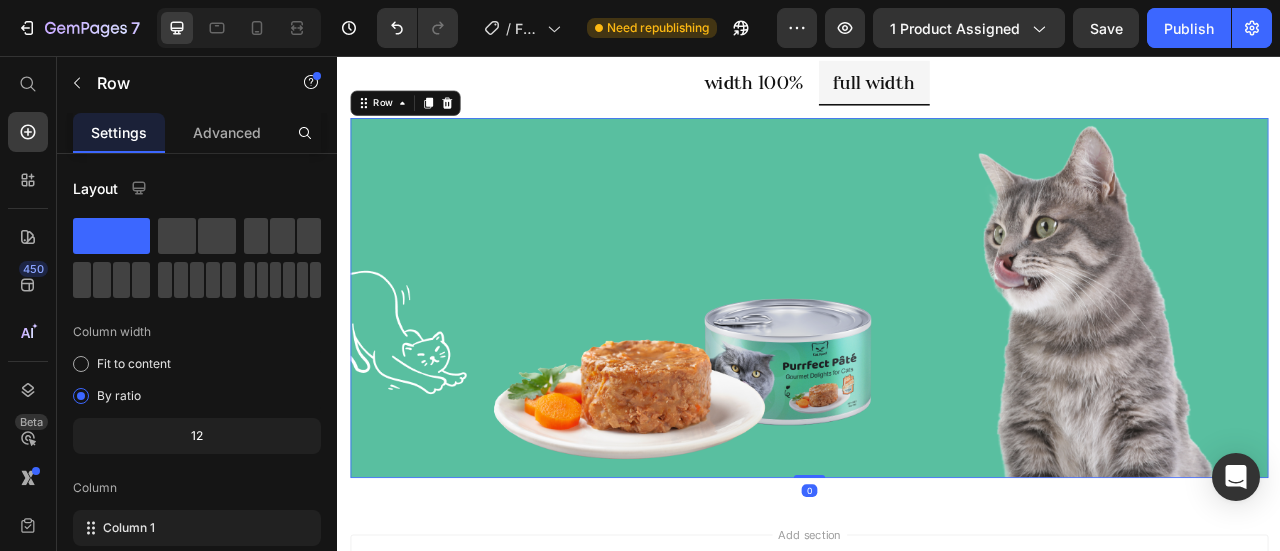 scroll, scrollTop: 404, scrollLeft: 0, axis: vertical 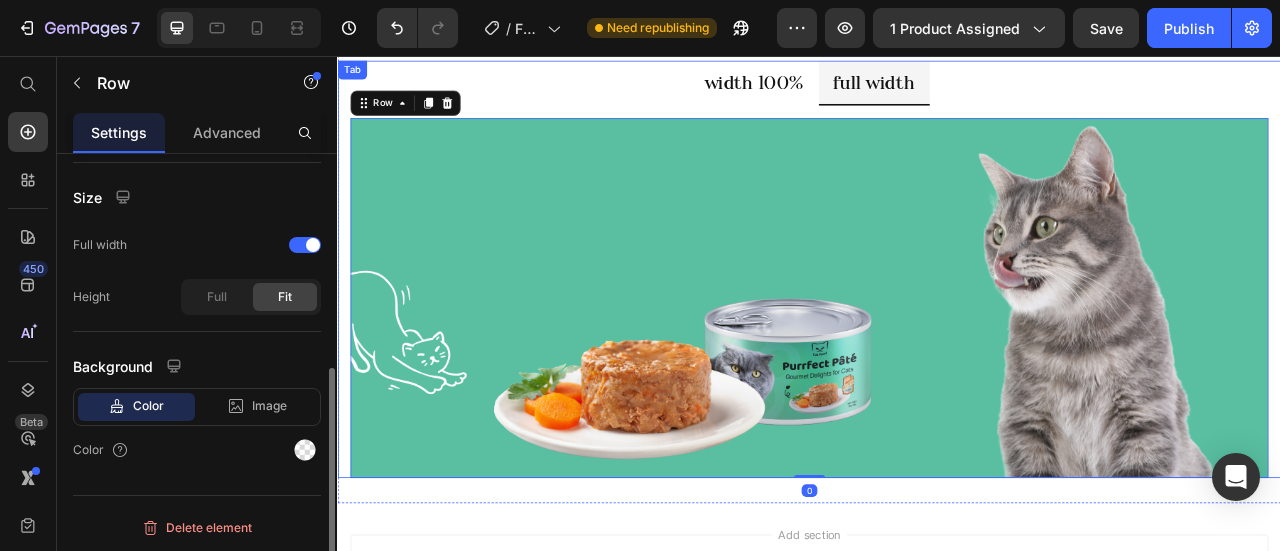 click on "width 100% full width" at bounding box center [937, 90] 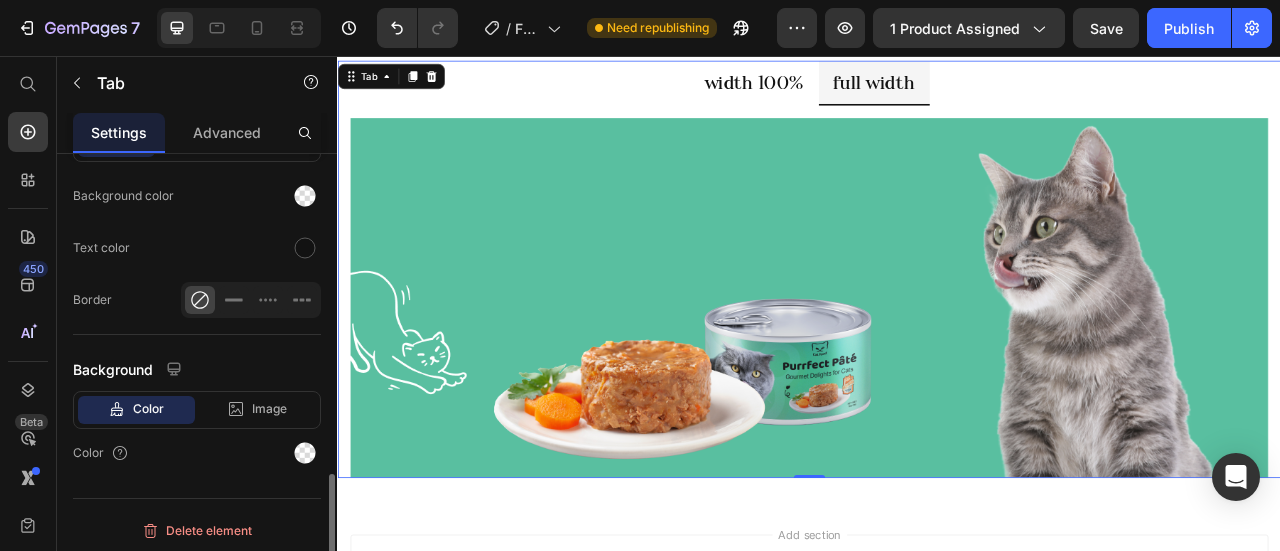 scroll, scrollTop: 1078, scrollLeft: 0, axis: vertical 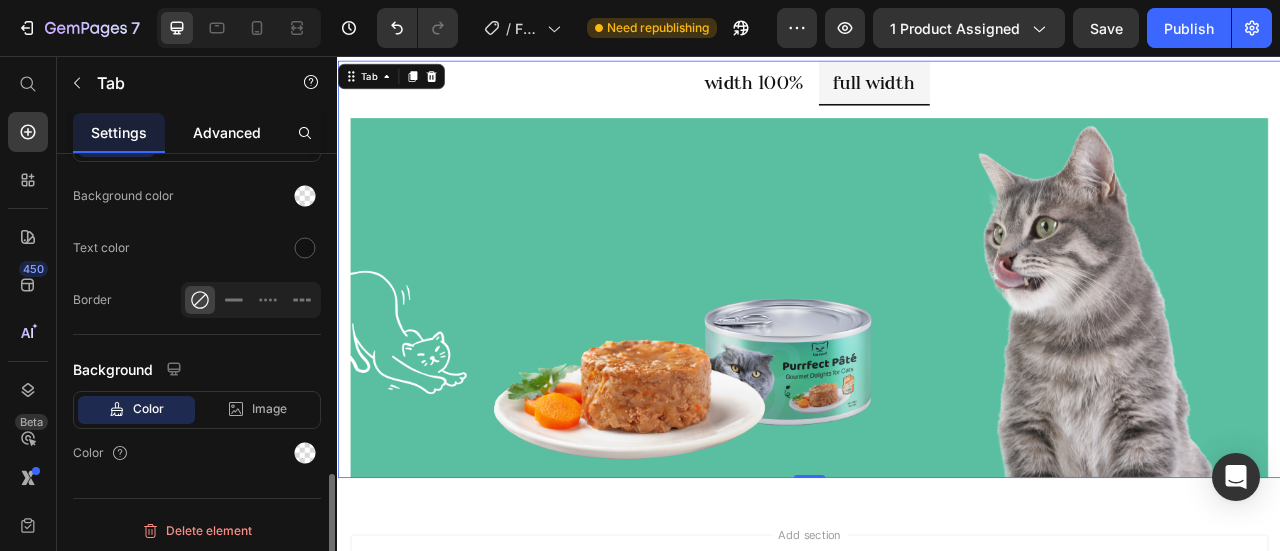 click on "Advanced" at bounding box center [227, 132] 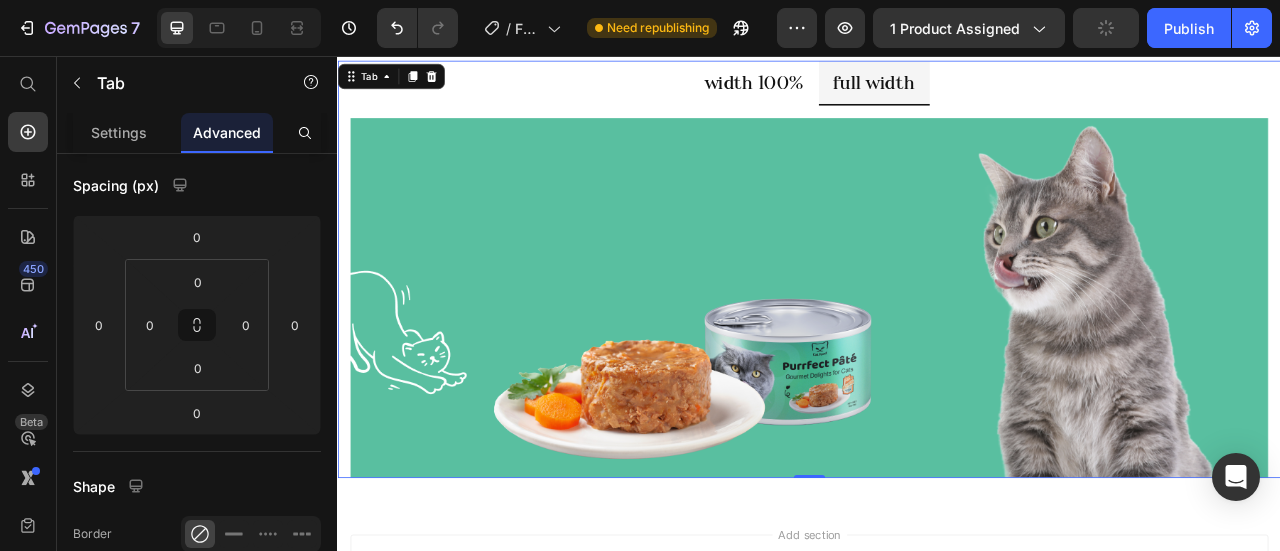 scroll, scrollTop: 0, scrollLeft: 0, axis: both 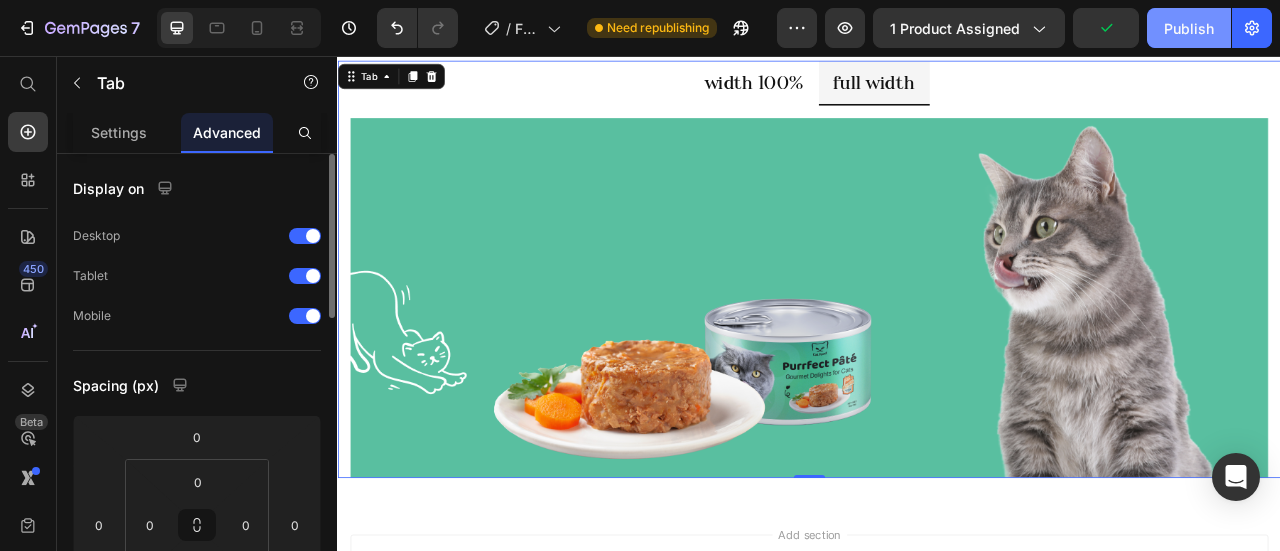 click on "Publish" 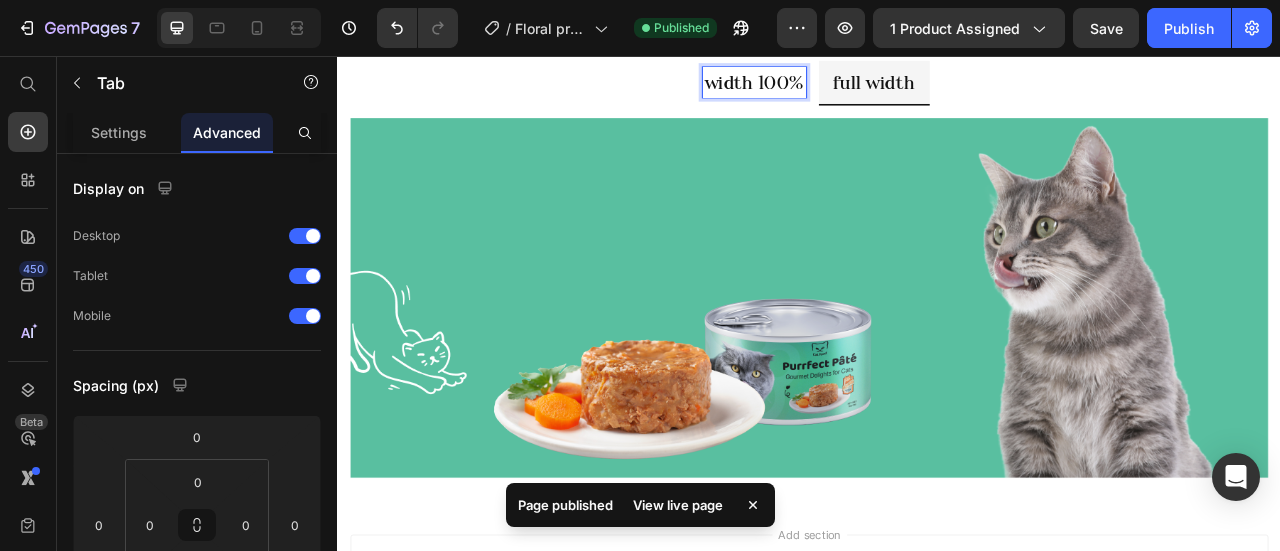 click on "full width" at bounding box center (1019, 89) 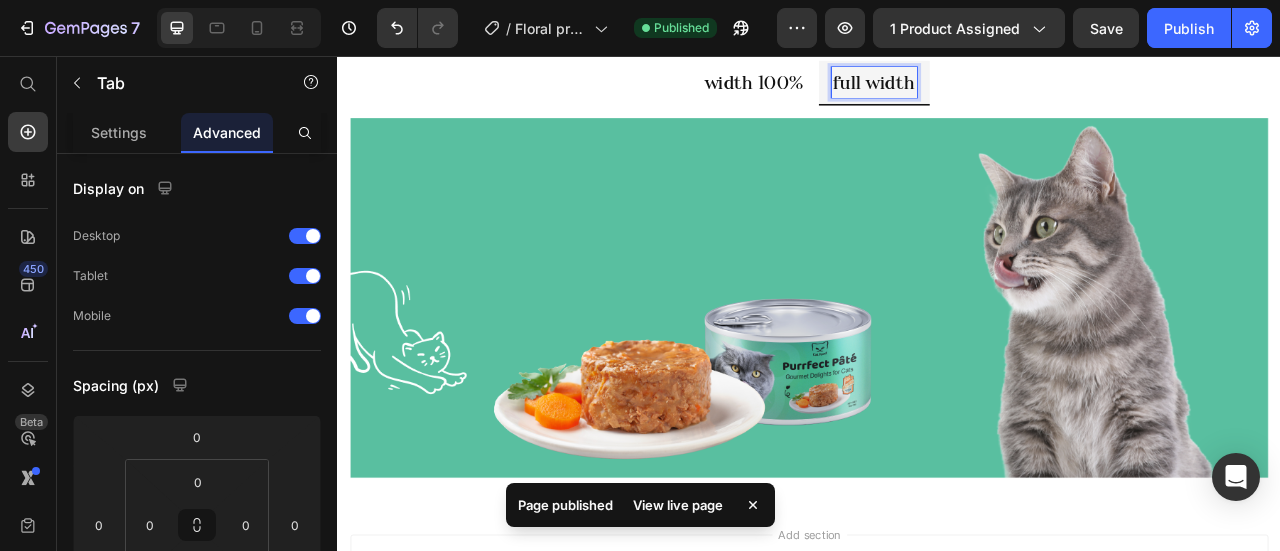 click on "width 100%" at bounding box center (867, 89) 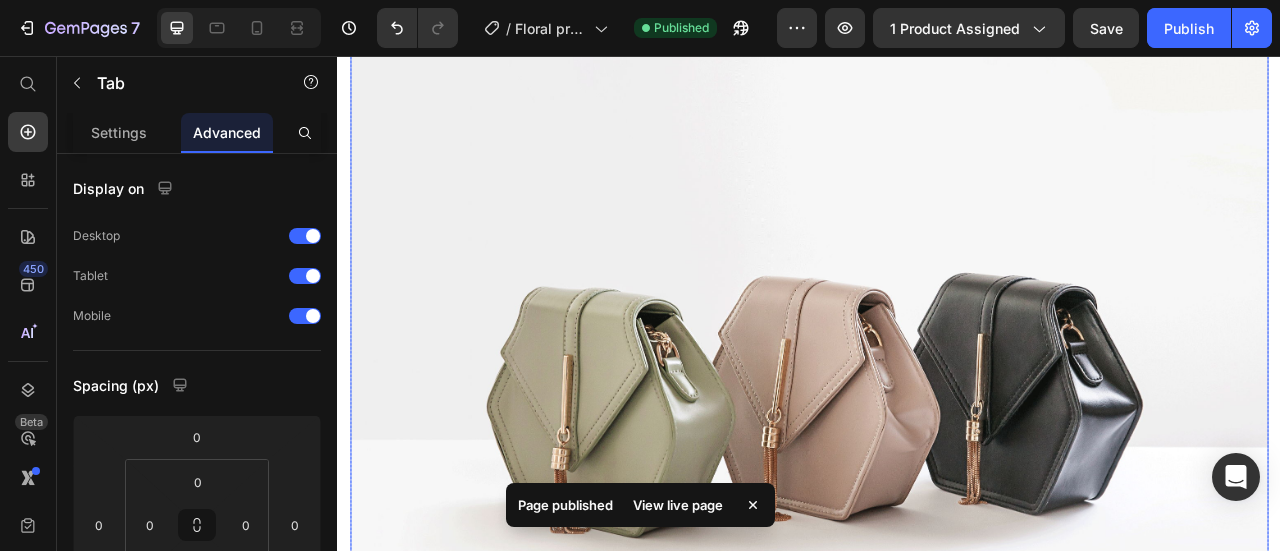 scroll, scrollTop: 1200, scrollLeft: 0, axis: vertical 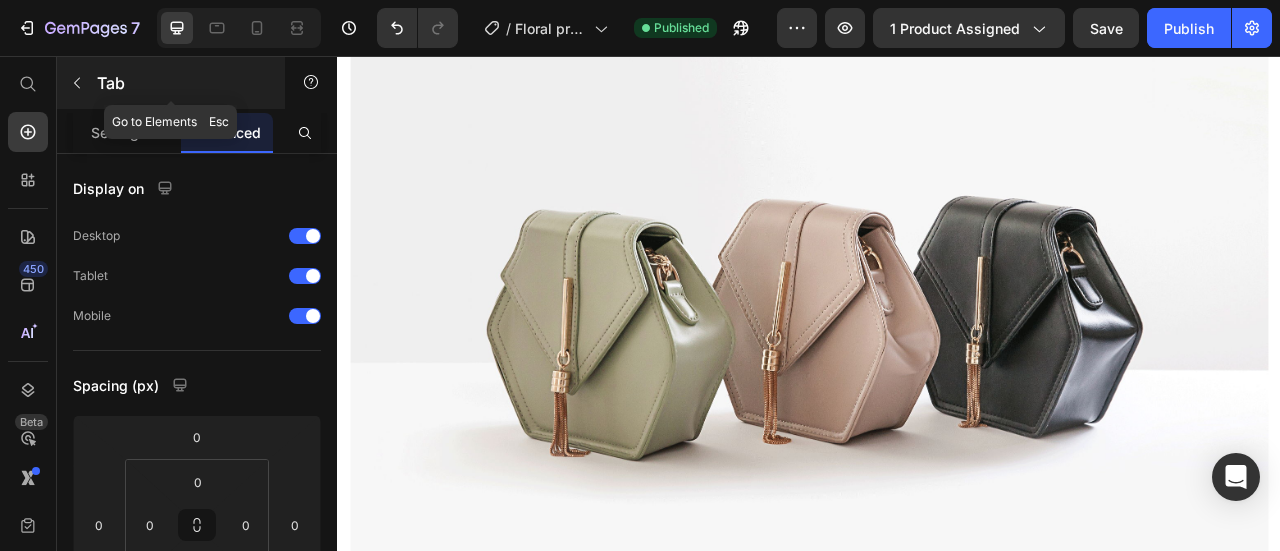 click on "Tab" at bounding box center [182, 83] 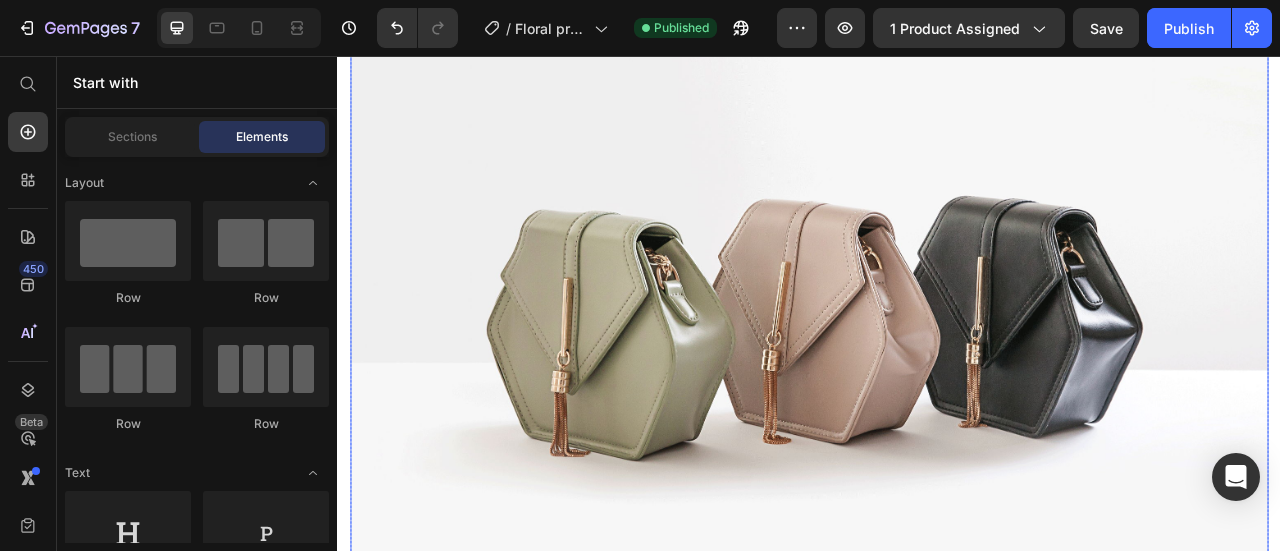click at bounding box center (937, 372) 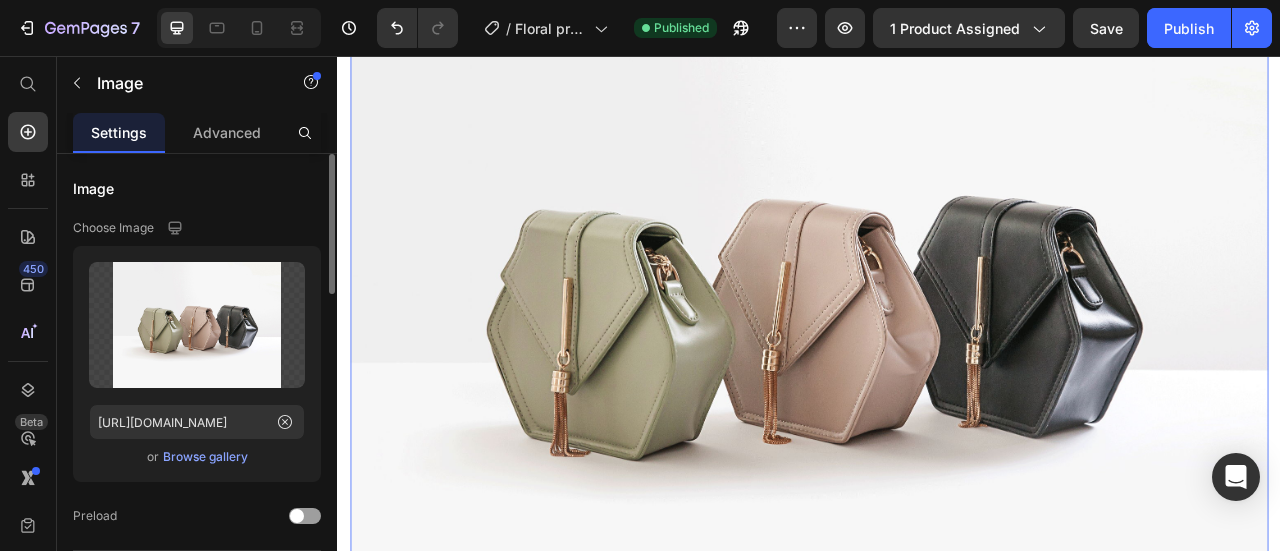 click on "Browse gallery" at bounding box center [205, 457] 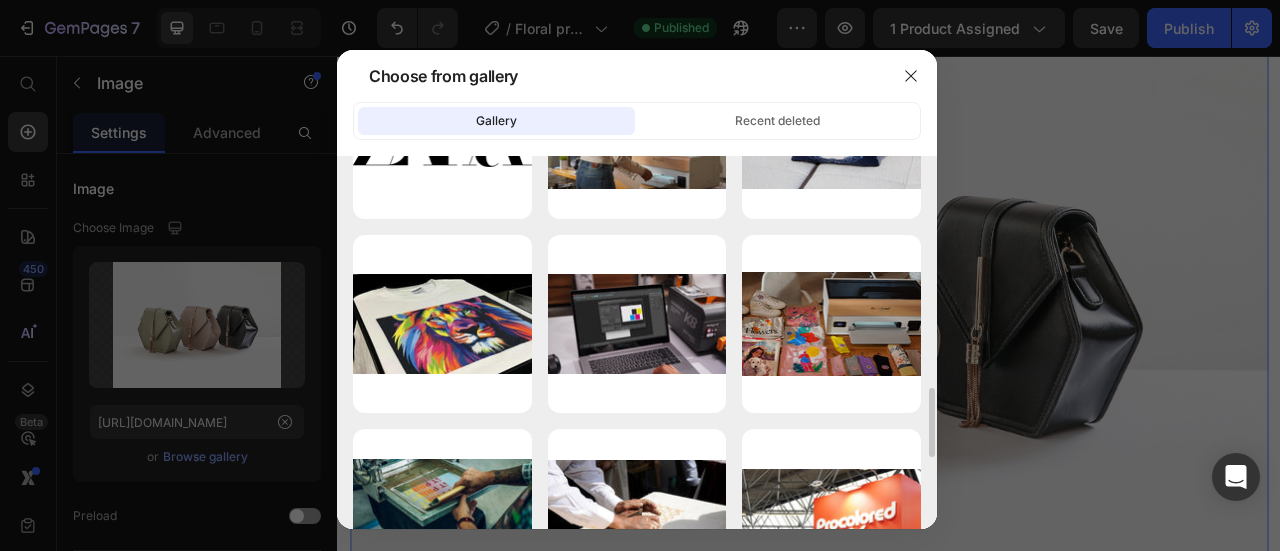 scroll, scrollTop: 1400, scrollLeft: 0, axis: vertical 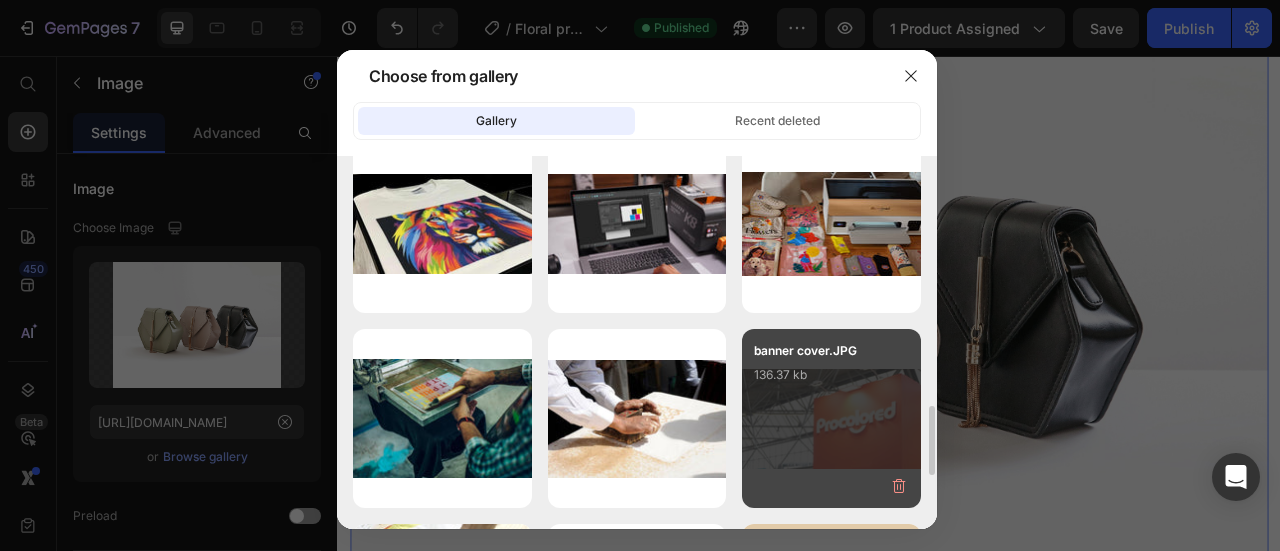 click on "banner cover.JPG 136.37 kb" at bounding box center (831, 418) 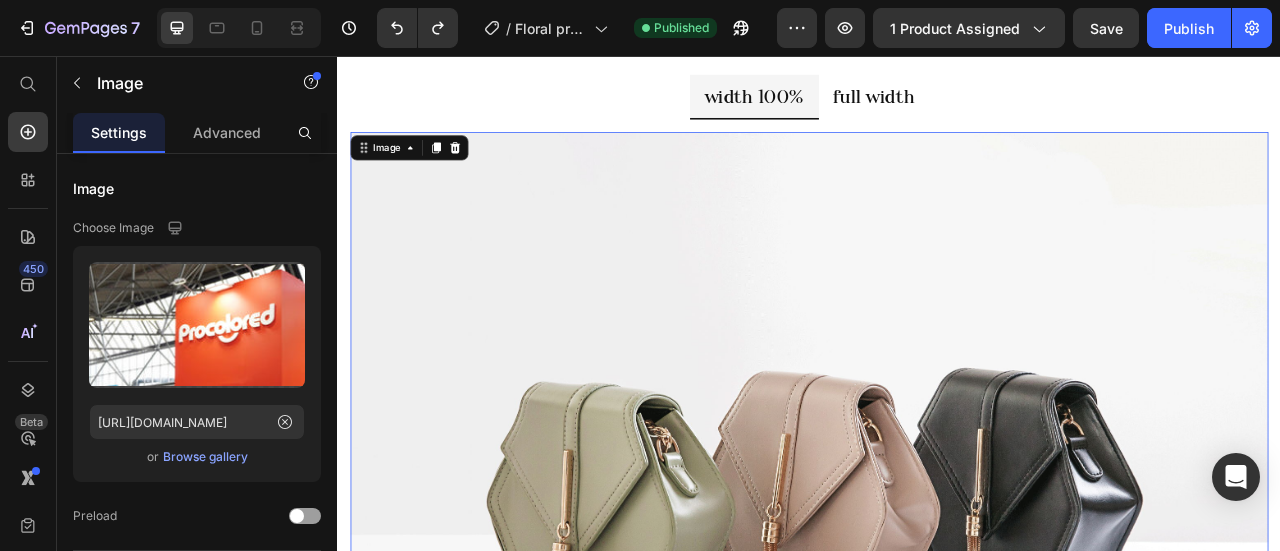 scroll, scrollTop: 900, scrollLeft: 0, axis: vertical 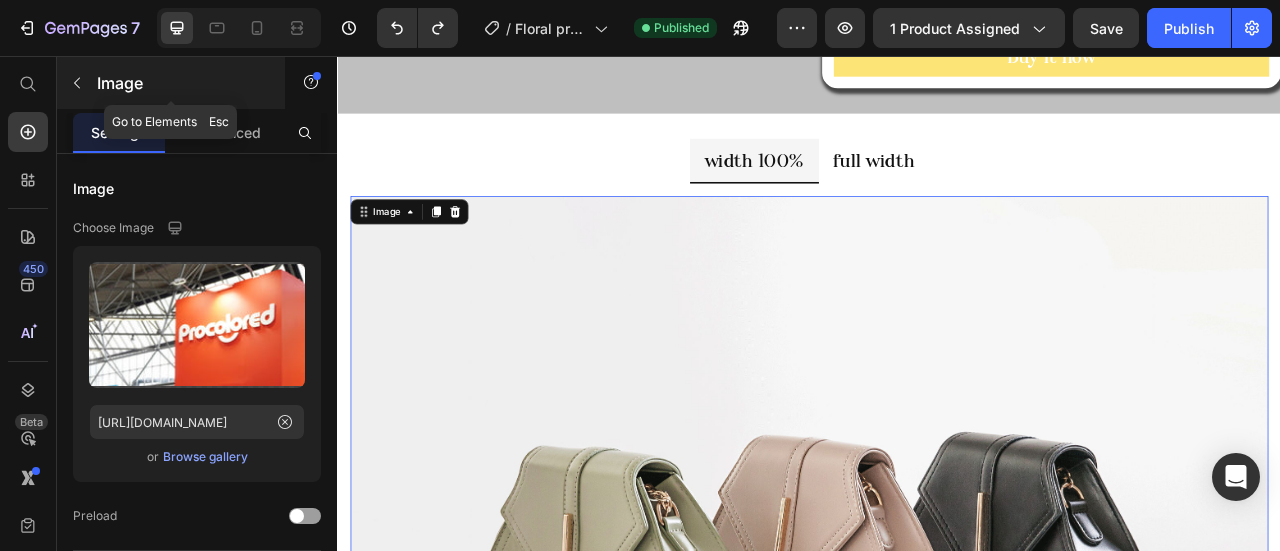 click on "Image" at bounding box center (171, 83) 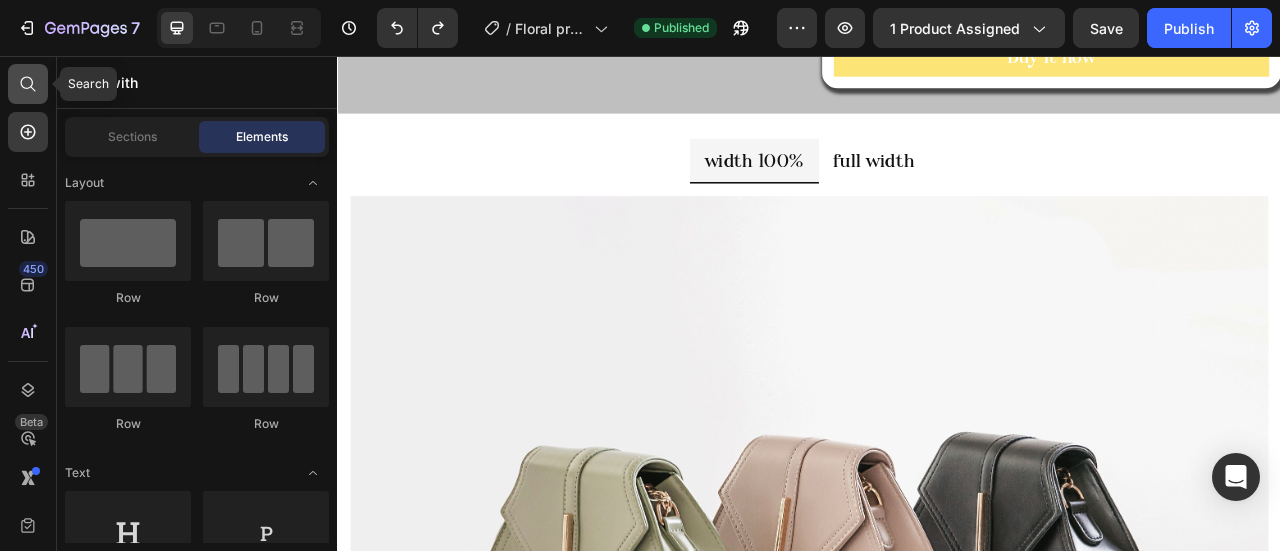 click 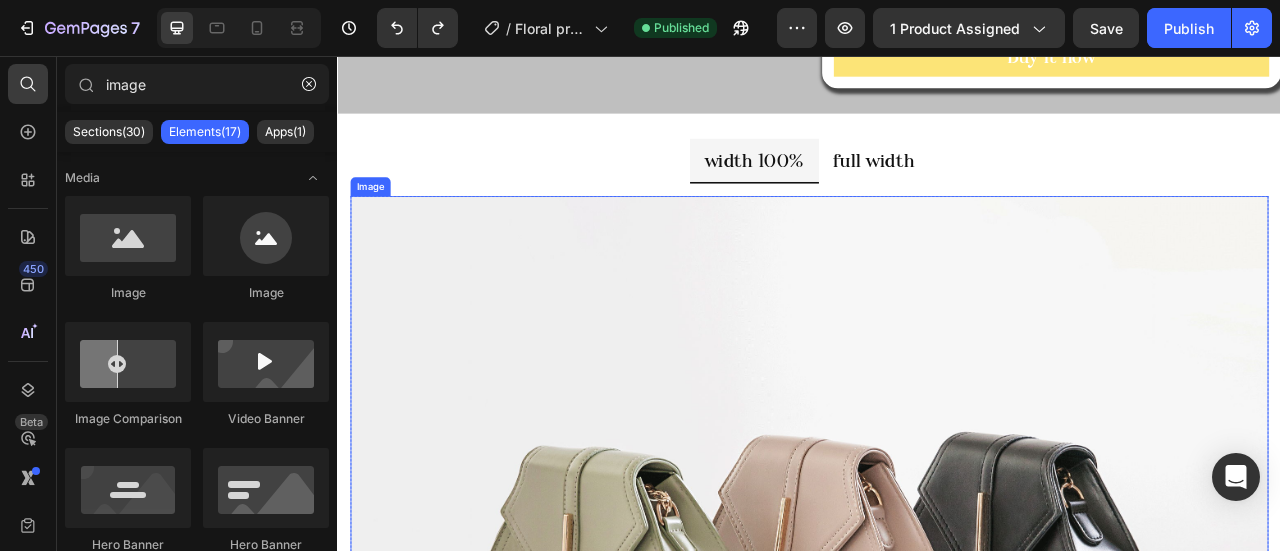 click at bounding box center [937, 672] 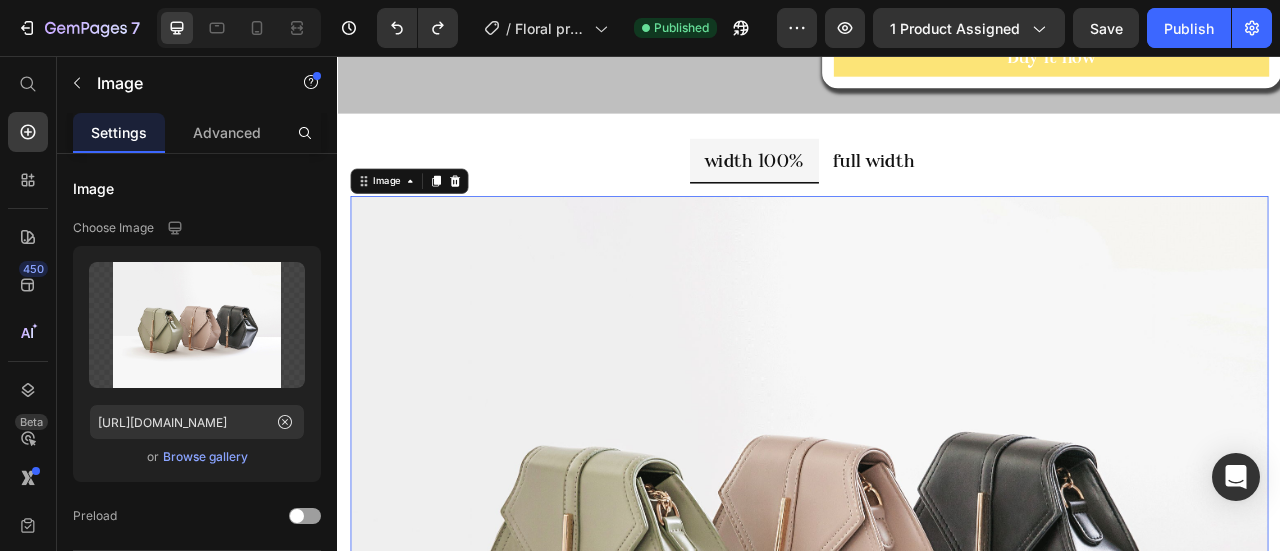click 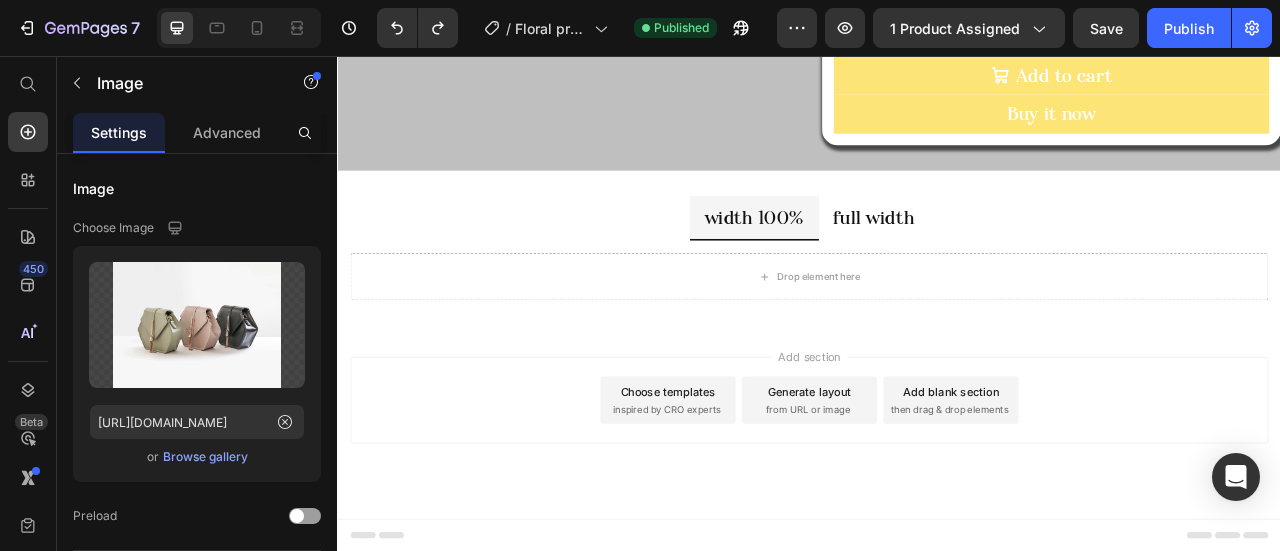 scroll, scrollTop: 826, scrollLeft: 0, axis: vertical 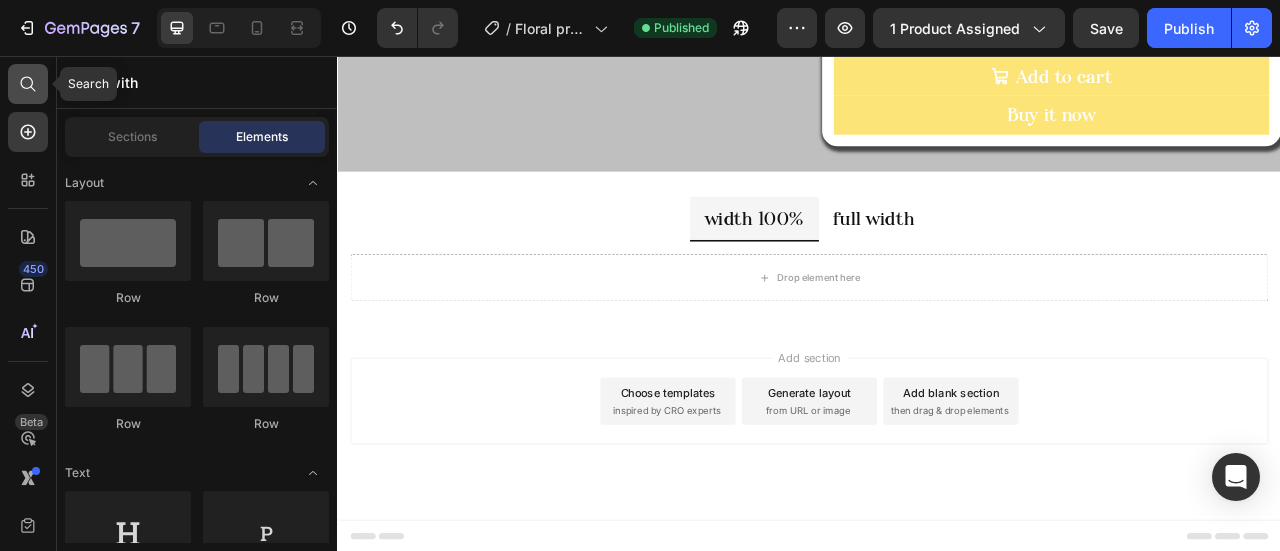 click 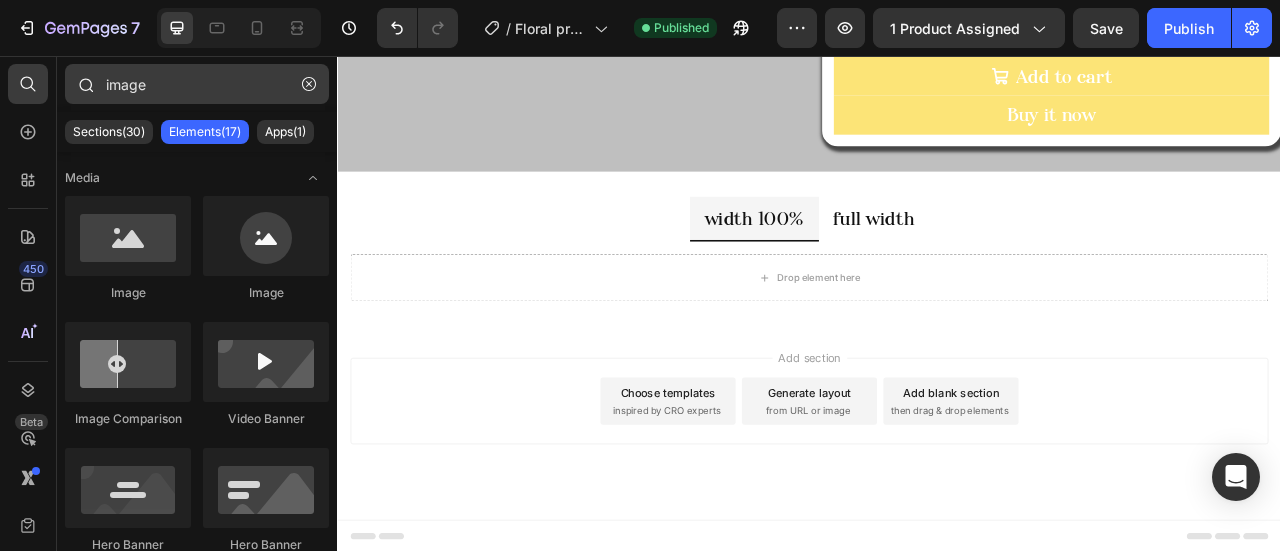 click on "image" at bounding box center [197, 84] 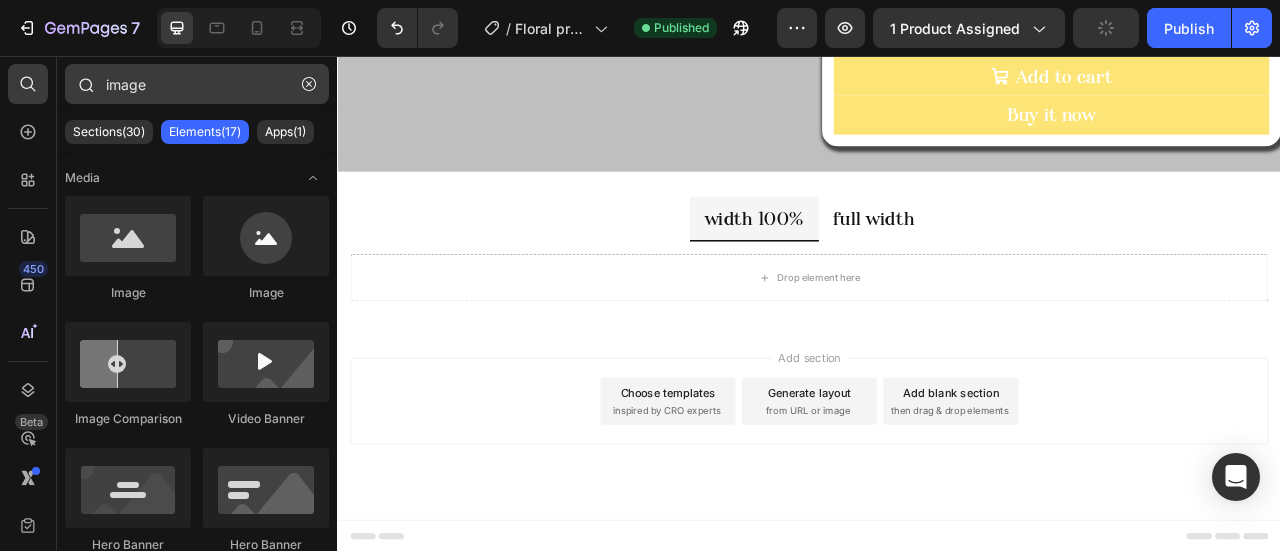 click on "image" at bounding box center [197, 84] 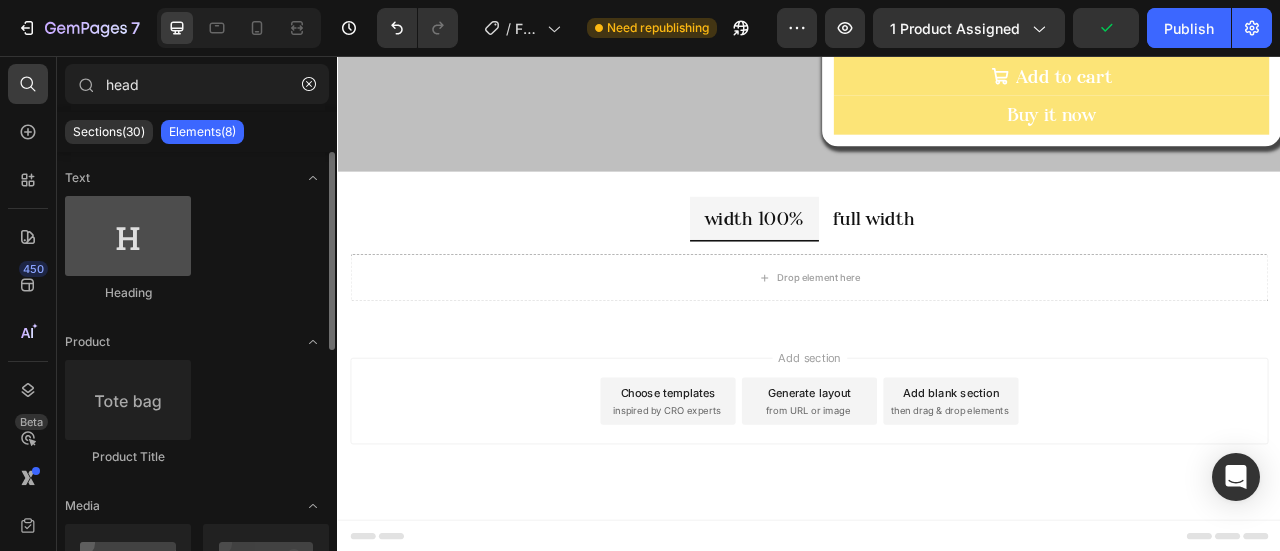 type on "head" 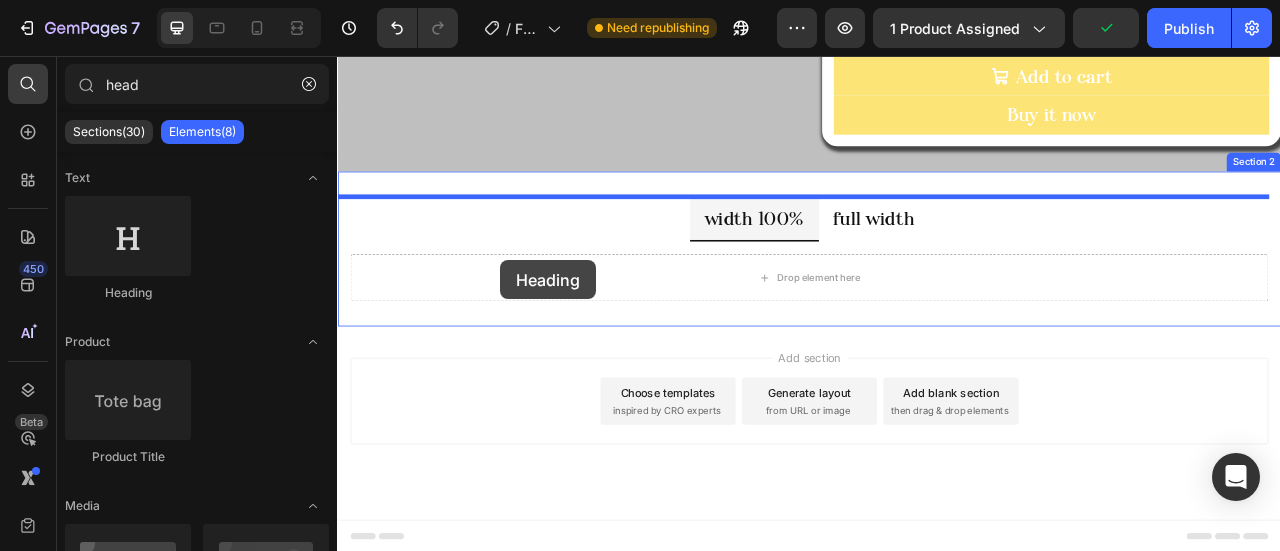 drag, startPoint x: 483, startPoint y: 272, endPoint x: 546, endPoint y: 320, distance: 79.20227 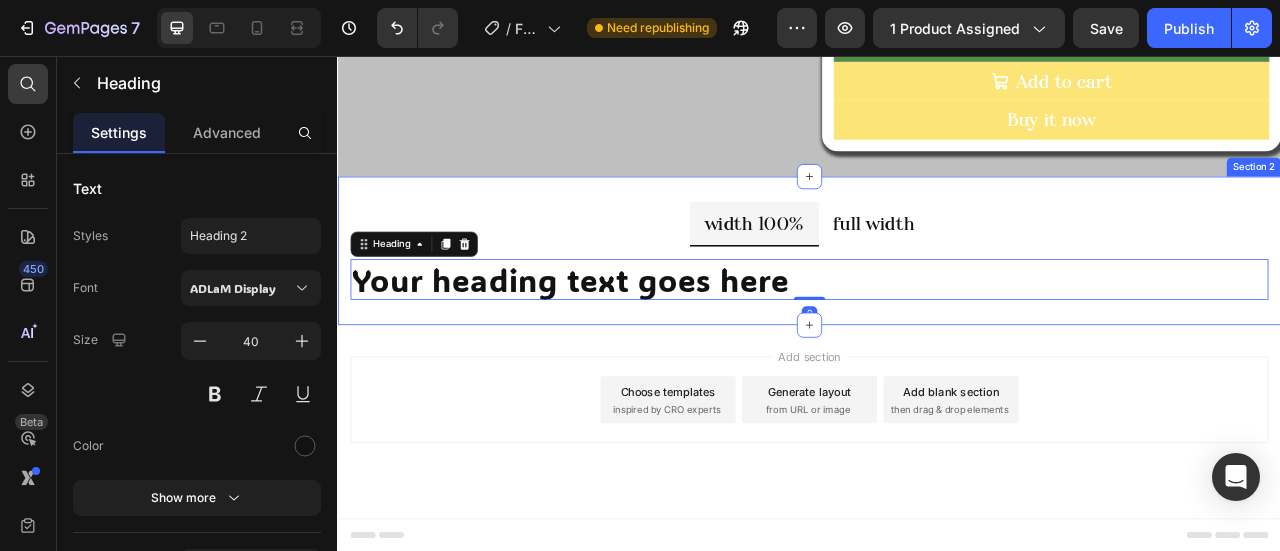 scroll, scrollTop: 818, scrollLeft: 0, axis: vertical 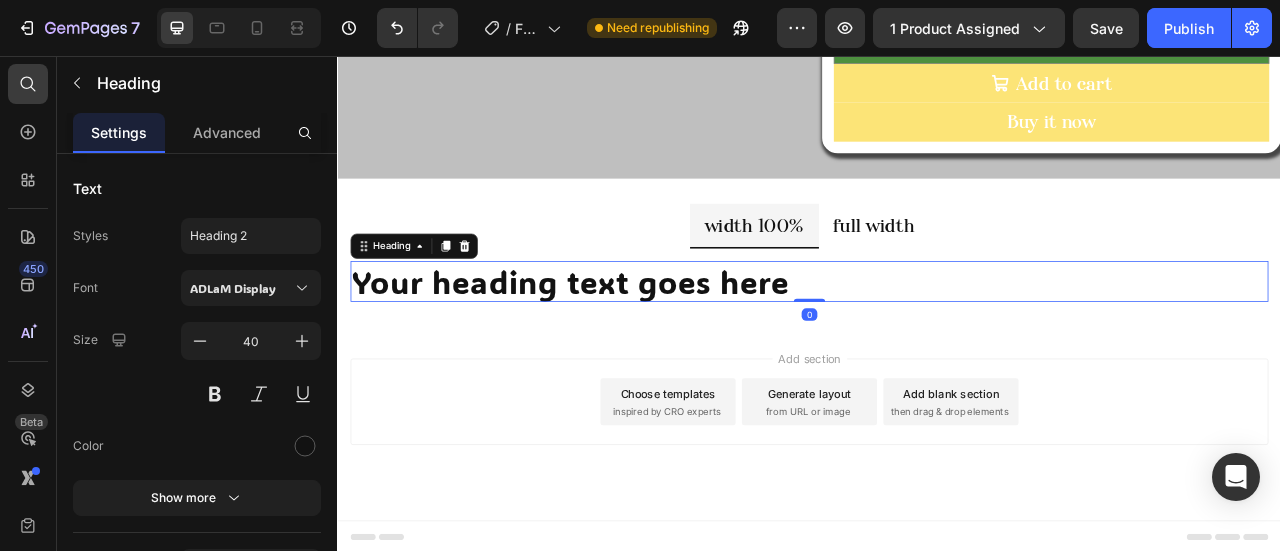 click on "Your heading text goes here" at bounding box center (937, 342) 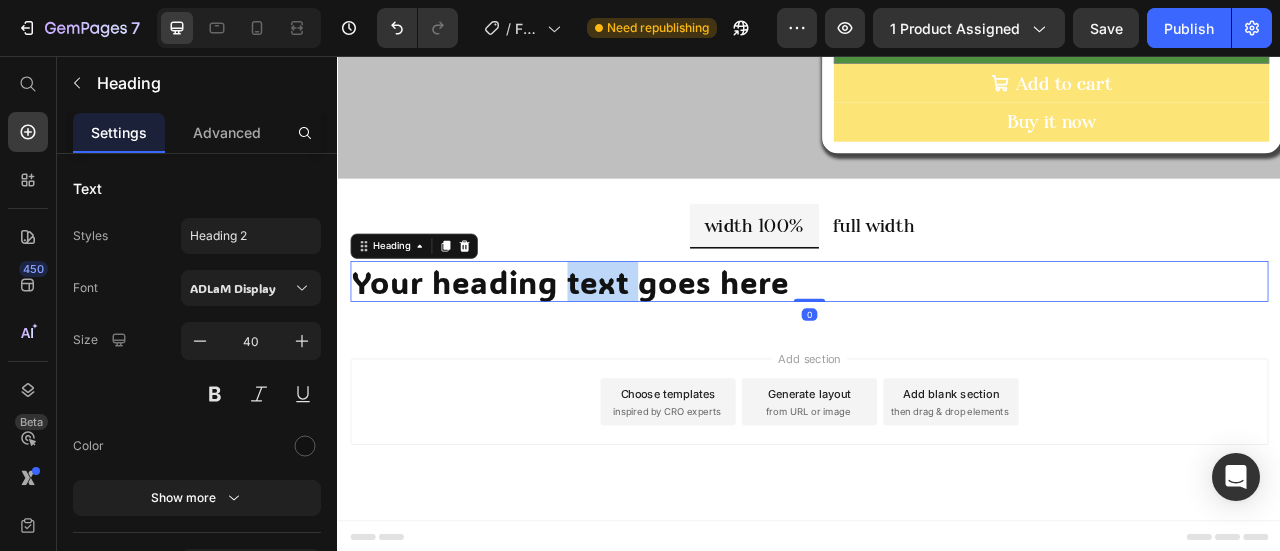 click on "Your heading text goes here" at bounding box center (937, 342) 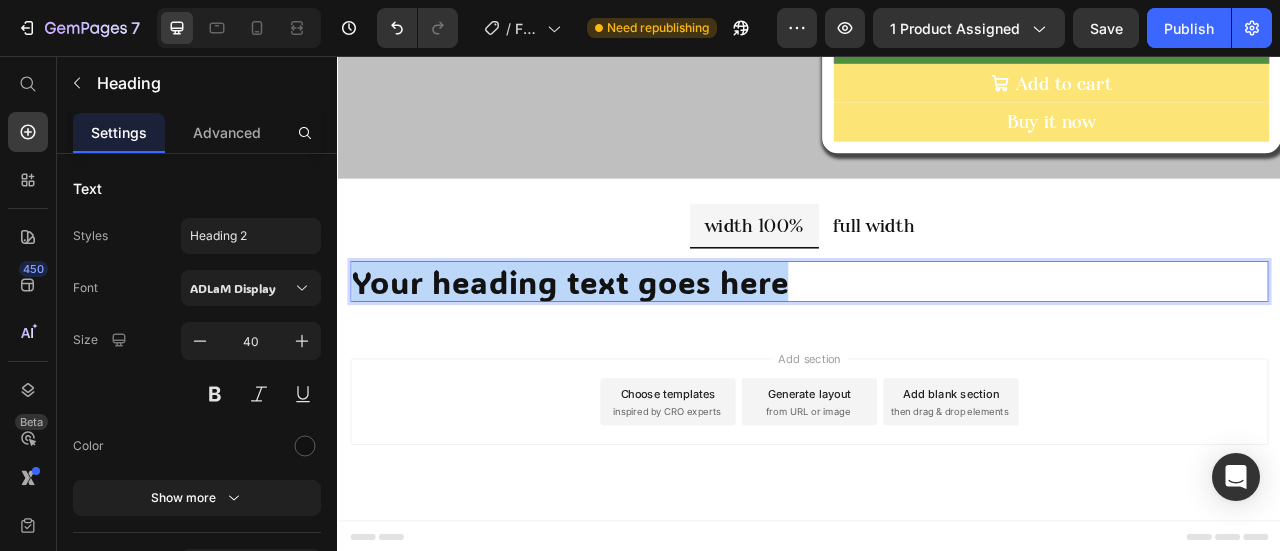 click on "Your heading text goes here" at bounding box center [937, 342] 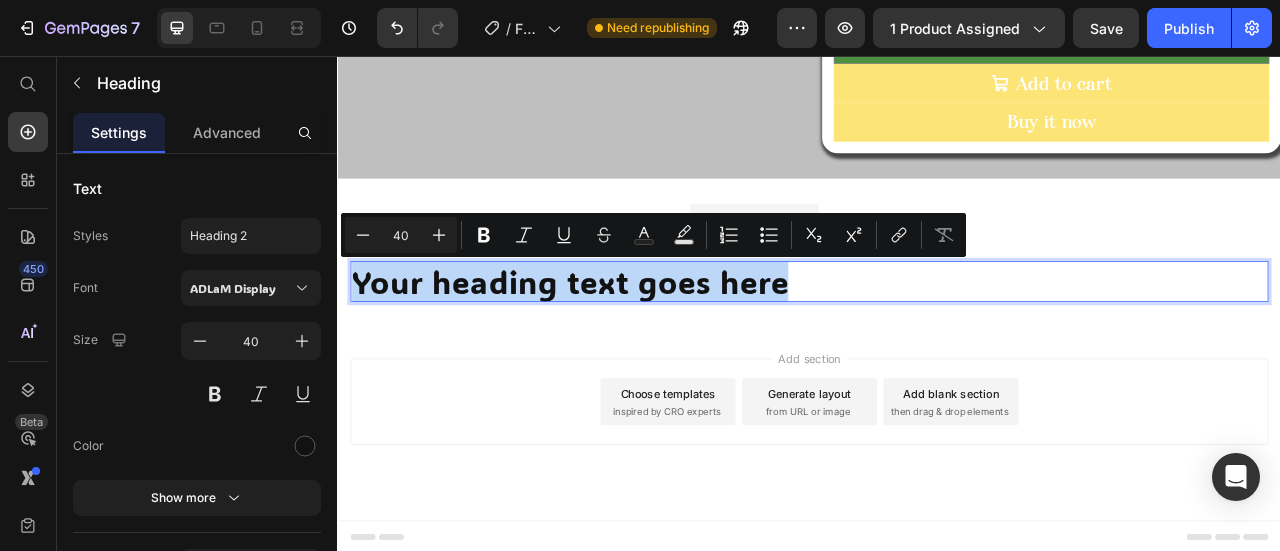 click on "Your heading text goes here" at bounding box center [937, 342] 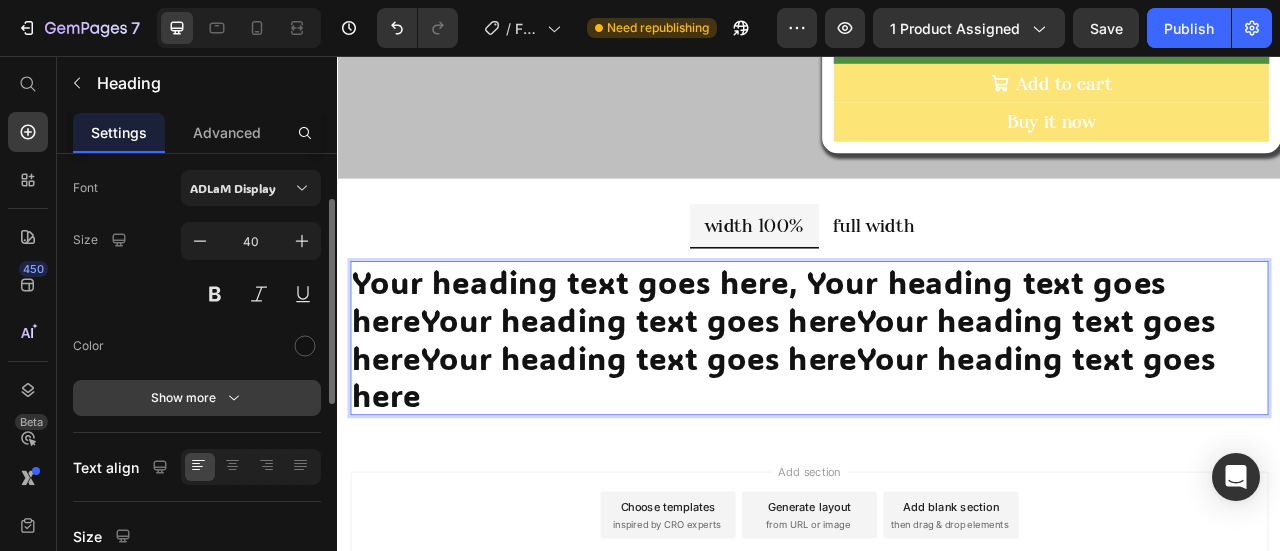 click on "Show more" at bounding box center [197, 398] 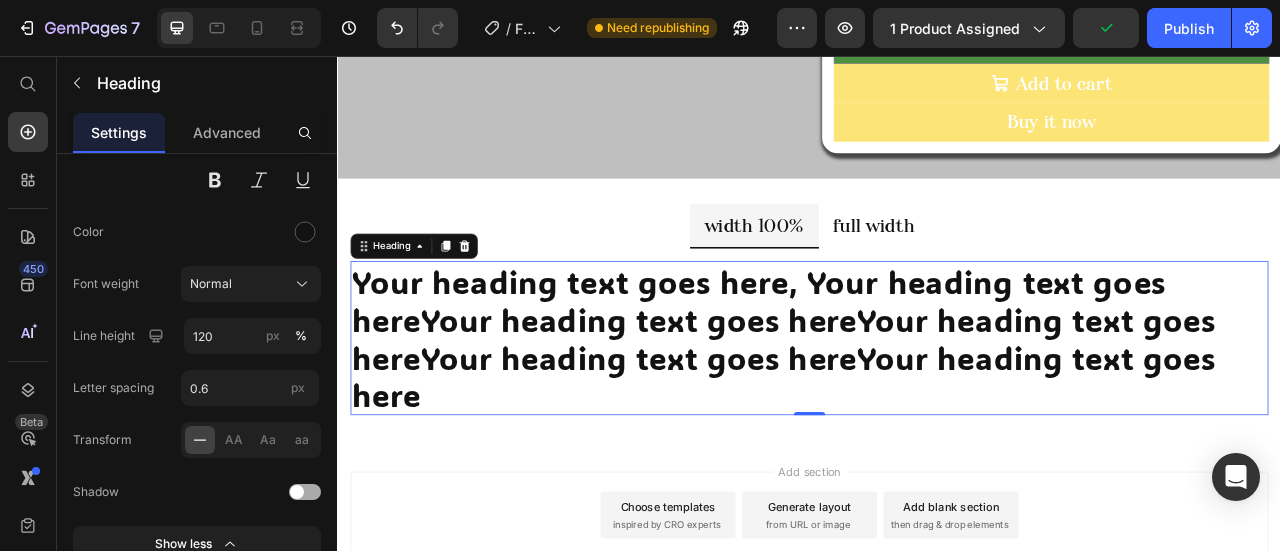 scroll, scrollTop: 0, scrollLeft: 0, axis: both 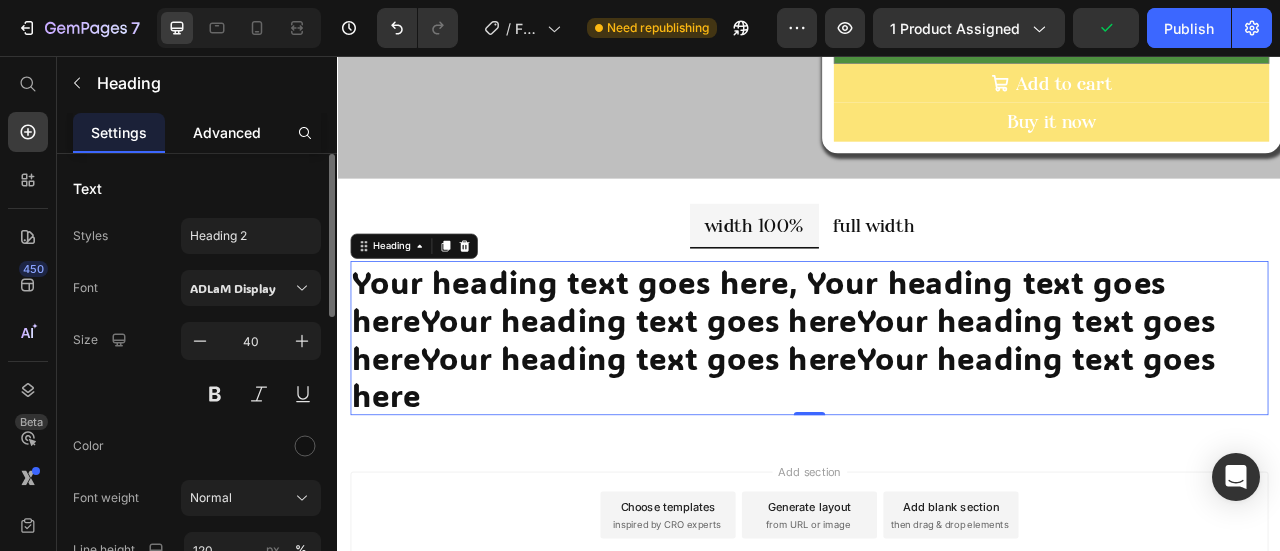 click on "Advanced" 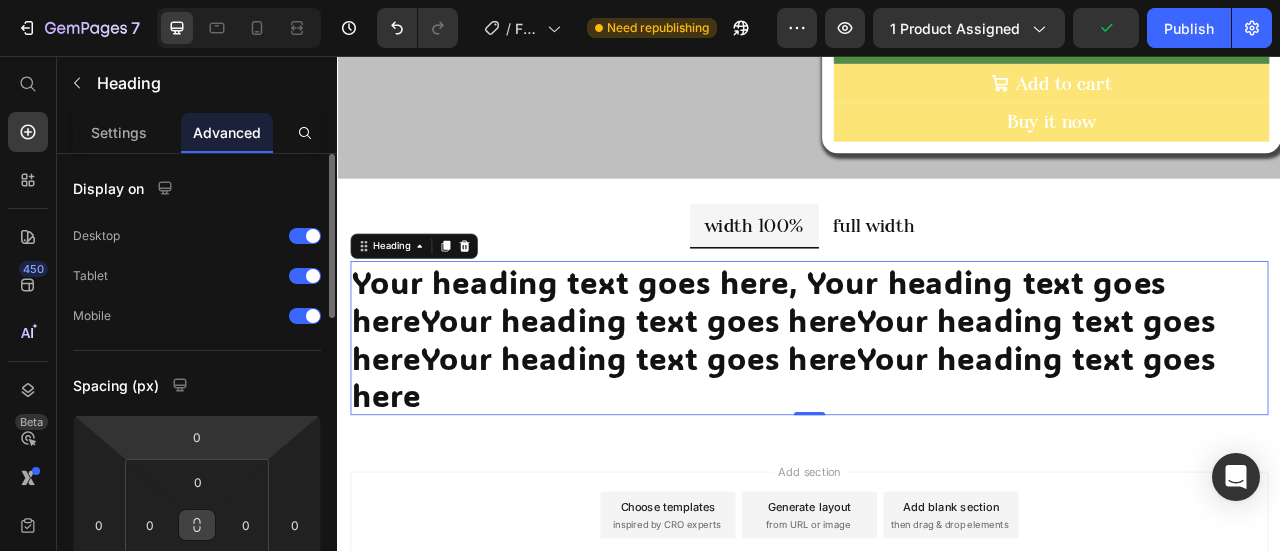 scroll, scrollTop: 200, scrollLeft: 0, axis: vertical 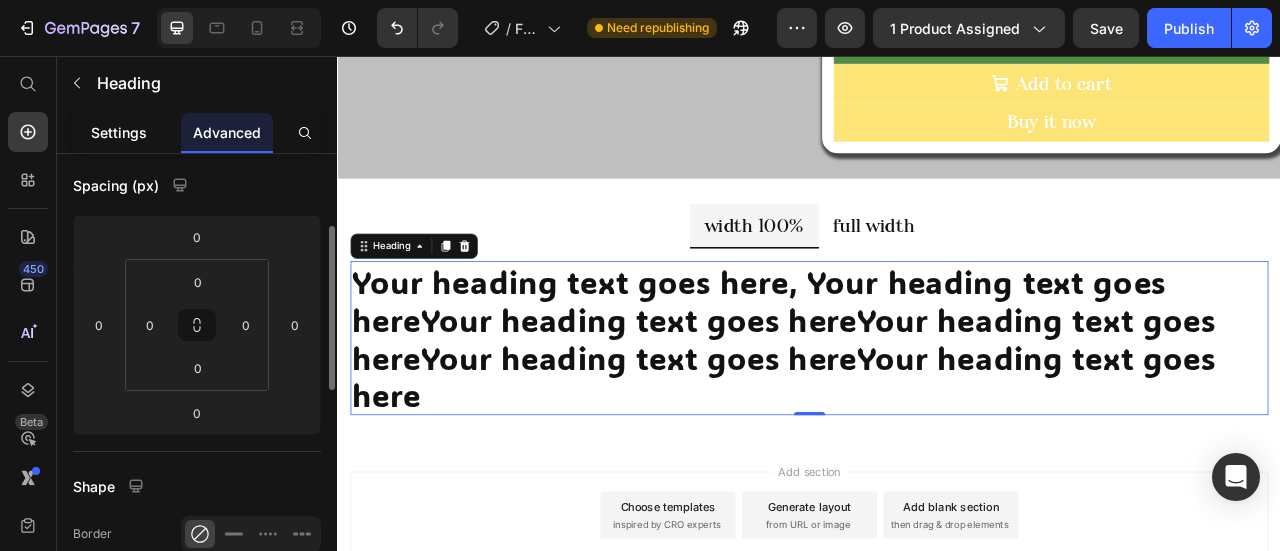 click on "Settings" at bounding box center [119, 132] 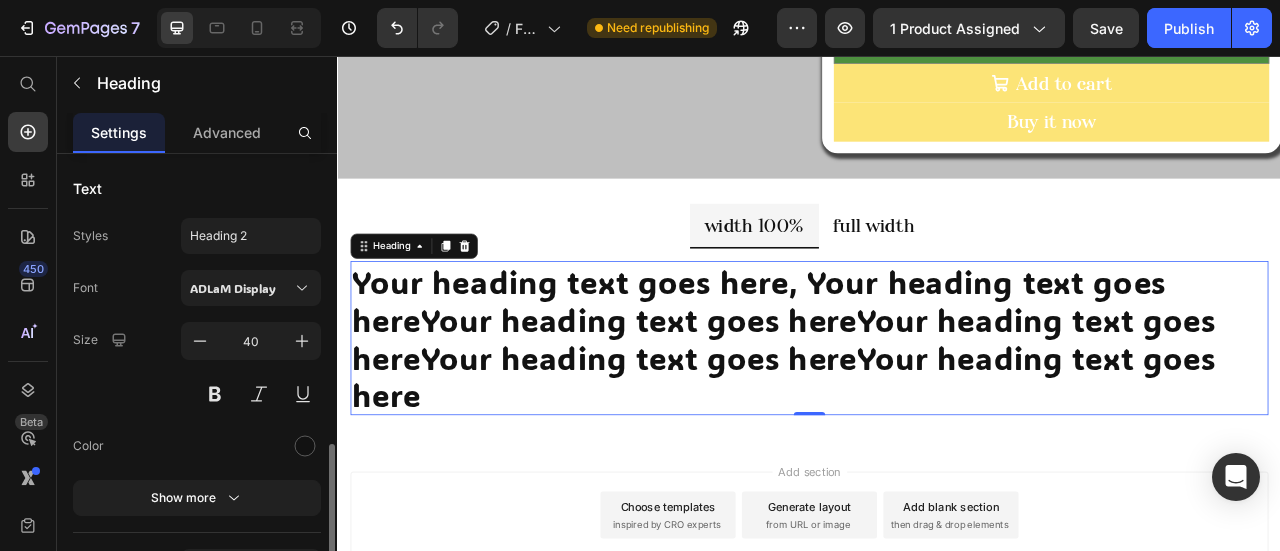 scroll, scrollTop: 300, scrollLeft: 0, axis: vertical 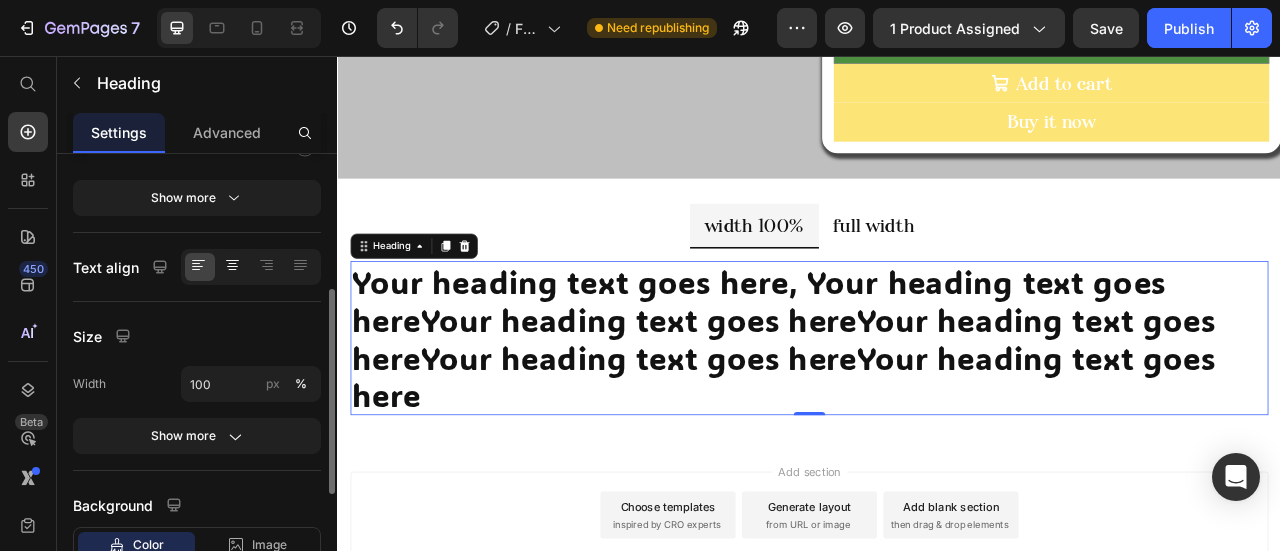 click 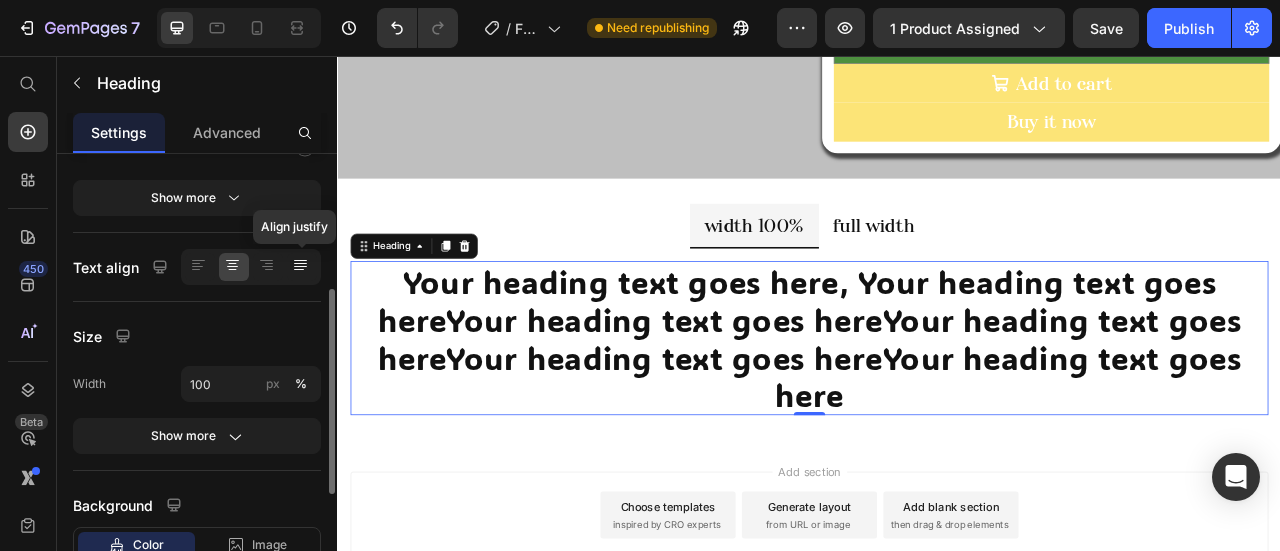 click 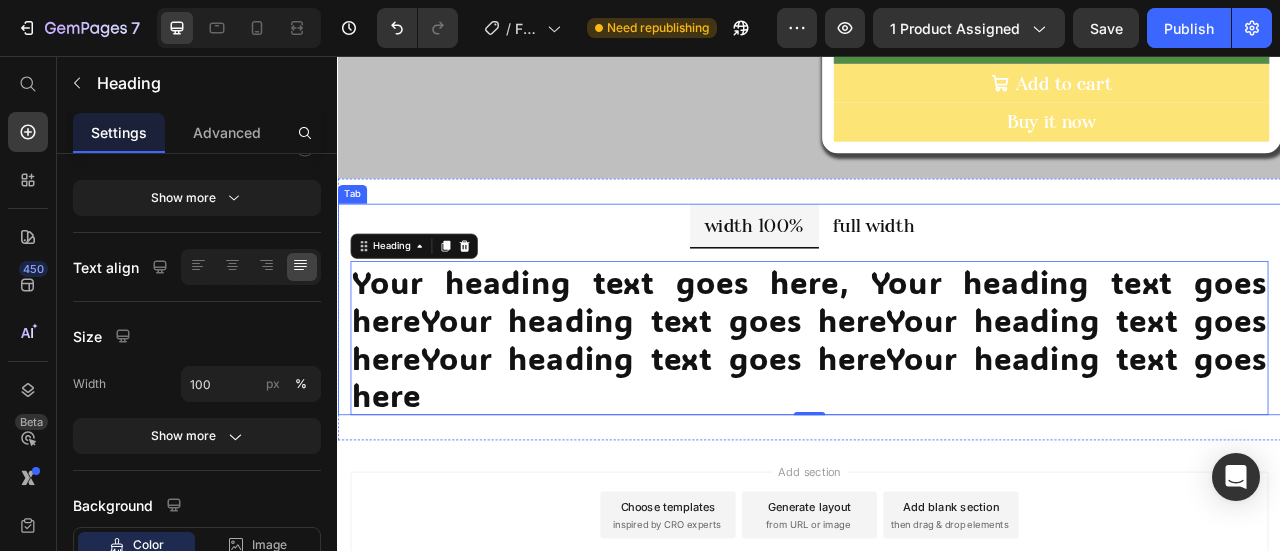 click on "full width" at bounding box center [1019, 272] 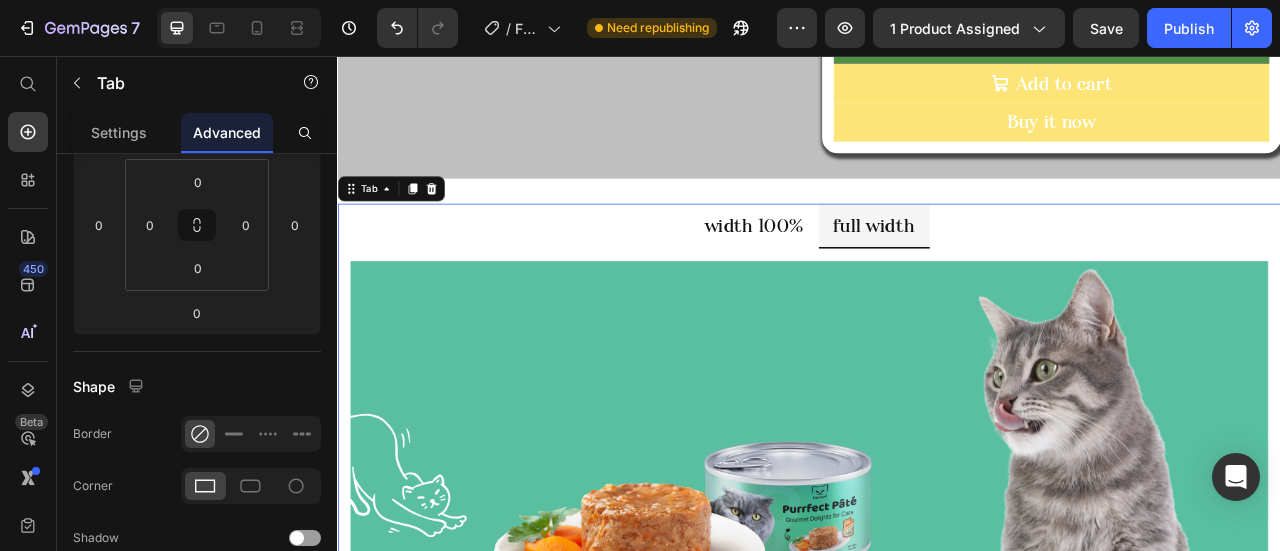 scroll, scrollTop: 0, scrollLeft: 0, axis: both 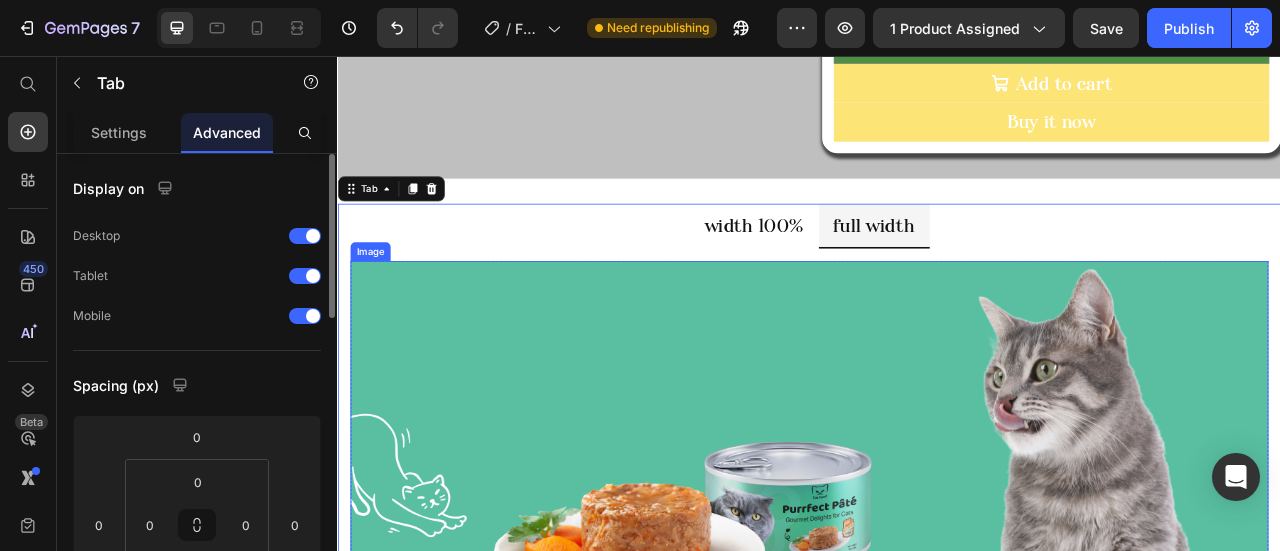 click at bounding box center [937, 544] 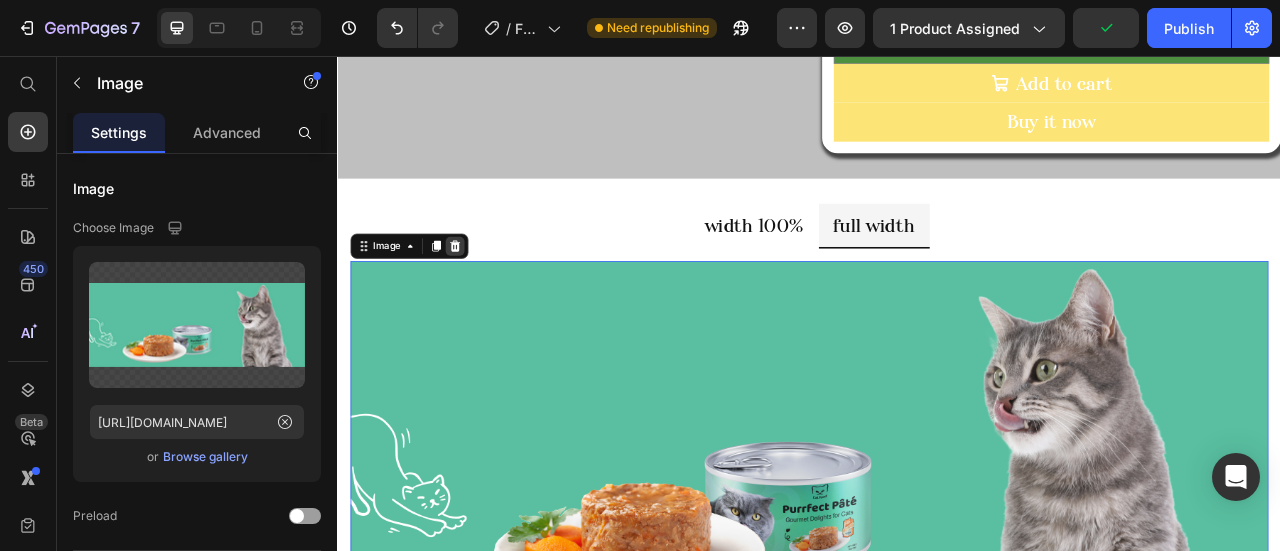 drag, startPoint x: 486, startPoint y: 303, endPoint x: 434, endPoint y: 287, distance: 54.405884 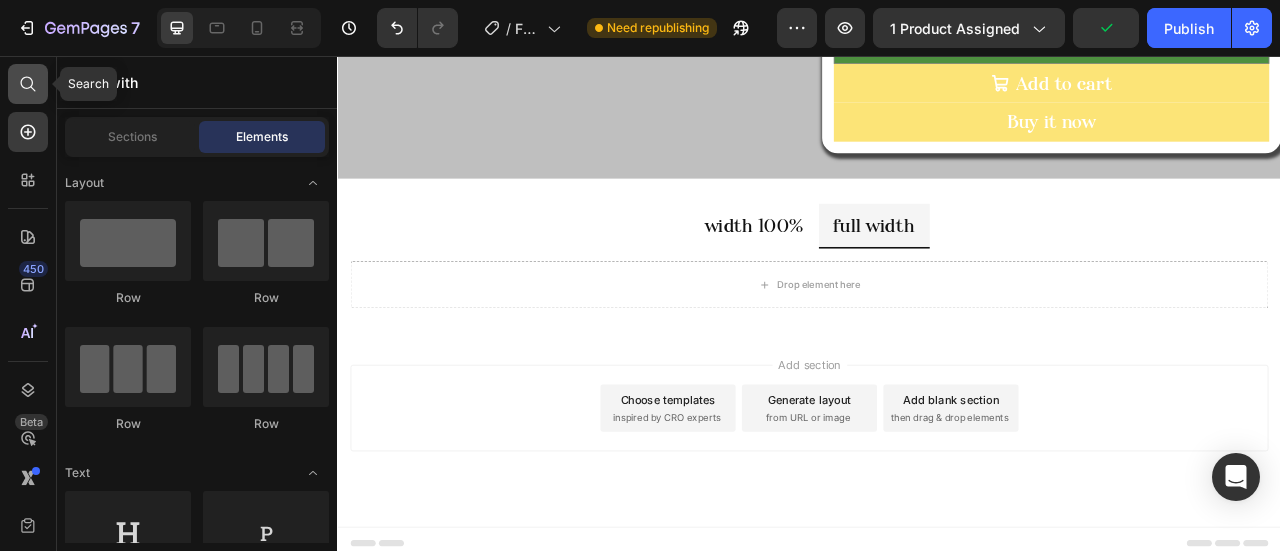 click 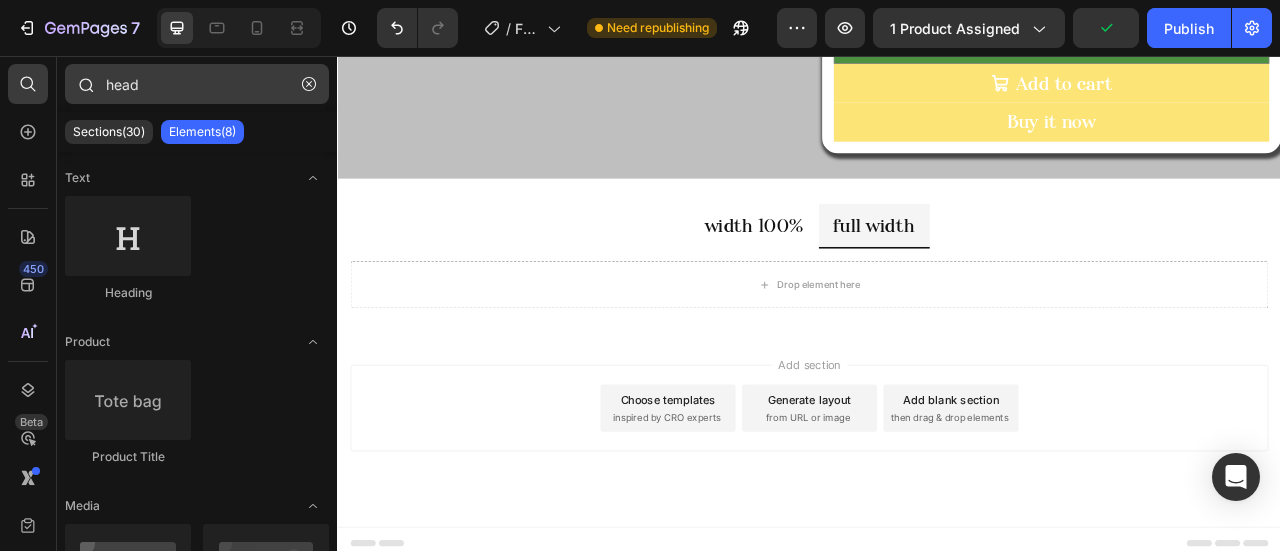click on "head" at bounding box center [197, 84] 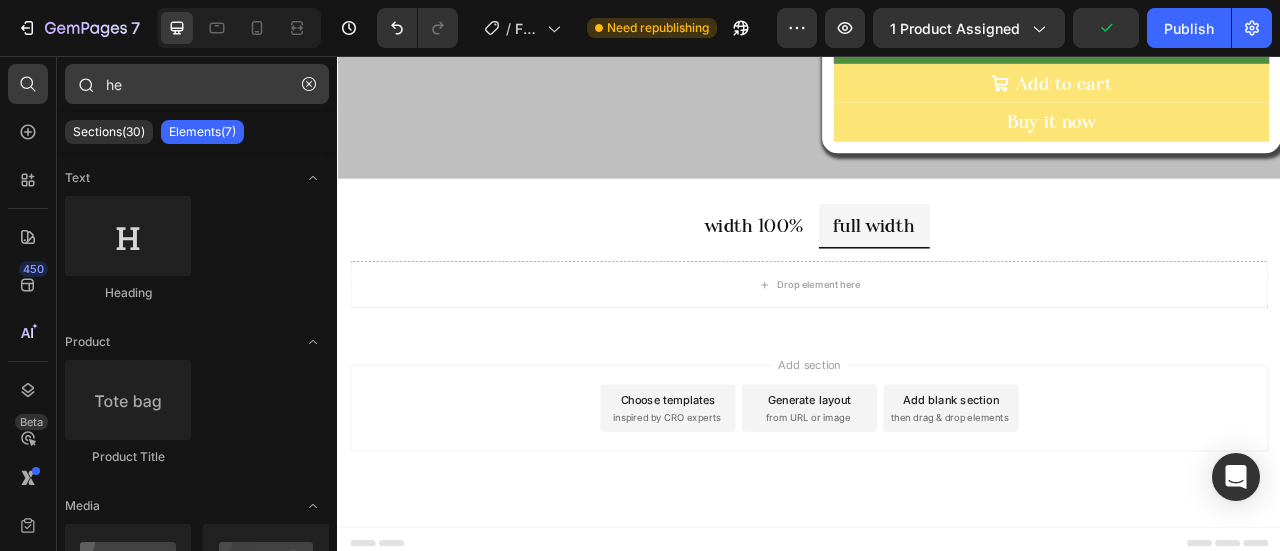 type on "h" 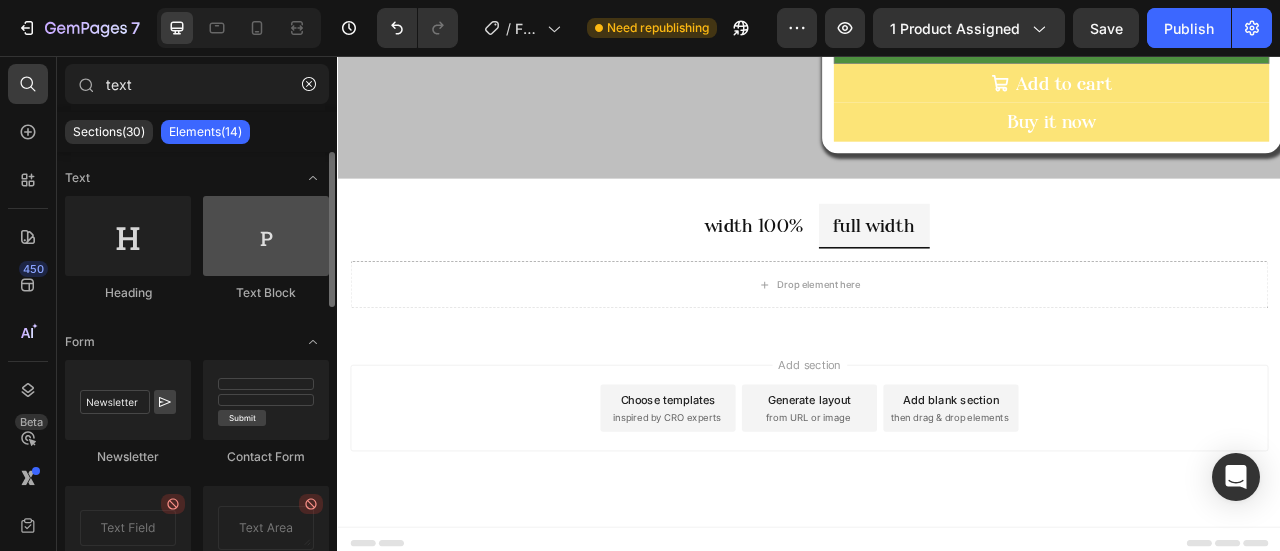 type on "text" 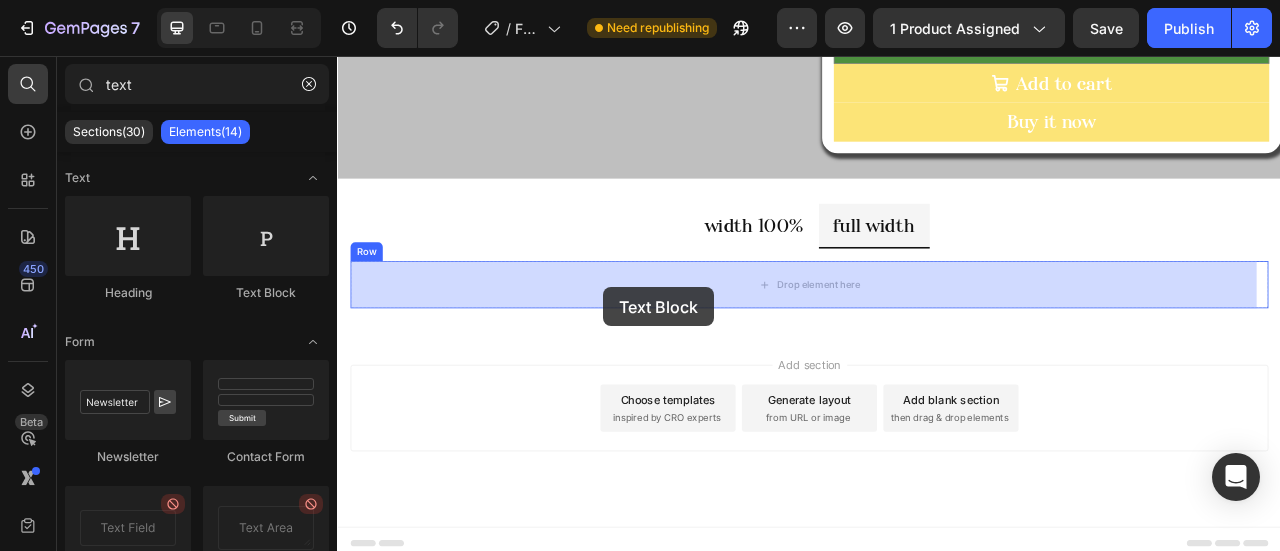 drag, startPoint x: 657, startPoint y: 319, endPoint x: 676, endPoint y: 350, distance: 36.359318 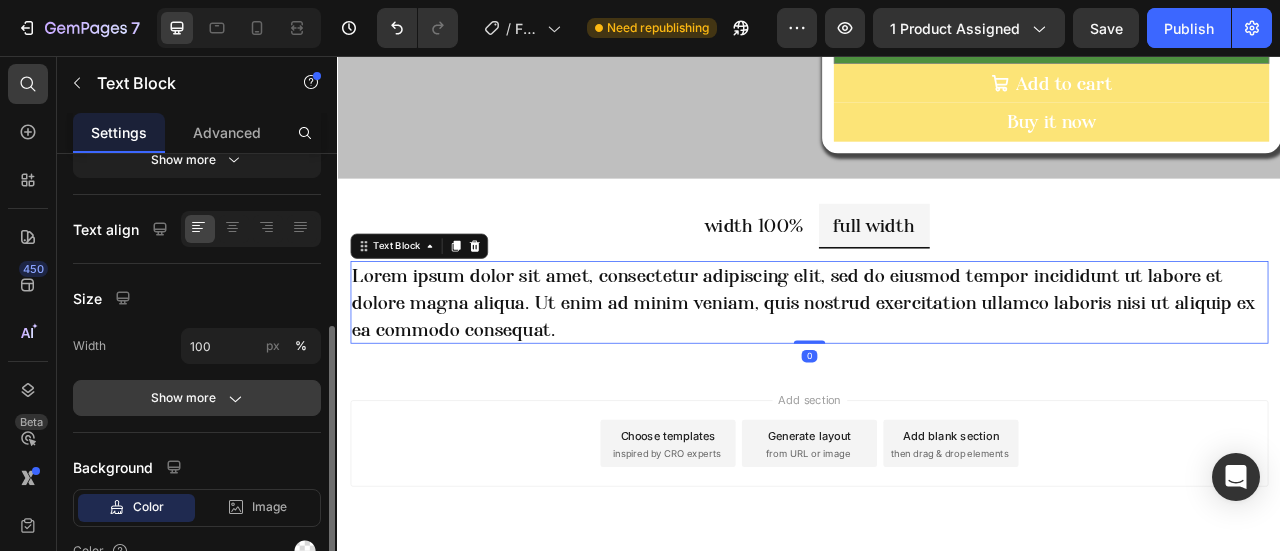 click on "Show more" at bounding box center (197, 398) 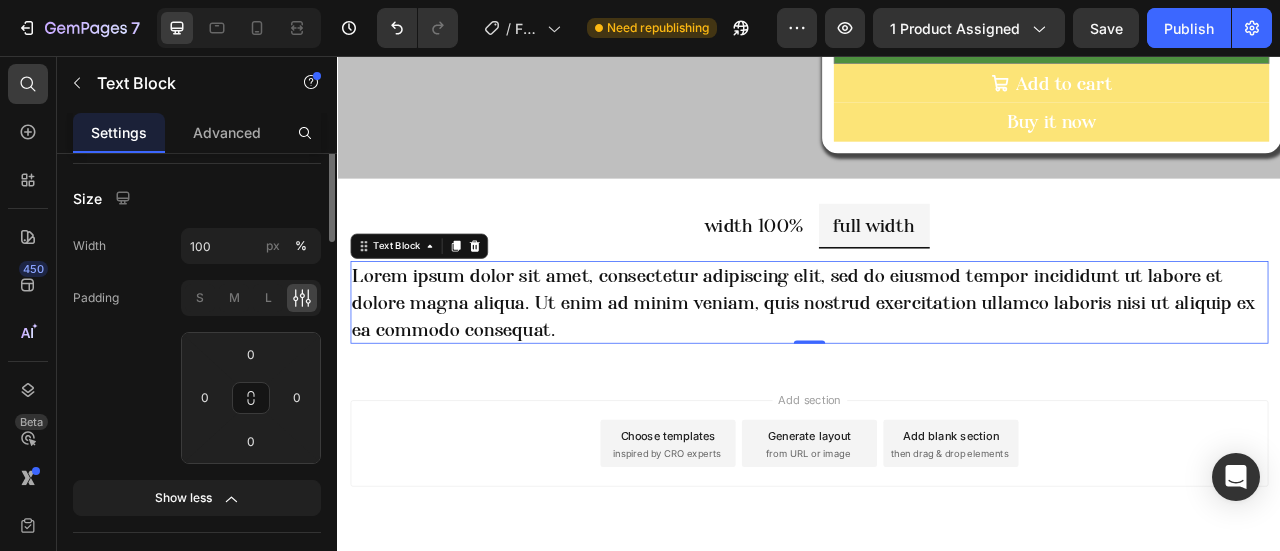 scroll, scrollTop: 238, scrollLeft: 0, axis: vertical 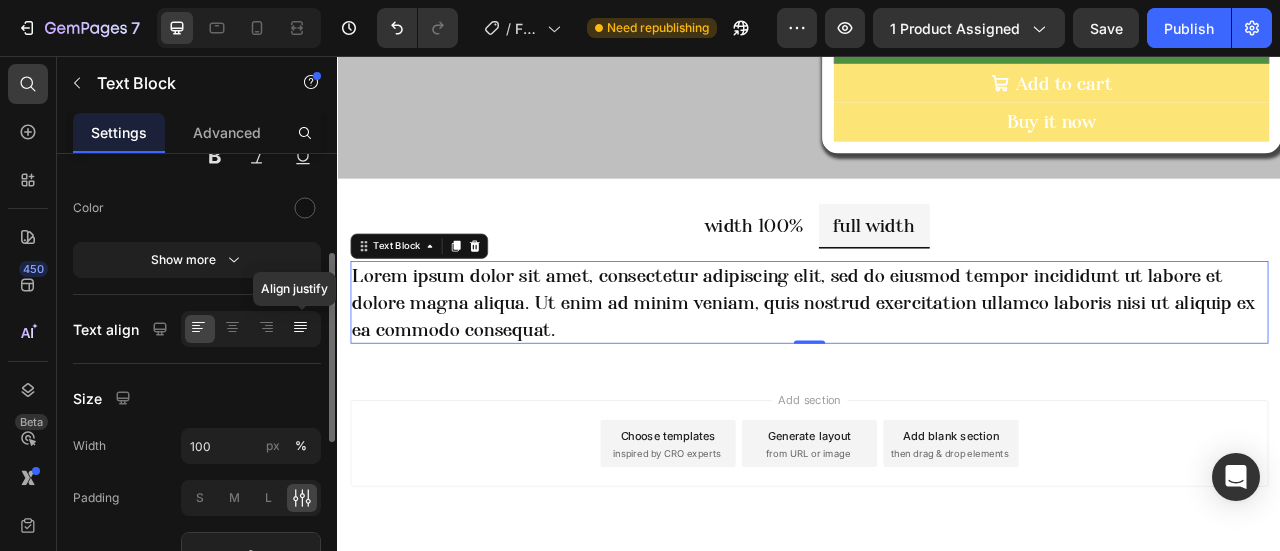 click 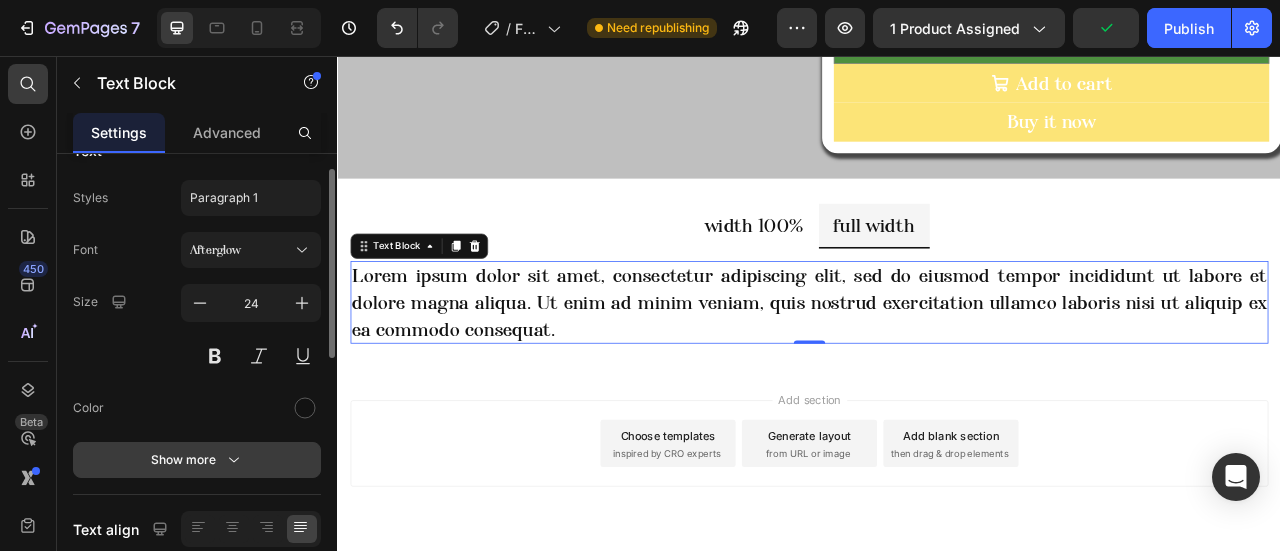click on "Show more" at bounding box center [197, 460] 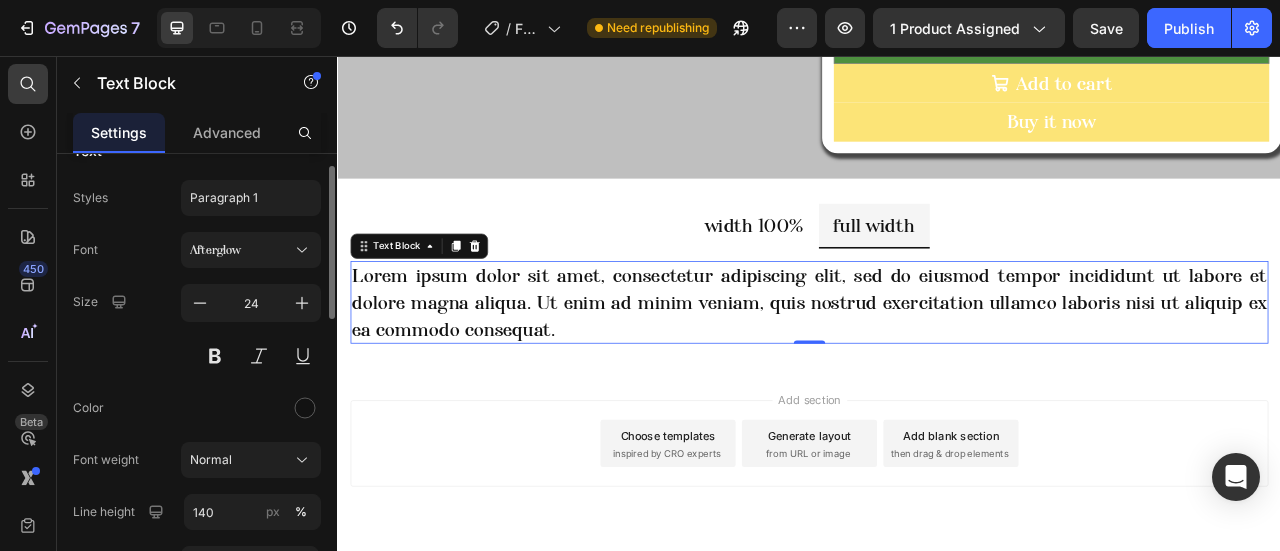 scroll, scrollTop: 0, scrollLeft: 0, axis: both 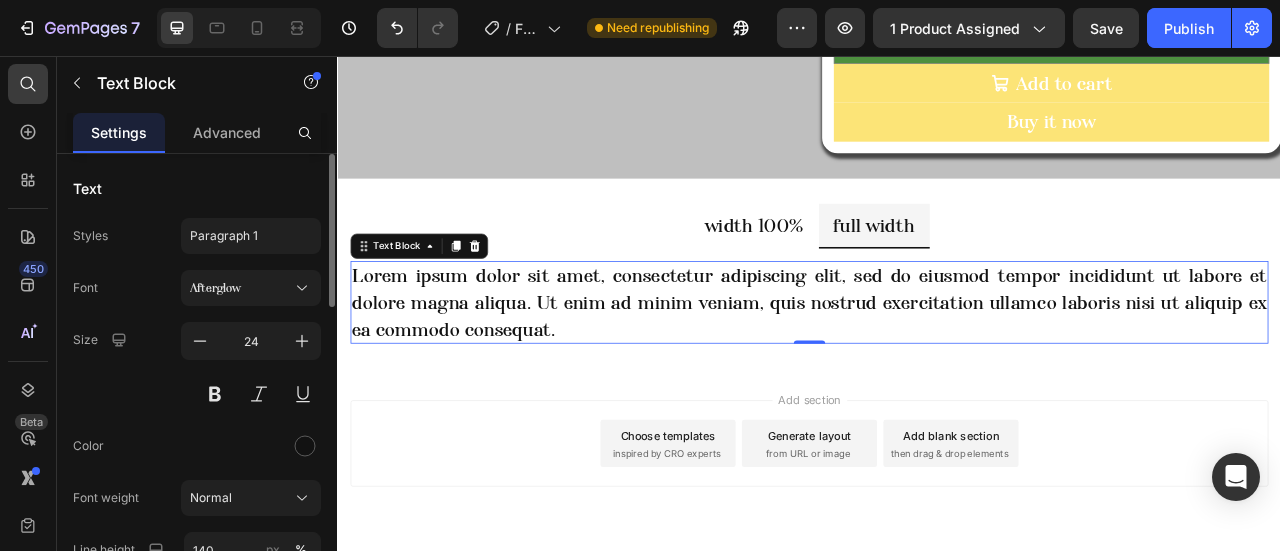 click on "Advanced" at bounding box center (227, 132) 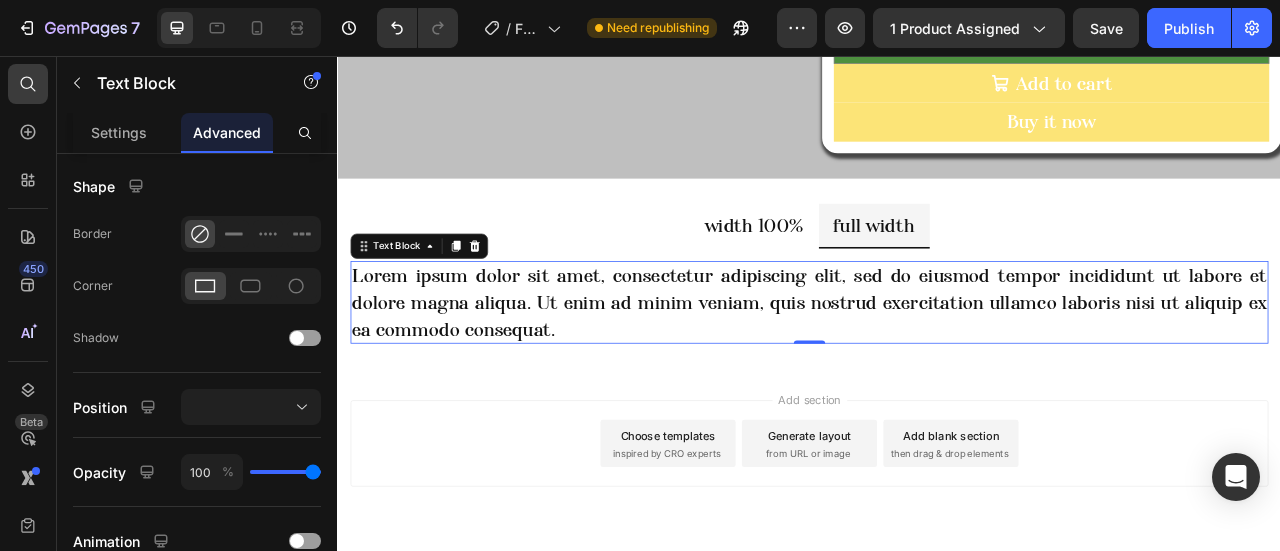 scroll, scrollTop: 800, scrollLeft: 0, axis: vertical 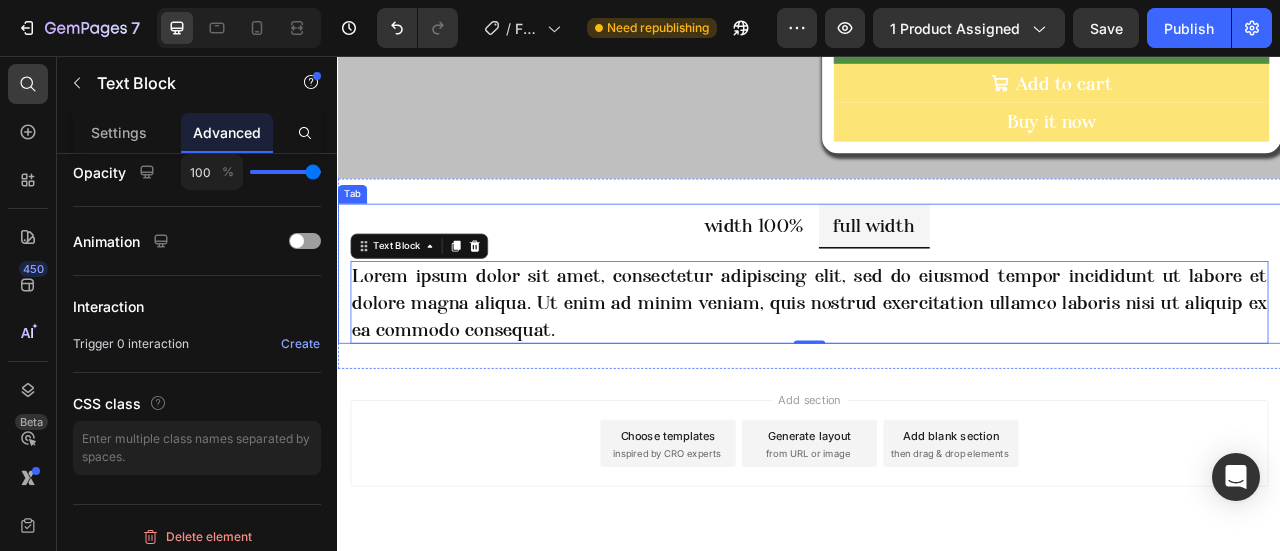 drag, startPoint x: 435, startPoint y: 261, endPoint x: 444, endPoint y: 297, distance: 37.107952 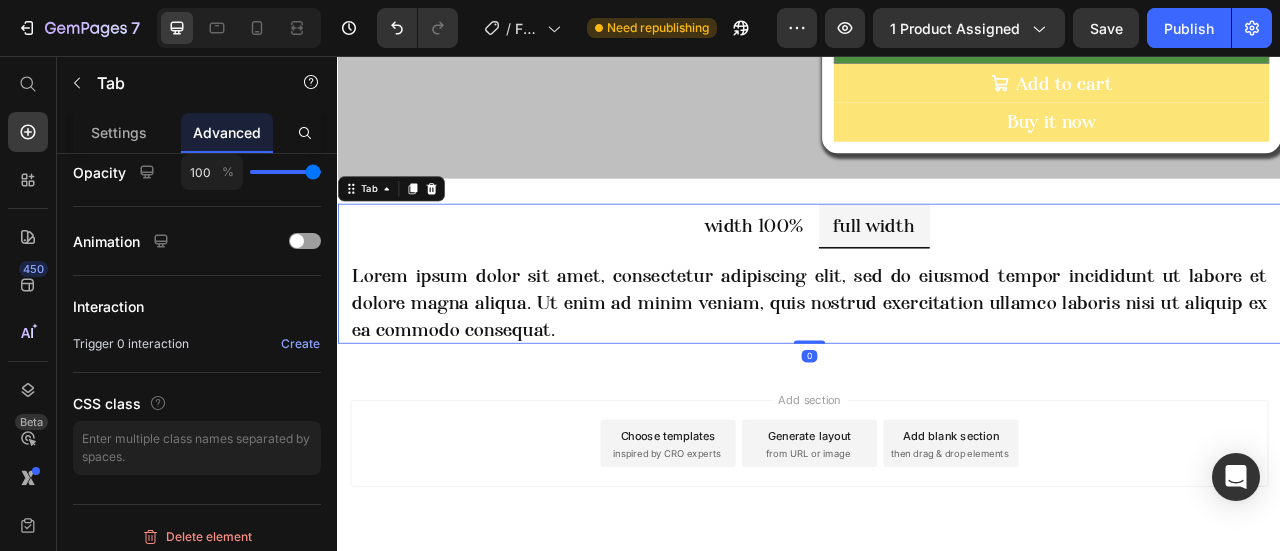 scroll, scrollTop: 0, scrollLeft: 0, axis: both 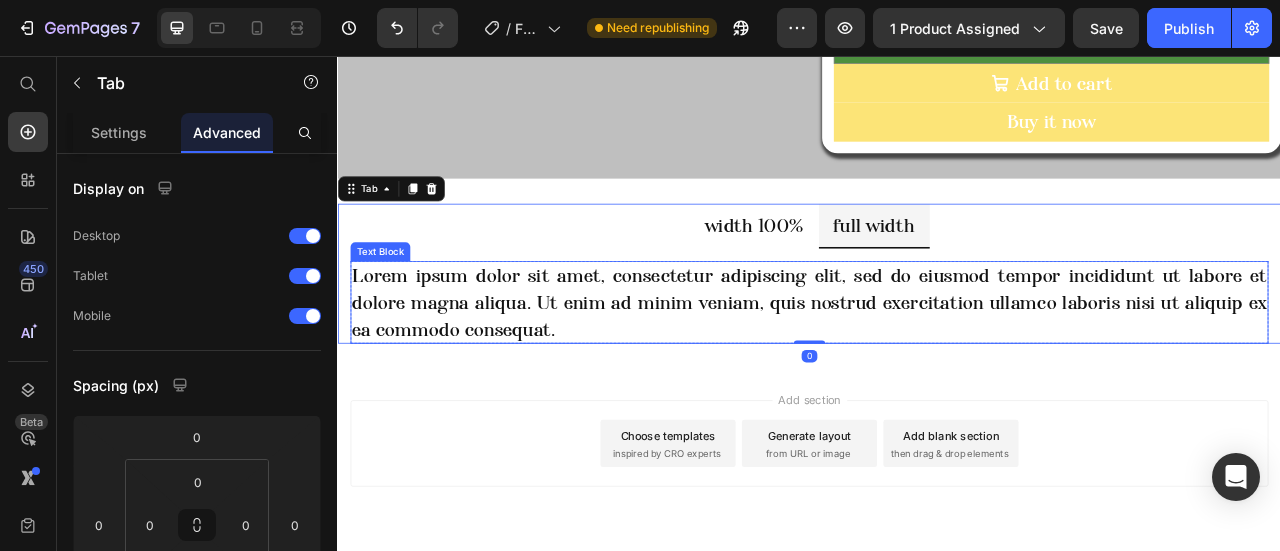 click on "Lorem ipsum dolor sit amet, consectetur adipiscing elit, sed do eiusmod tempor incididunt ut labore et dolore magna aliqua. Ut enim ad minim veniam, quis nostrud exercitation ullamco laboris nisi ut aliquip ex ea commodo consequat." at bounding box center [937, 368] 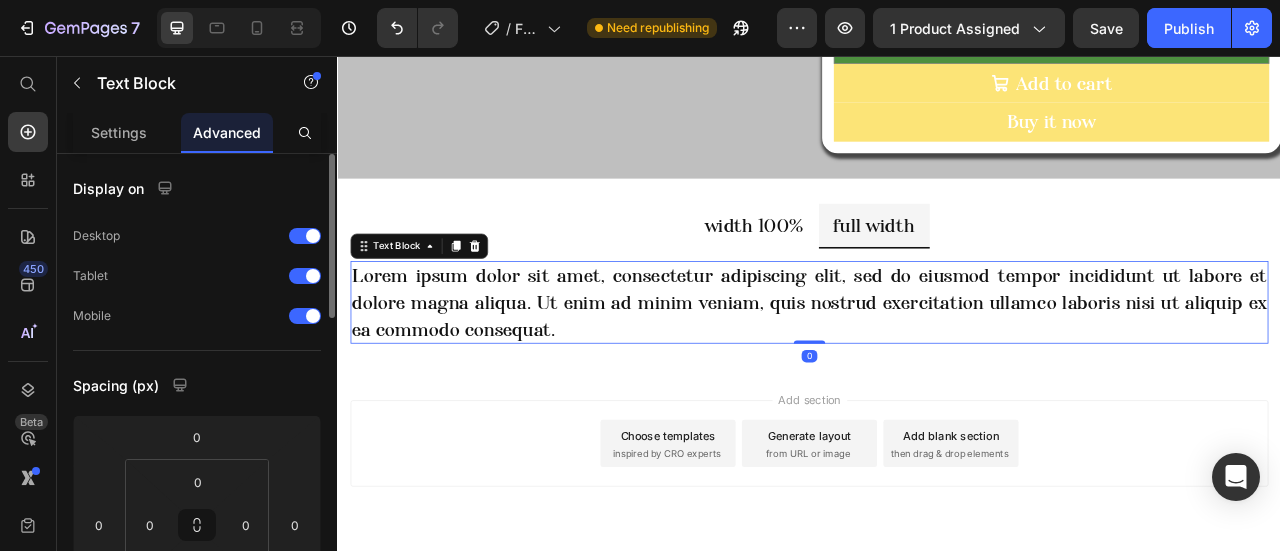 scroll, scrollTop: 200, scrollLeft: 0, axis: vertical 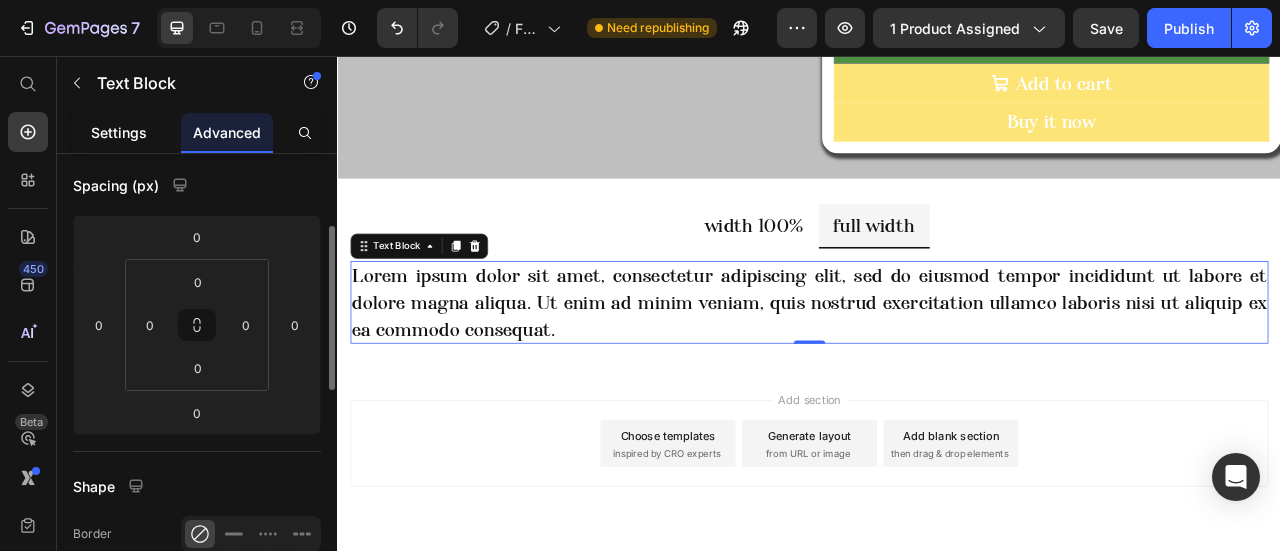 click on "Settings" 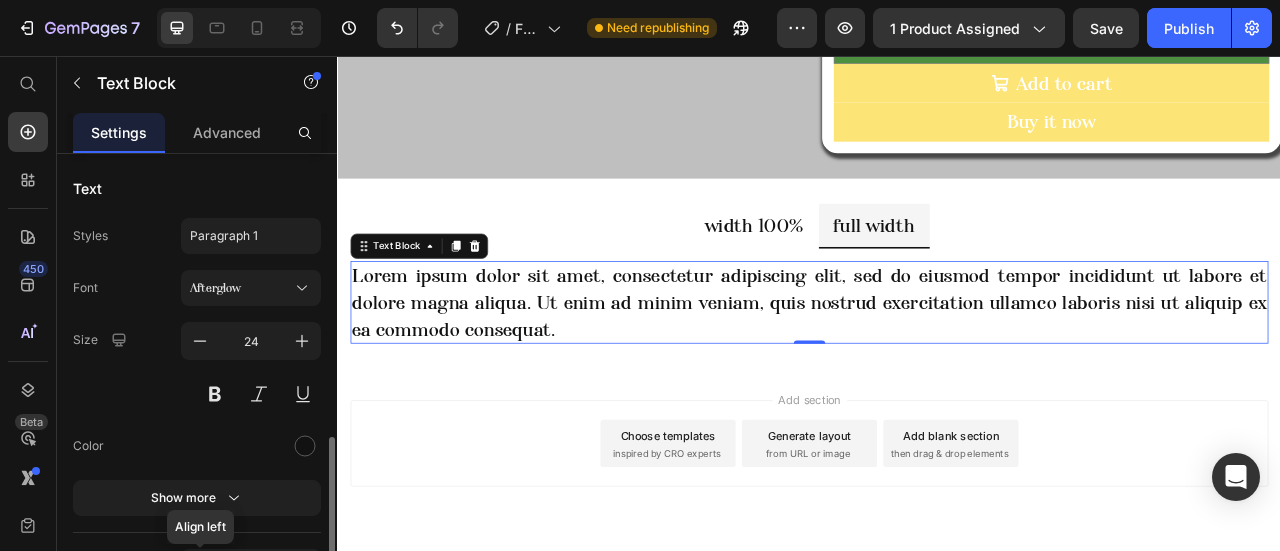 scroll, scrollTop: 300, scrollLeft: 0, axis: vertical 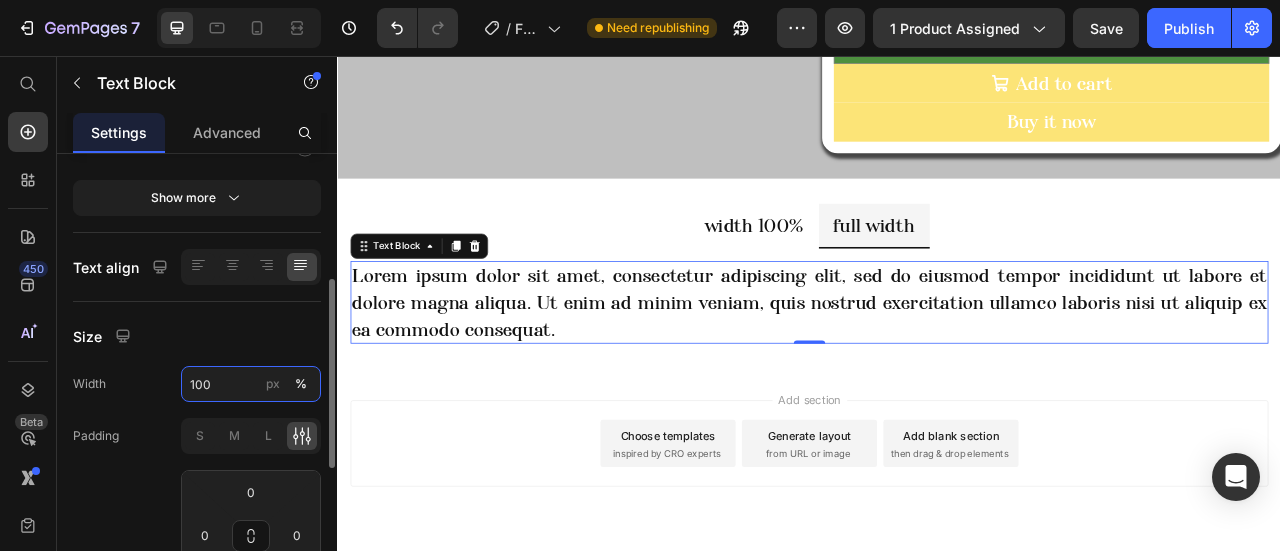 click on "100" at bounding box center [251, 384] 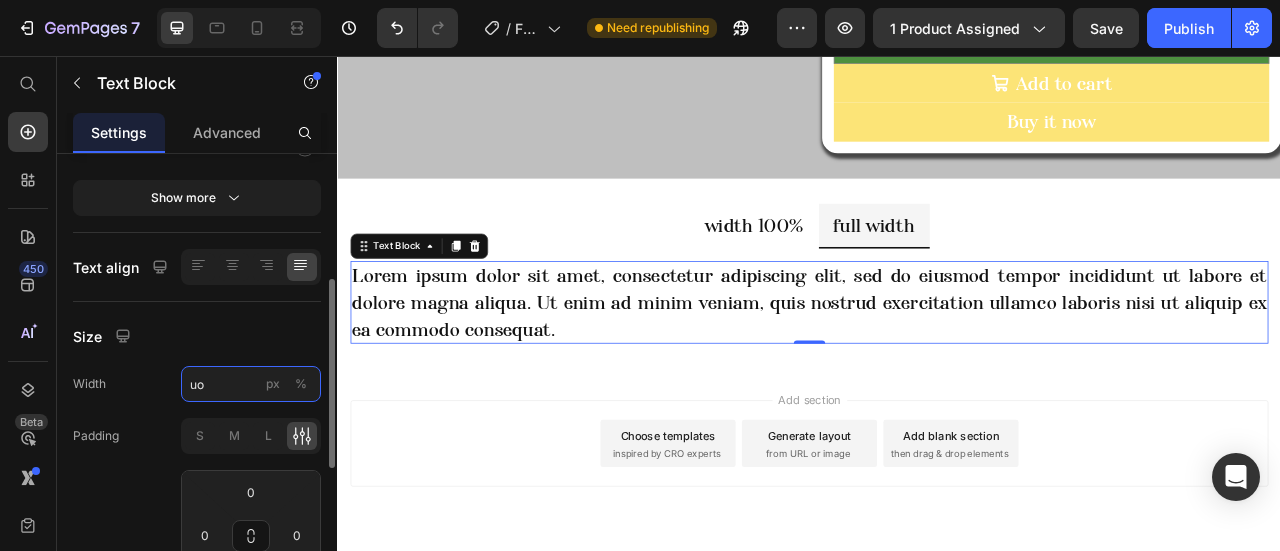 type on "u" 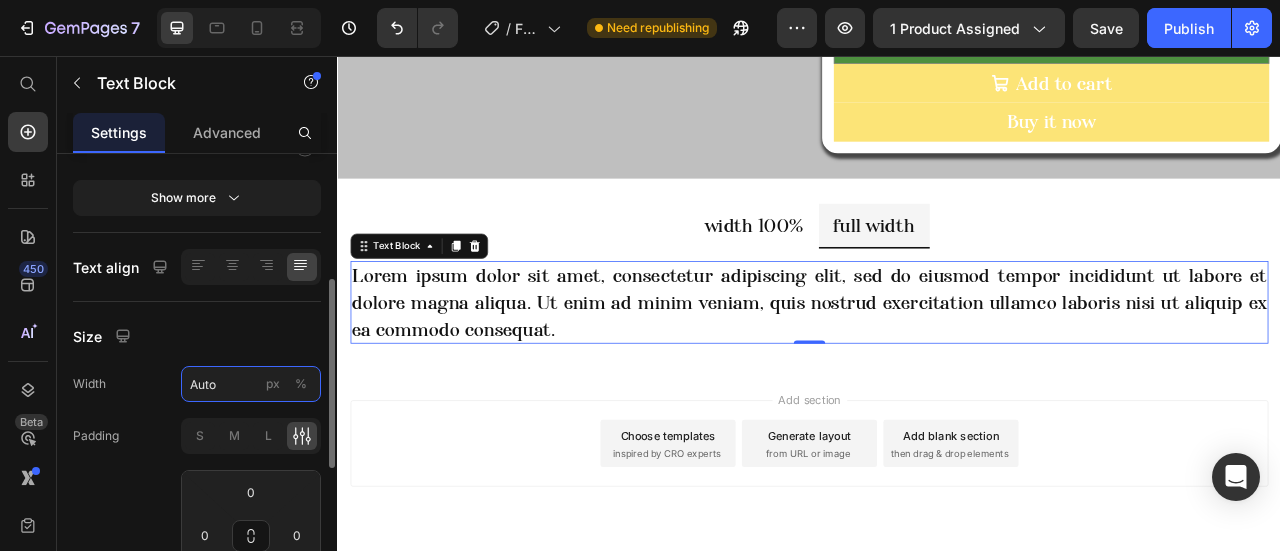 type on "Auto" 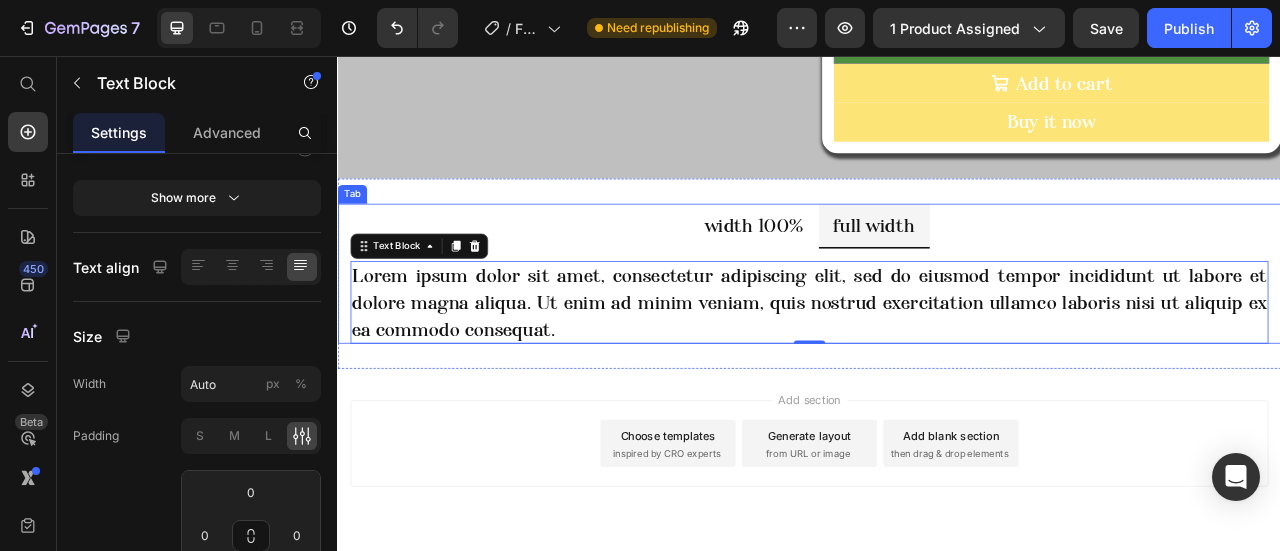 click on "width 100%" at bounding box center (867, 271) 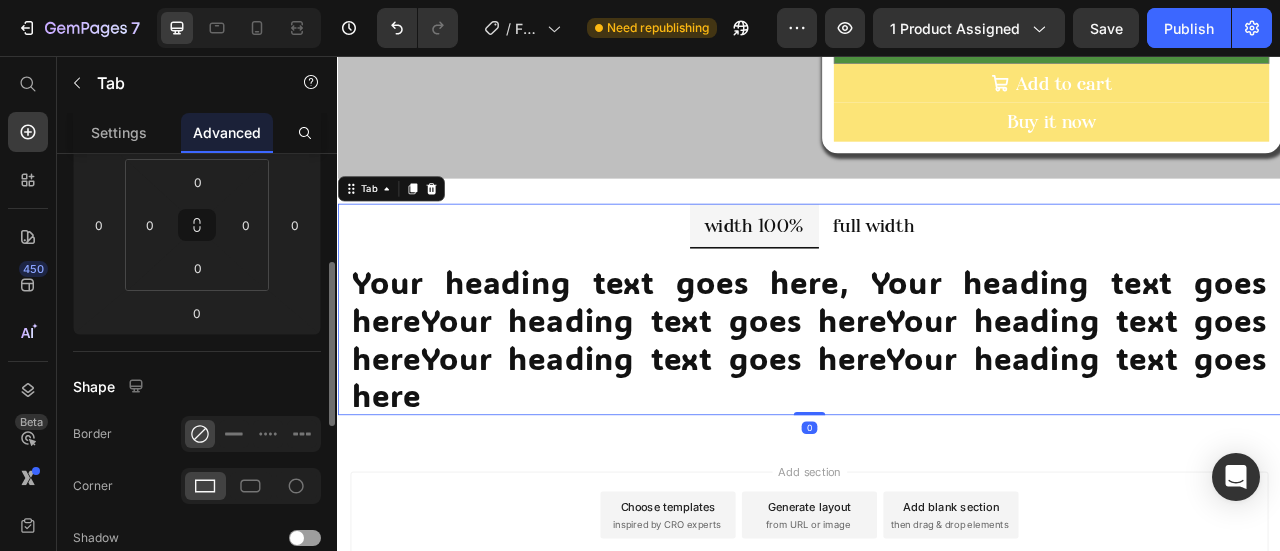 scroll, scrollTop: 600, scrollLeft: 0, axis: vertical 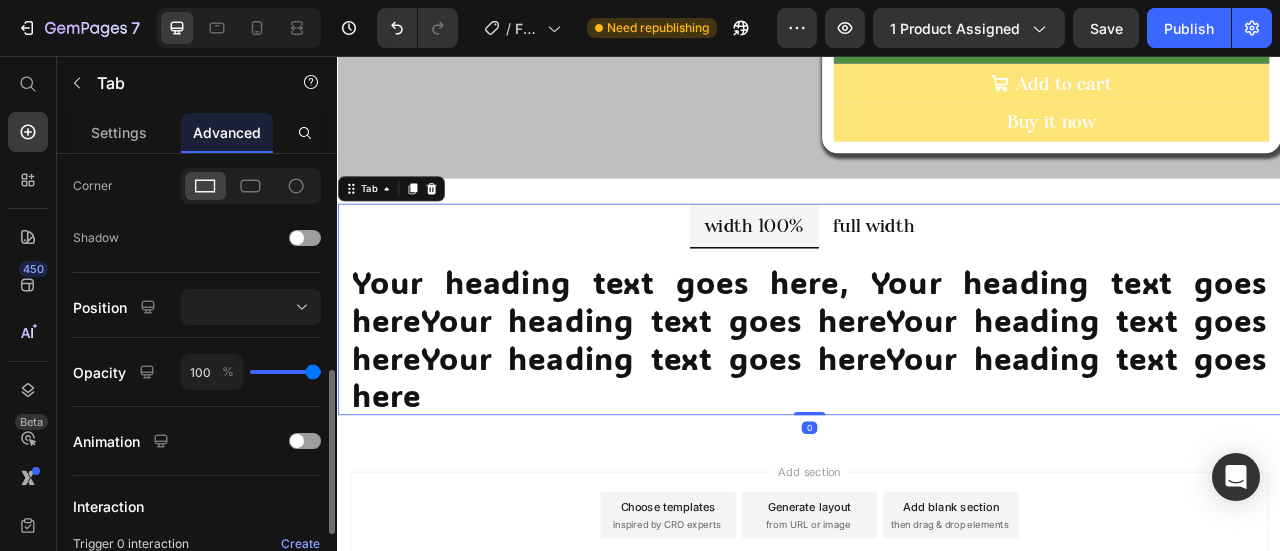 click on "Shape Border Corner Shadow" 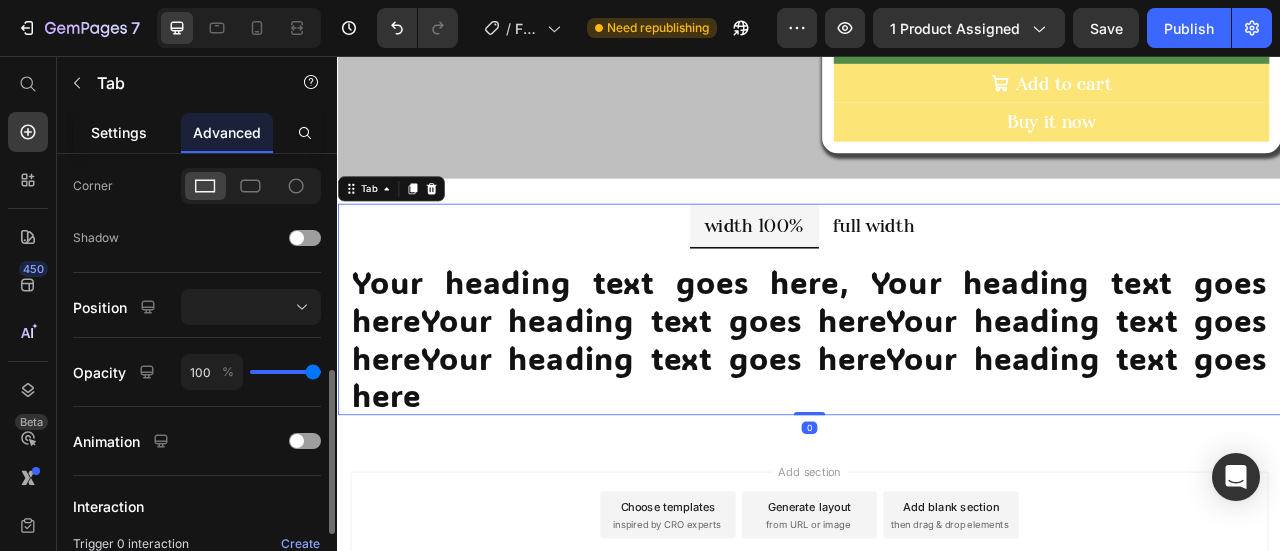 click on "Settings" 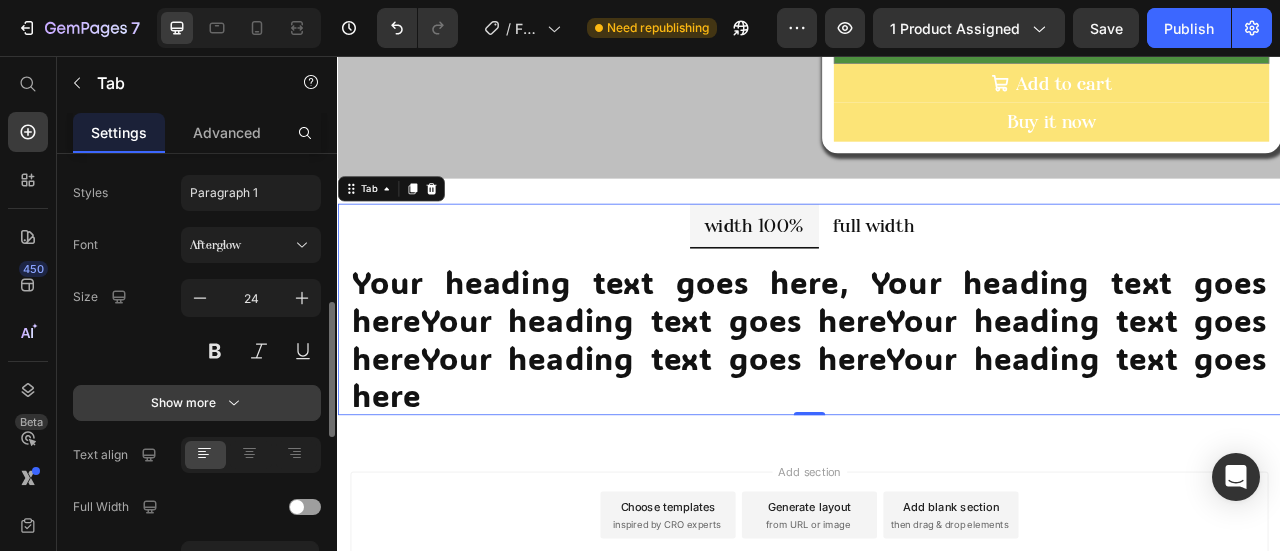 scroll, scrollTop: 800, scrollLeft: 0, axis: vertical 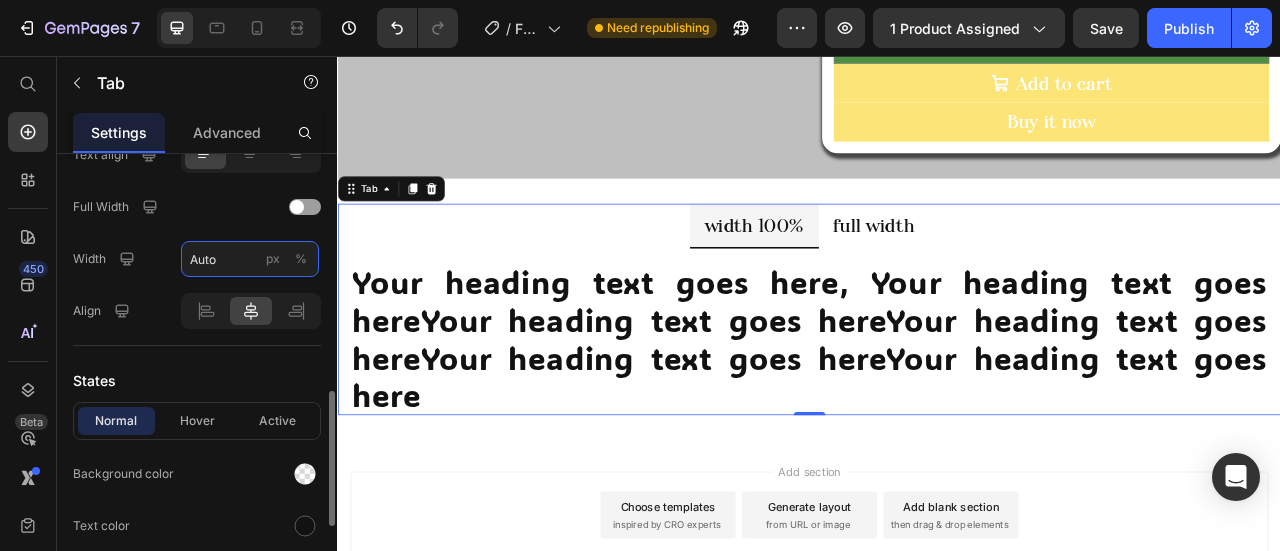 click on "Auto" at bounding box center (250, 259) 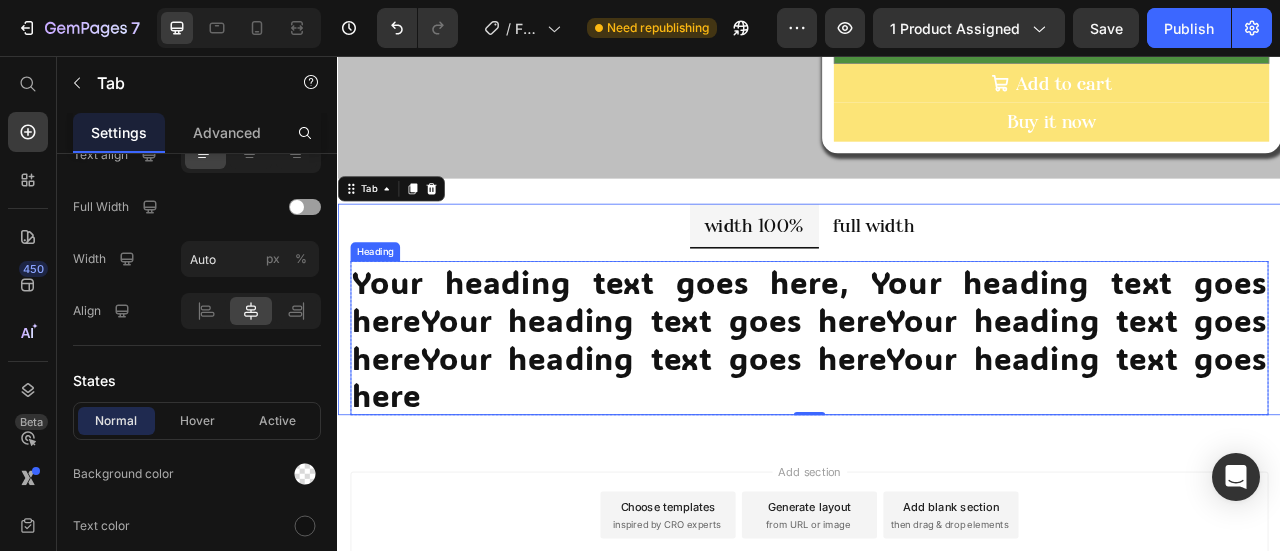click on "Your heading text goes here, Your heading text goes hereYour heading text goes hereYour heading text goes hereYour heading text goes hereYour heading text goes here" at bounding box center (937, 414) 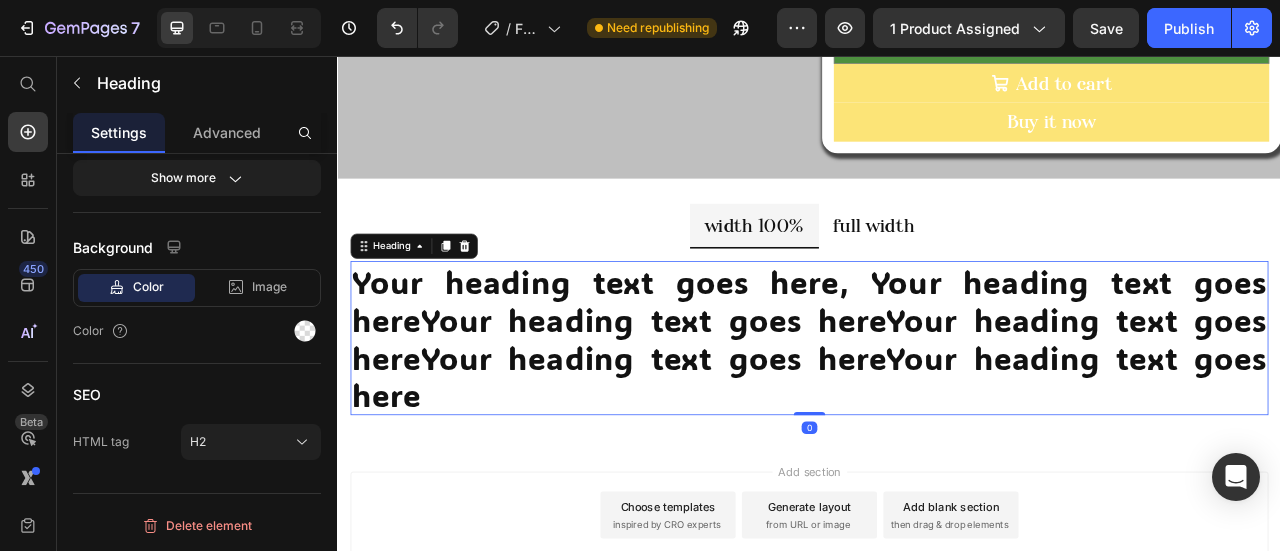 scroll, scrollTop: 0, scrollLeft: 0, axis: both 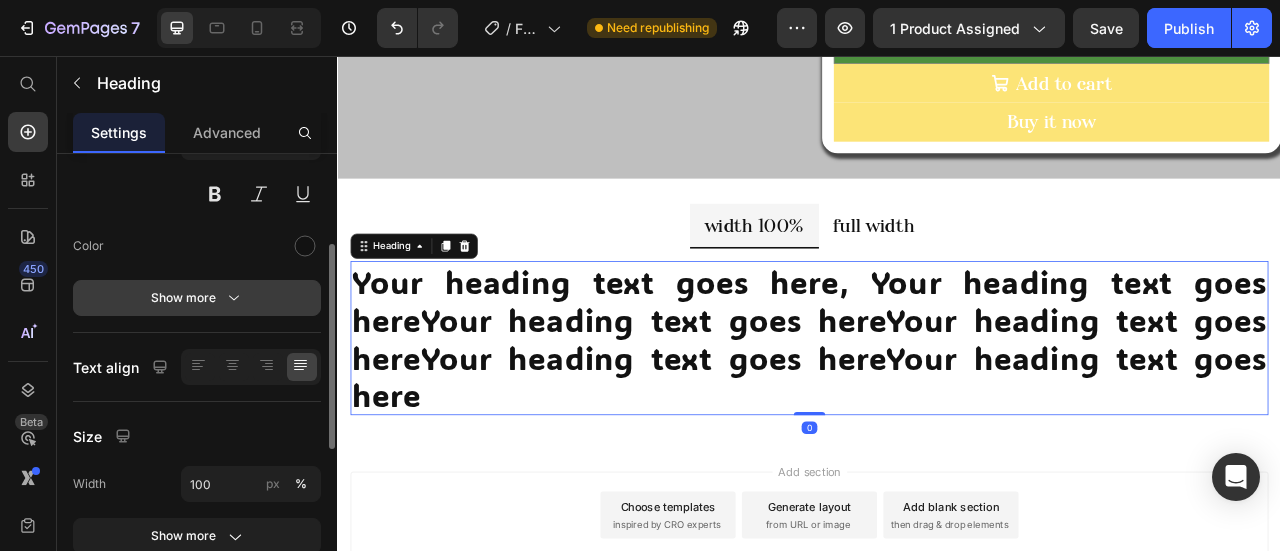click on "Show more" at bounding box center (197, 298) 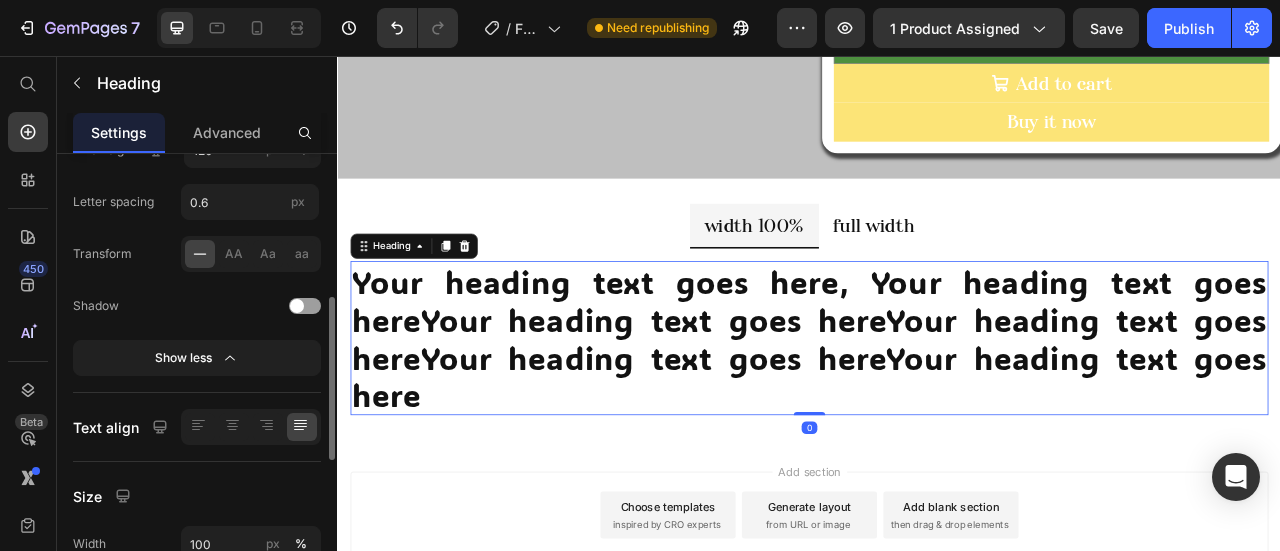 scroll, scrollTop: 500, scrollLeft: 0, axis: vertical 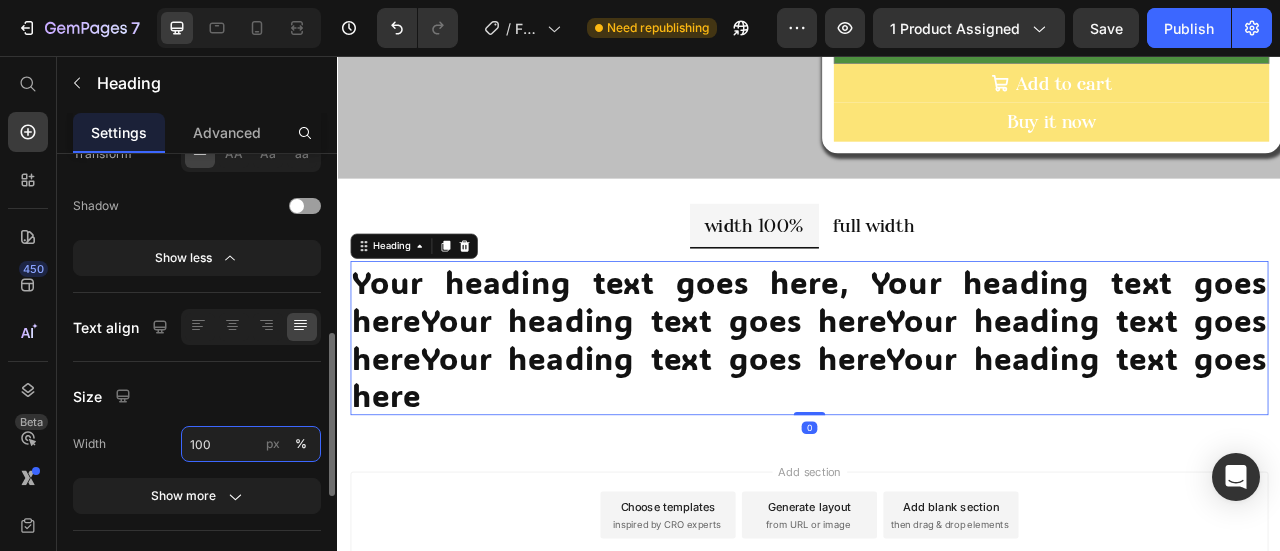 click on "100" at bounding box center [251, 444] 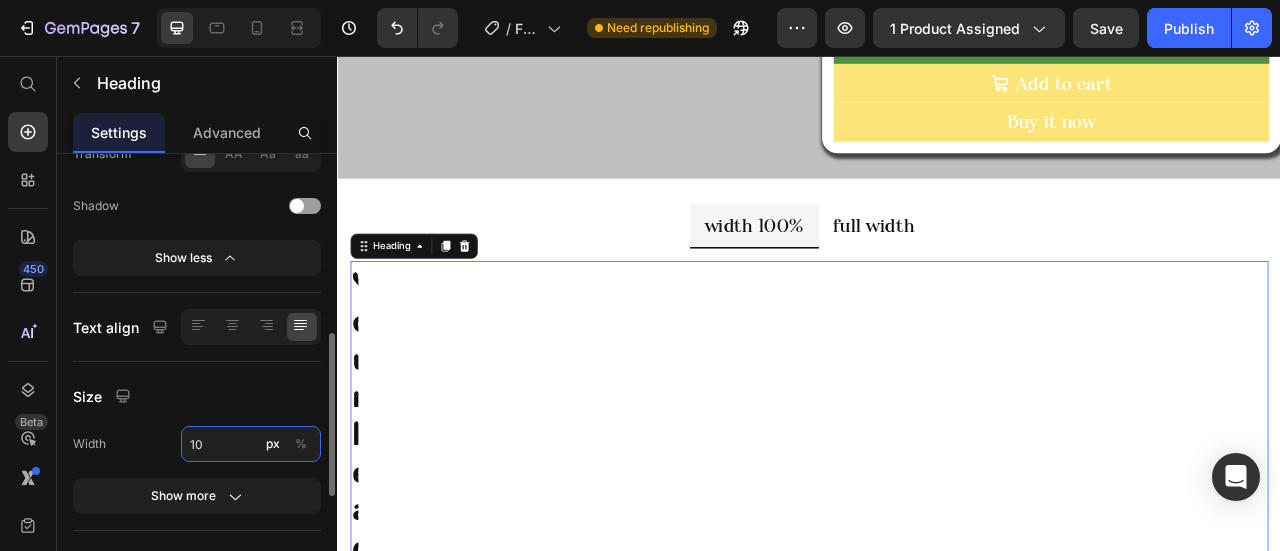 type on "1" 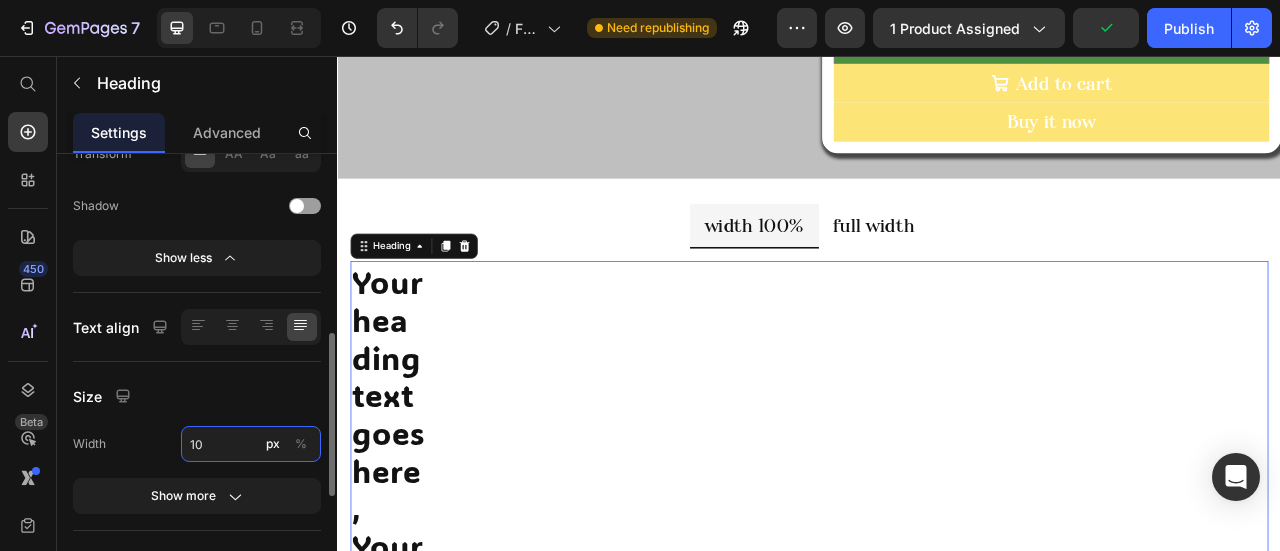 type on "1" 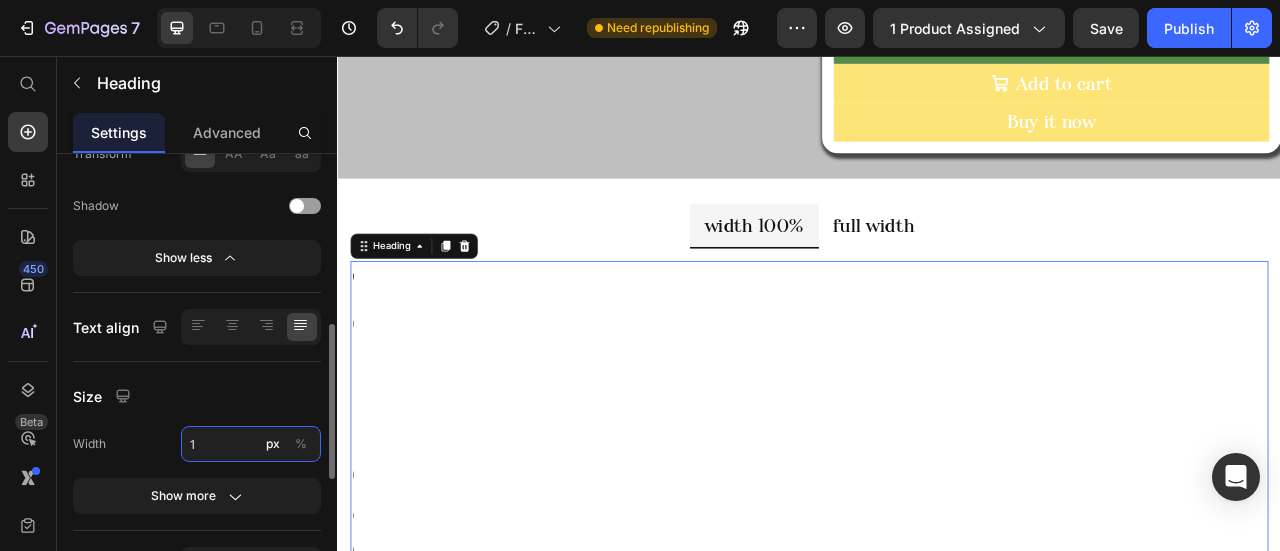 type on "1" 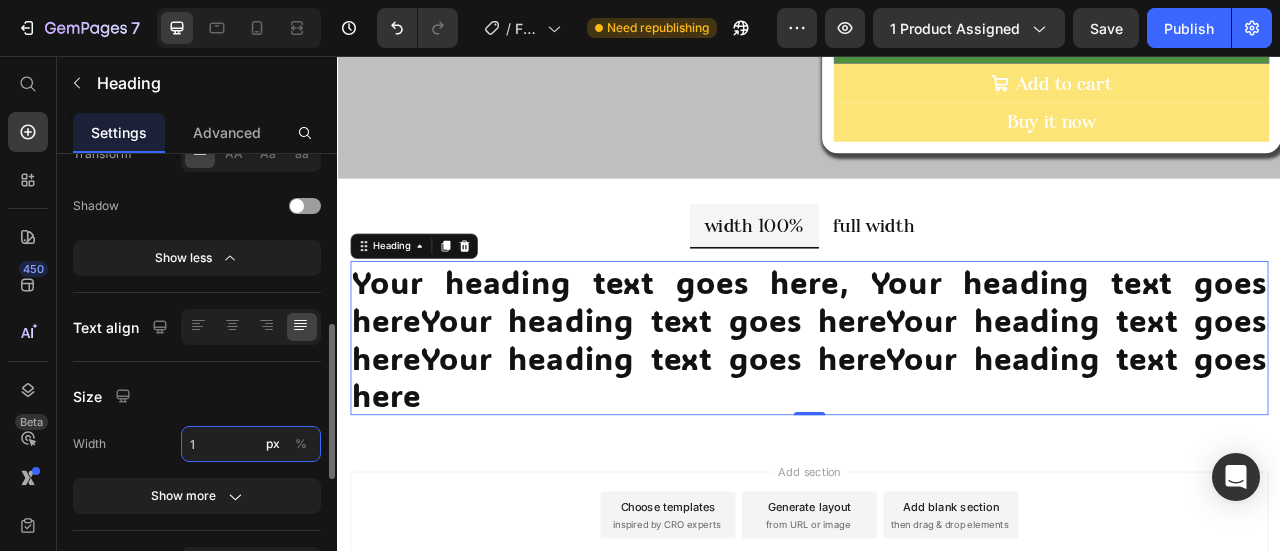 type on "1" 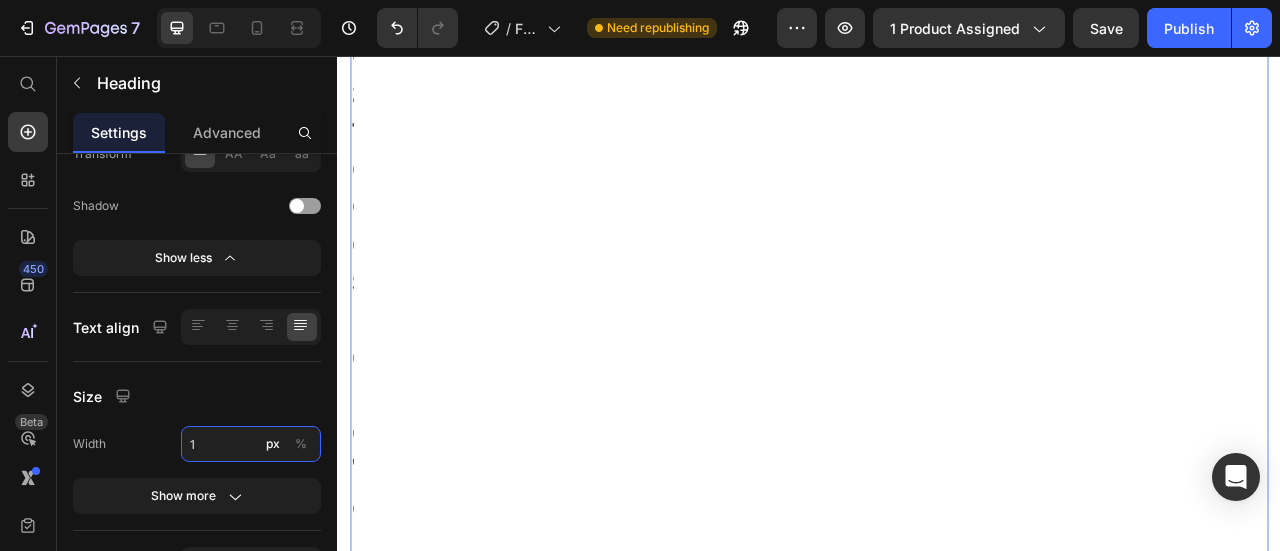 scroll, scrollTop: 3018, scrollLeft: 0, axis: vertical 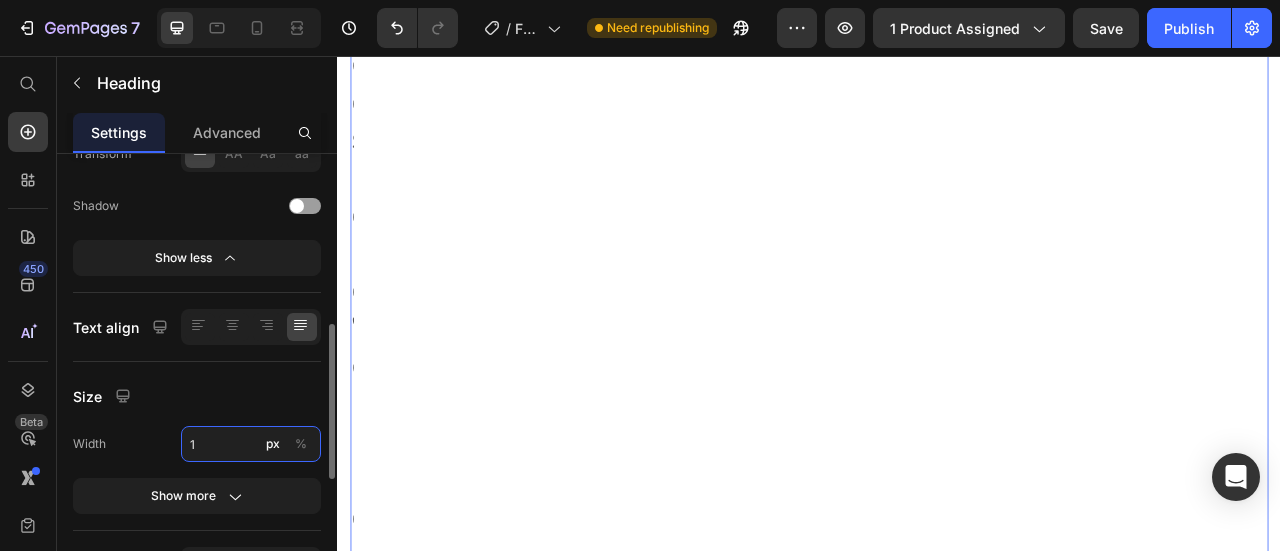 click on "1" at bounding box center (251, 444) 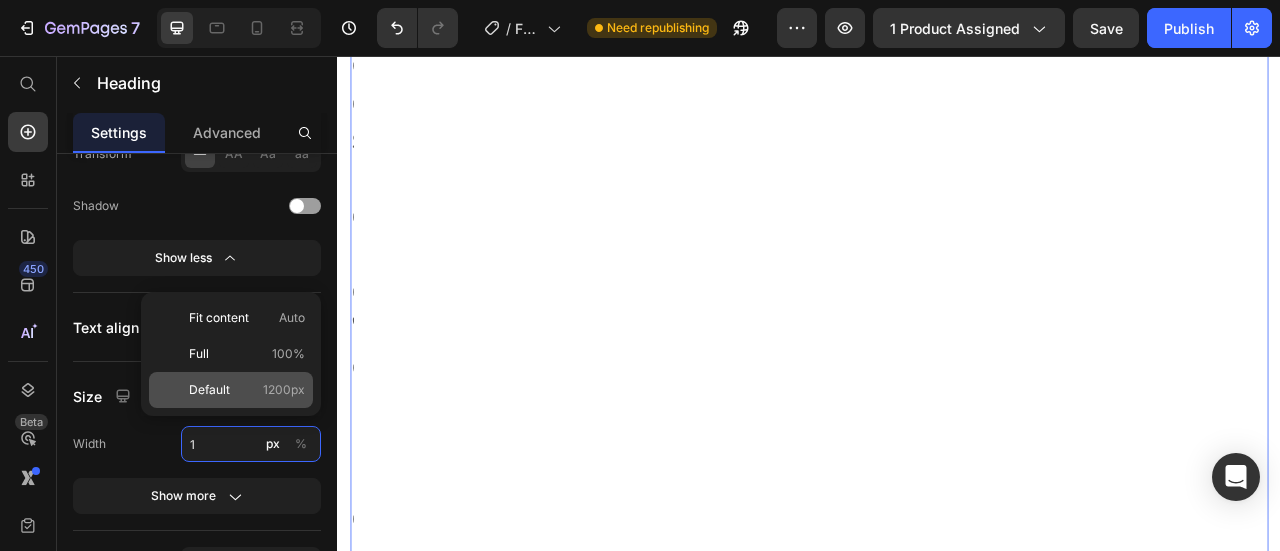 type 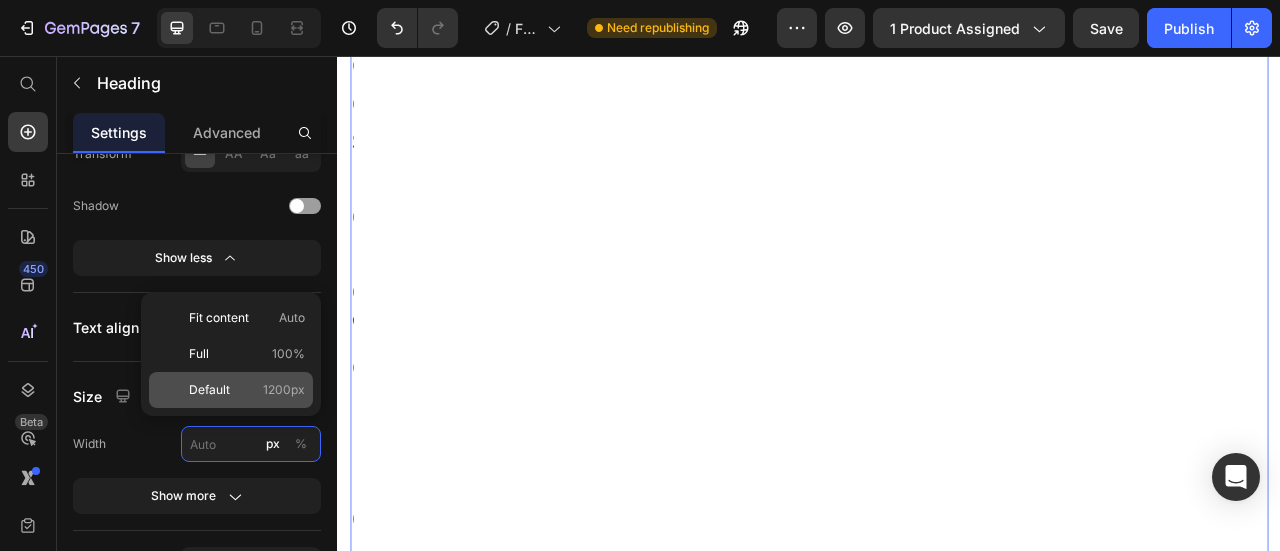 select on "uk-6" 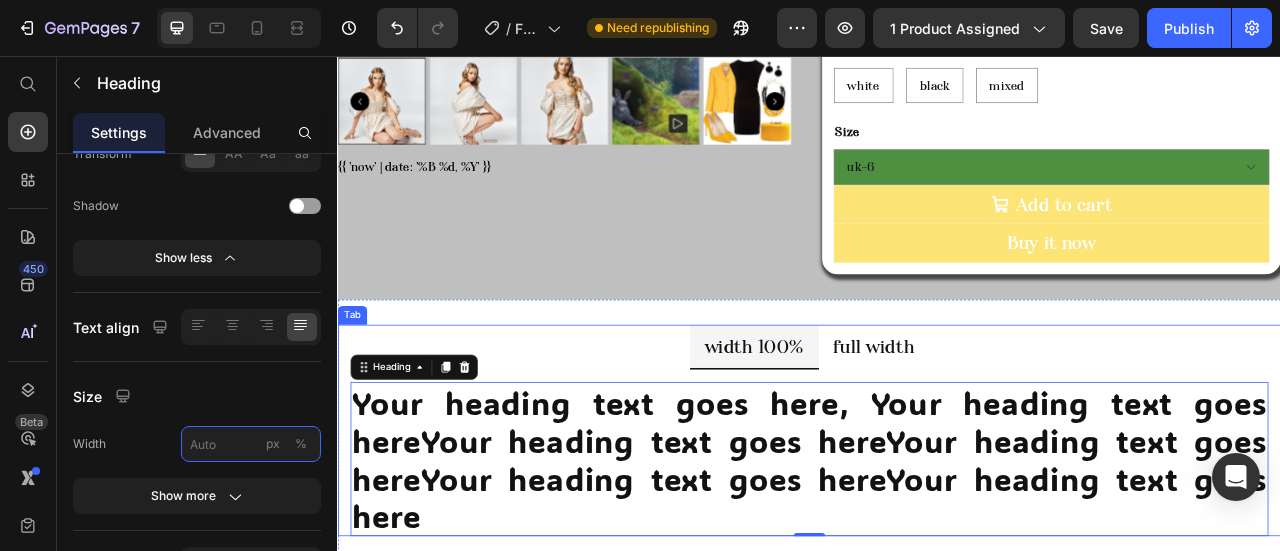 scroll, scrollTop: 662, scrollLeft: 0, axis: vertical 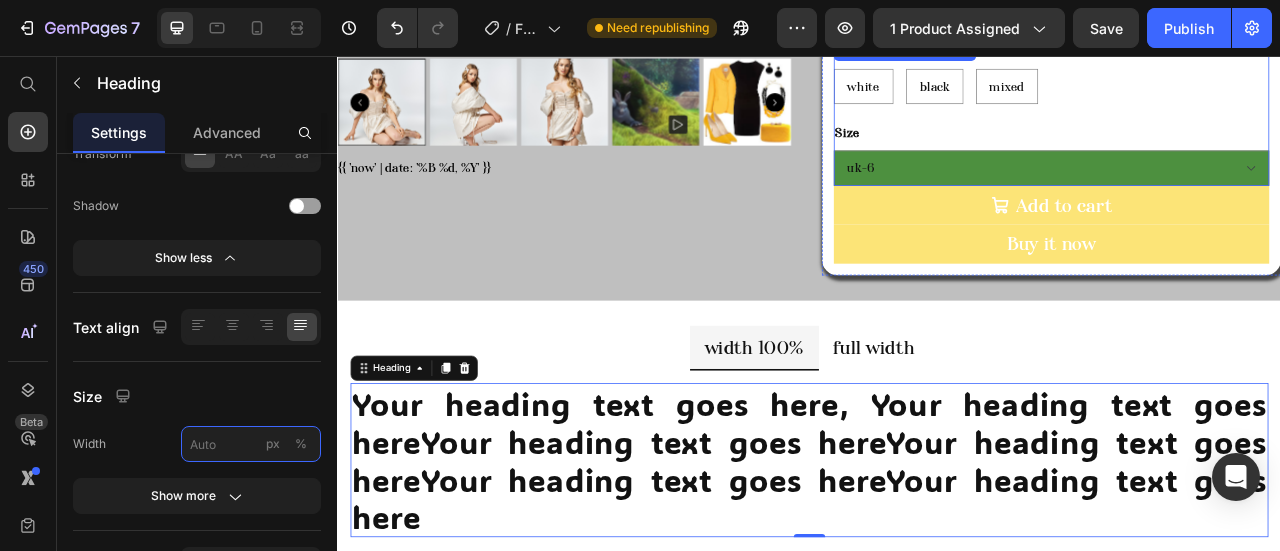 type 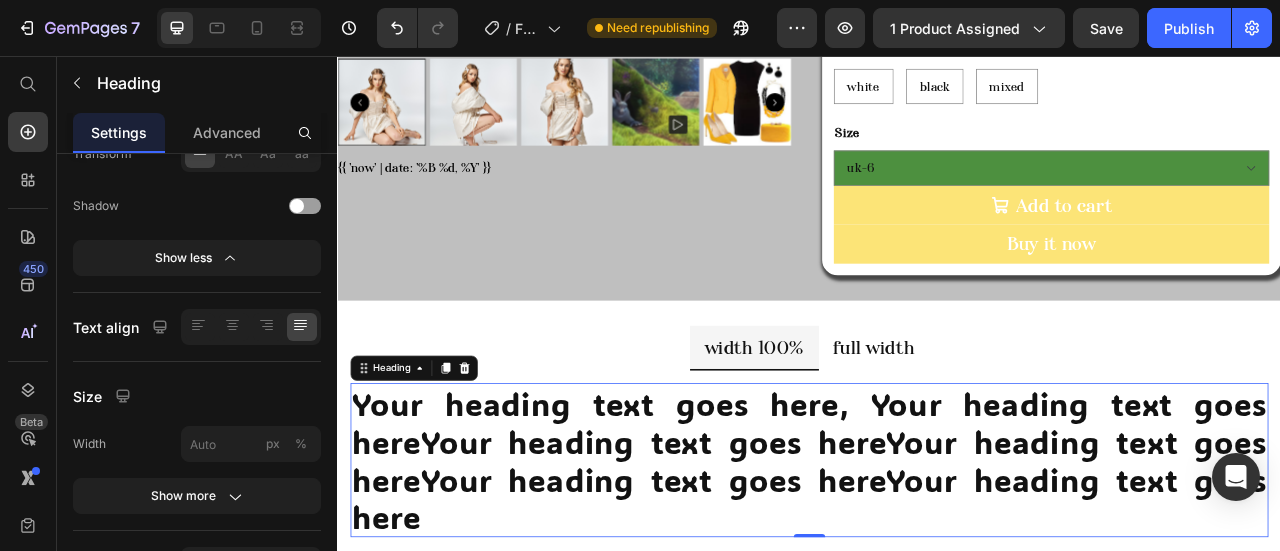 click on "7  Version history  /  Floral product Need republishing Preview 1 product assigned  Save   Publish" 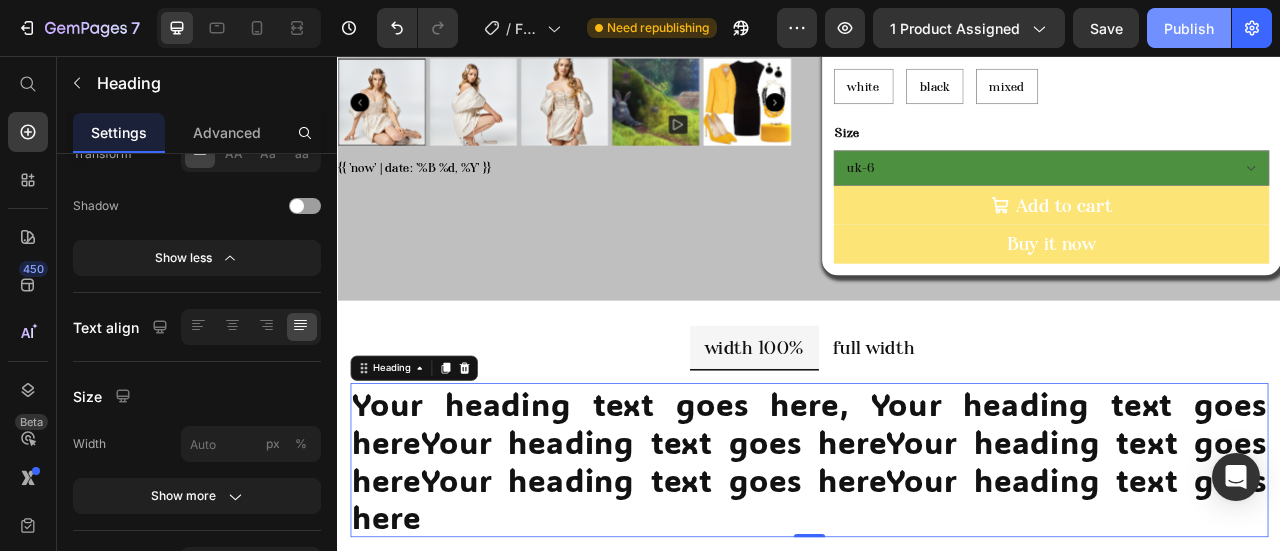 click on "Publish" 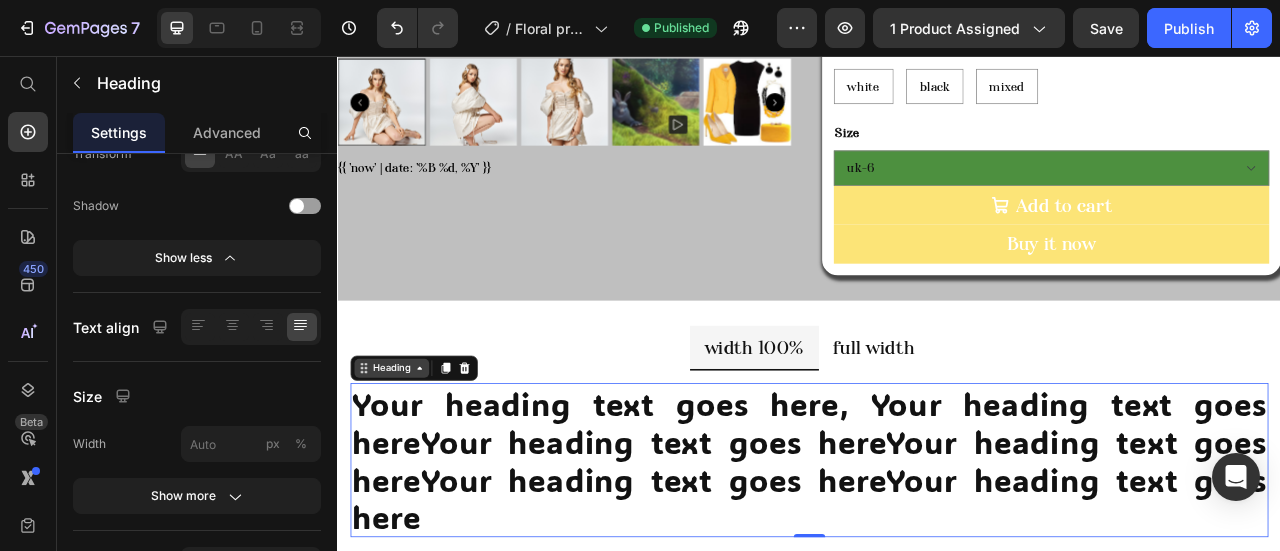 click on "Heading" at bounding box center [405, 453] 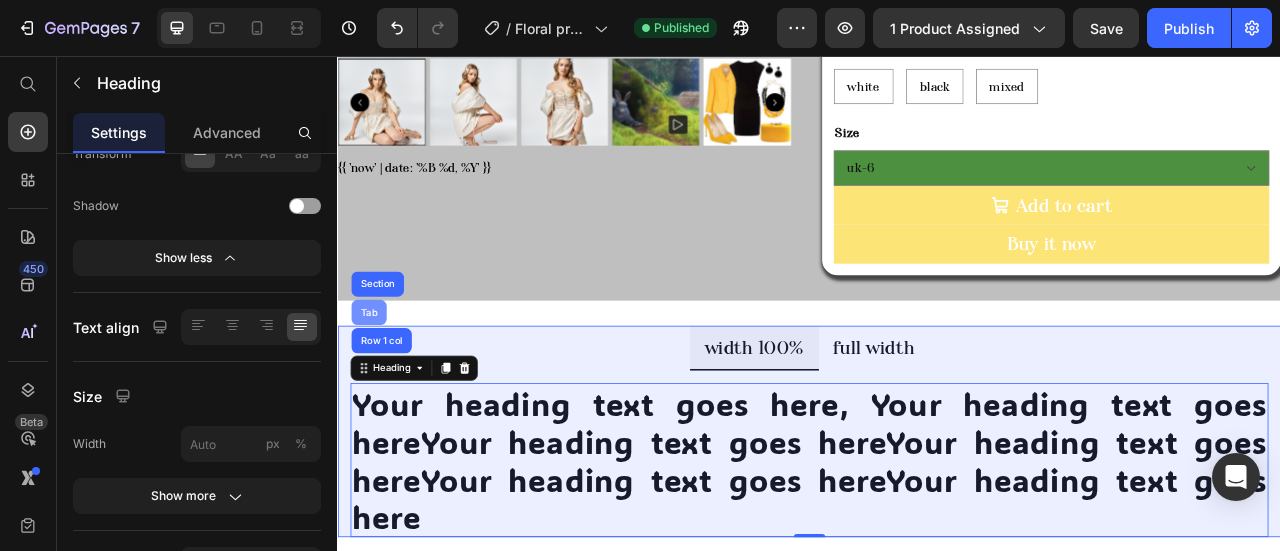 click on "Tab" at bounding box center (376, 382) 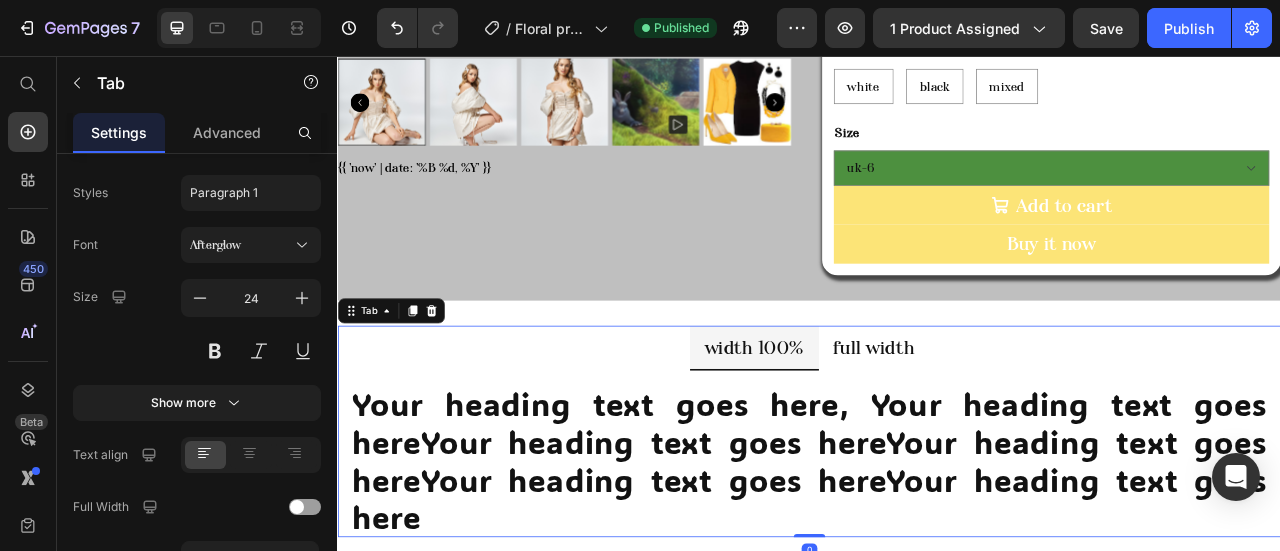 scroll, scrollTop: 0, scrollLeft: 0, axis: both 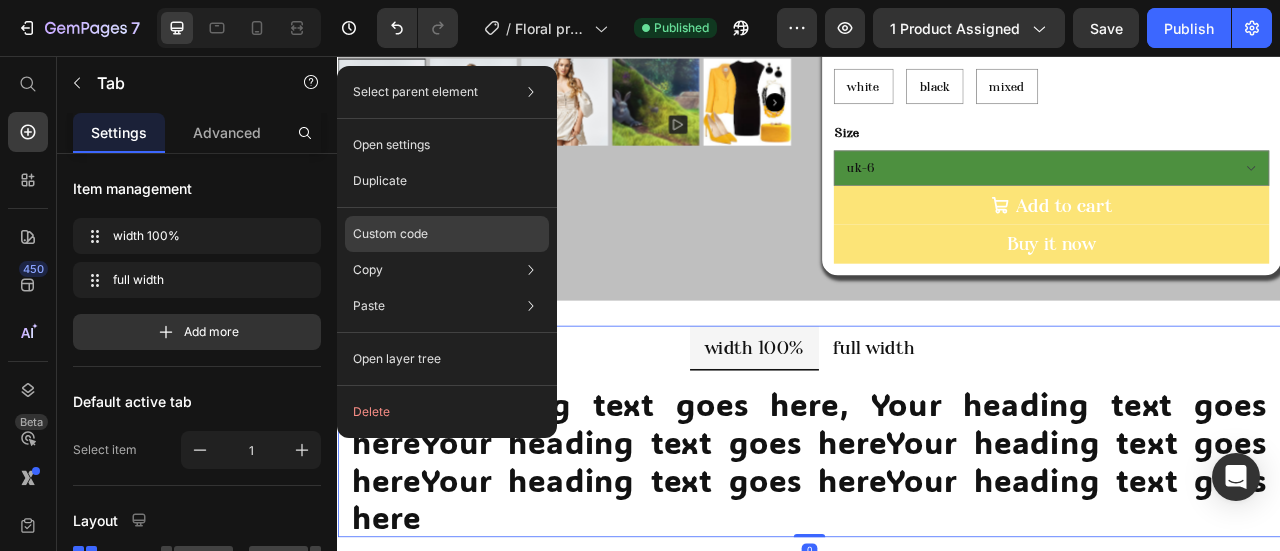 click on "Custom code" at bounding box center [390, 234] 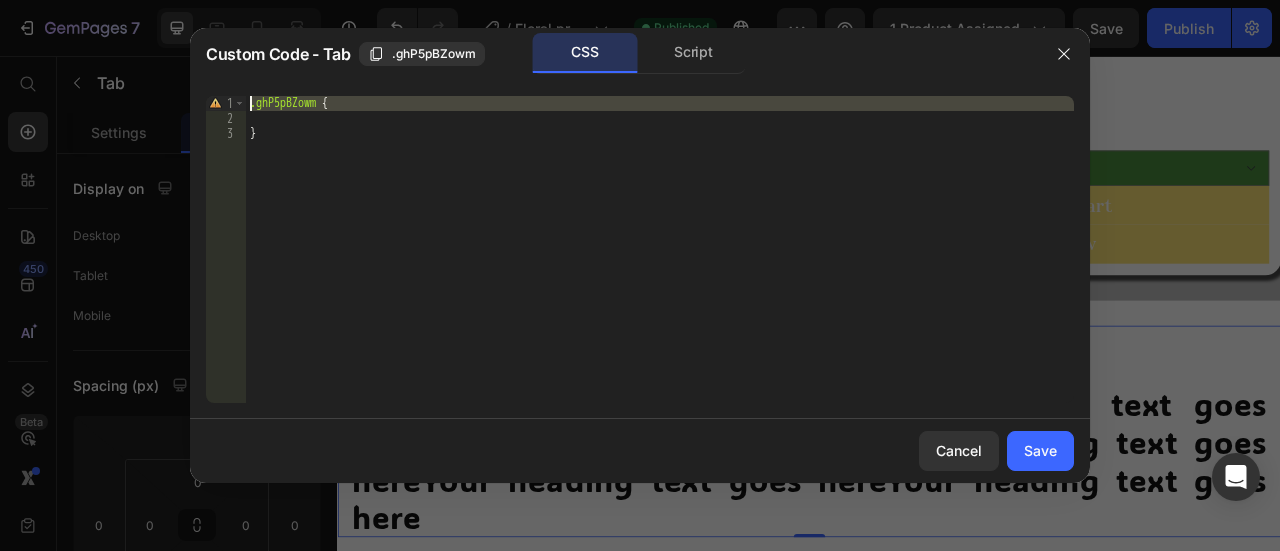 drag, startPoint x: 279, startPoint y: 125, endPoint x: 252, endPoint y: 94, distance: 41.109608 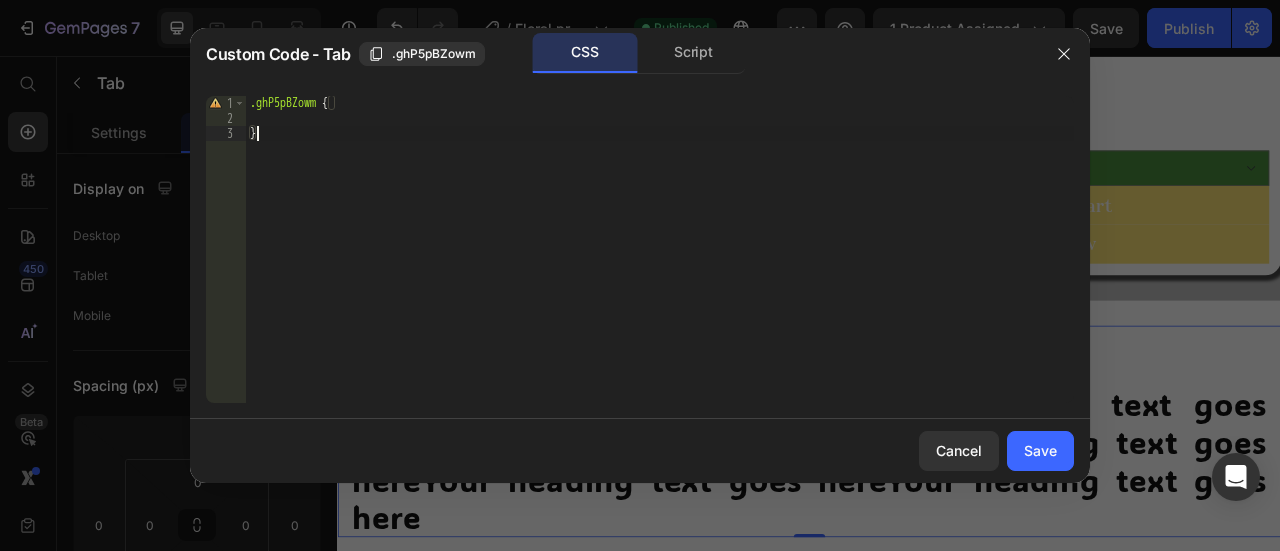 drag, startPoint x: 267, startPoint y: 139, endPoint x: 259, endPoint y: 79, distance: 60.530983 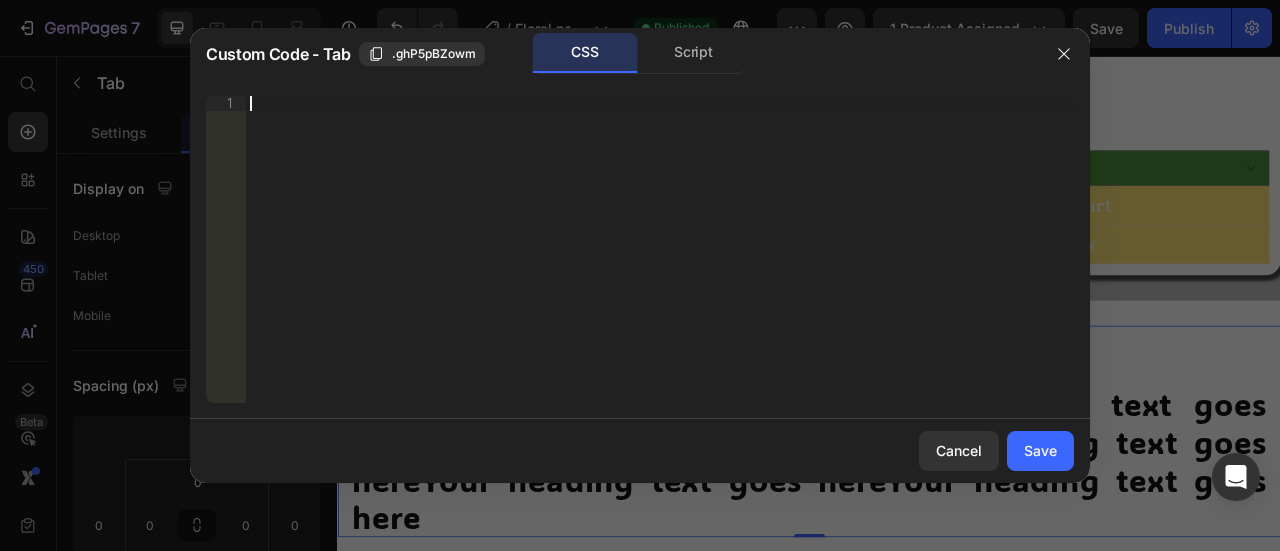 paste on "}" 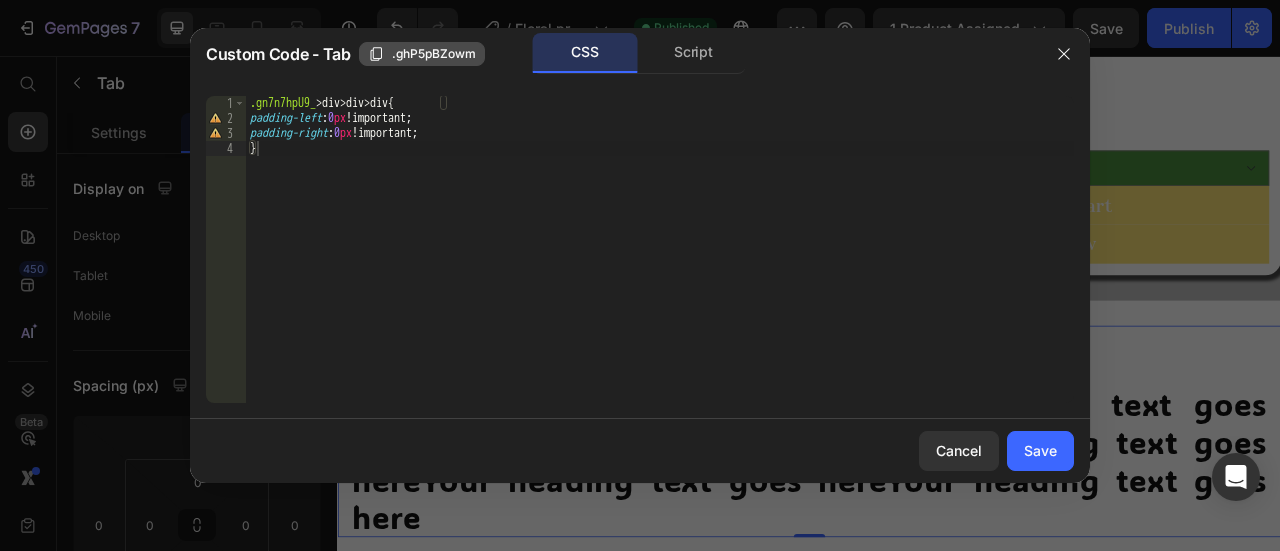 click 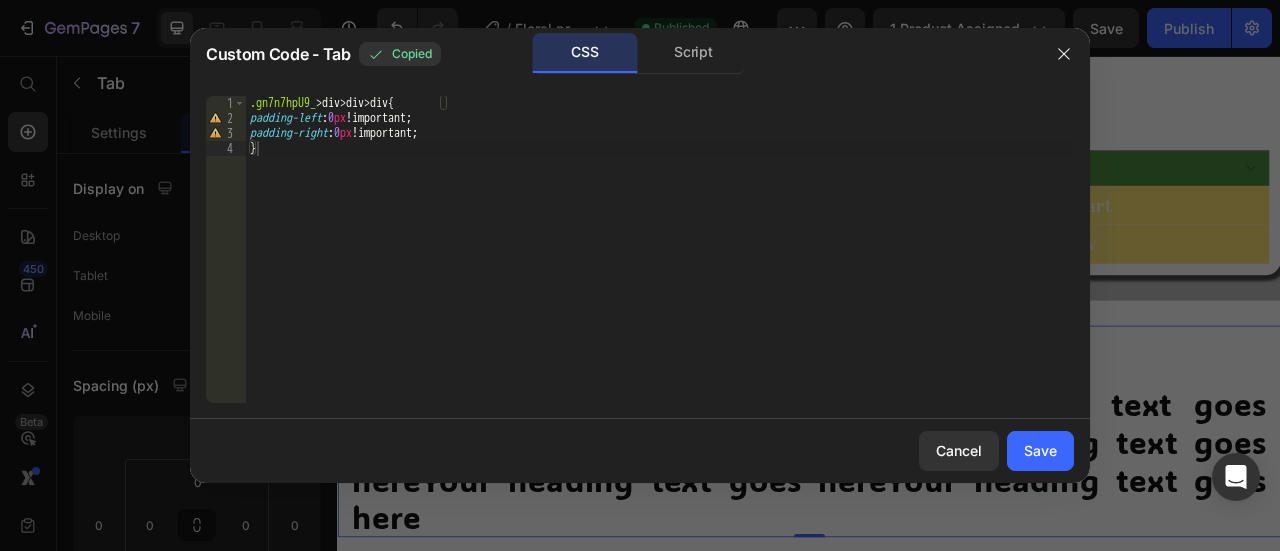click on ".gn7n7hpU9_  >  div  >  div  >  div { padding-left : 0 px  !important ; padding-right : 0 px  !important ; }" at bounding box center [660, 264] 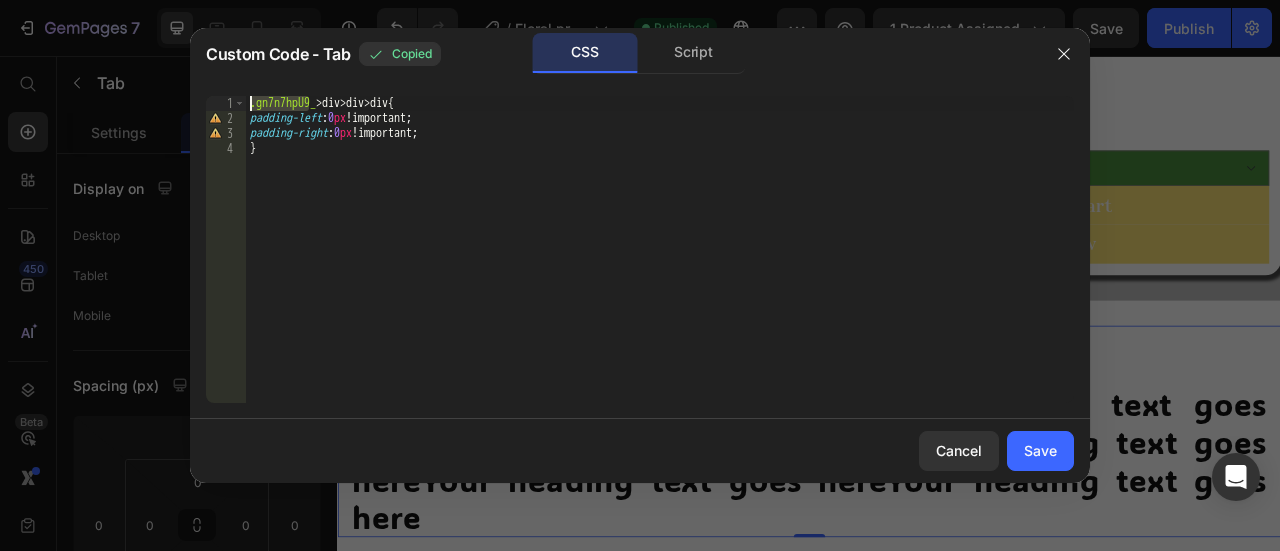 click on ".gn7n7hpU9_ > div > div > div{ 1 2 3 4 .gn7n7hpU9_  >  div  >  div  >  div { padding-left : 0 px  !important ; padding-right : 0 px  !important ; }     הההההההההההההההההההההההההההההההההההההההההההההההההההההההההההההההההההההההההההההההההההההההההההההההההההההההההההההההההההההההההההההההההההההההההההההההההההההההההההההההההההההההההההההההההההההההההההההההההההההההההההההההההההההההההההההההההההההההההההההההההההההההההההההההה XXXXXXXXXXXXXXXXXXXXXXXXXXXXXXXXXXXXXXXXXXXXXXXXXXXXXXXXXXXXXXXXXXXXXXXXXXXXXXXXXXXXXXXXXXXXXXXXXXXXXXXXXXXXXXXXXXXXXXXXXXXXXXXXXXXXXXXXXXXXXXXXXXXXXXXXXXXXXXXXXXXXXXXXXXXXXXXXXXXXXXXXXXXXXXXXXXXXXXXXXXXXXXXXXXXXXXXXXXXXXXXXXXXXXXXXXXXXXXXXXXXXXXXXXXXXXXXX" at bounding box center [640, 249] 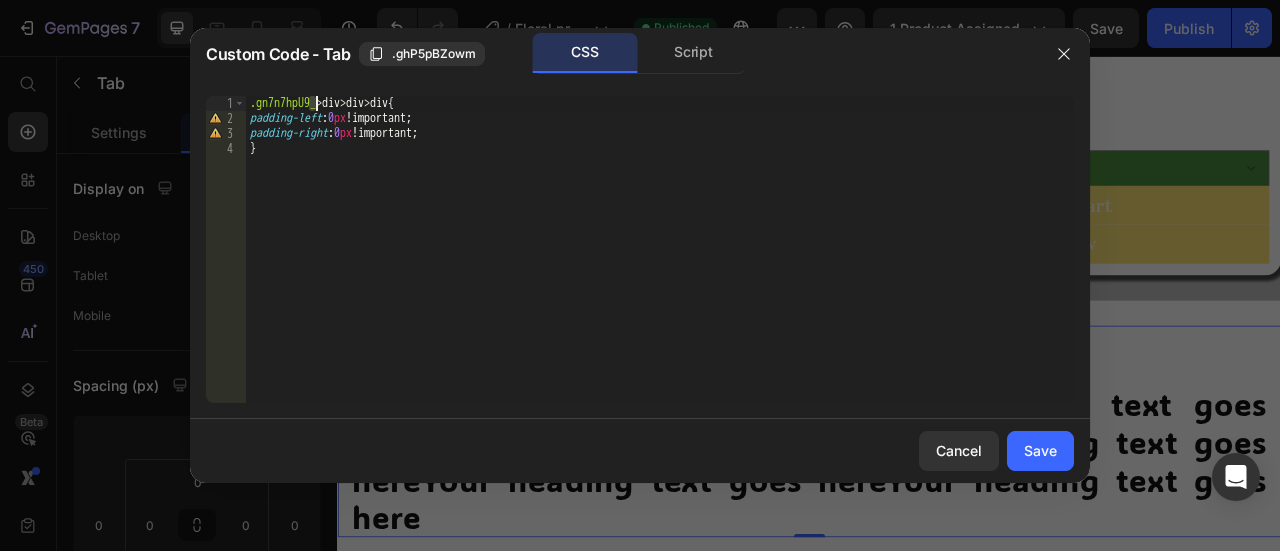 click on ".gn7n7hpU9_  >  div  >  div  >  div { padding-left : 0 px  !important ; padding-right : 0 px  !important ; }" at bounding box center (660, 249) 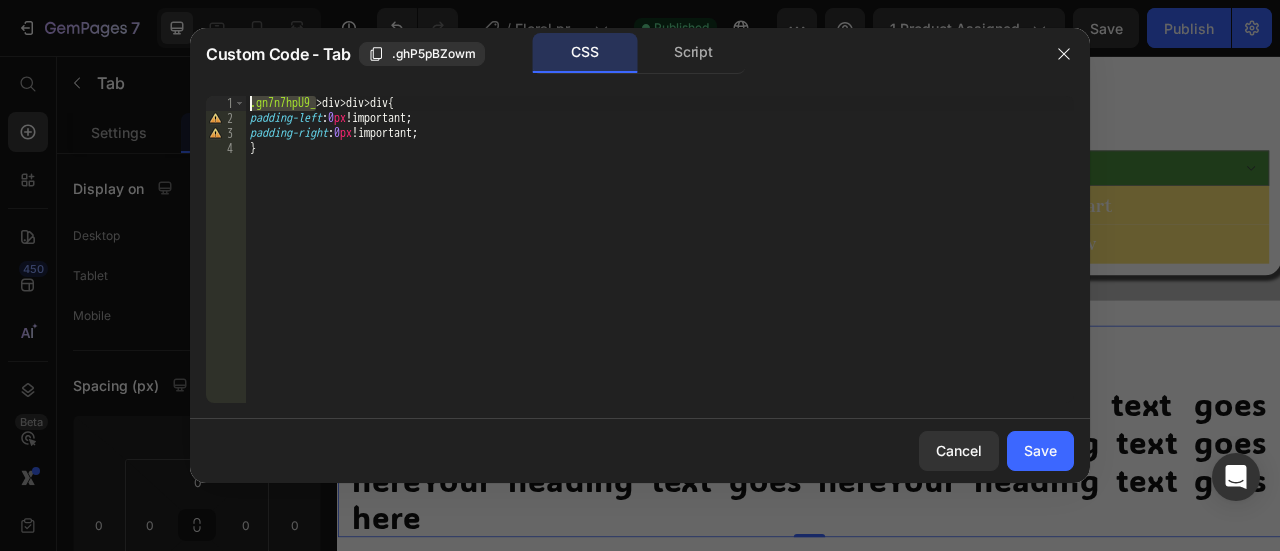 drag, startPoint x: 316, startPoint y: 103, endPoint x: 150, endPoint y: 103, distance: 166 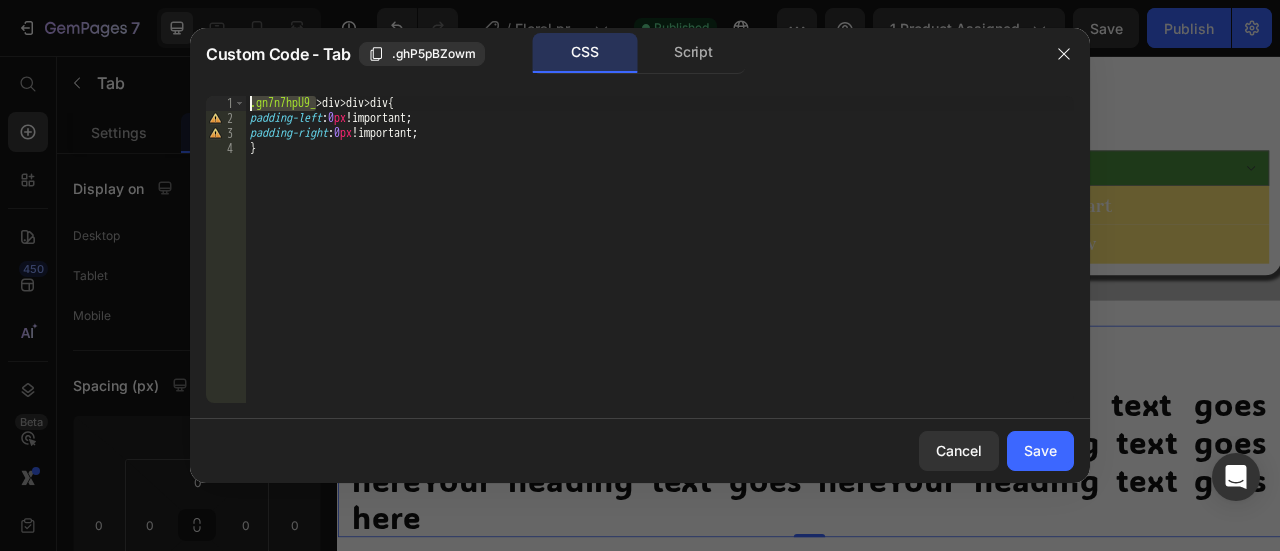 click on "Custom Code - Tab .ghP5pBZowm CSS Script .gn7n7hpU9_ > div > div > div{ 1 2 3 4 .gn7n7hpU9_  >  div  >  div  >  div { padding-left : 0 px  !important ; padding-right : 0 px  !important ; }     הההההההההההההההההההההההההההההההההההההההההההההההההההההההההההההההההההההההההההההההההההההההההההההההההההההההההההההההההההההההההההההההההההההההההההההההההההההההההההההההההההההההההההההההההההההההההההההההההההההההההההההההההההההההההההההההההההההההההההההההההההההההההההההההה XXXXXXXXXXXXXXXXXXXXXXXXXXXXXXXXXXXXXXXXXXXXXXXXXXXXXXXXXXXXXXXXXXXXXXXXXXXXXXXXXXXXXXXXXXXXXXXXXXXXXXXXXXXXXXXXXXXXXXXXXXXXXXXXXXXXXXXXXXXXXXXXXXXXXXXXXXXXXXXXXXXXXXXXXXXXXXXXXXXXXXXXXXXXXXXXXXXXXXXXXXXXXXXXXXXXXXXXXXXXXXXXXXXXXXXXXXXXXXXXXXXXXXXXXXXXXXXX Cancel Save" 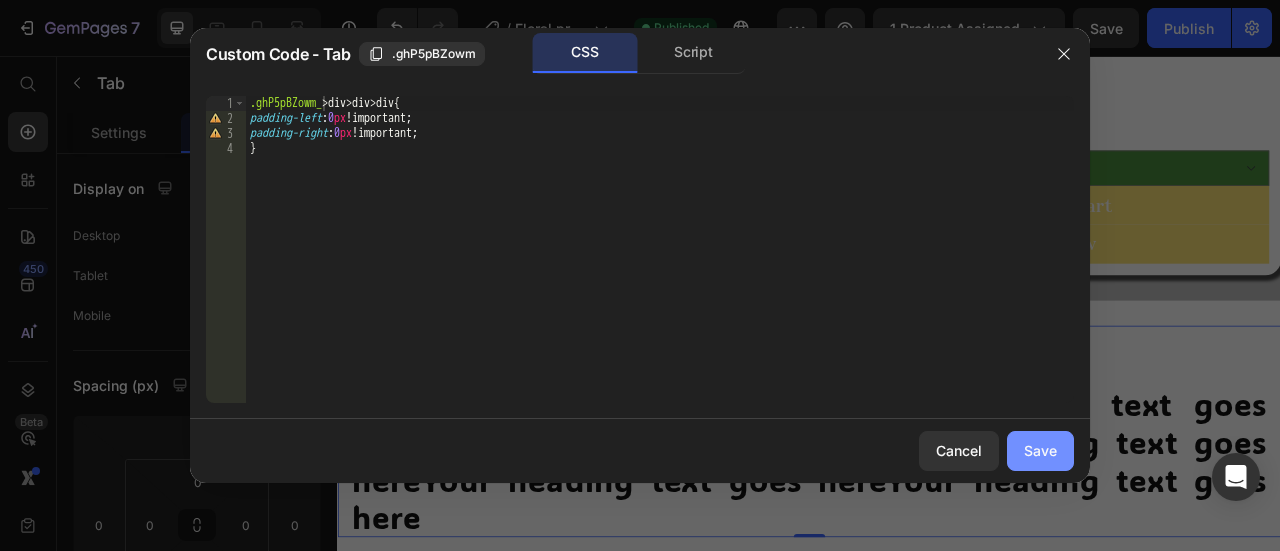 drag, startPoint x: 1052, startPoint y: 447, endPoint x: 987, endPoint y: 395, distance: 83.240616 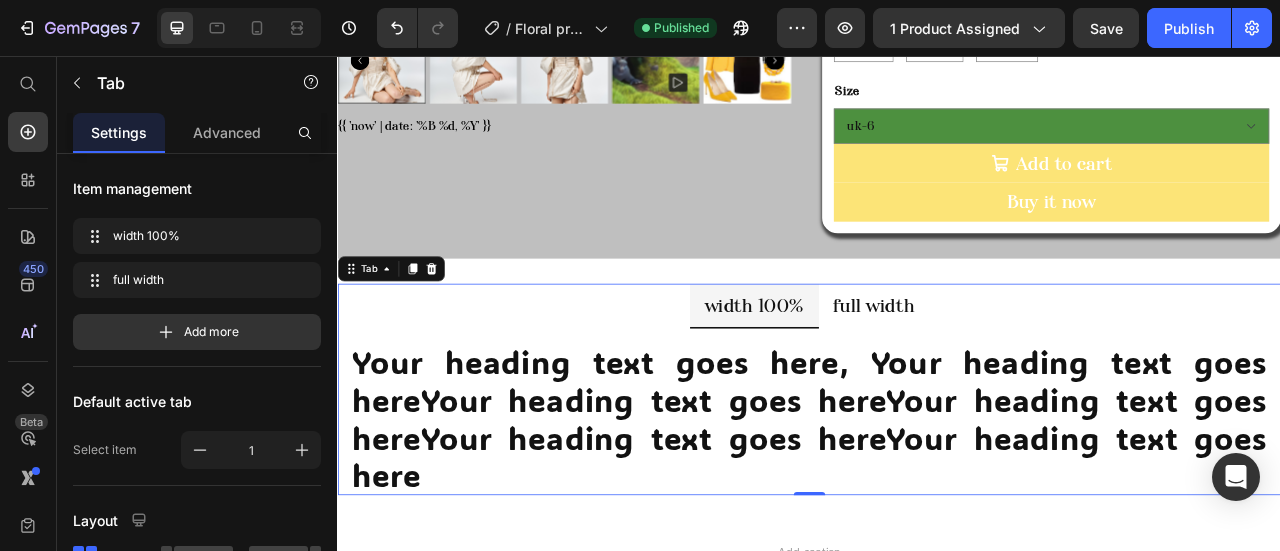 scroll, scrollTop: 762, scrollLeft: 0, axis: vertical 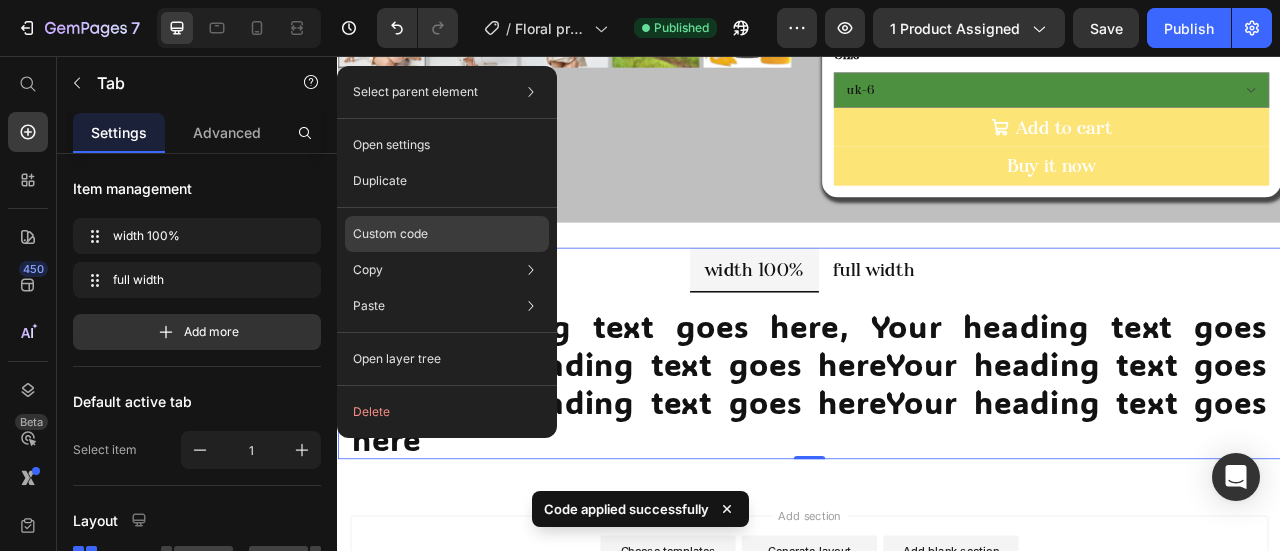 click on "Custom code" at bounding box center (390, 234) 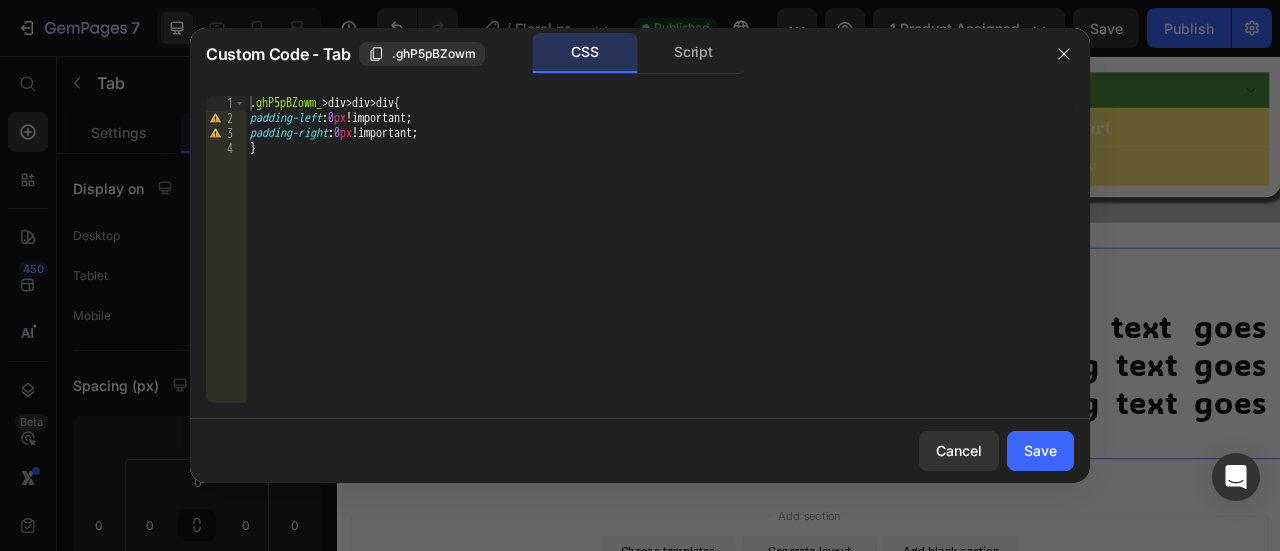 click on ".ghP5pBZowm_  >  div  >  div  >  div { padding-left : 0 px  !important ; padding-right : 0 px  !important ; }" at bounding box center (660, 264) 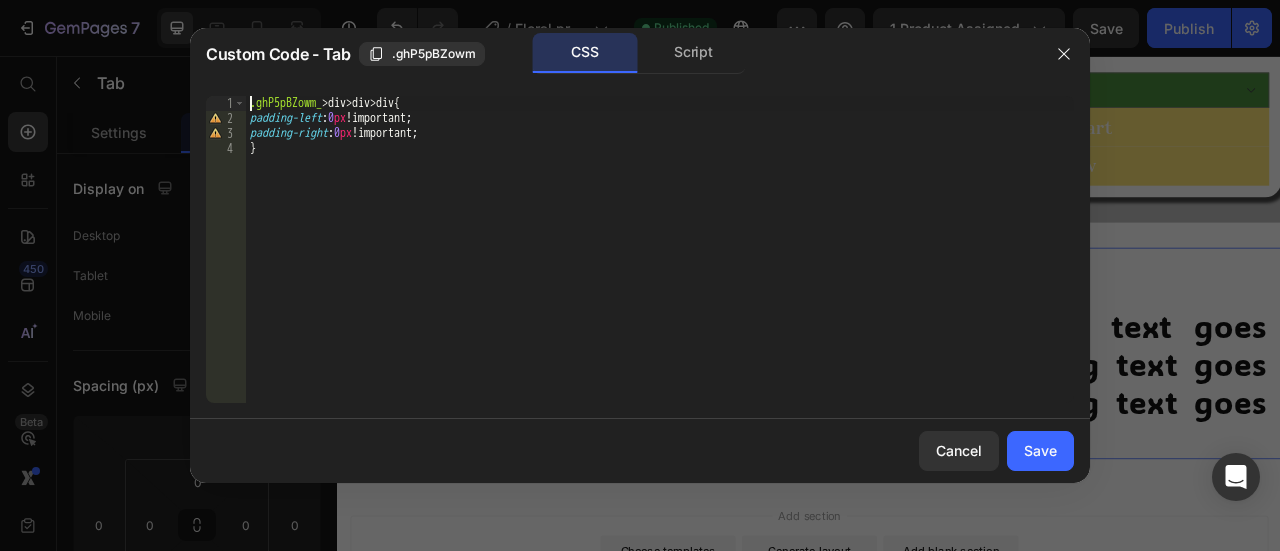 click on ".ghP5pBZowm_  >  div  >  div  >  div { padding-left : 0 px  !important ; padding-right : 0 px  !important ; }" at bounding box center (660, 264) 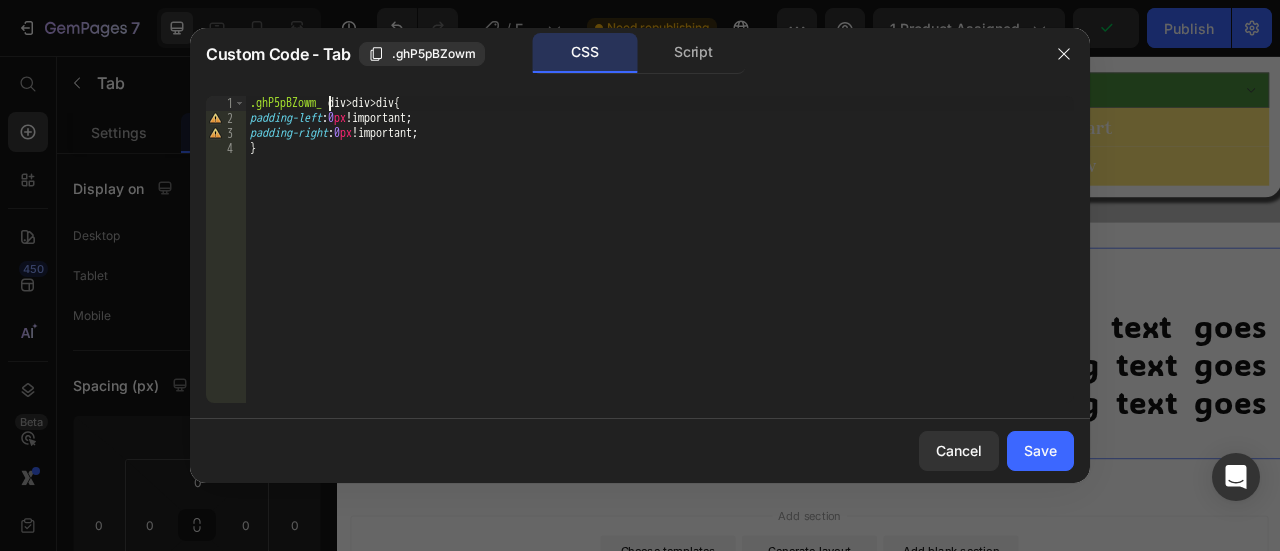 scroll, scrollTop: 0, scrollLeft: 6, axis: horizontal 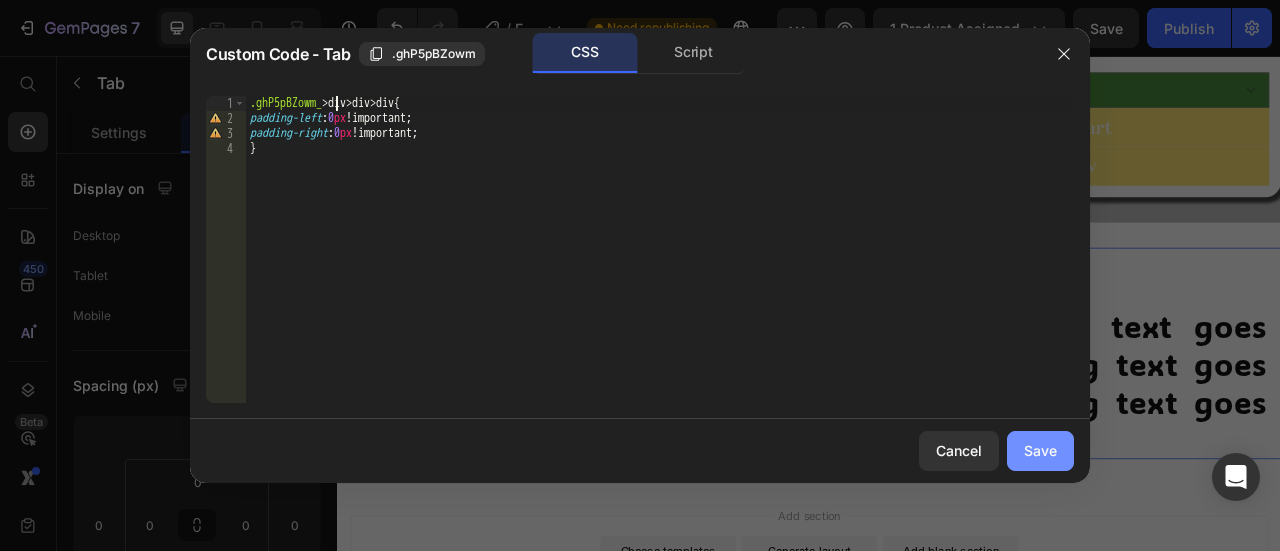 type on ".ghP5pBZowm_> div > div > div{" 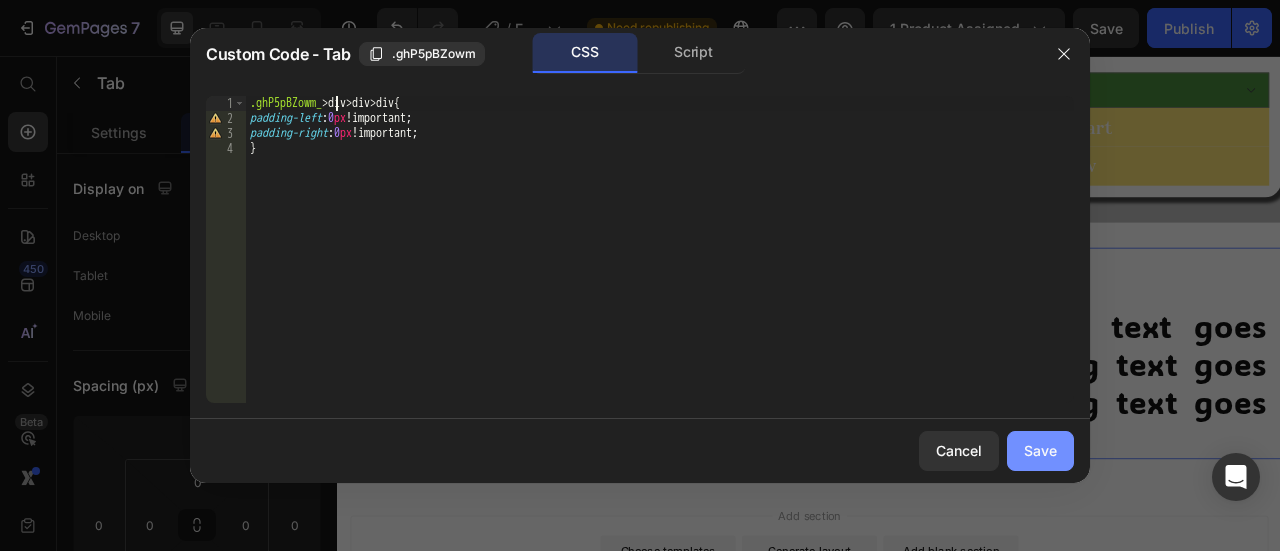 click on "Save" 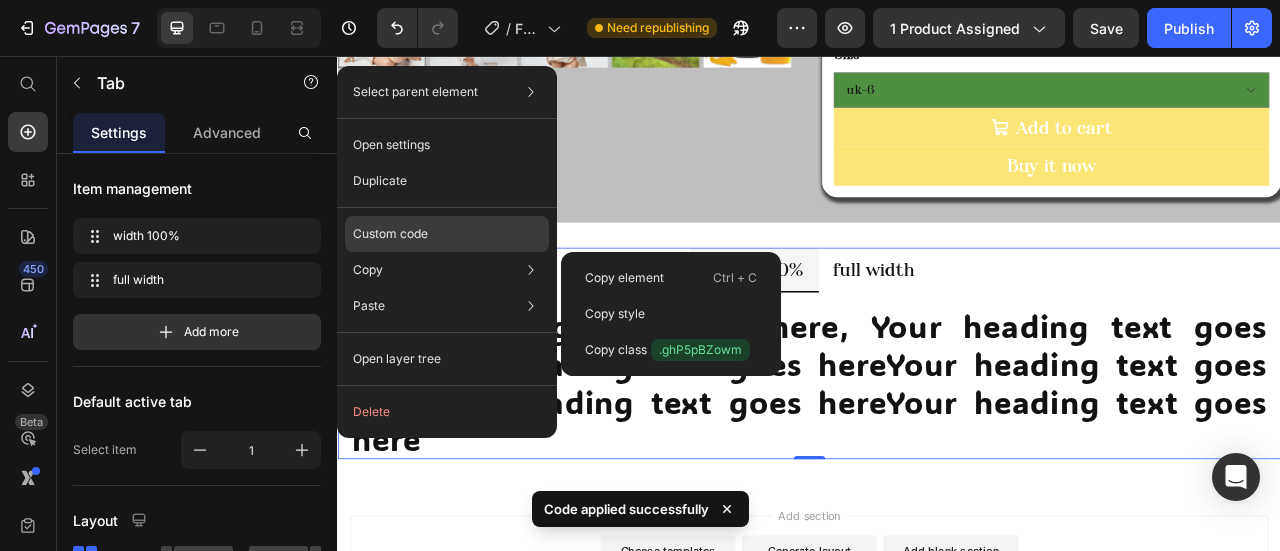 click on "Custom code" at bounding box center (390, 234) 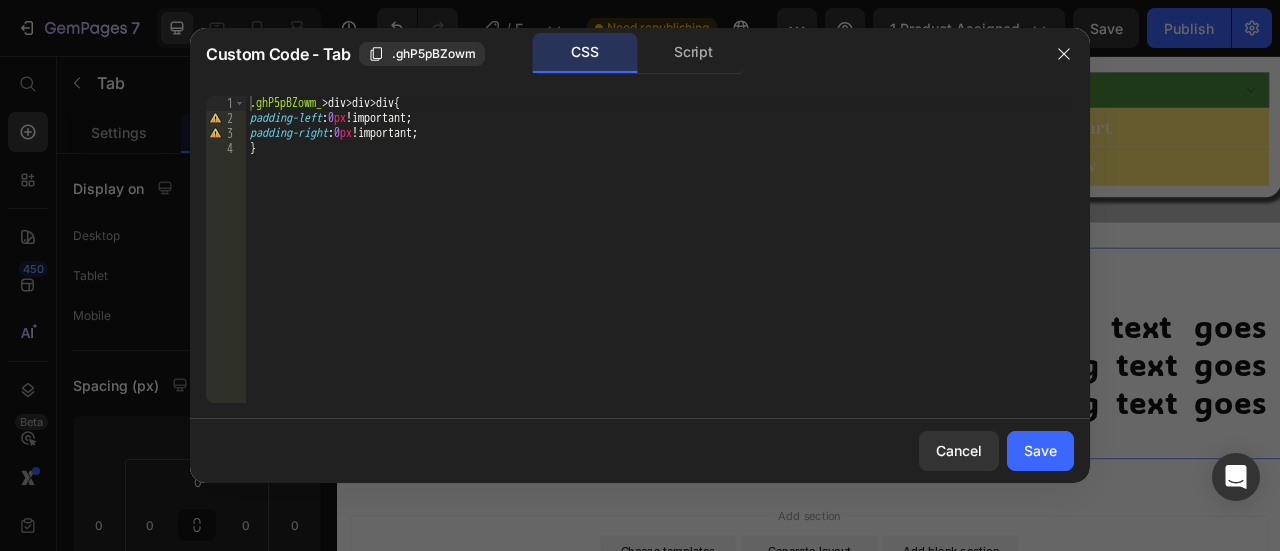 click on ".ghP5pBZowm_ >  div  >  div  >  div { padding-left : 0 px  !important ; padding-right : 0 px  !important ; }" at bounding box center [660, 264] 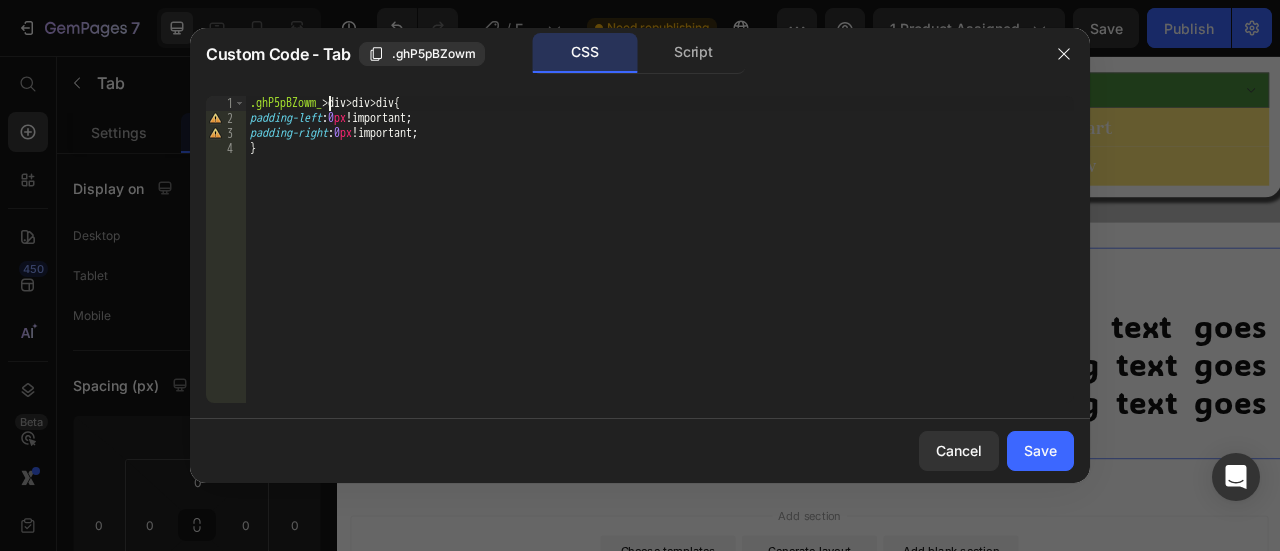 type on ".ghP5pBZowm> div > div > div{" 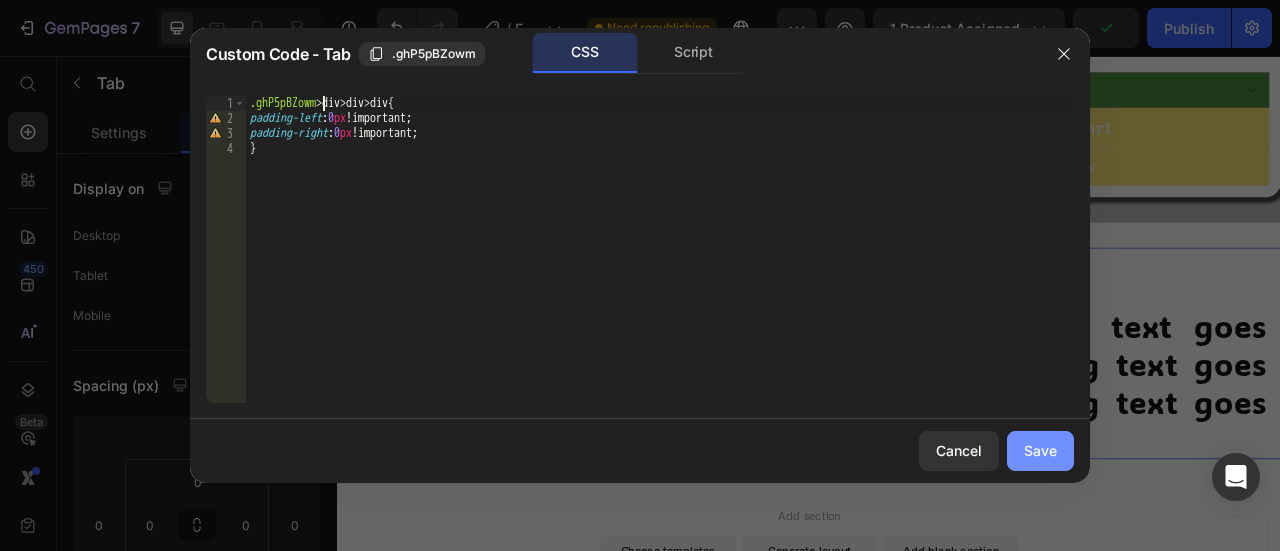 drag, startPoint x: 1038, startPoint y: 445, endPoint x: 885, endPoint y: 497, distance: 161.59517 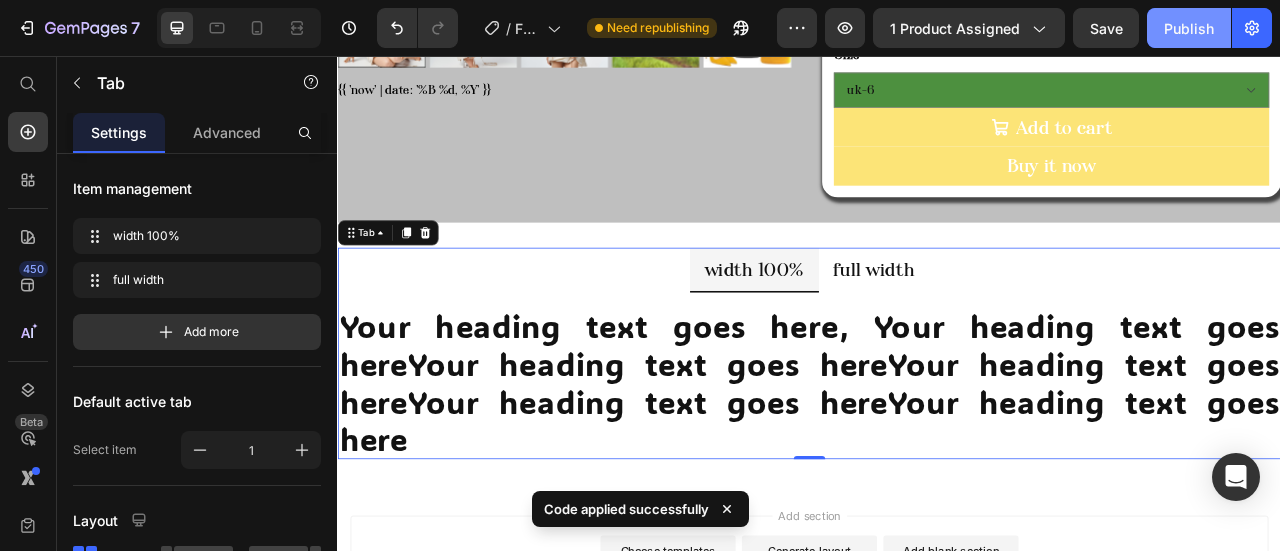 click on "Publish" at bounding box center [1189, 28] 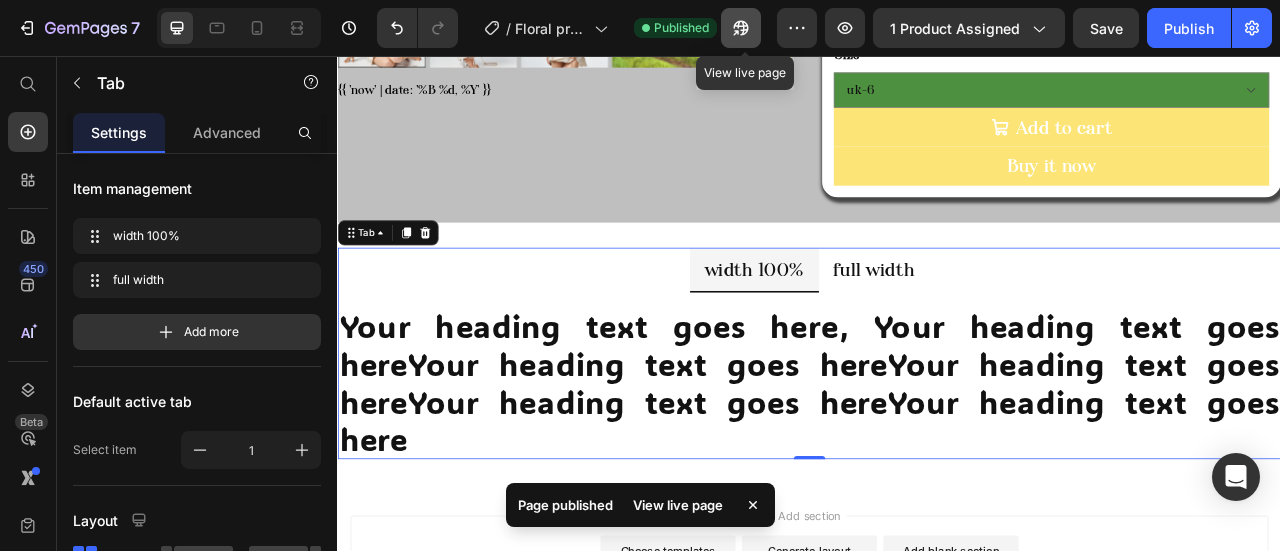 click 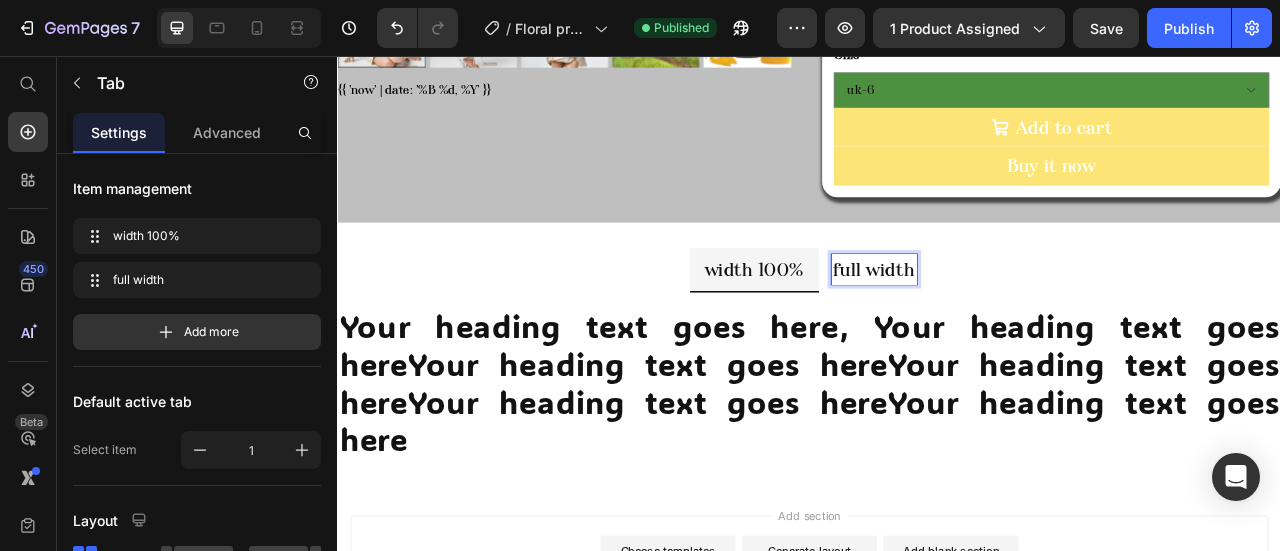 click on "width 100%" at bounding box center (867, 327) 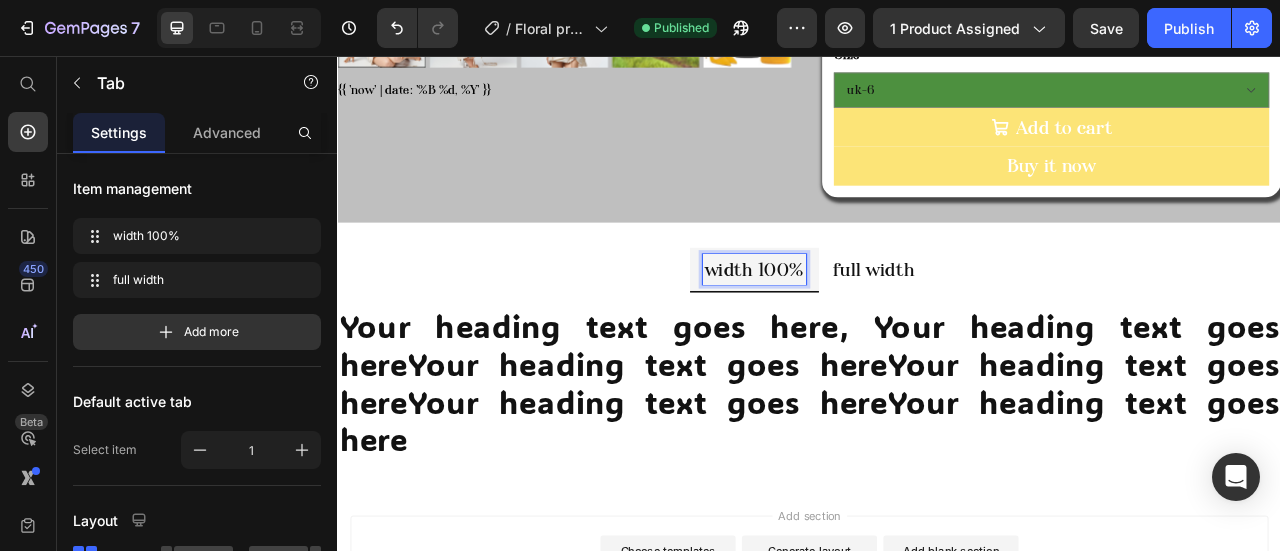 click on "full width" at bounding box center [1019, 327] 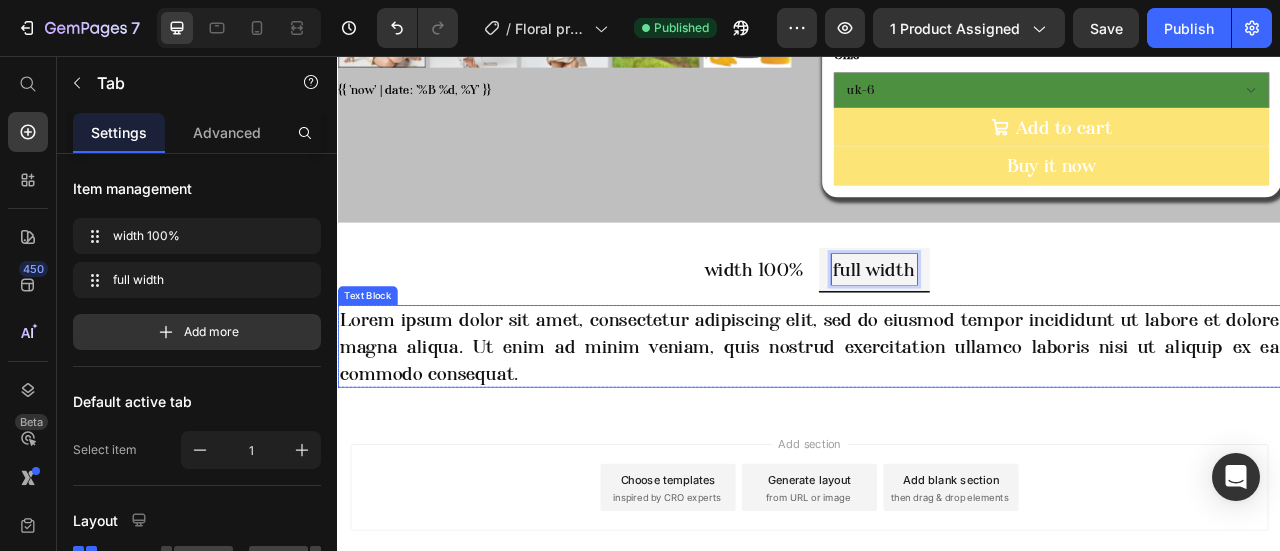 click on "Lorem ipsum dolor sit amet, consectetur adipiscing elit, sed do eiusmod tempor incididunt ut labore et dolore magna aliqua. Ut enim ad minim veniam, quis nostrud exercitation ullamco laboris nisi ut aliquip ex ea commodo consequat." at bounding box center (937, 424) 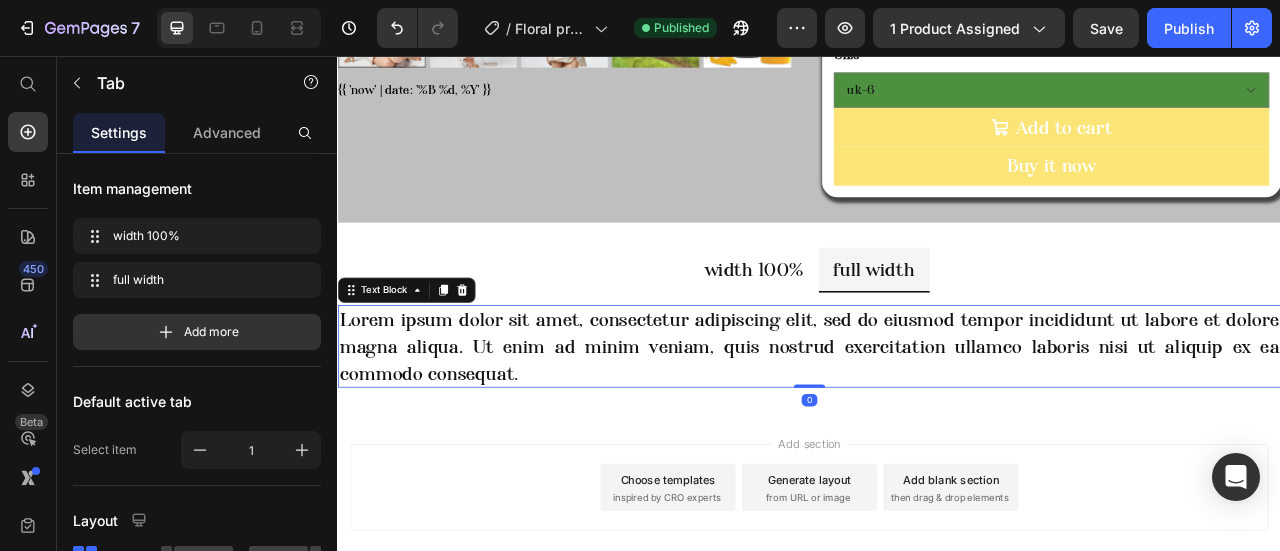 click on "Lorem ipsum dolor sit amet, consectetur adipiscing elit, sed do eiusmod tempor incididunt ut labore et dolore magna aliqua. Ut enim ad minim veniam, quis nostrud exercitation ullamco laboris nisi ut aliquip ex ea commodo consequat." at bounding box center (937, 424) 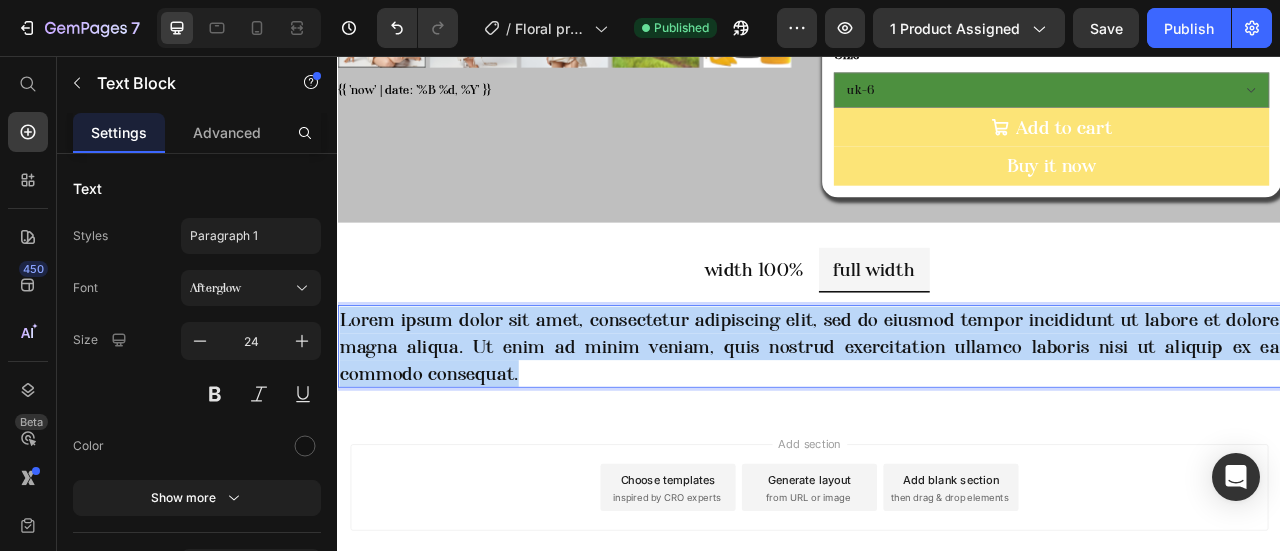 click on "Lorem ipsum dolor sit amet, consectetur adipiscing elit, sed do eiusmod tempor incididunt ut labore et dolore magna aliqua. Ut enim ad minim veniam, quis nostrud exercitation ullamco laboris nisi ut aliquip ex ea commodo consequat." at bounding box center [937, 424] 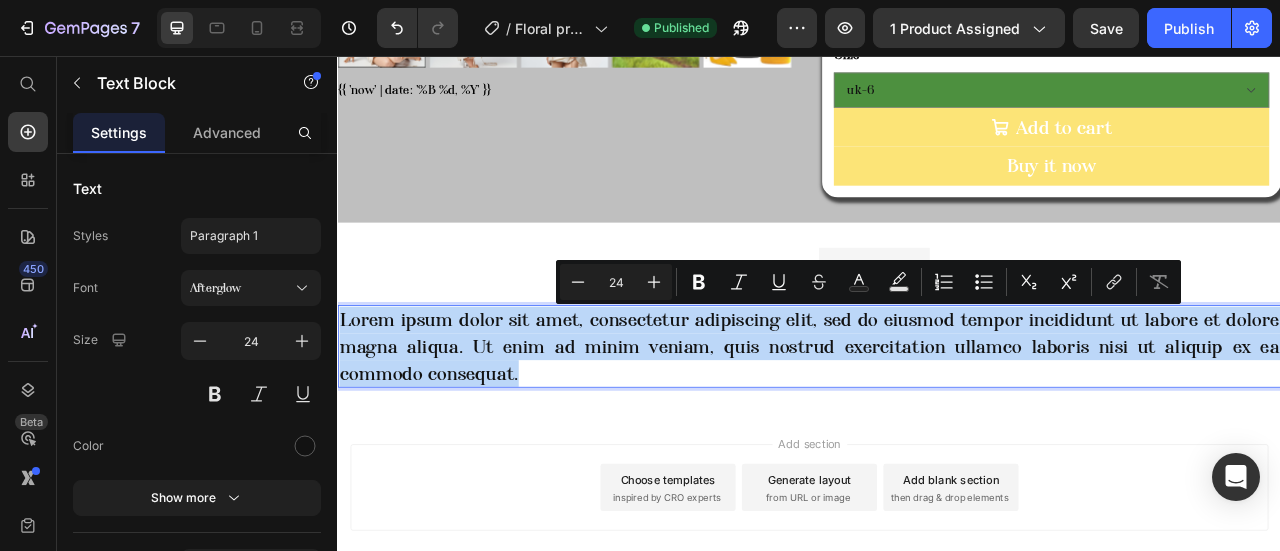 copy on "Lorem ipsum dolor sit amet, consectetur adipiscing elit, sed do eiusmod tempor incididunt ut labore et dolore magna aliqua. Ut enim ad minim veniam, quis nostrud exercitation ullamco laboris nisi ut aliquip ex ea commodo consequat." 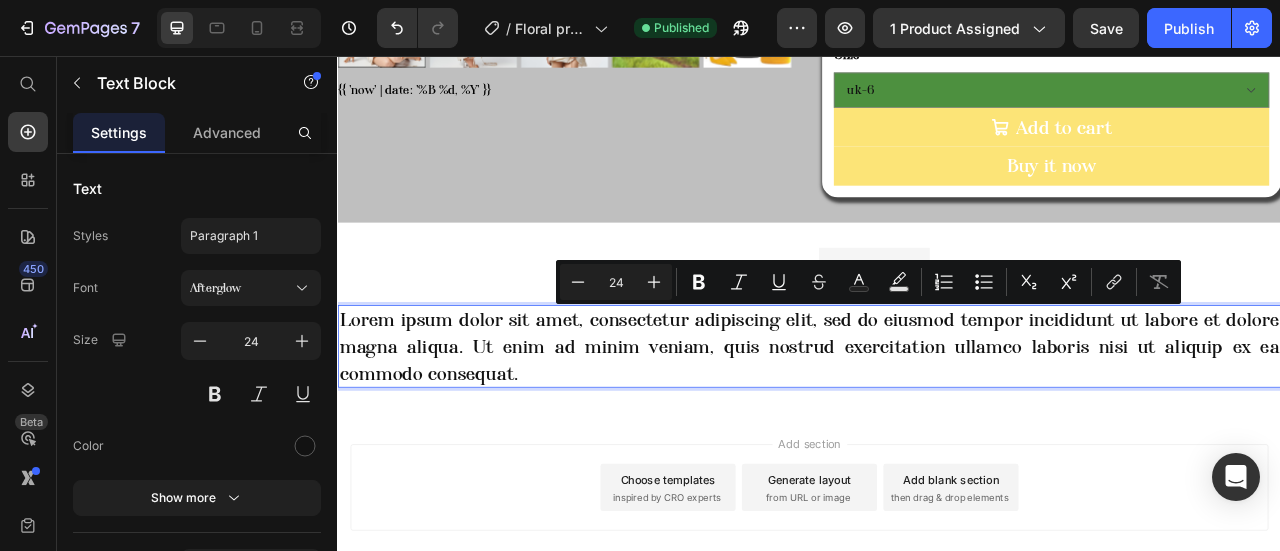click on "Lorem ipsum dolor sit amet, consectetur adipiscing elit, sed do eiusmod tempor incididunt ut labore et dolore magna aliqua. Ut enim ad minim veniam, quis nostrud exercitation ullamco laboris nisi ut aliquip ex ea commodo consequat." at bounding box center (937, 424) 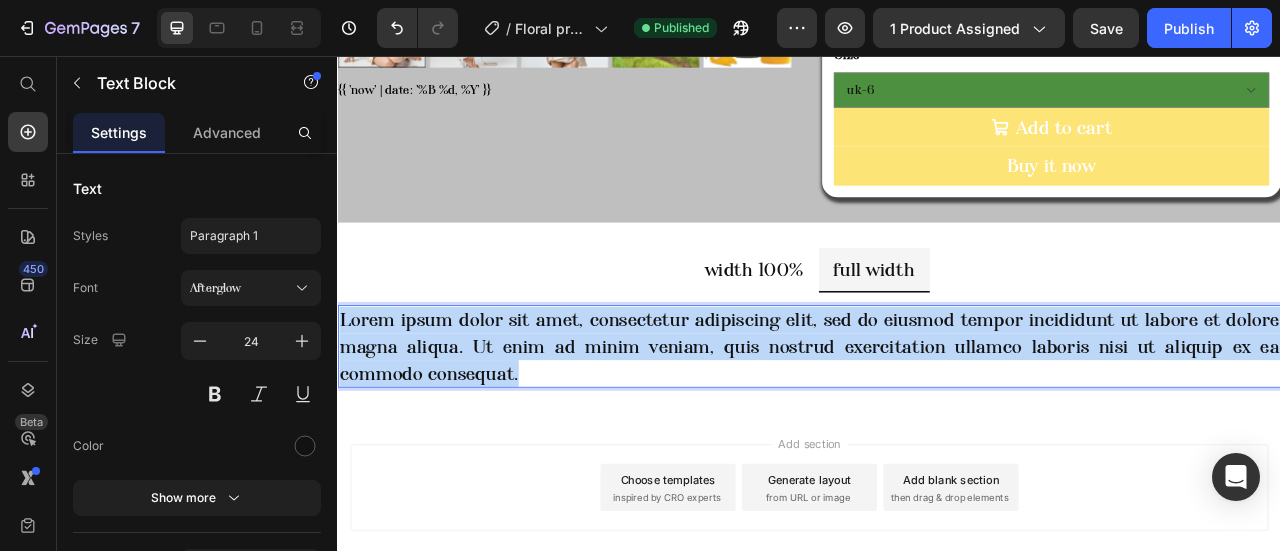 click on "Lorem ipsum dolor sit amet, consectetur adipiscing elit, sed do eiusmod tempor incididunt ut labore et dolore magna aliqua. Ut enim ad minim veniam, quis nostrud exercitation ullamco laboris nisi ut aliquip ex ea commodo consequat." at bounding box center [937, 424] 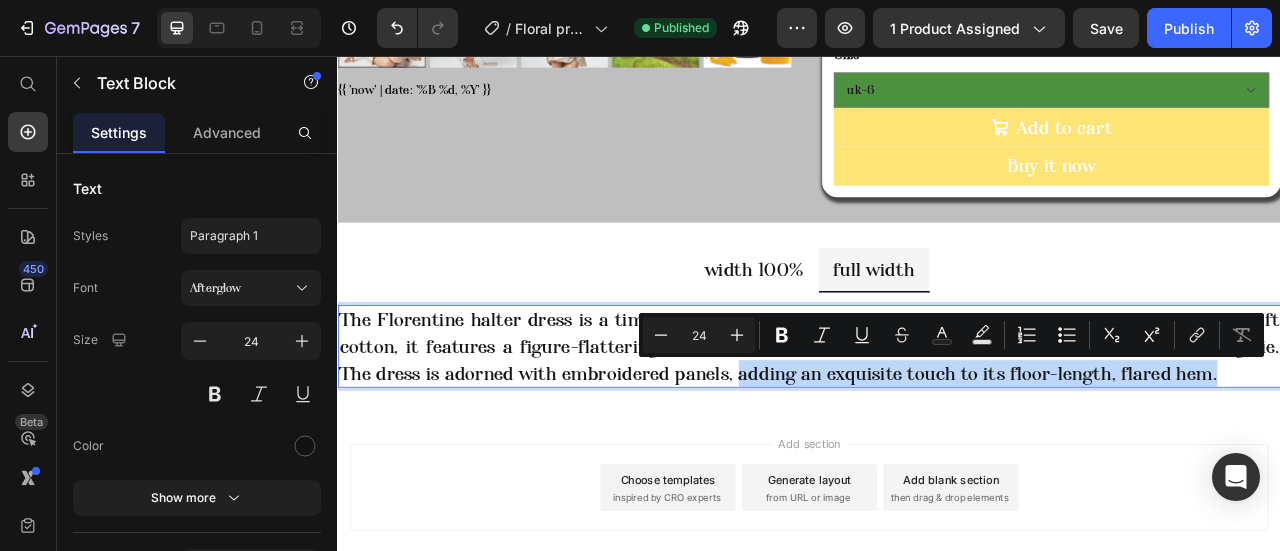 drag, startPoint x: 1432, startPoint y: 455, endPoint x: 844, endPoint y: 523, distance: 591.9189 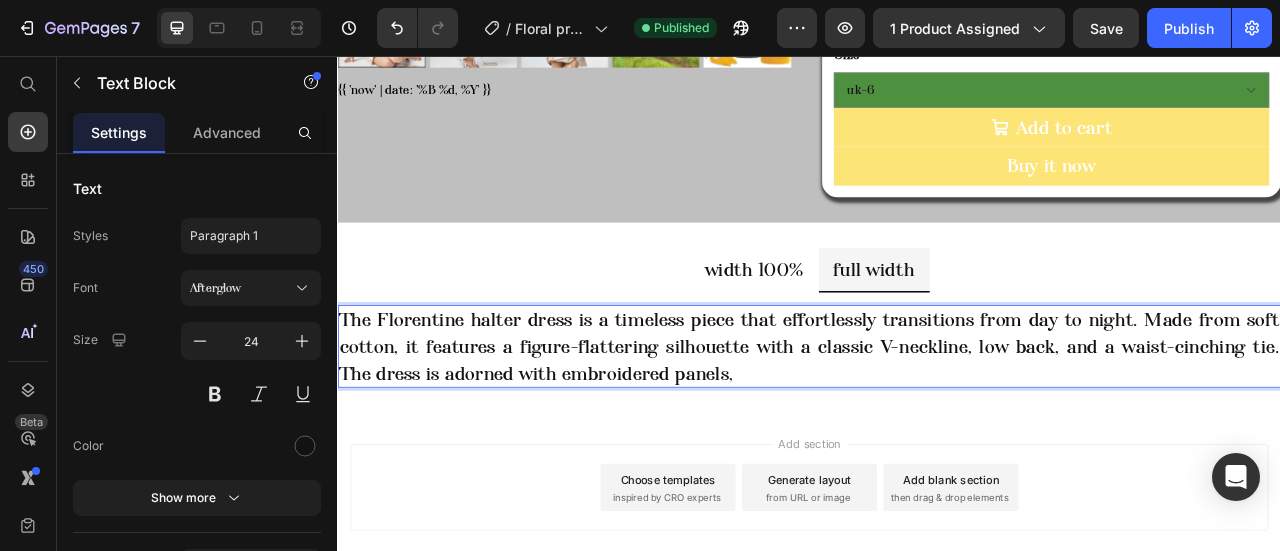 click on "The Florentine halter dress is a timeless piece that effortlessly transitions from day to night. Made from soft cotton, it features a figure-flattering silhouette with a classic V-neckline, low back, and a waist-cinching tie. The dress is adorned with embroidered panels," at bounding box center (937, 424) 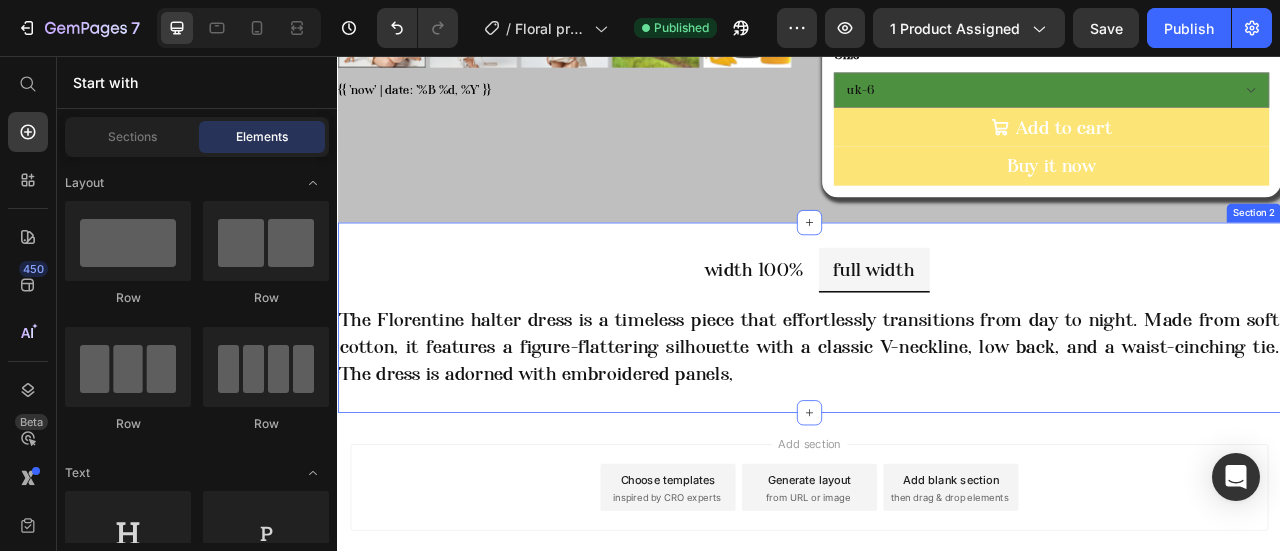 click on "The Florentine halter dress is a timeless piece that effortlessly transitions from day to night. Made from soft cotton, it features a figure-flattering silhouette with a classic V-neckline, low back, and a waist-cinching tie. The dress is adorned with embroidered panels," at bounding box center [937, 424] 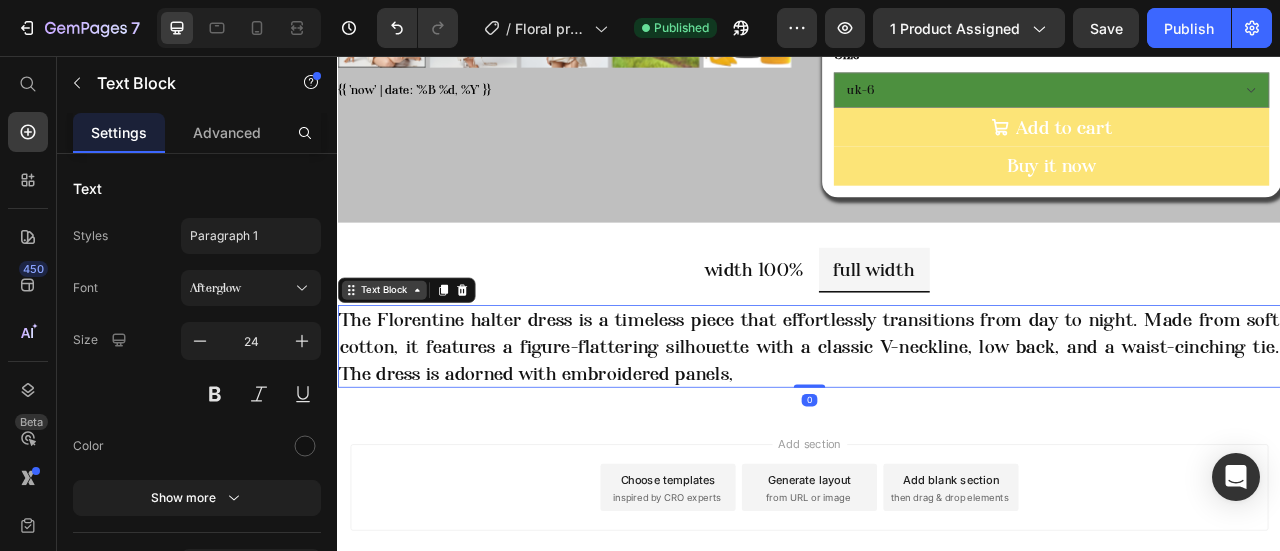 click on "Text Block" at bounding box center (396, 353) 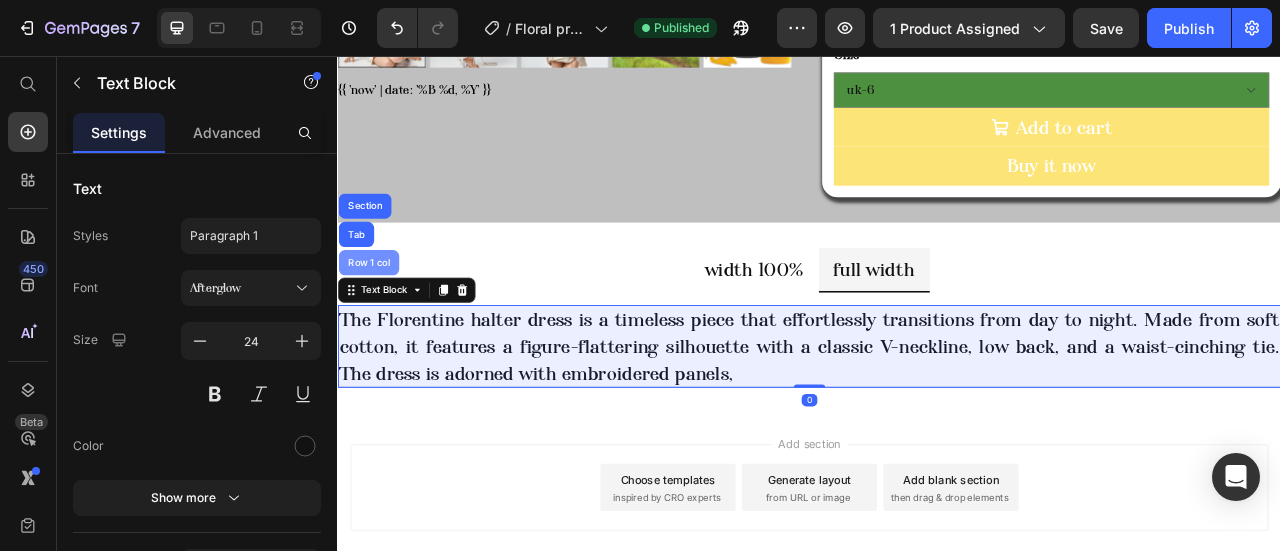 click on "Row 1 col" at bounding box center (376, 318) 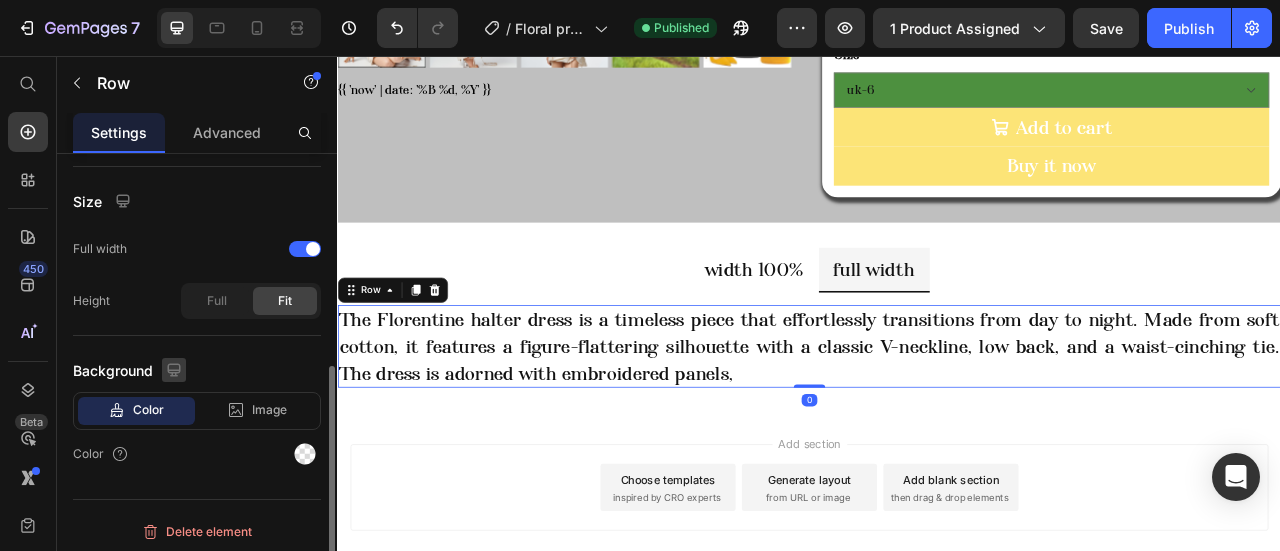 scroll, scrollTop: 404, scrollLeft: 0, axis: vertical 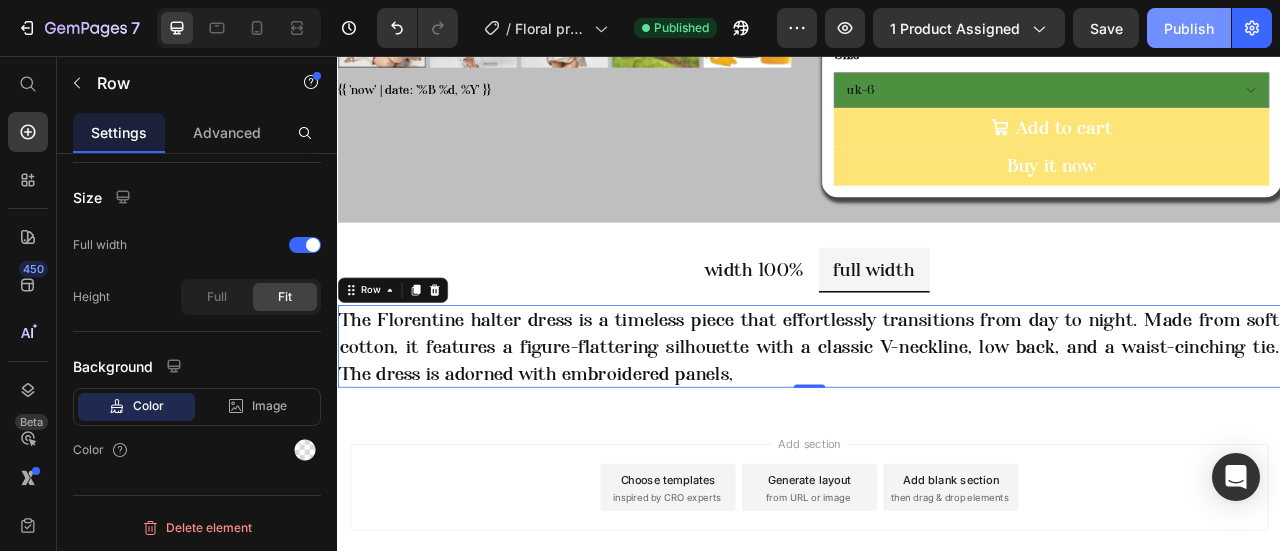 click on "Publish" at bounding box center (1189, 28) 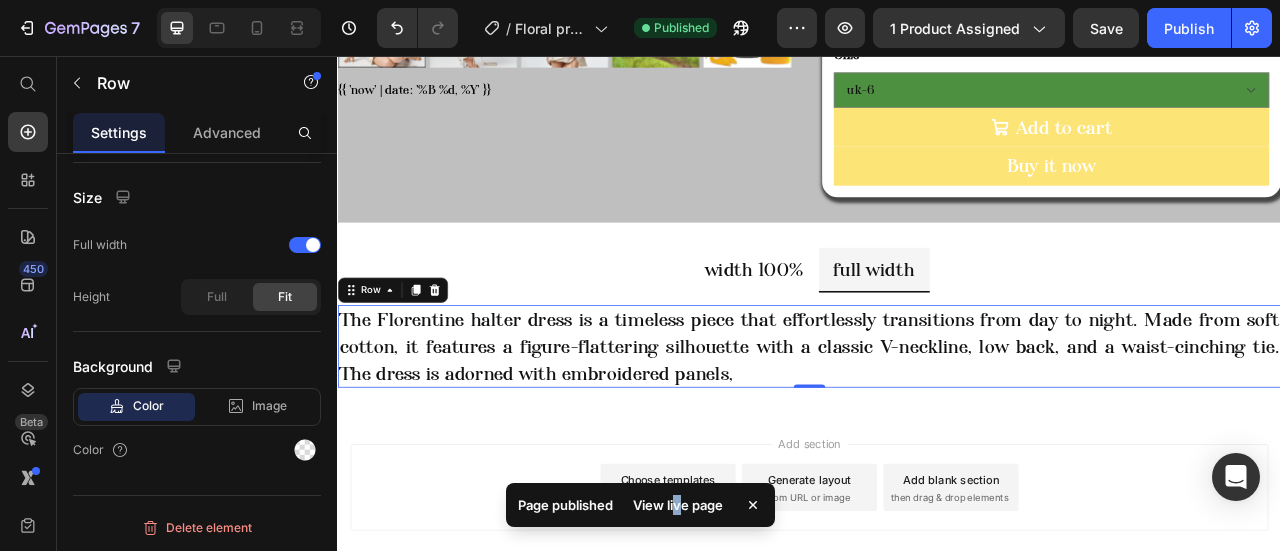click on "View live page" at bounding box center (678, 505) 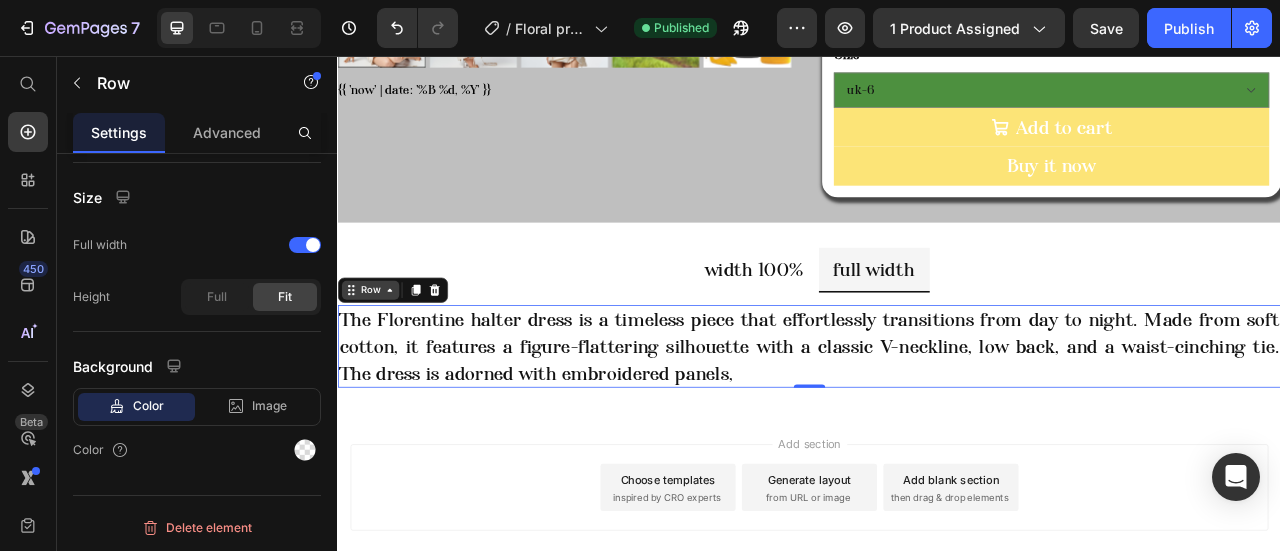 click on "Row" at bounding box center (378, 353) 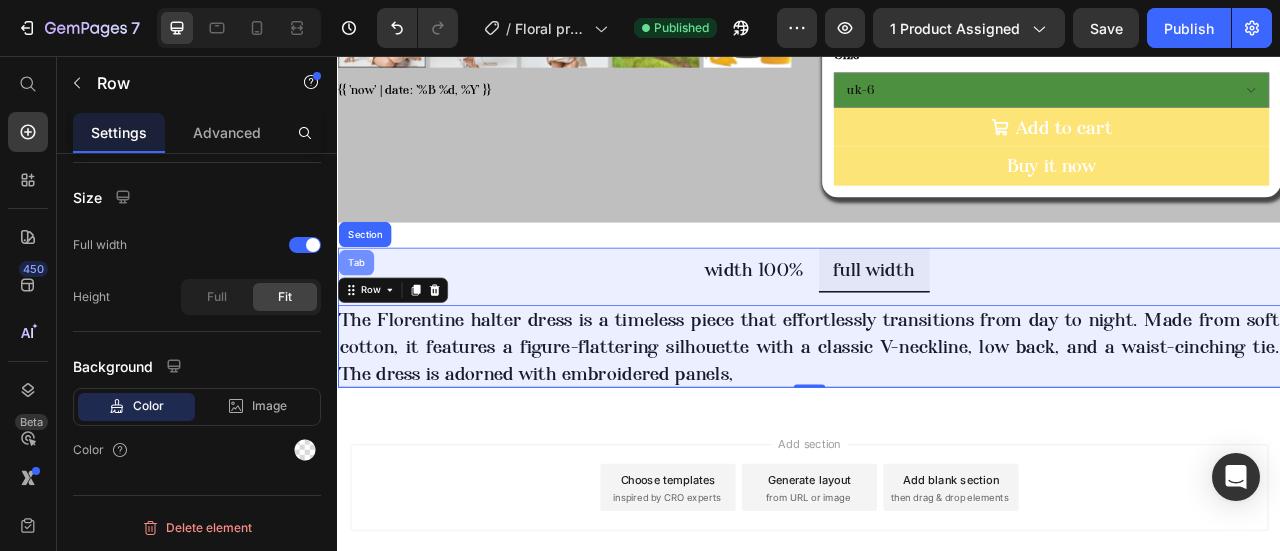 click on "Tab" at bounding box center (360, 318) 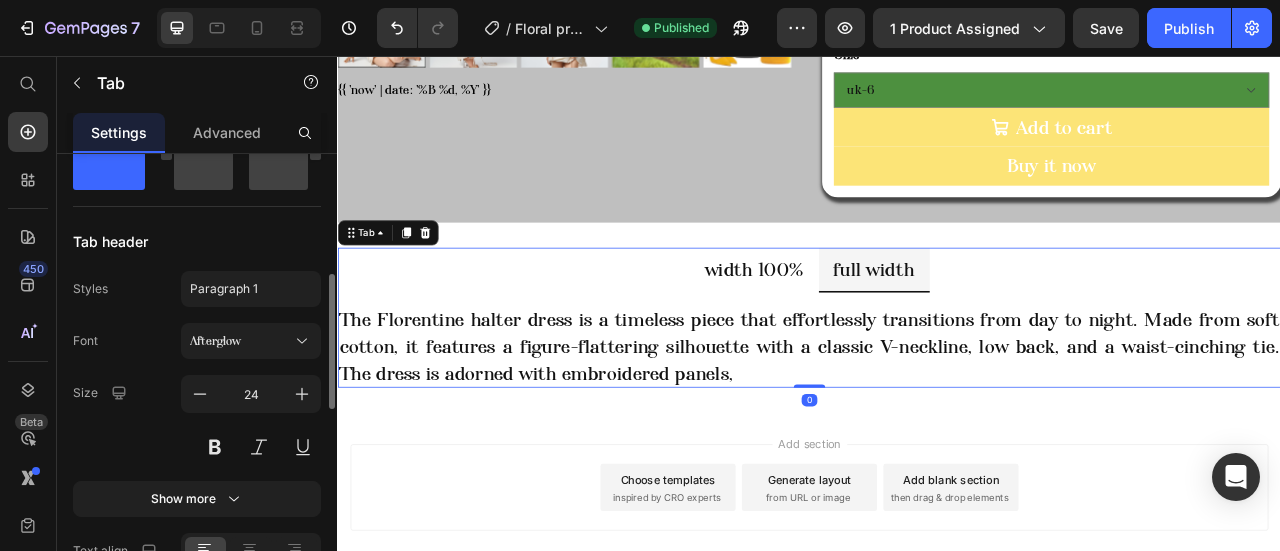 scroll, scrollTop: 0, scrollLeft: 0, axis: both 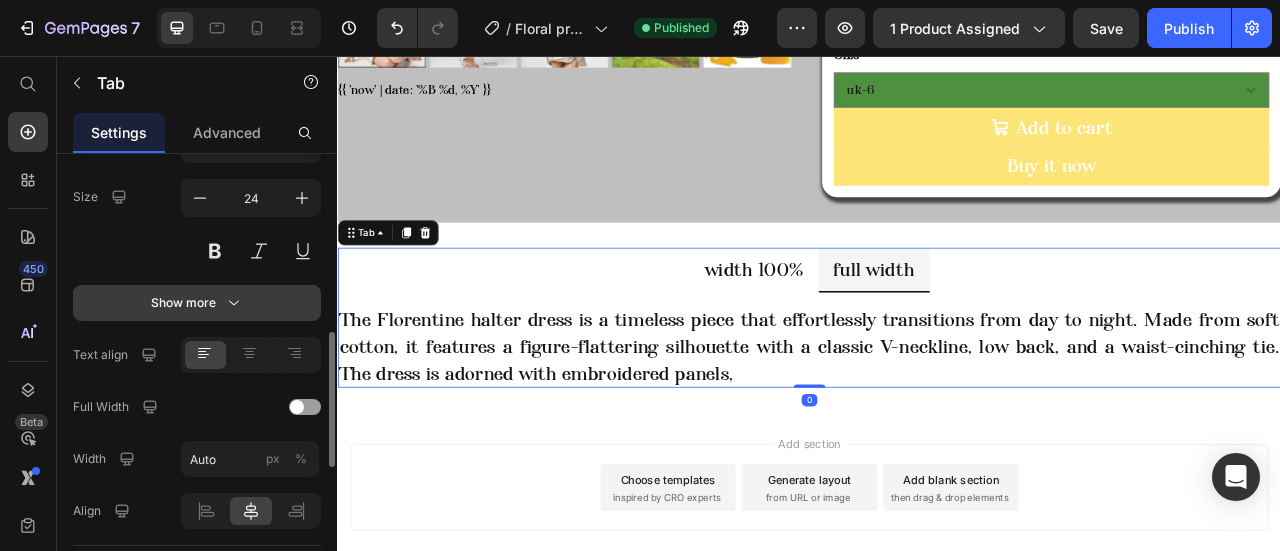 click on "Show more" at bounding box center [197, 303] 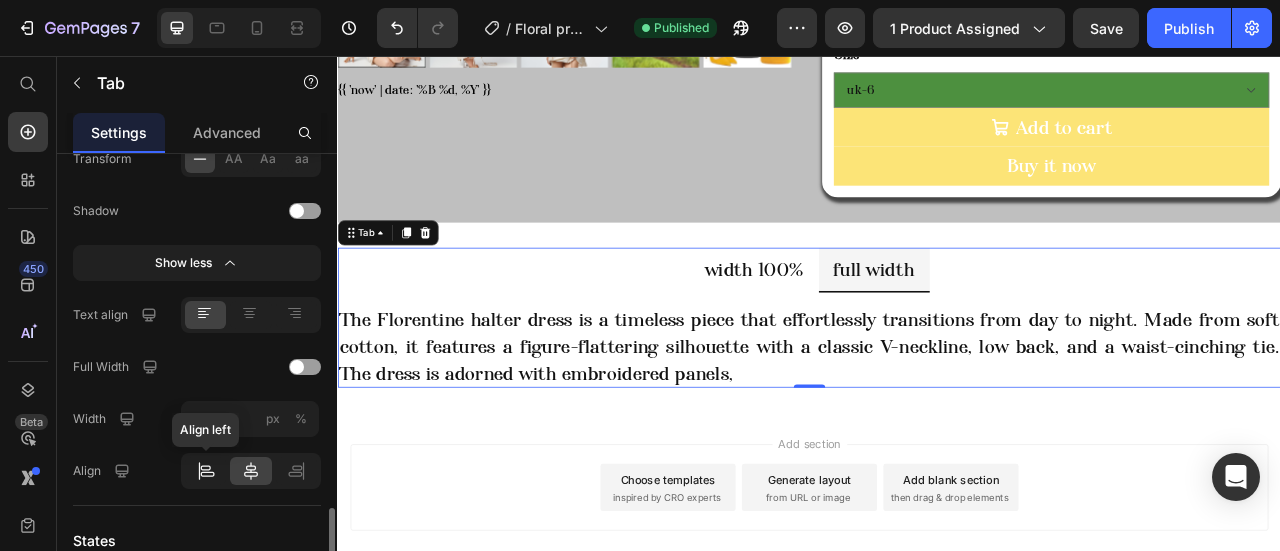 scroll, scrollTop: 1000, scrollLeft: 0, axis: vertical 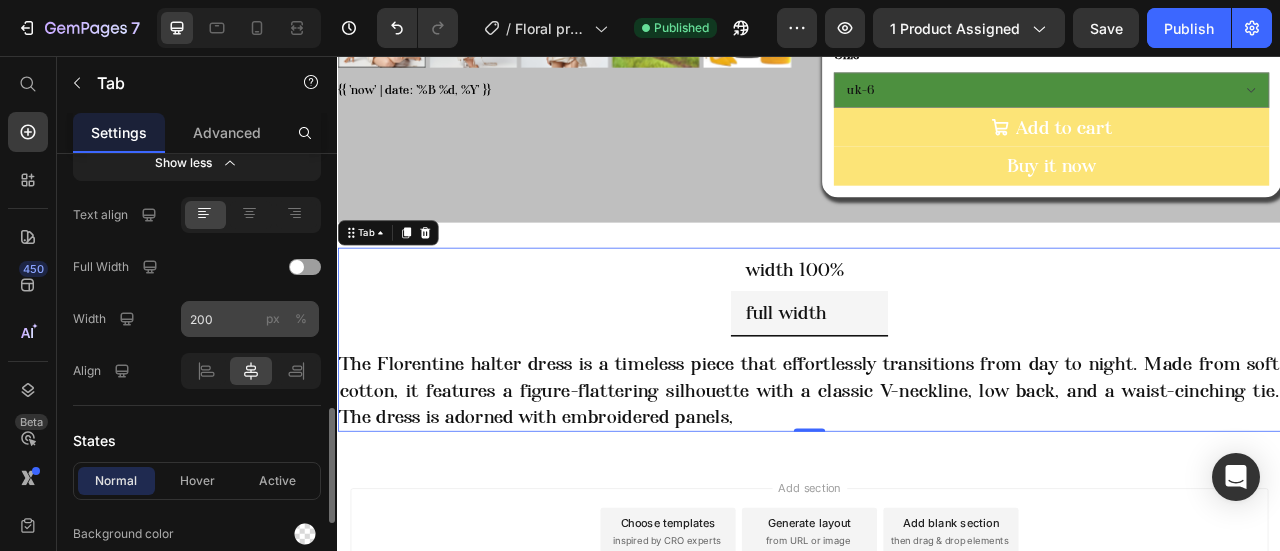 click on "%" at bounding box center [301, 319] 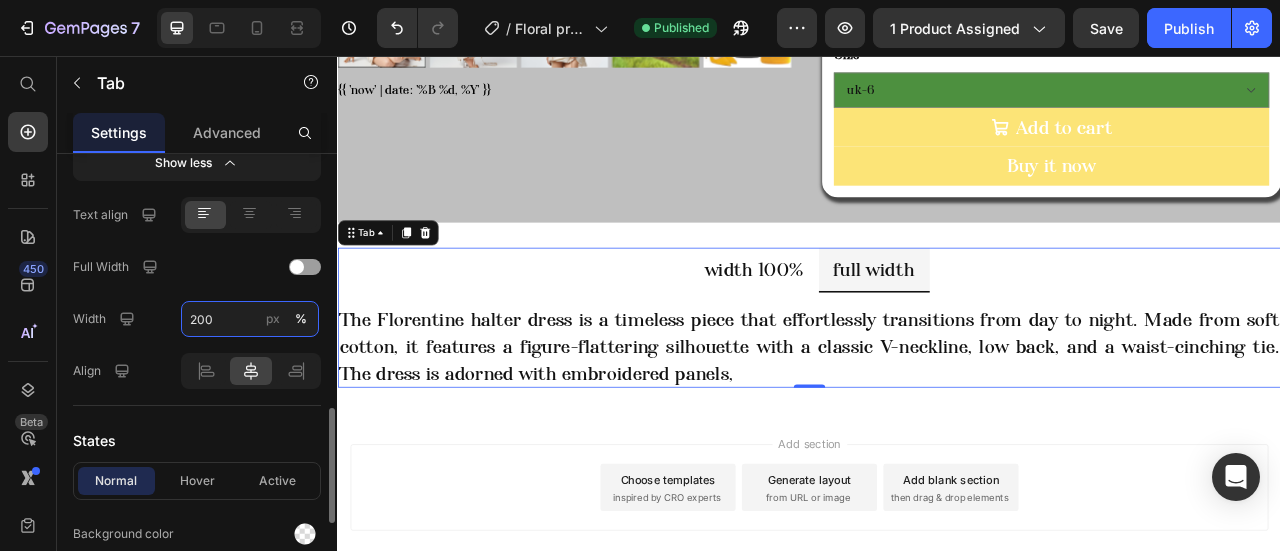 click on "200" at bounding box center (250, 319) 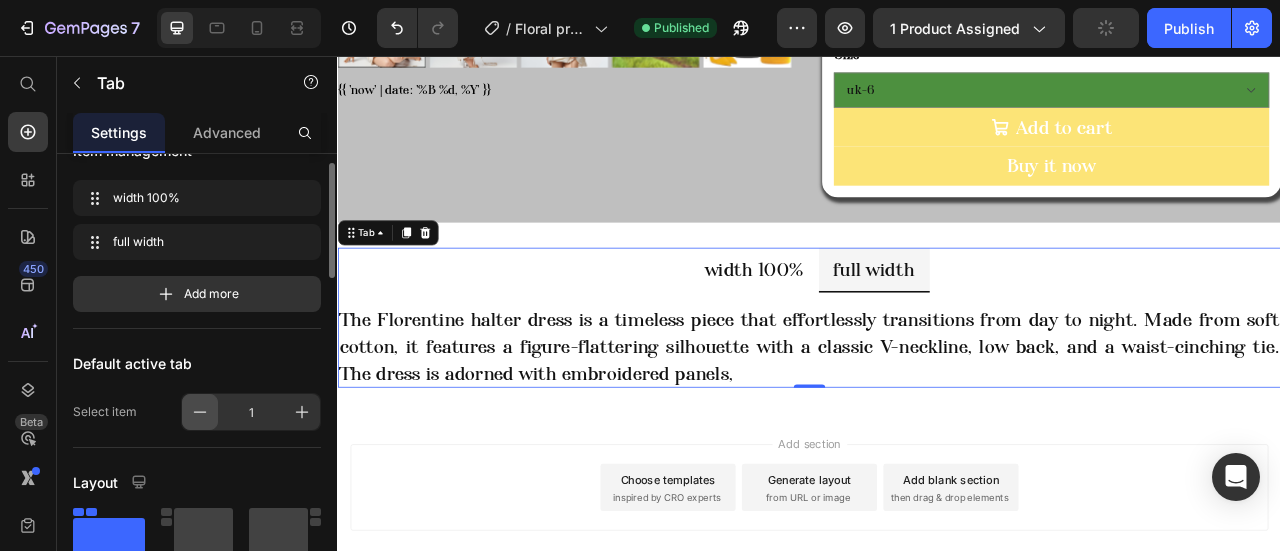 scroll, scrollTop: 0, scrollLeft: 0, axis: both 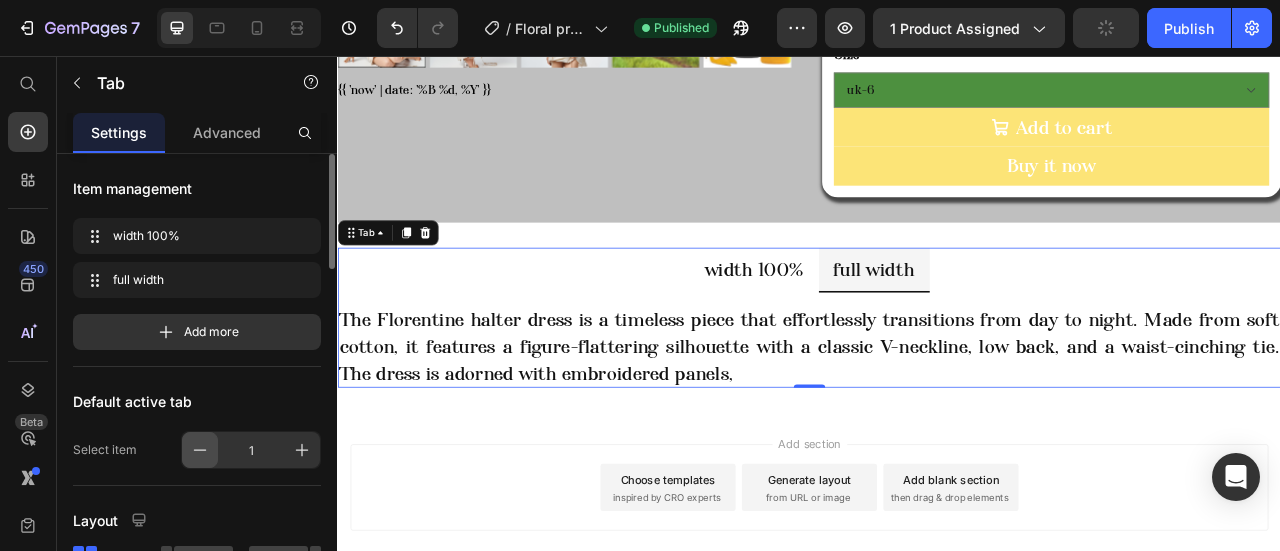 type on "200" 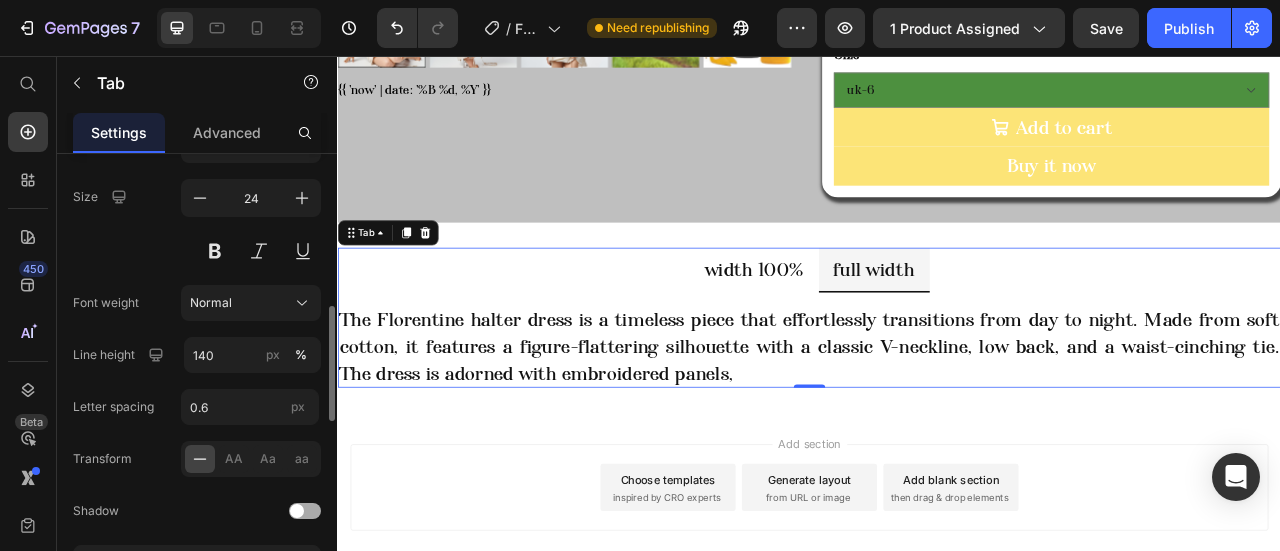 scroll, scrollTop: 700, scrollLeft: 0, axis: vertical 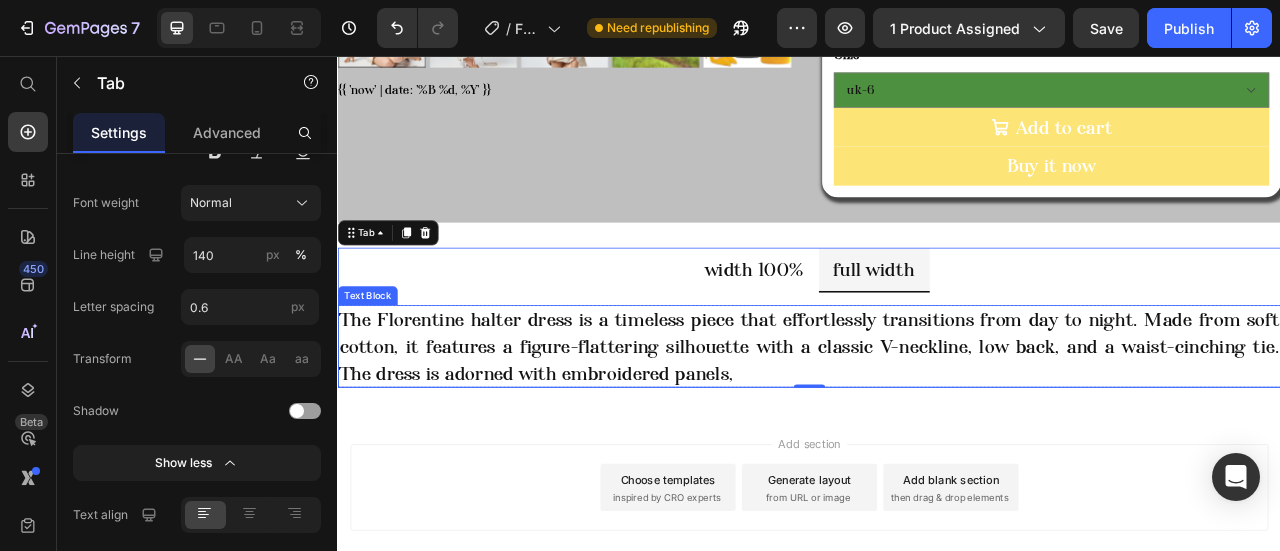 click on "The Florentine halter dress is a timeless piece that effortlessly transitions from day to night. Made from soft cotton, it features a figure-flattering silhouette with a classic V-neckline, low back, and a waist-cinching tie. The dress is adorned with embroidered panels," at bounding box center [937, 424] 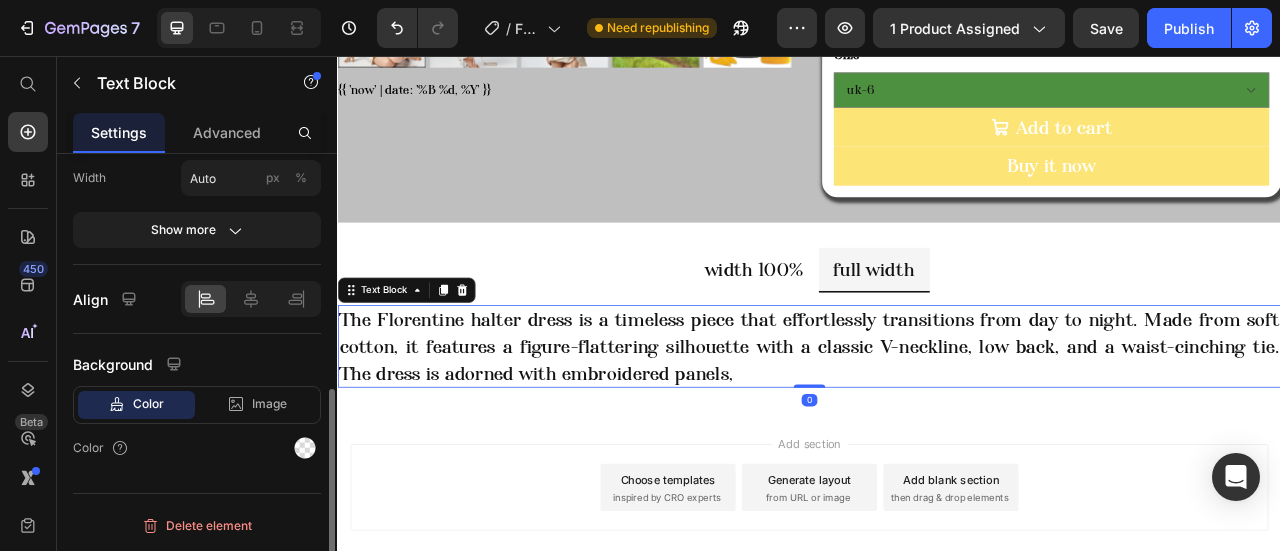 scroll, scrollTop: 0, scrollLeft: 0, axis: both 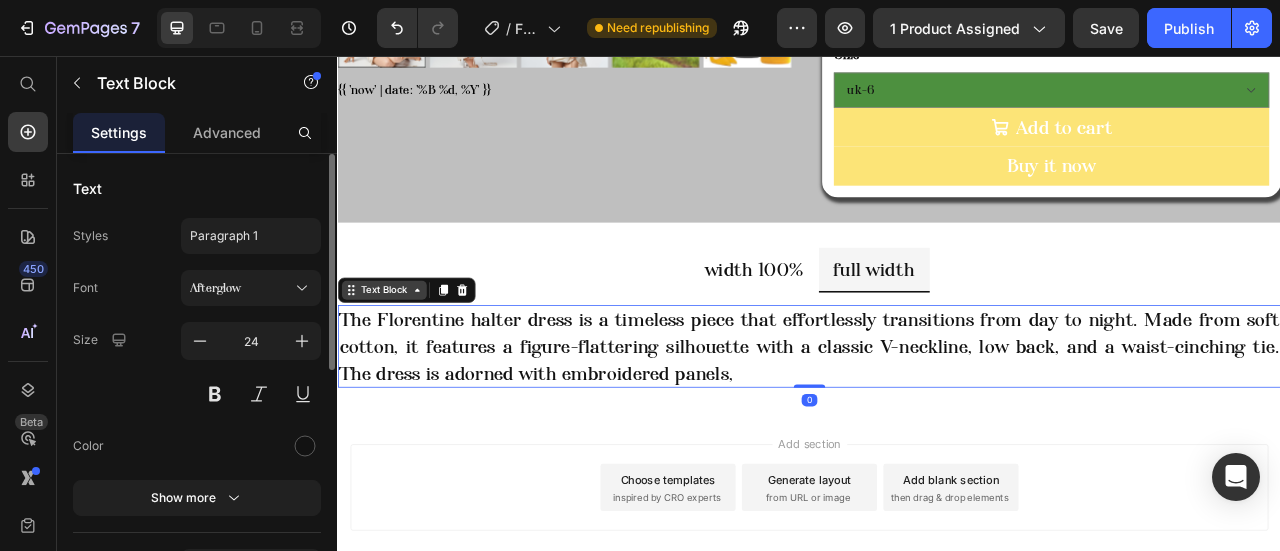 click on "Text Block" at bounding box center [396, 353] 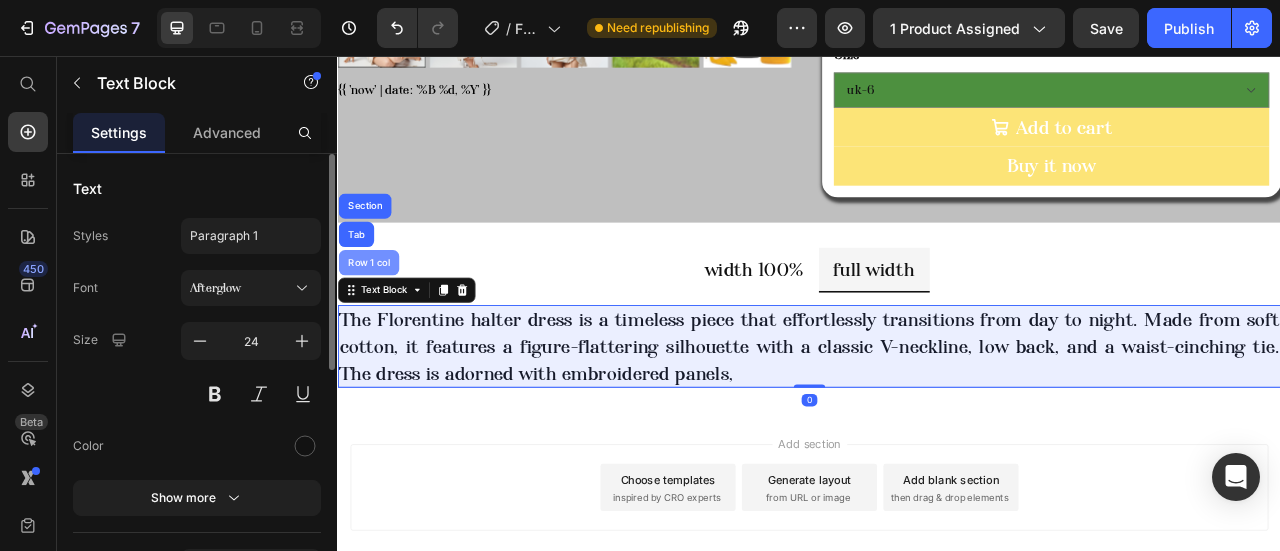 click on "Row 1 col" at bounding box center (376, 318) 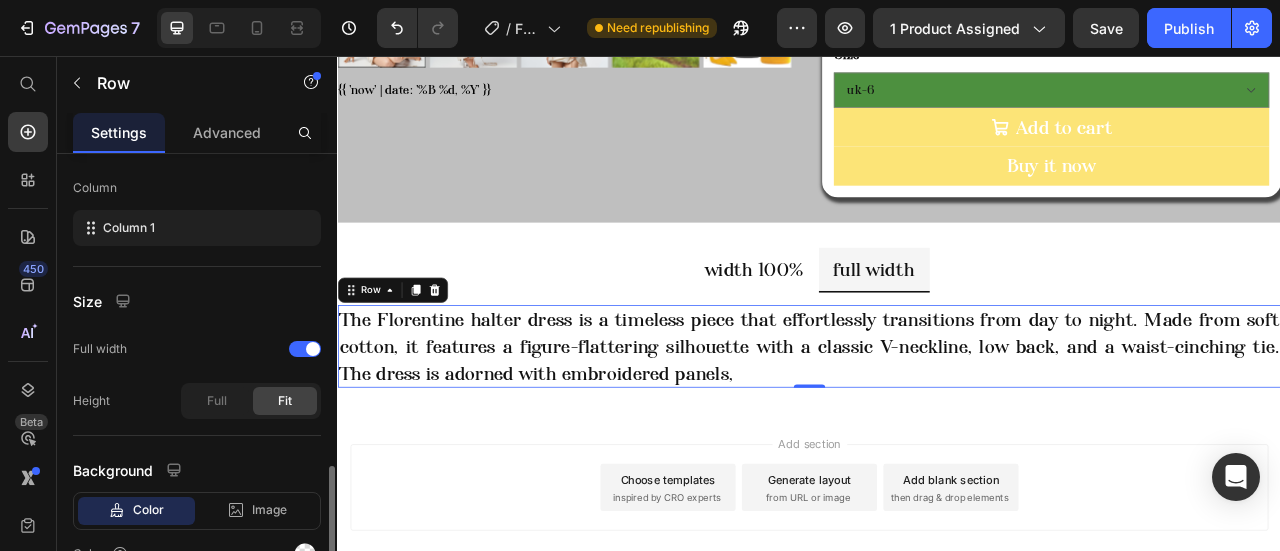 scroll, scrollTop: 400, scrollLeft: 0, axis: vertical 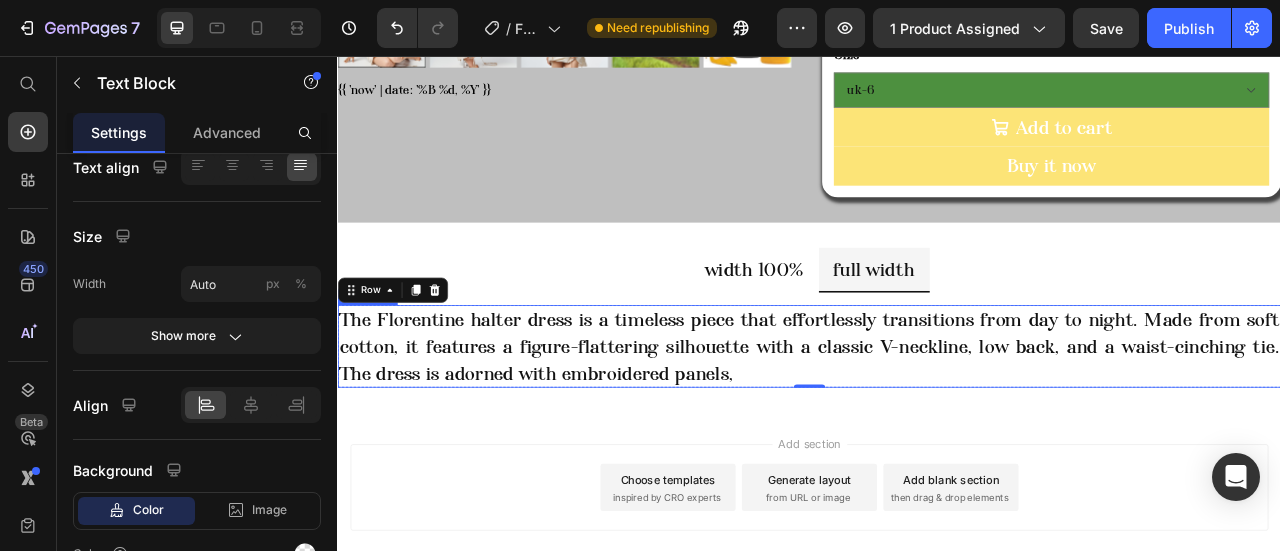 click on "The Florentine halter dress is a timeless piece that effortlessly transitions from day to night. Made from soft cotton, it features a figure-flattering silhouette with a classic V-neckline, low back, and a waist-cinching tie. The dress is adorned with embroidered panels," at bounding box center (937, 424) 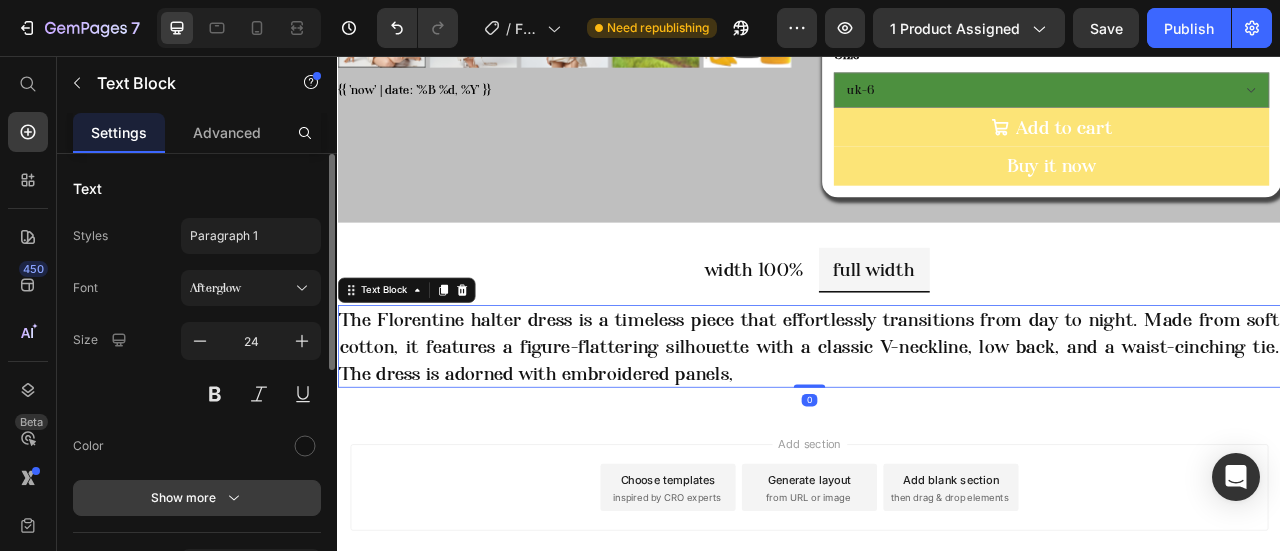 scroll, scrollTop: 300, scrollLeft: 0, axis: vertical 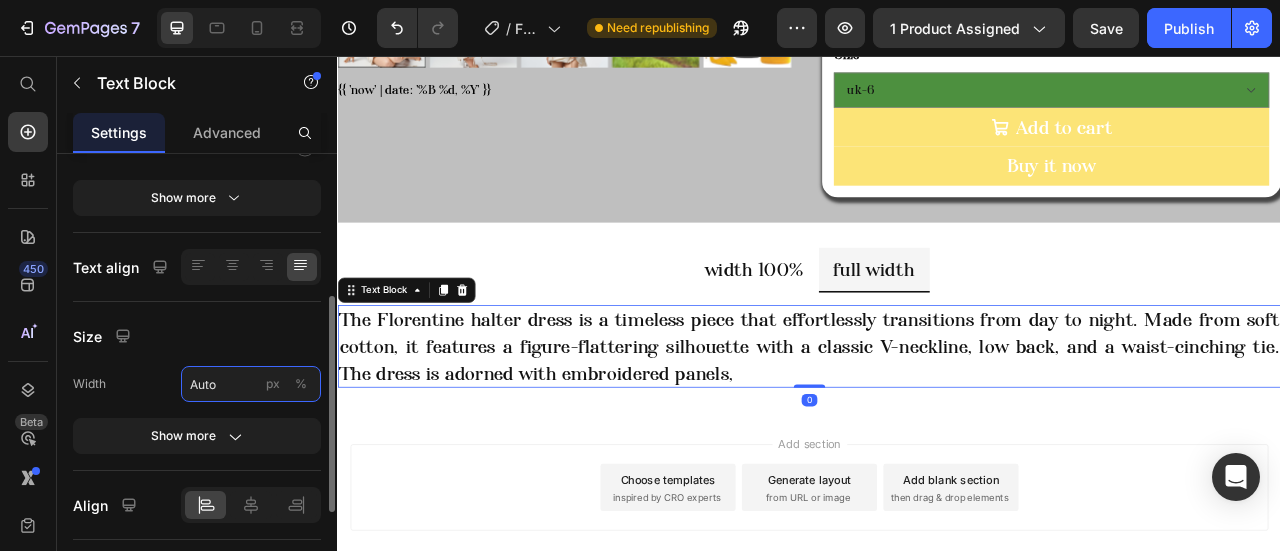 click on "Auto" at bounding box center (251, 384) 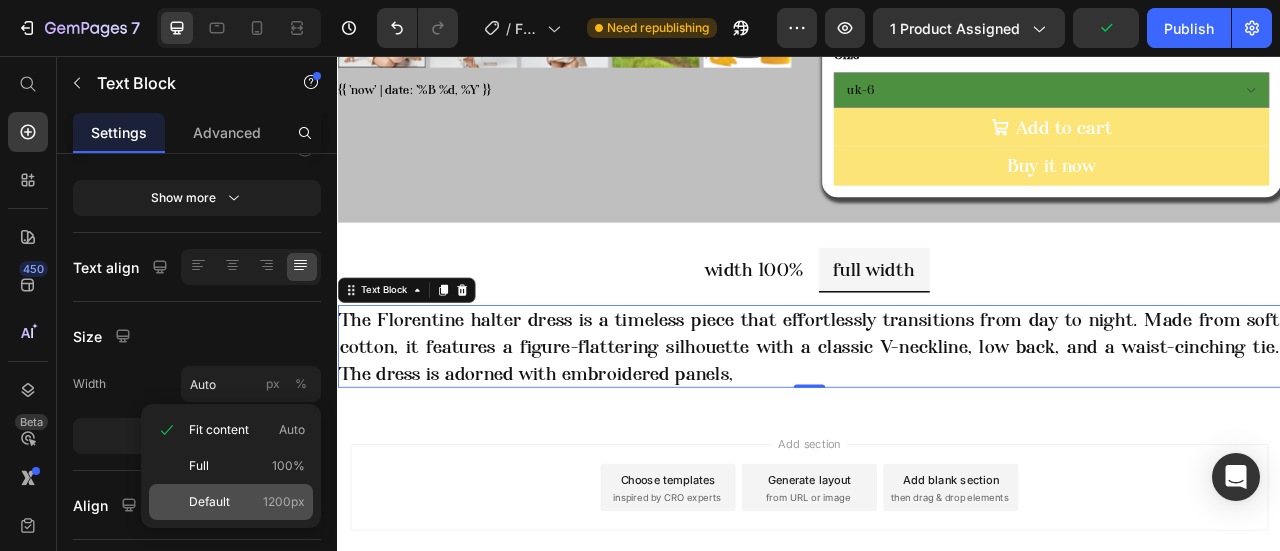 click on "1200px" at bounding box center [284, 502] 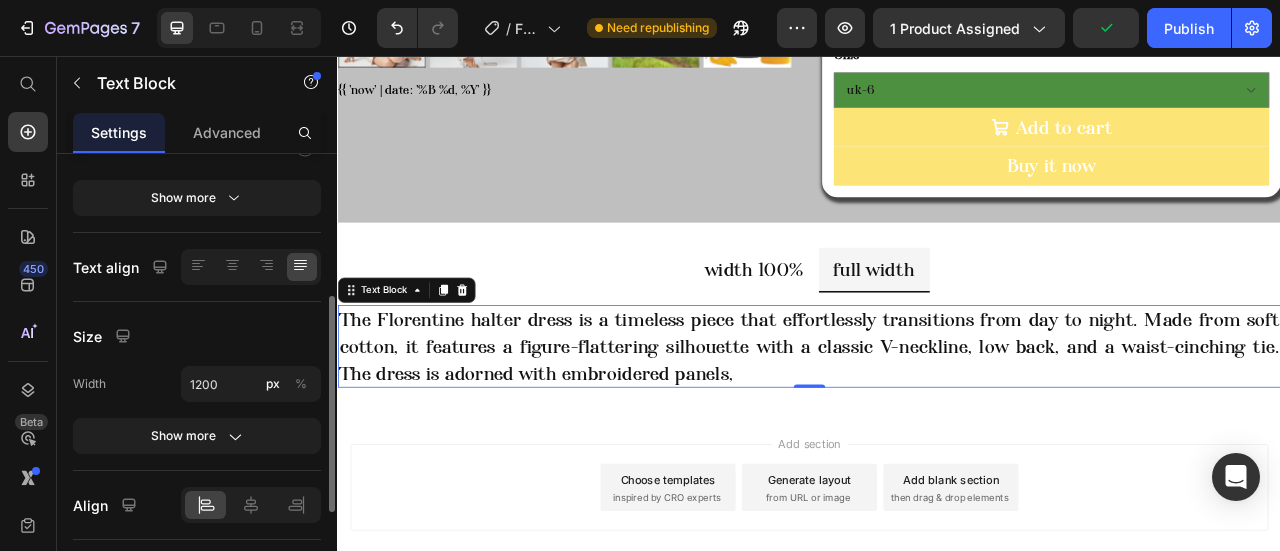 click on "Width 1200 px % Show more" at bounding box center [197, 410] 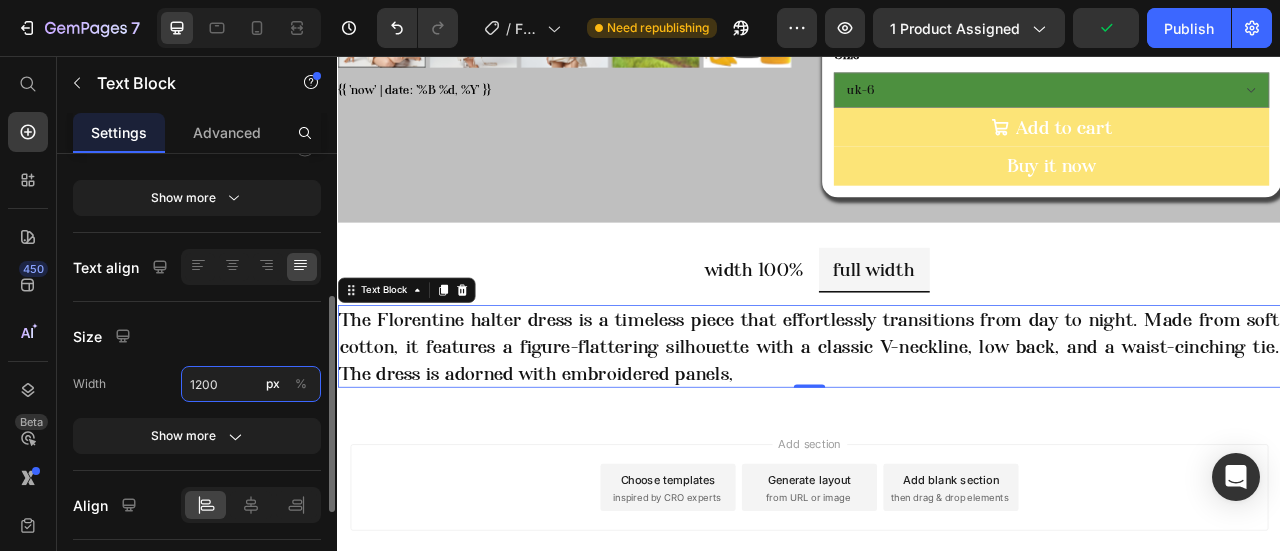 click on "1200" at bounding box center (251, 384) 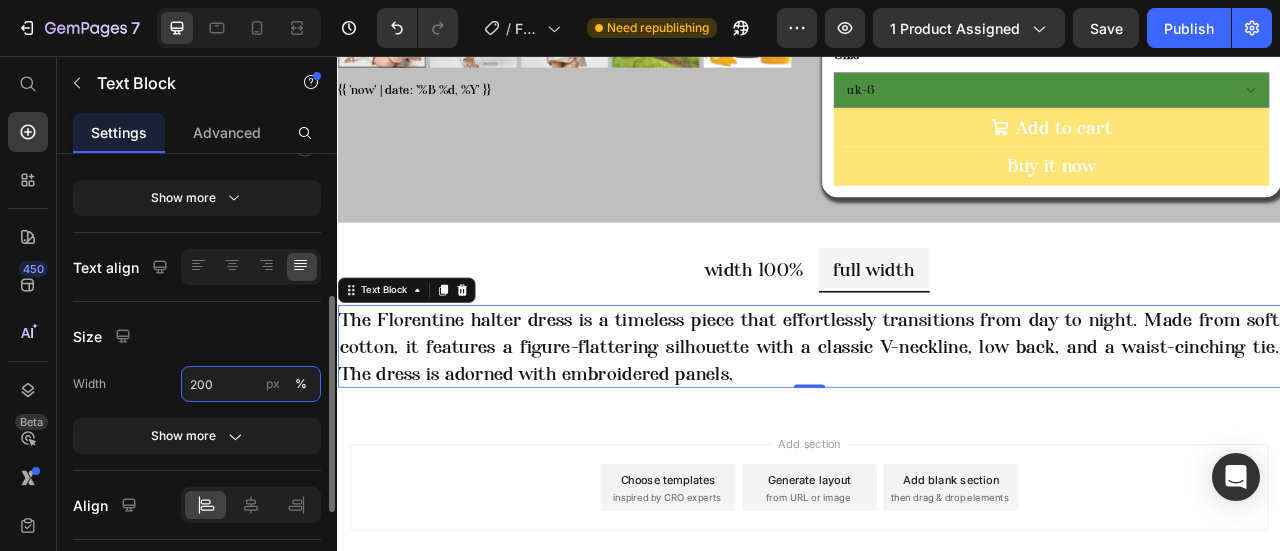 type on "200" 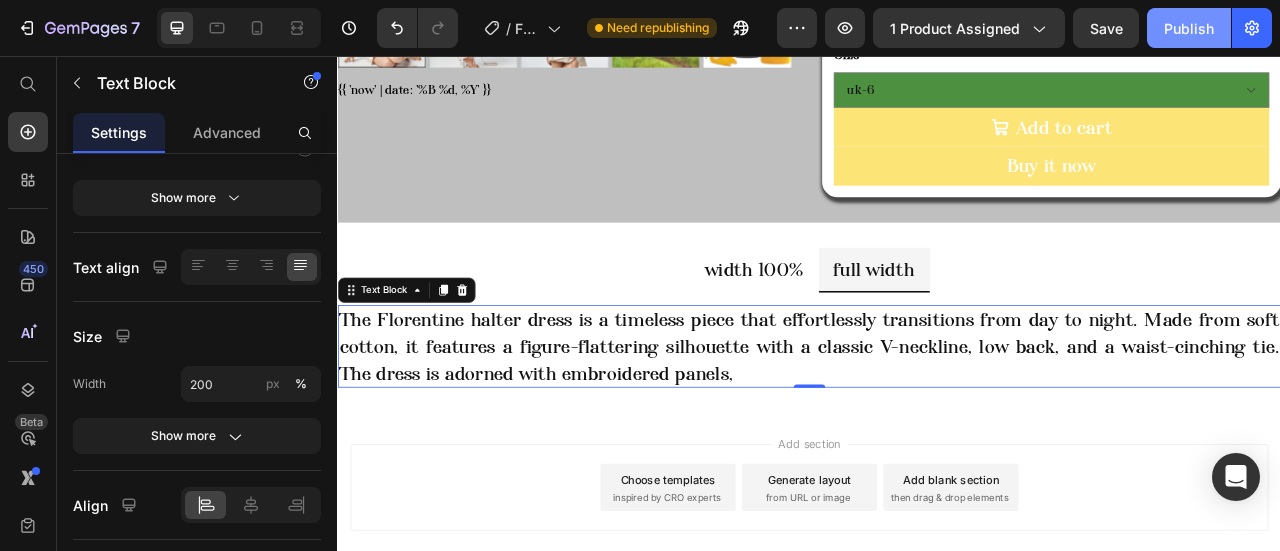 click on "Publish" at bounding box center (1189, 28) 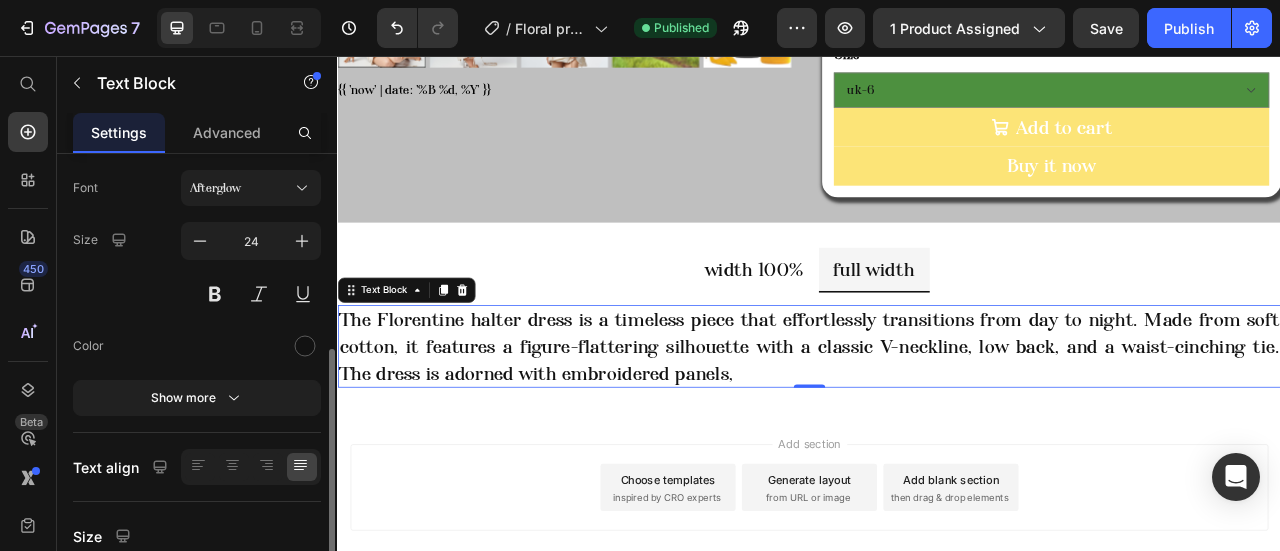 scroll, scrollTop: 0, scrollLeft: 0, axis: both 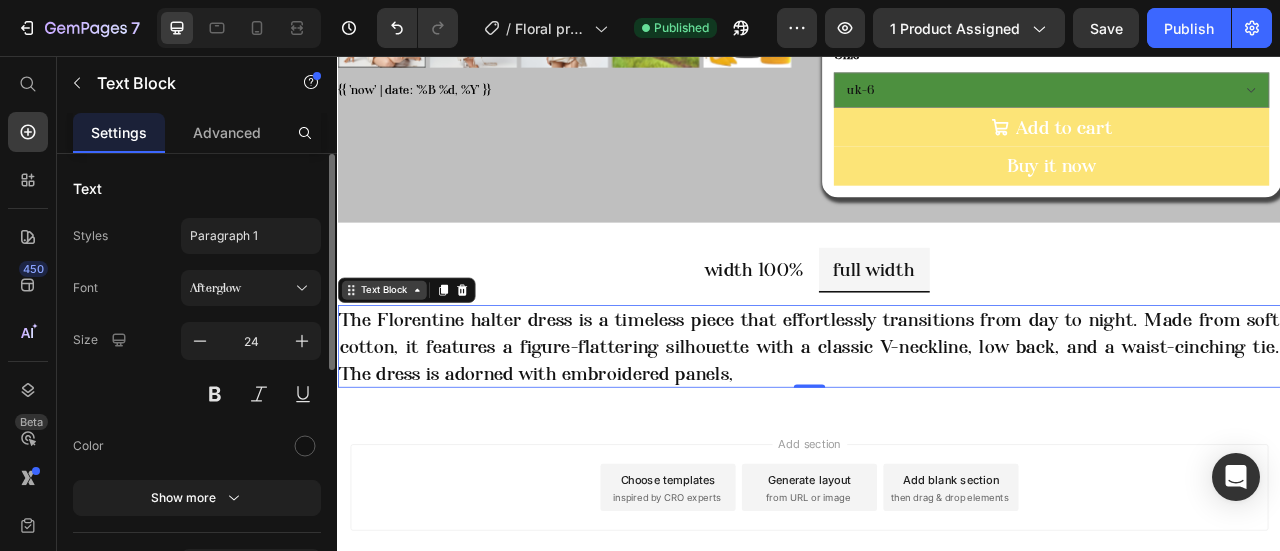 click on "Text Block" at bounding box center (396, 353) 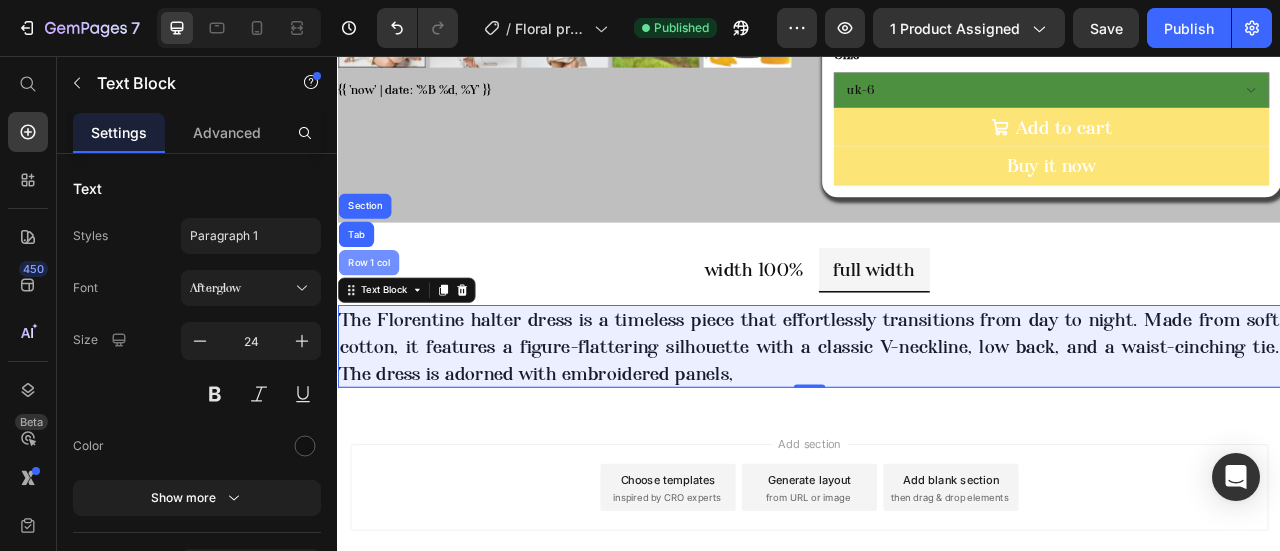 click on "Row 1 col" at bounding box center [376, 318] 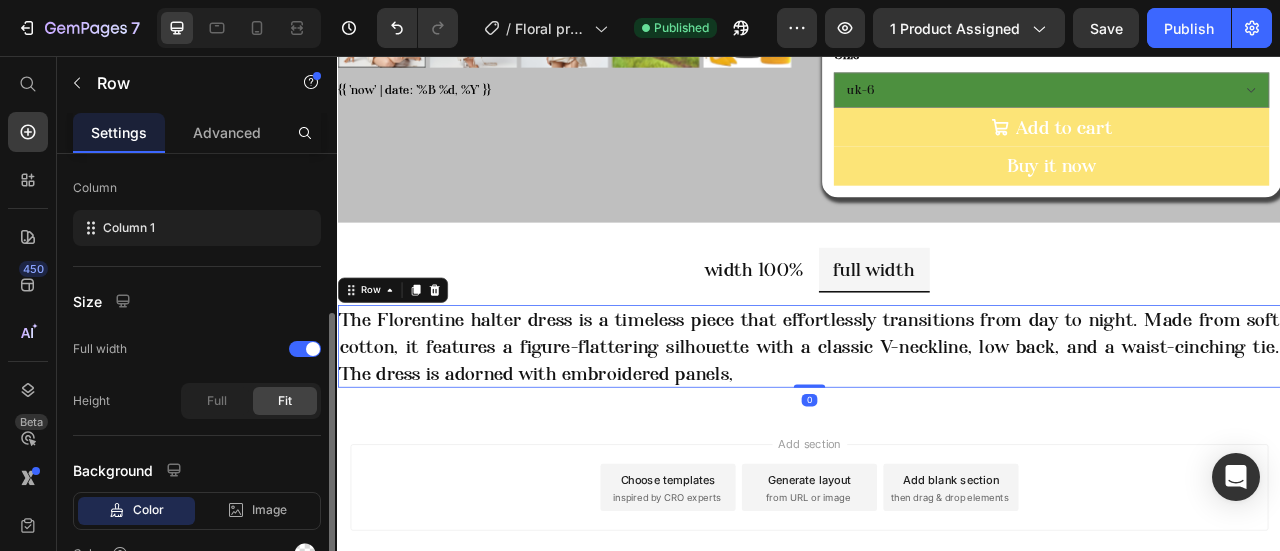 scroll, scrollTop: 404, scrollLeft: 0, axis: vertical 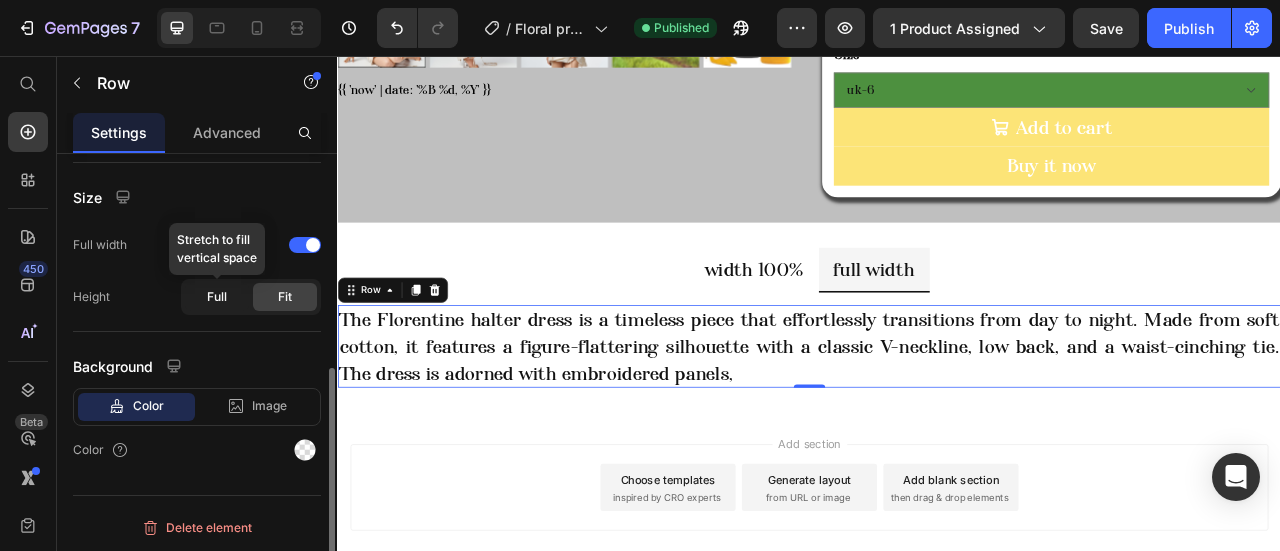 click on "Full" 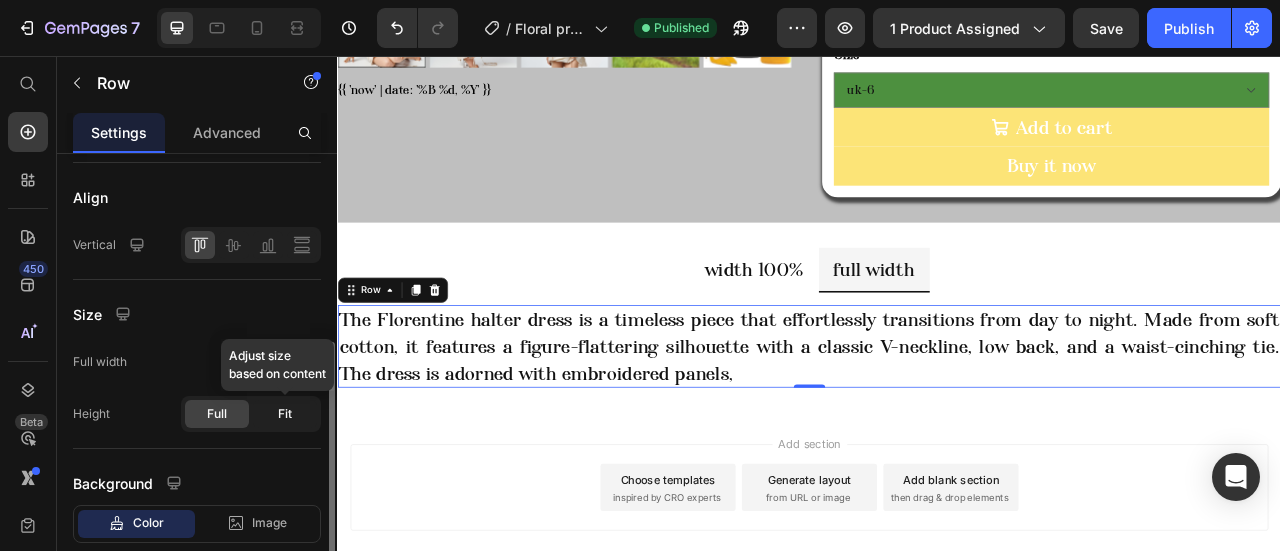 click on "Fit" 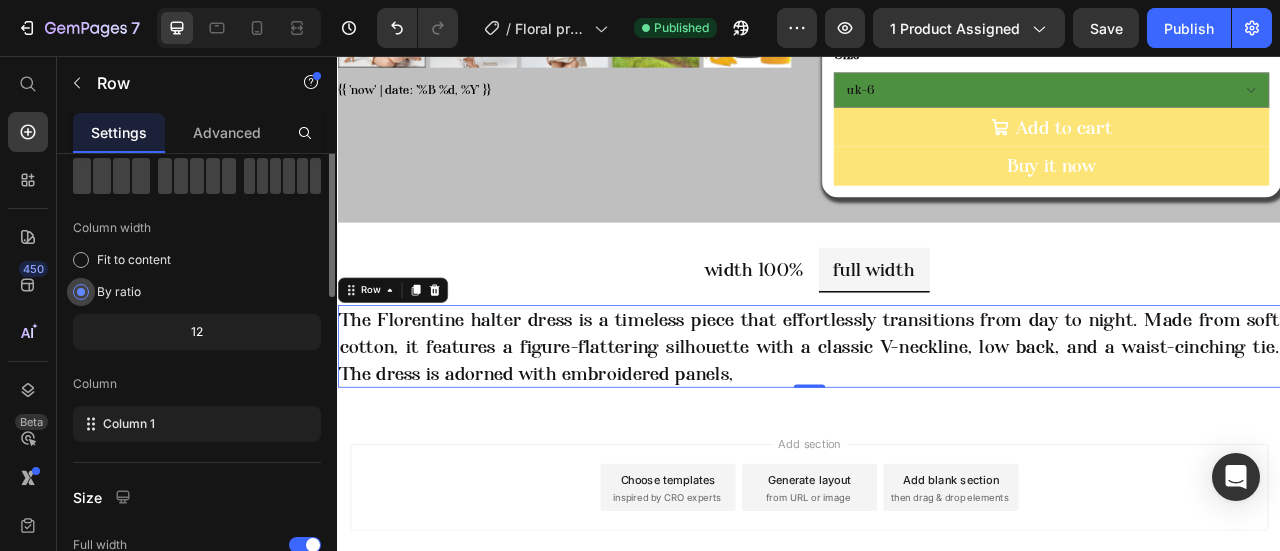 scroll, scrollTop: 4, scrollLeft: 0, axis: vertical 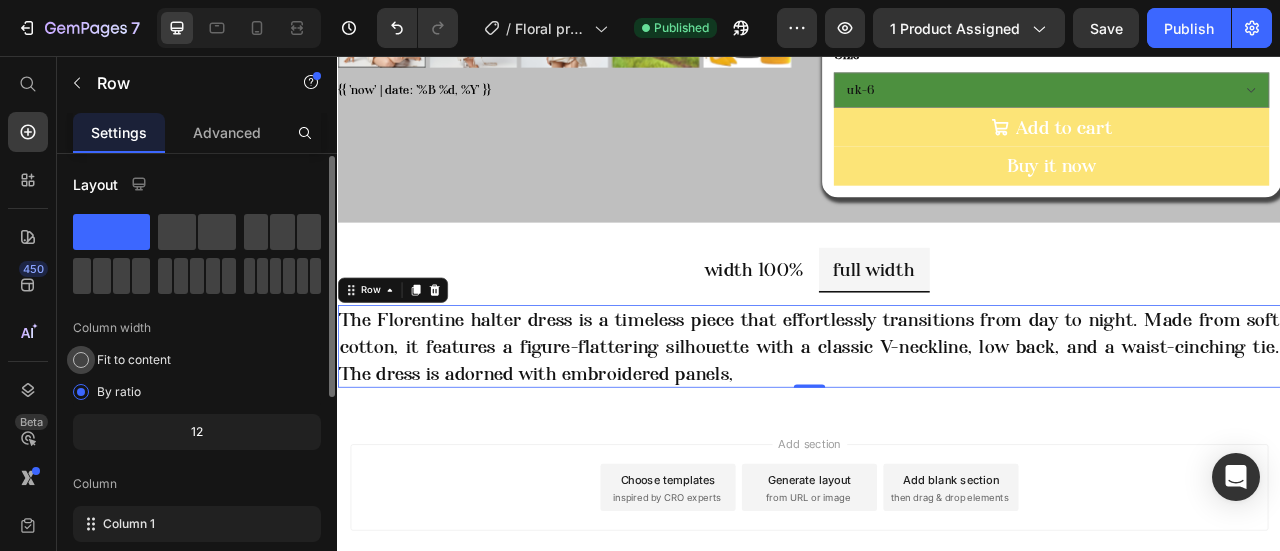 click on "Fit to content" 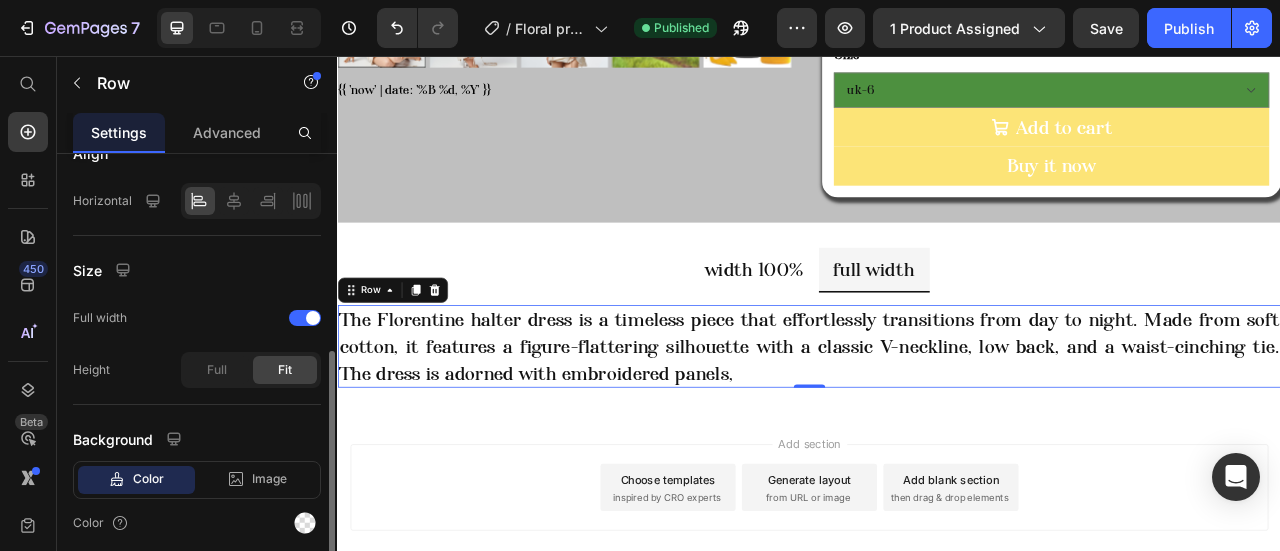 scroll, scrollTop: 4, scrollLeft: 0, axis: vertical 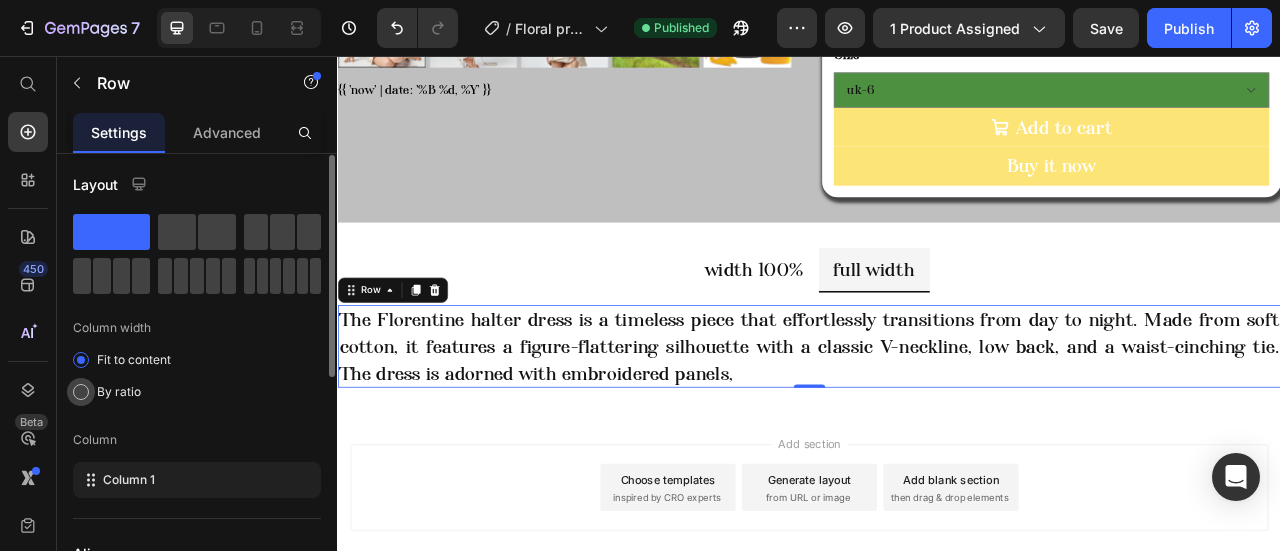click at bounding box center [81, 392] 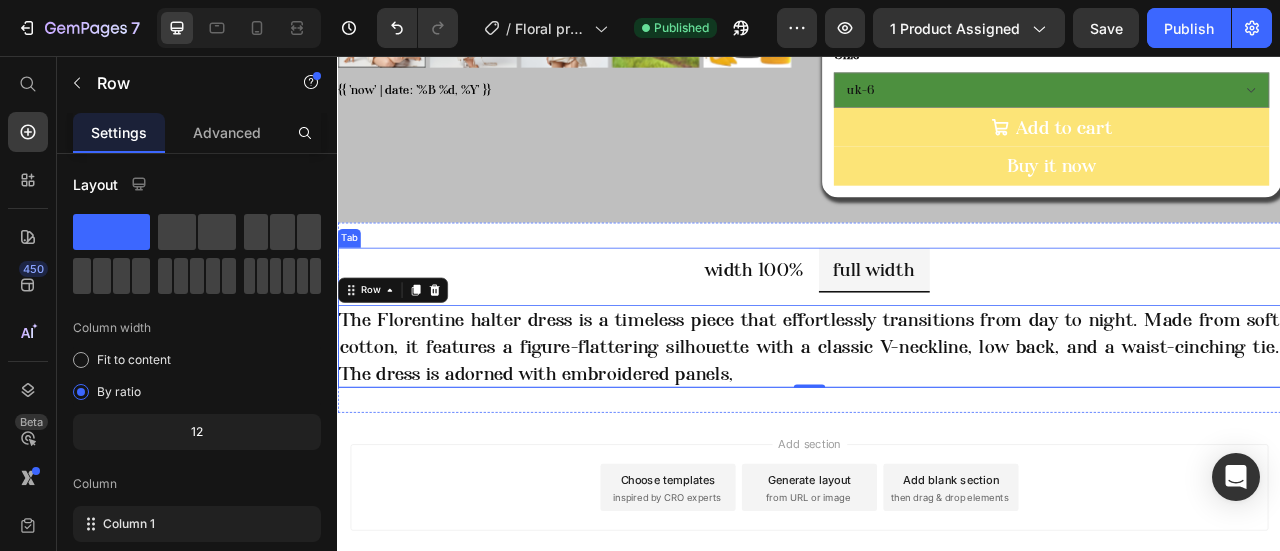 click on "width 100%" at bounding box center [867, 328] 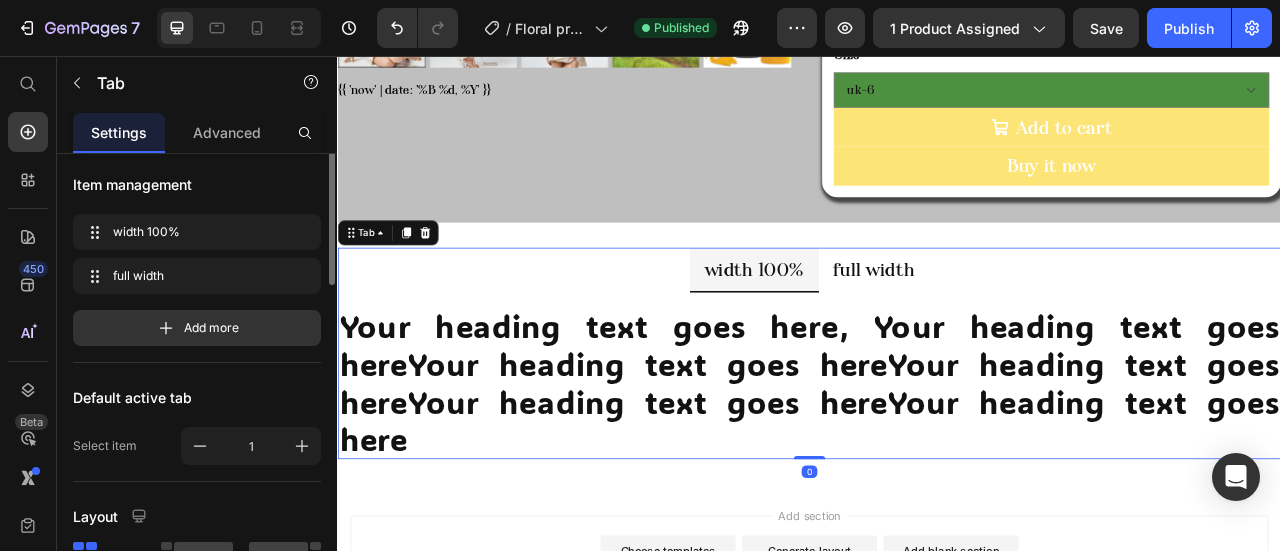 scroll, scrollTop: 0, scrollLeft: 0, axis: both 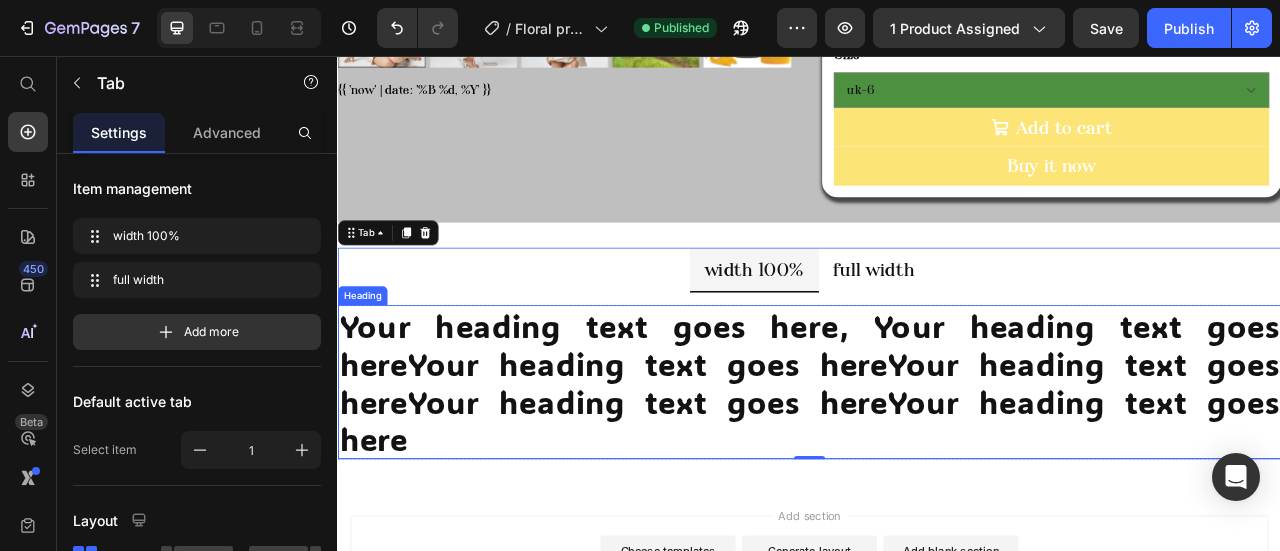 click on "Your heading text goes here, Your heading text goes hereYour heading text goes hereYour heading text goes hereYour heading text goes hereYour heading text goes here" at bounding box center [937, 470] 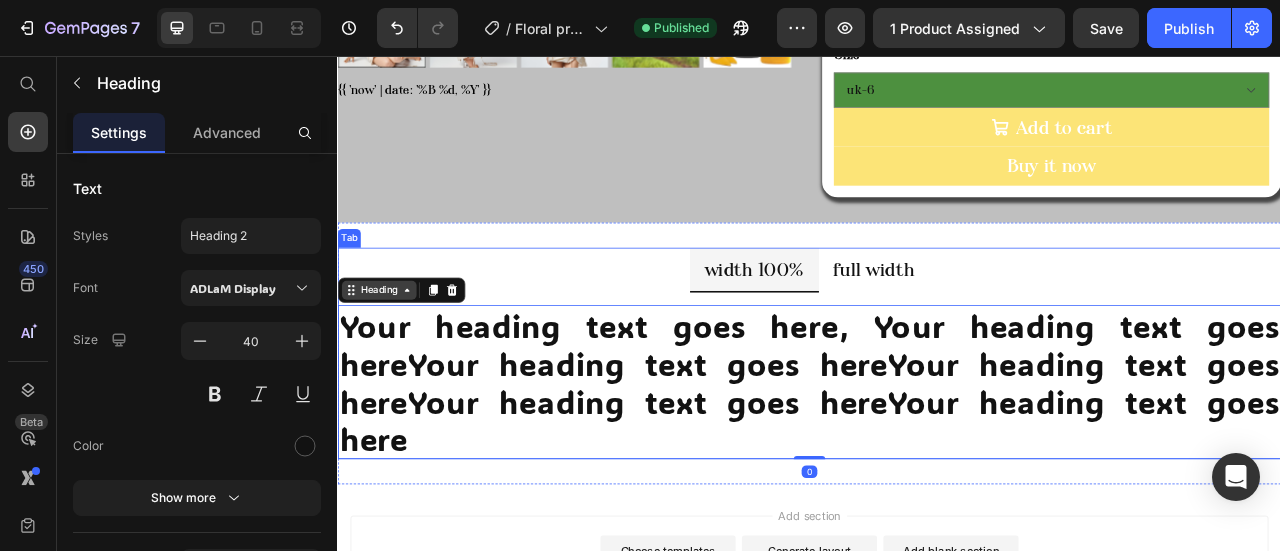 click on "Heading" at bounding box center [389, 353] 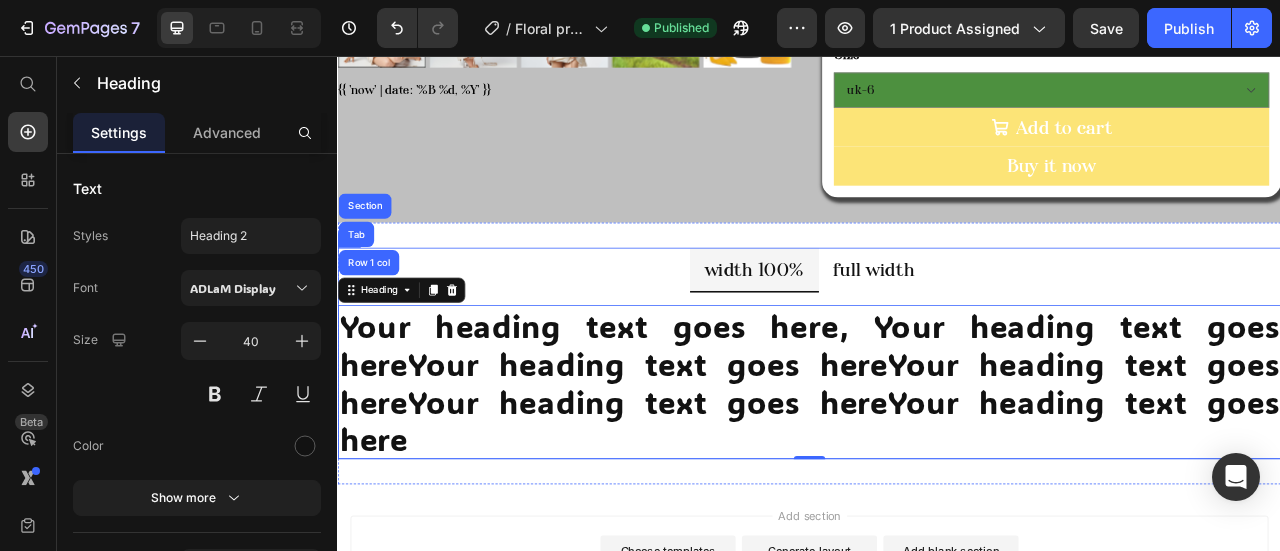click on "width 100% full width" at bounding box center (937, 328) 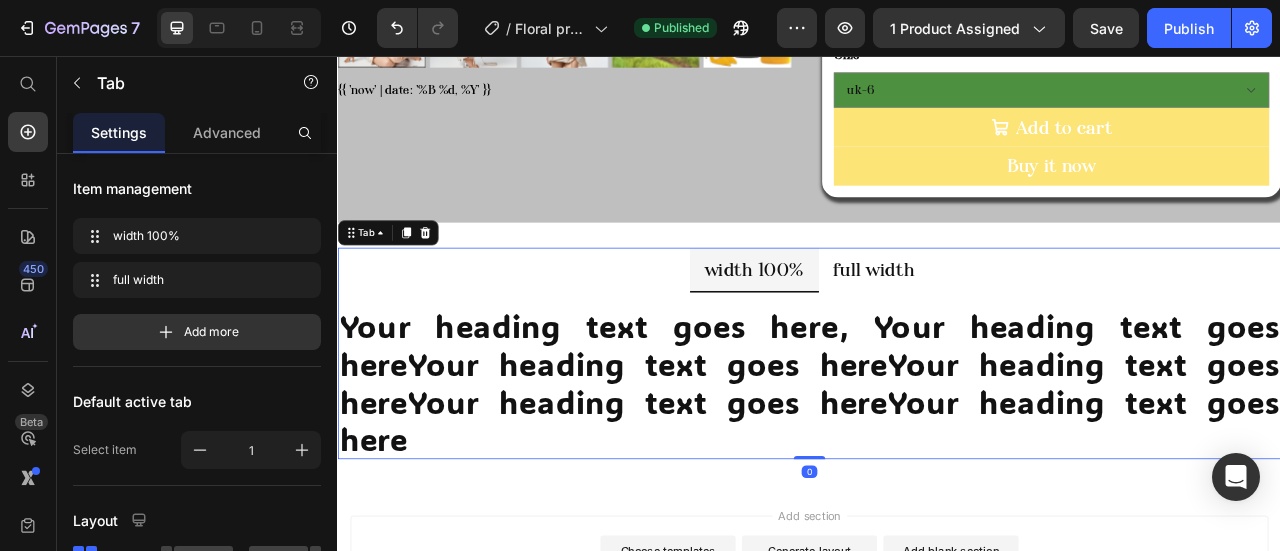 click on "width 100% full width" at bounding box center (937, 328) 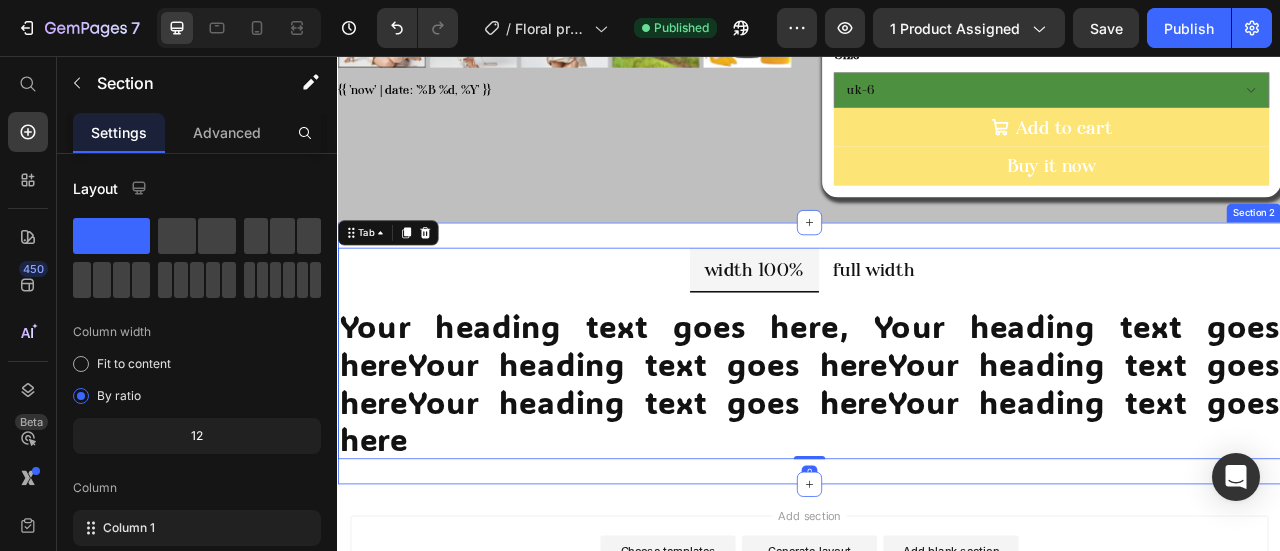click on "width 100% full width Your heading text goes here, Your heading text goes hereYour heading text goes hereYour heading text goes hereYour heading text goes hereYour heading text goes here Heading Row The Florentine halter dress is a timeless piece that effortlessly transitions from day to night. Made from soft cotton, it features a figure-flattering silhouette with a classic V-neckline, low back, and a waist-cinching tie. The dress is adorned with embroidered panels,  Text Block Row Tab   0 Section 2" at bounding box center [937, 434] 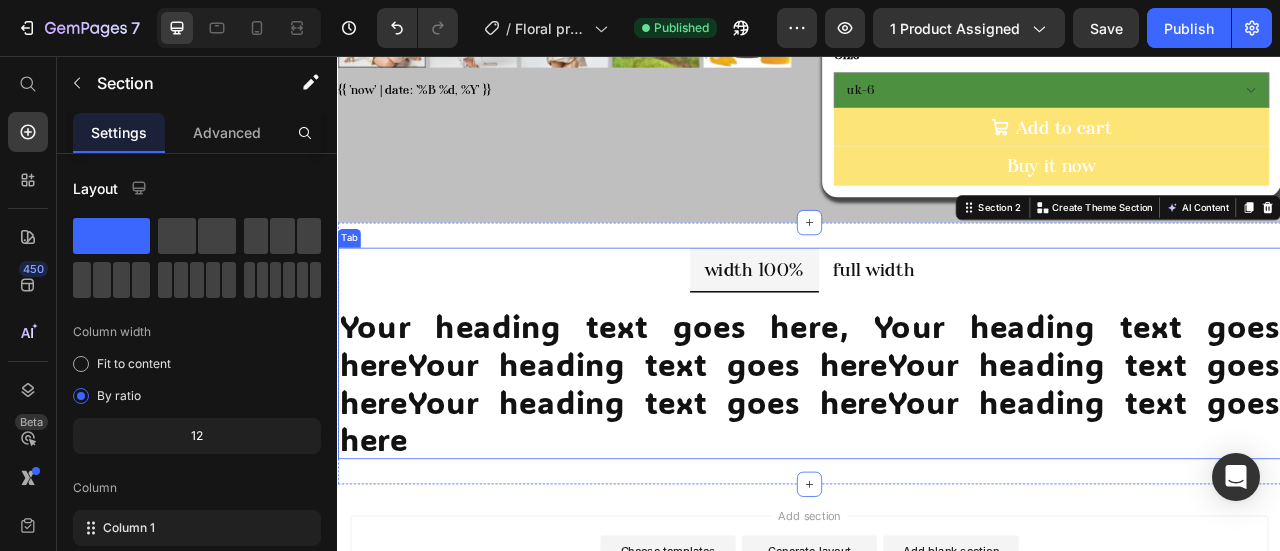 click on "width 100% full width" at bounding box center (937, 328) 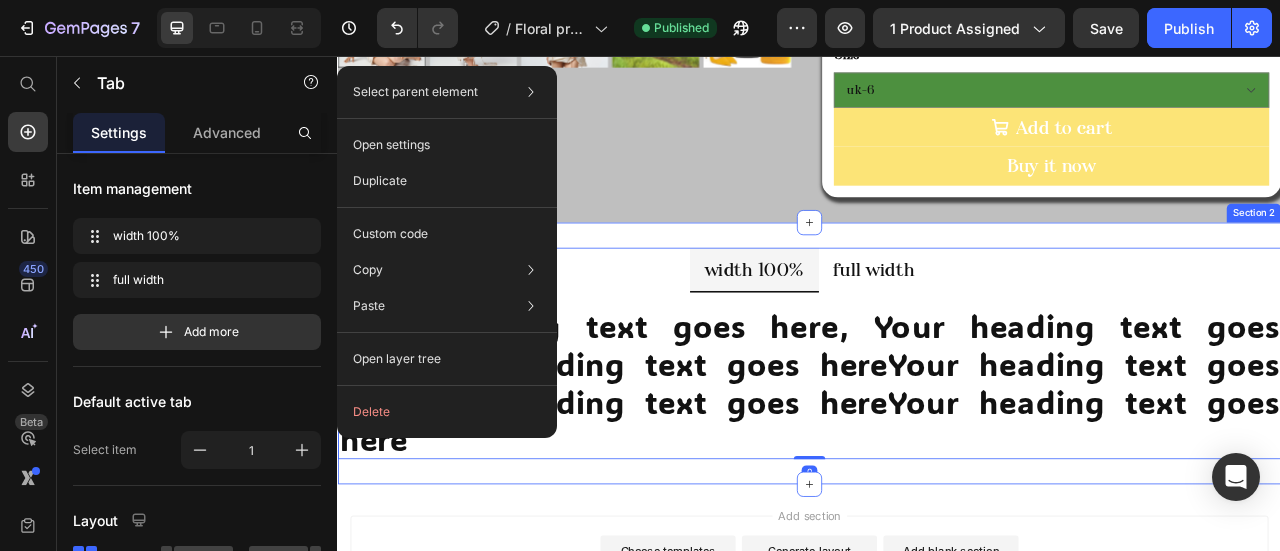 click on "width 100% full width Your heading text goes here, Your heading text goes hereYour heading text goes hereYour heading text goes hereYour heading text goes hereYour heading text goes here Heading Row The Florentine halter dress is a timeless piece that effortlessly transitions from day to night. Made from soft cotton, it features a figure-flattering silhouette with a classic V-neckline, low back, and a waist-cinching tie. The dress is adorned with embroidered panels,  Text Block Row Tab   0 Section 2" at bounding box center [937, 434] 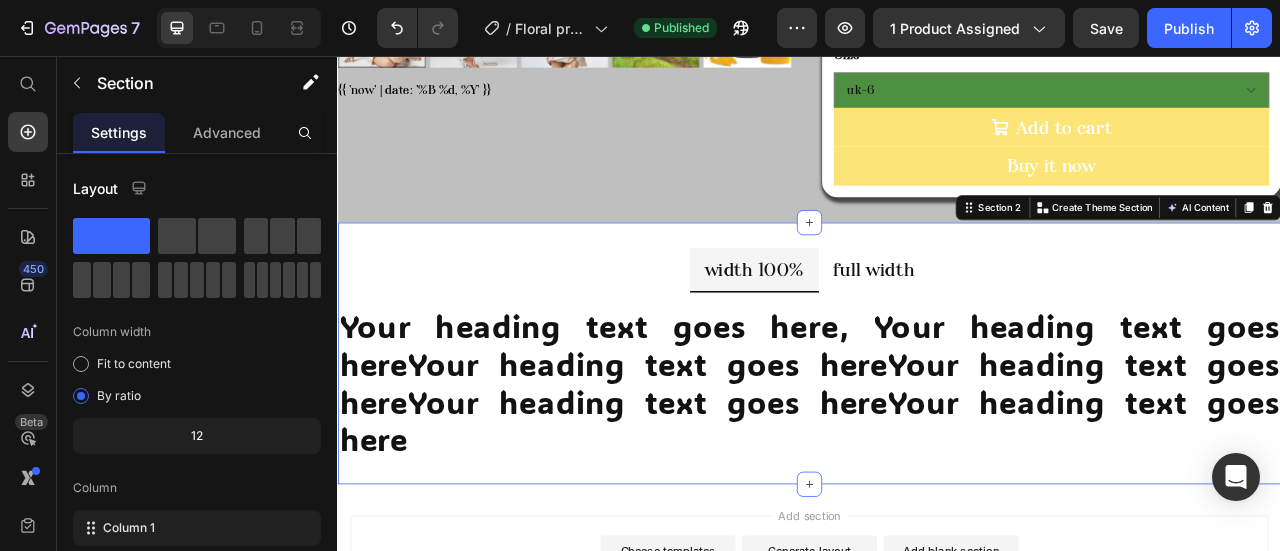 scroll, scrollTop: 300, scrollLeft: 0, axis: vertical 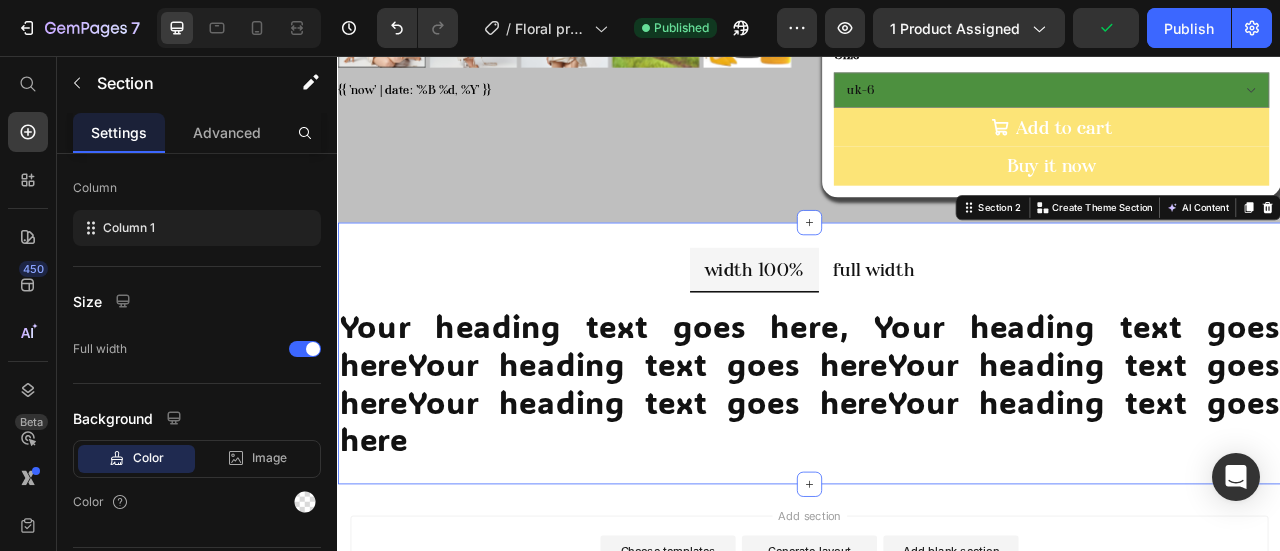 click on "width 100% full width" at bounding box center [937, 328] 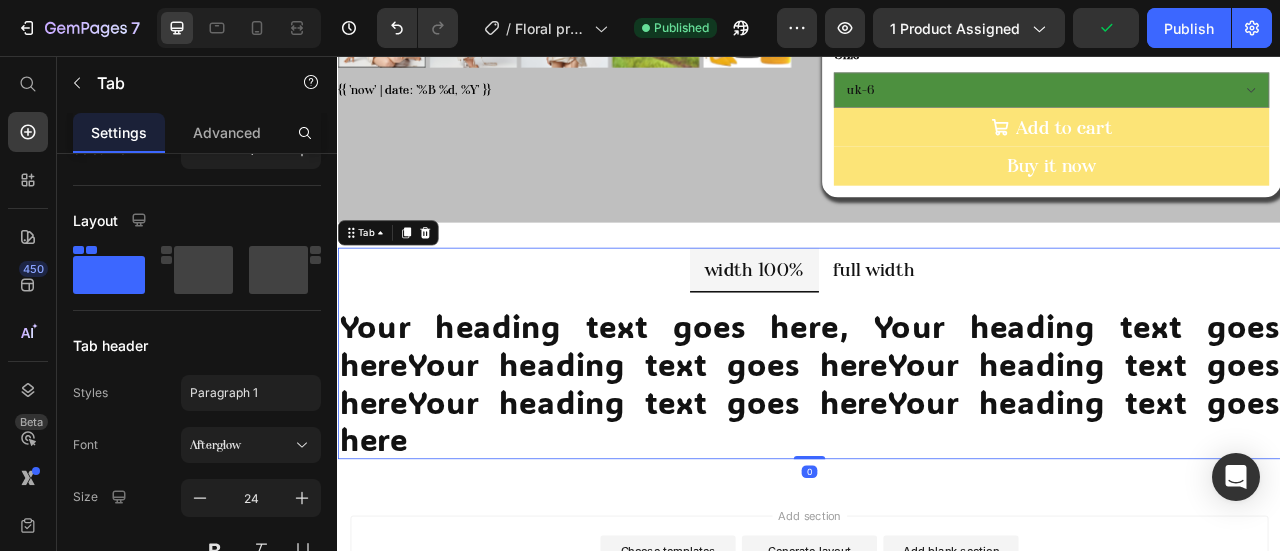 scroll, scrollTop: 0, scrollLeft: 0, axis: both 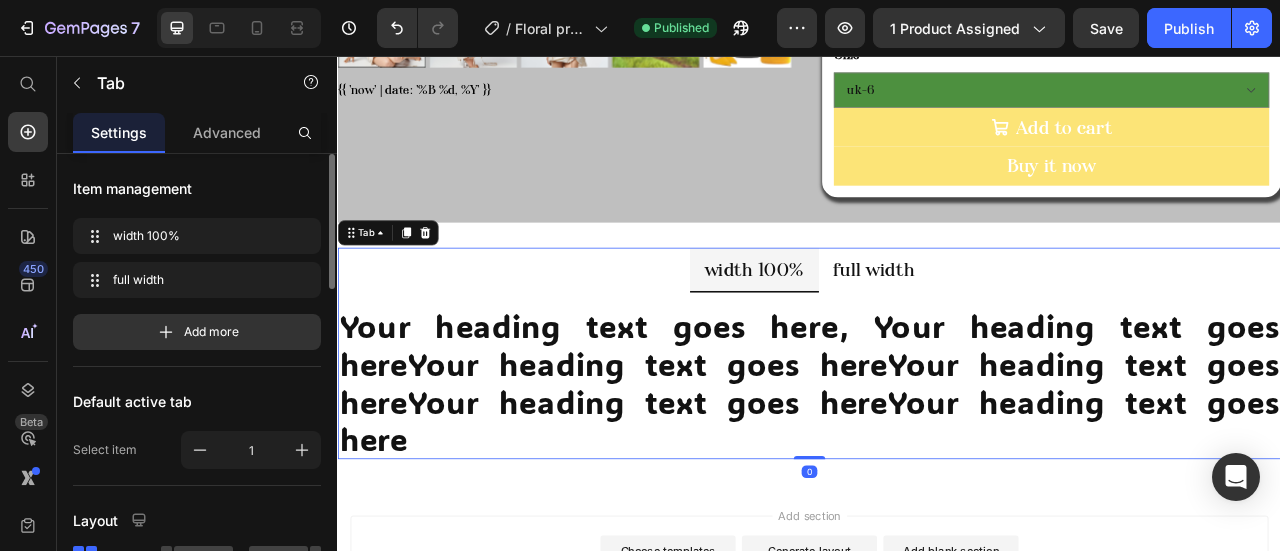 click on "Item management
width 100% width 100%
full width full width Add more Default active tab Select item 1 Layout Tab header Styles Paragraph 1 Font Afterglow Size 24 Show more Text align Full Width Width 200 px % Align States Normal Hover Active Background color Text color Border Background Color Image Video  Color   Delete element" at bounding box center (197, 922) 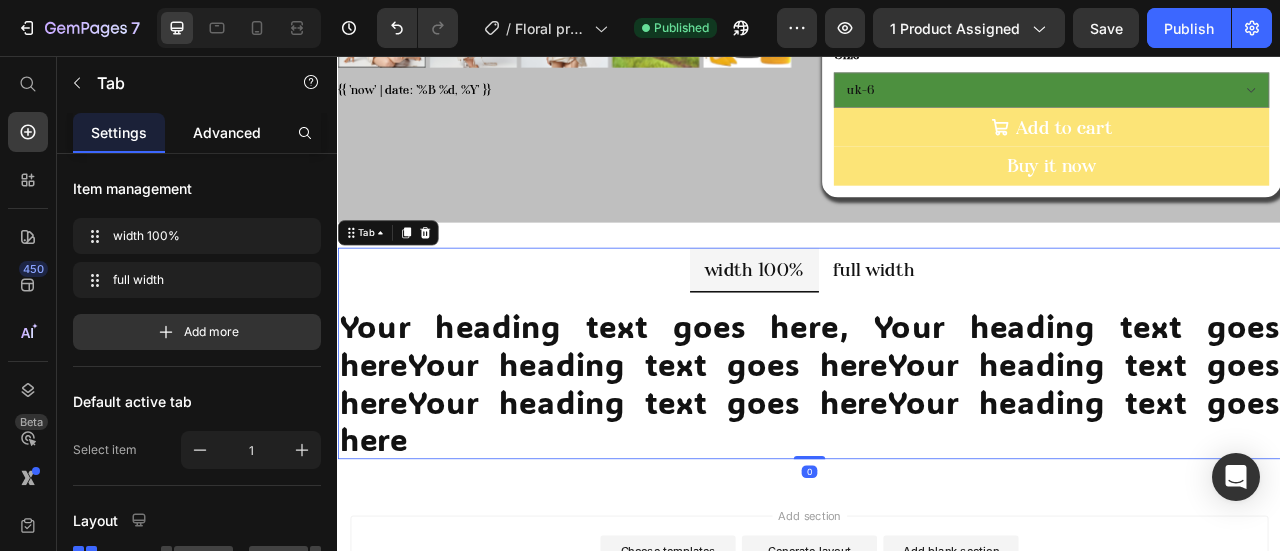 click on "Advanced" 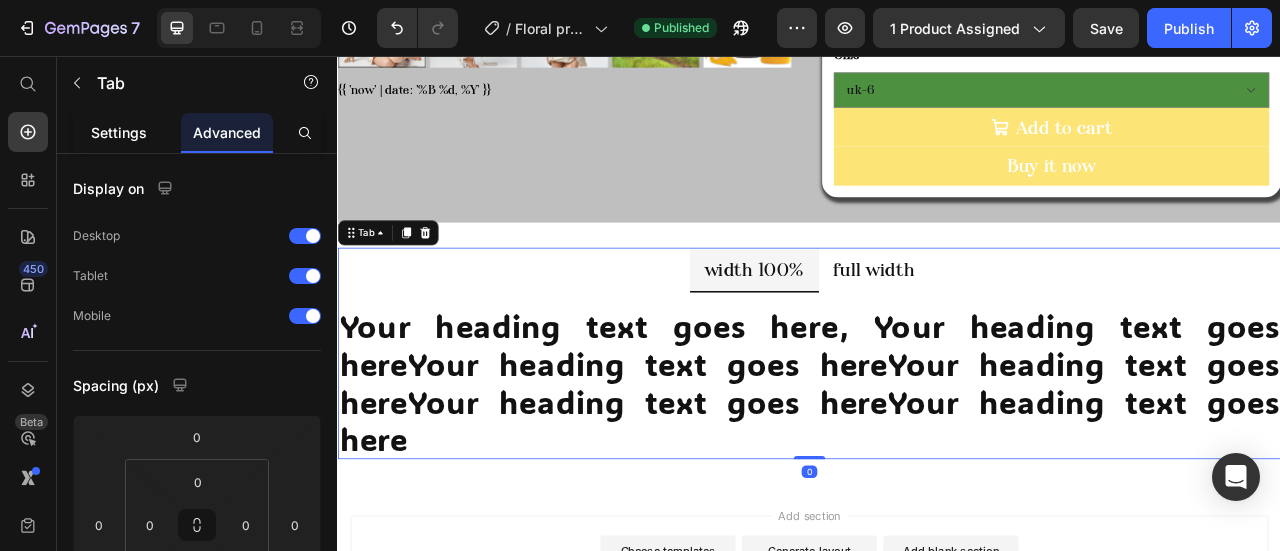 click on "Settings" at bounding box center (119, 132) 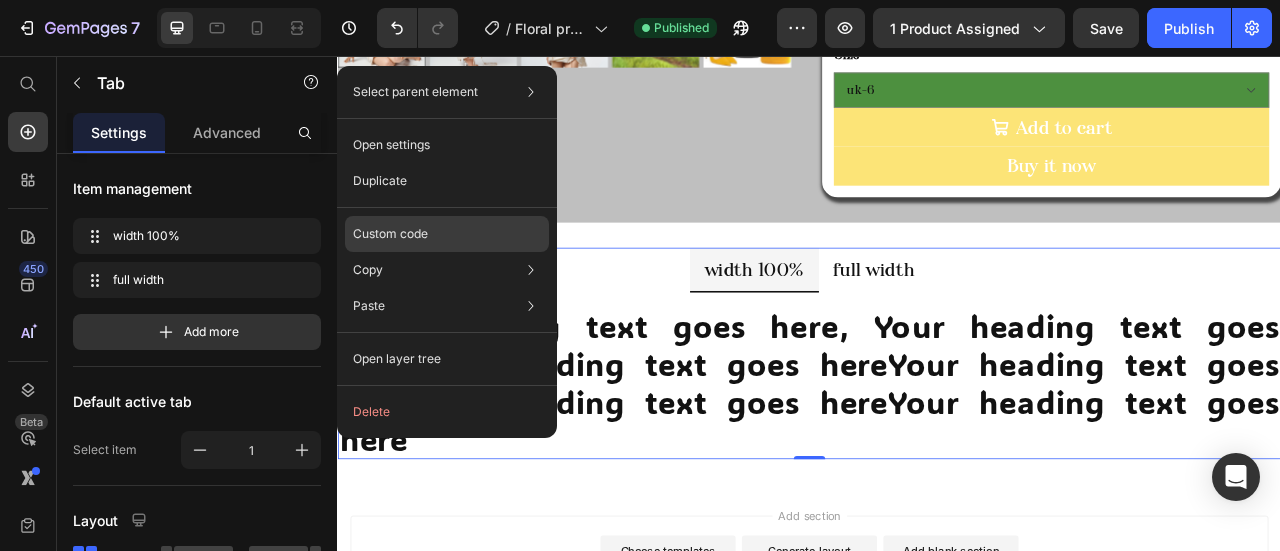 click on "Custom code" at bounding box center [390, 234] 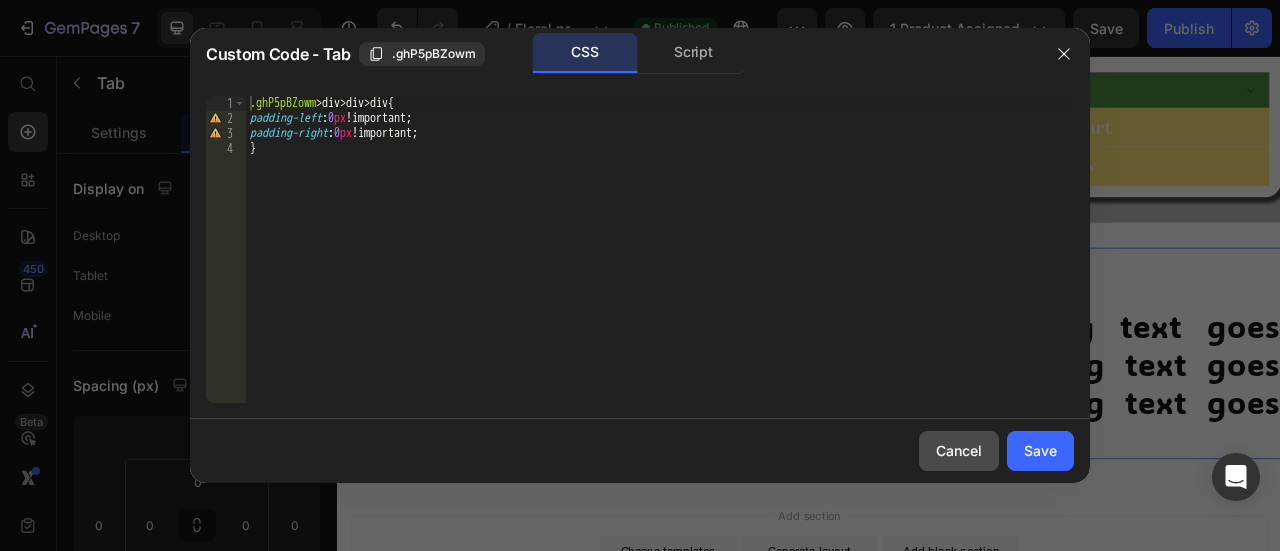 drag, startPoint x: 938, startPoint y: 443, endPoint x: 662, endPoint y: 458, distance: 276.40732 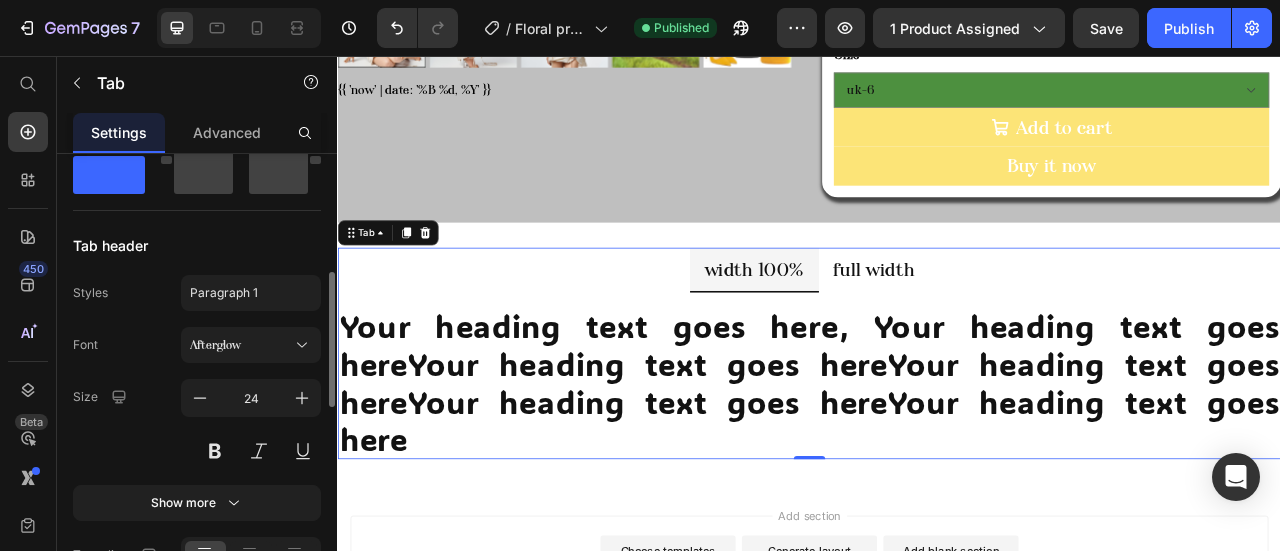 scroll, scrollTop: 600, scrollLeft: 0, axis: vertical 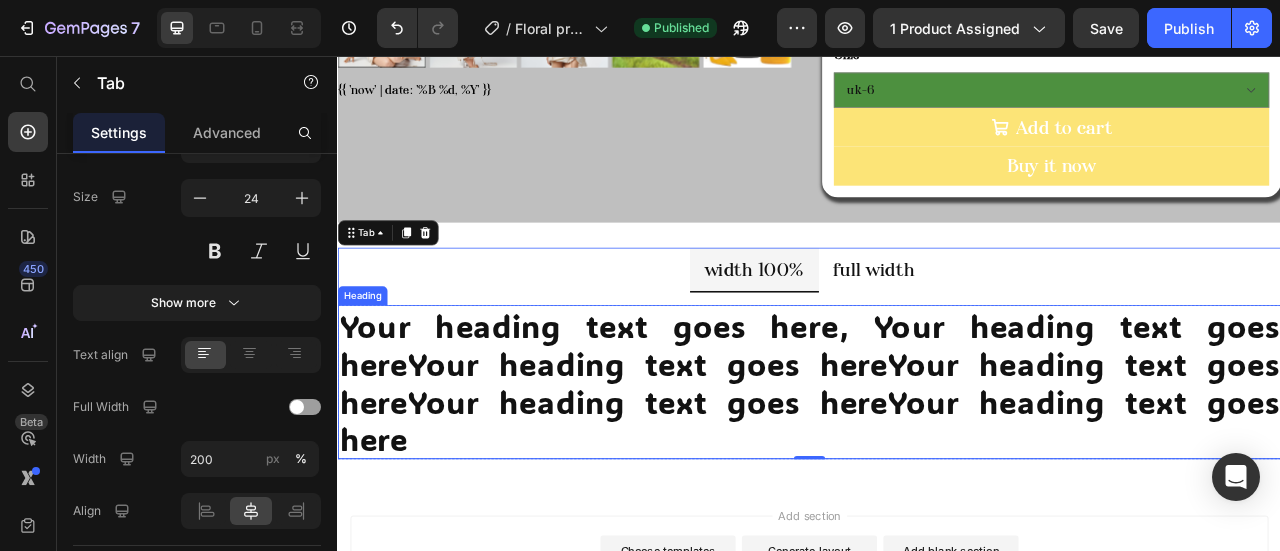 click on "Your heading text goes here, Your heading text goes hereYour heading text goes hereYour heading text goes hereYour heading text goes hereYour heading text goes here" at bounding box center (937, 470) 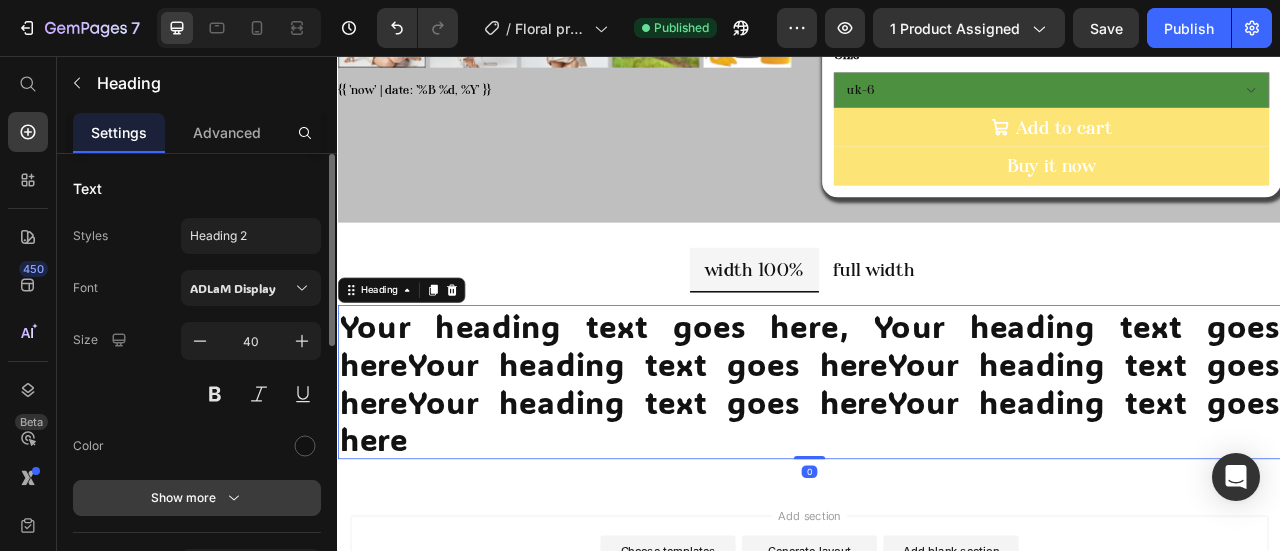 scroll, scrollTop: 400, scrollLeft: 0, axis: vertical 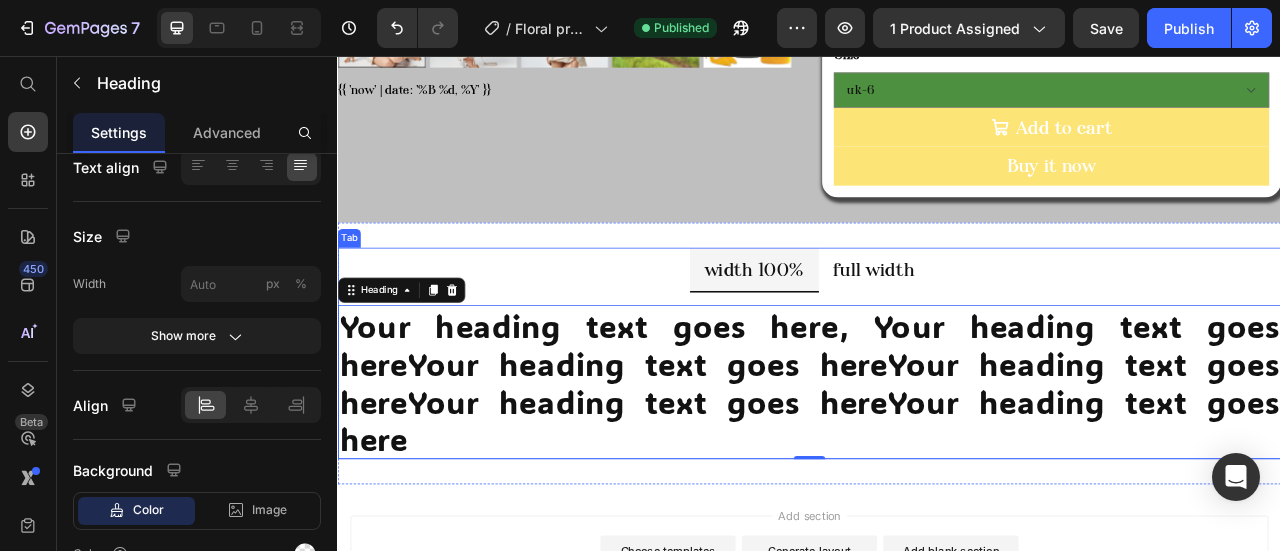 click on "full width" at bounding box center [1019, 328] 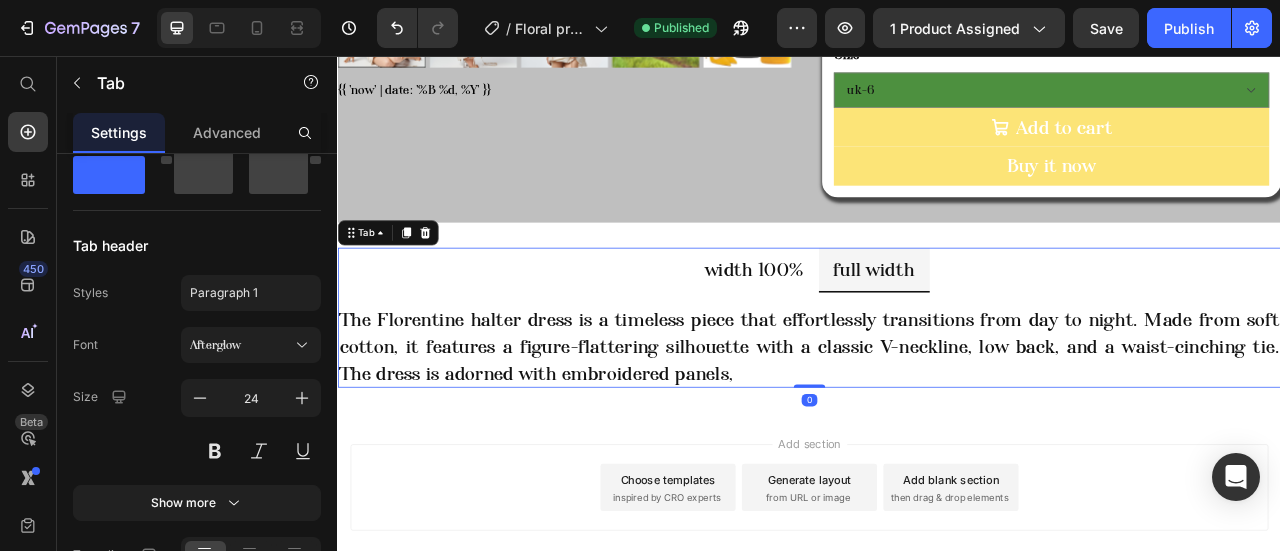 scroll, scrollTop: 0, scrollLeft: 0, axis: both 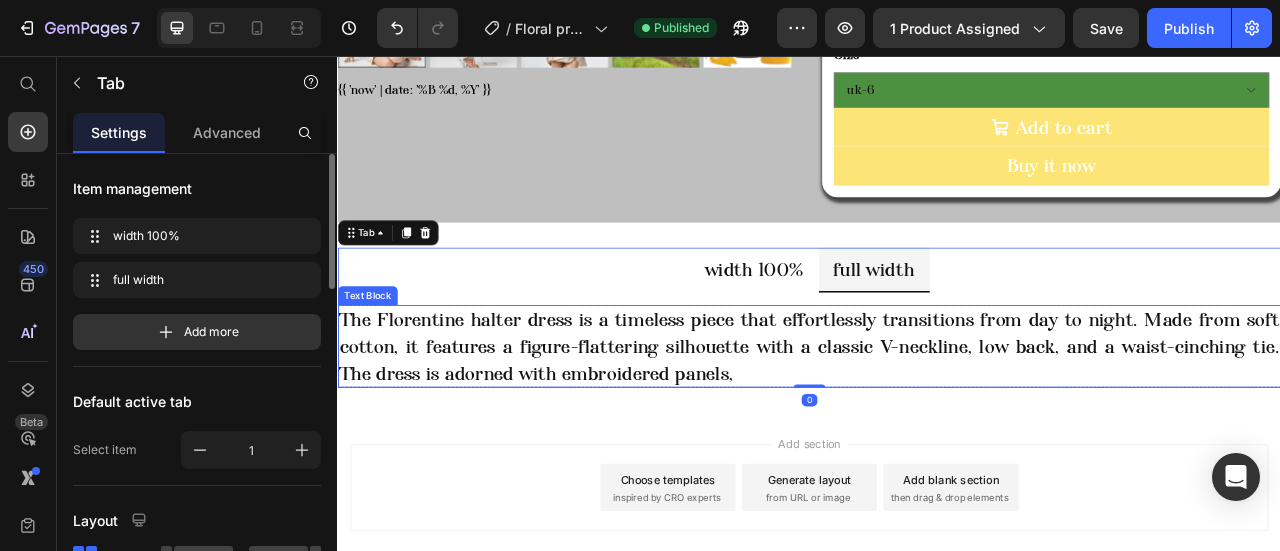 click on "The Florentine halter dress is a timeless piece that effortlessly transitions from day to night. Made from soft cotton, it features a figure-flattering silhouette with a classic V-neckline, low back, and a waist-cinching tie. The dress is adorned with embroidered panels," at bounding box center (937, 424) 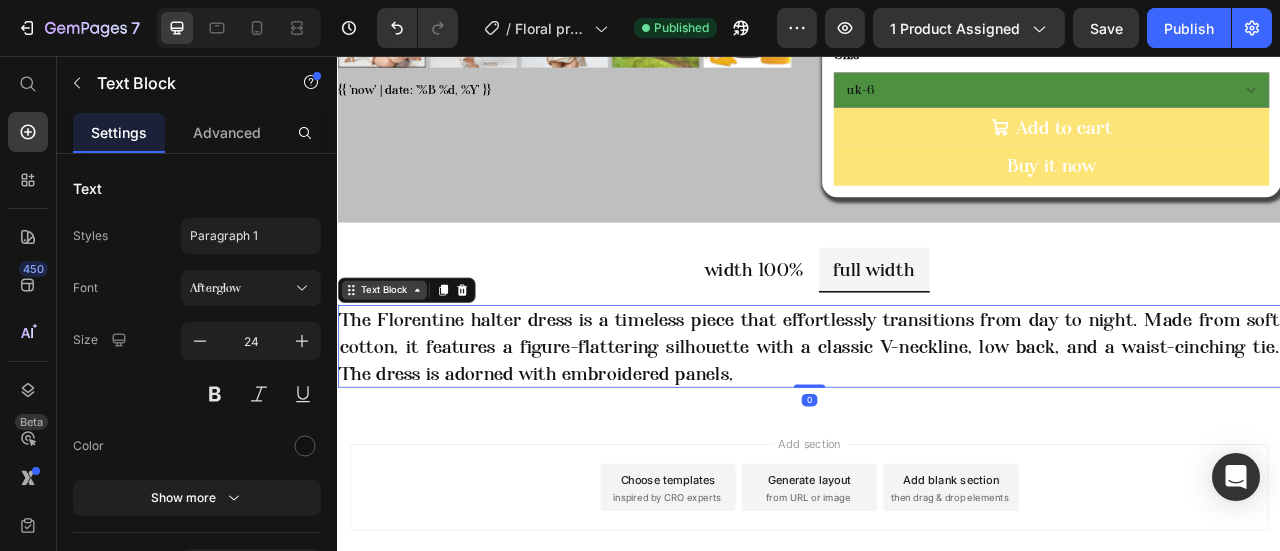 click on "Text Block" at bounding box center [396, 353] 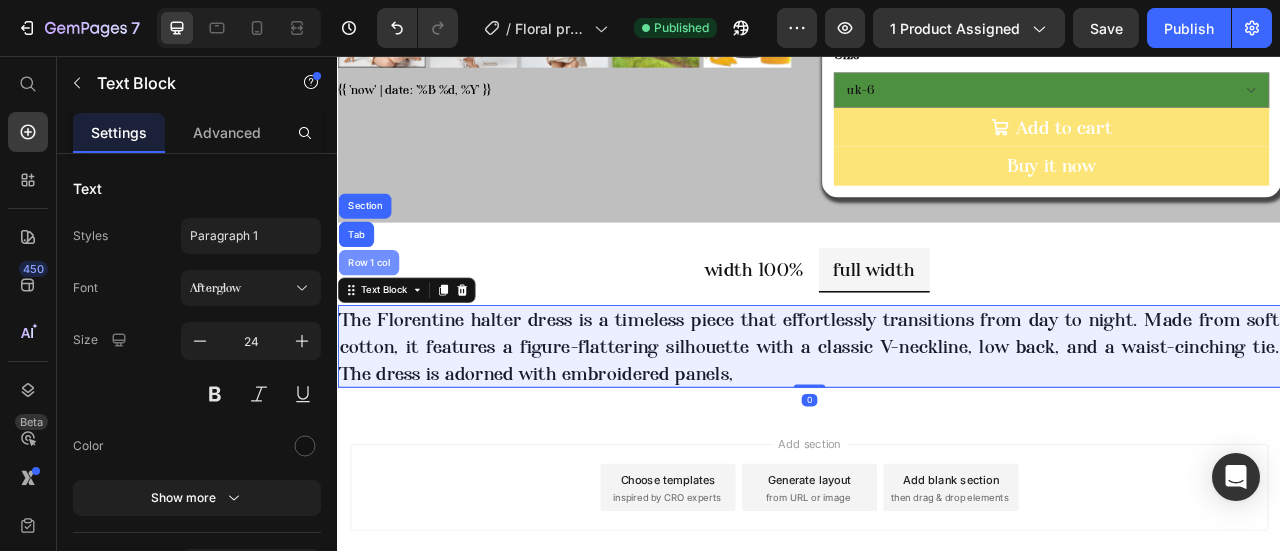 click on "Row 1 col" at bounding box center (376, 318) 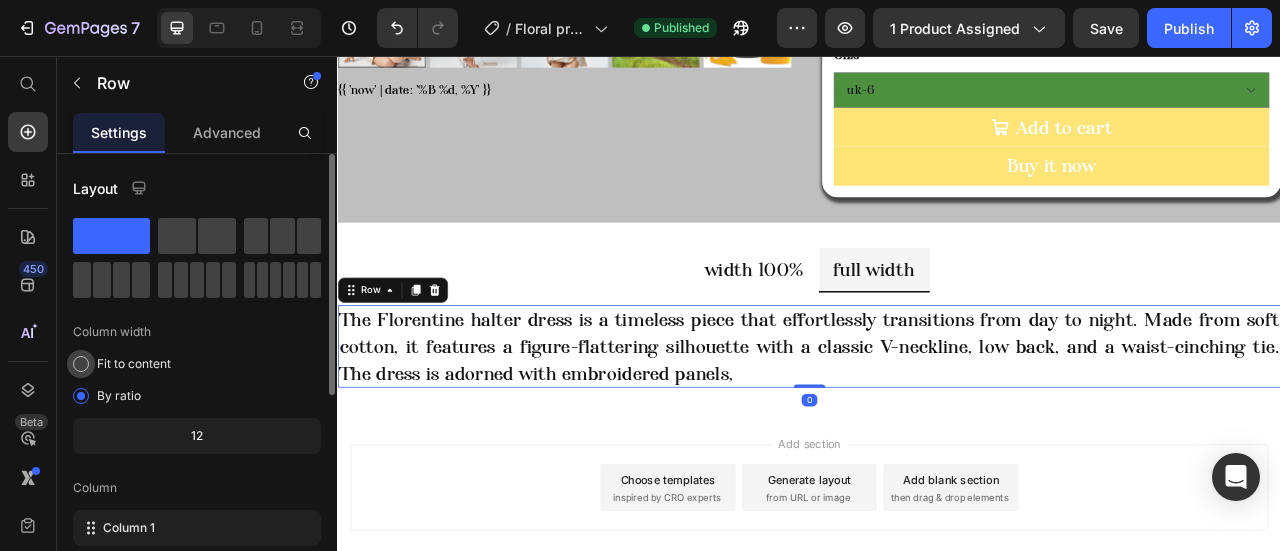 scroll, scrollTop: 300, scrollLeft: 0, axis: vertical 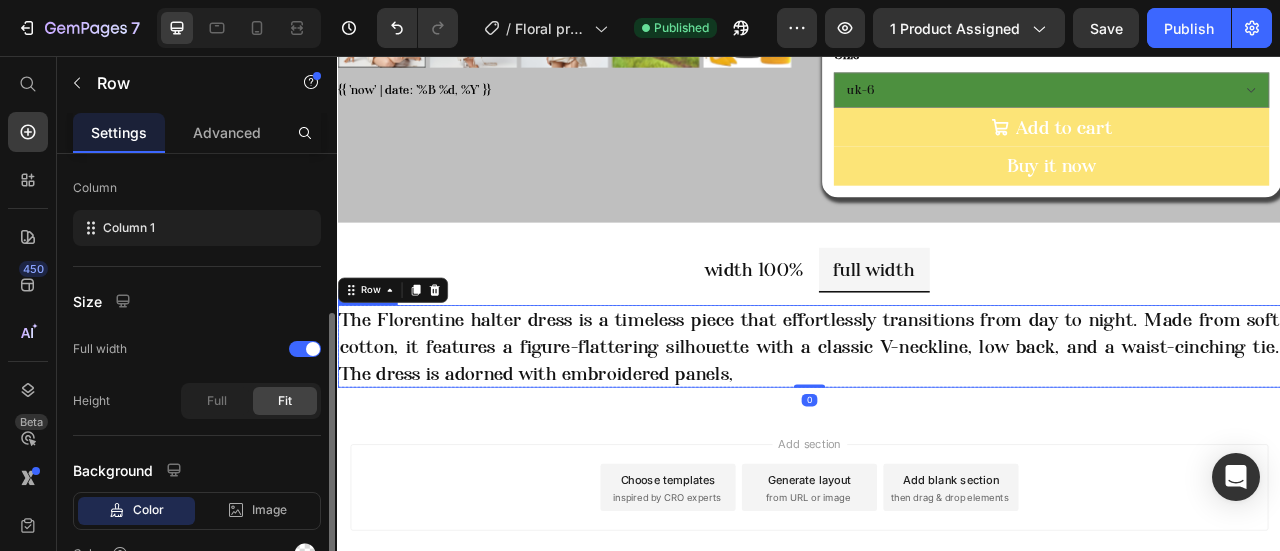 click on "The Florentine halter dress is a timeless piece that effortlessly transitions from day to night. Made from soft cotton, it features a figure-flattering silhouette with a classic V-neckline, low back, and a waist-cinching tie. The dress is adorned with embroidered panels," at bounding box center [937, 424] 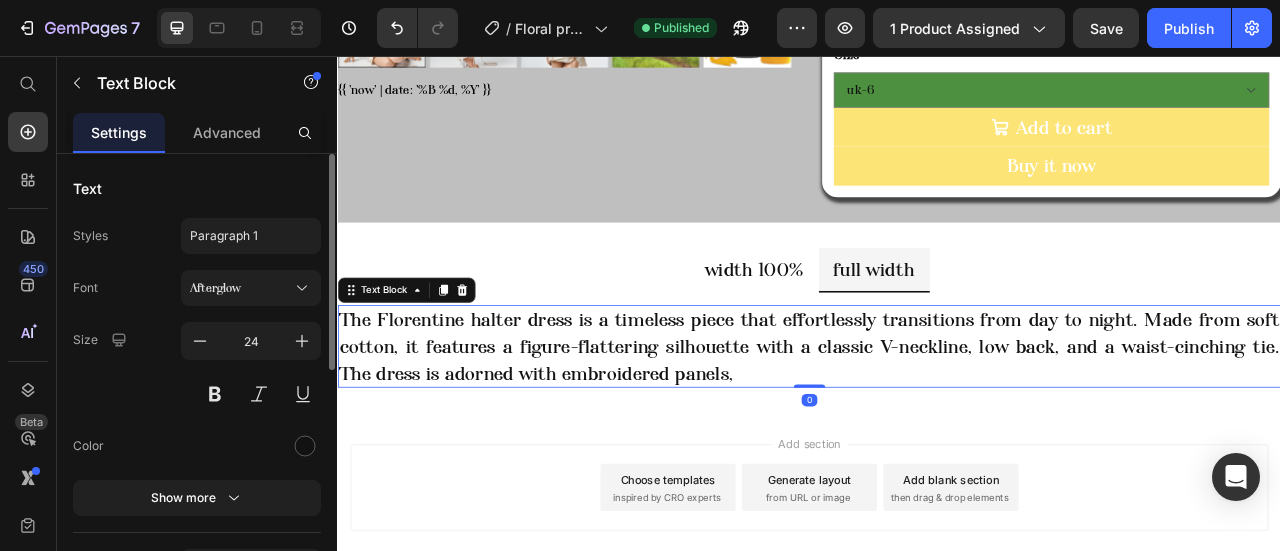 scroll, scrollTop: 300, scrollLeft: 0, axis: vertical 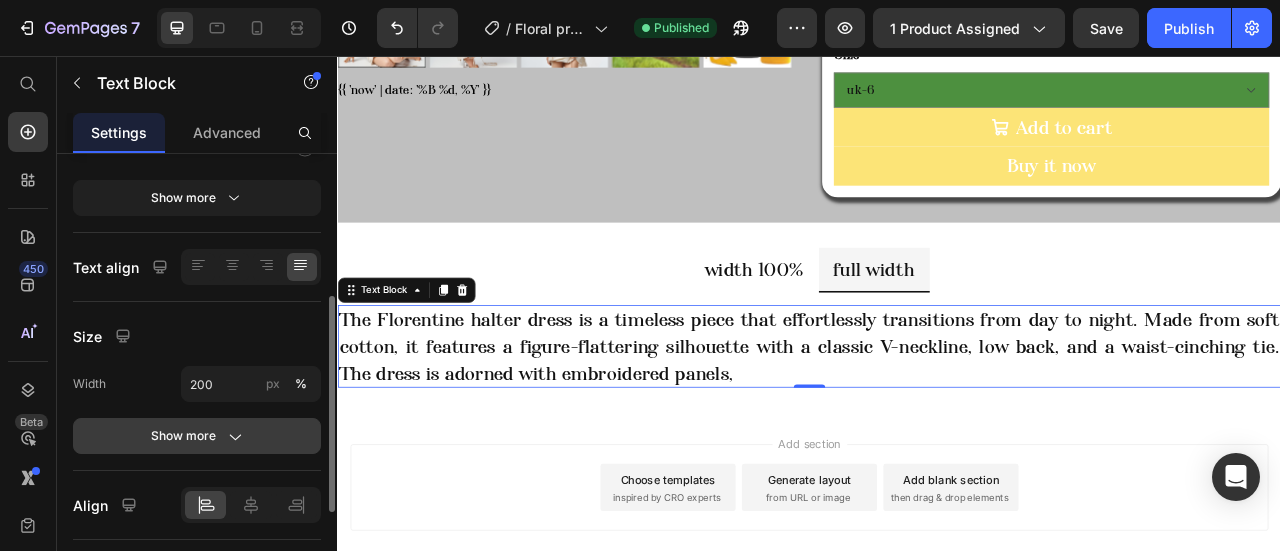 click on "Show more" 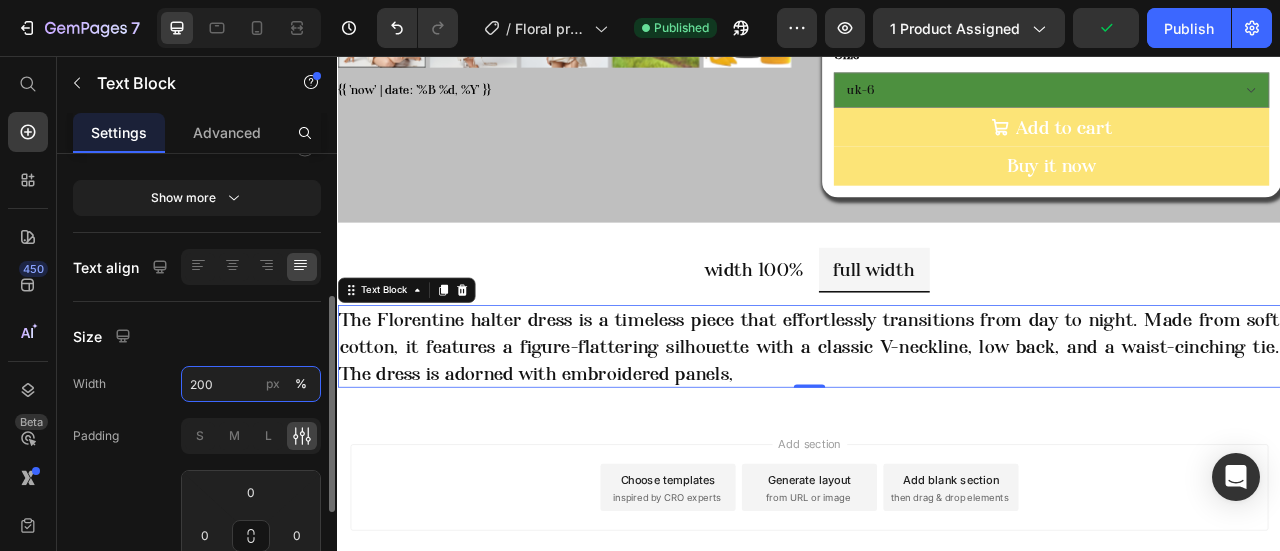 click on "200" at bounding box center (251, 384) 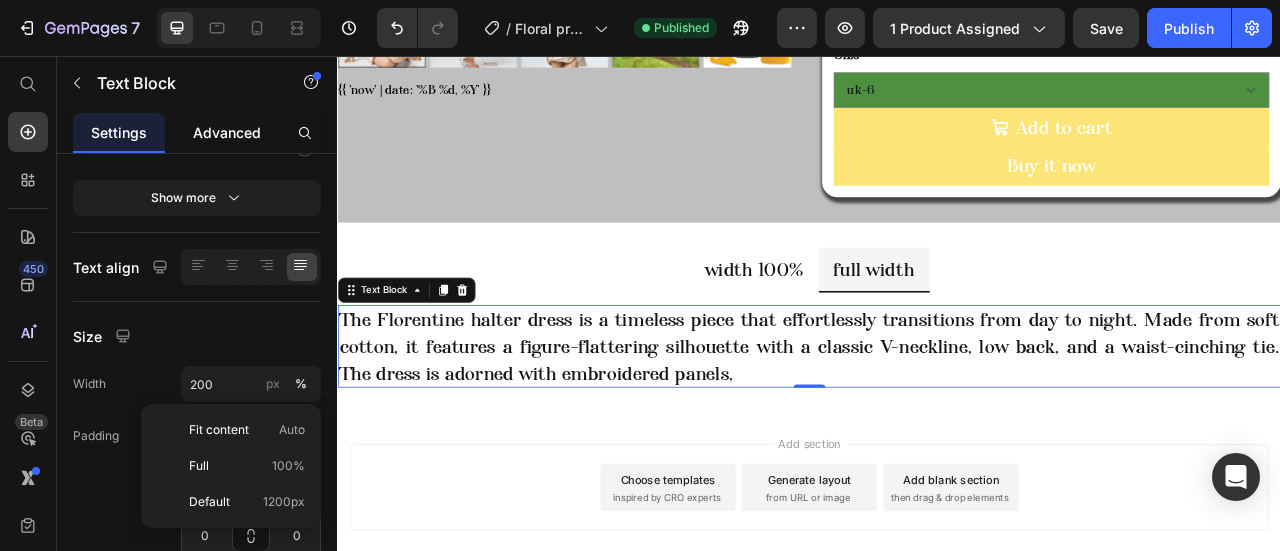 click on "Advanced" at bounding box center [227, 132] 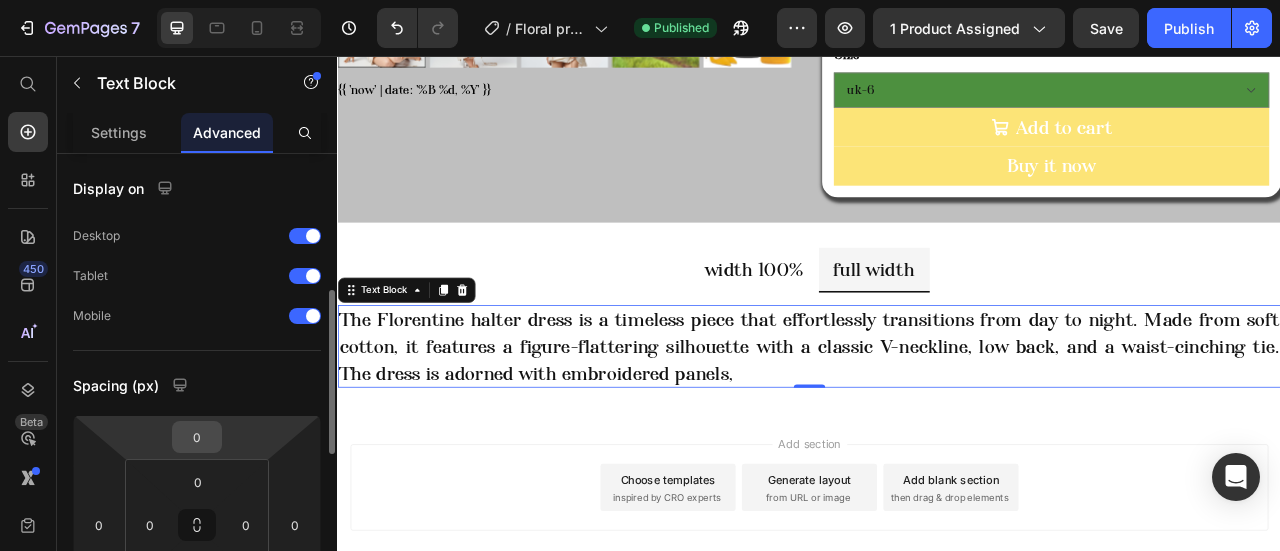 scroll, scrollTop: 200, scrollLeft: 0, axis: vertical 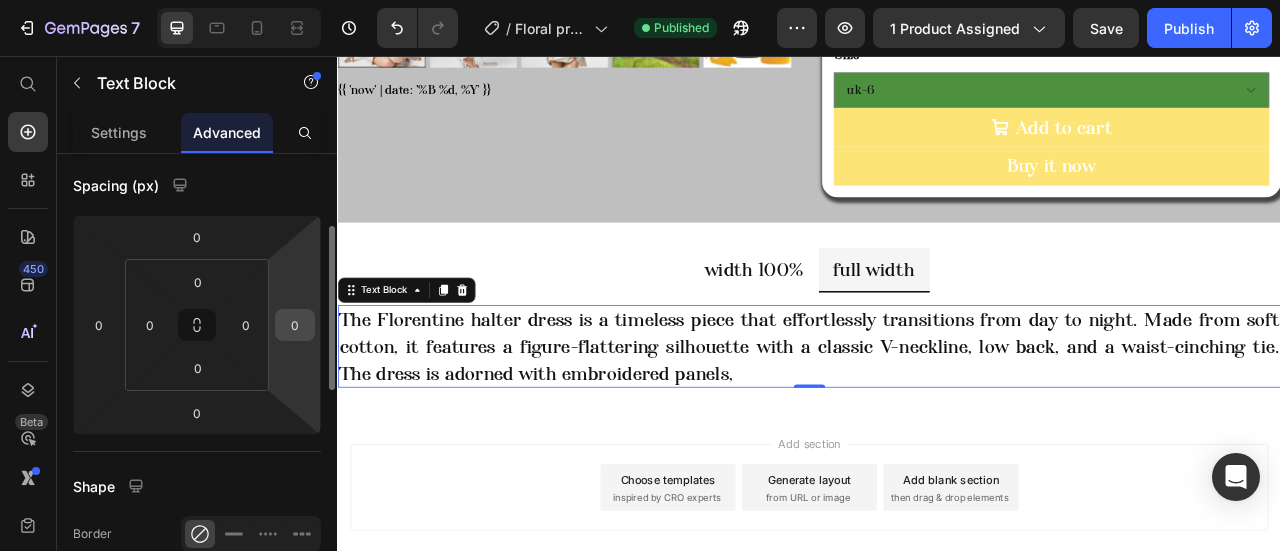 click on "0" at bounding box center [295, 325] 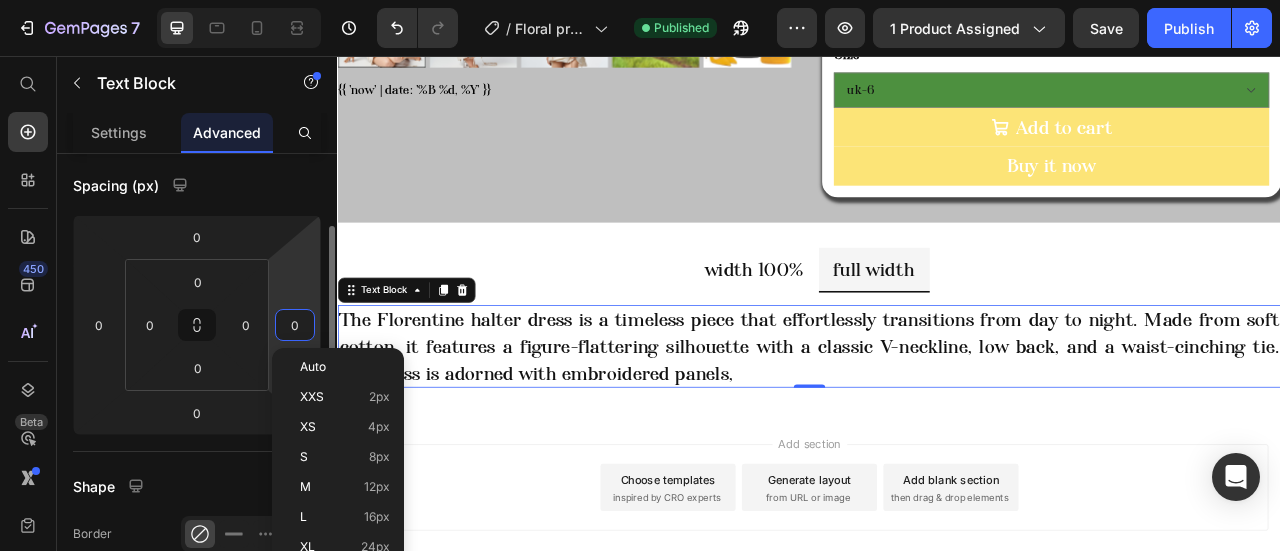 type on "2" 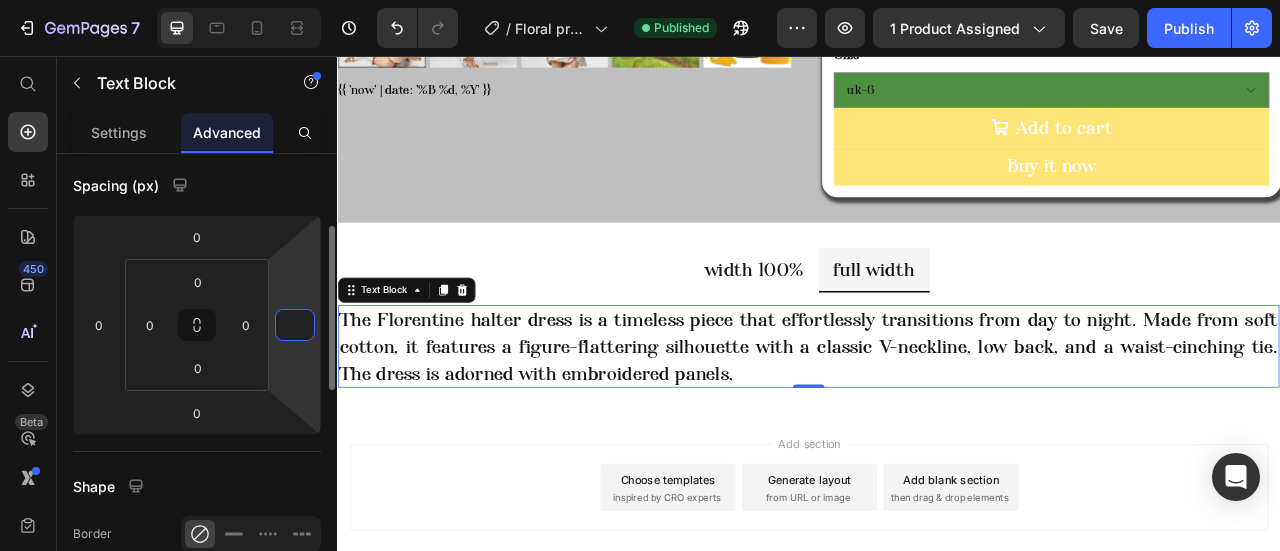 type on "2" 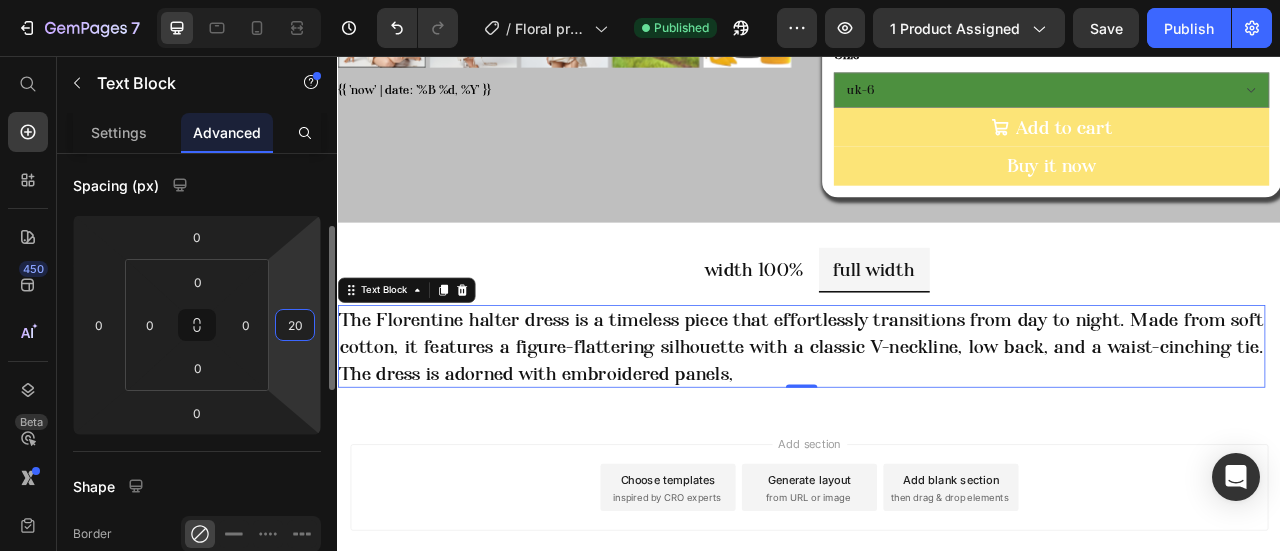 type on "2" 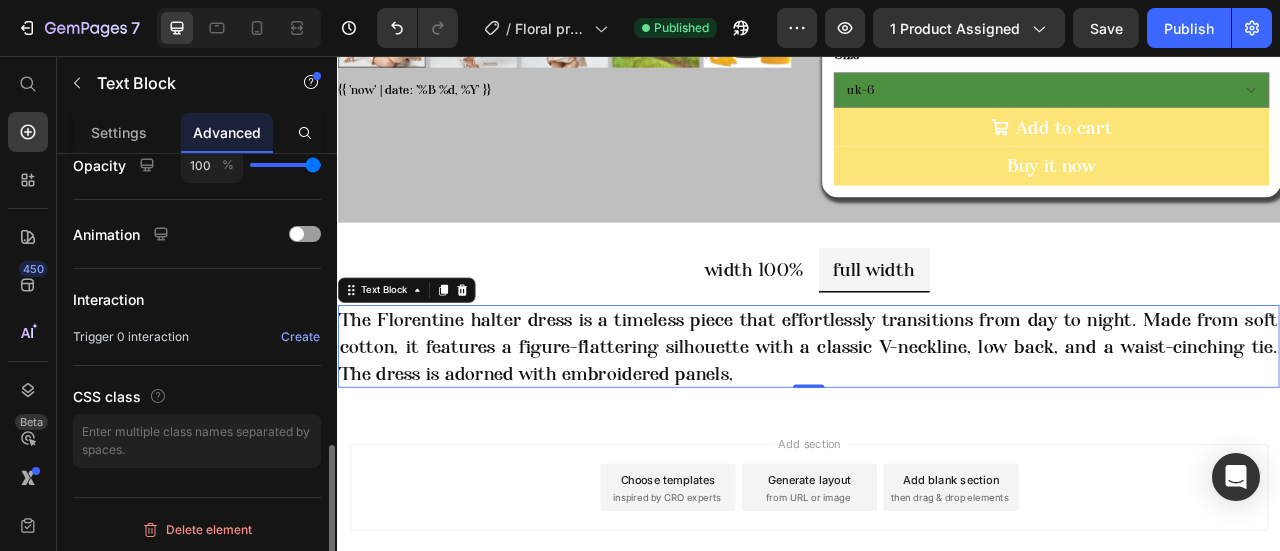 scroll, scrollTop: 607, scrollLeft: 0, axis: vertical 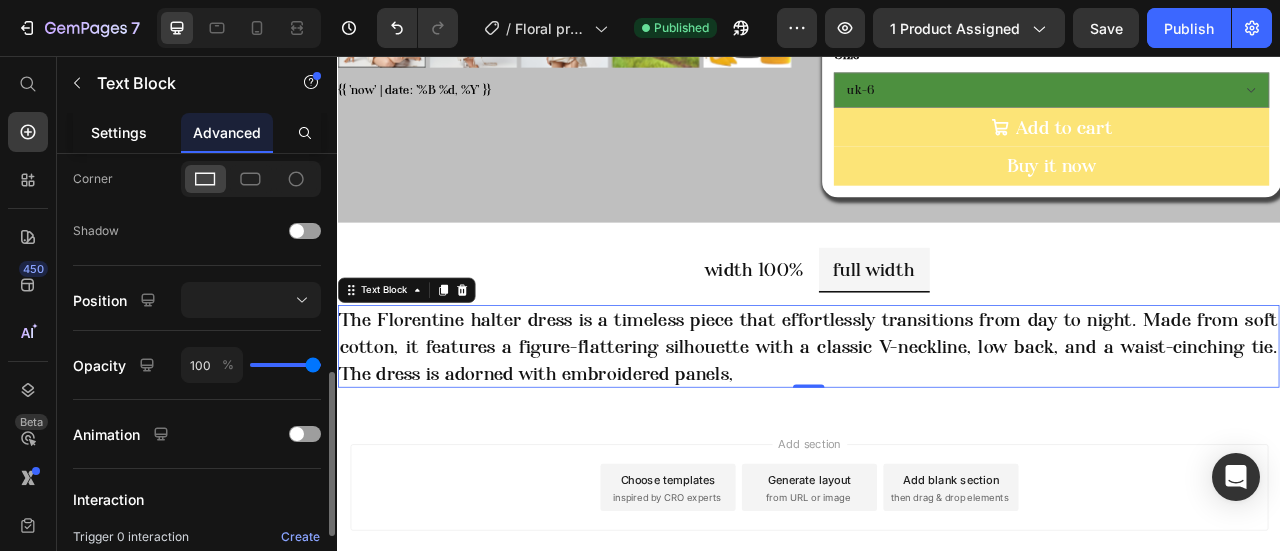 type on "0" 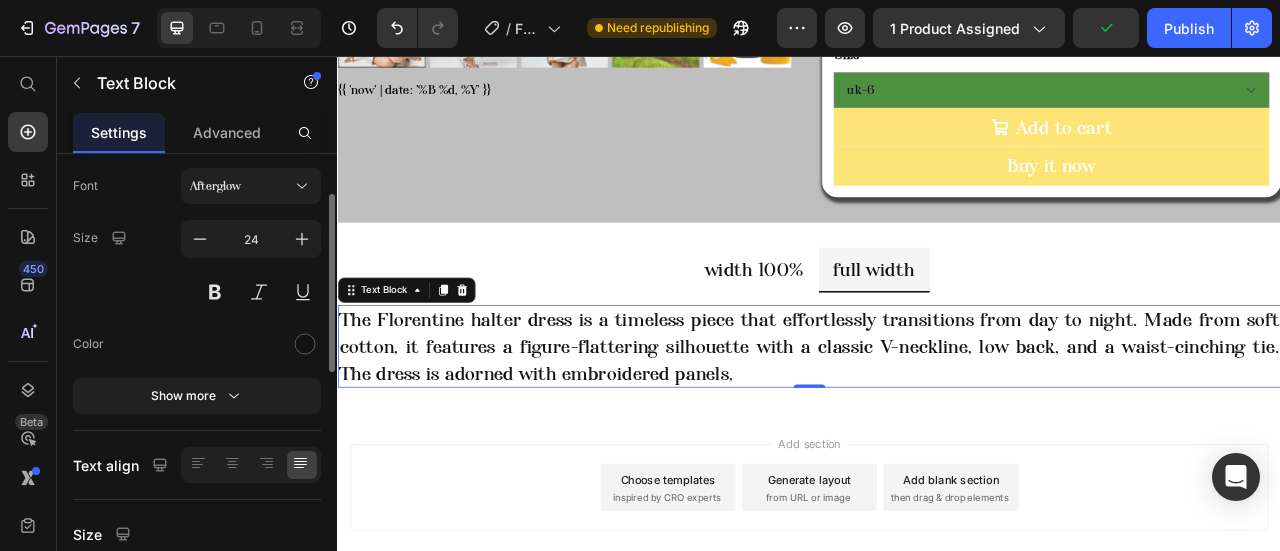 scroll, scrollTop: 2, scrollLeft: 0, axis: vertical 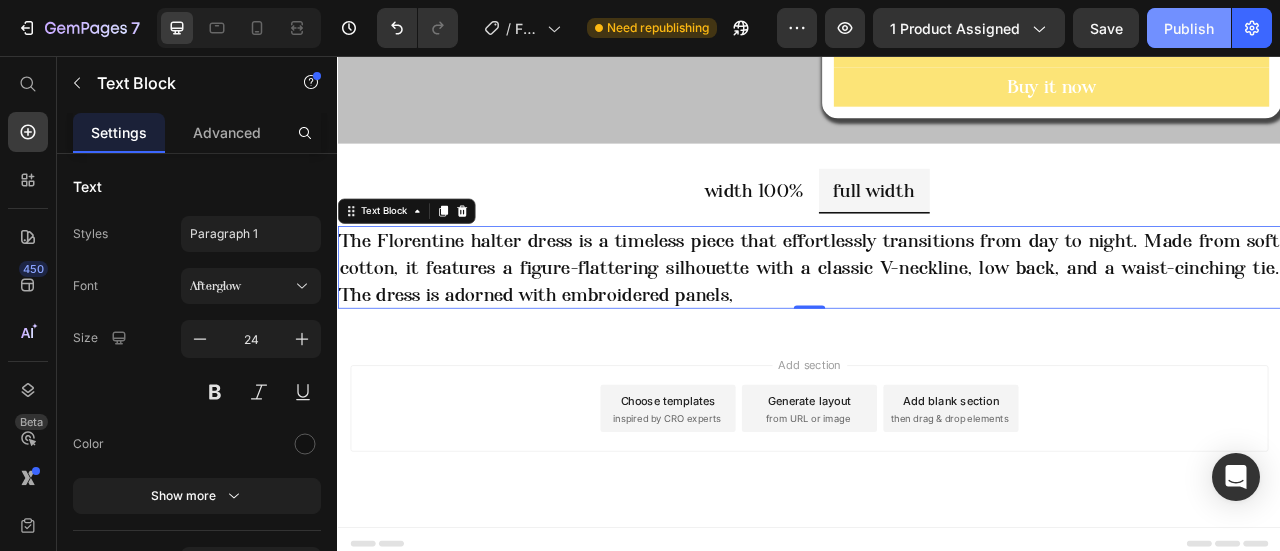 click on "Publish" at bounding box center [1189, 28] 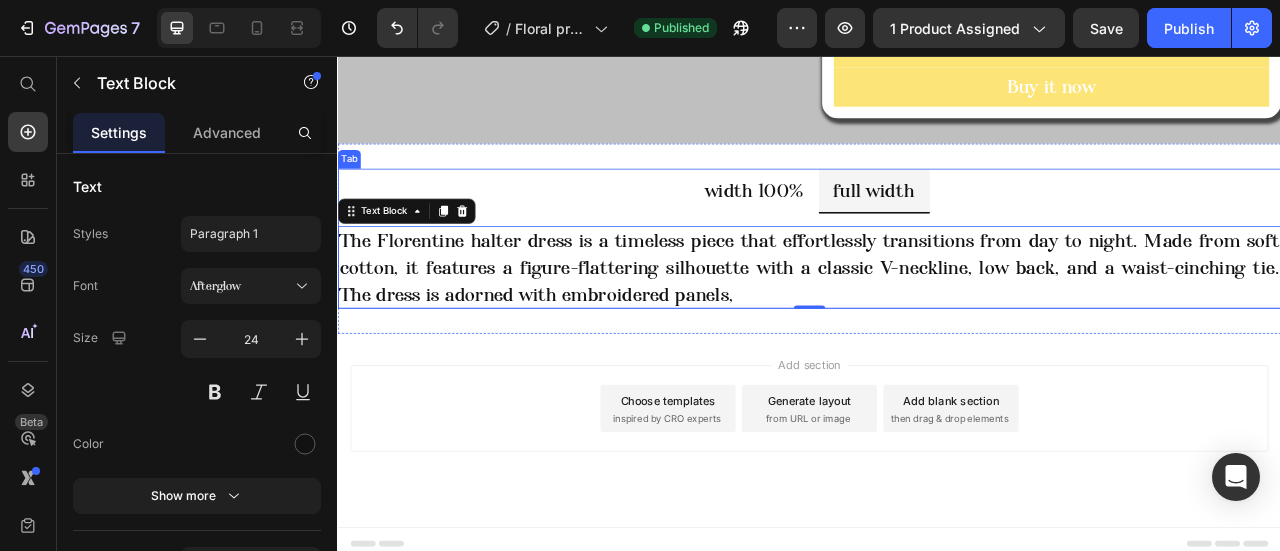 click on "width 100% full width" at bounding box center (937, 228) 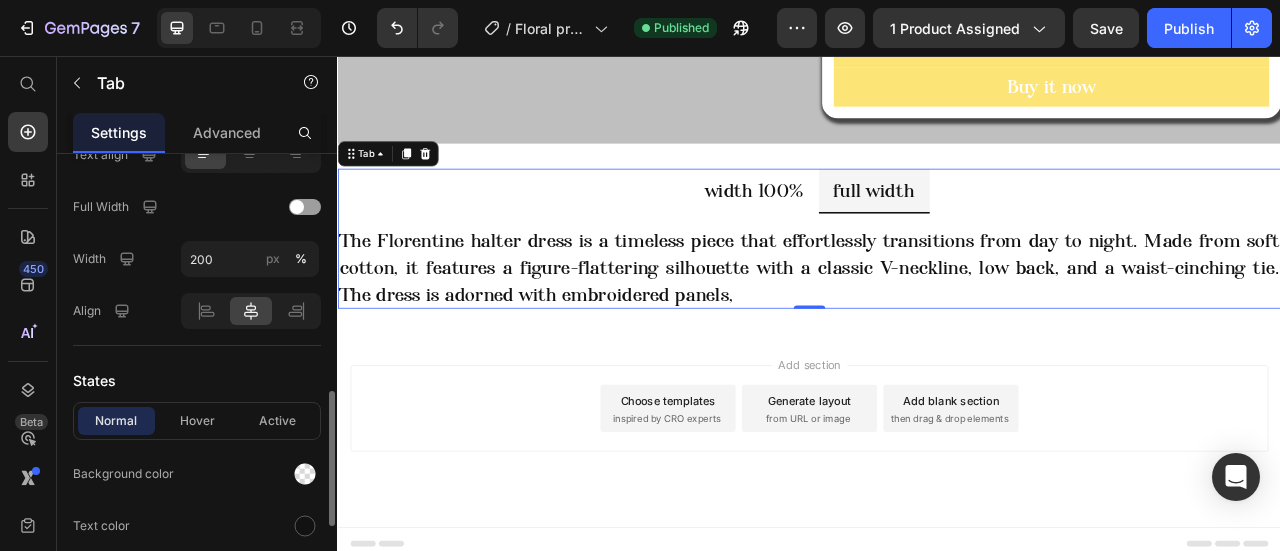 scroll, scrollTop: 600, scrollLeft: 0, axis: vertical 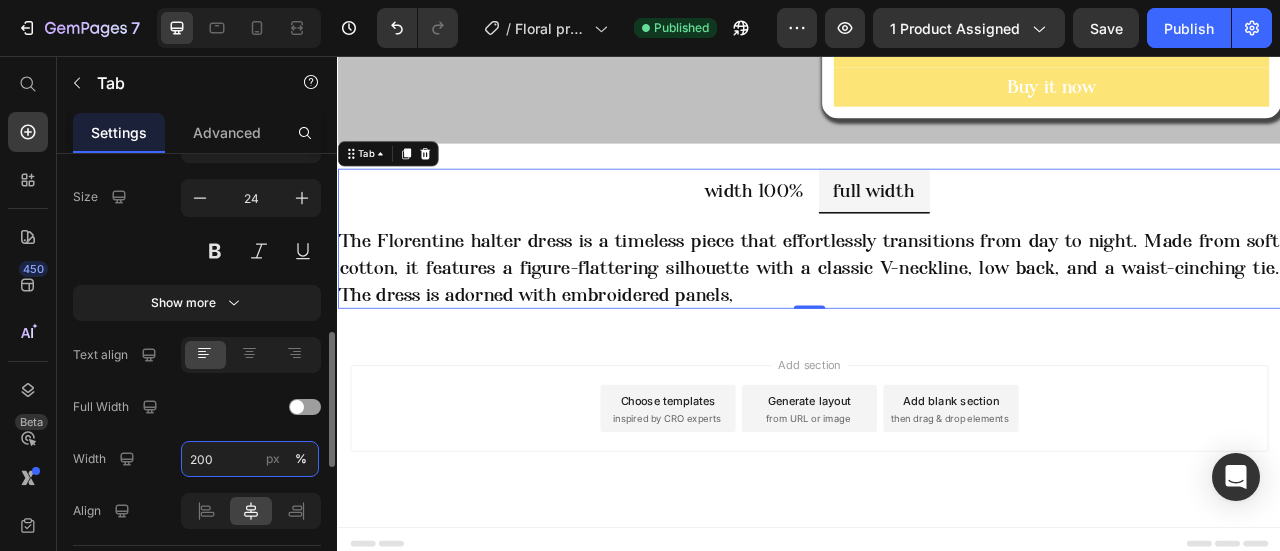 click on "200" at bounding box center (250, 459) 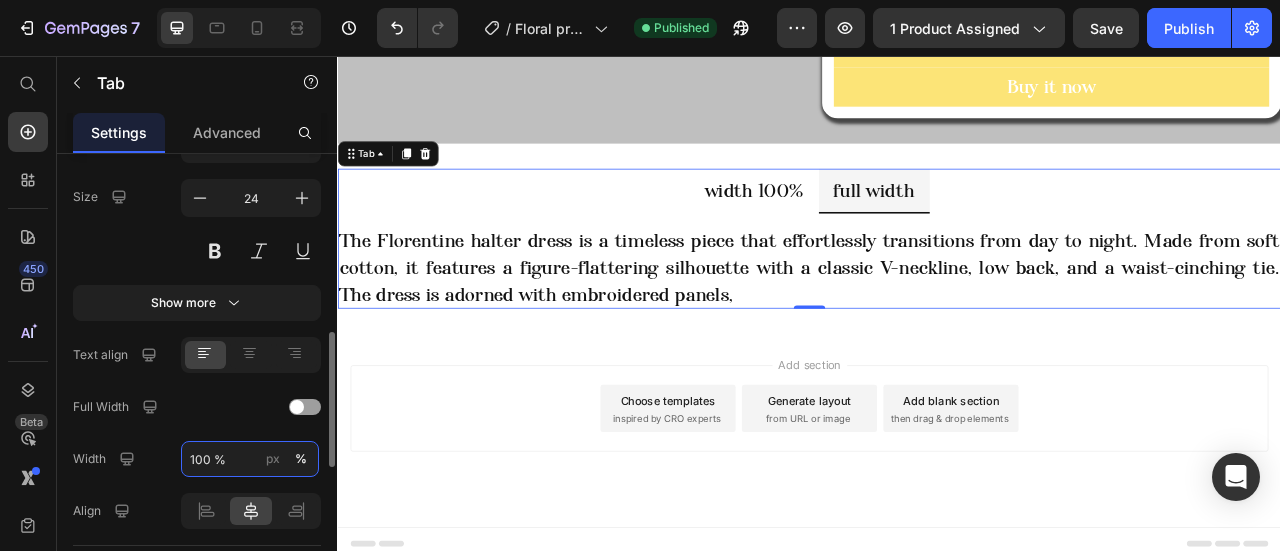 type on "100" 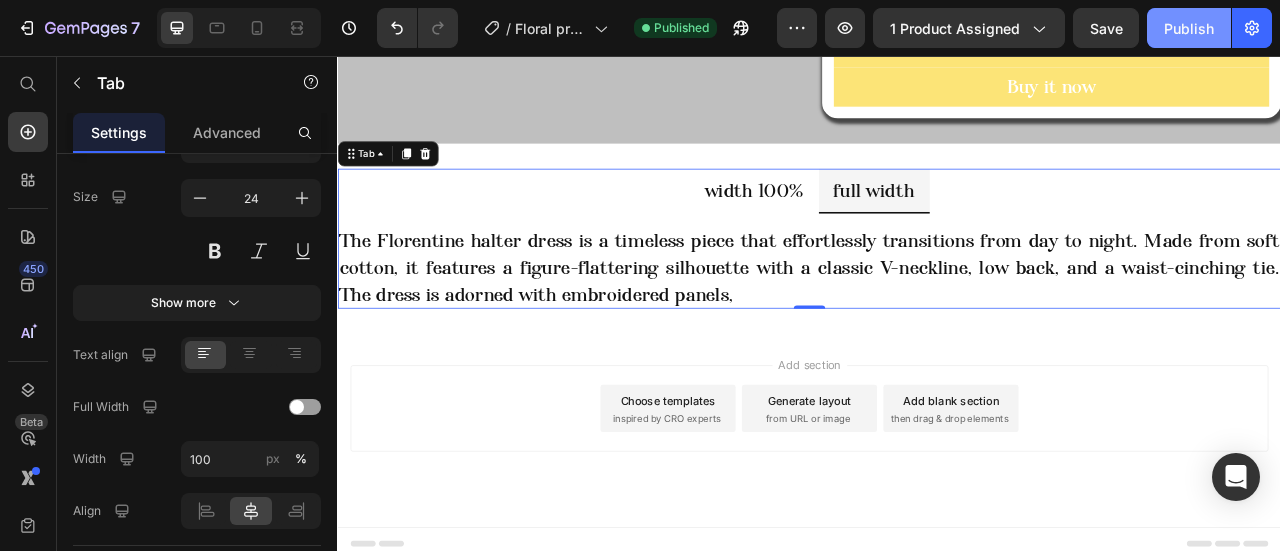 click on "Publish" at bounding box center [1189, 28] 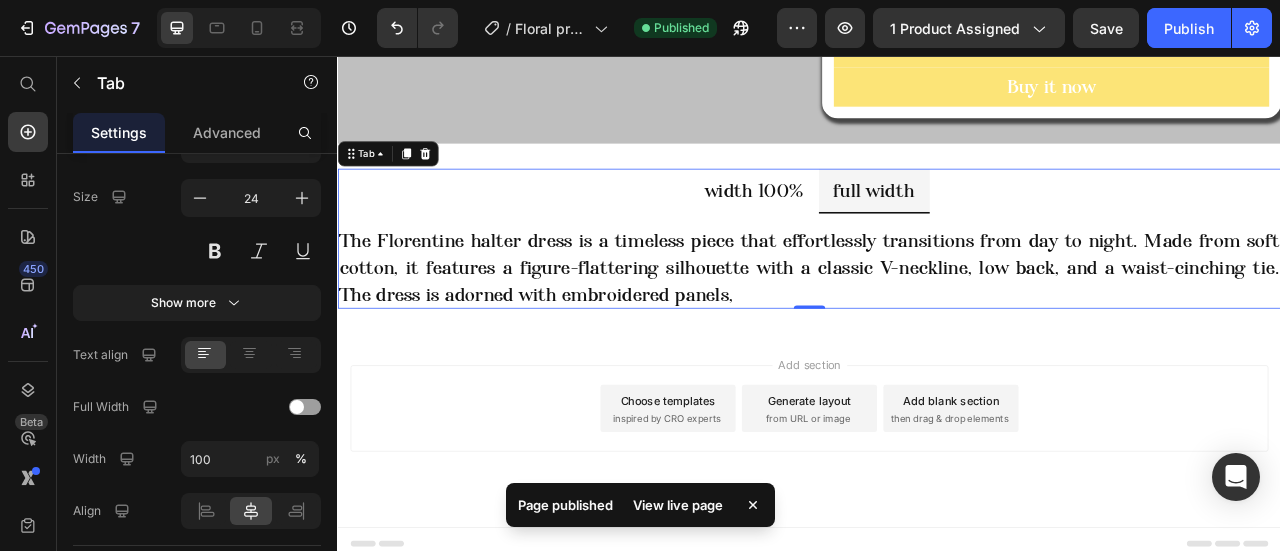 click on "View live page" at bounding box center (678, 505) 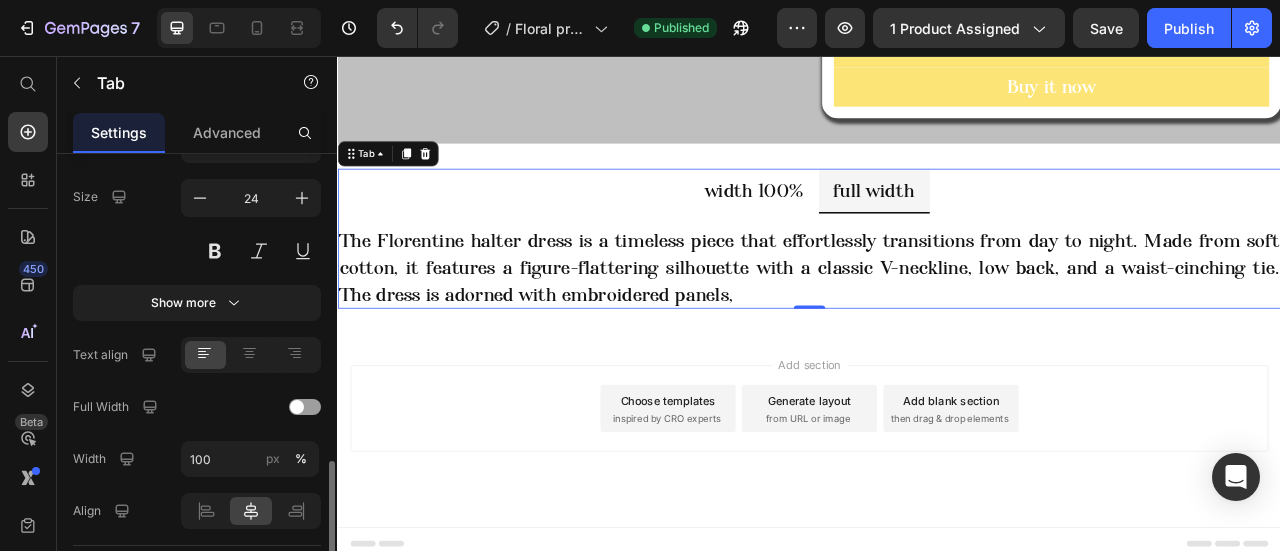 scroll, scrollTop: 700, scrollLeft: 0, axis: vertical 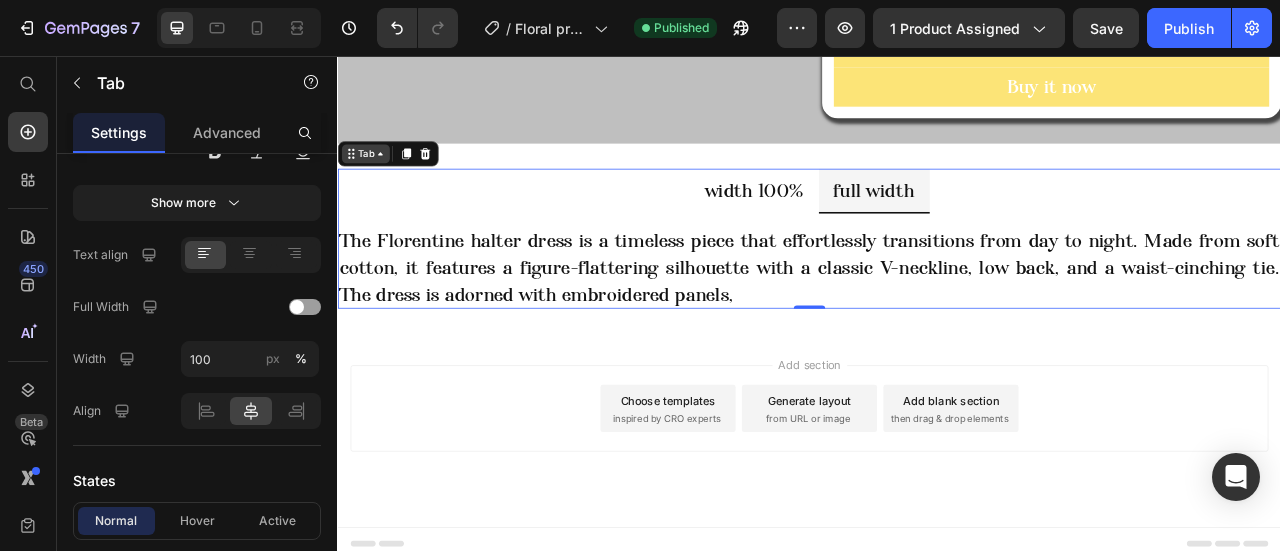 click on "Tab" at bounding box center [372, 180] 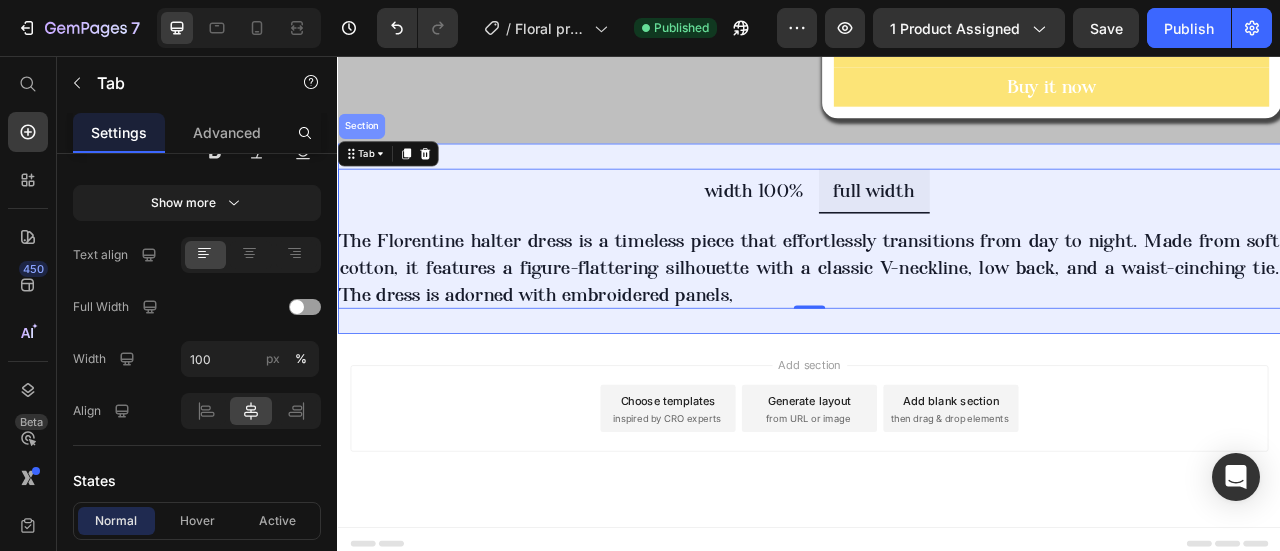 click on "Section" at bounding box center (367, 145) 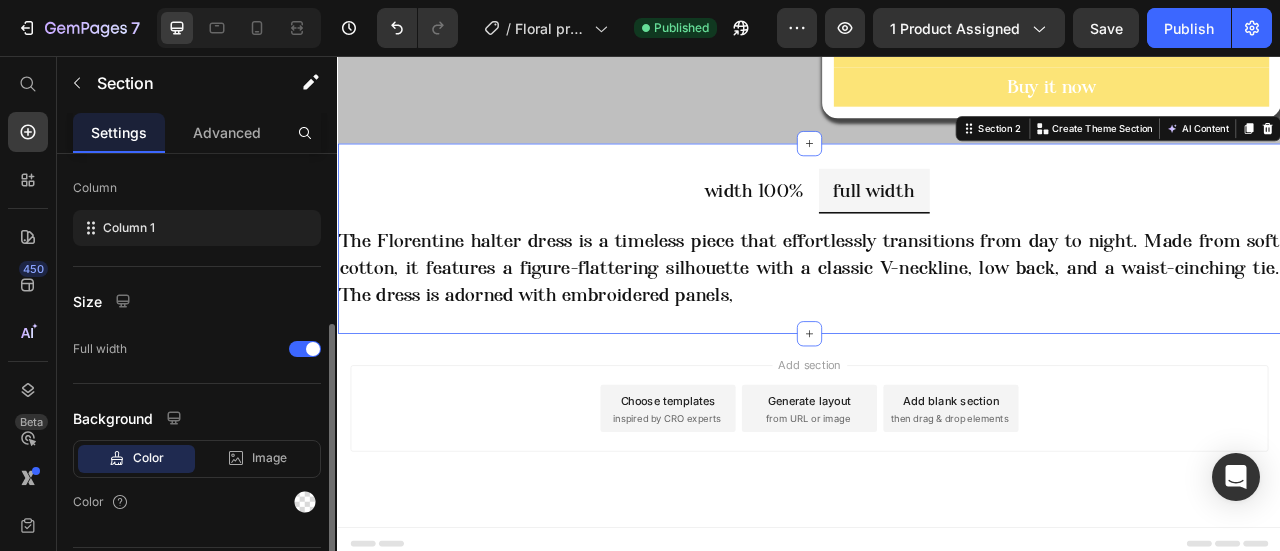 scroll, scrollTop: 352, scrollLeft: 0, axis: vertical 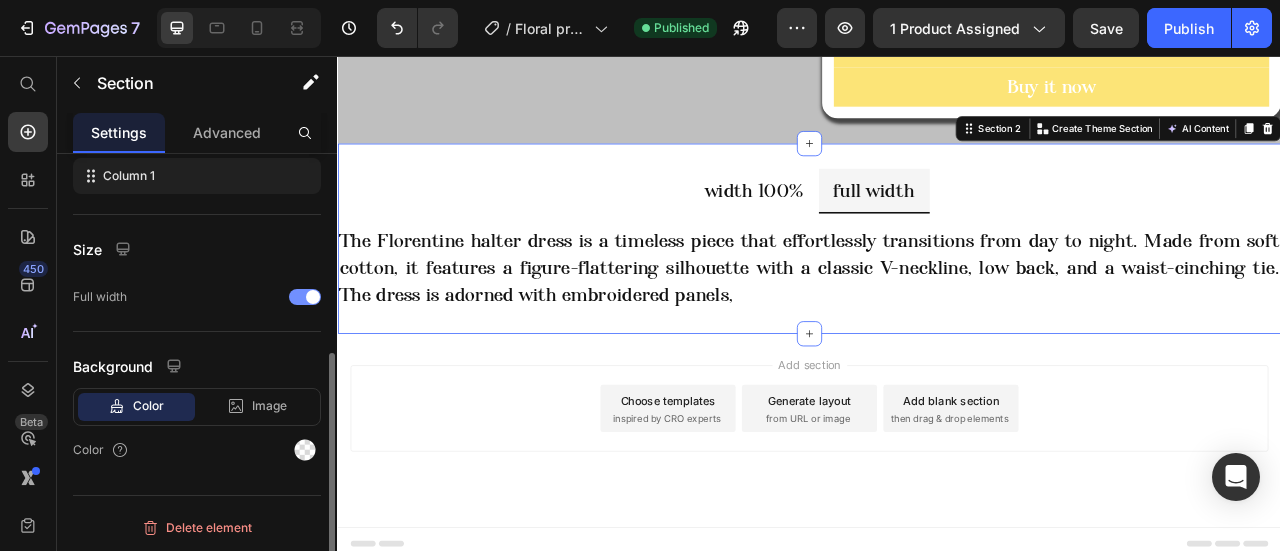 click at bounding box center (305, 297) 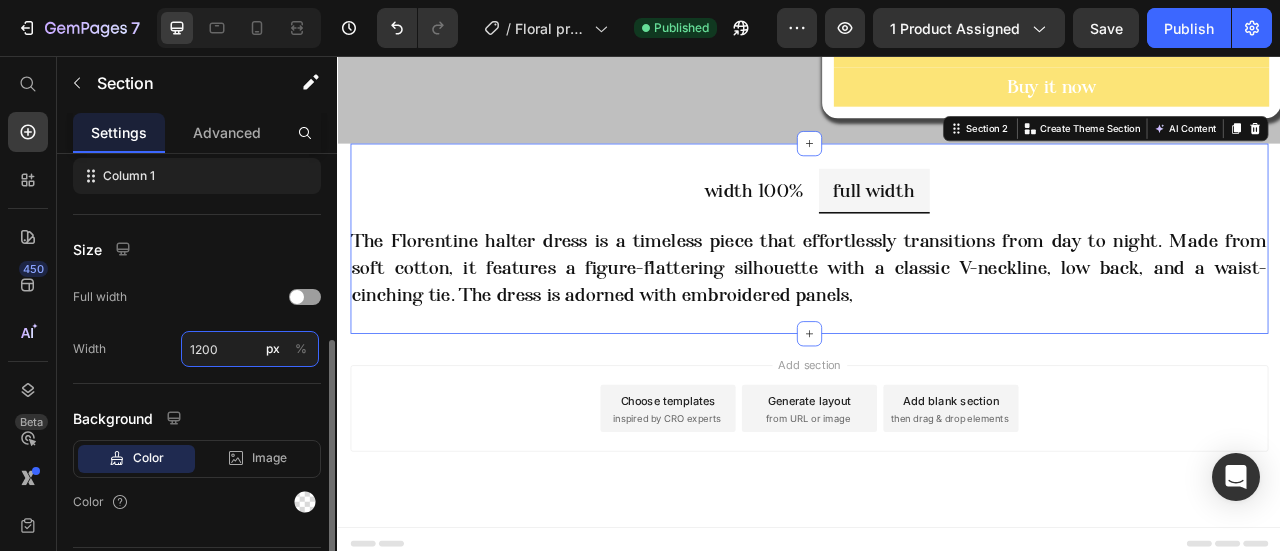 click on "1200" at bounding box center (250, 349) 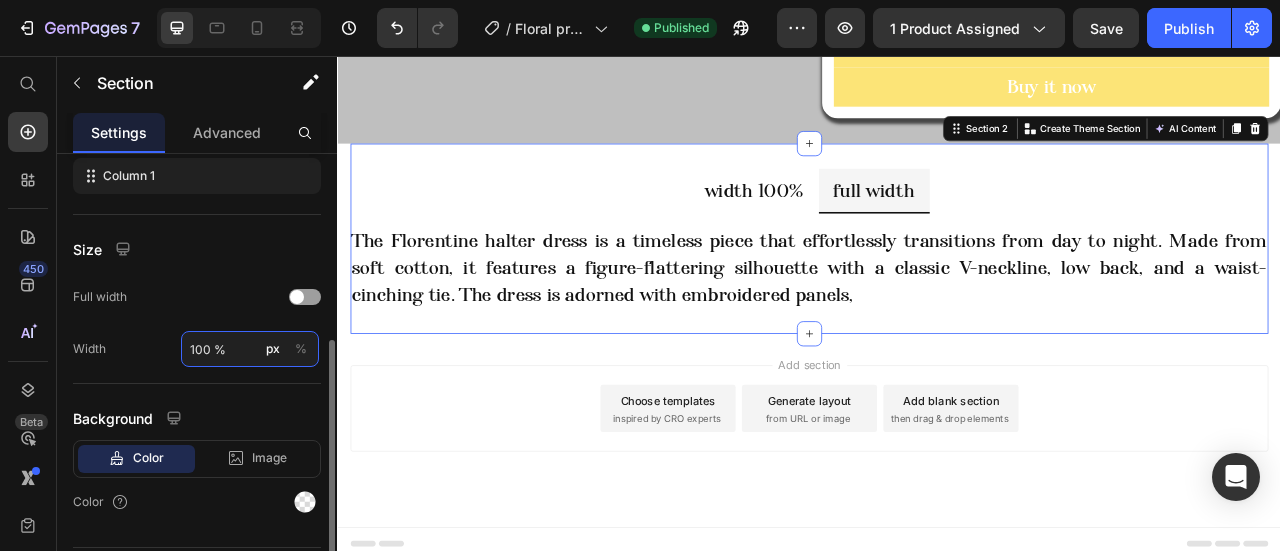 type on "100" 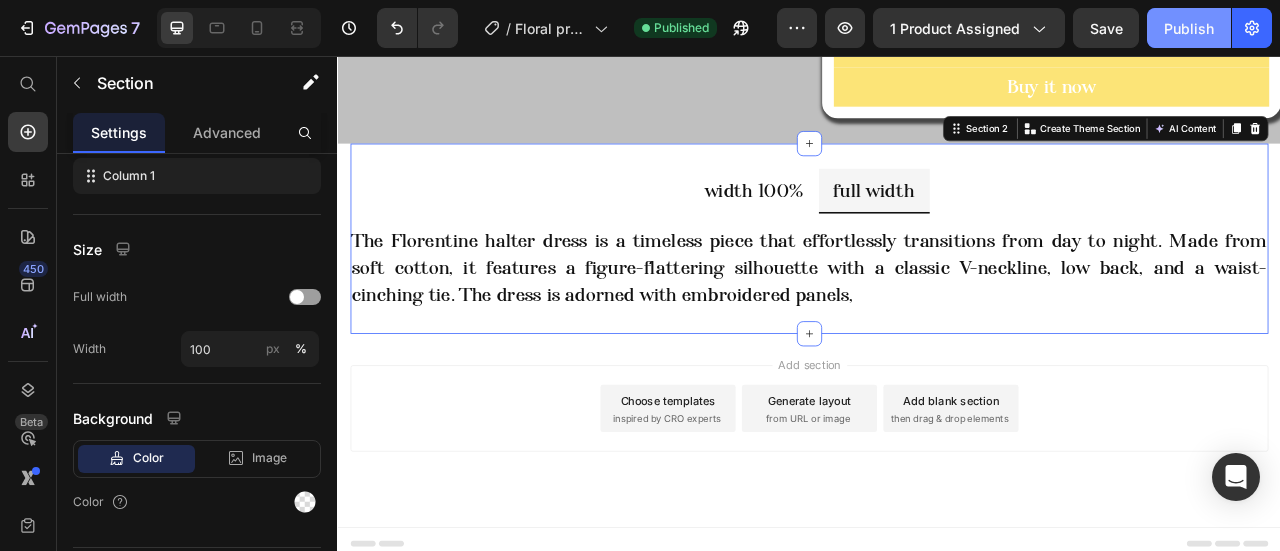 drag, startPoint x: 1161, startPoint y: 35, endPoint x: 1020, endPoint y: 7, distance: 143.75327 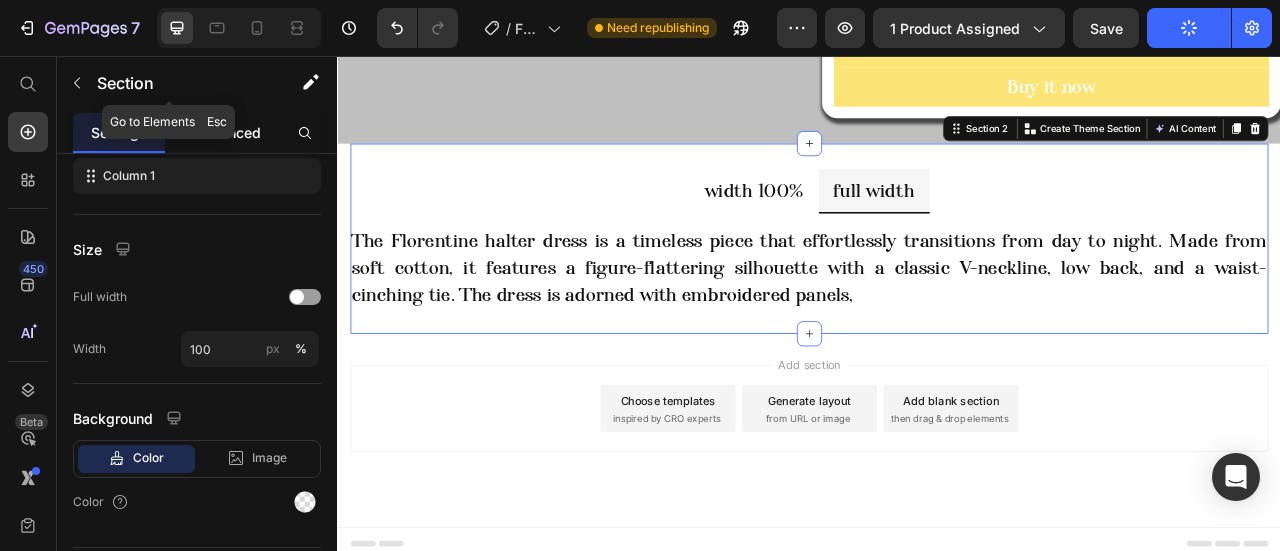 click on "Advanced" at bounding box center [227, 132] 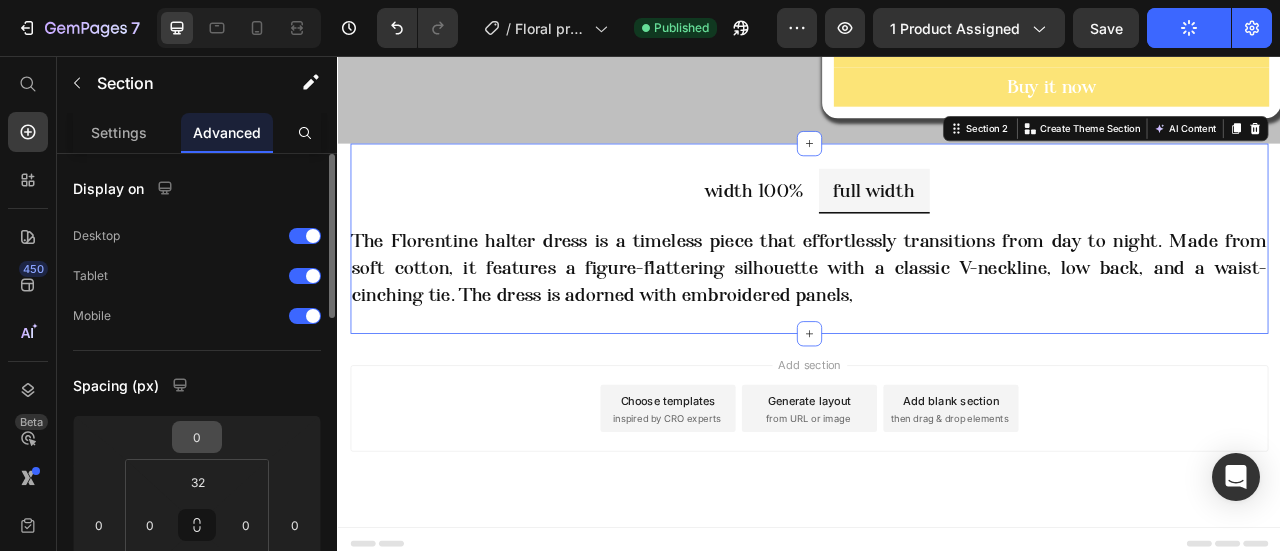 scroll, scrollTop: 200, scrollLeft: 0, axis: vertical 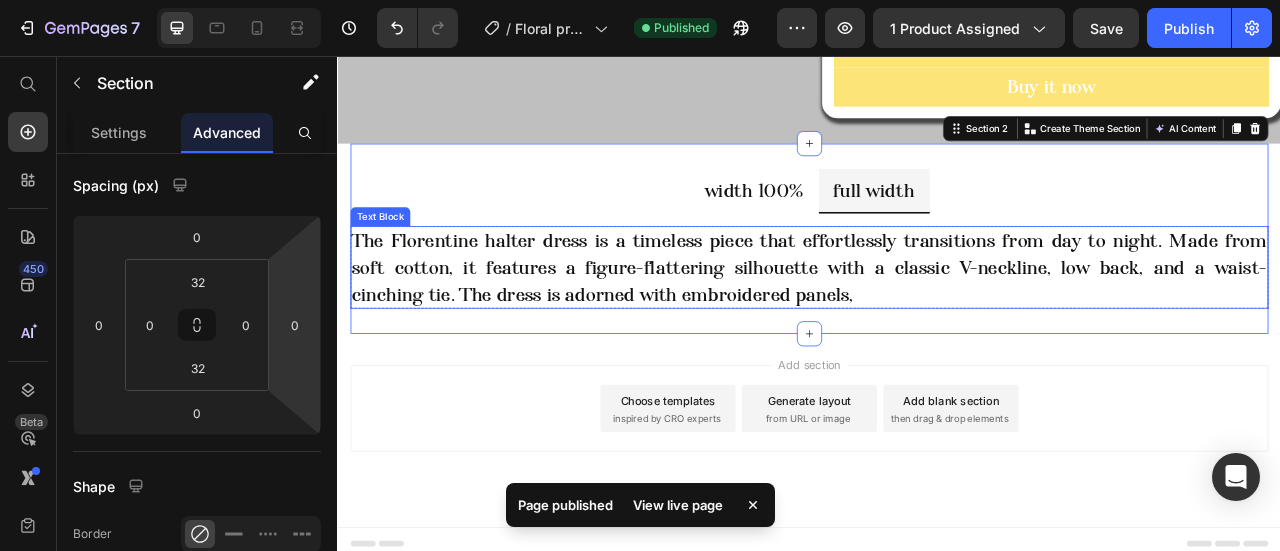 click on "The Florentine halter dress is a timeless piece that effortlessly transitions from day to night. Made from soft cotton, it features a figure-flattering silhouette with a classic V-neckline, low back, and a waist-cinching tie. The dress is adorned with embroidered panels," at bounding box center (937, 324) 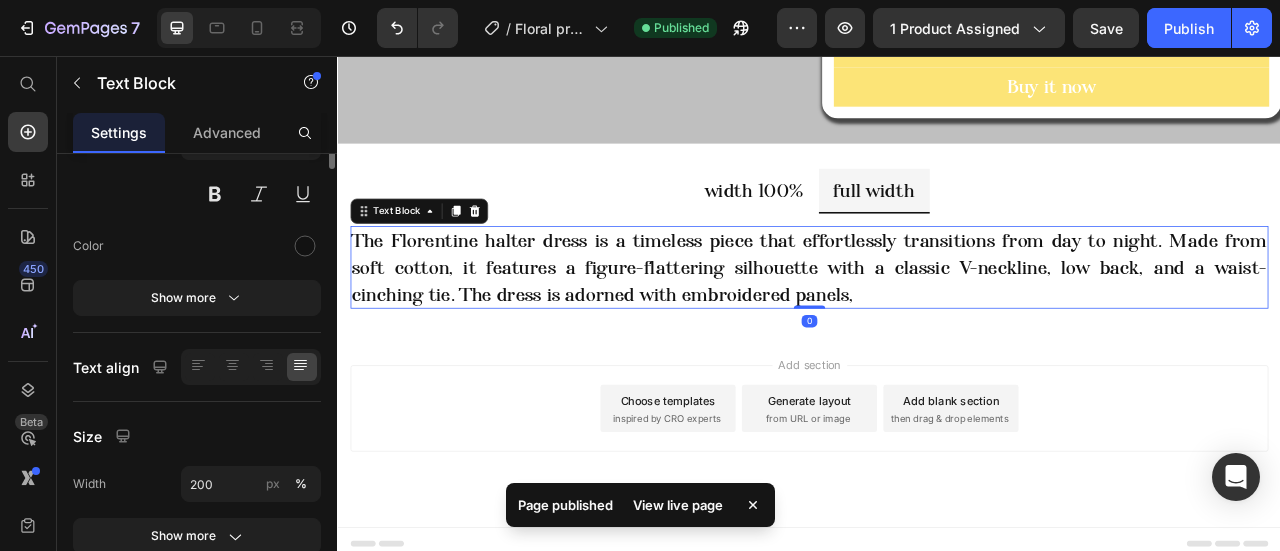 scroll, scrollTop: 0, scrollLeft: 0, axis: both 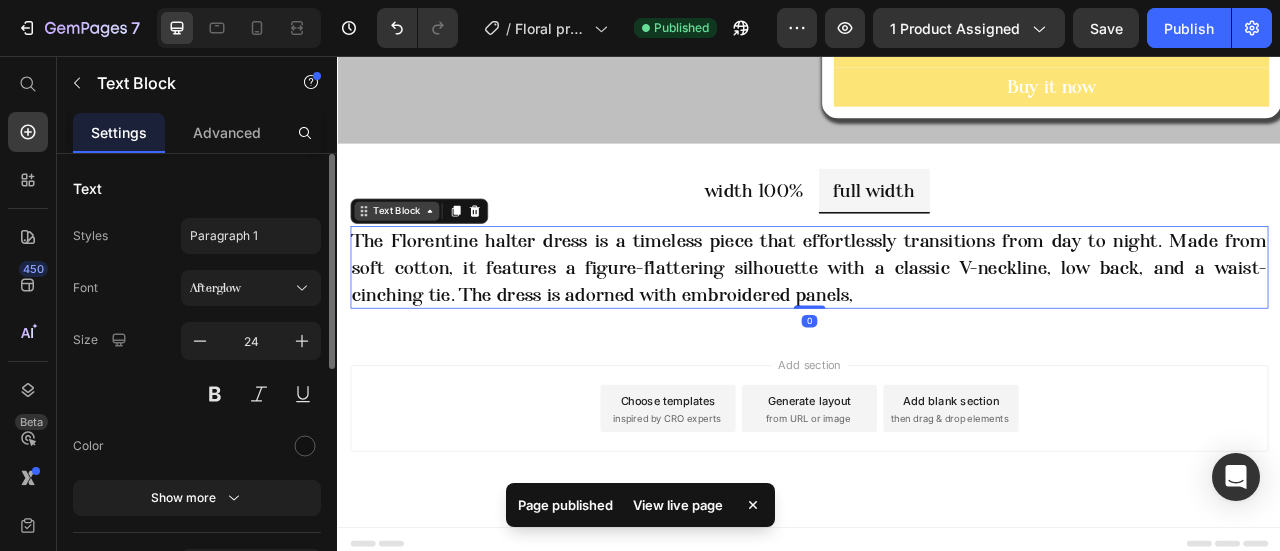click on "Text Block" at bounding box center [412, 253] 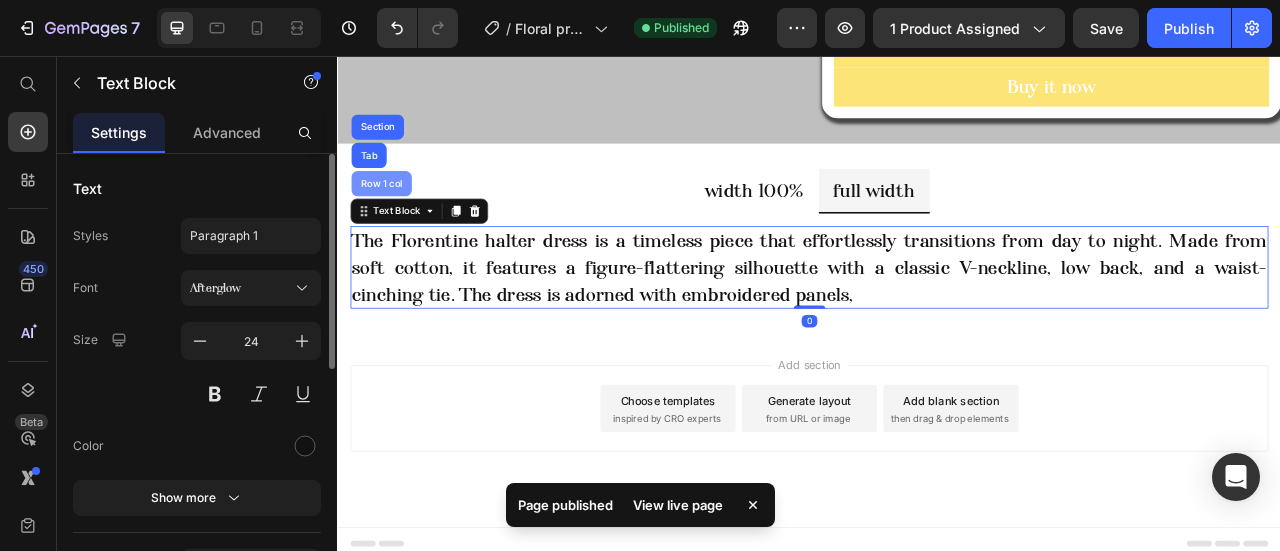 click on "Row 1 col" at bounding box center [392, 218] 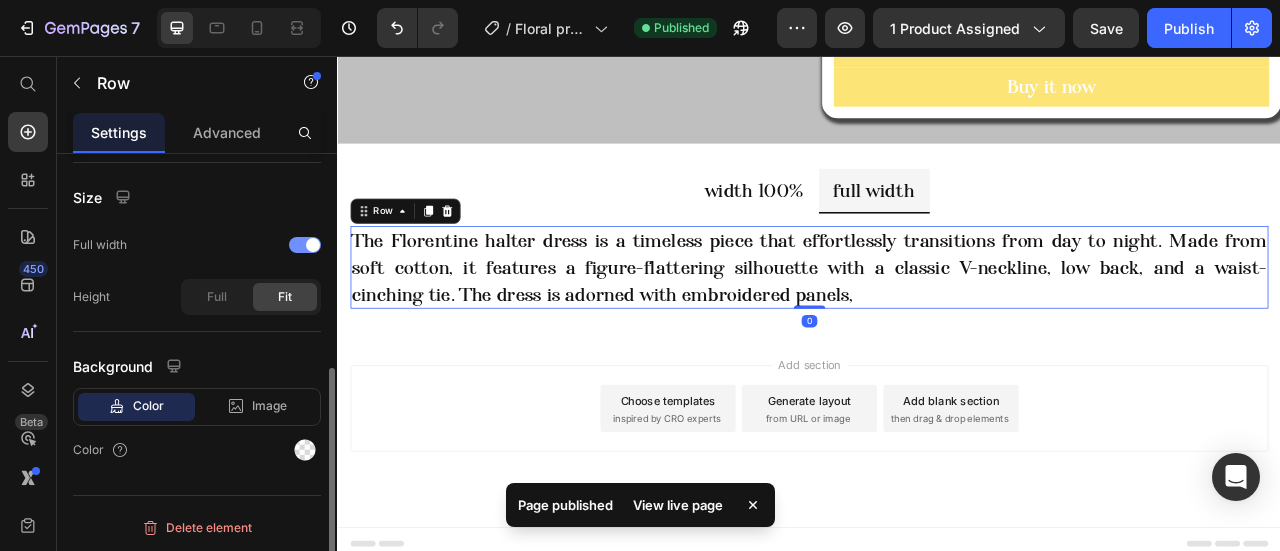 scroll, scrollTop: 404, scrollLeft: 0, axis: vertical 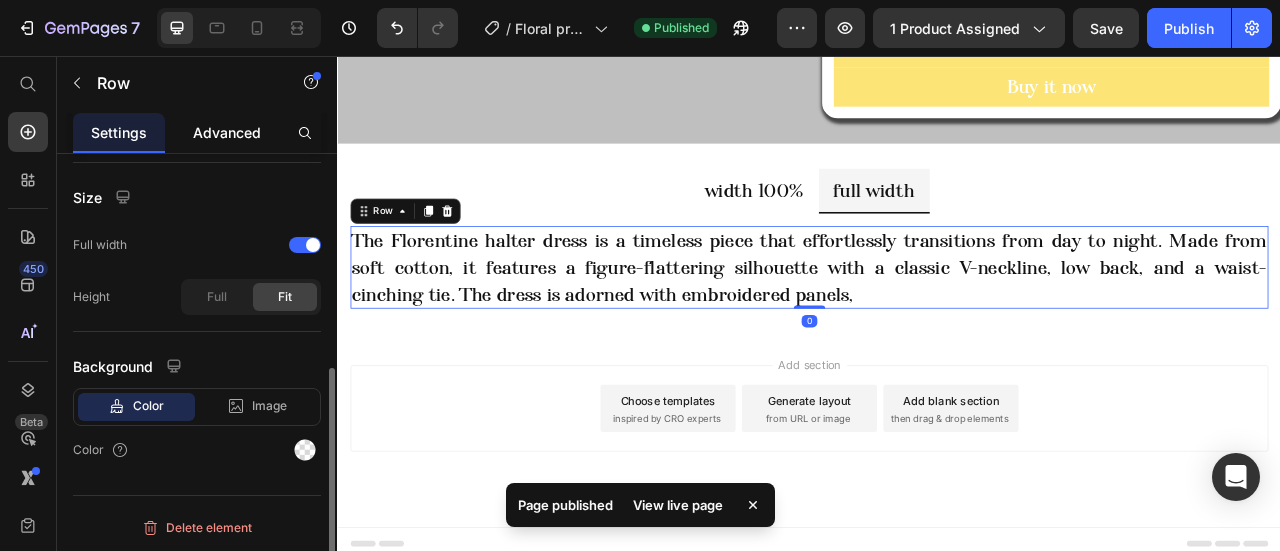 click on "Advanced" at bounding box center [227, 132] 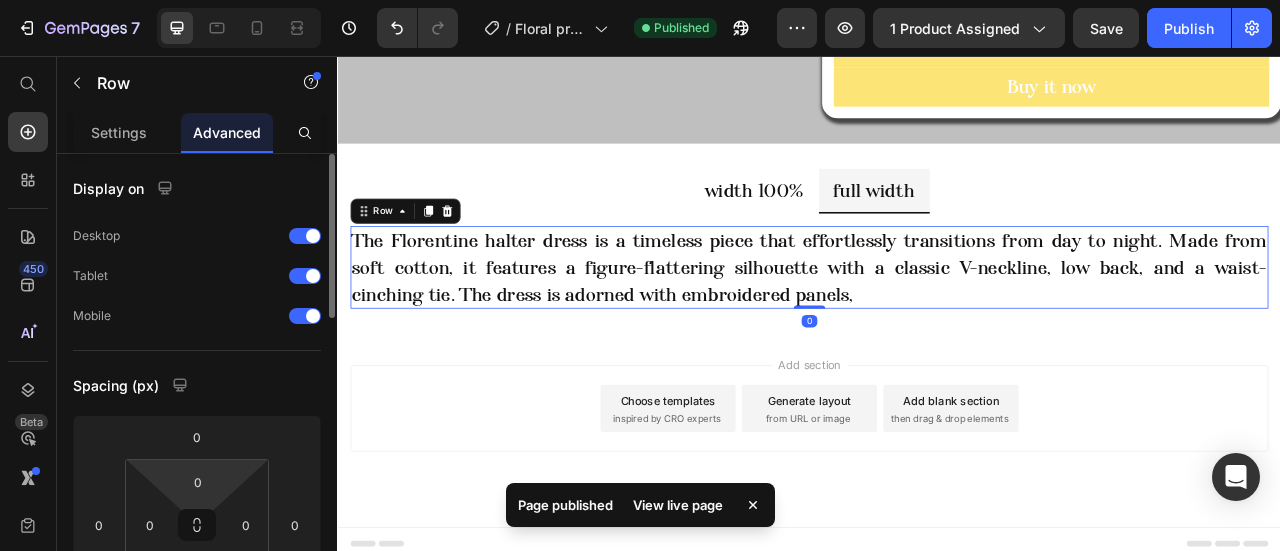scroll, scrollTop: 200, scrollLeft: 0, axis: vertical 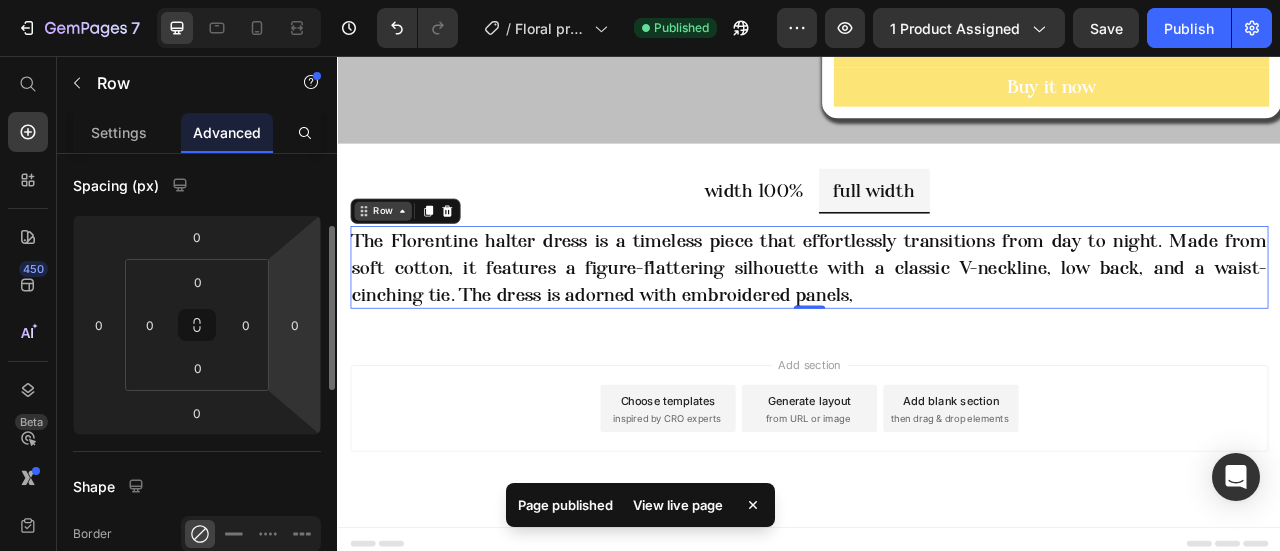 click on "Row" at bounding box center (394, 253) 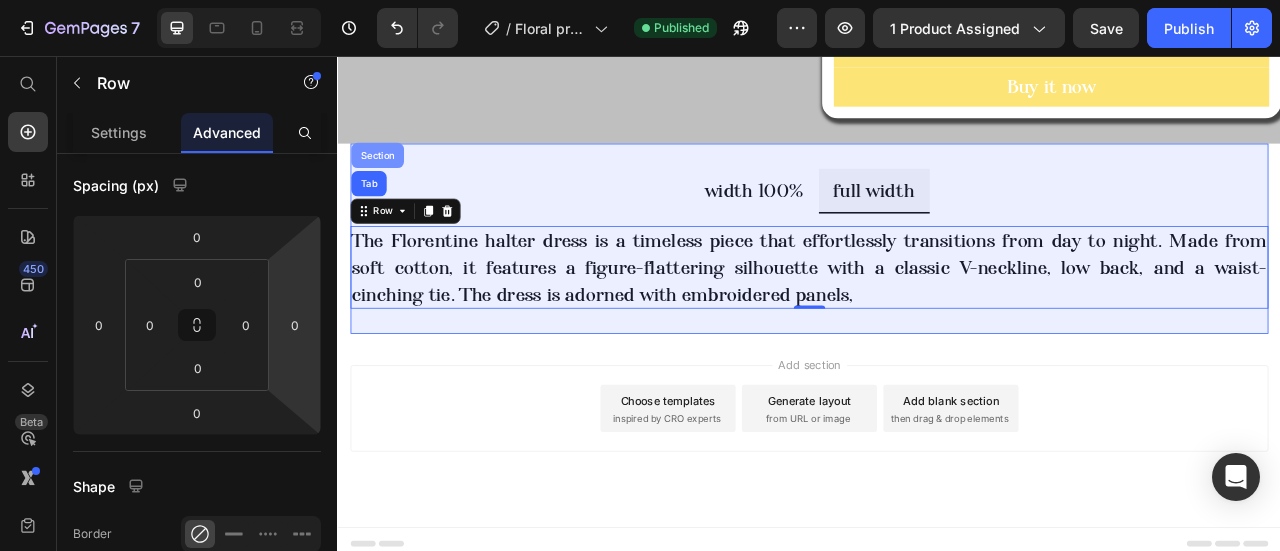 click on "Section" at bounding box center (387, 182) 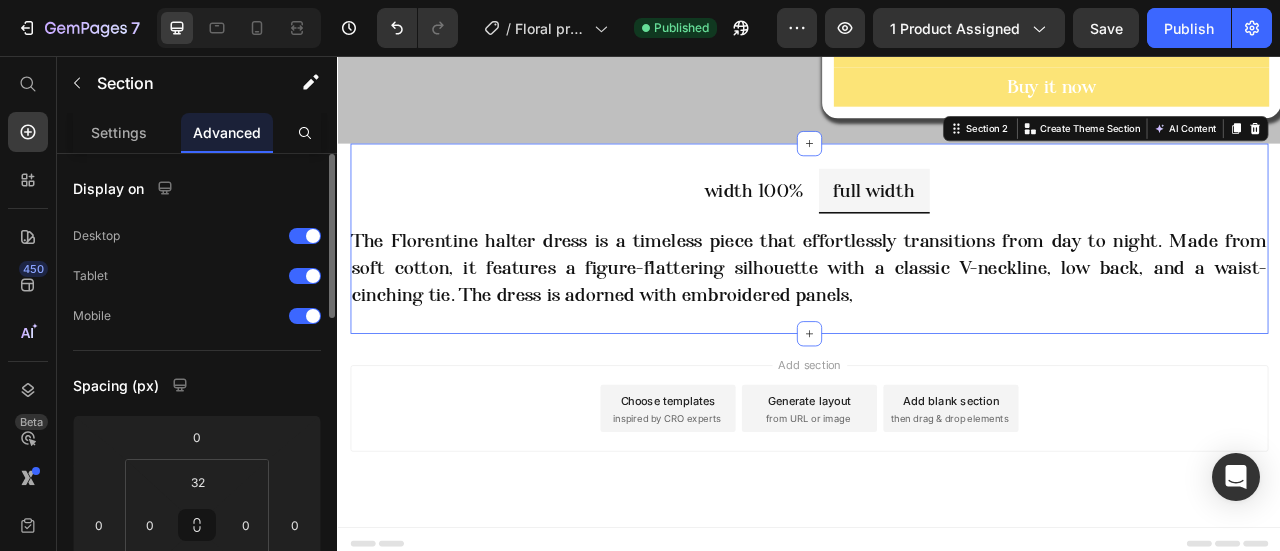 scroll, scrollTop: 300, scrollLeft: 0, axis: vertical 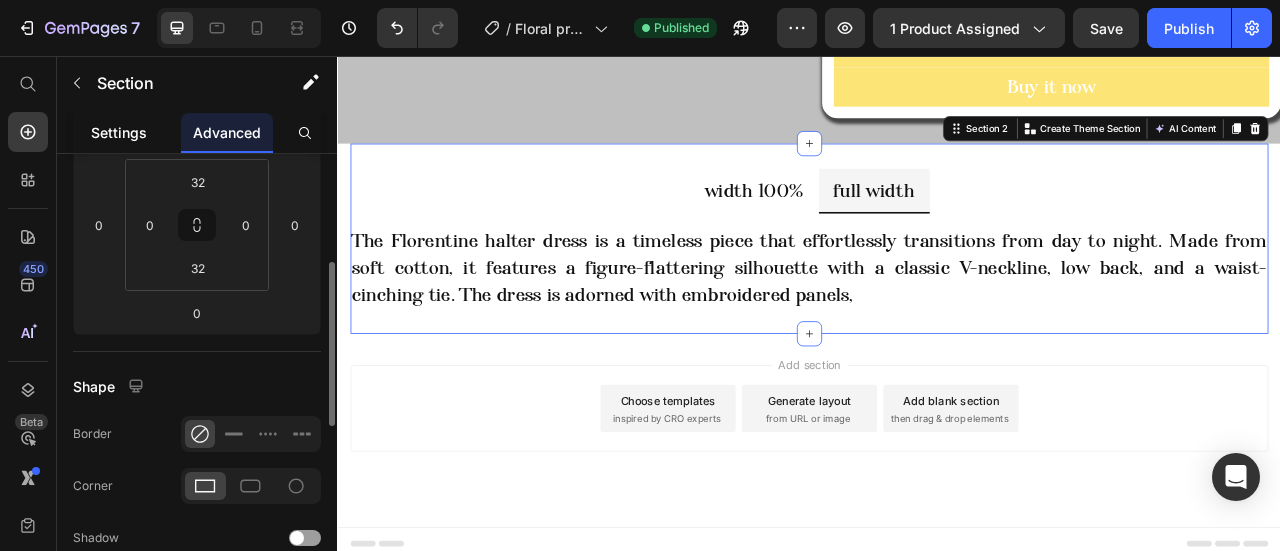 click on "Settings" at bounding box center [119, 132] 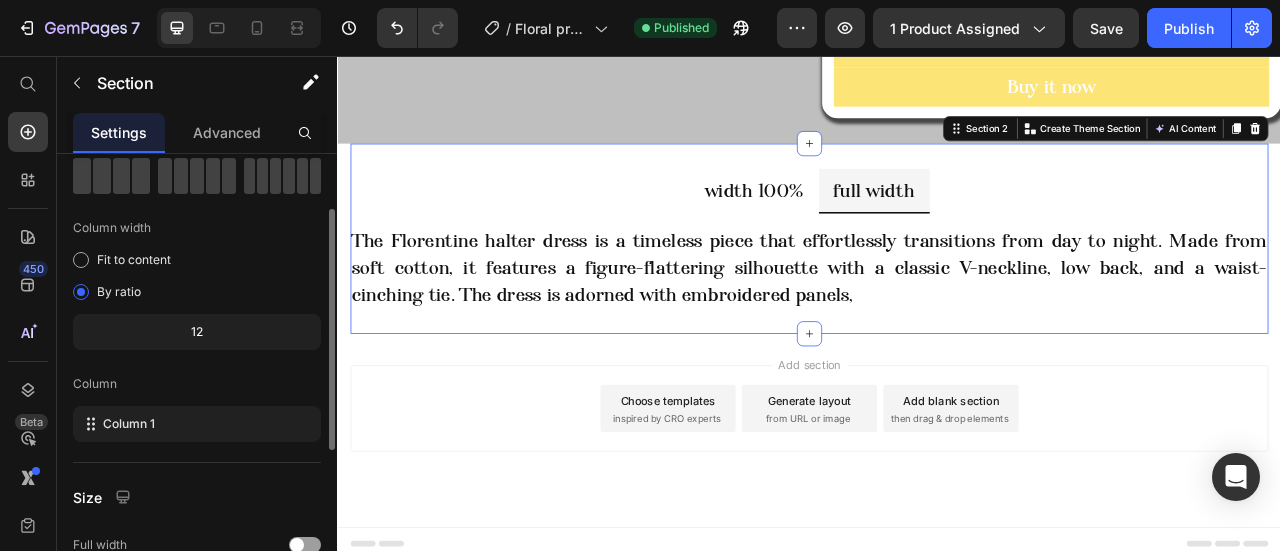 scroll, scrollTop: 4, scrollLeft: 0, axis: vertical 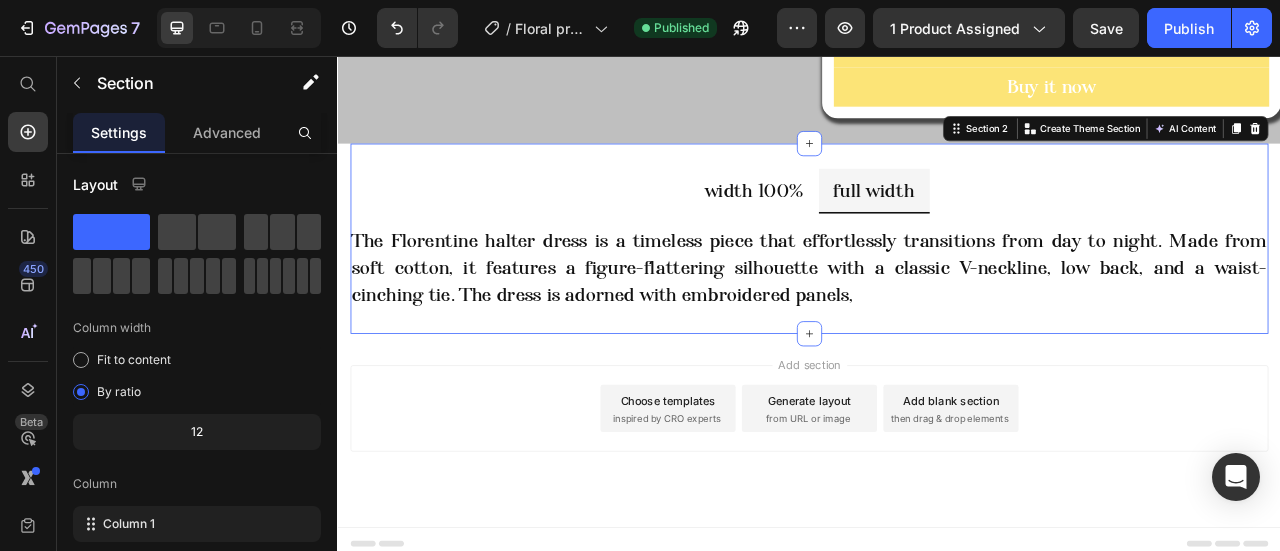 click on "Add section Choose templates inspired by CRO experts Generate layout from URL or image Add blank section then drag & drop elements" at bounding box center (937, 532) 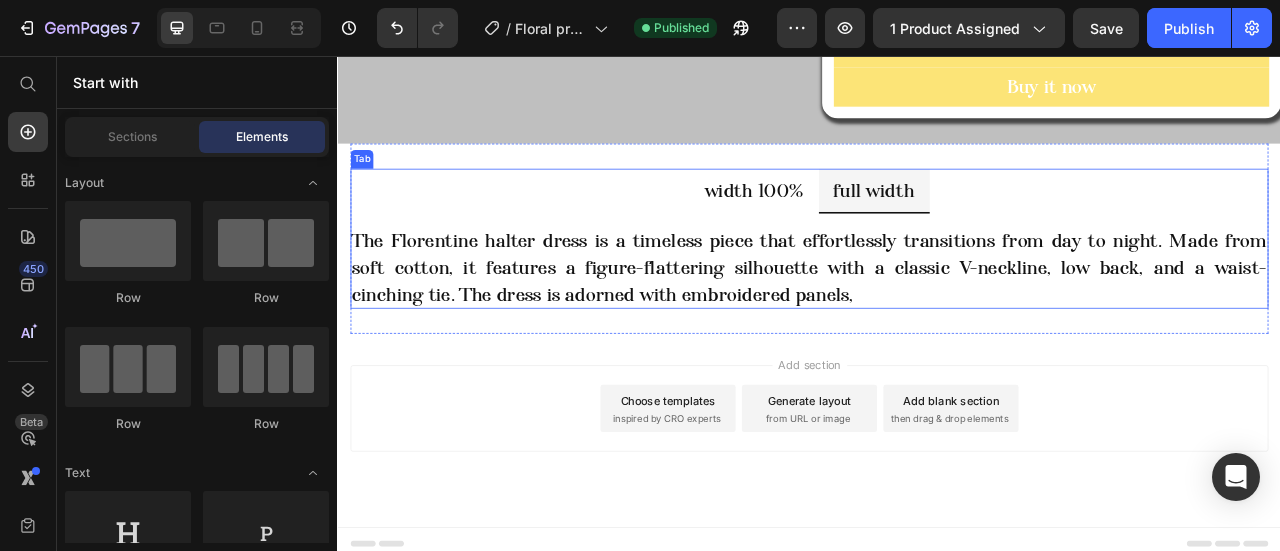 click on "width 100% full width" at bounding box center [937, 228] 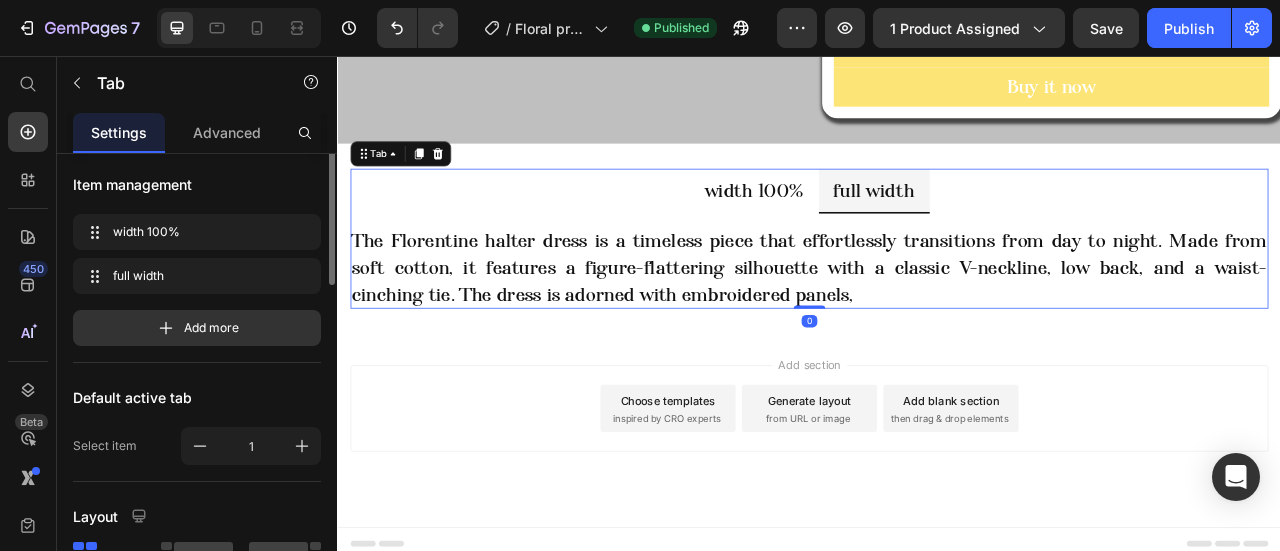 scroll, scrollTop: 0, scrollLeft: 0, axis: both 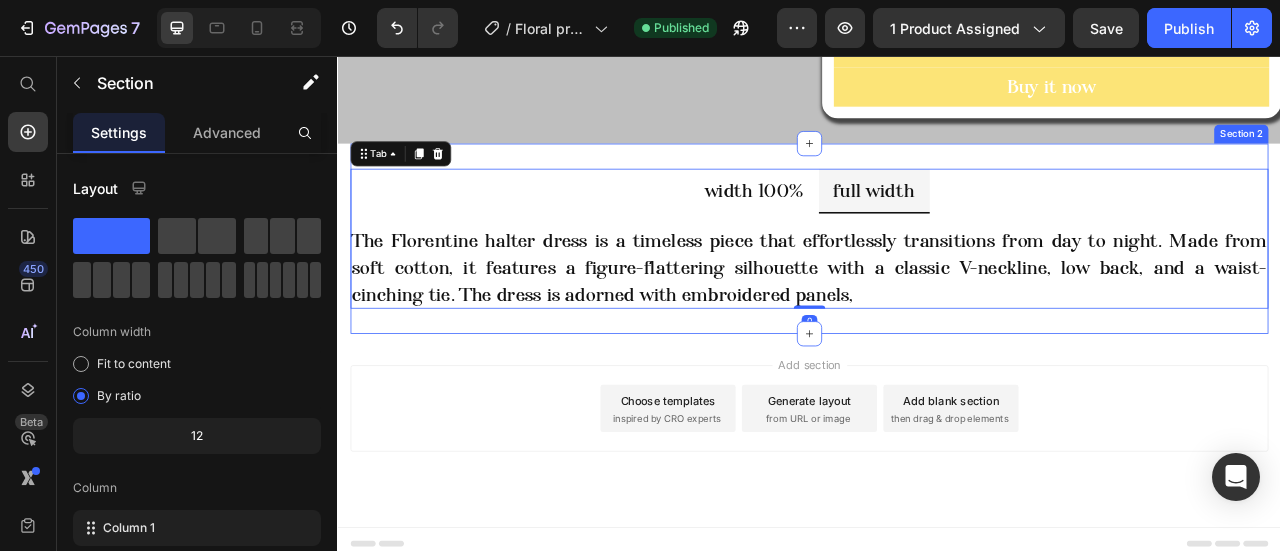 click on "width 100% full width Your heading text goes here, Your heading text goes hereYour heading text goes hereYour heading text goes hereYour heading text goes hereYour heading text goes here Heading Row The Florentine halter dress is a timeless piece that effortlessly transitions from day to night. Made from soft cotton, it features a figure-flattering silhouette with a classic V-neckline, low back, and a waist-cinching tie. The dress is adorned with embroidered panels,  Text Block Row Tab   0 Section 2" at bounding box center (937, 288) 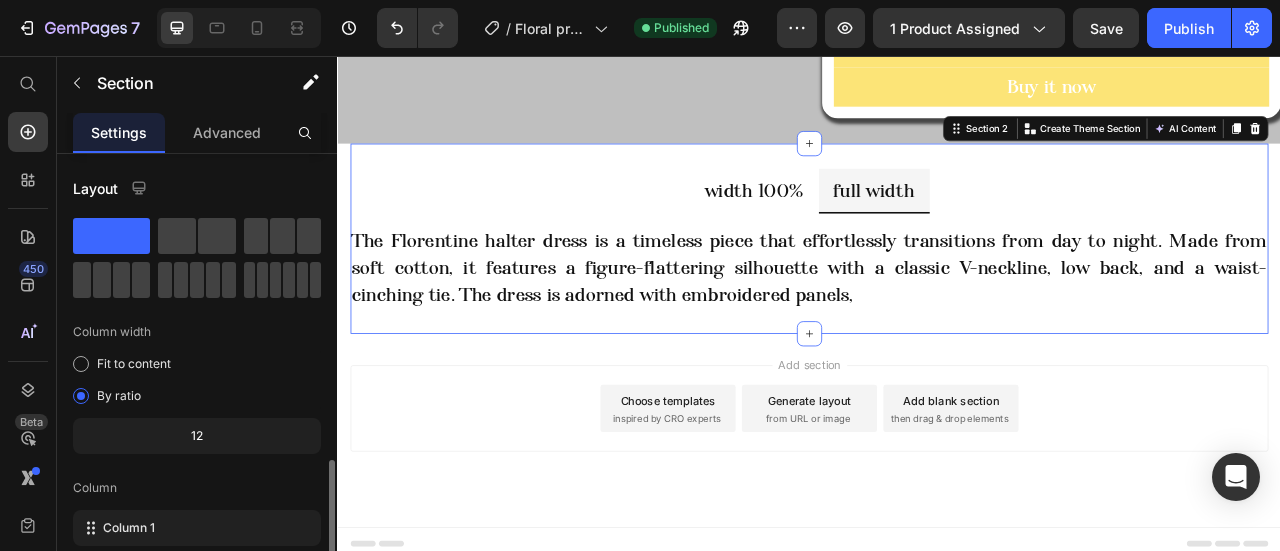 scroll, scrollTop: 200, scrollLeft: 0, axis: vertical 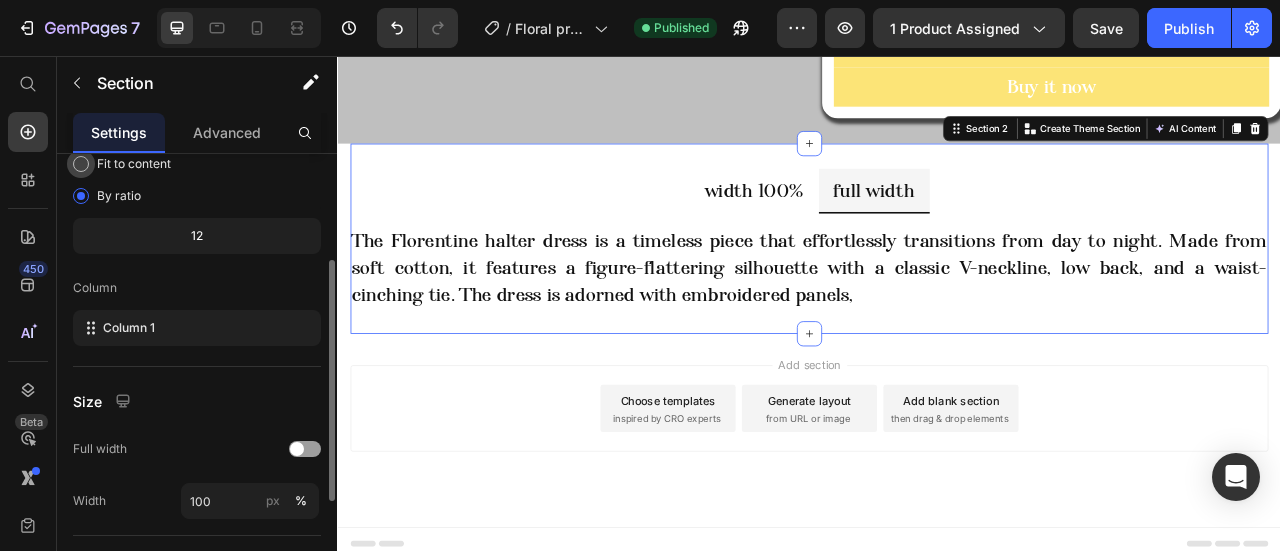 click on "Fit to content" 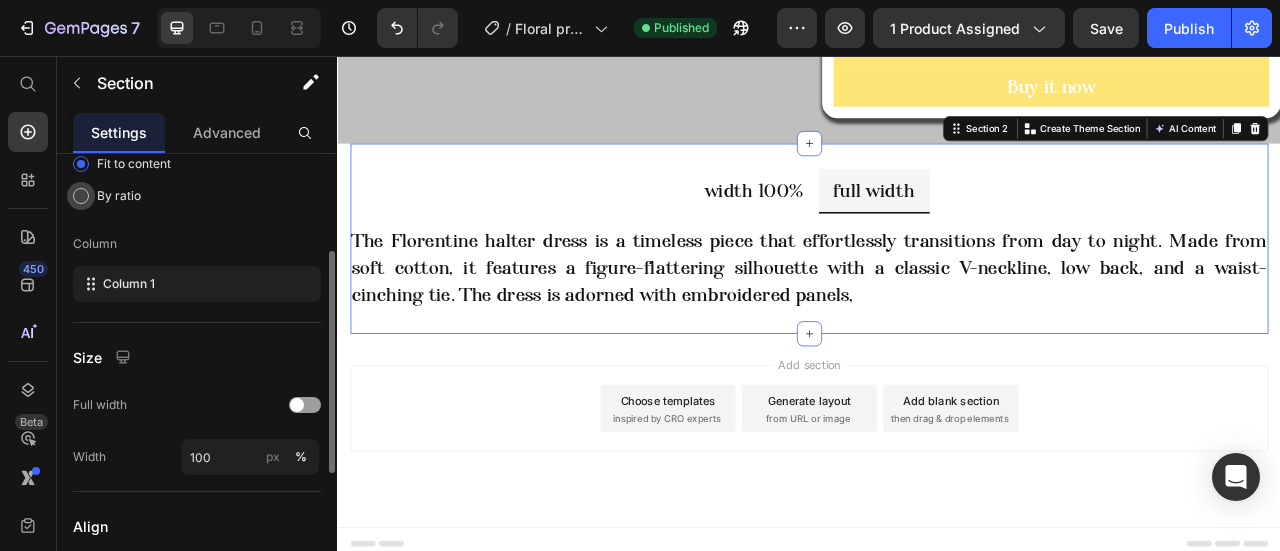 click on "By ratio" at bounding box center [119, 196] 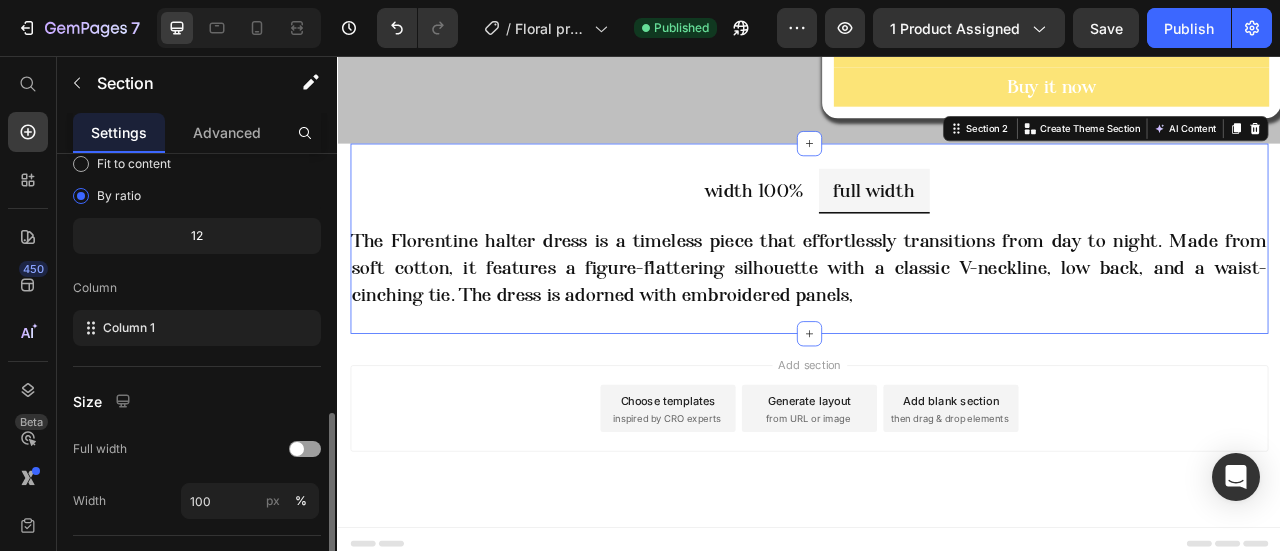 scroll, scrollTop: 300, scrollLeft: 0, axis: vertical 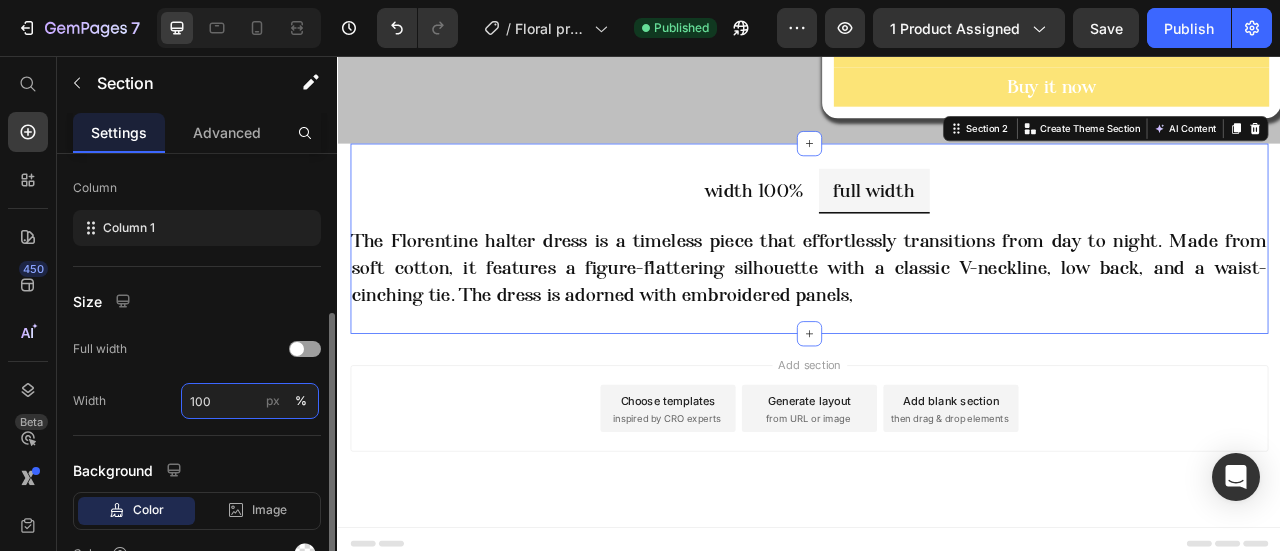 click on "100" at bounding box center [250, 401] 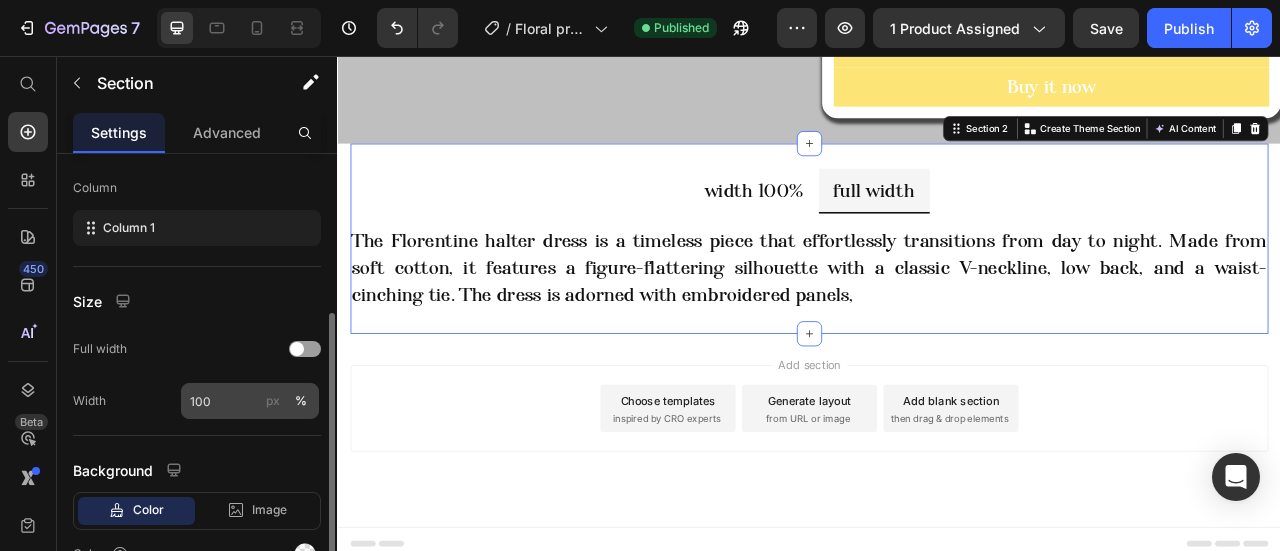 click on "px %" at bounding box center (287, 401) 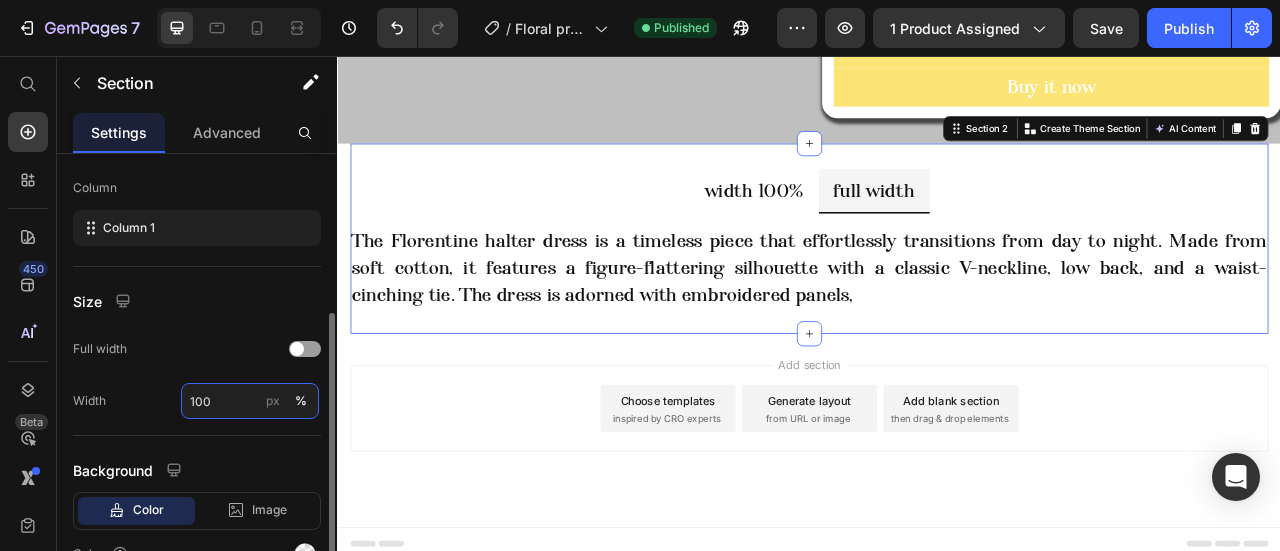 click on "100" at bounding box center [250, 401] 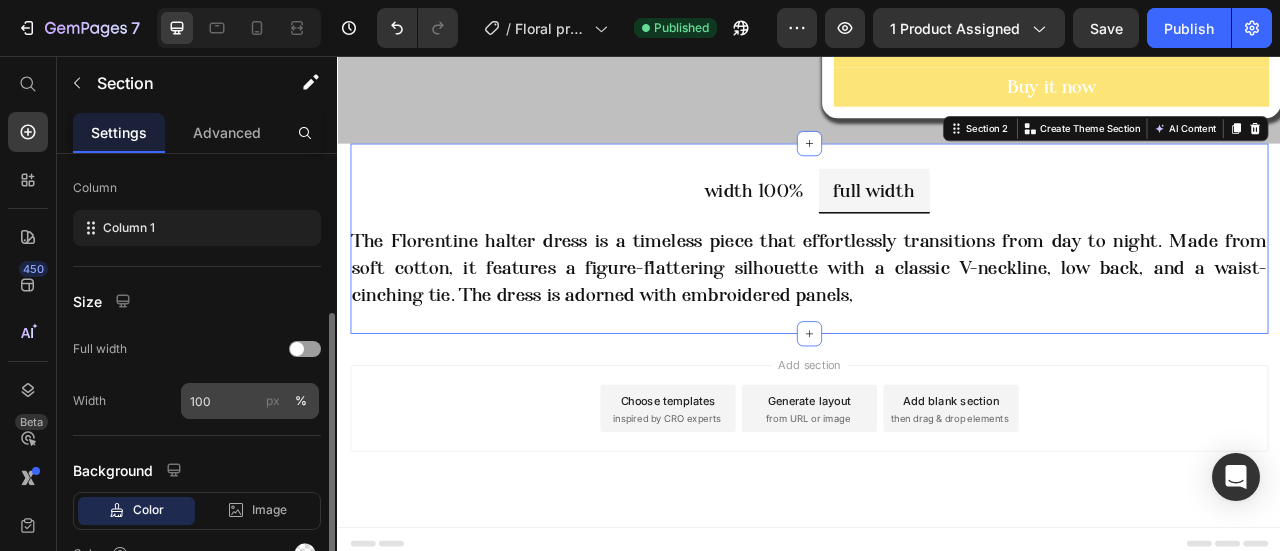 click on "px" at bounding box center (273, 401) 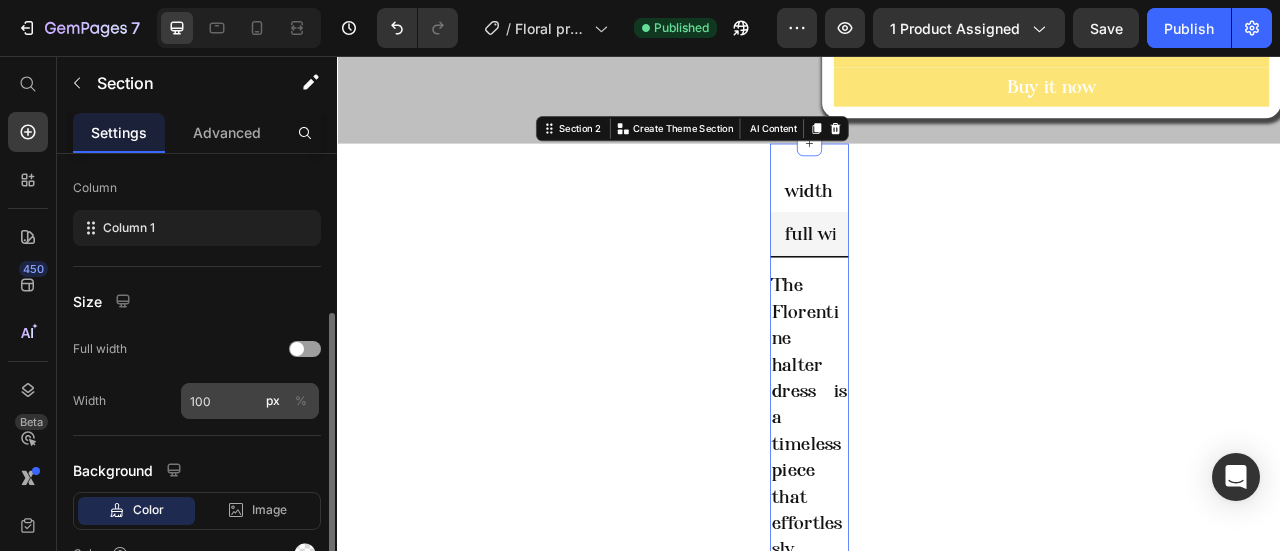click on "%" at bounding box center (301, 401) 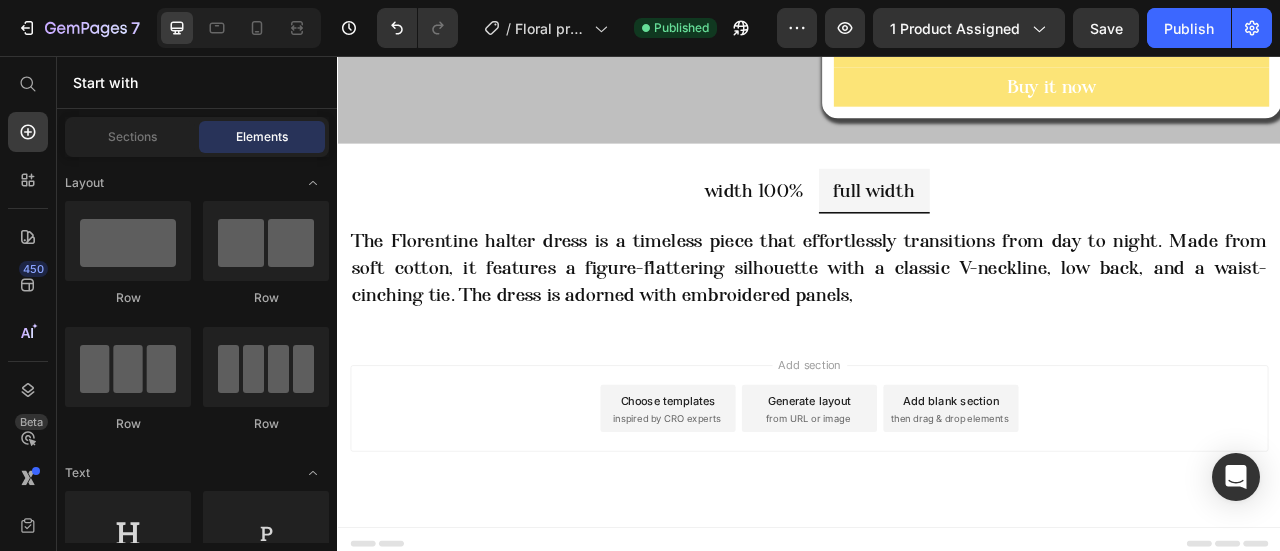 click on "width 100% full width Your heading text goes here, Your heading text goes hereYour heading text goes hereYour heading text goes hereYour heading text goes hereYour heading text goes here Heading Row The Florentine halter dress is a timeless piece that effortlessly transitions from day to night. Made from soft cotton, it features a figure-flattering silhouette with a classic V-neckline, low back, and a waist-cinching tie. The dress is adorned with embroidered panels,  Text Block Row Tab Section 2" at bounding box center (937, 288) 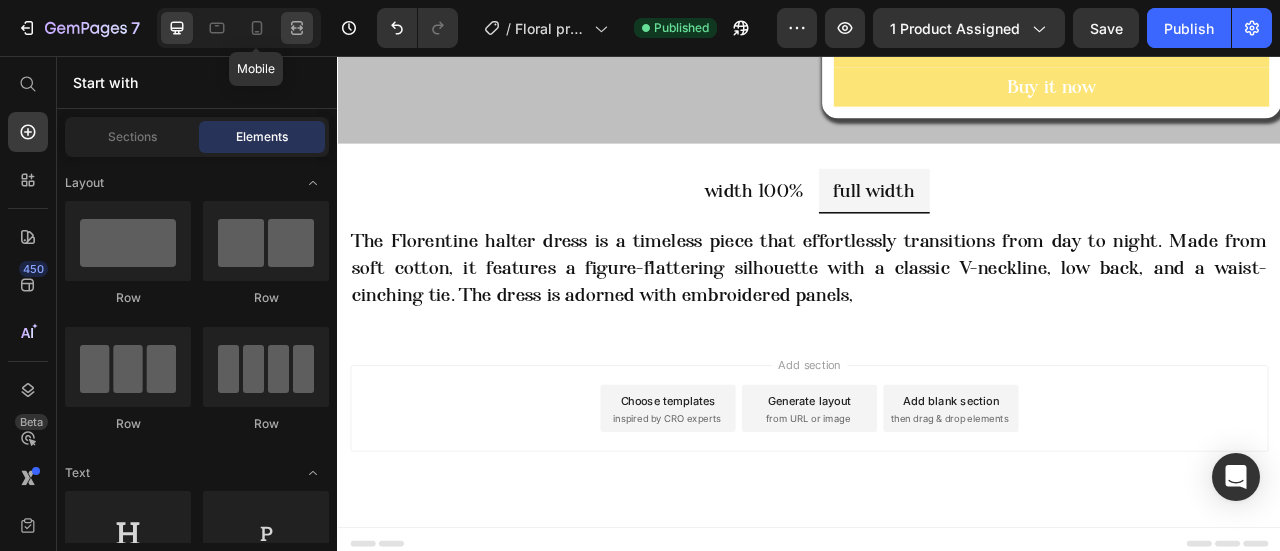 click 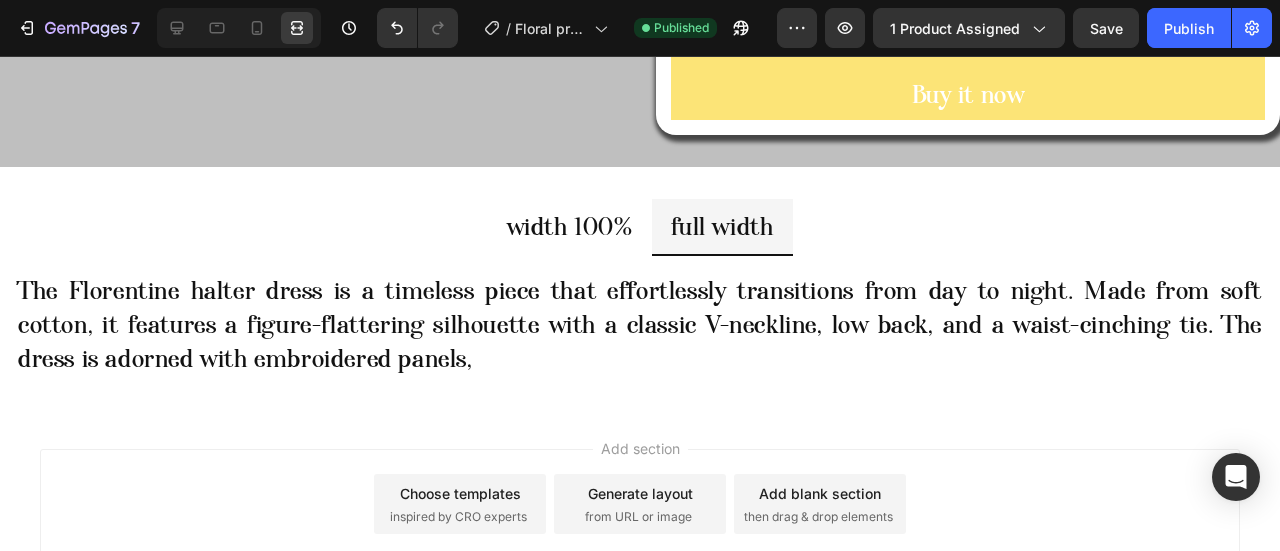 click on "width 100% full width Your heading text goes here, Your heading text goes hereYour heading text goes hereYour heading text goes hereYour heading text goes hereYour heading text goes here Heading Row The Florentine halter dress is a timeless piece that effortlessly transitions from day to night. Made from soft cotton, it features a figure-flattering silhouette with a classic V-neckline, low back, and a waist-cinching tie. The dress is adorned with embroidered panels,  Text Block Row Tab Section 2" at bounding box center [640, 288] 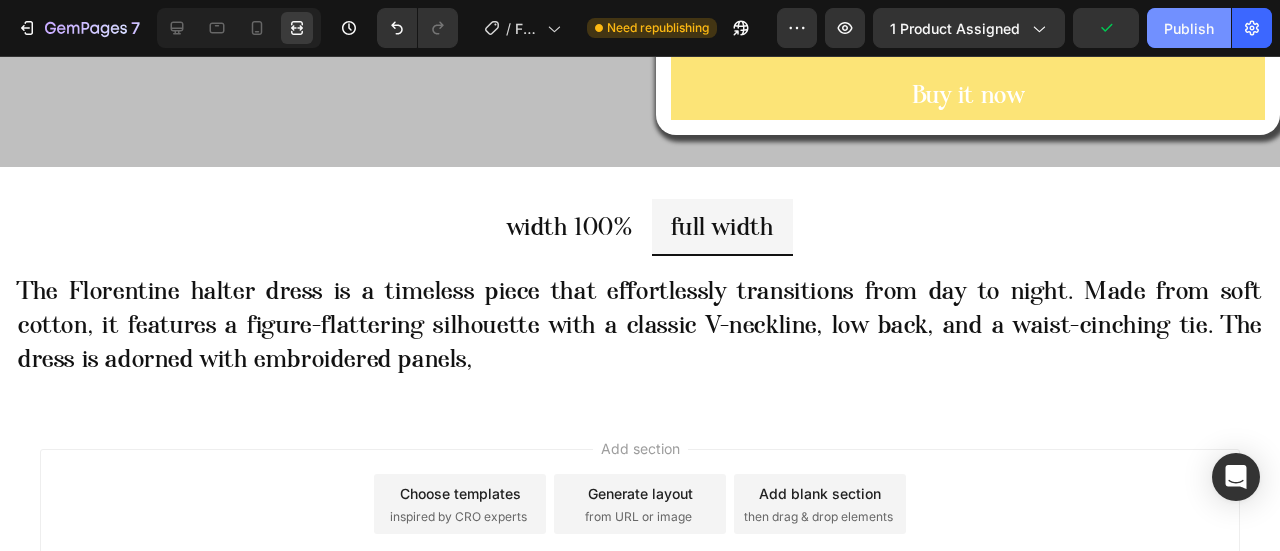 click on "Publish" at bounding box center (1189, 28) 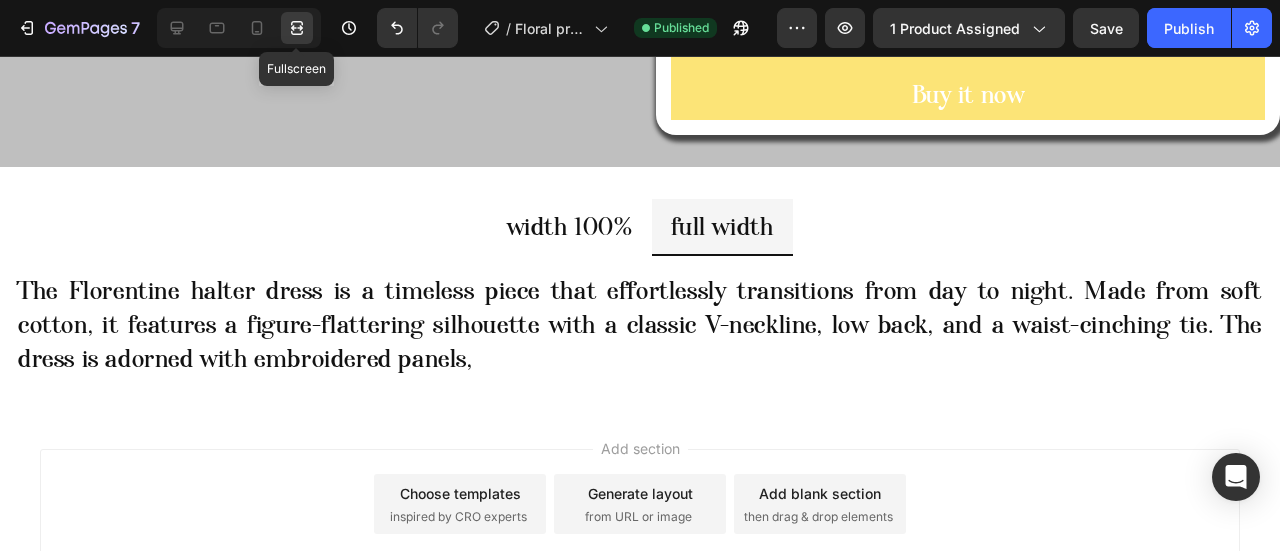 click 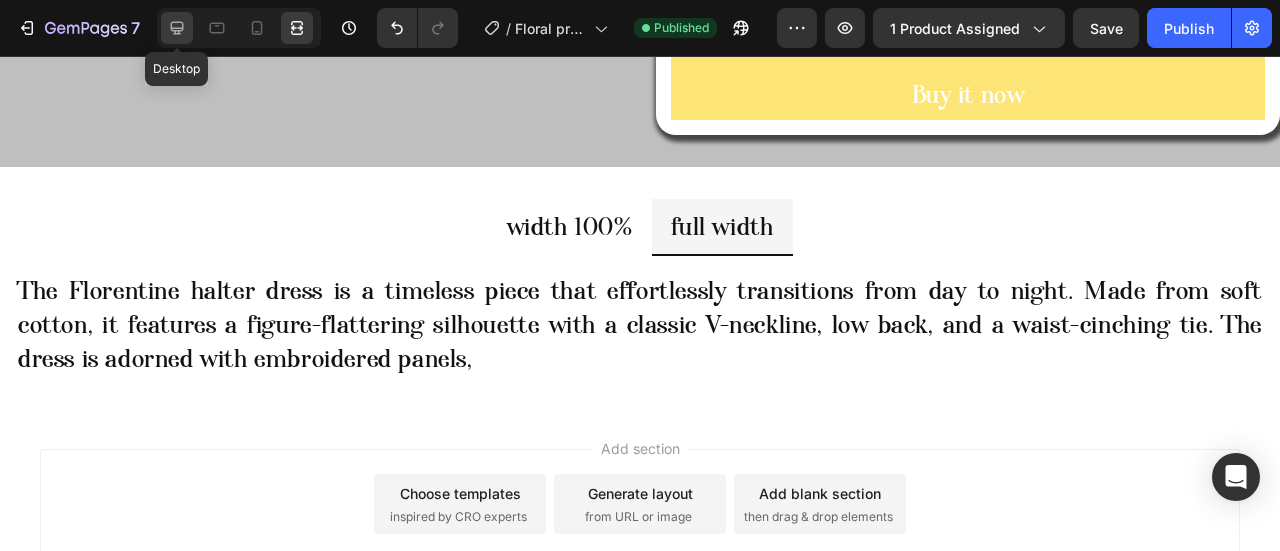 click 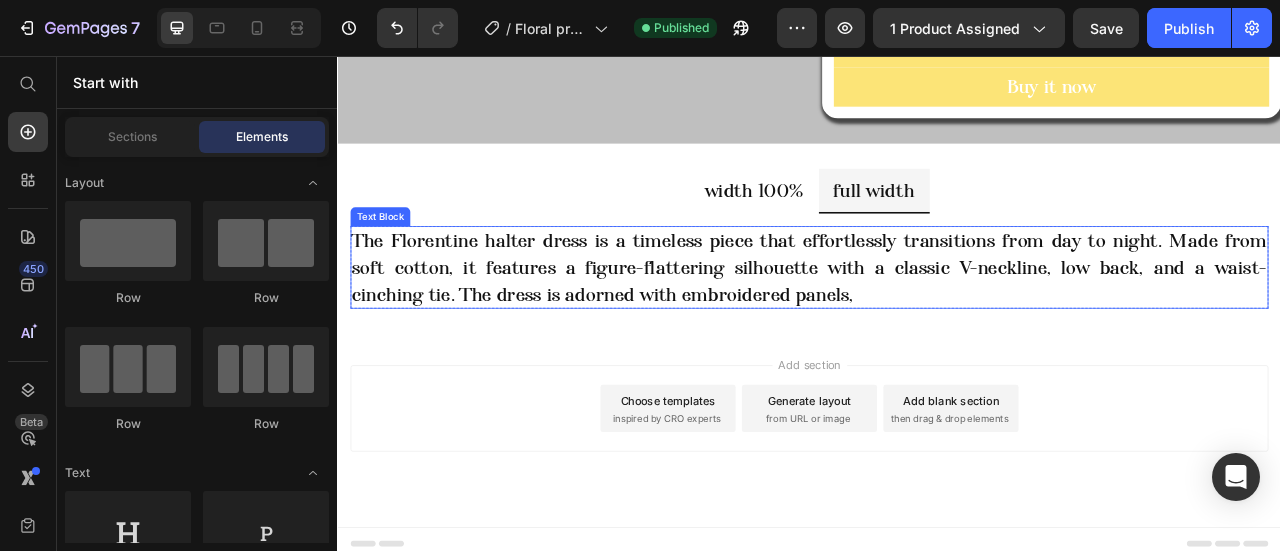 click on "The Florentine halter dress is a timeless piece that effortlessly transitions from day to night. Made from soft cotton, it features a figure-flattering silhouette with a classic V-neckline, low back, and a waist-cinching tie. The dress is adorned with embroidered panels," at bounding box center (937, 324) 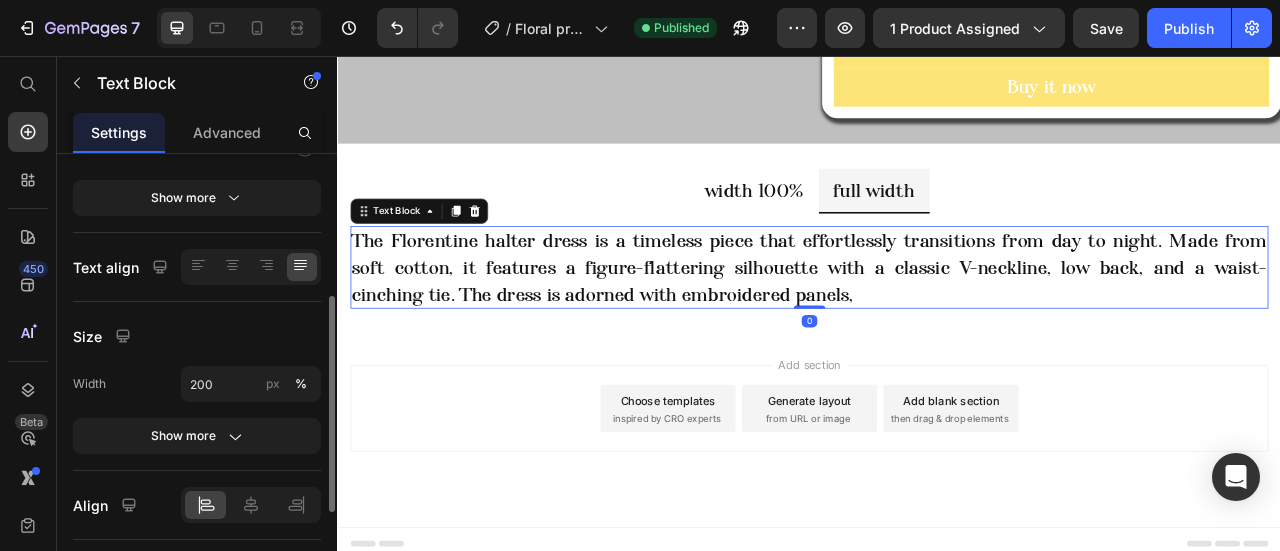 scroll, scrollTop: 0, scrollLeft: 0, axis: both 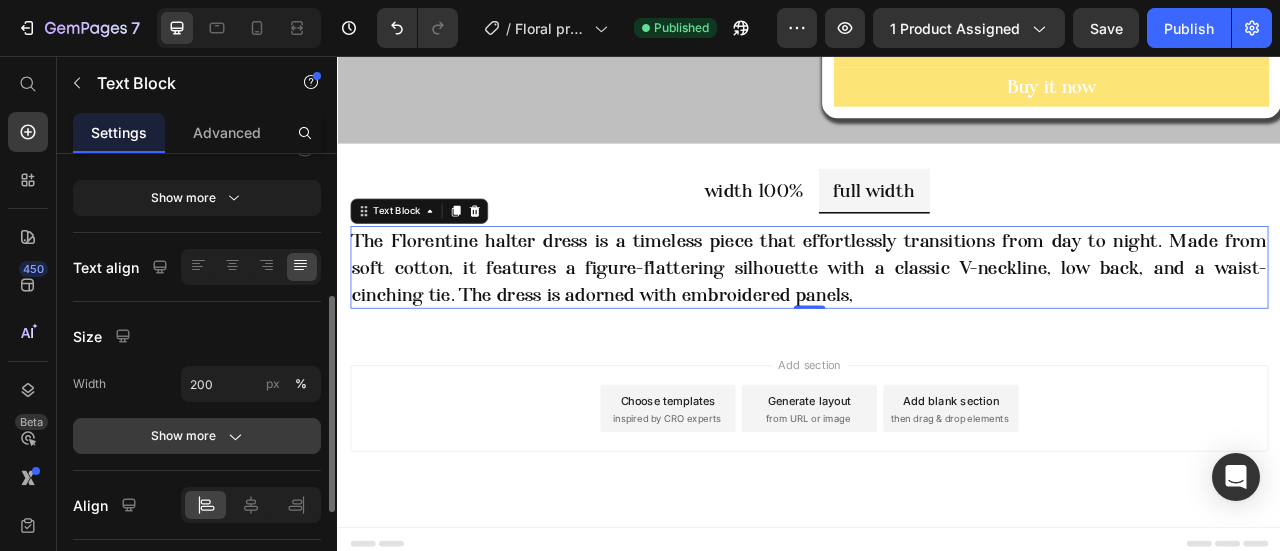 click on "Show more" at bounding box center (197, 436) 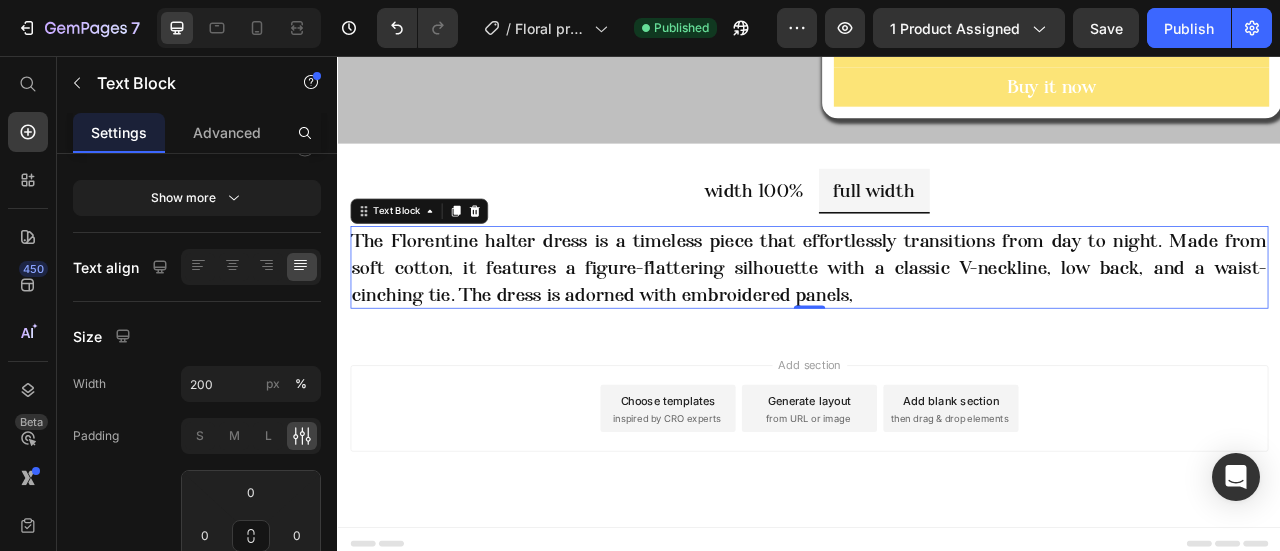 scroll, scrollTop: 600, scrollLeft: 0, axis: vertical 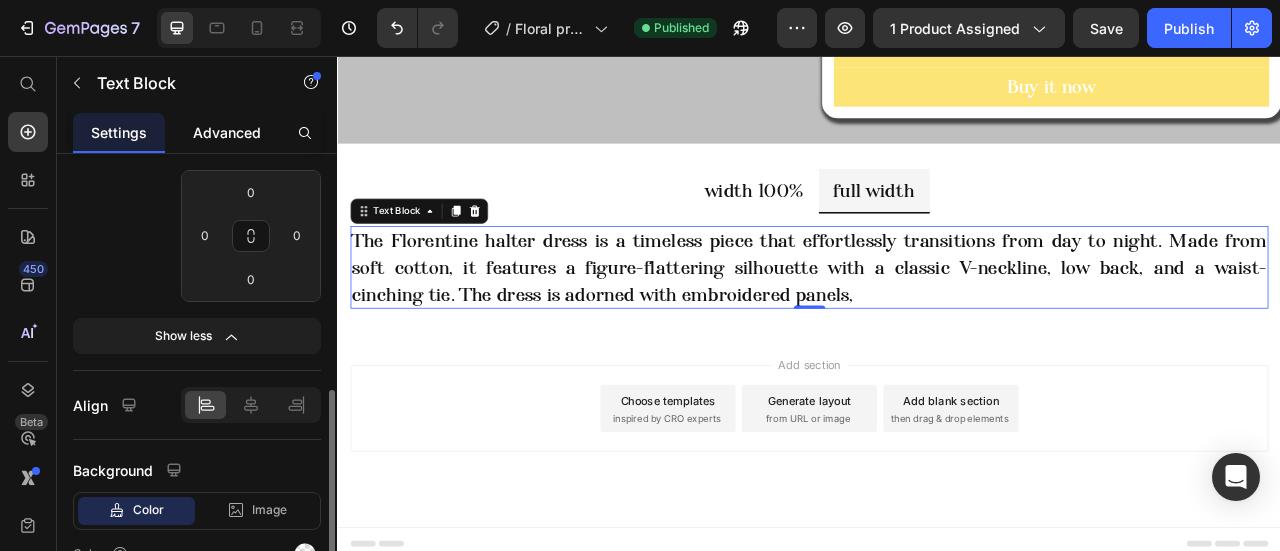click on "Advanced" at bounding box center [227, 132] 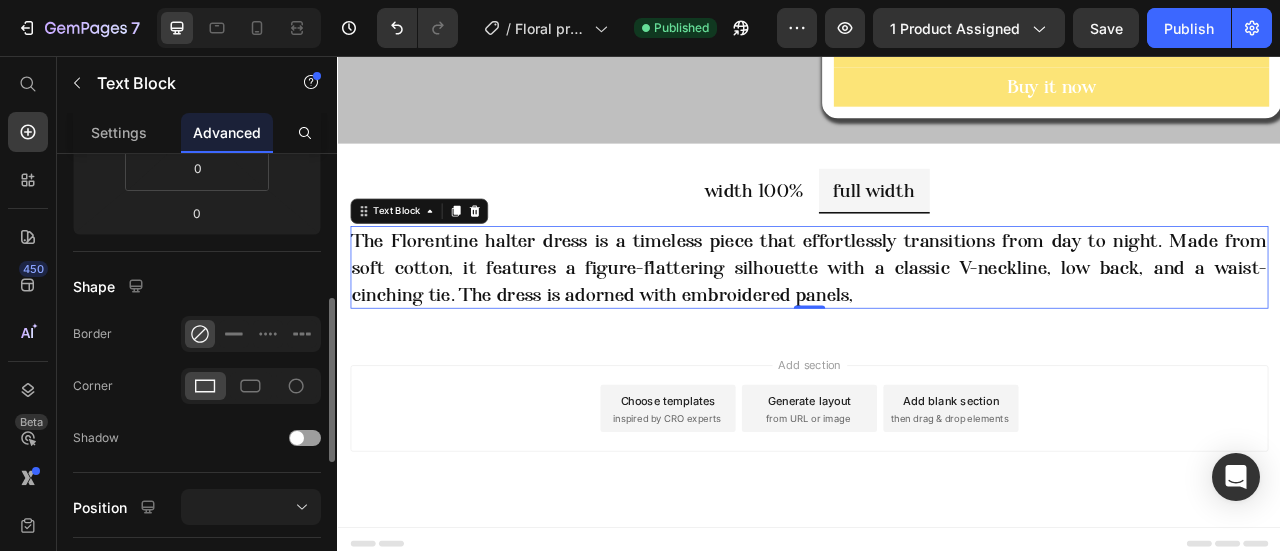 scroll, scrollTop: 500, scrollLeft: 0, axis: vertical 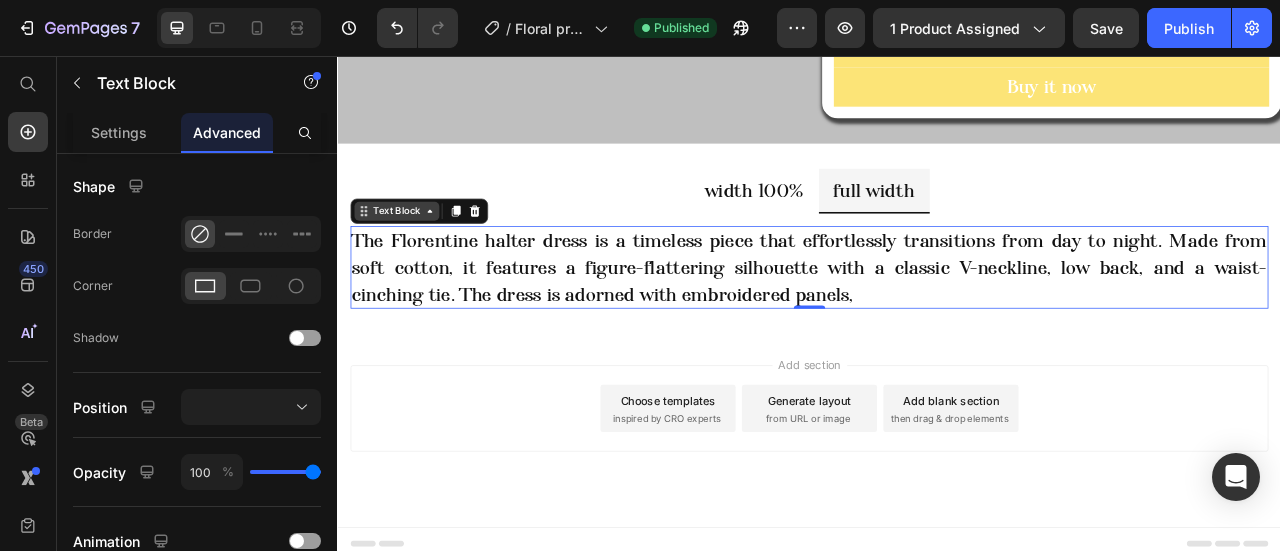 click on "Text Block" at bounding box center (412, 253) 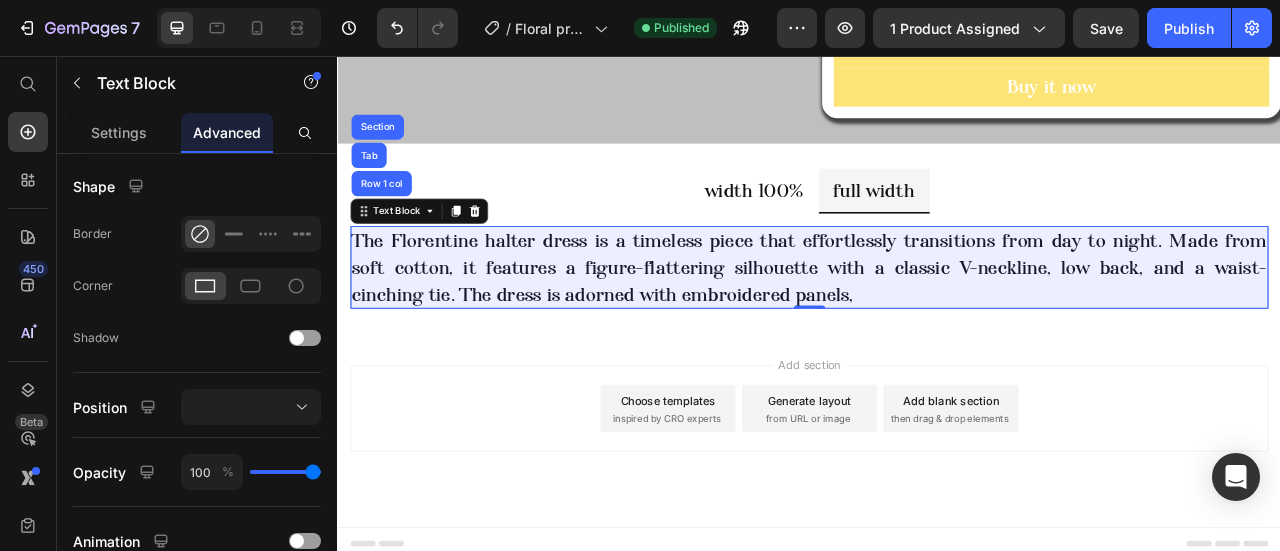 click on "Row 1 col" at bounding box center (392, 218) 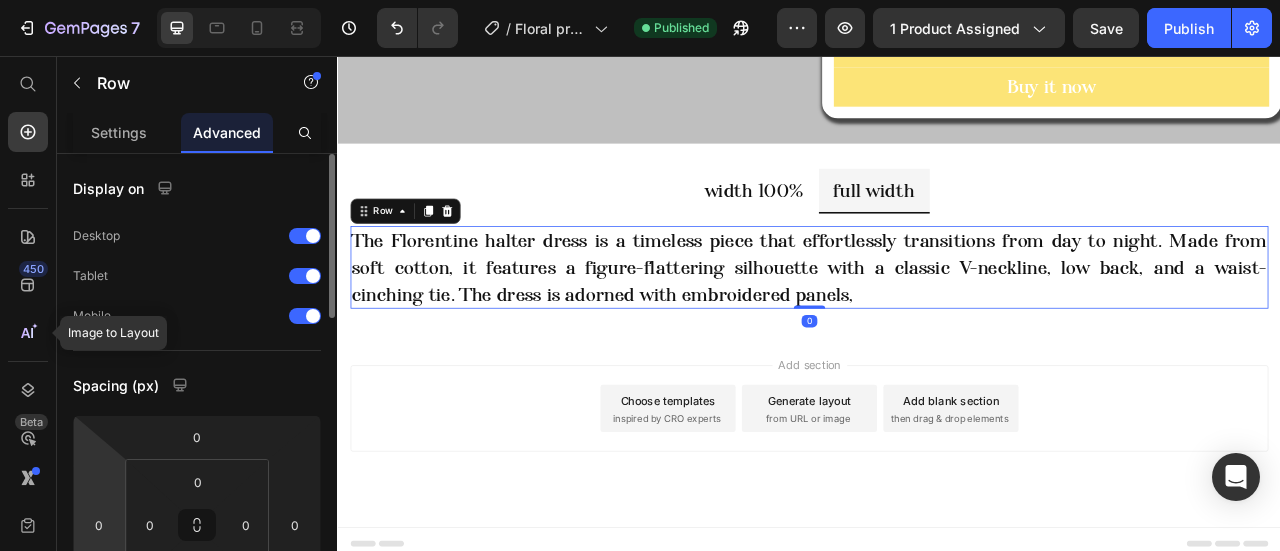 scroll, scrollTop: 300, scrollLeft: 0, axis: vertical 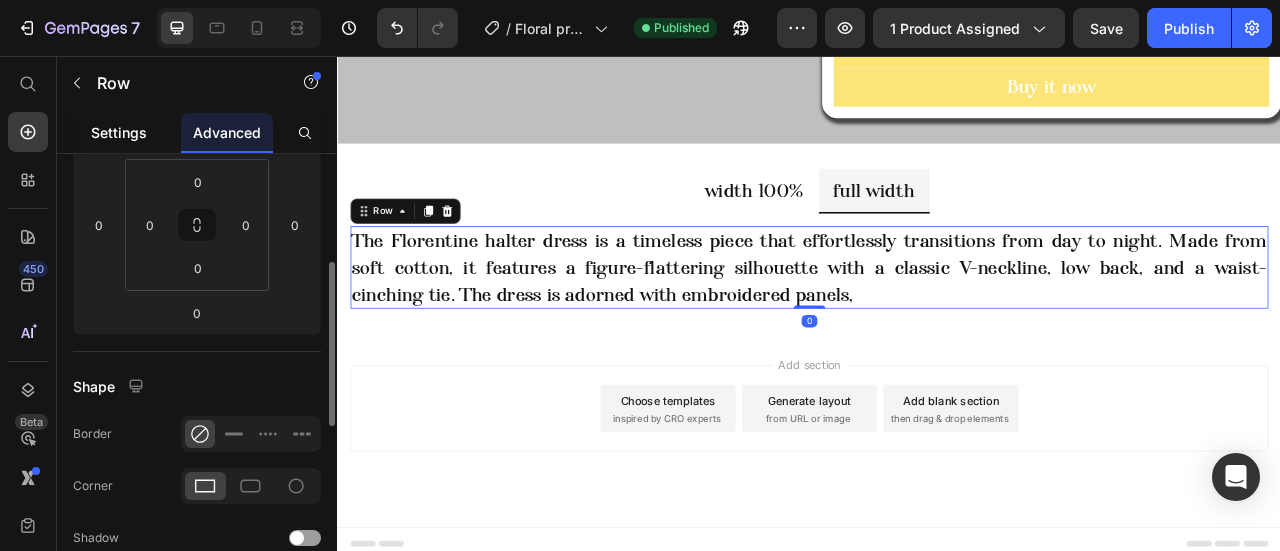 click on "Settings" at bounding box center [119, 132] 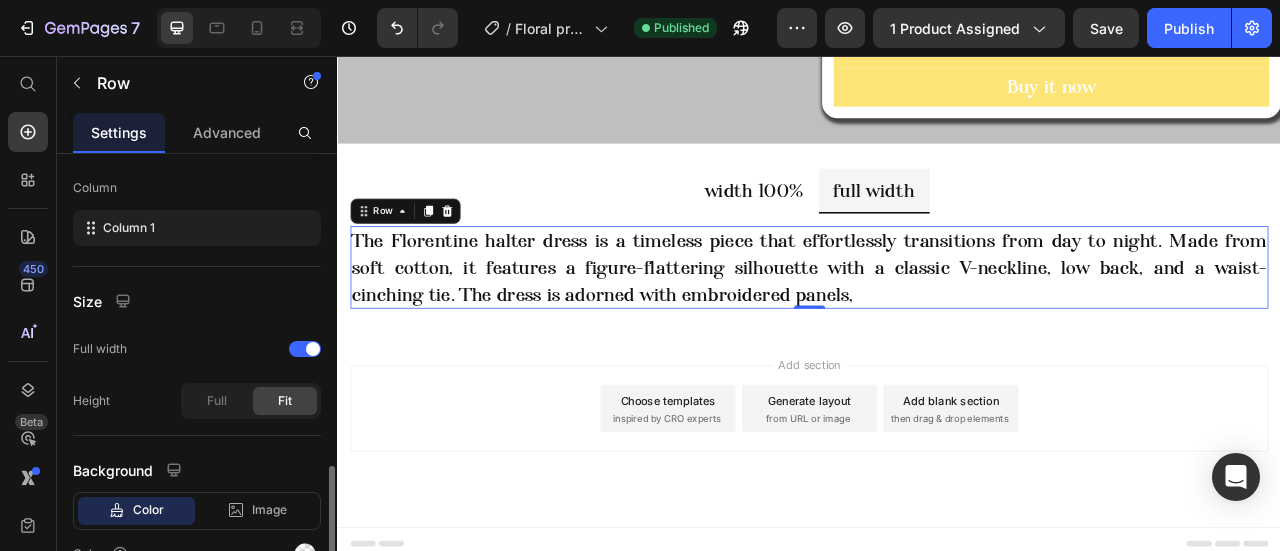 scroll, scrollTop: 400, scrollLeft: 0, axis: vertical 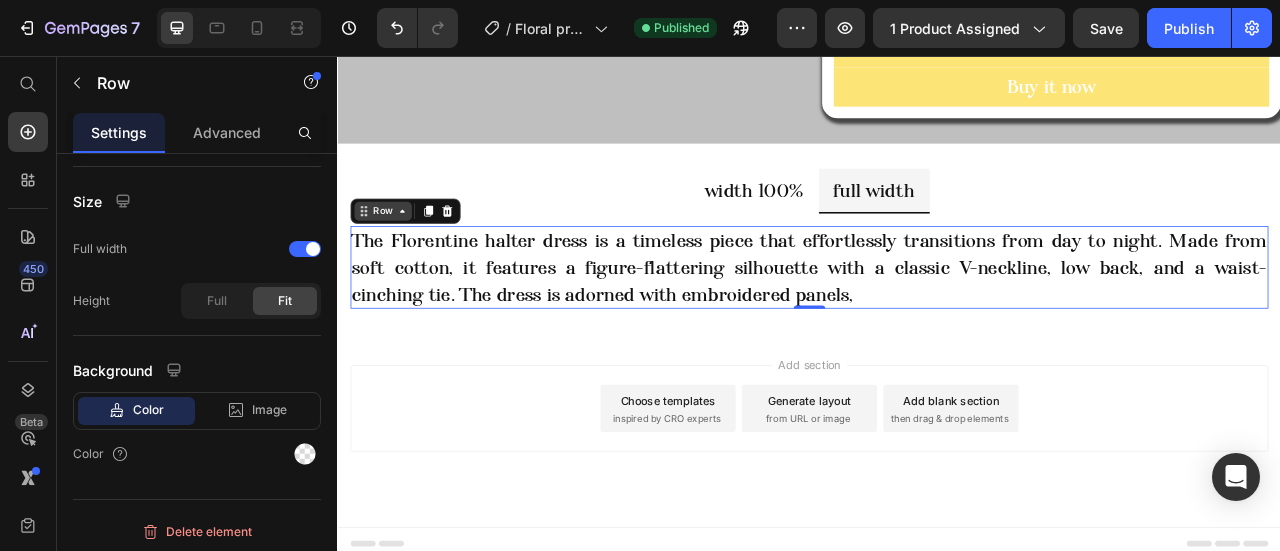 click on "Row" at bounding box center [394, 253] 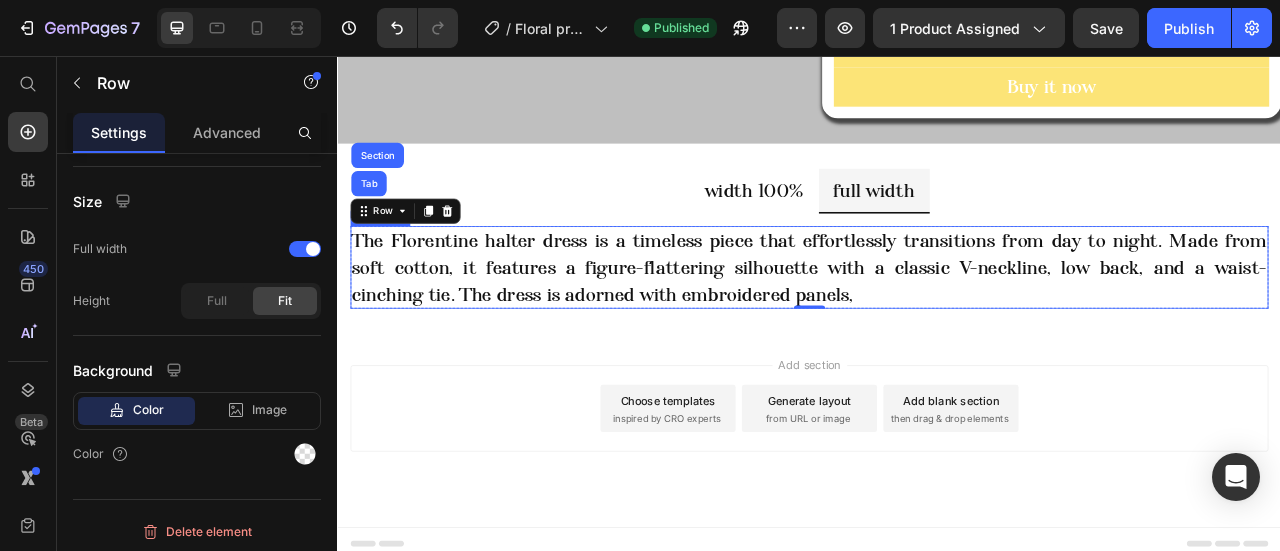 click on "The Florentine halter dress is a timeless piece that effortlessly transitions from day to night. Made from soft cotton, it features a figure-flattering silhouette with a classic V-neckline, low back, and a waist-cinching tie. The dress is adorned with embroidered panels," at bounding box center (937, 324) 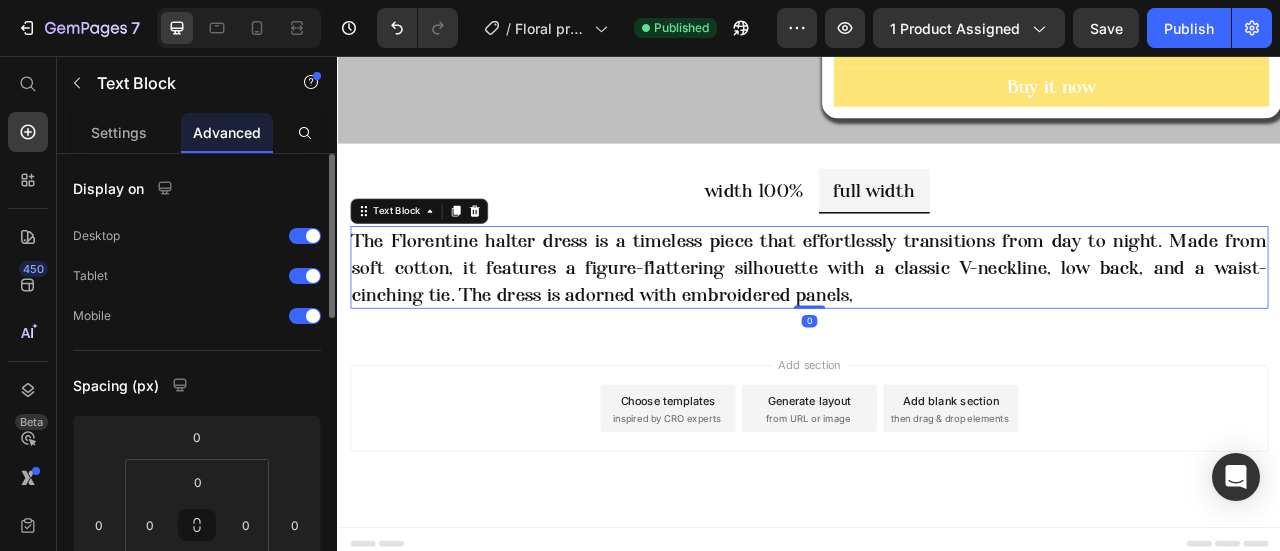 scroll, scrollTop: 400, scrollLeft: 0, axis: vertical 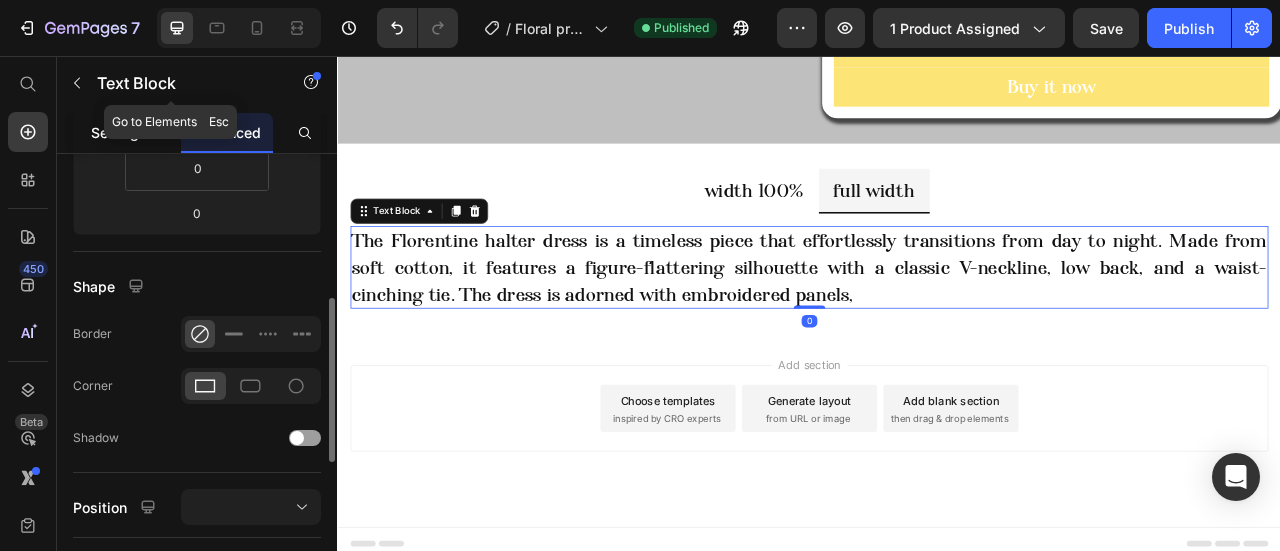 click on "Settings" at bounding box center [119, 132] 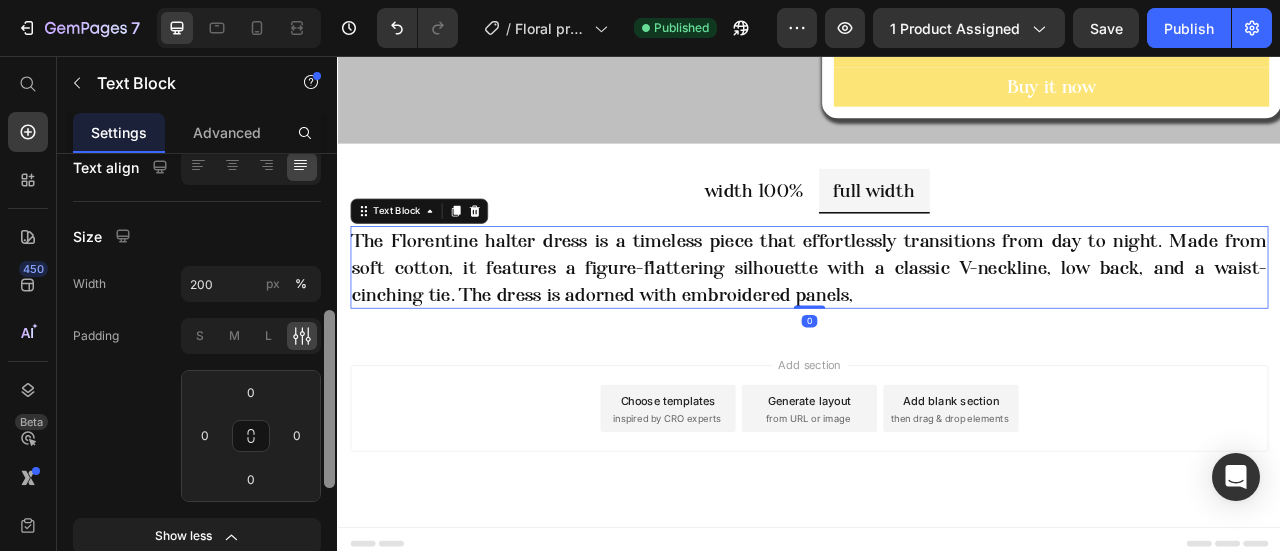 scroll, scrollTop: 0, scrollLeft: 0, axis: both 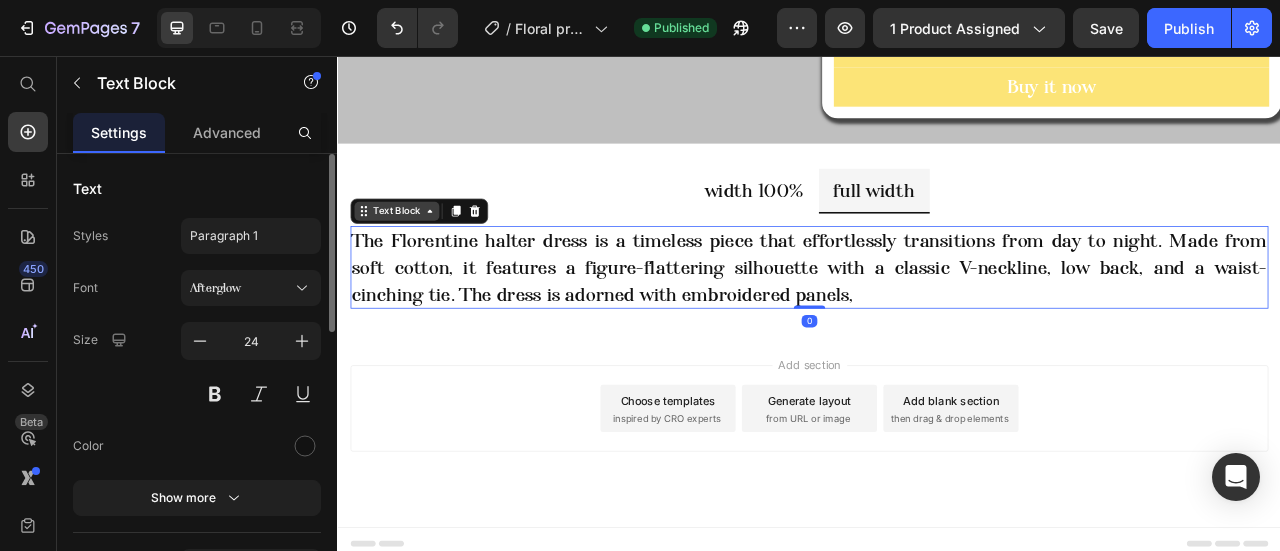 click on "Text Block" at bounding box center [412, 253] 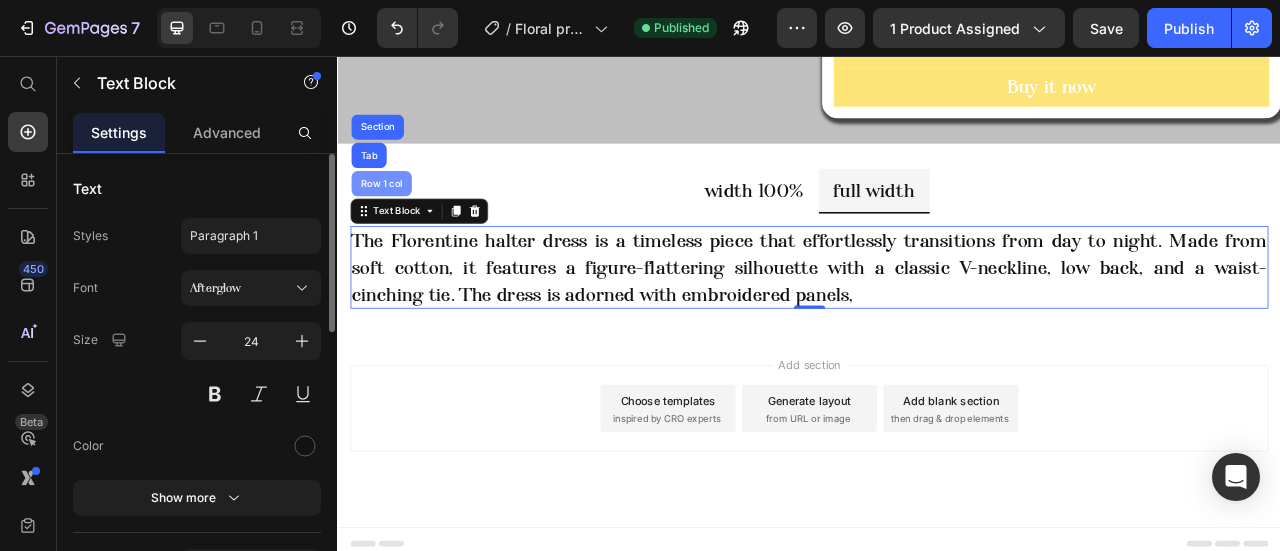click on "Row 1 col" at bounding box center (392, 218) 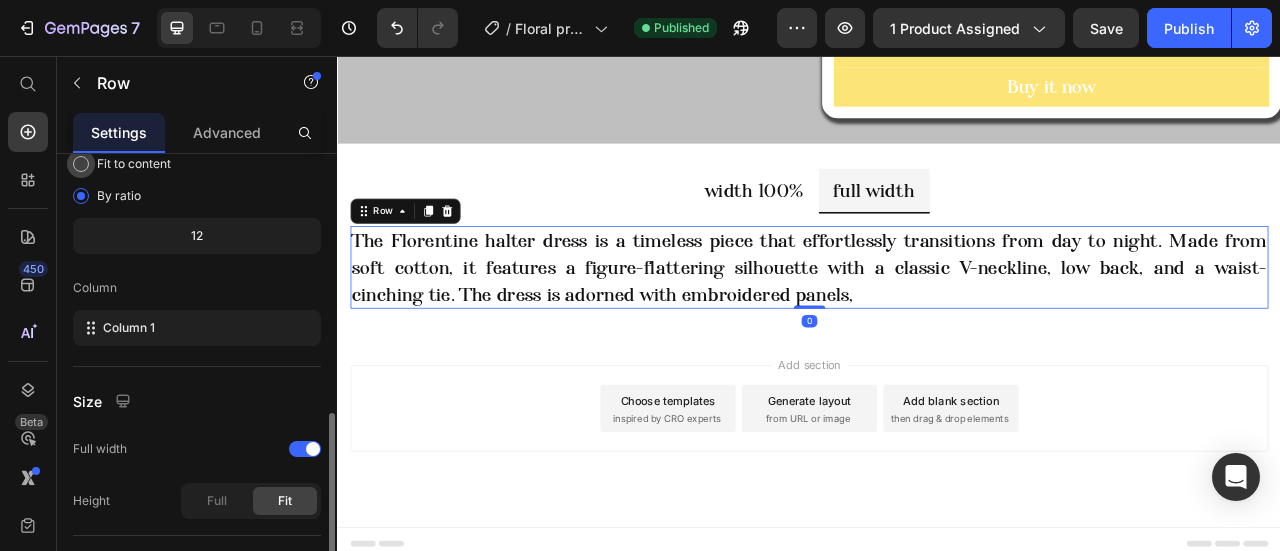 scroll, scrollTop: 300, scrollLeft: 0, axis: vertical 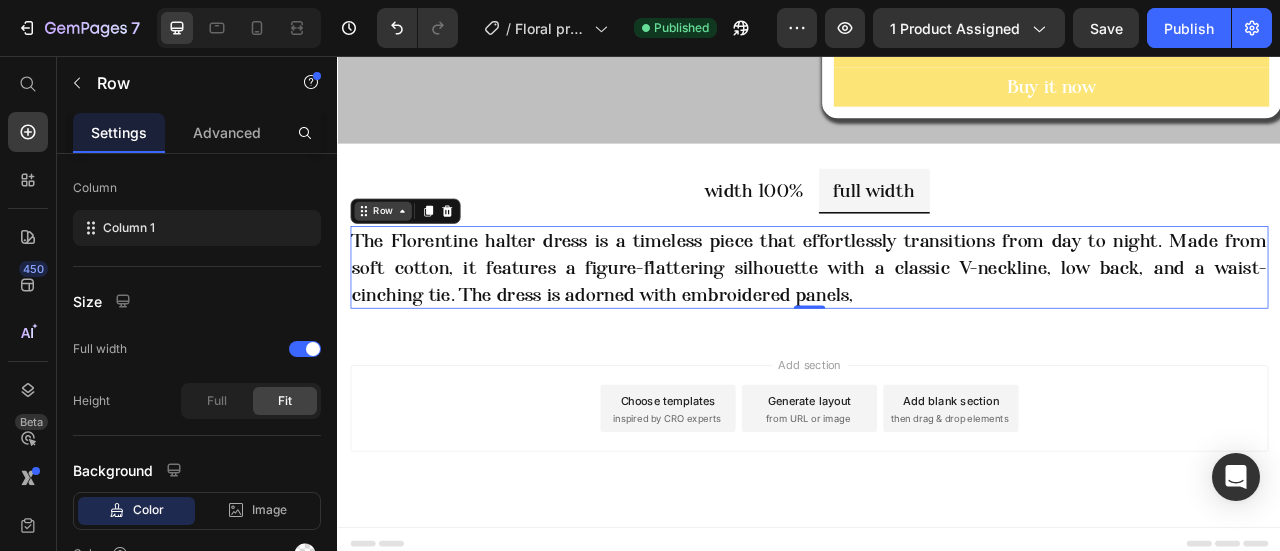 click on "Row" at bounding box center [394, 253] 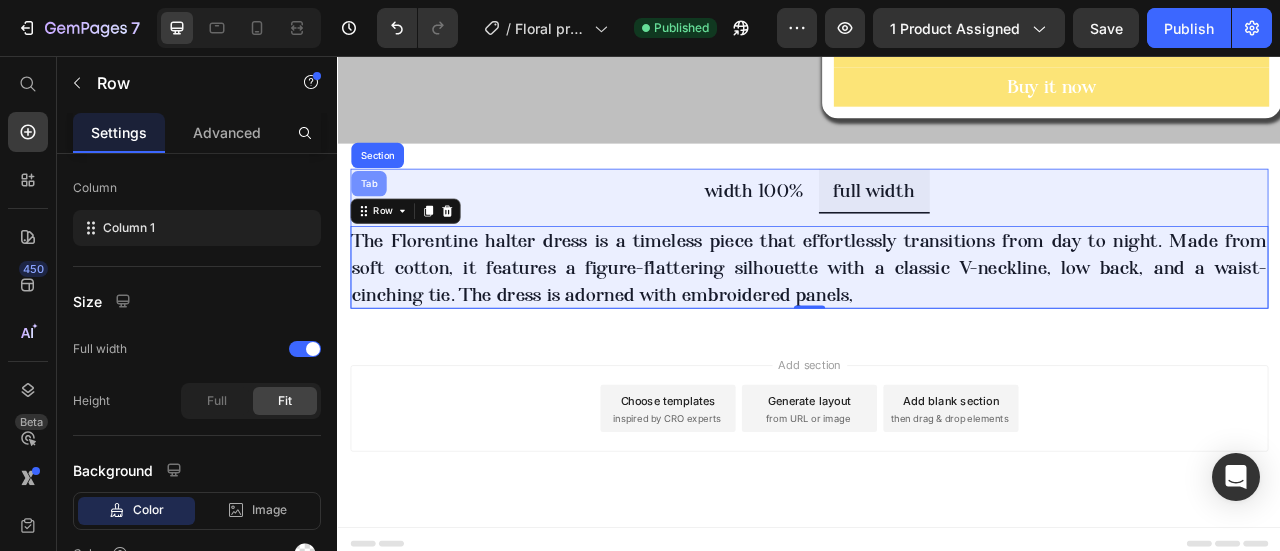 drag, startPoint x: 395, startPoint y: 211, endPoint x: 377, endPoint y: 214, distance: 18.248287 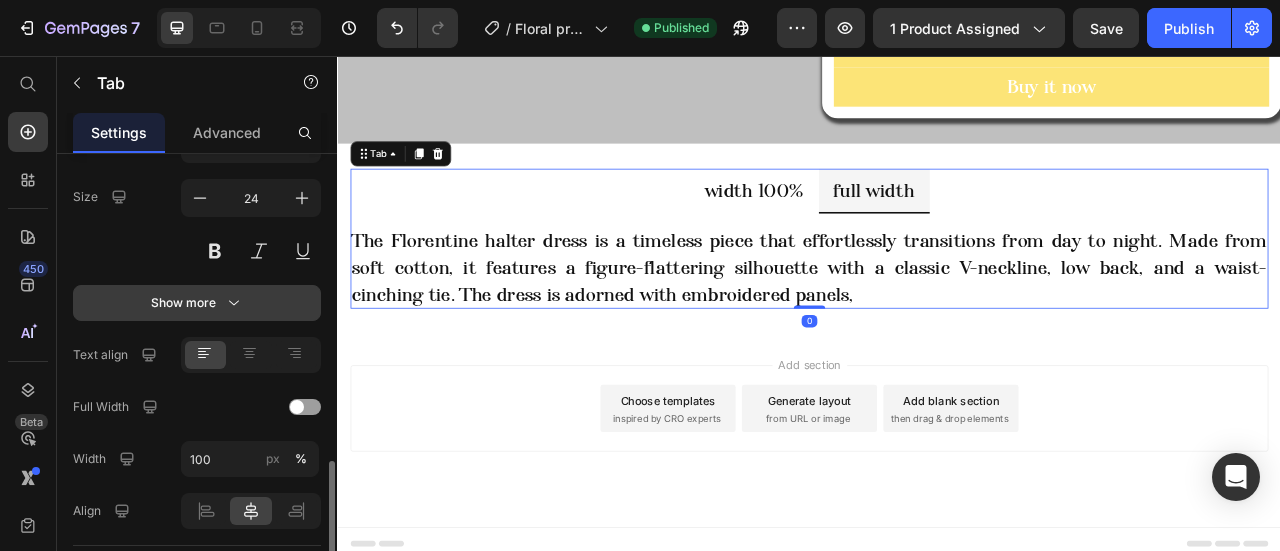 scroll, scrollTop: 800, scrollLeft: 0, axis: vertical 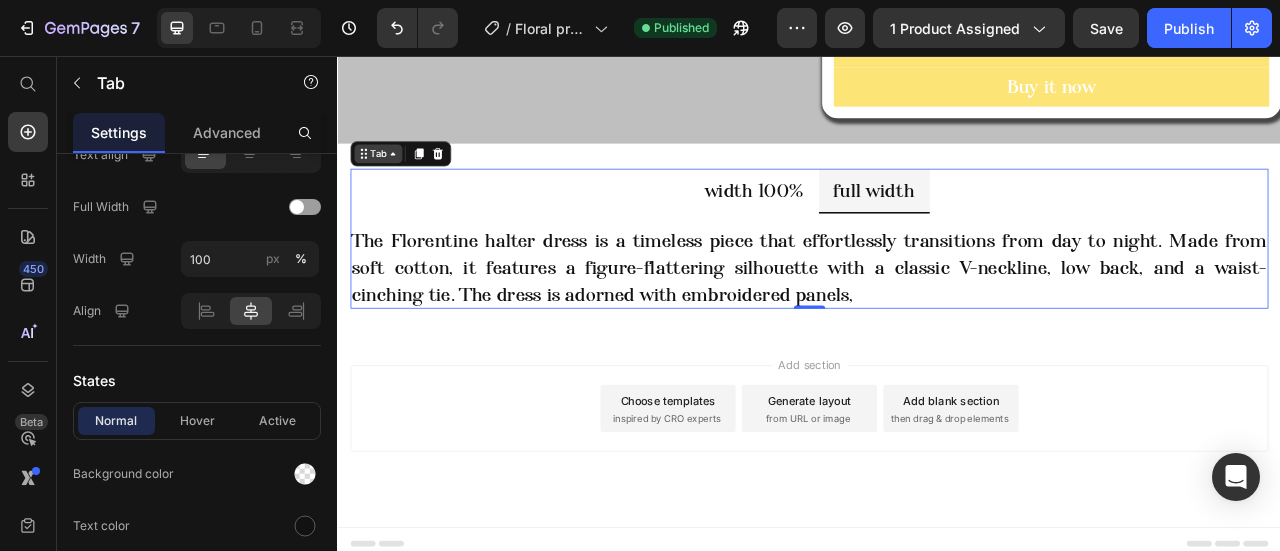 click on "Tab" at bounding box center (388, 180) 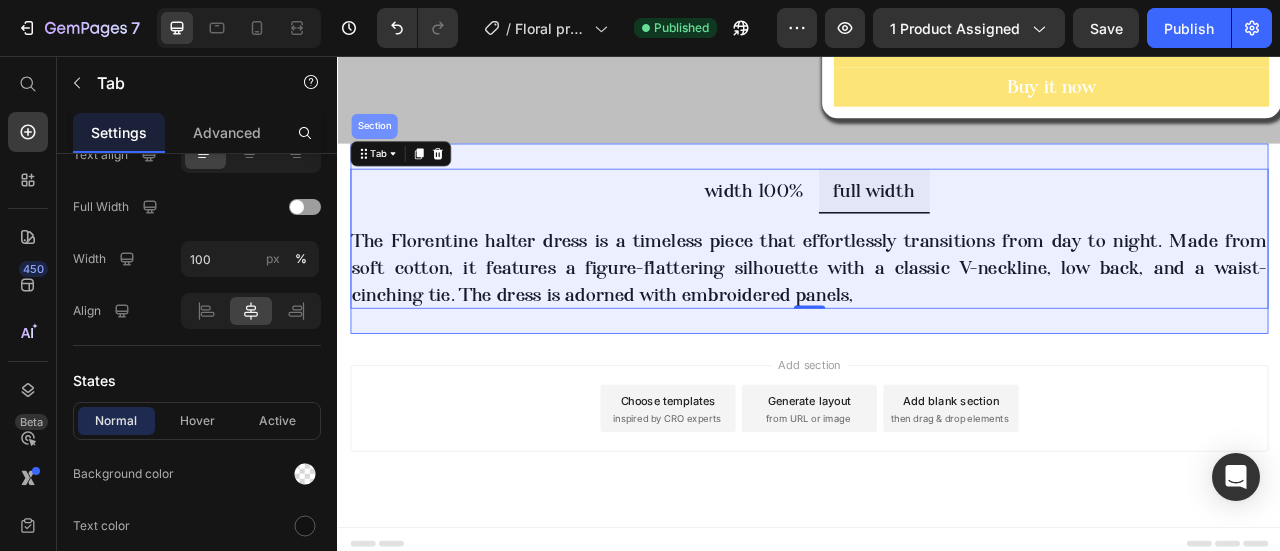 click on "Section" at bounding box center (383, 145) 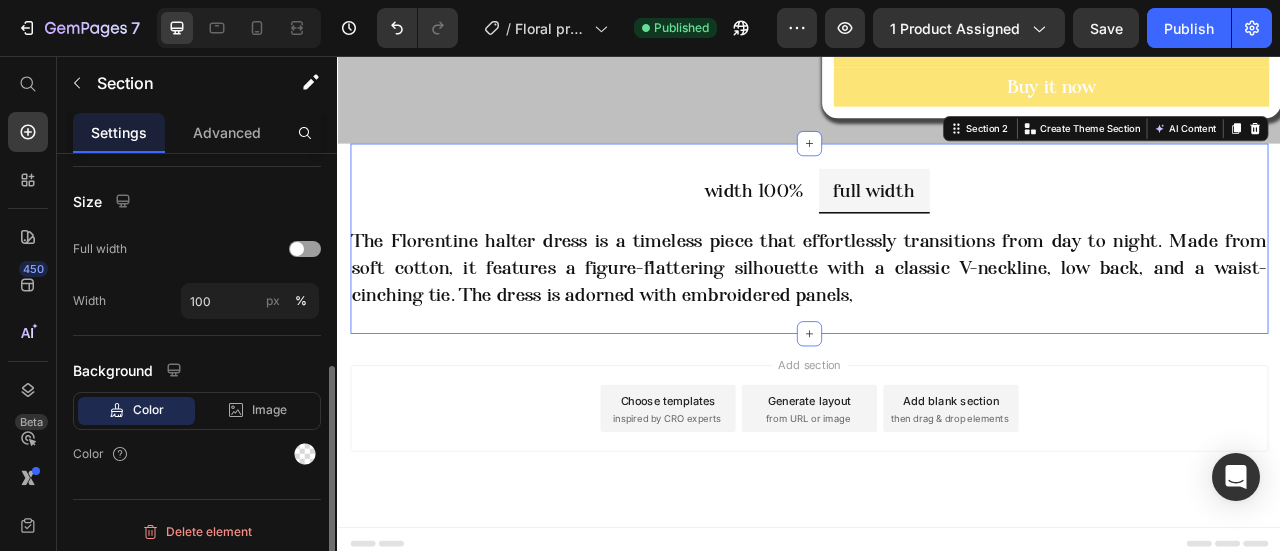 scroll, scrollTop: 404, scrollLeft: 0, axis: vertical 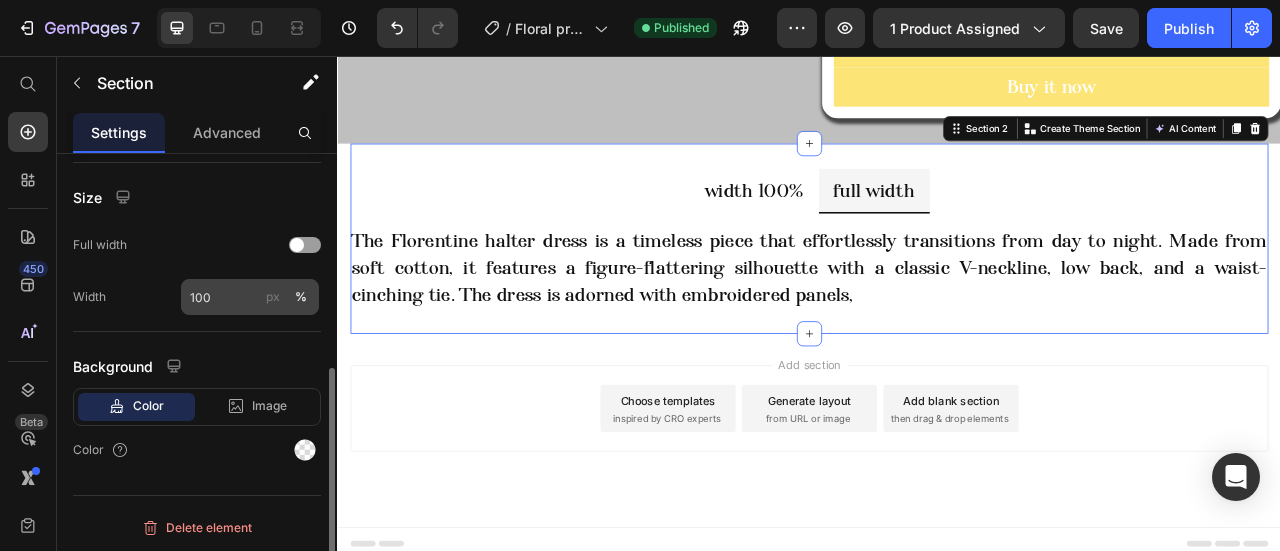 click on "px" 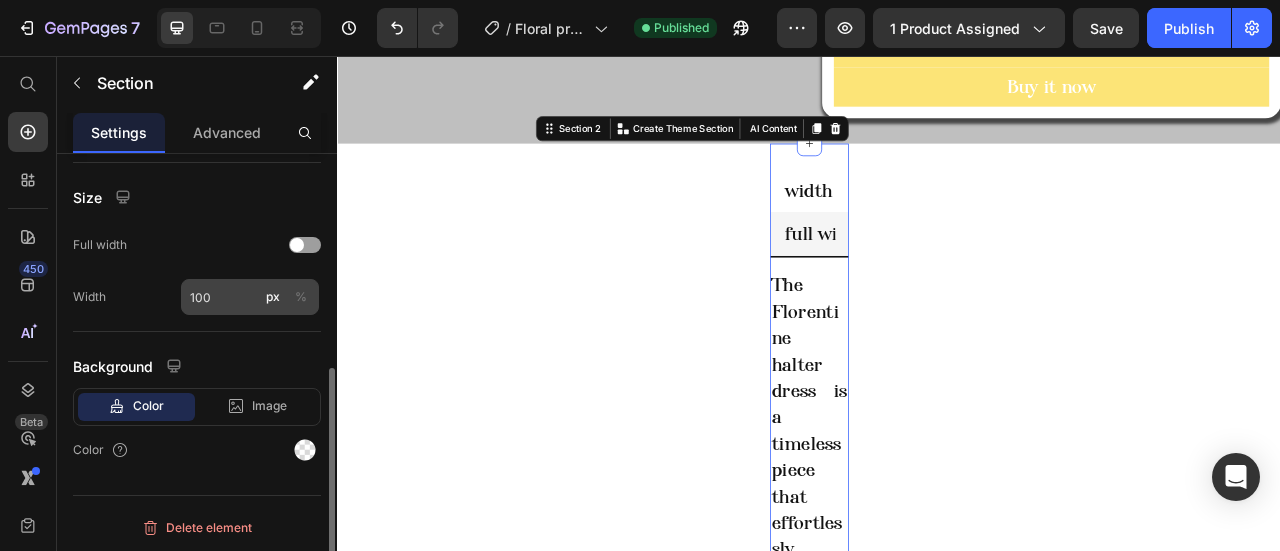 click on "%" at bounding box center [301, 297] 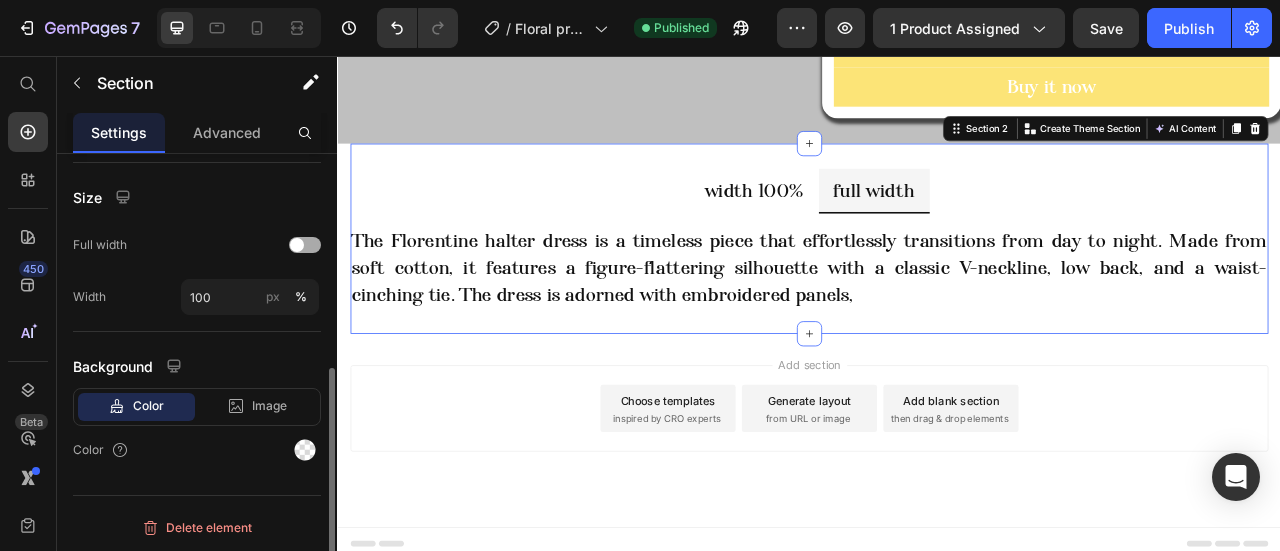 click on "Full width" 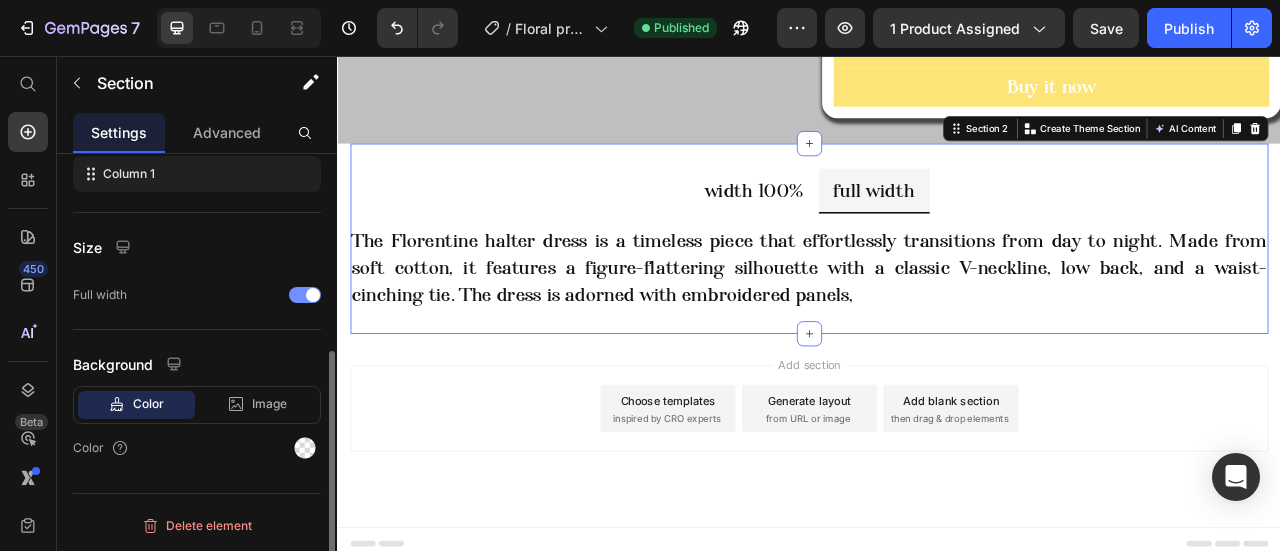 scroll, scrollTop: 352, scrollLeft: 0, axis: vertical 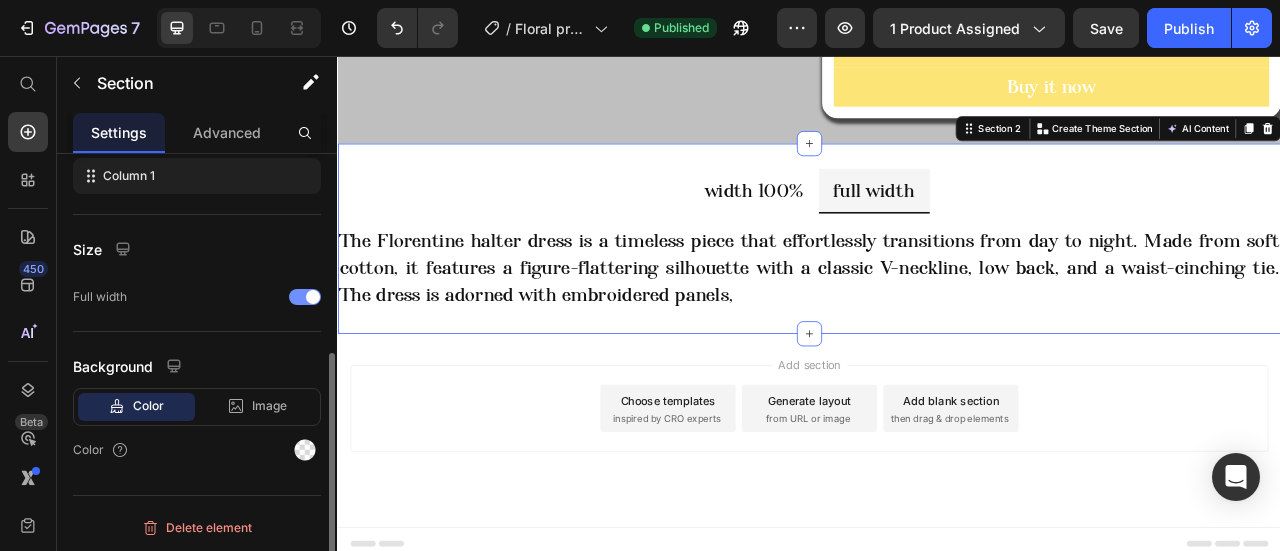 click at bounding box center [305, 297] 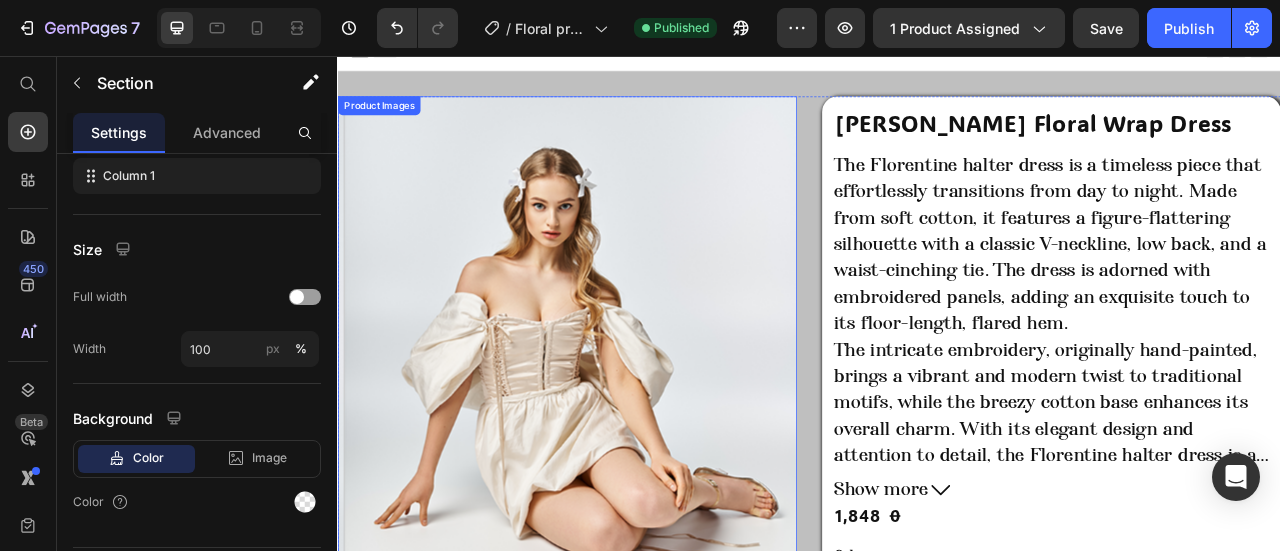 scroll, scrollTop: 0, scrollLeft: 0, axis: both 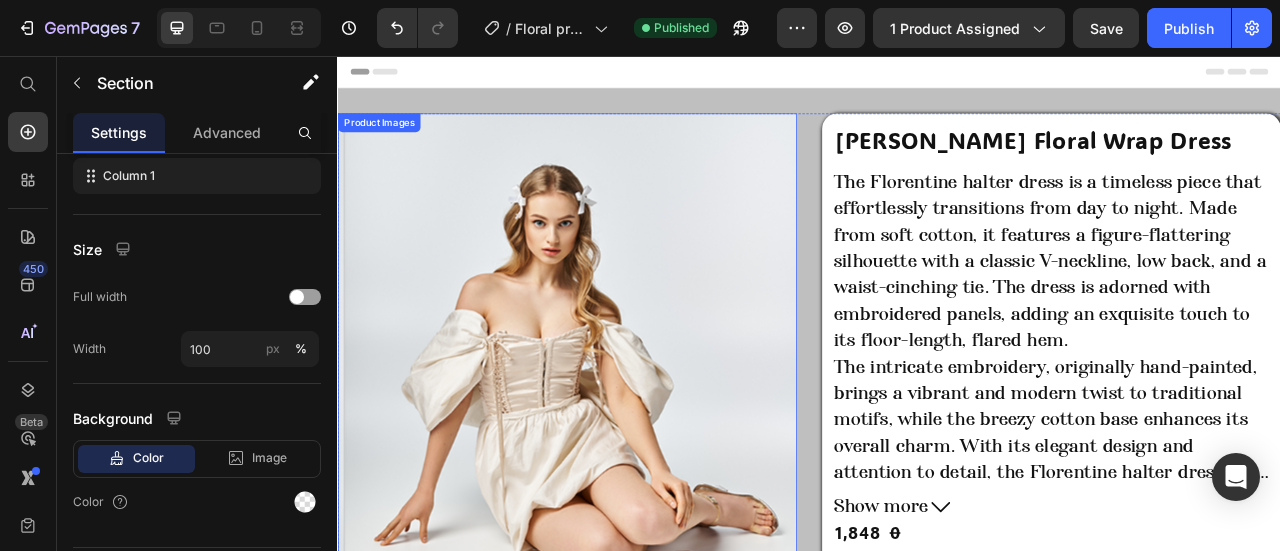 click at bounding box center (637, 421) 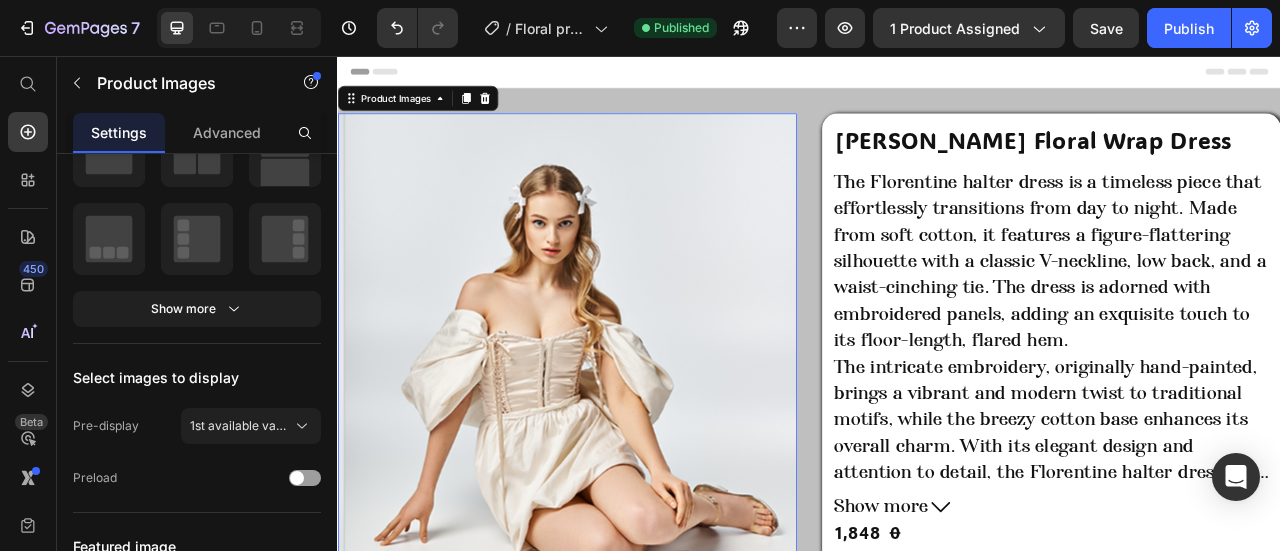 scroll, scrollTop: 0, scrollLeft: 0, axis: both 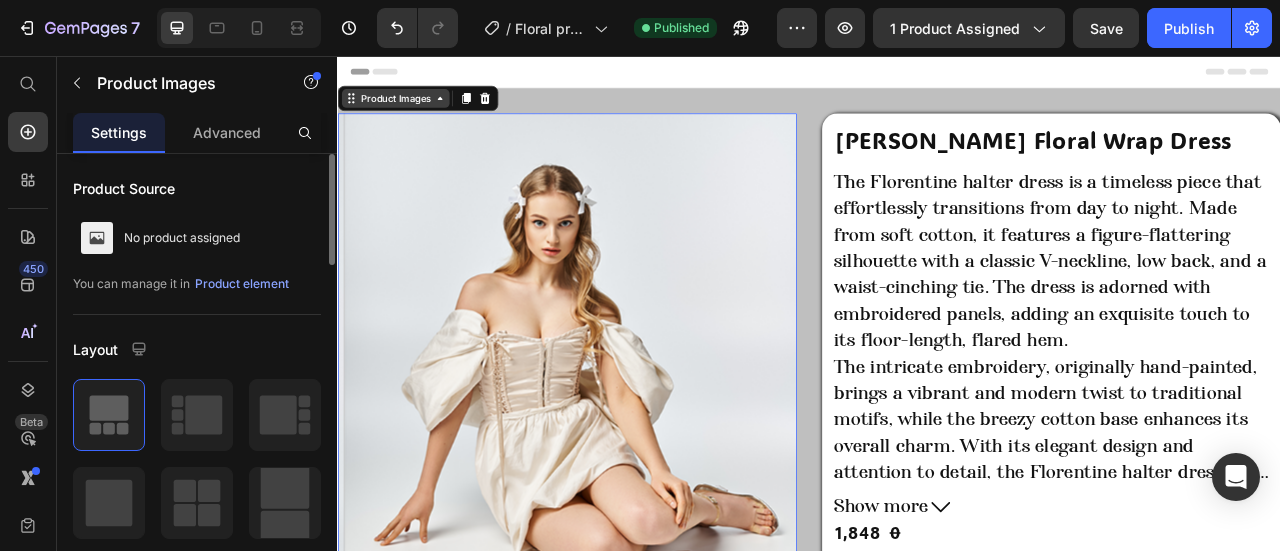click on "Product Images" at bounding box center [410, 110] 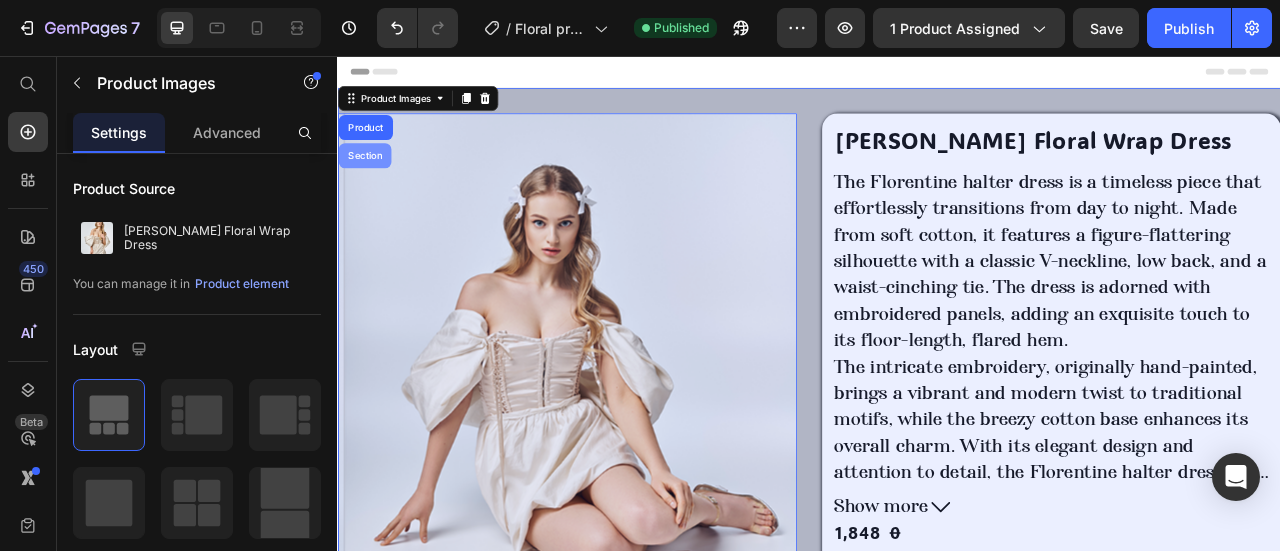click on "Section" at bounding box center (371, 183) 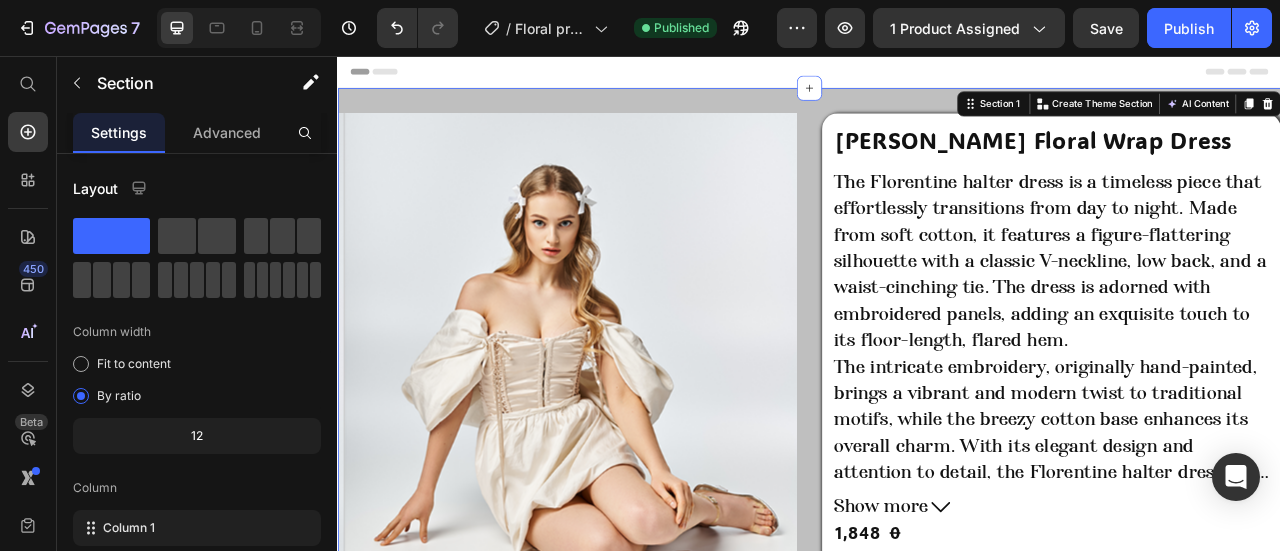 scroll, scrollTop: 352, scrollLeft: 0, axis: vertical 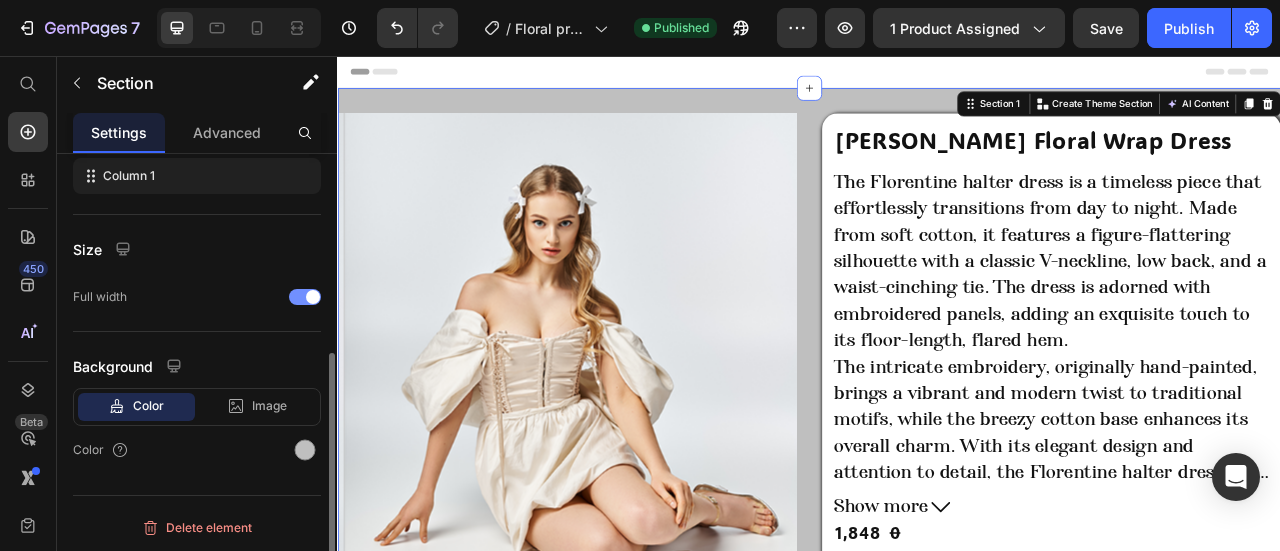 click at bounding box center (305, 297) 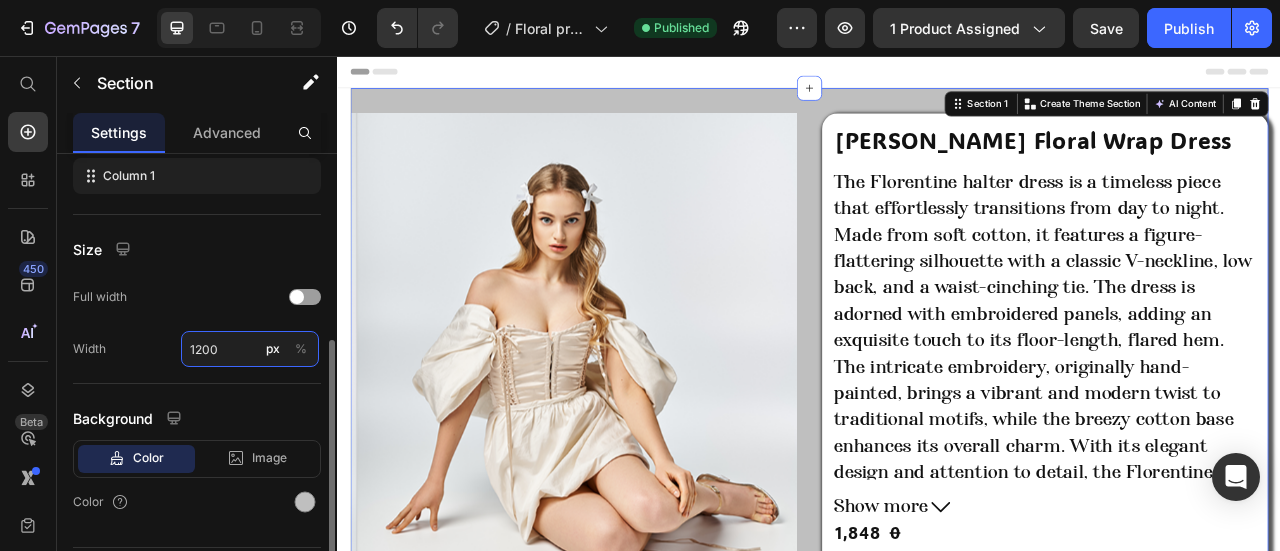 click on "1200" at bounding box center [250, 349] 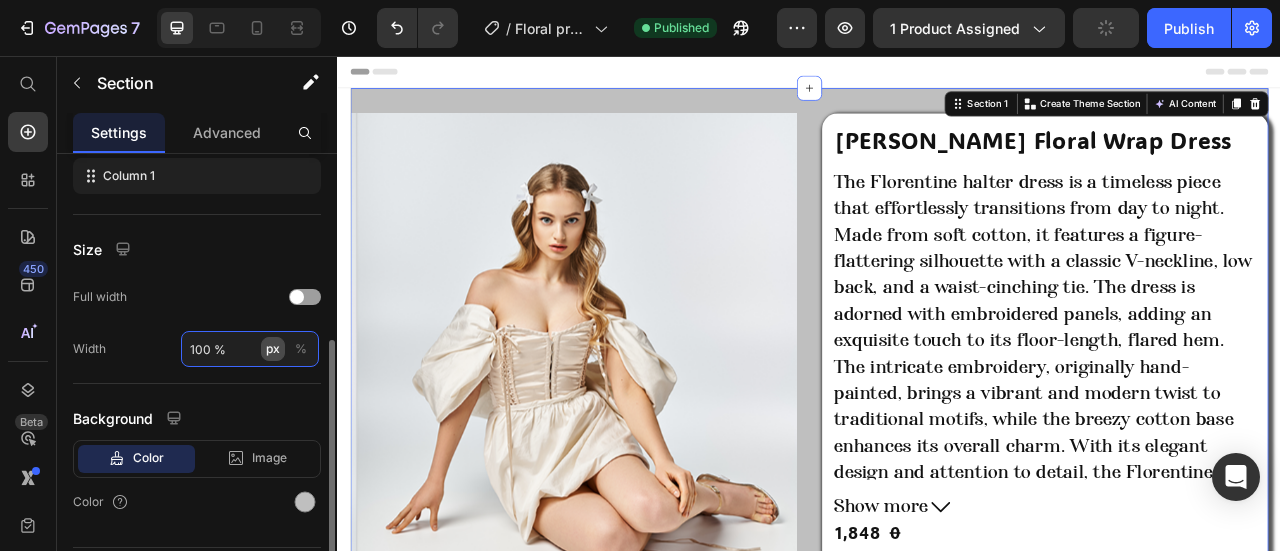 type on "100" 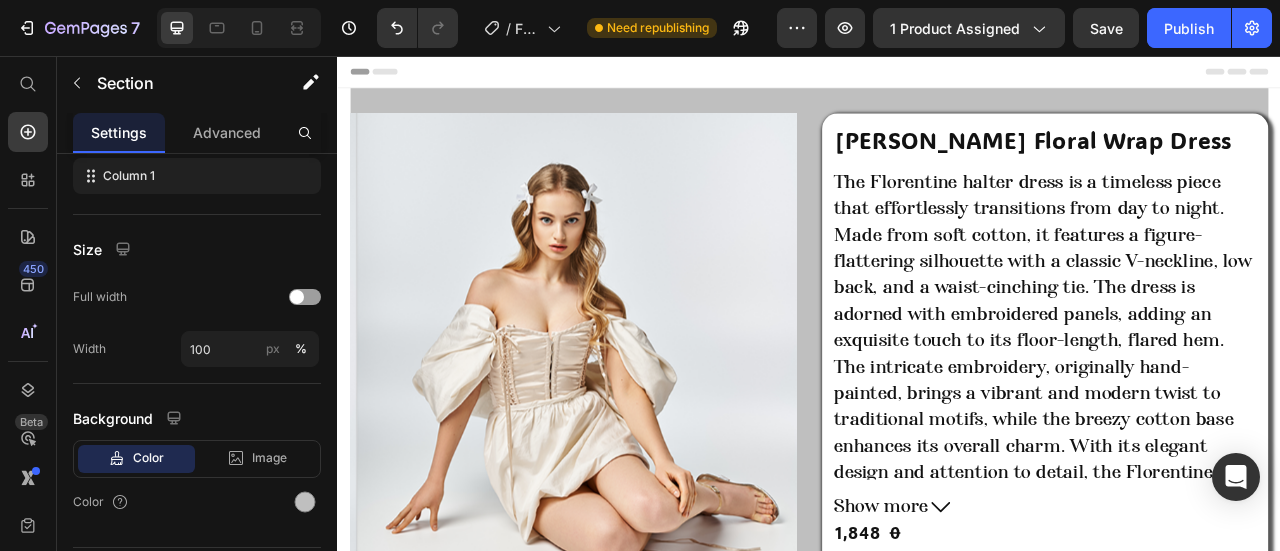 click on "Product Images {{ 'now' | date: '%B %d, %Y' }} Custom Code Luna Floral Wrap Dress Product Title The Florentine halter dress is a timeless piece that effortlessly transitions from day to night. Made from soft cotton, it features a figure-flattering silhouette with a classic V-neckline, low back, and a waist-cinching tie. The dress is adorned with embroidered panels, adding an exquisite touch to its floor-length, flared hem.
The intricate embroidery, originally hand-painted, brings a vibrant and modern twist to traditional motifs, while the breezy cotton base enhances its overall charm. With its elegant design and attention to detail, the Florentine halter dress is an instant classic. Show more Product Description 1,848 Product Price 0 Product Price Row Color white white white black black black mixed mixed mixed Size Please select an option uk-6 uk-8 uk-10 uk-12 uk-14 uk-16 uk-18 Product Variants & Swatches
Add to cart Add to Cart Buy it now Dynamic Checkout Row Product" at bounding box center [937, 563] 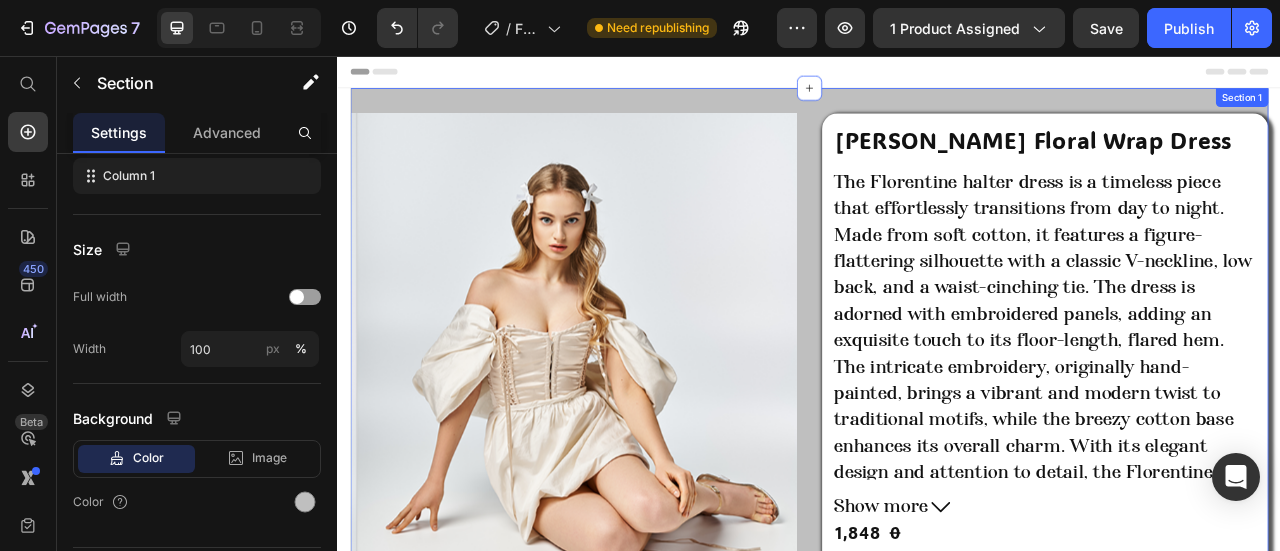 click on "Product Images {{ 'now' | date: '%B %d, %Y' }} Custom Code Luna Floral Wrap Dress Product Title The Florentine halter dress is a timeless piece that effortlessly transitions from day to night. Made from soft cotton, it features a figure-flattering silhouette with a classic V-neckline, low back, and a waist-cinching tie. The dress is adorned with embroidered panels, adding an exquisite touch to its floor-length, flared hem.
The intricate embroidery, originally hand-painted, brings a vibrant and modern twist to traditional motifs, while the breezy cotton base enhances its overall charm. With its elegant design and attention to detail, the Florentine halter dress is an instant classic. Show more Product Description 1,848 Product Price 0 Product Price Row Color white white white black black black mixed mixed mixed Size Please select an option uk-6 uk-8 uk-10 uk-12 uk-14 uk-16 uk-18 Product Variants & Swatches
Add to cart Add to Cart Buy it now Dynamic Checkout Row Product" at bounding box center [937, 563] 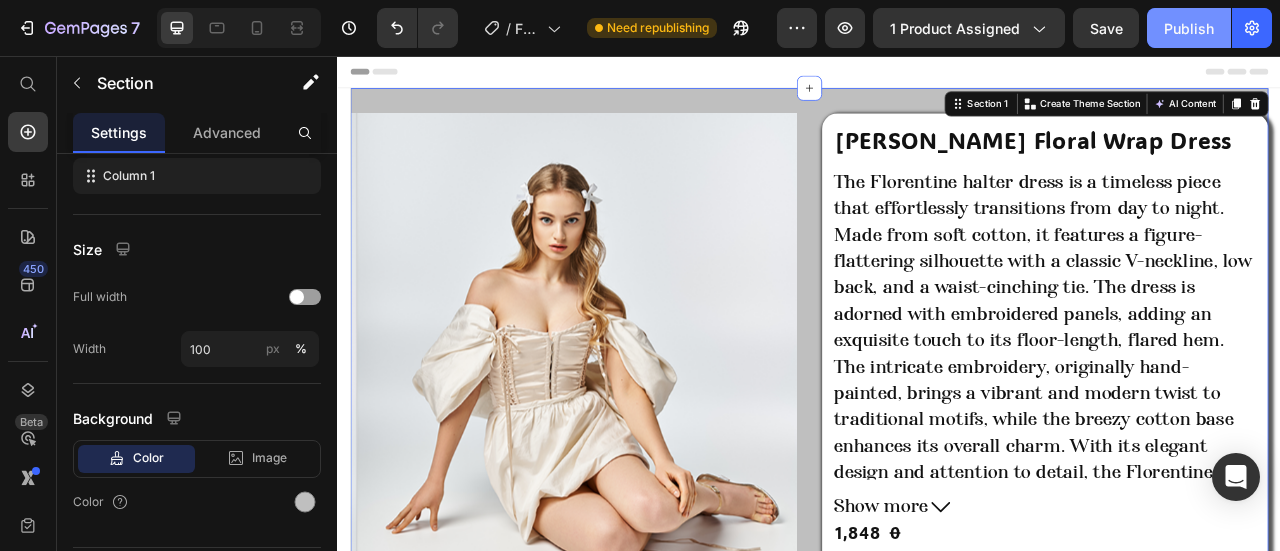 click on "Publish" at bounding box center (1189, 28) 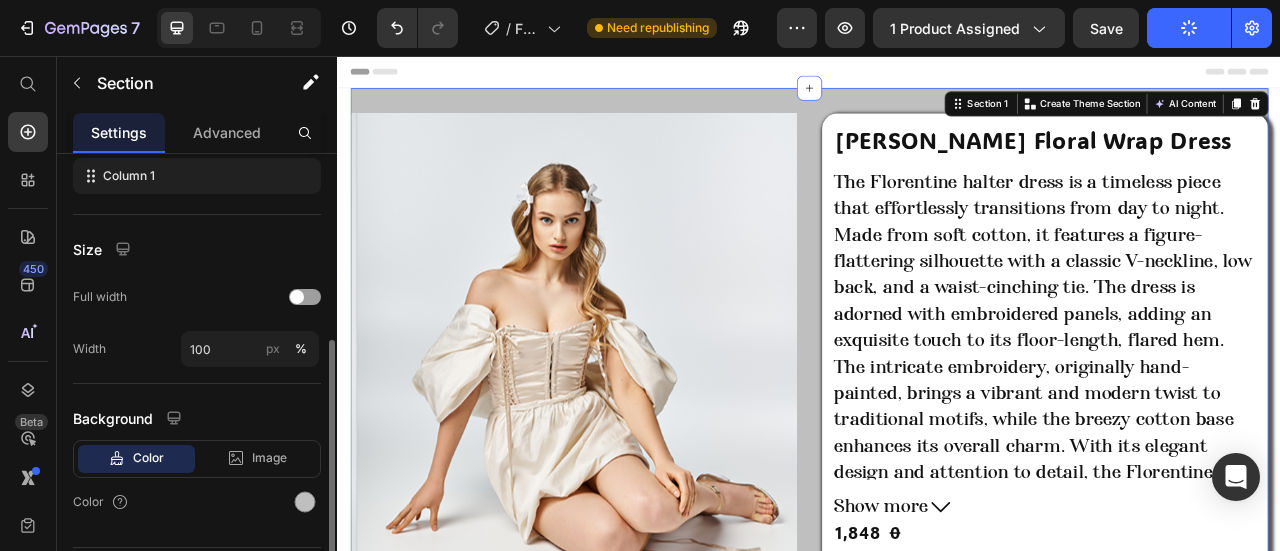 scroll, scrollTop: 152, scrollLeft: 0, axis: vertical 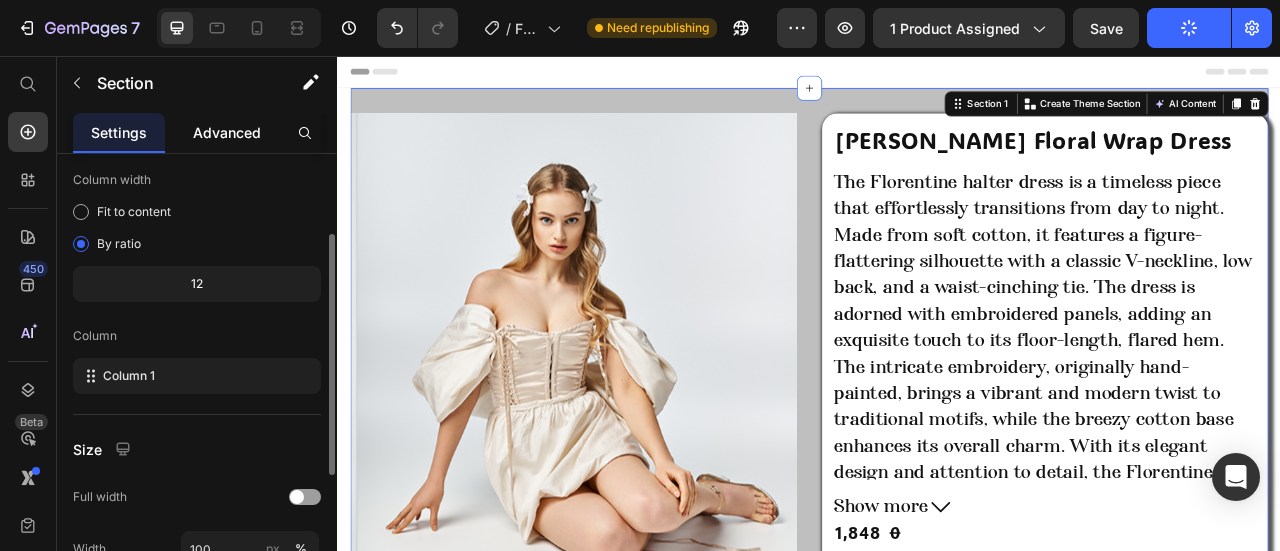 click on "Advanced" 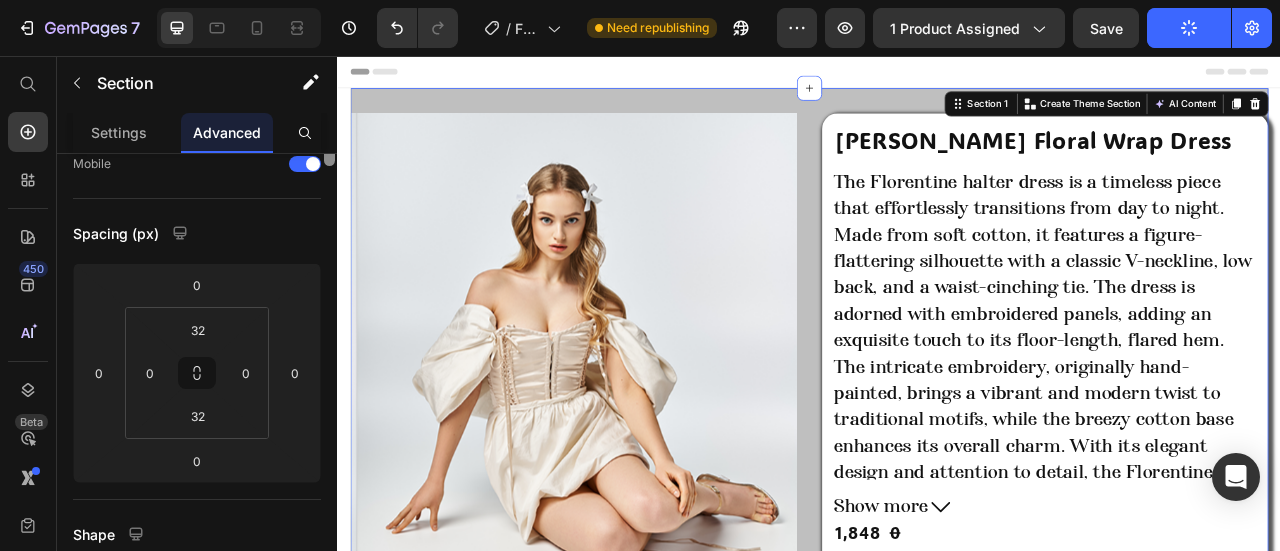 scroll, scrollTop: 0, scrollLeft: 0, axis: both 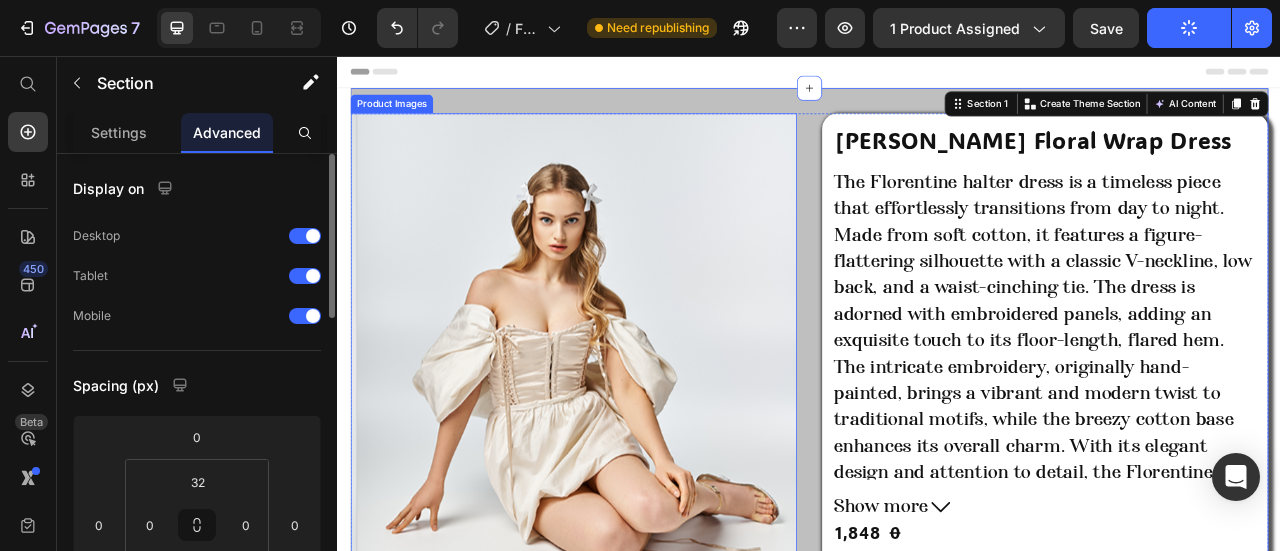 click at bounding box center [645, 413] 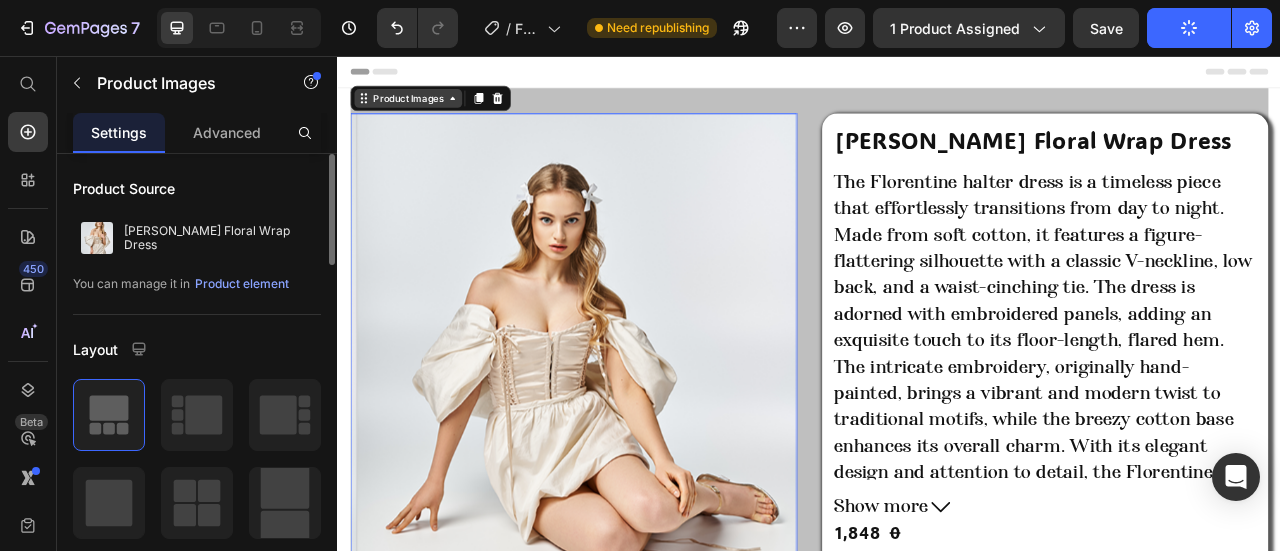 click on "Product Images" at bounding box center (426, 110) 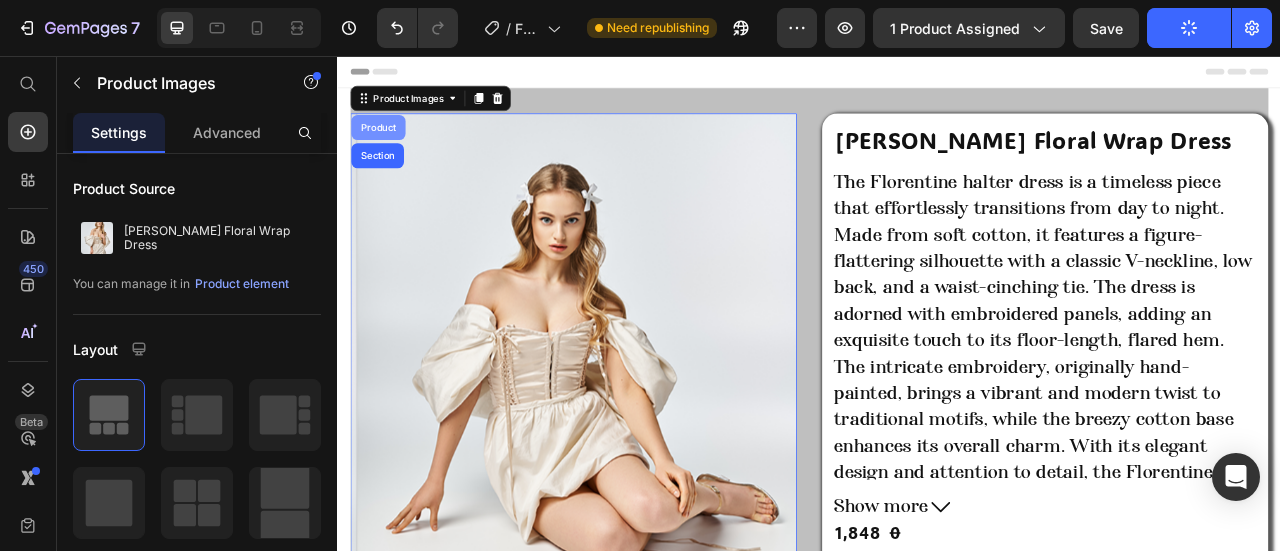 click on "Product" at bounding box center [388, 147] 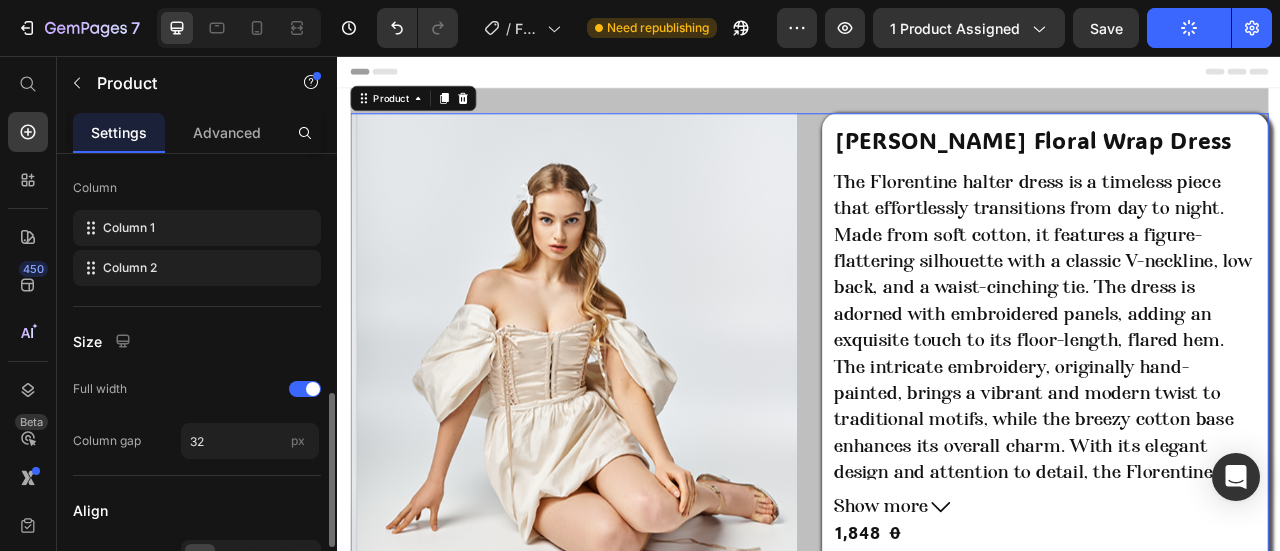 scroll, scrollTop: 800, scrollLeft: 0, axis: vertical 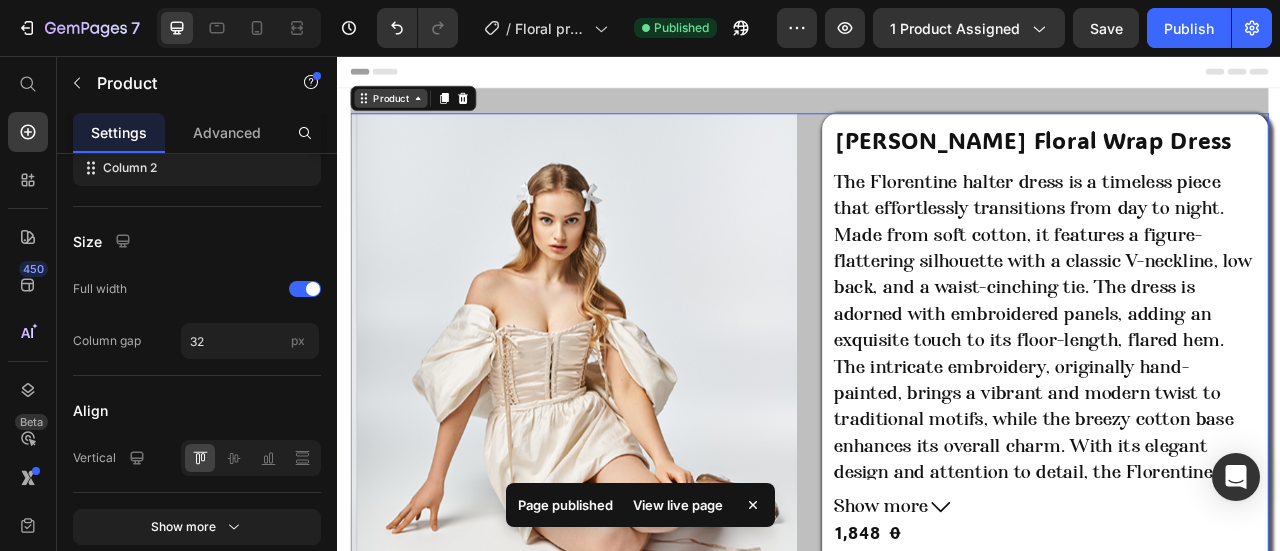 click on "Product" at bounding box center (404, 110) 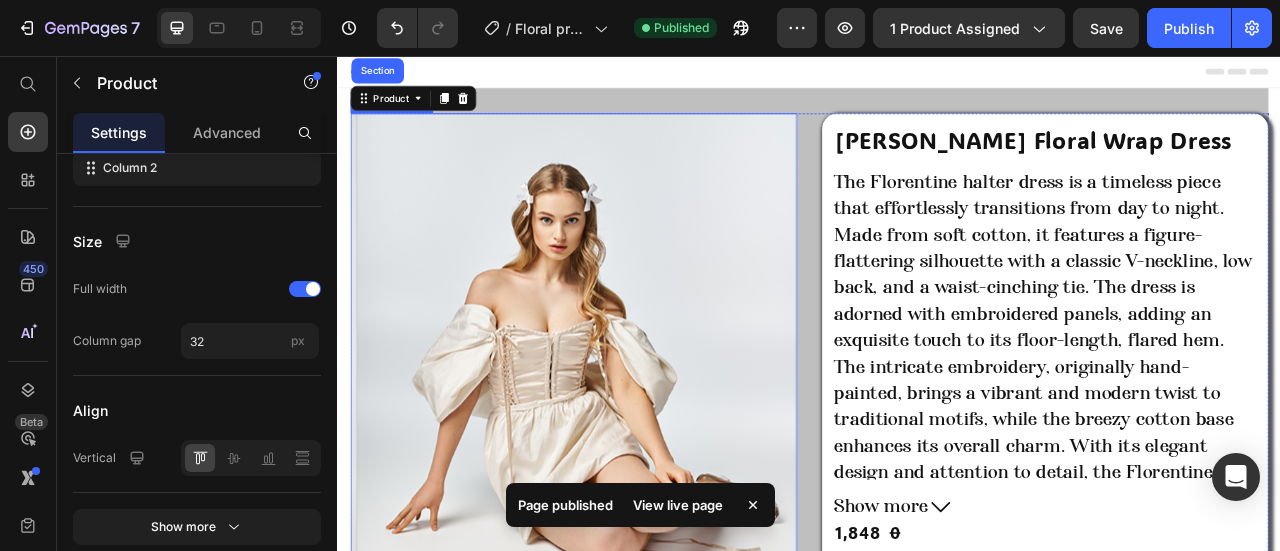 click at bounding box center (645, 413) 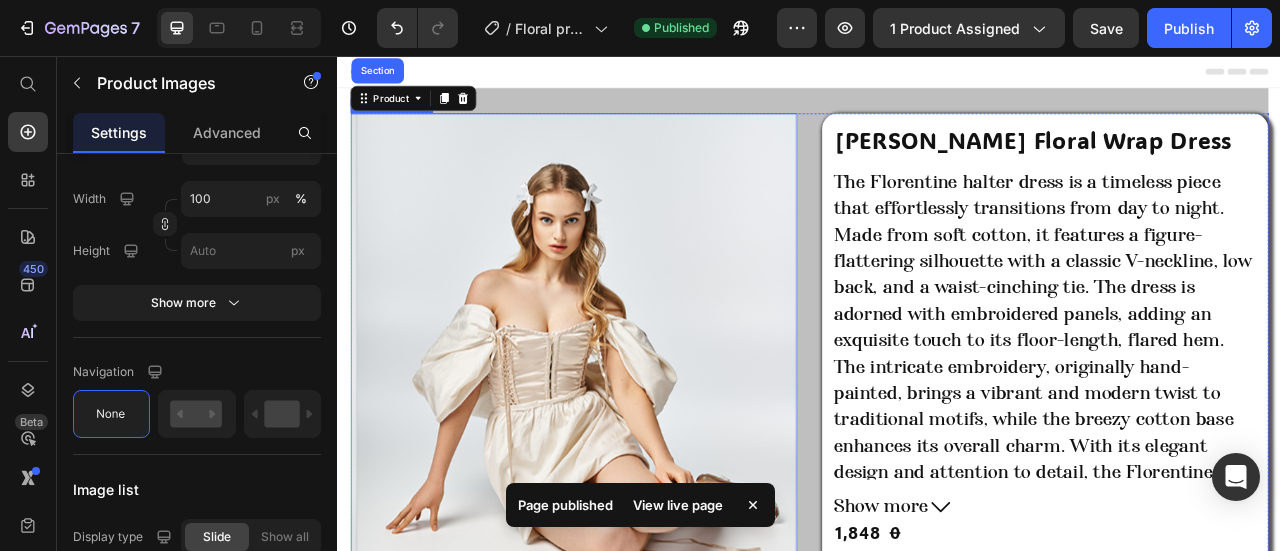 scroll, scrollTop: 0, scrollLeft: 0, axis: both 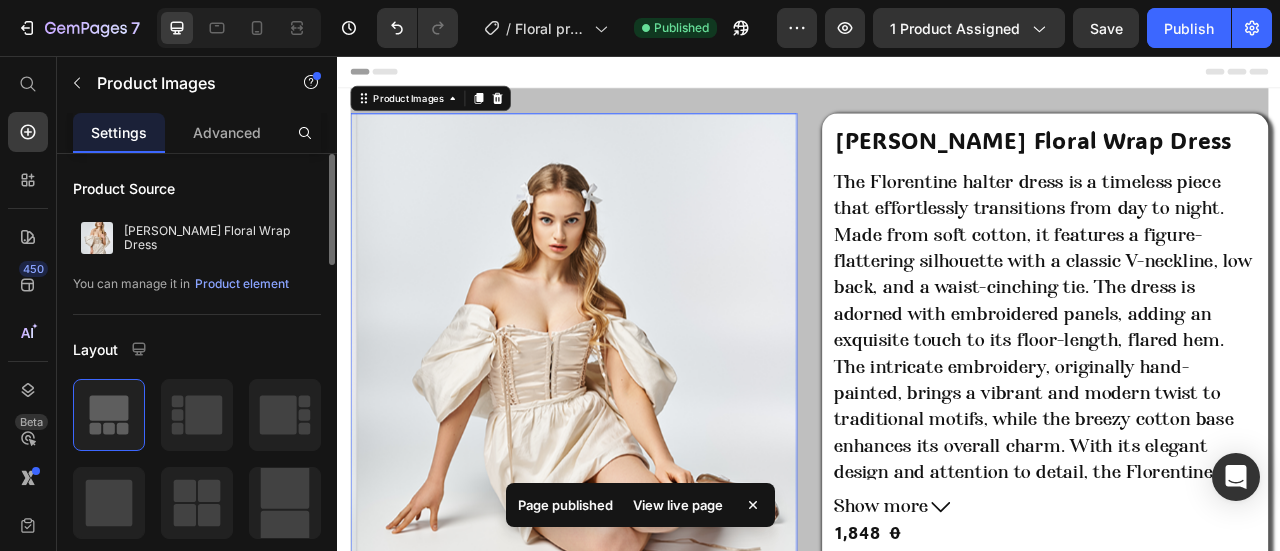 click on "Product Images" at bounding box center (455, 110) 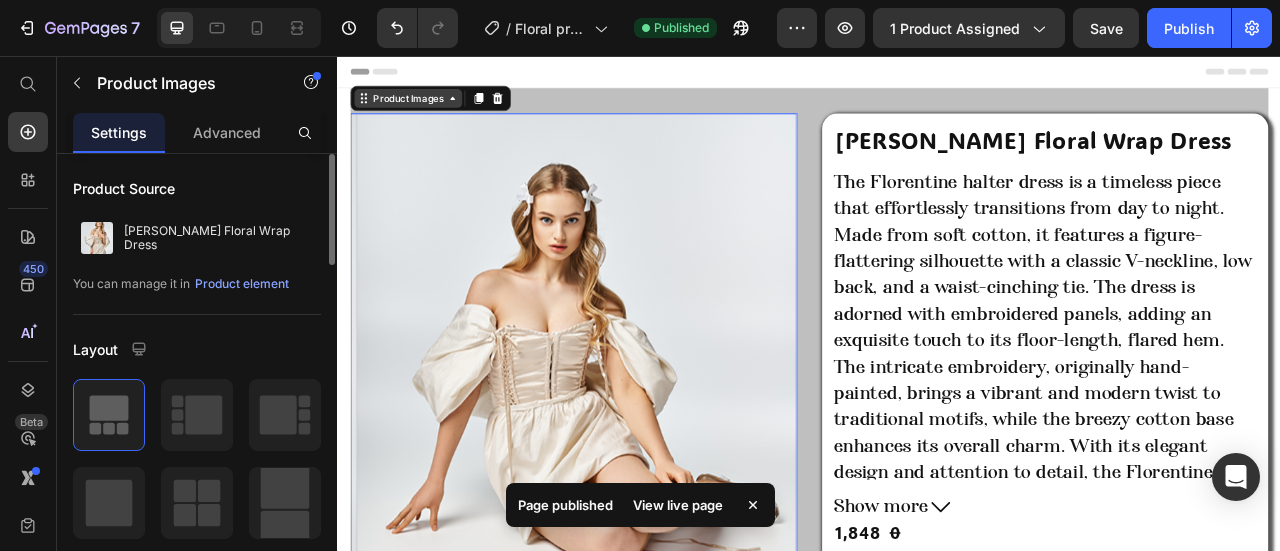 click on "Product Images" at bounding box center (426, 110) 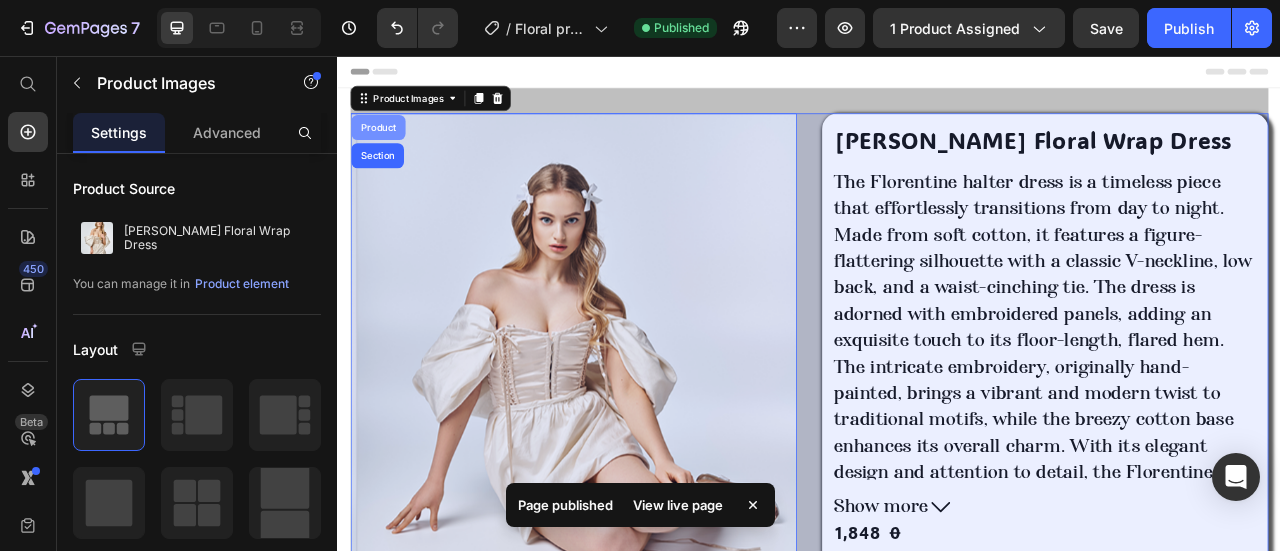 click on "Product" at bounding box center (388, 147) 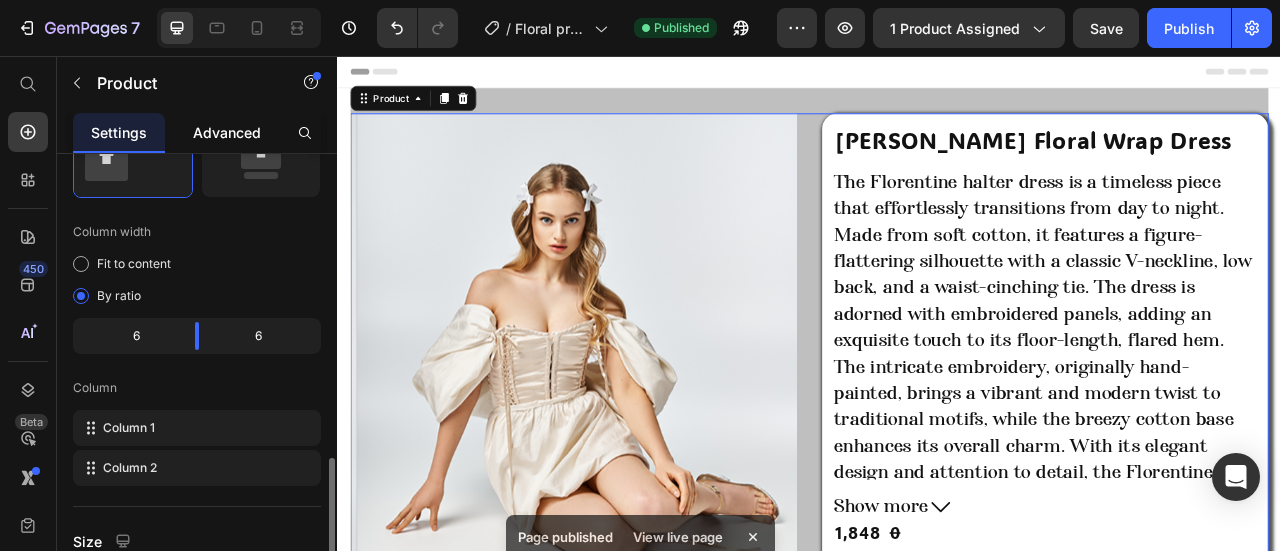 scroll, scrollTop: 600, scrollLeft: 0, axis: vertical 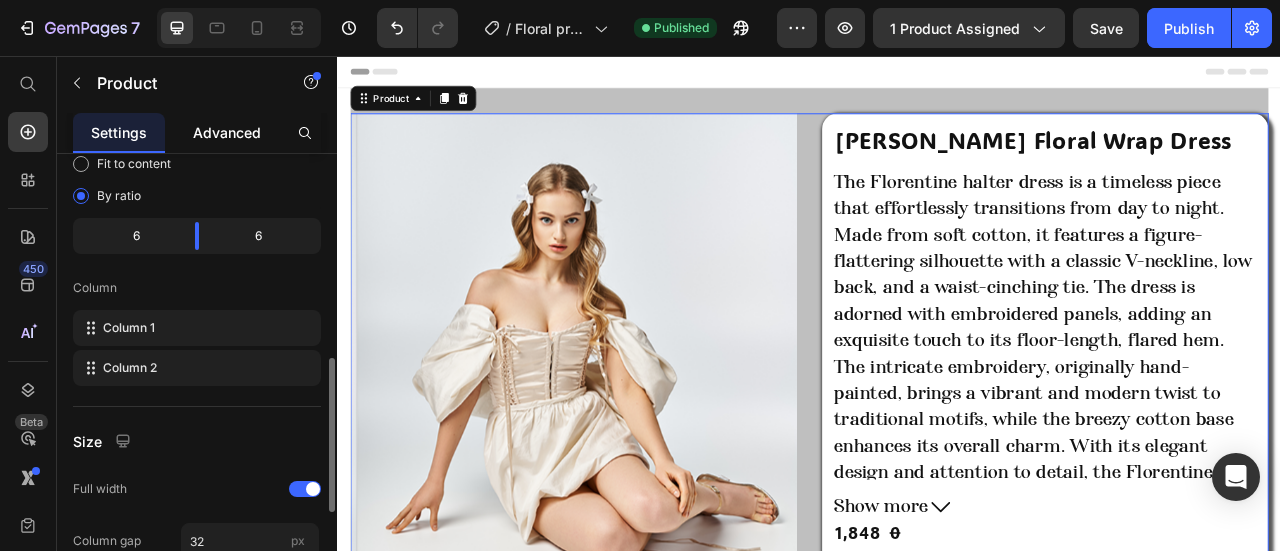 click on "Advanced" at bounding box center [227, 132] 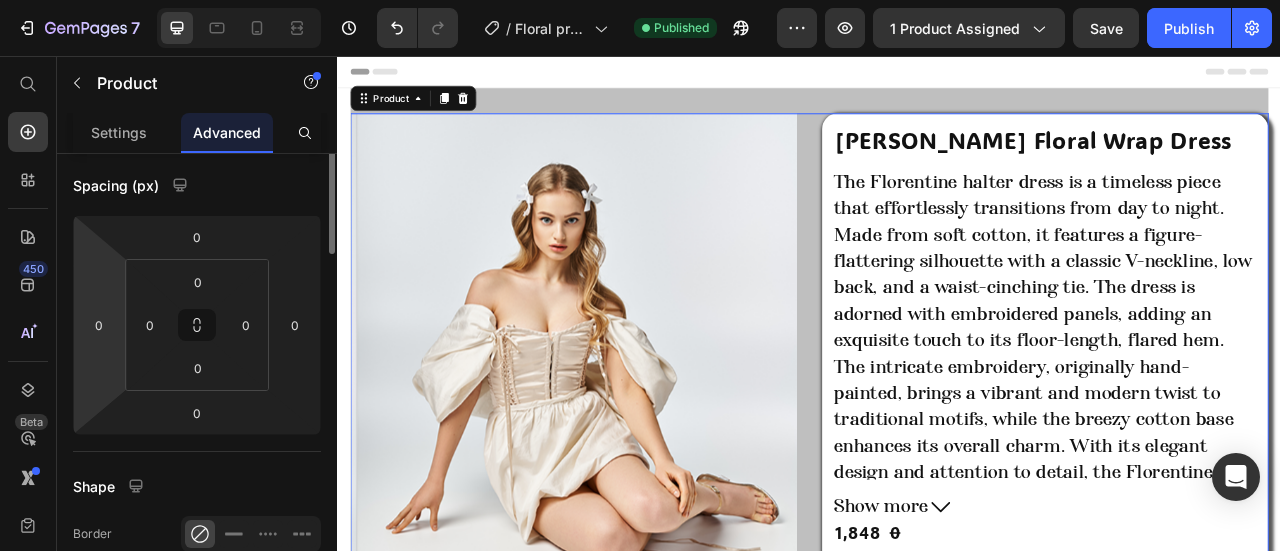 scroll, scrollTop: 300, scrollLeft: 0, axis: vertical 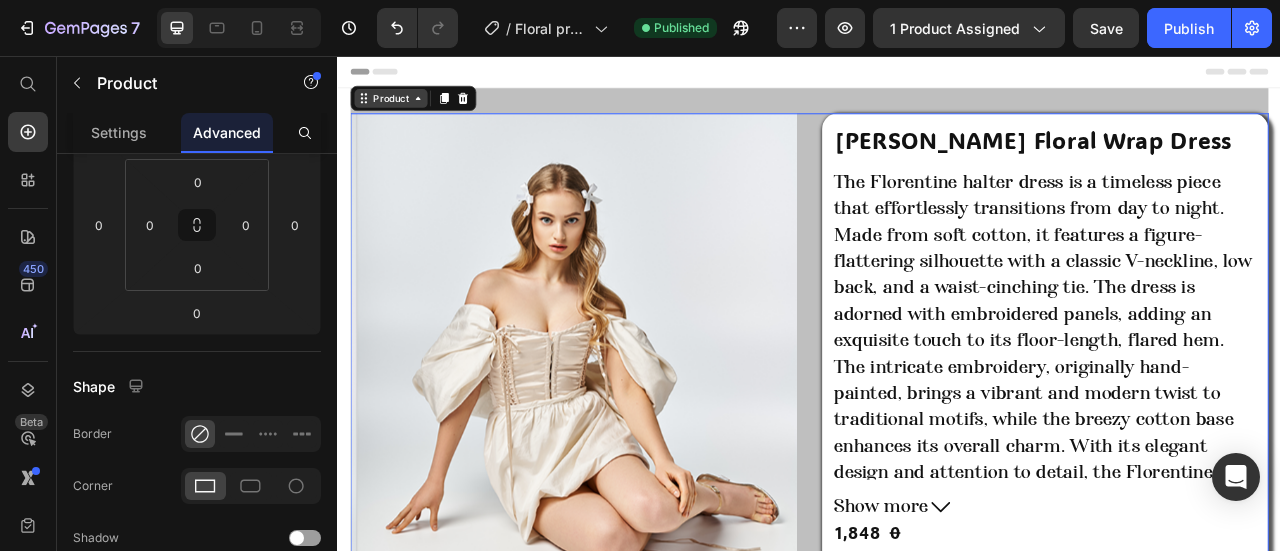 click on "Product" at bounding box center [404, 110] 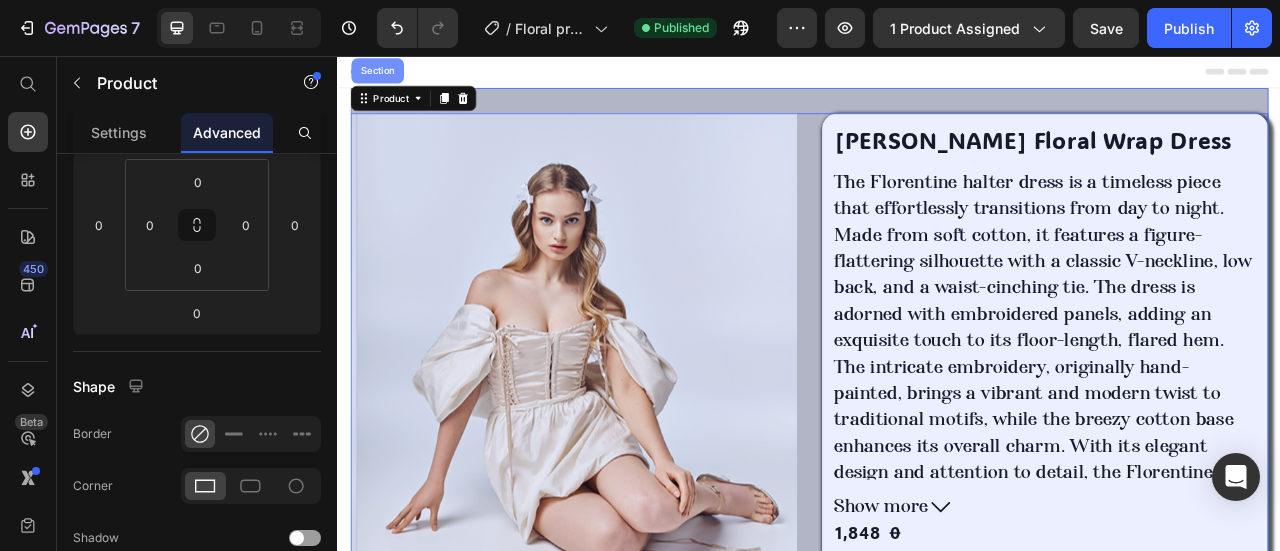 click on "Section" at bounding box center [387, 75] 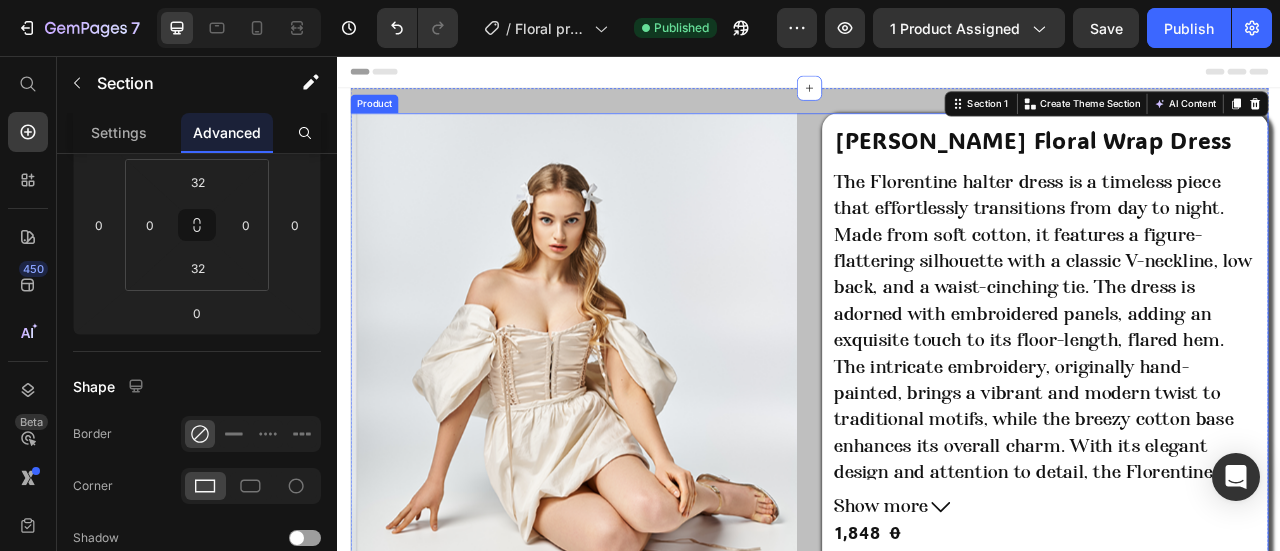scroll, scrollTop: 0, scrollLeft: 0, axis: both 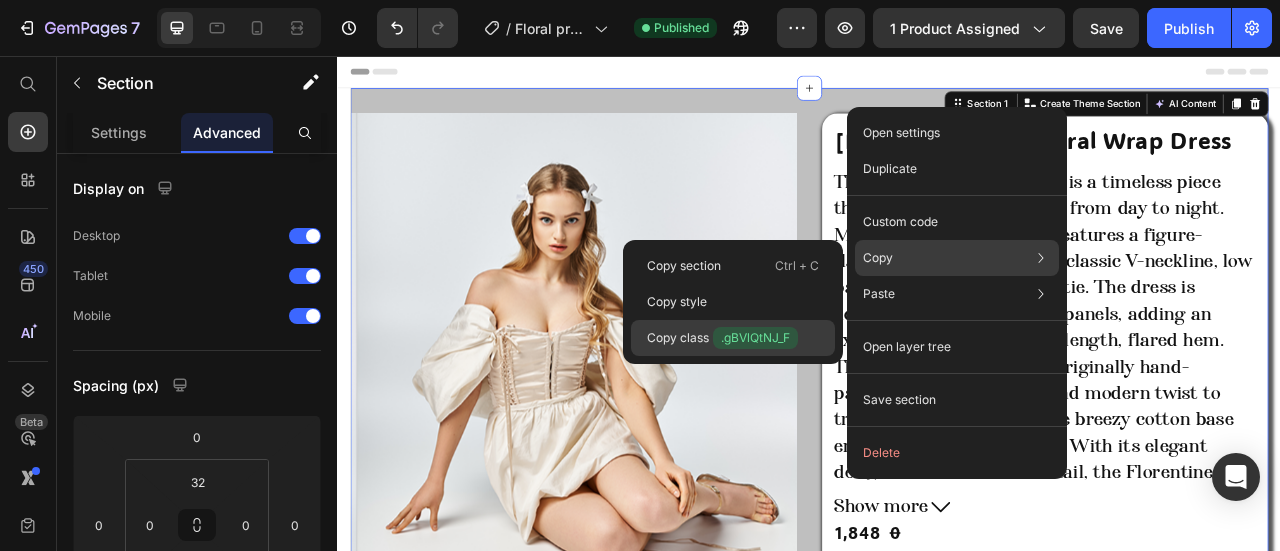 click on ".gBVlQtNJ_F" at bounding box center (755, 338) 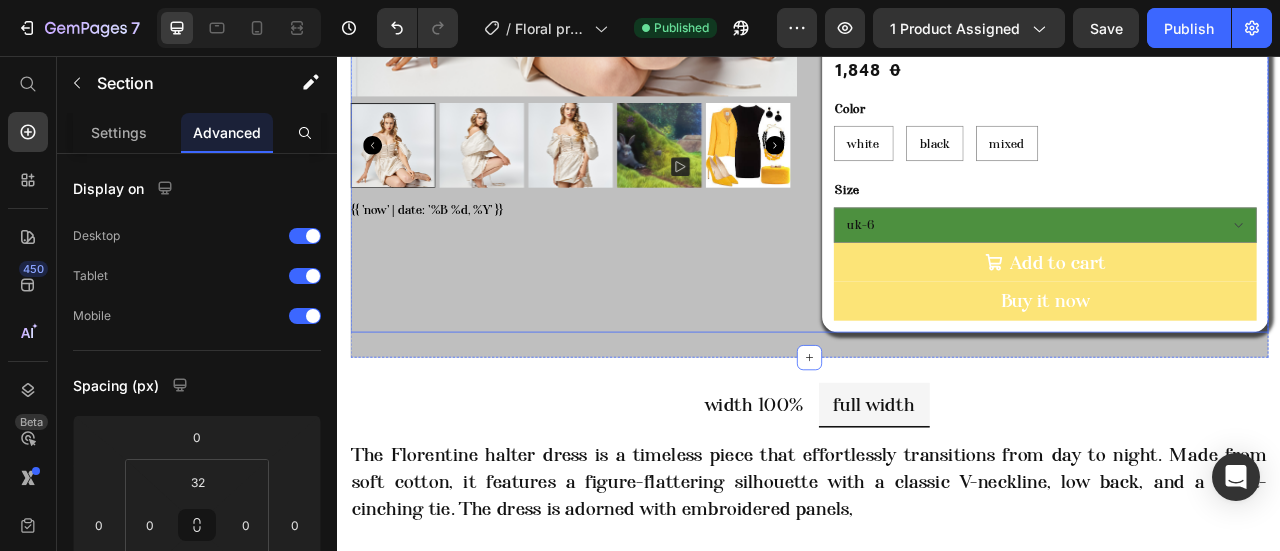 scroll, scrollTop: 600, scrollLeft: 0, axis: vertical 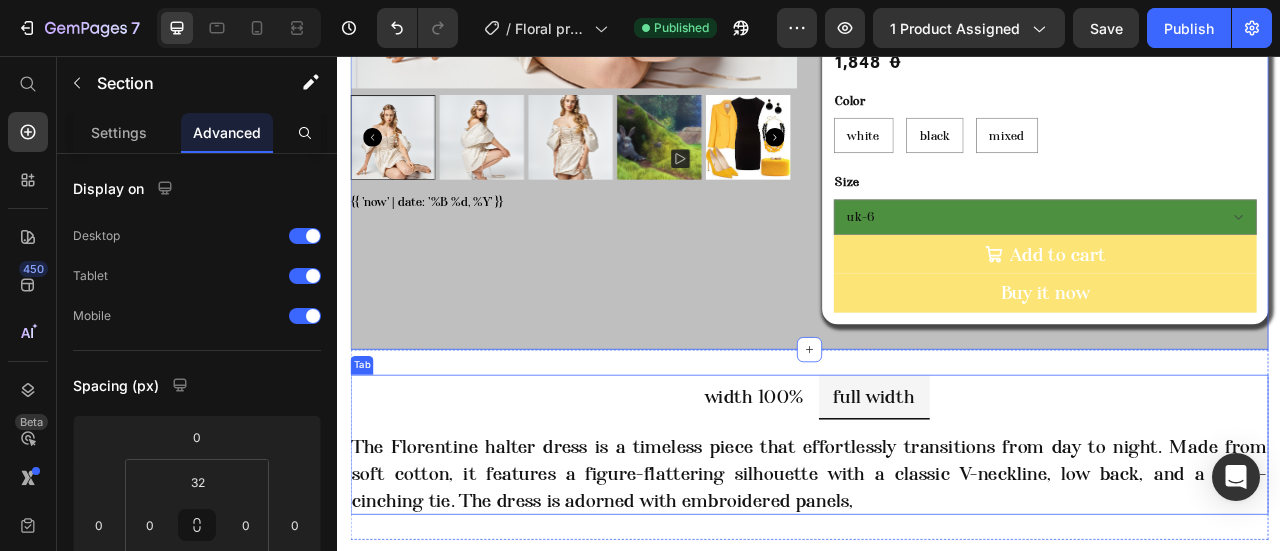 click on "width 100% full width" at bounding box center (937, 490) 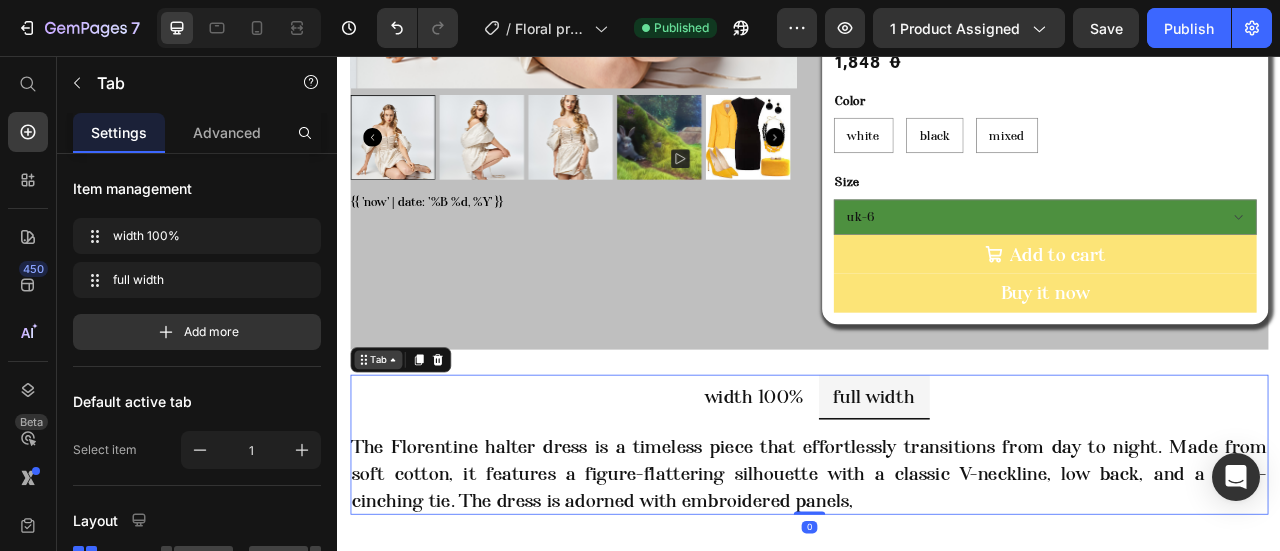 click on "Tab" at bounding box center (388, 442) 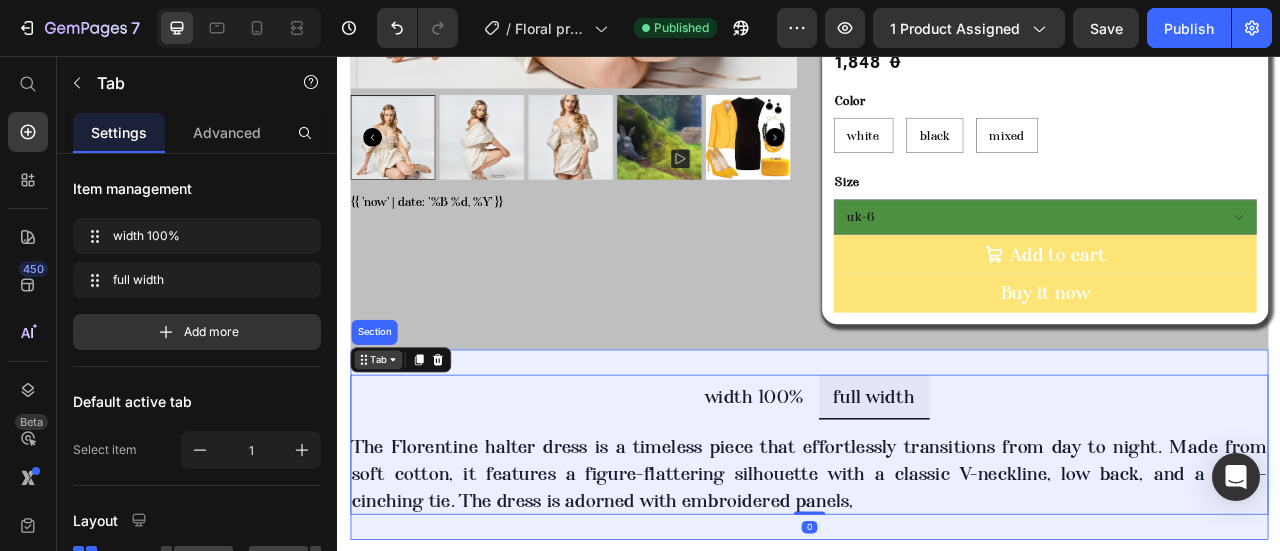 click on "Section" at bounding box center (383, 407) 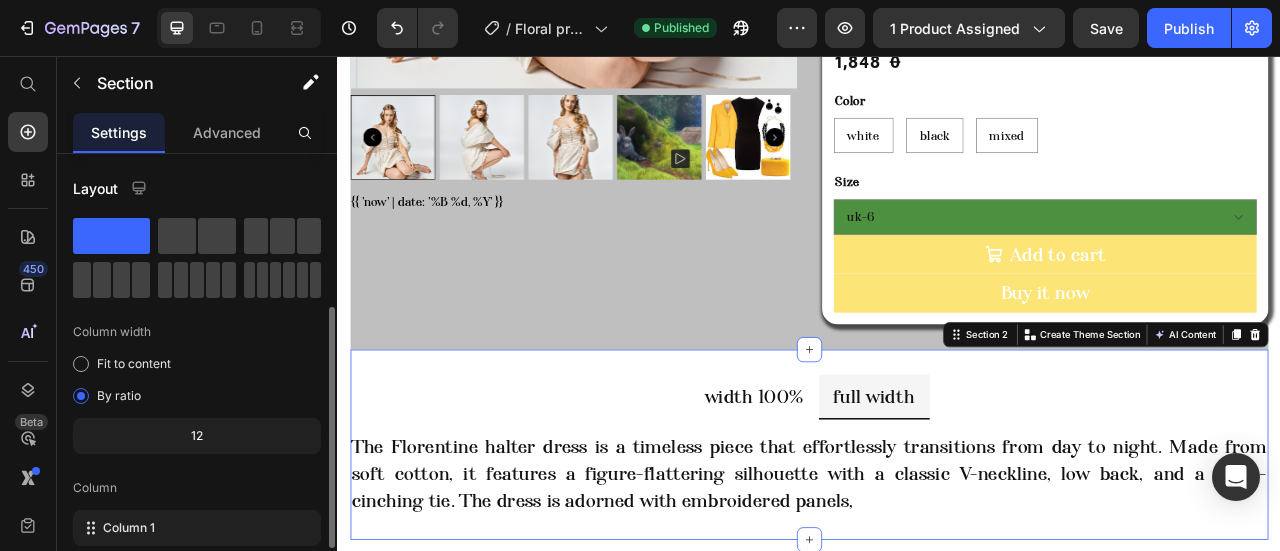 scroll, scrollTop: 300, scrollLeft: 0, axis: vertical 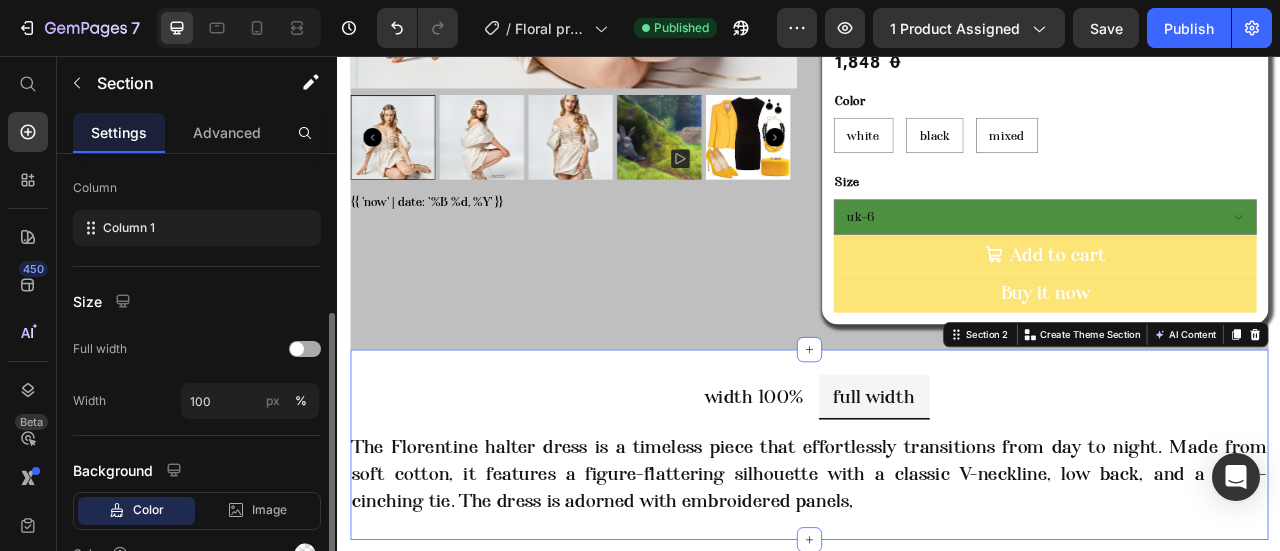click at bounding box center (305, 349) 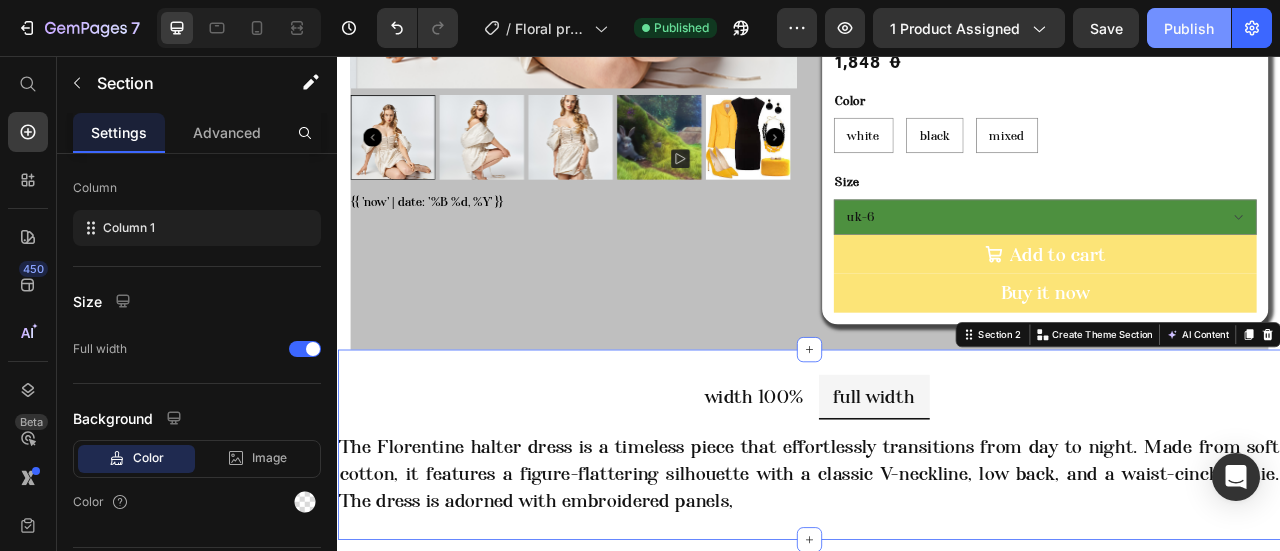 click on "Publish" at bounding box center (1189, 28) 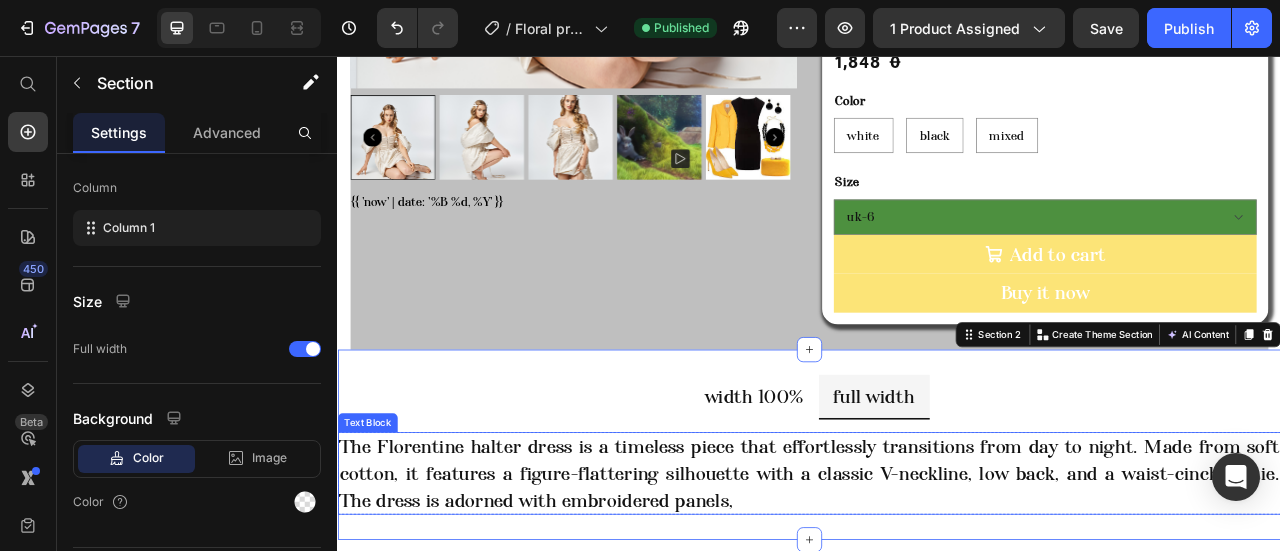 click on "The Florentine halter dress is a timeless piece that effortlessly transitions from day to night. Made from soft cotton, it features a figure-flattering silhouette with a classic V-neckline, low back, and a waist-cinching tie. The dress is adorned with embroidered panels," at bounding box center [937, 586] 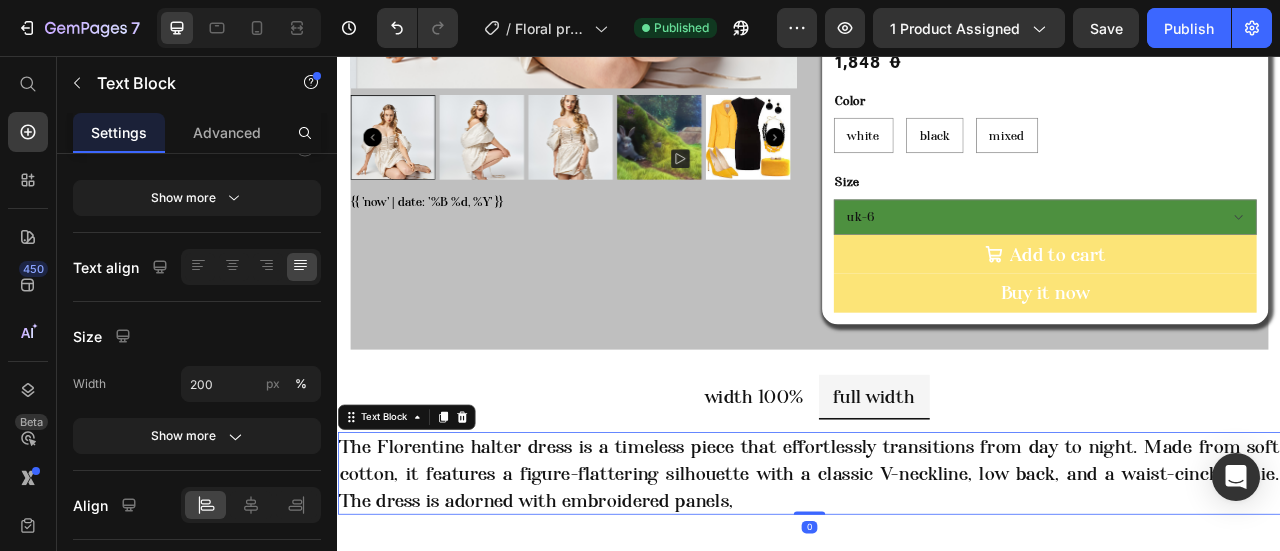 scroll, scrollTop: 0, scrollLeft: 0, axis: both 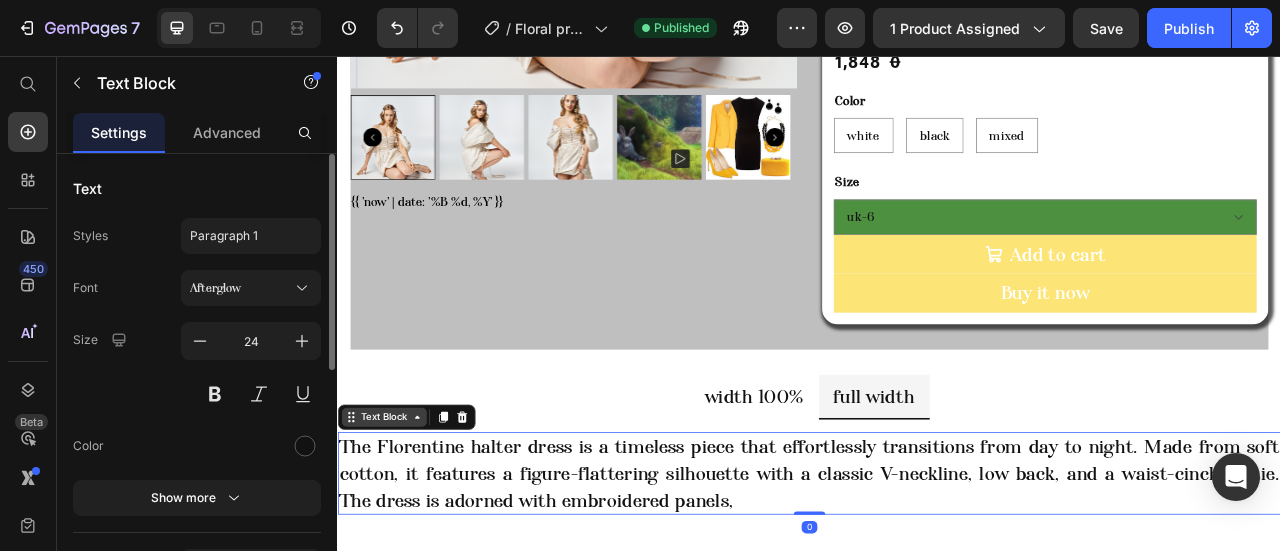 click on "Text Block" at bounding box center [396, 515] 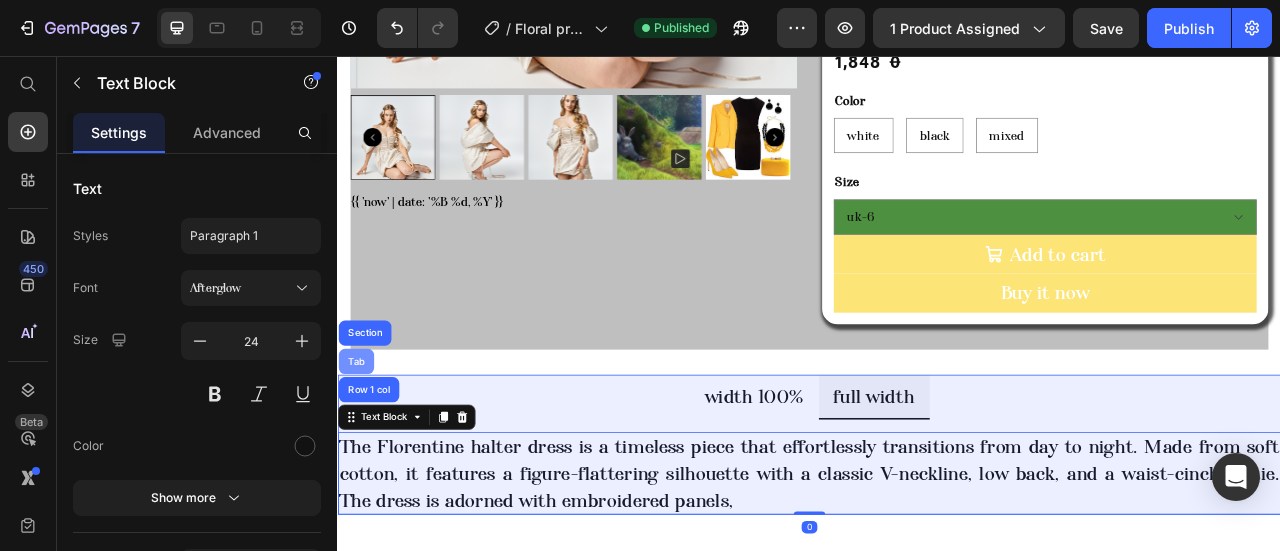 click on "Tab" at bounding box center (360, 444) 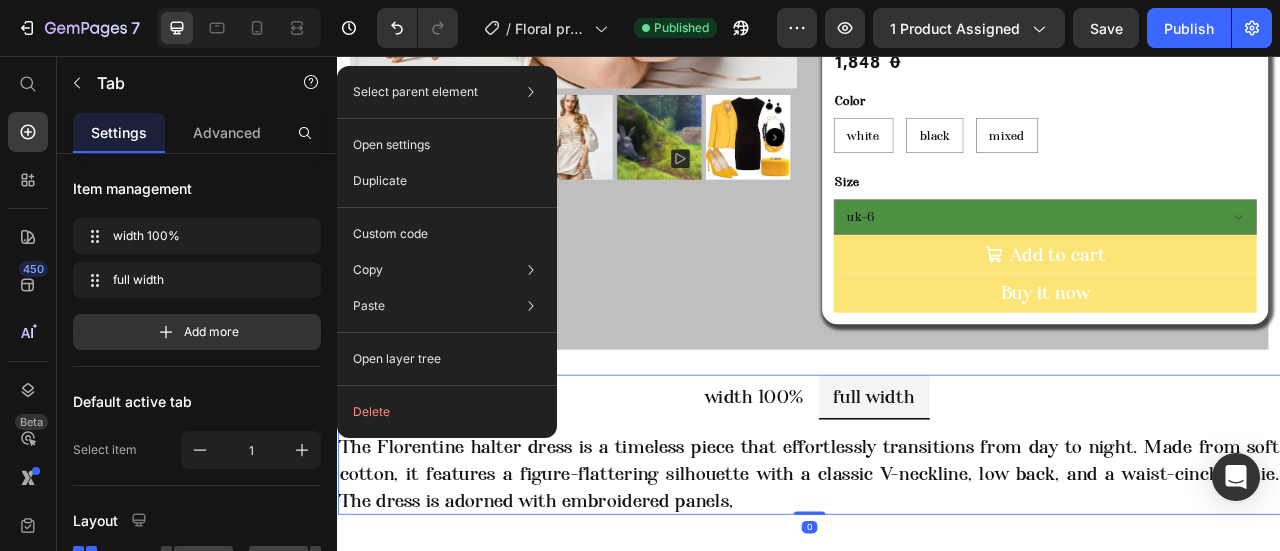 click on "The Florentine halter dress is a timeless piece that effortlessly transitions from day to night. Made from soft cotton, it features a figure-flattering silhouette with a classic V-neckline, low back, and a waist-cinching tie. The dress is adorned with embroidered panels," at bounding box center [937, 586] 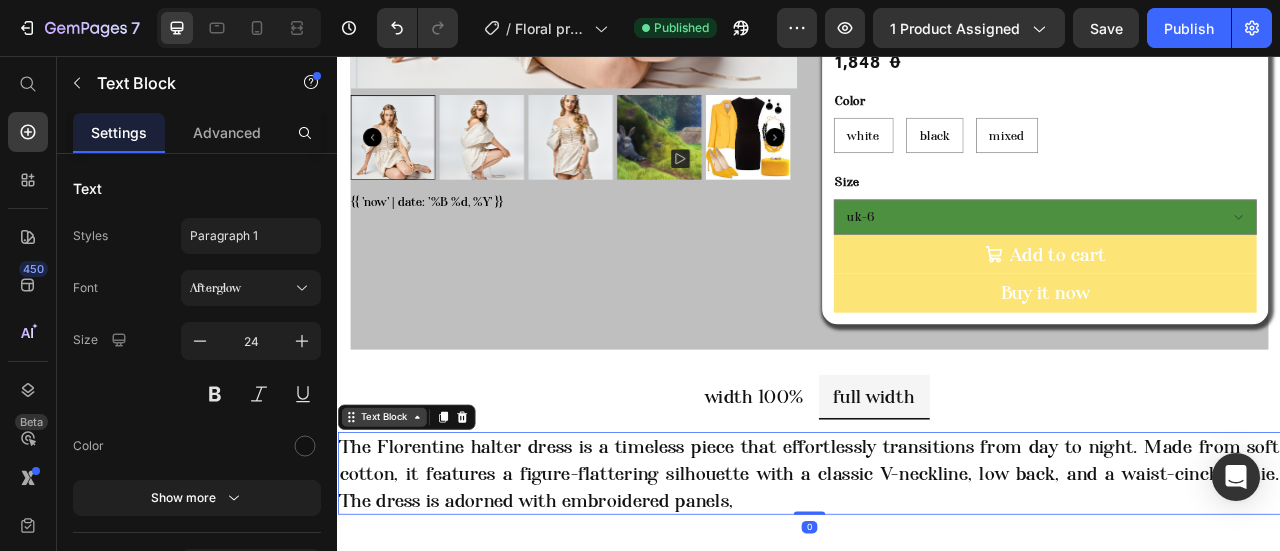 click on "Text Block" at bounding box center [396, 515] 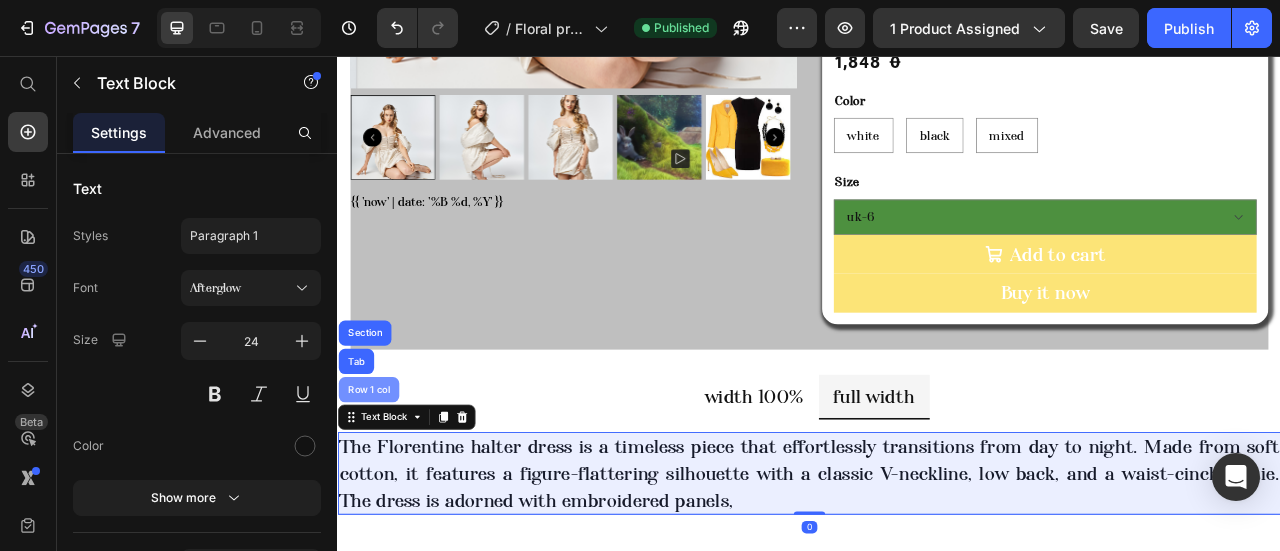 click on "Row 1 col" at bounding box center (376, 480) 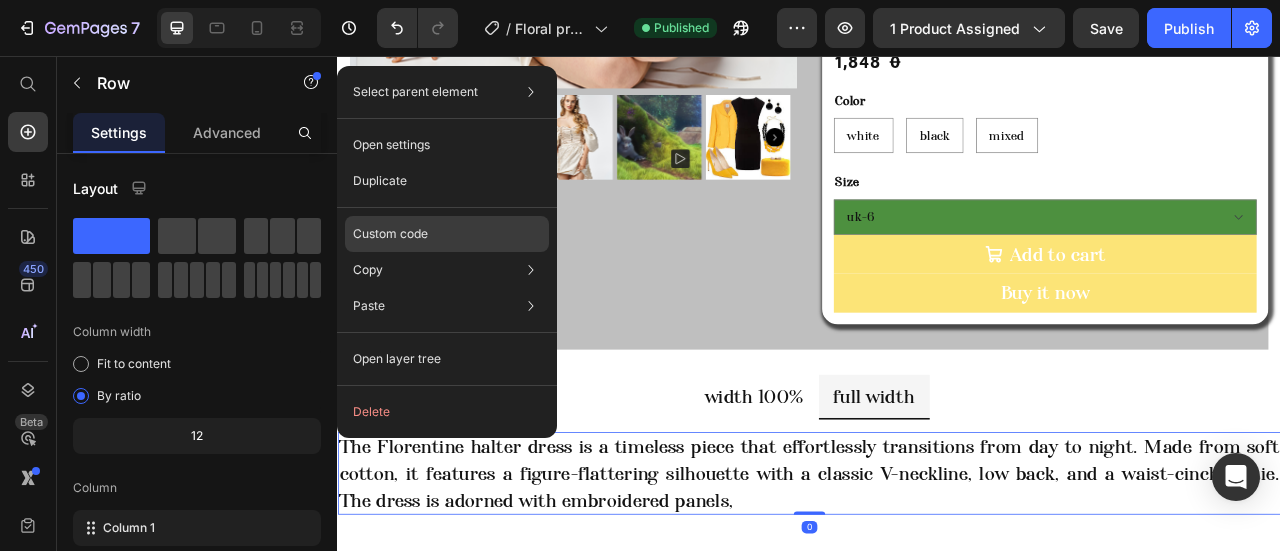 click on "Custom code" at bounding box center (390, 234) 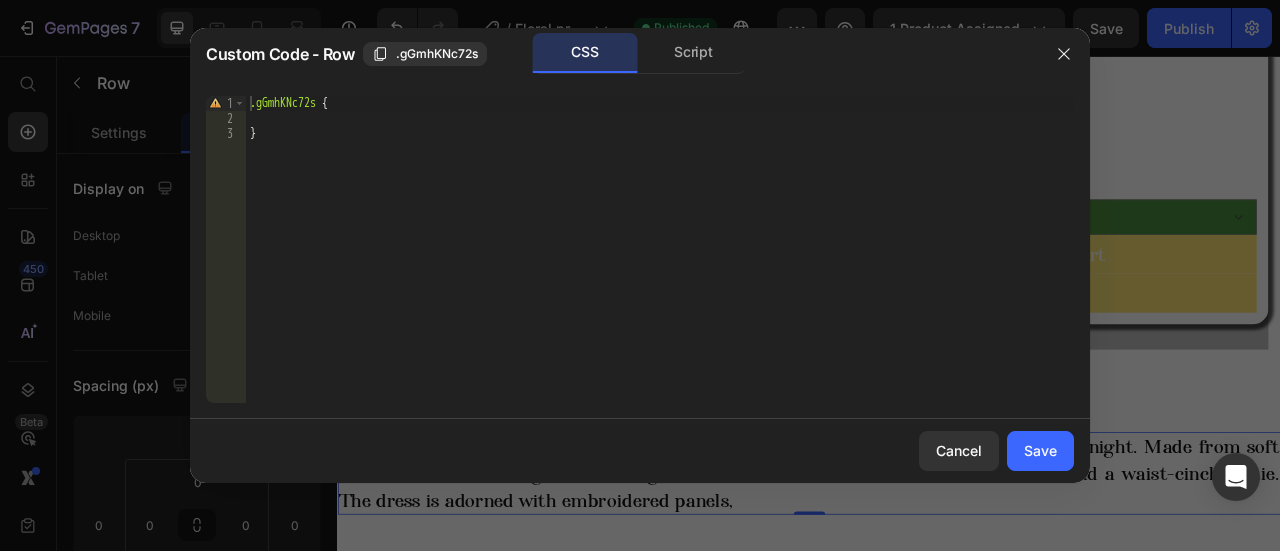 click on ".gGmhKNc72s   { }" at bounding box center [660, 264] 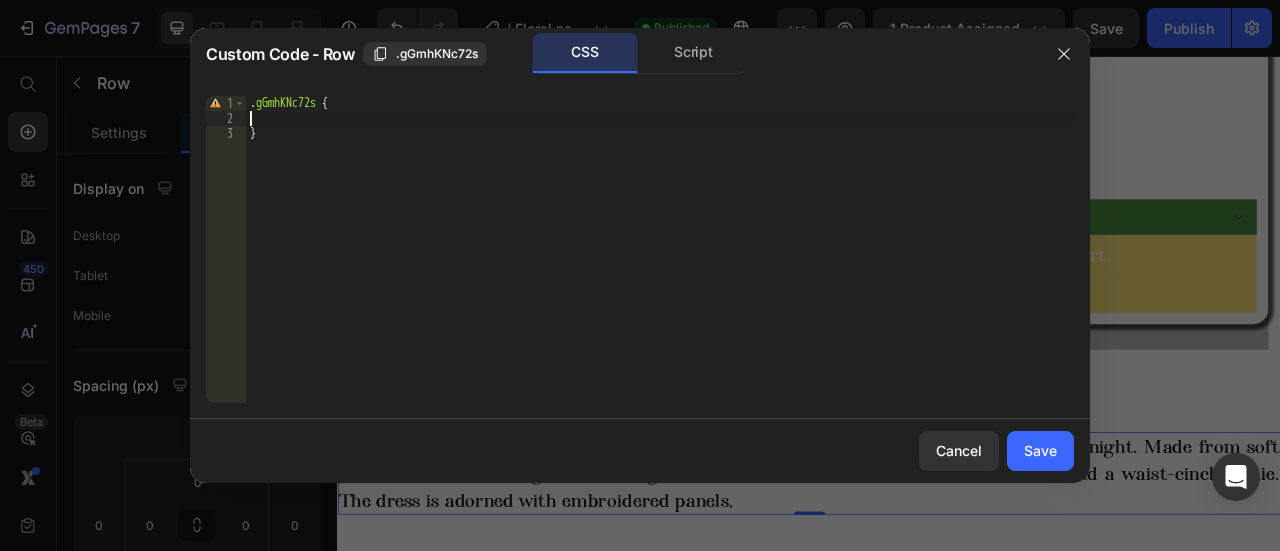 paste on "overflow: auto" 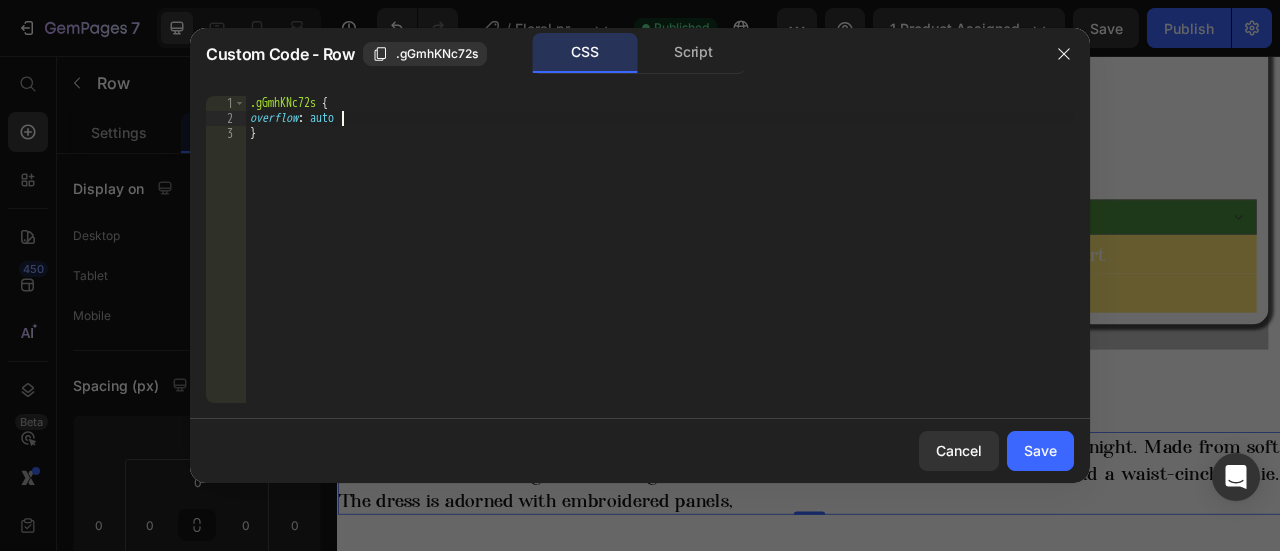 scroll, scrollTop: 0, scrollLeft: 7, axis: horizontal 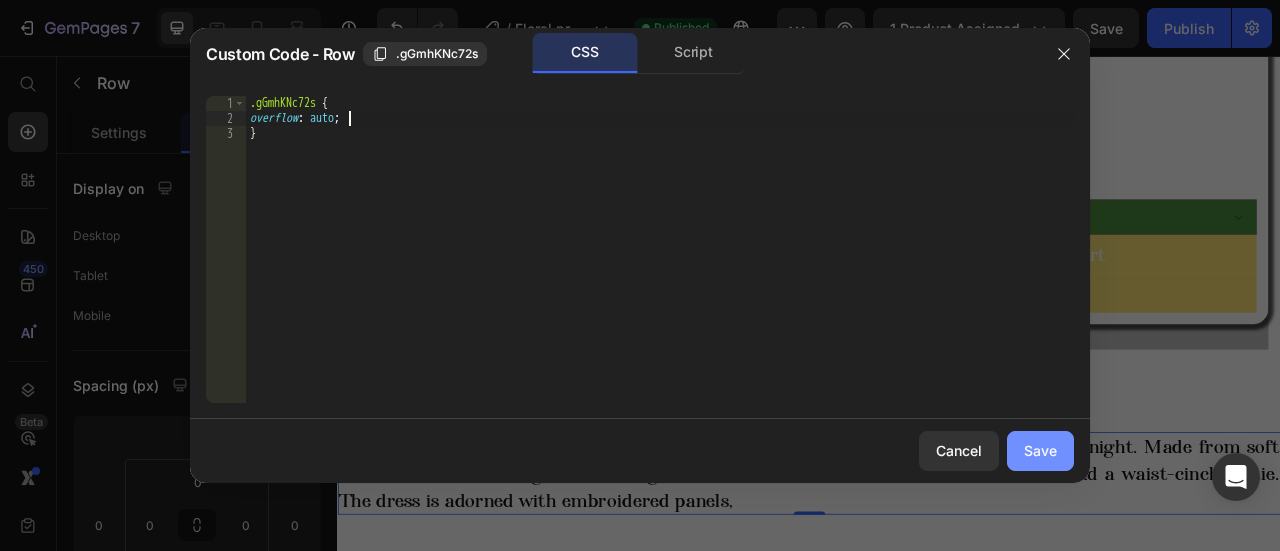 type on "overflow: auto;" 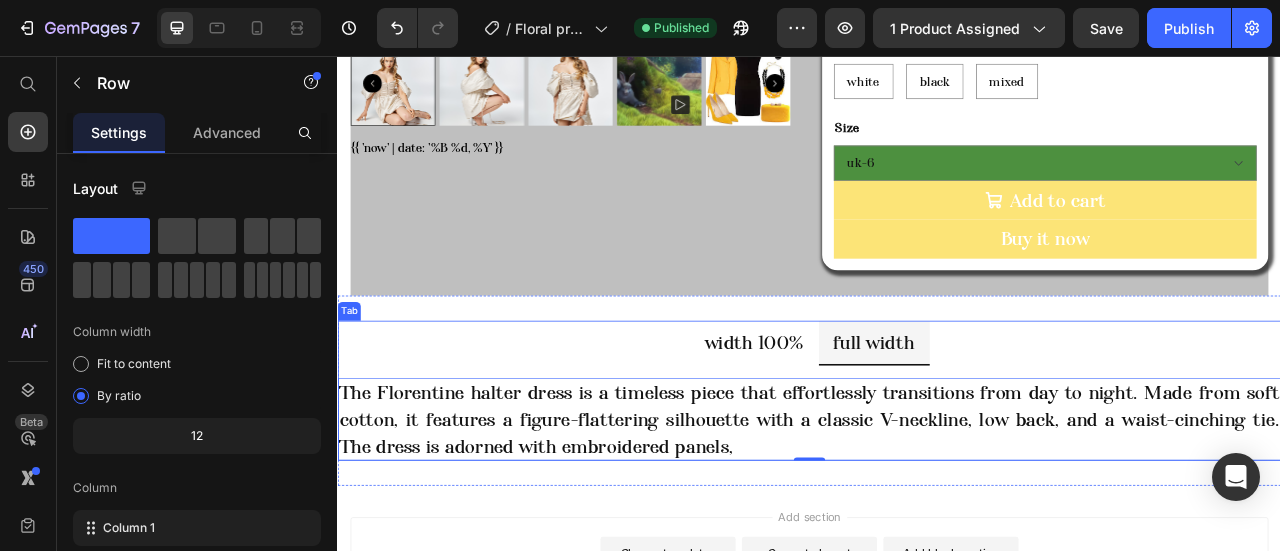 scroll, scrollTop: 700, scrollLeft: 0, axis: vertical 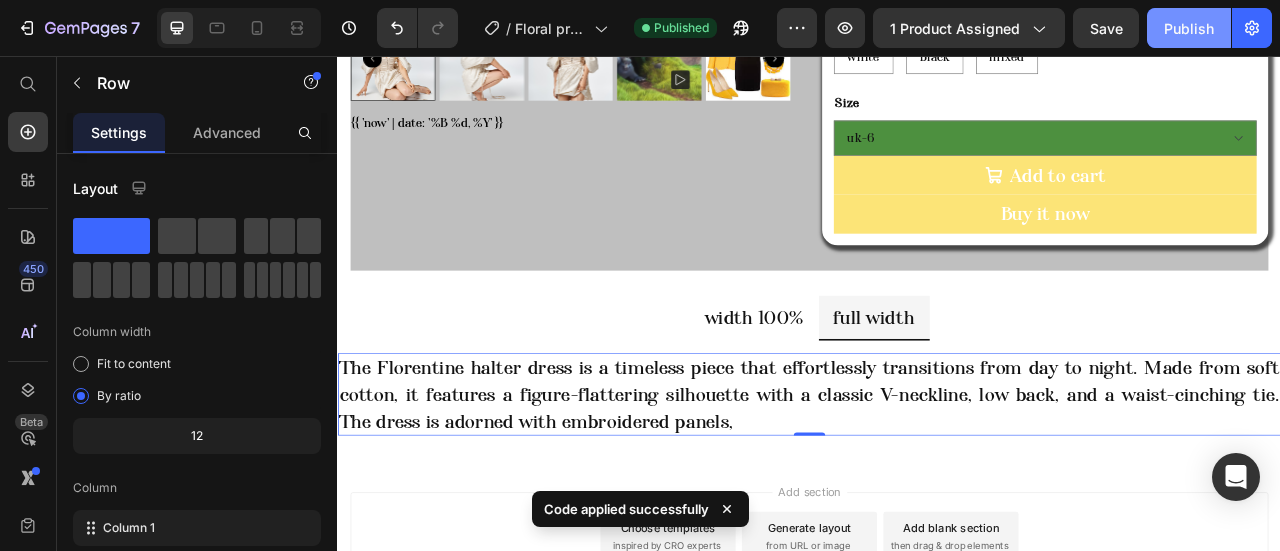 click on "Publish" 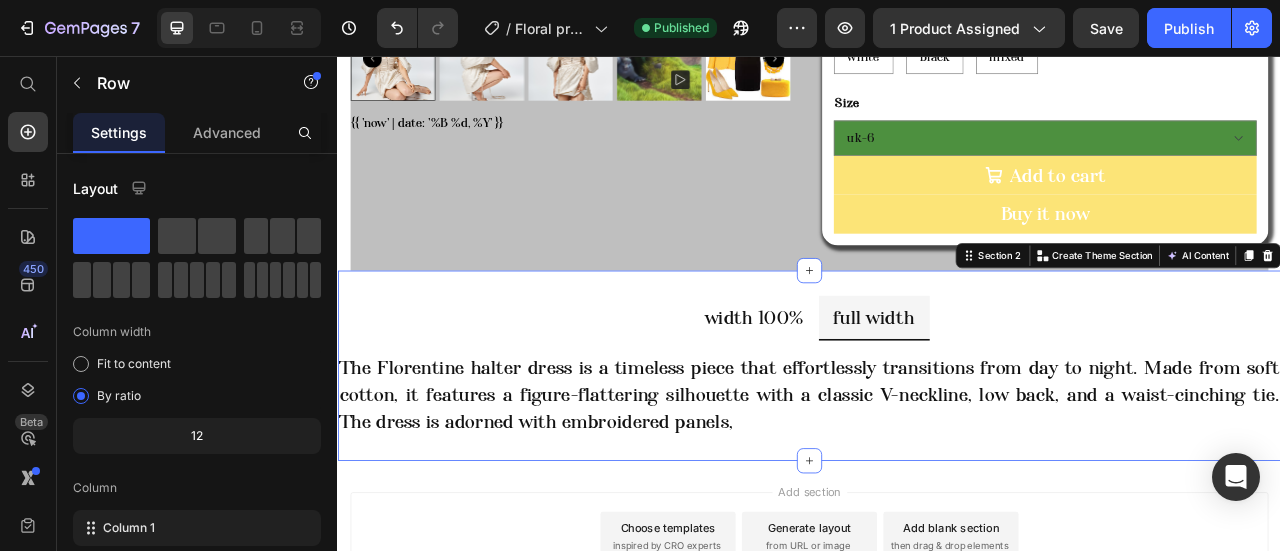 click on "width 100% full width Your heading text goes here, Your heading text goes hereYour heading text goes hereYour heading text goes hereYour heading text goes hereYour heading text goes here Heading Row The Florentine halter dress is a timeless piece that effortlessly transitions from day to night. Made from soft cotton, it features a figure-flattering silhouette with a classic V-neckline, low back, and a waist-cinching tie. The dress is adorned with embroidered panels,  Text Block Row Tab Section 2   Create Theme Section AI Content Write with GemAI What would you like to describe here? Tone and Voice Persuasive Product Tumbler Show more Generate" at bounding box center (937, 450) 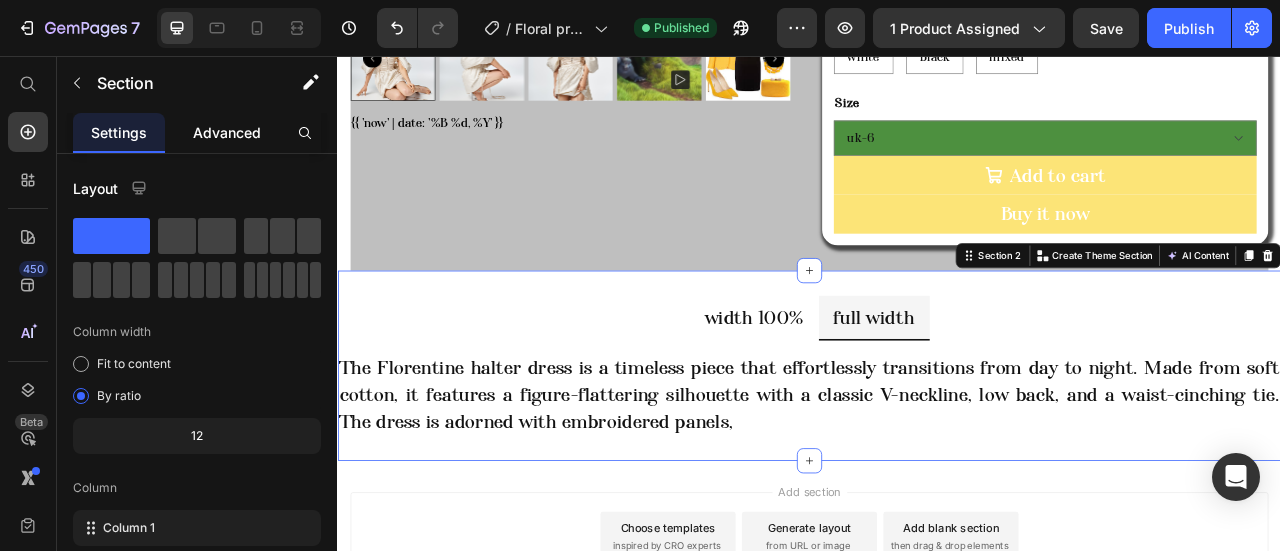 click on "Advanced" at bounding box center [227, 132] 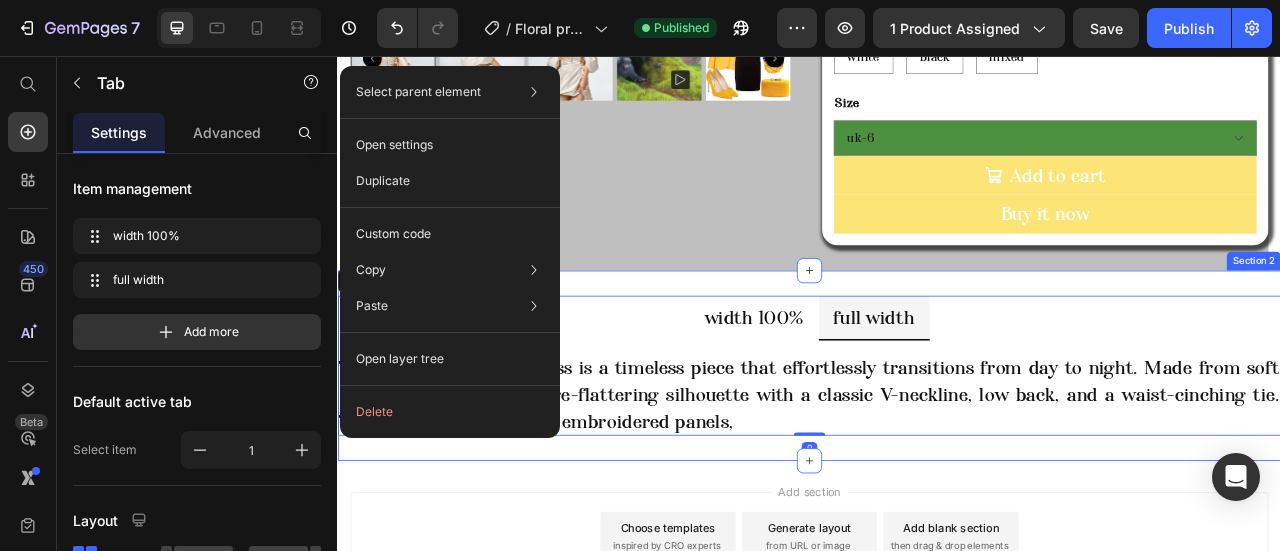 click on "width 100% full width Your heading text goes here, Your heading text goes hereYour heading text goes hereYour heading text goes hereYour heading text goes hereYour heading text goes here Heading Row The Florentine halter dress is a timeless piece that effortlessly transitions from day to night. Made from soft cotton, it features a figure-flattering silhouette with a classic V-neckline, low back, and a waist-cinching tie. The dress is adorned with embroidered panels,  Text Block Row Tab   0 Section 2" at bounding box center [937, 450] 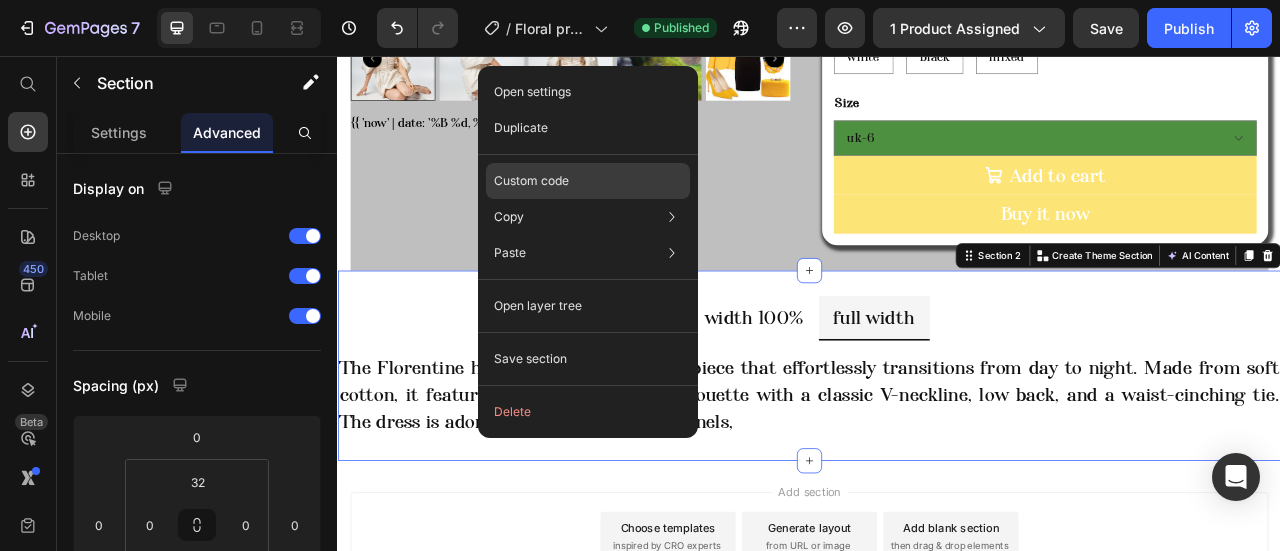 click on "Custom code" 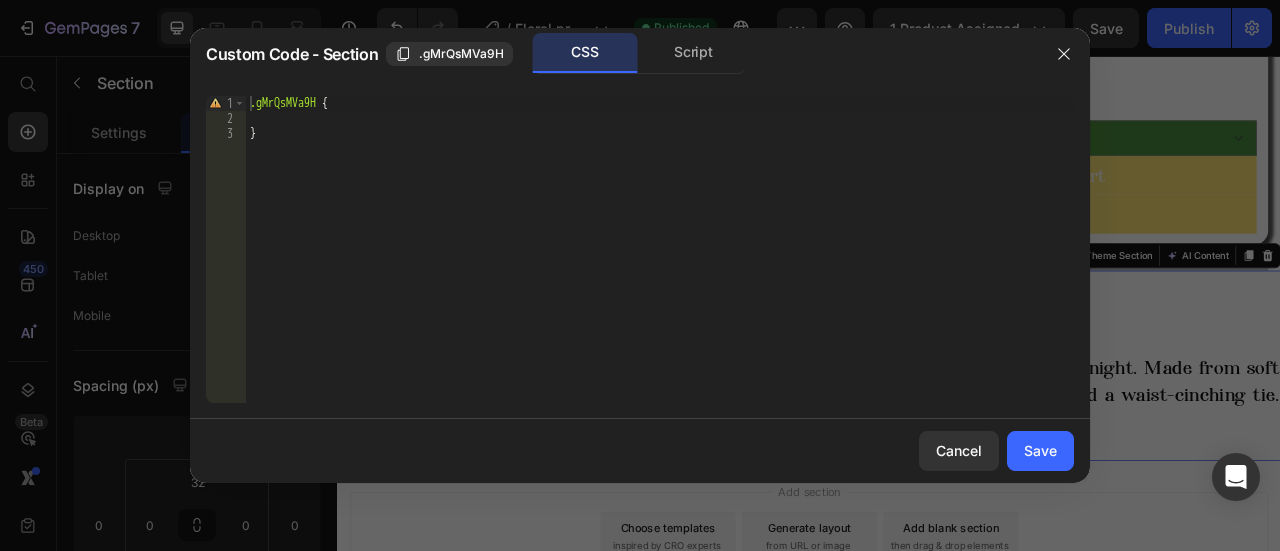 type on "}" 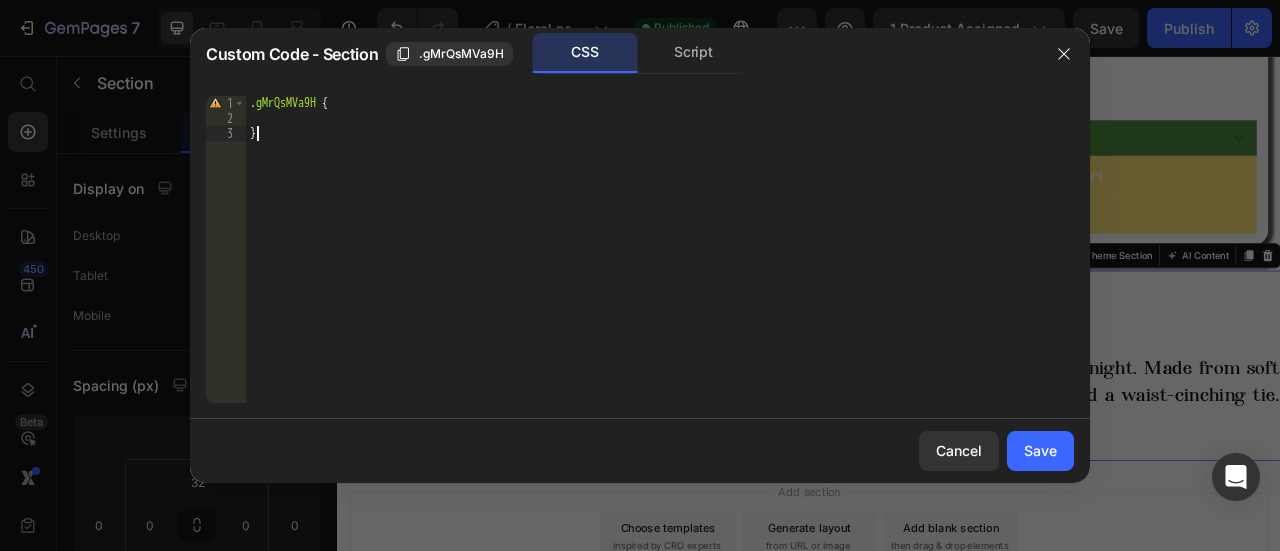 click on ".gMrQsMVa9H   { }" at bounding box center [660, 264] 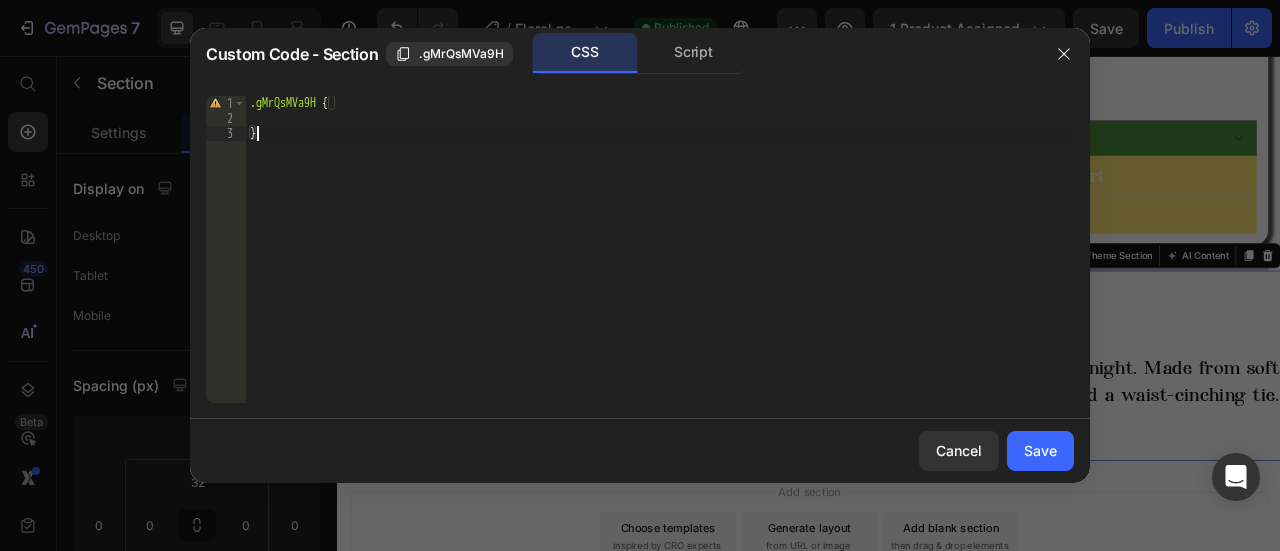 click on ".gMrQsMVa9H   { }" at bounding box center [660, 264] 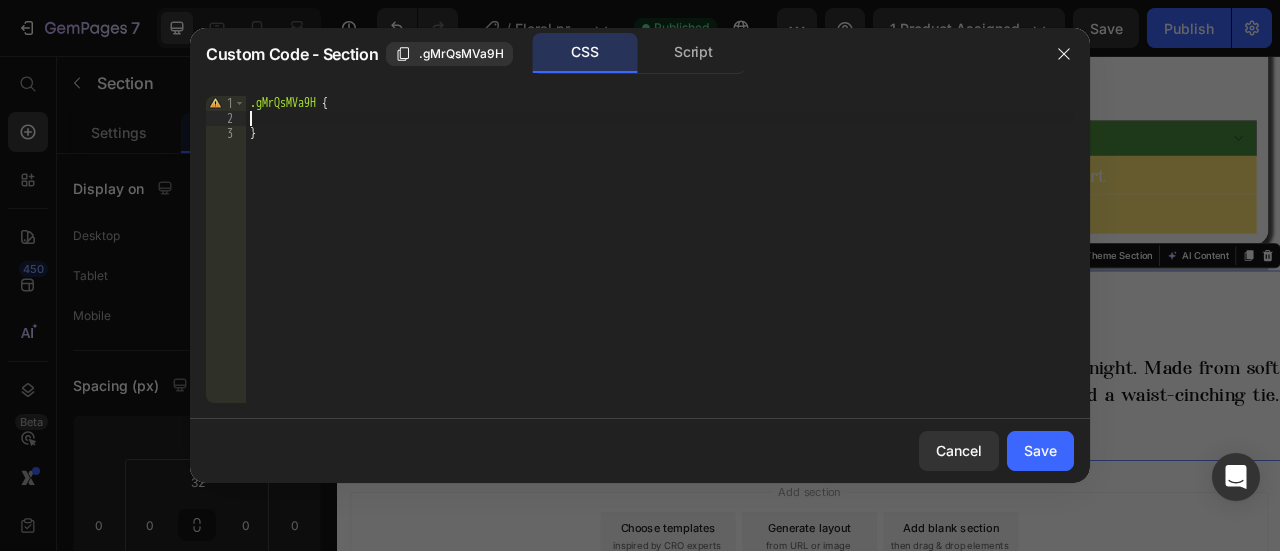 paste on "overflow-x: auto;" 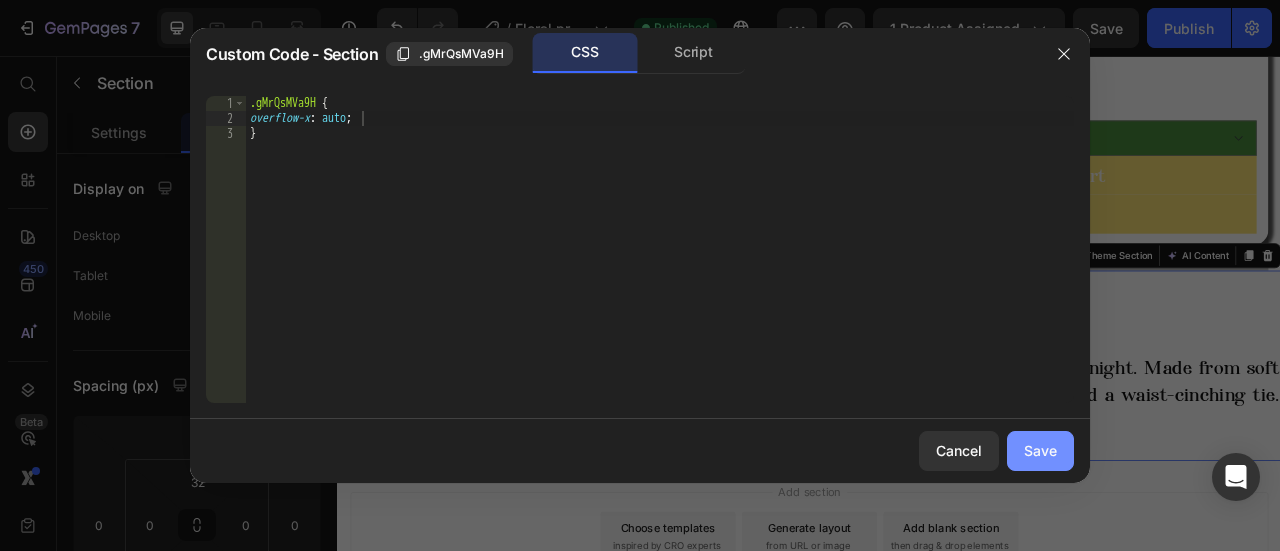 click on "Save" at bounding box center [1040, 450] 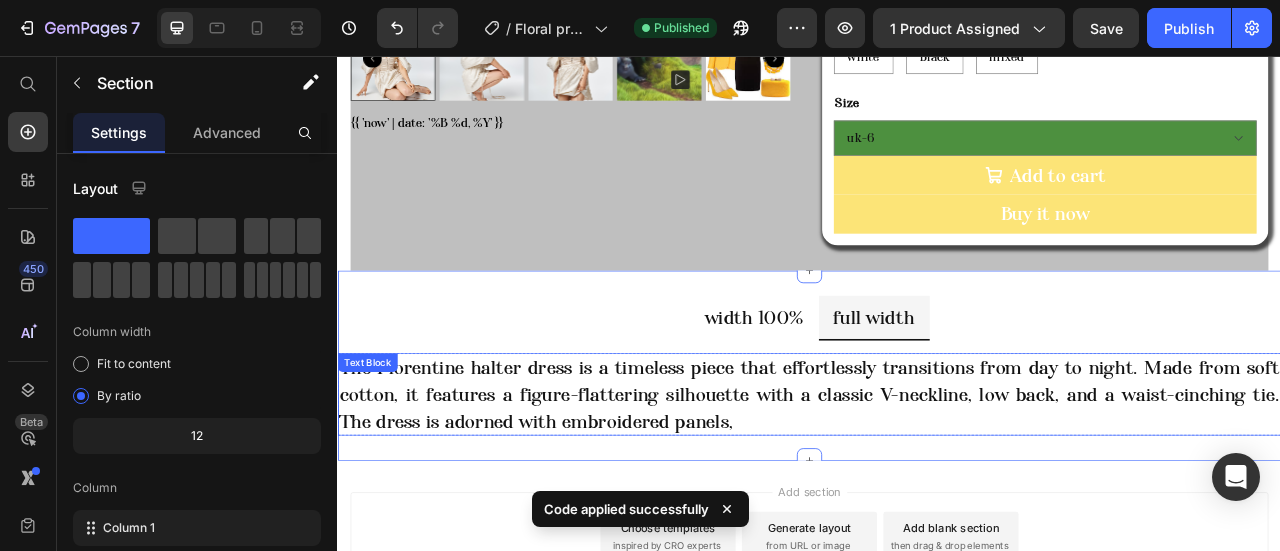 click on "The Florentine halter dress is a timeless piece that effortlessly transitions from day to night. Made from soft cotton, it features a figure-flattering silhouette with a classic V-neckline, low back, and a waist-cinching tie. The dress is adorned with embroidered panels," at bounding box center (937, 486) 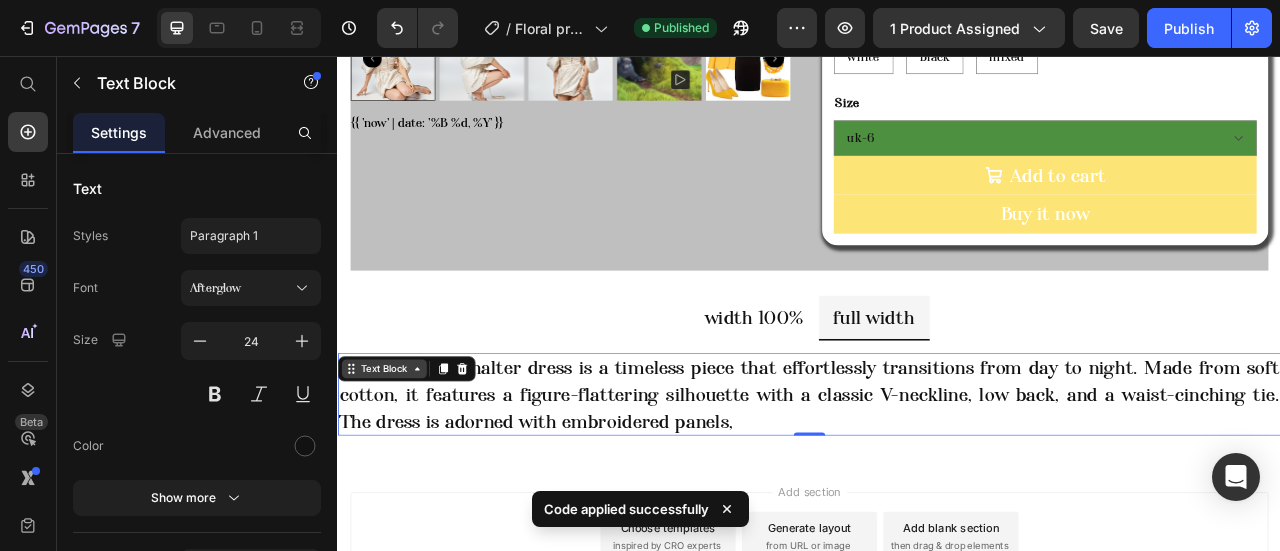 click on "Text Block" at bounding box center (396, 454) 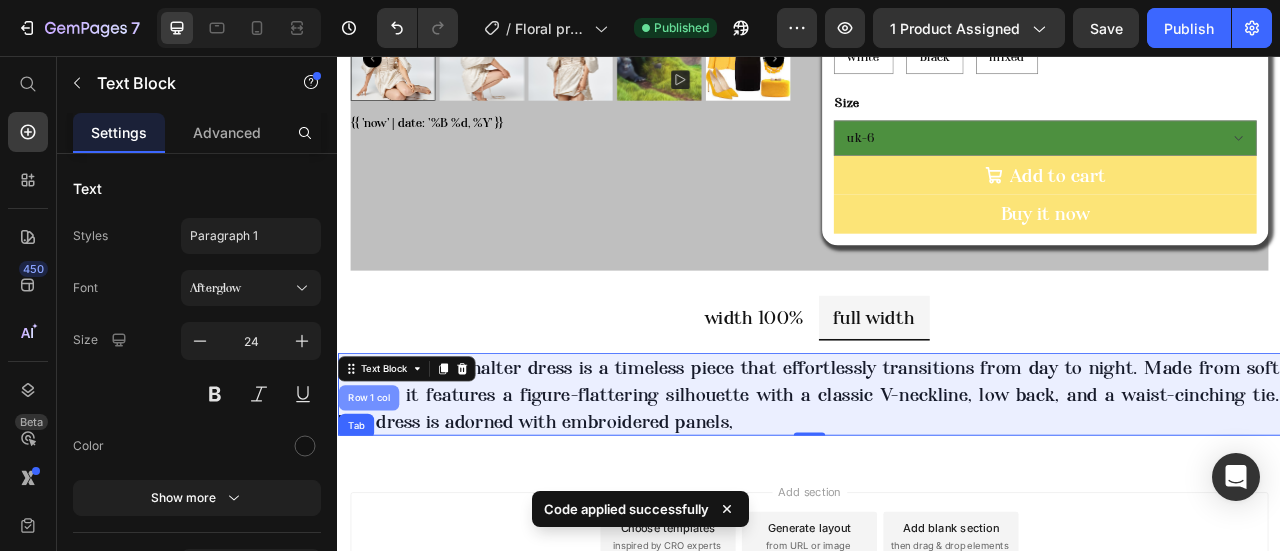 click on "Row 1 col" at bounding box center [376, 491] 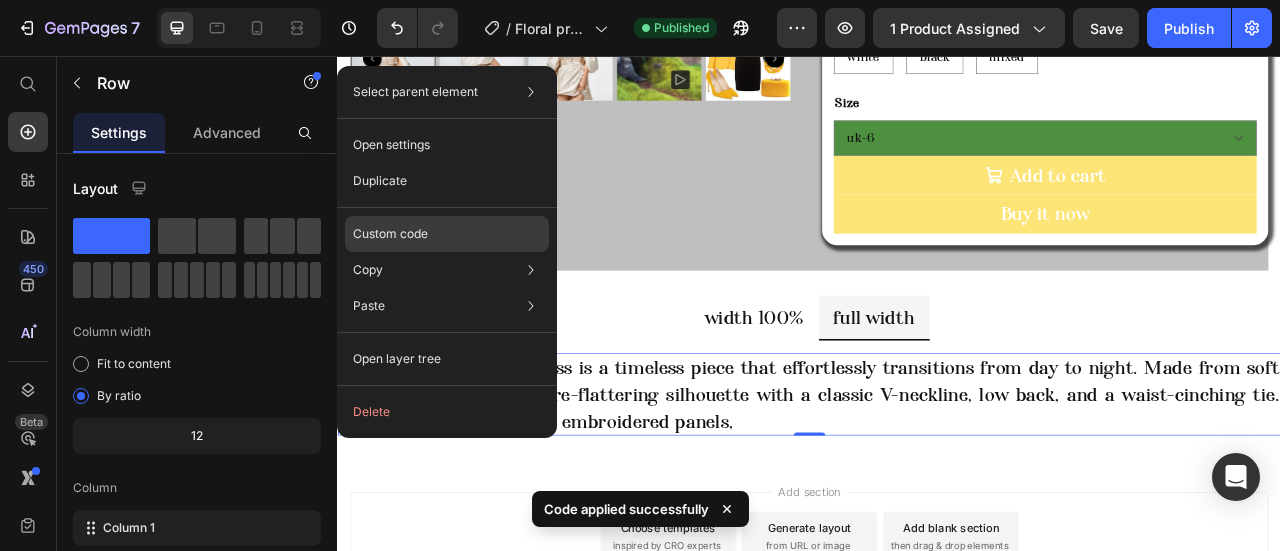 click on "Custom code" at bounding box center (390, 234) 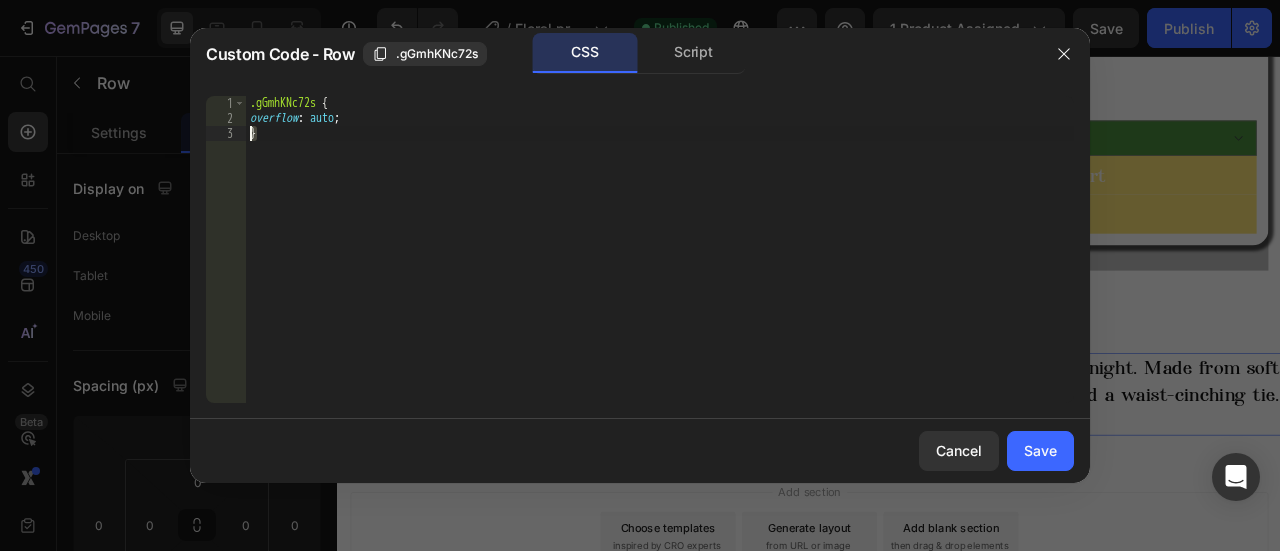 drag, startPoint x: 372, startPoint y: 126, endPoint x: 245, endPoint y: 131, distance: 127.09839 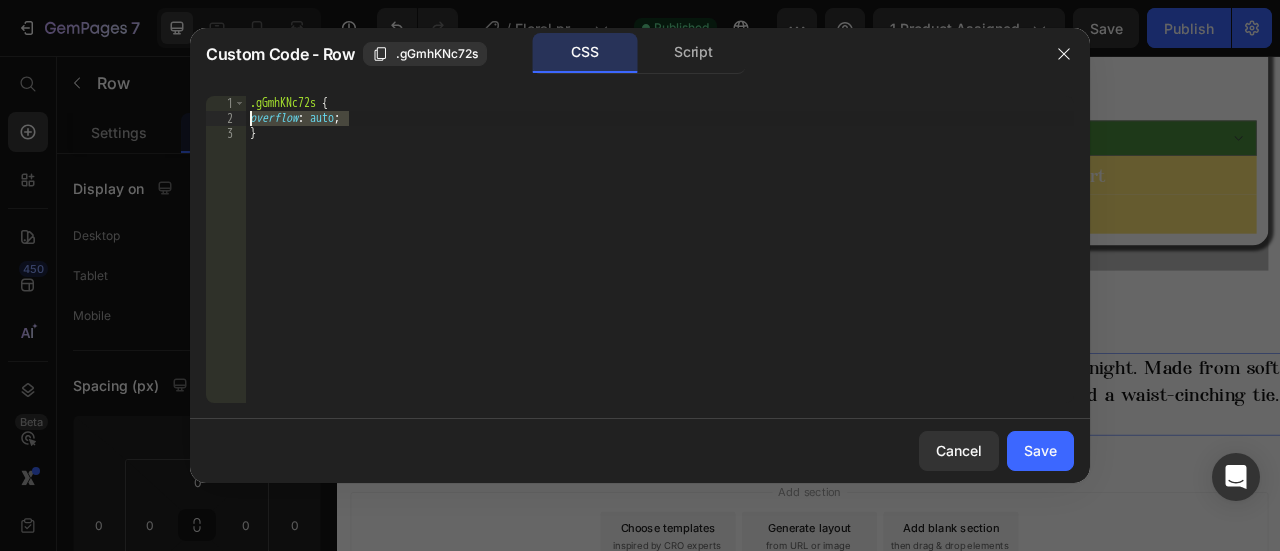 drag, startPoint x: 376, startPoint y: 123, endPoint x: 252, endPoint y: 124, distance: 124.004036 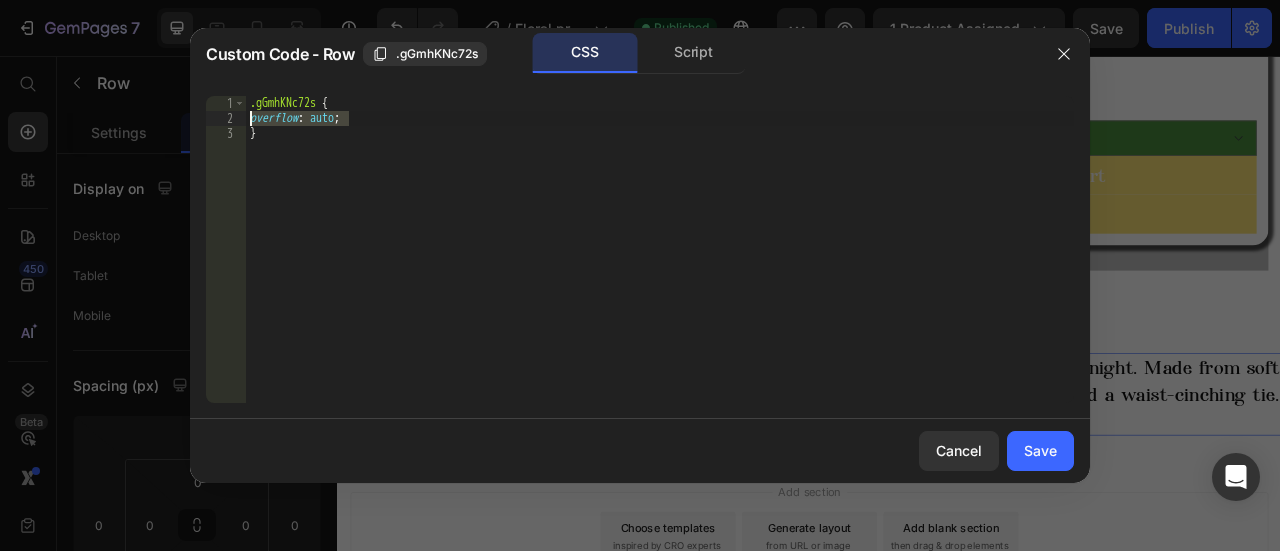 click on ".gGmhKNc72s   { overflow :   auto ; }" at bounding box center [660, 264] 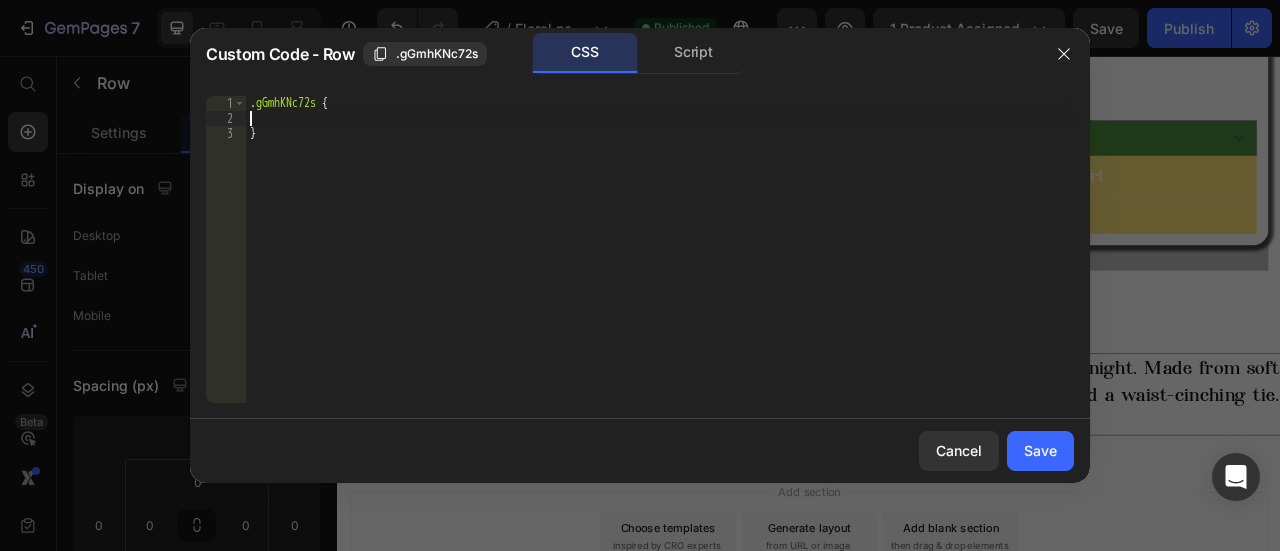 type on ".gGmhKNc72s {" 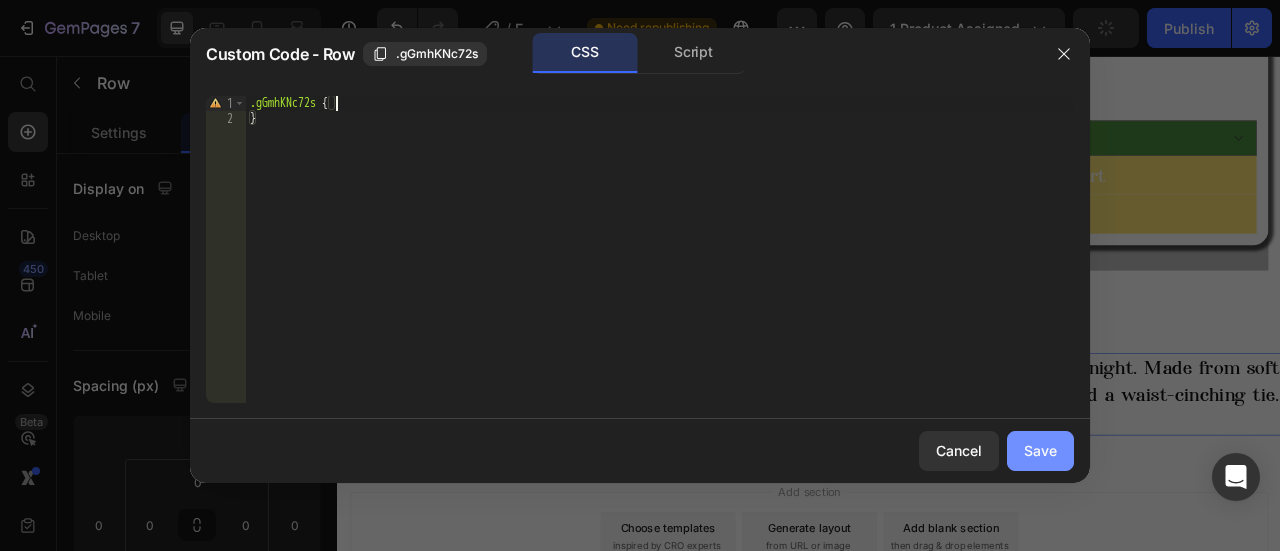 click on "Save" at bounding box center (1040, 450) 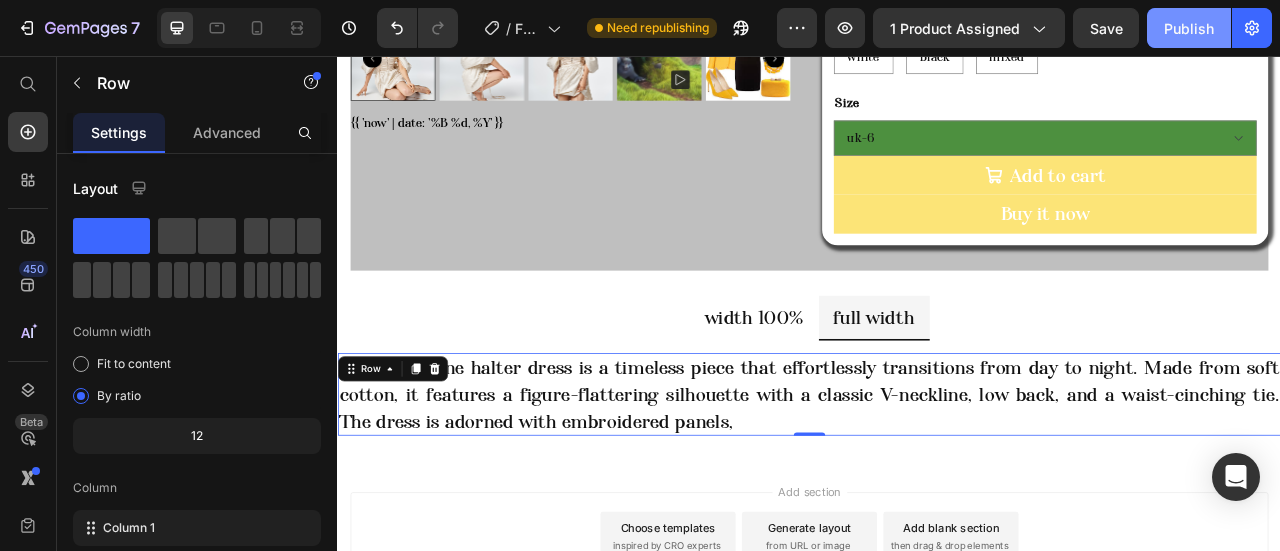 click on "Publish" at bounding box center [1189, 28] 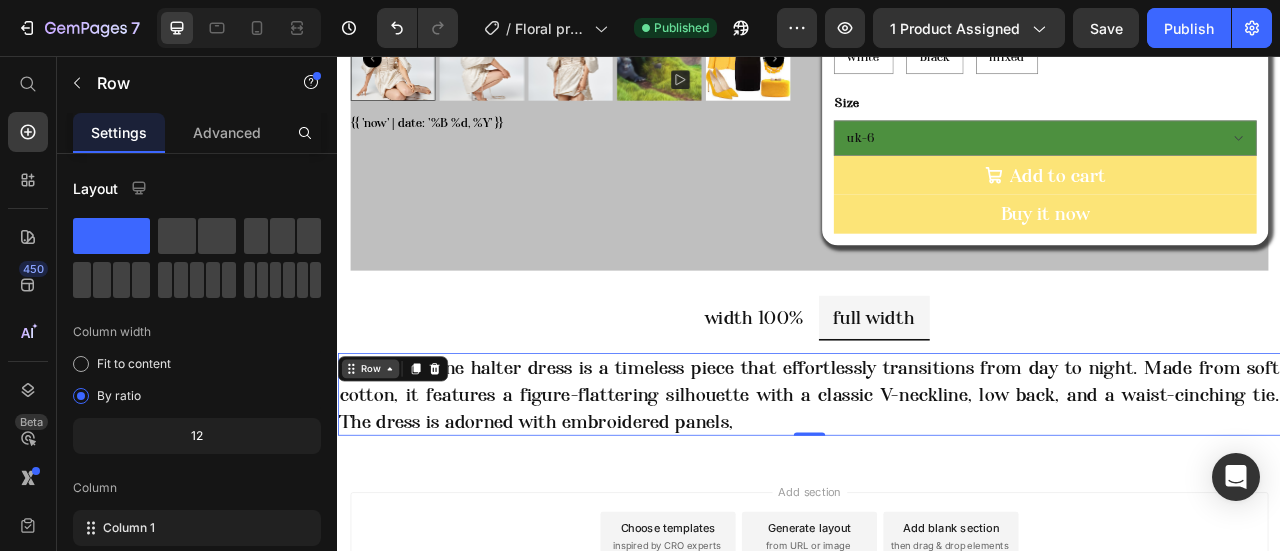 click 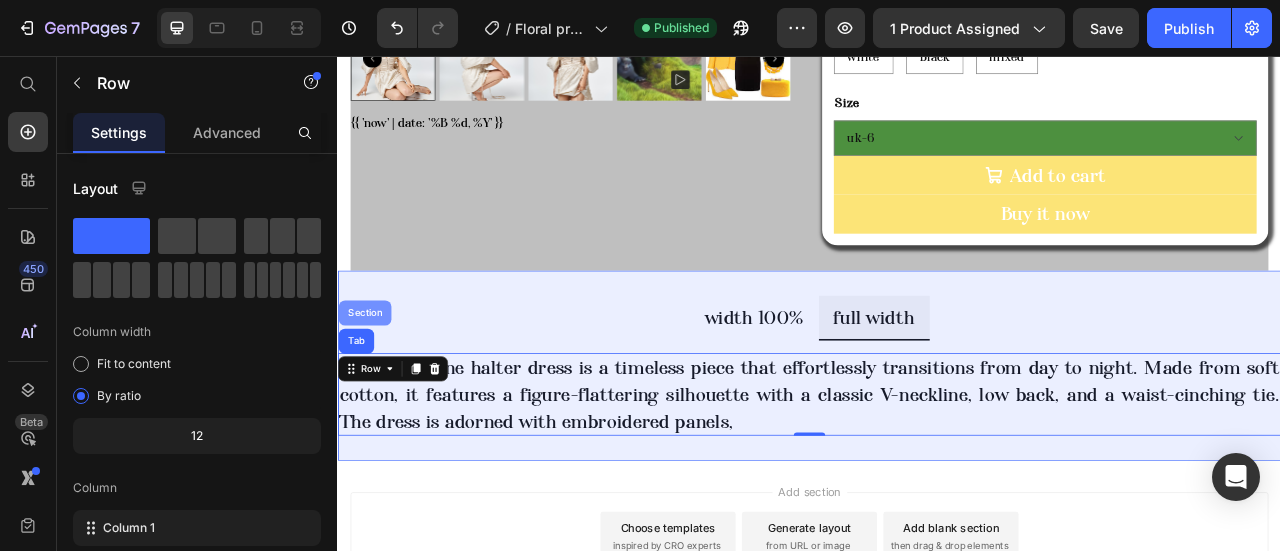 click on "Section" at bounding box center [371, 383] 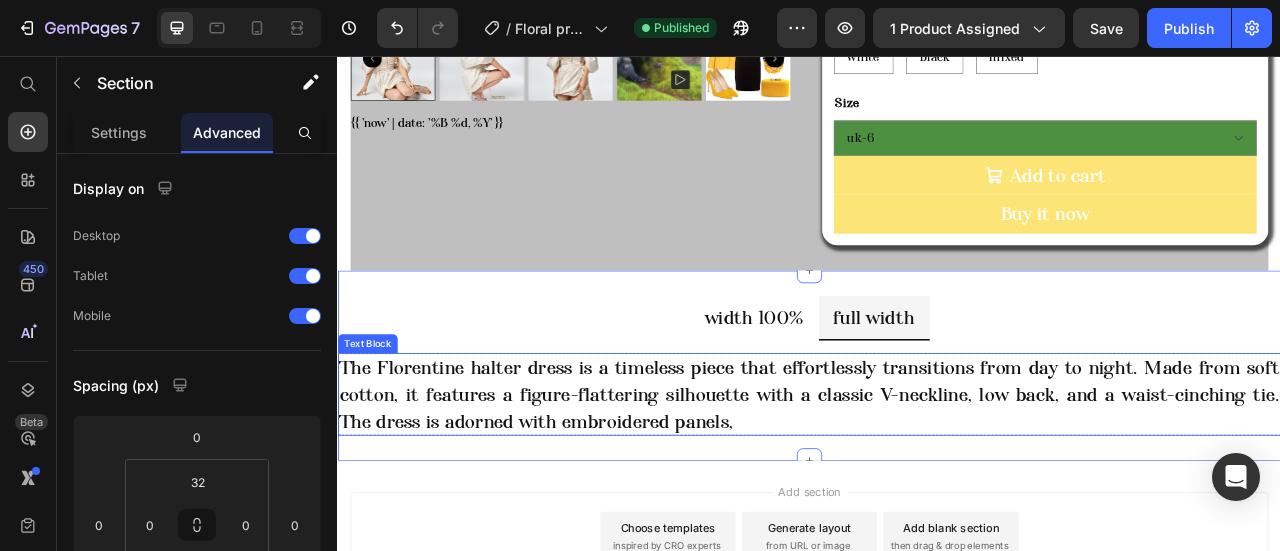 click on "The Florentine halter dress is a timeless piece that effortlessly transitions from day to night. Made from soft cotton, it features a figure-flattering silhouette with a classic V-neckline, low back, and a waist-cinching tie. The dress is adorned with embroidered panels," at bounding box center [937, 486] 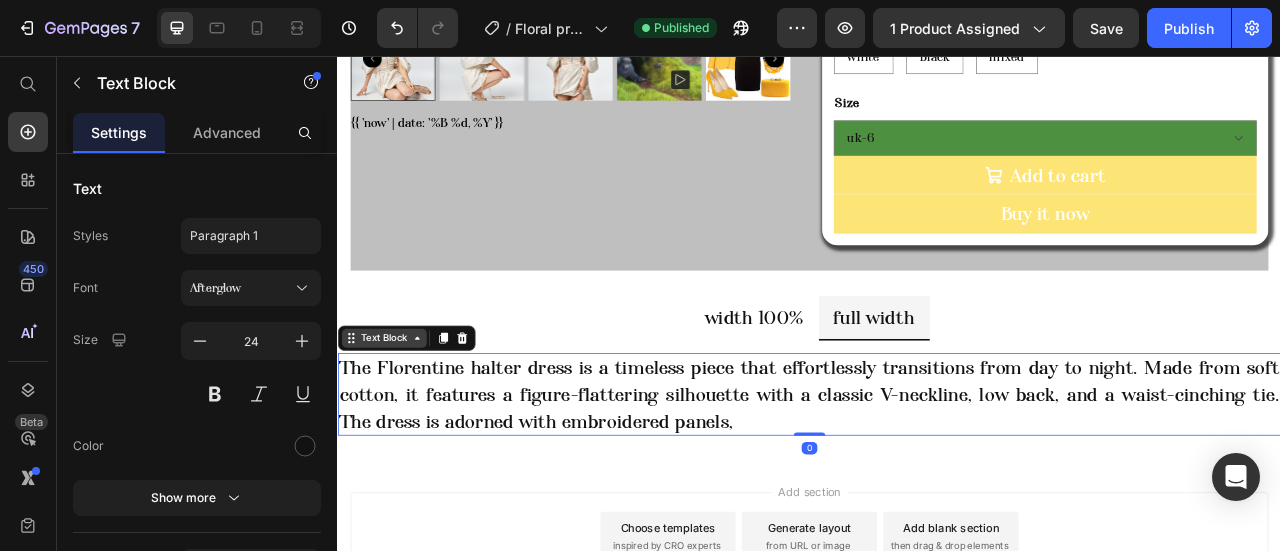 click on "Text Block" at bounding box center (396, 415) 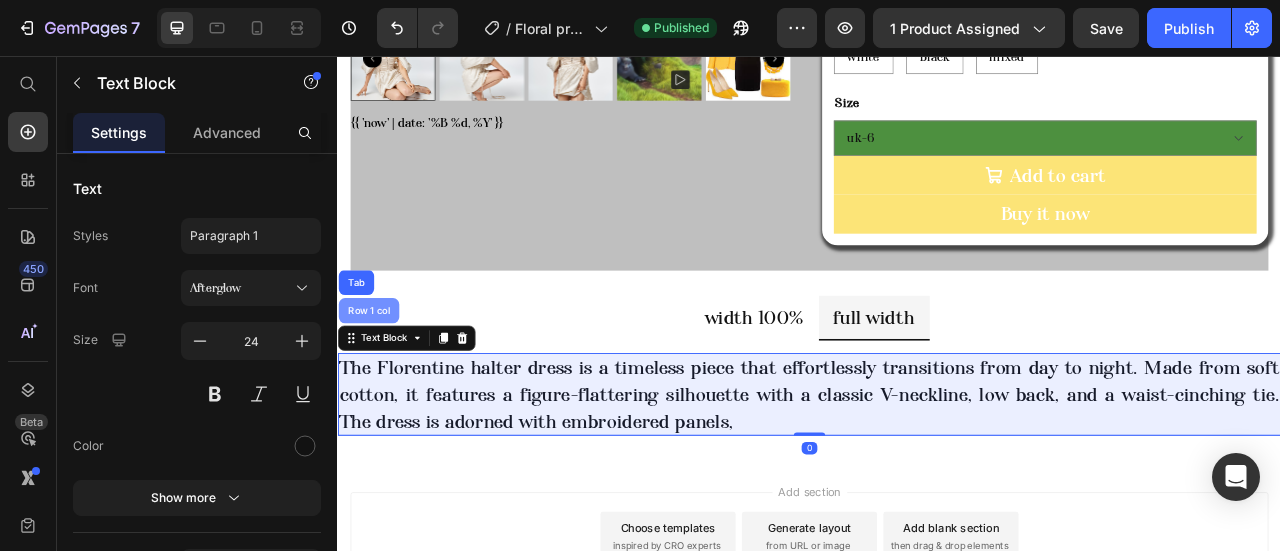 click on "Row 1 col" at bounding box center (376, 380) 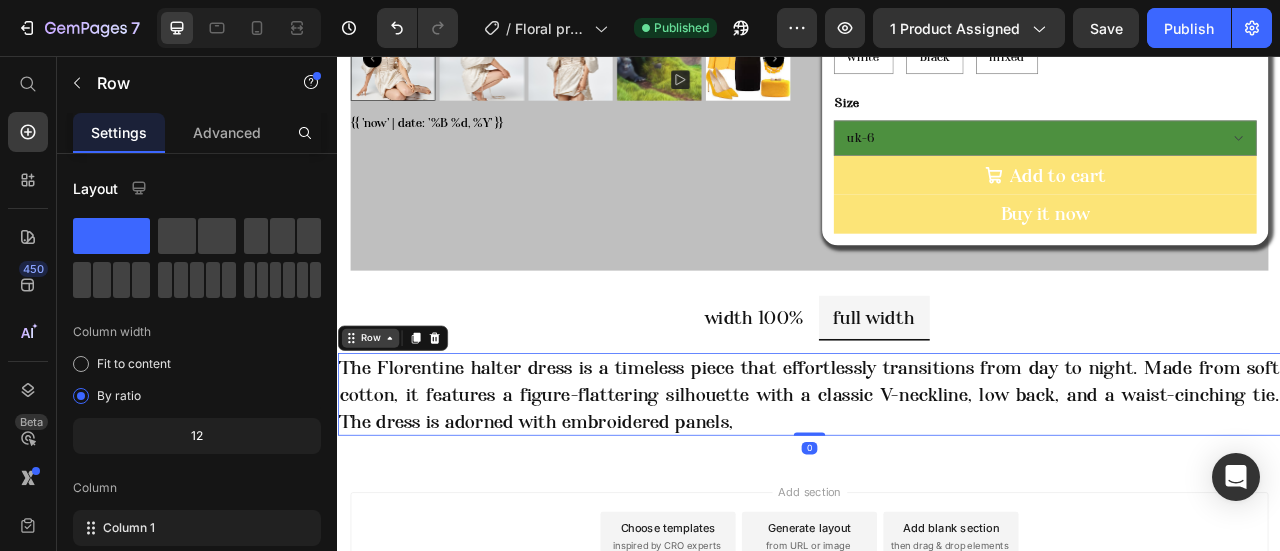 click on "Row" at bounding box center [378, 415] 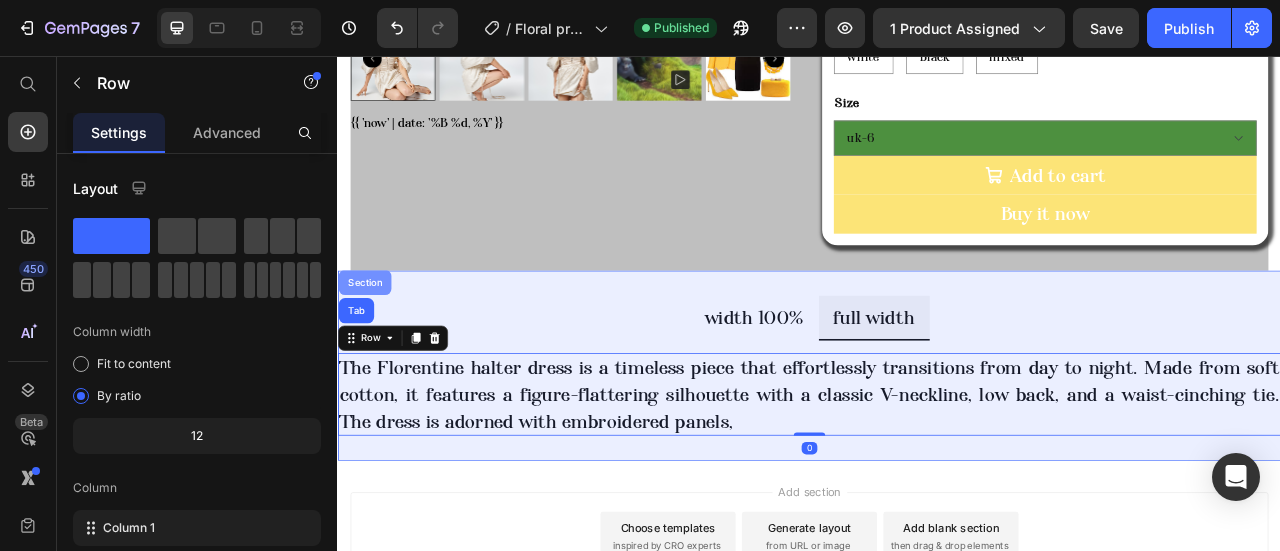 click on "Section" at bounding box center [371, 344] 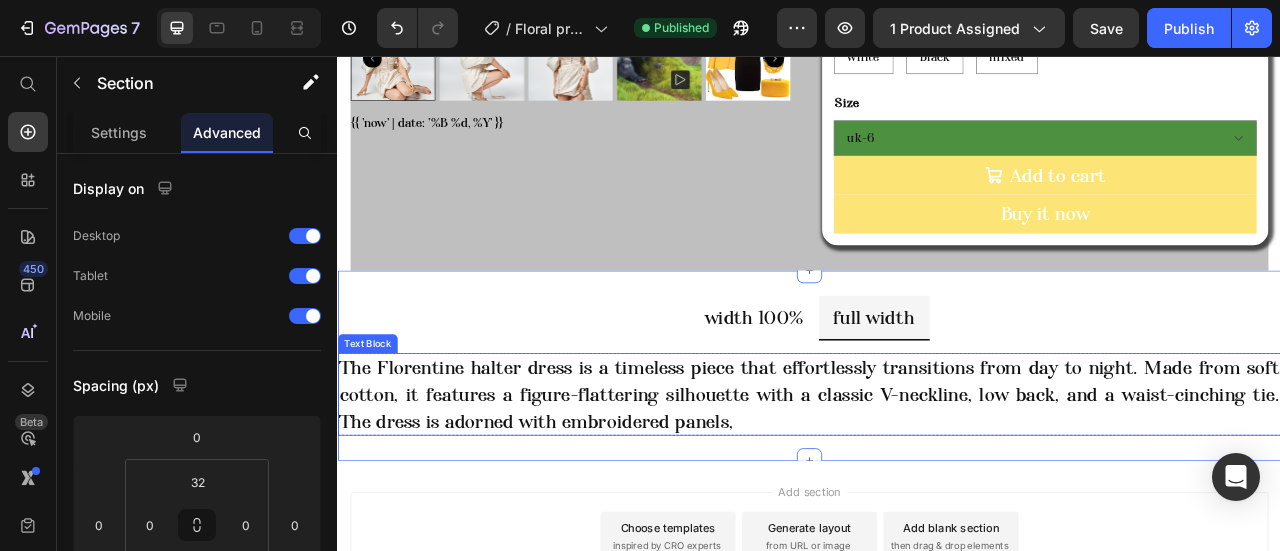click on "The Florentine halter dress is a timeless piece that effortlessly transitions from day to night. Made from soft cotton, it features a figure-flattering silhouette with a classic V-neckline, low back, and a waist-cinching tie. The dress is adorned with embroidered panels," at bounding box center [937, 486] 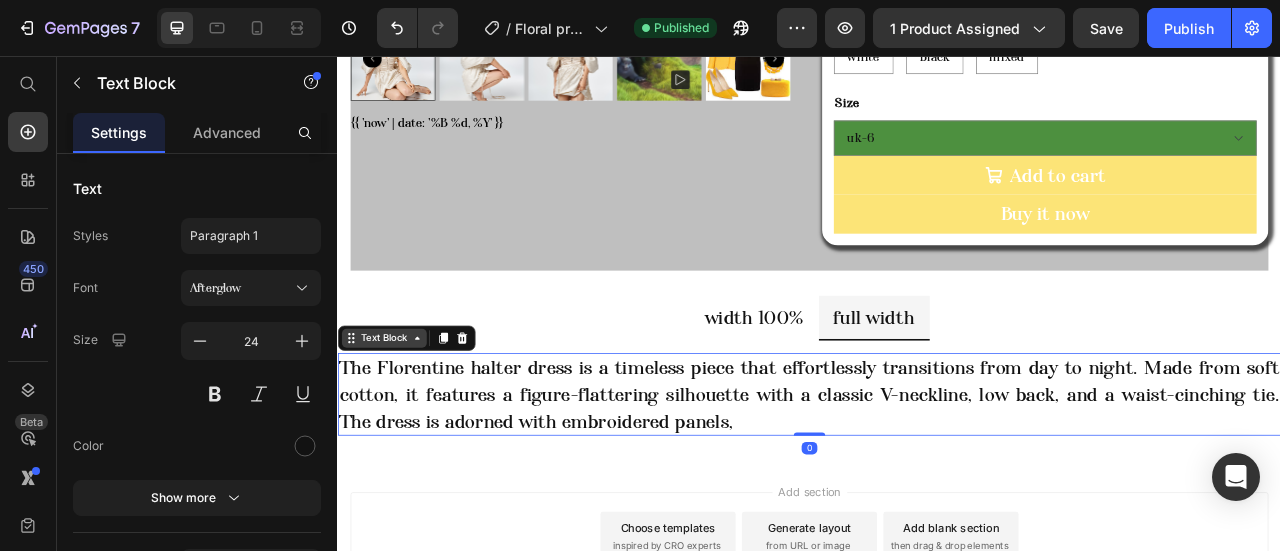 click on "Text Block" at bounding box center (396, 415) 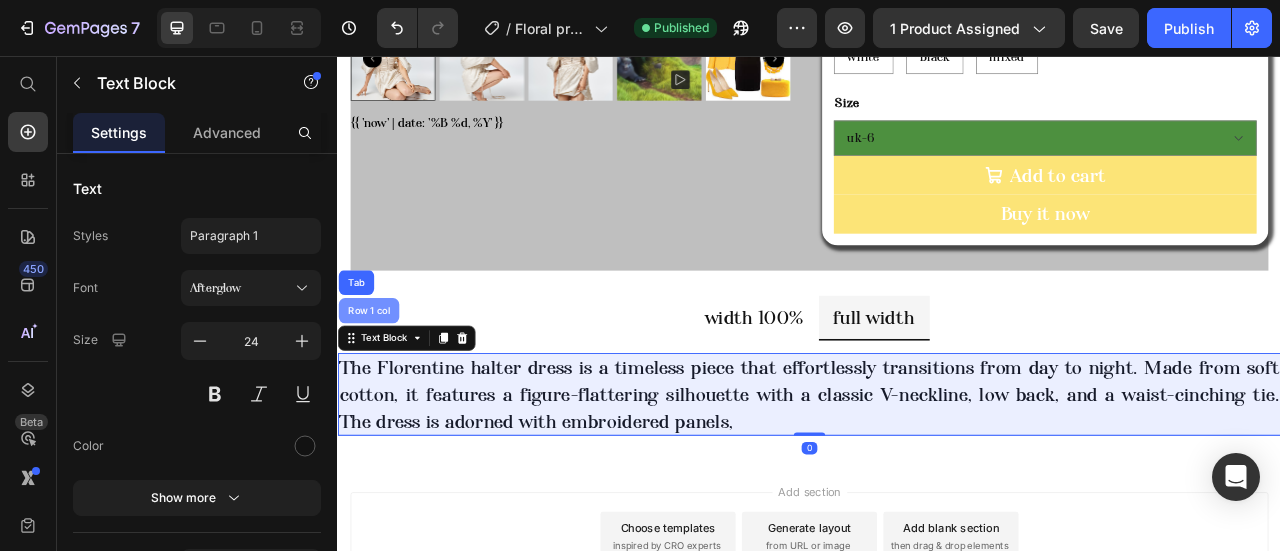 click on "Row 1 col" at bounding box center [376, 380] 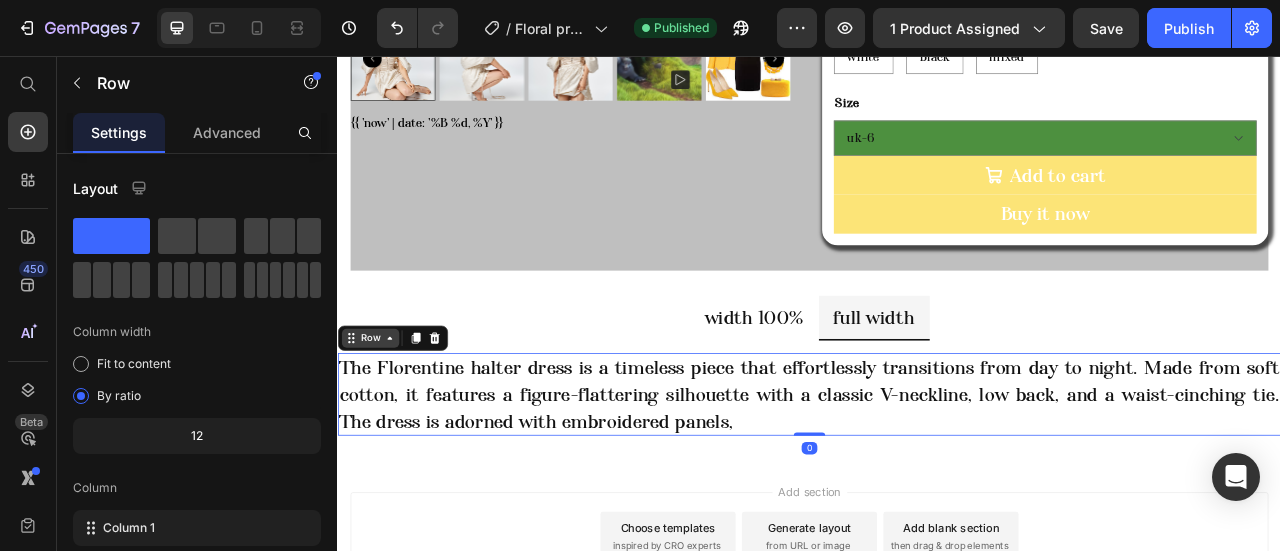 click on "Row" at bounding box center [378, 415] 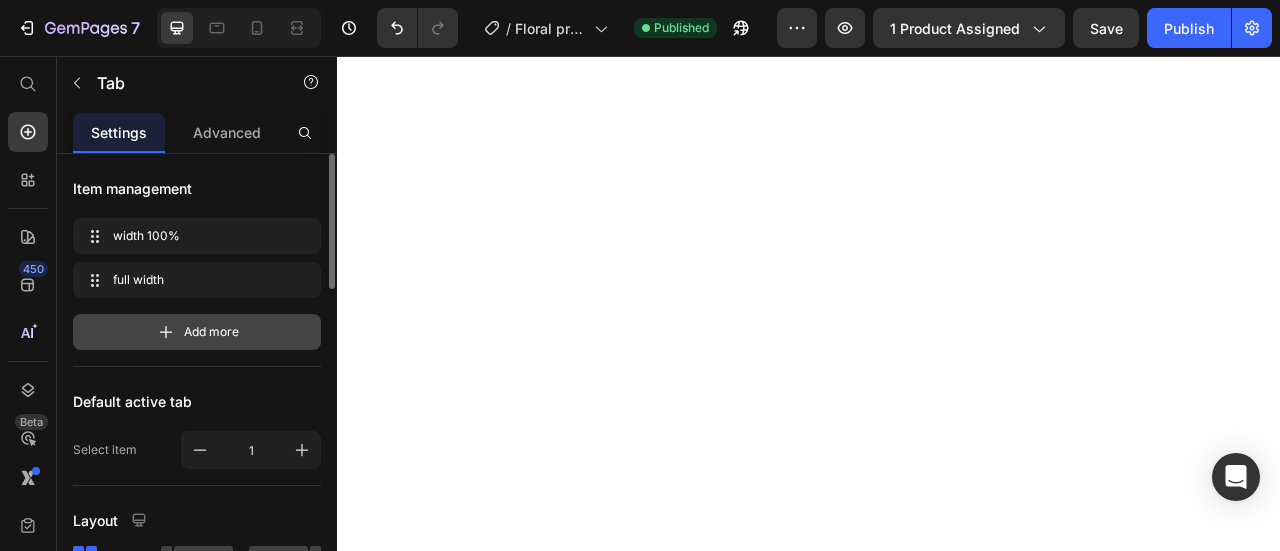 scroll, scrollTop: 0, scrollLeft: 0, axis: both 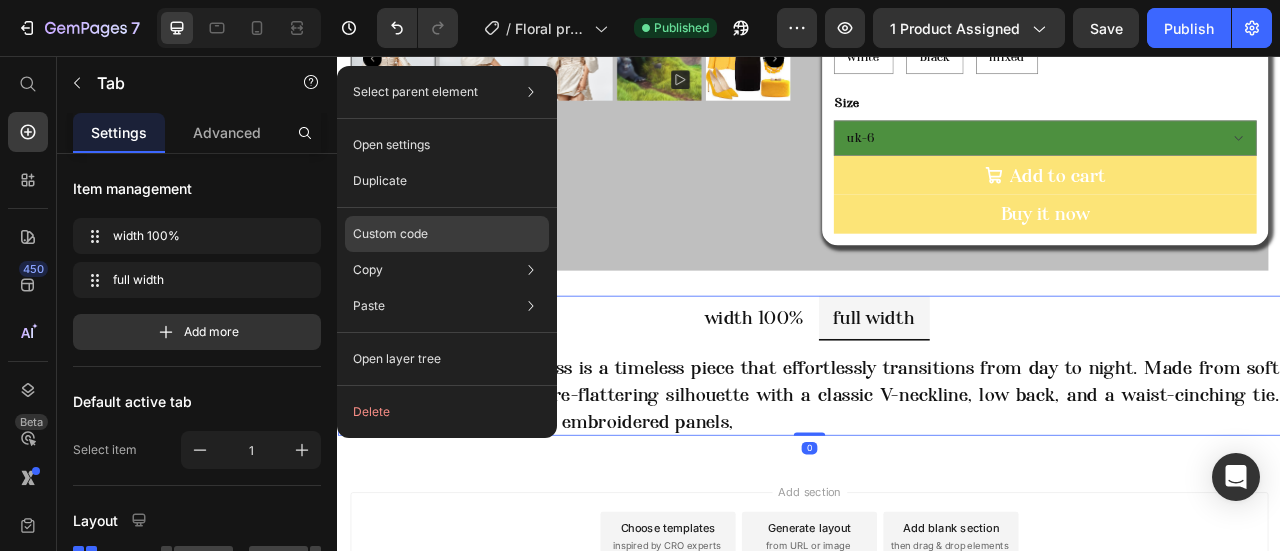 click on "Custom code" at bounding box center [390, 234] 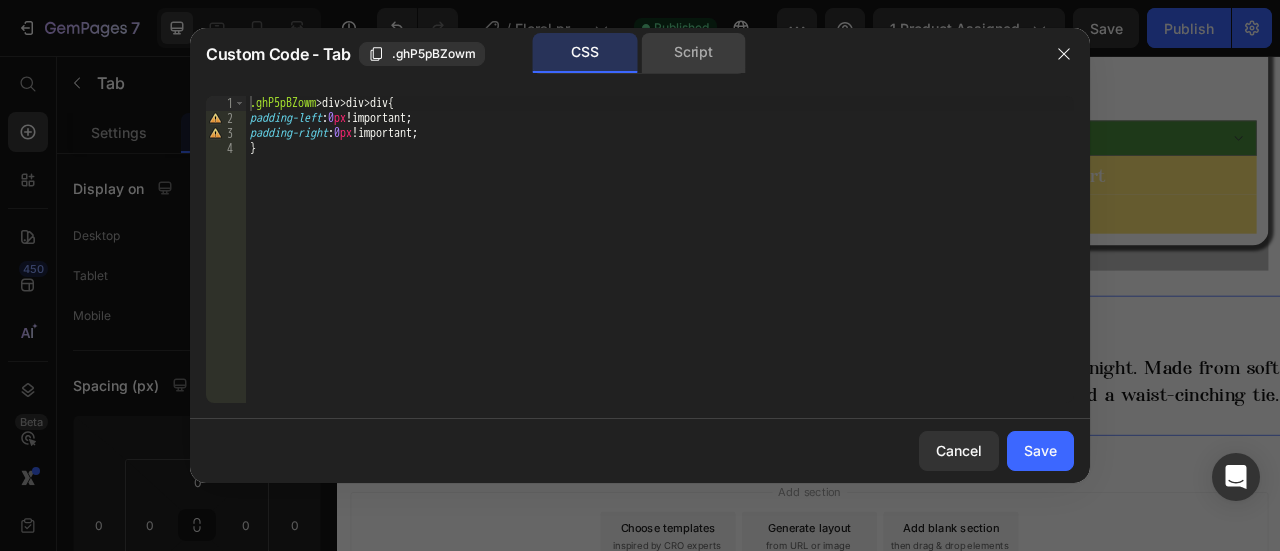 click on "Script" 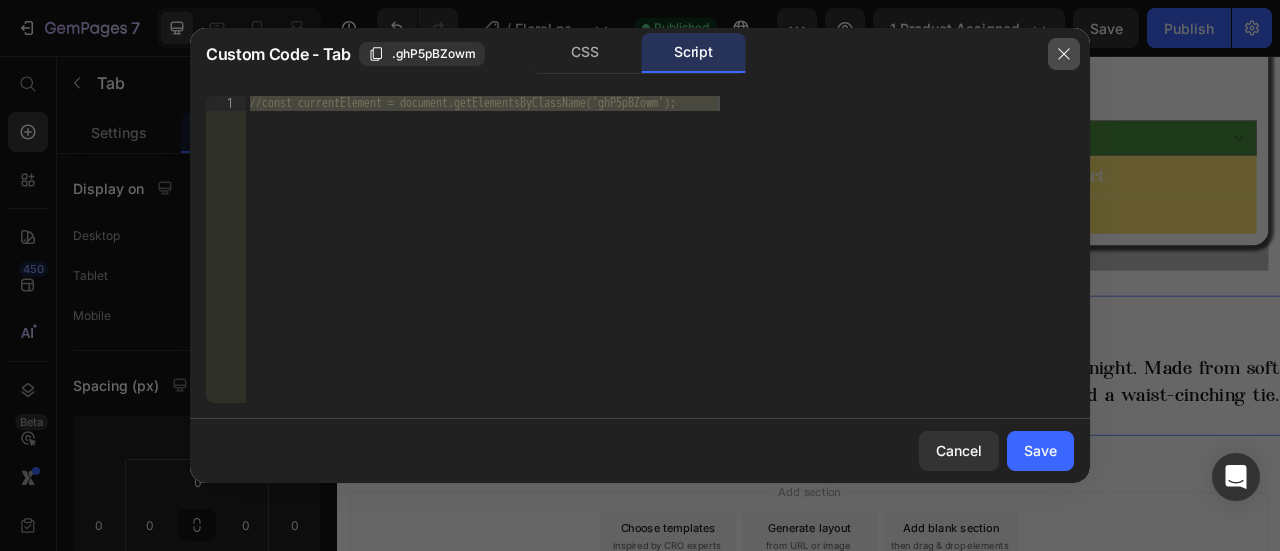 drag, startPoint x: 1058, startPoint y: 50, endPoint x: 380, endPoint y: 406, distance: 765.78064 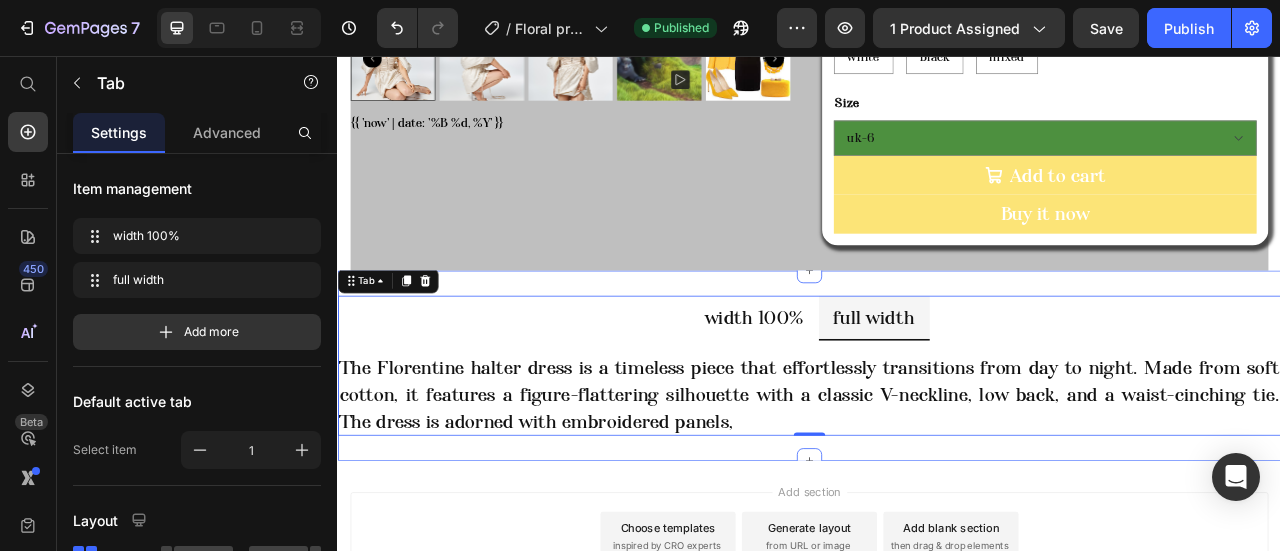 click on "width 100% full width Your heading text goes here, Your heading text goes hereYour heading text goes hereYour heading text goes hereYour heading text goes hereYour heading text goes here Heading Row The Florentine halter dress is a timeless piece that effortlessly transitions from day to night. Made from soft cotton, it features a figure-flattering silhouette with a classic V-neckline, low back, and a waist-cinching tie. The dress is adorned with embroidered panels,  Text Block Row Tab   0 Section 2" at bounding box center (937, 450) 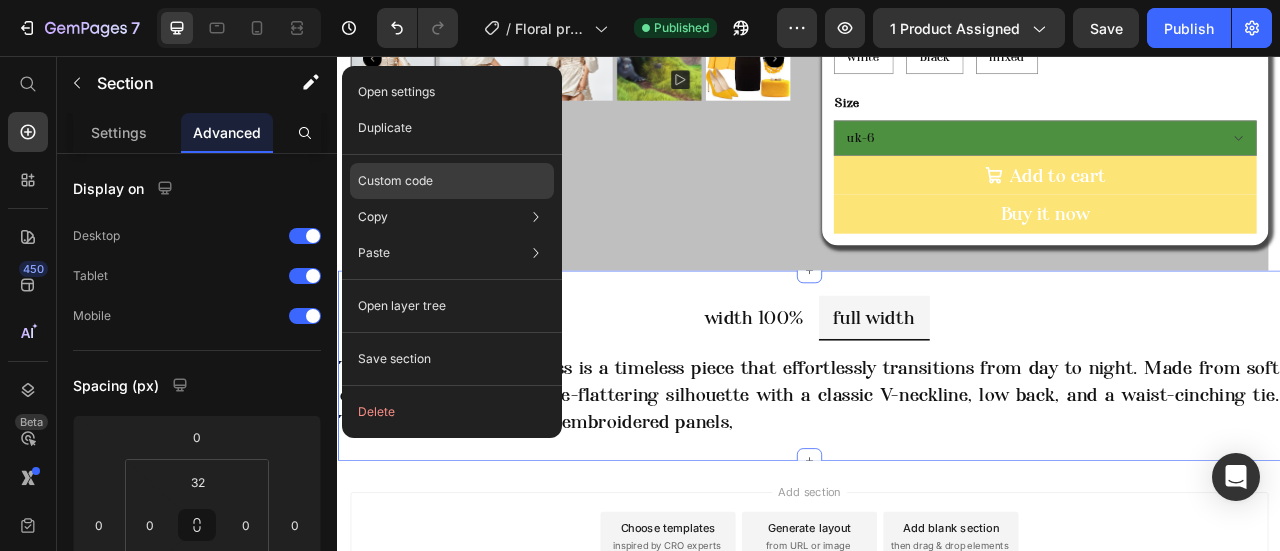 click on "Custom code" at bounding box center (395, 181) 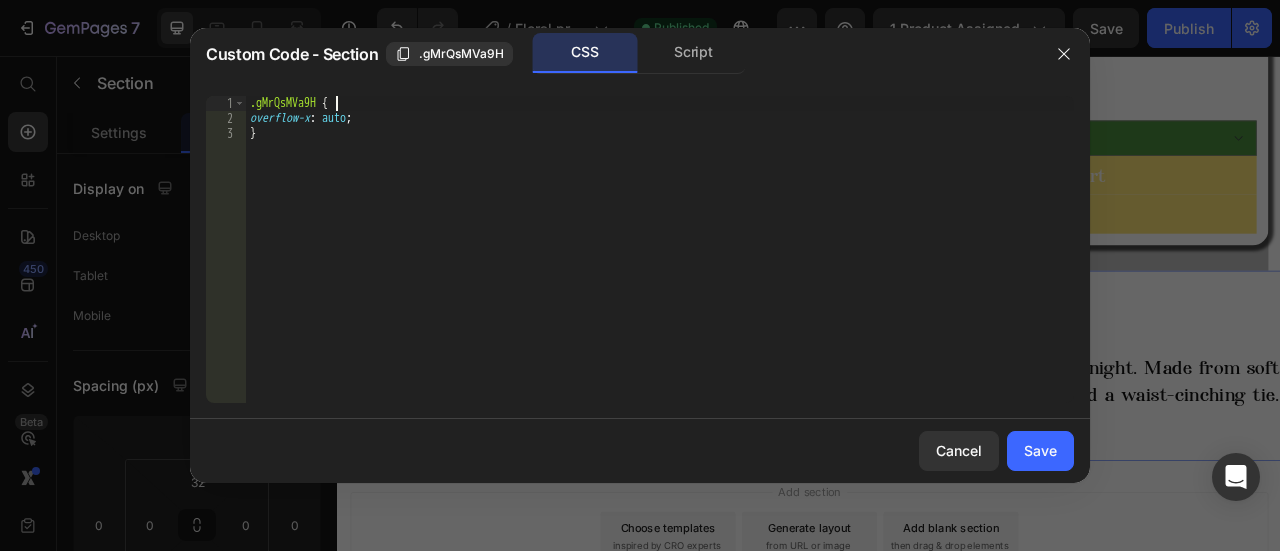click on ".gMrQsMVa9H   { overflow-x :   auto ; }" at bounding box center (660, 264) 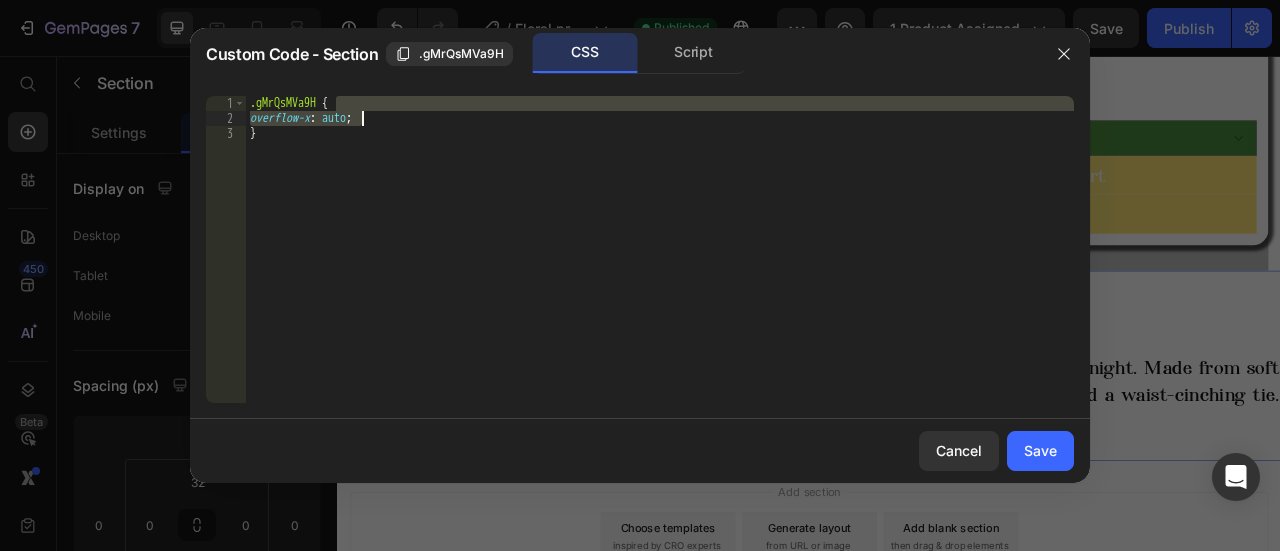 click on ".gMrQsMVa9H   { overflow-x :   auto ; }" at bounding box center (660, 264) 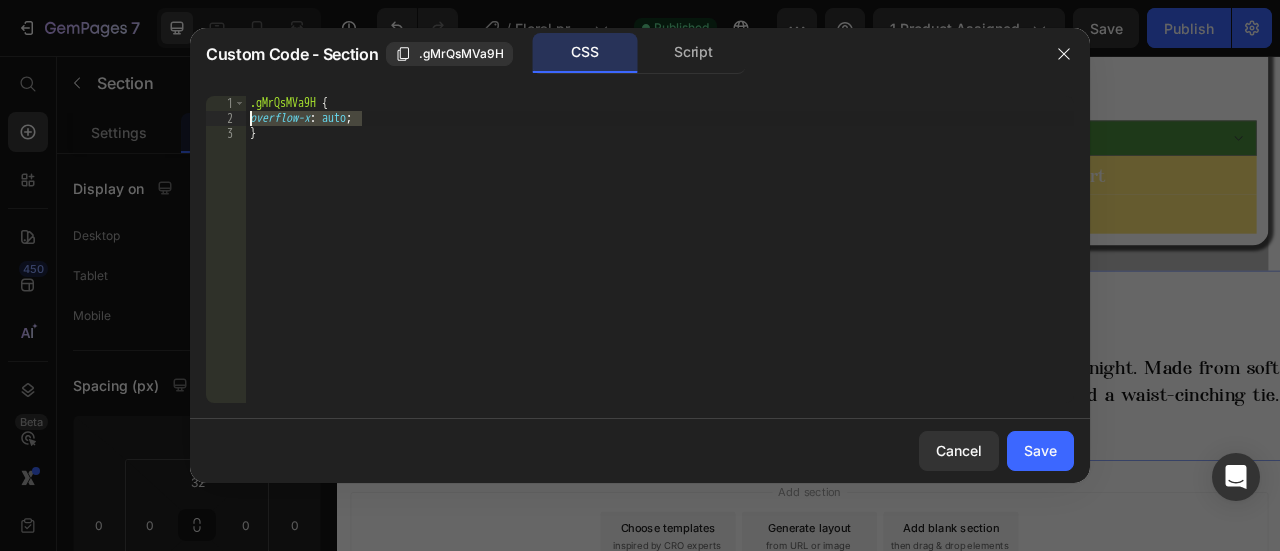 drag, startPoint x: 363, startPoint y: 120, endPoint x: 238, endPoint y: 120, distance: 125 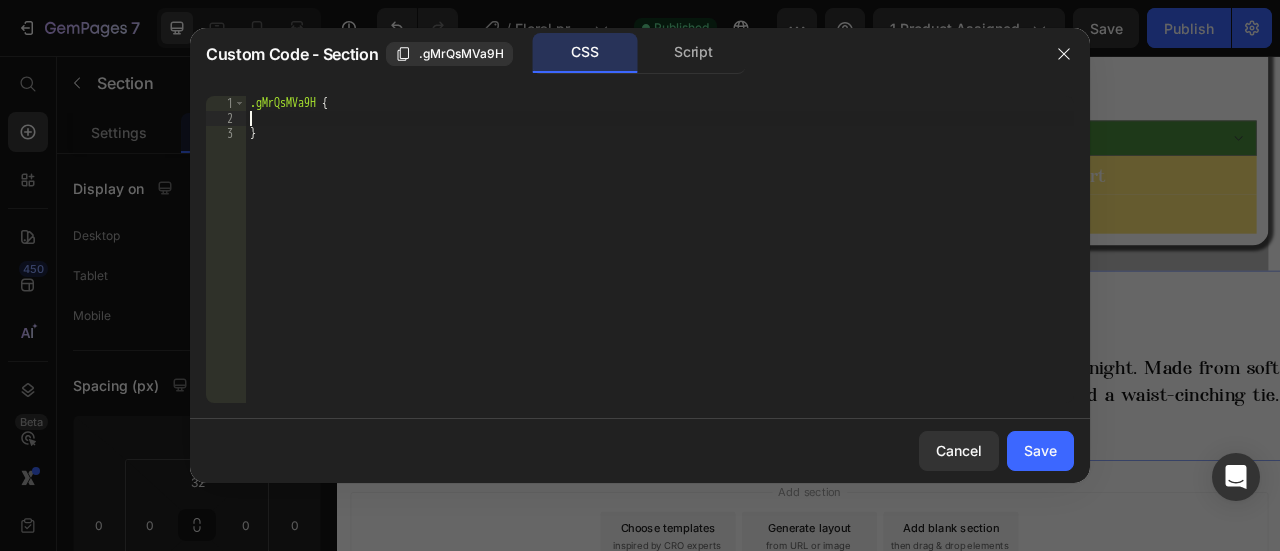 type on ".gMrQsMVa9H {" 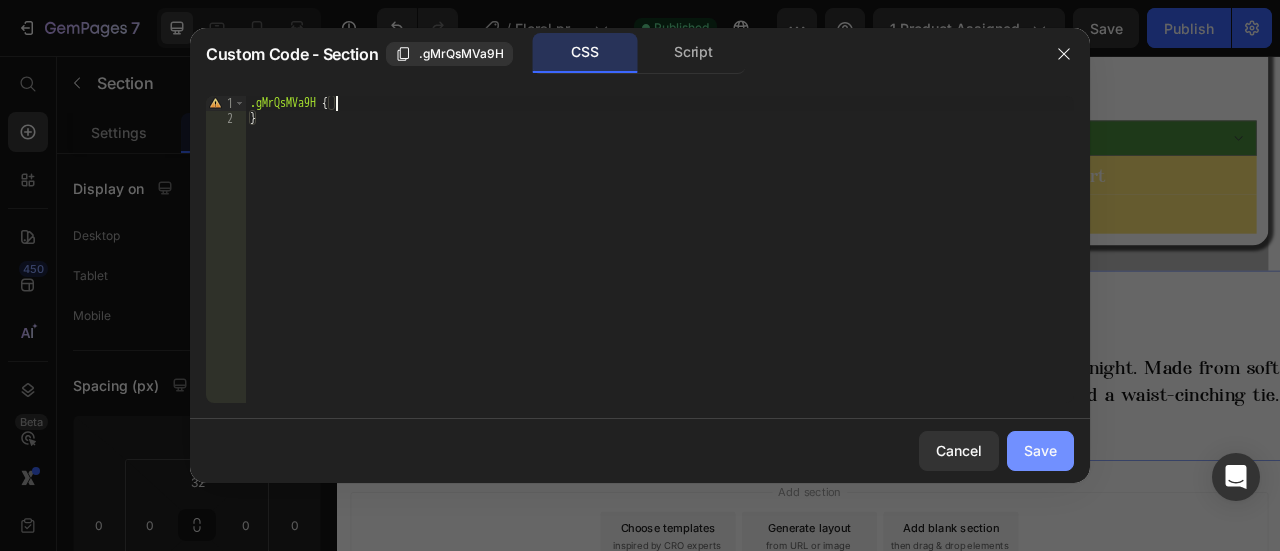 click on "Save" at bounding box center (1040, 450) 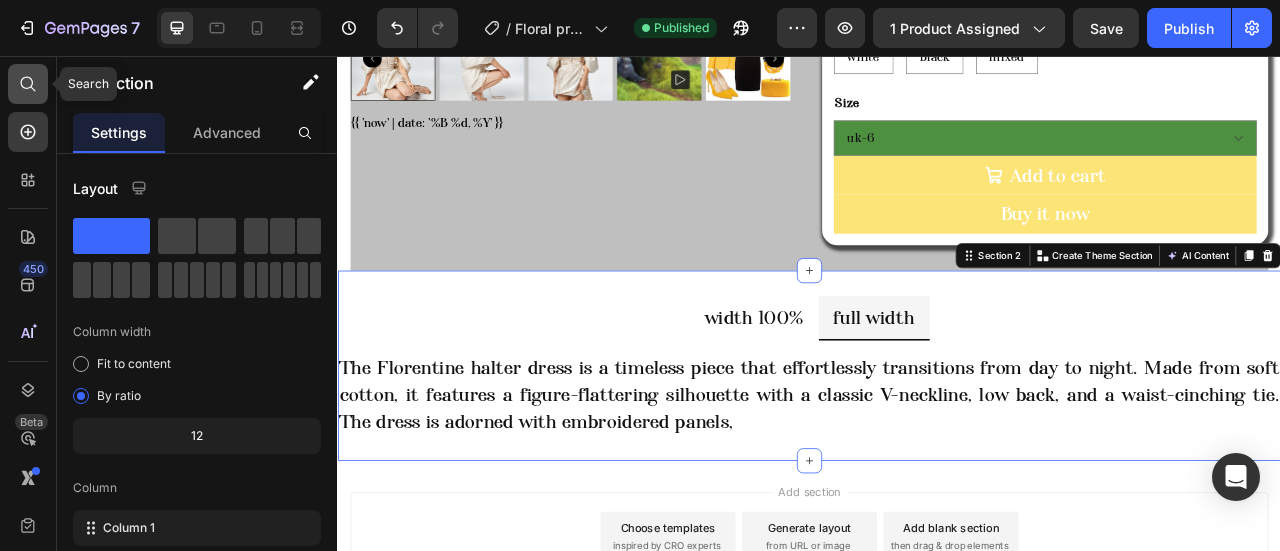 click 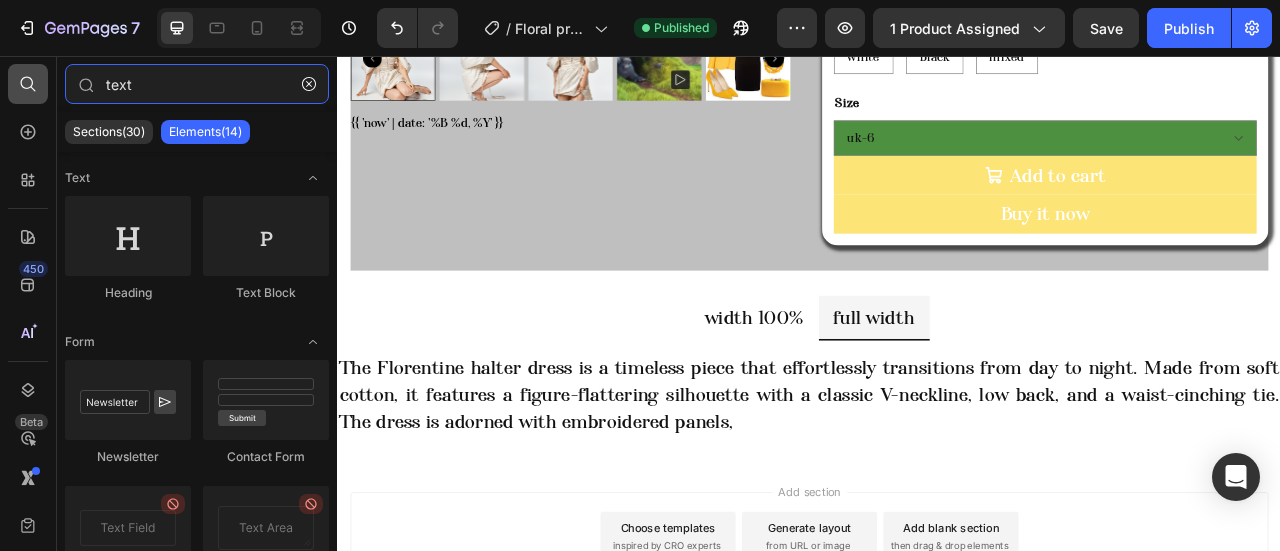 click on "text" at bounding box center (197, 84) 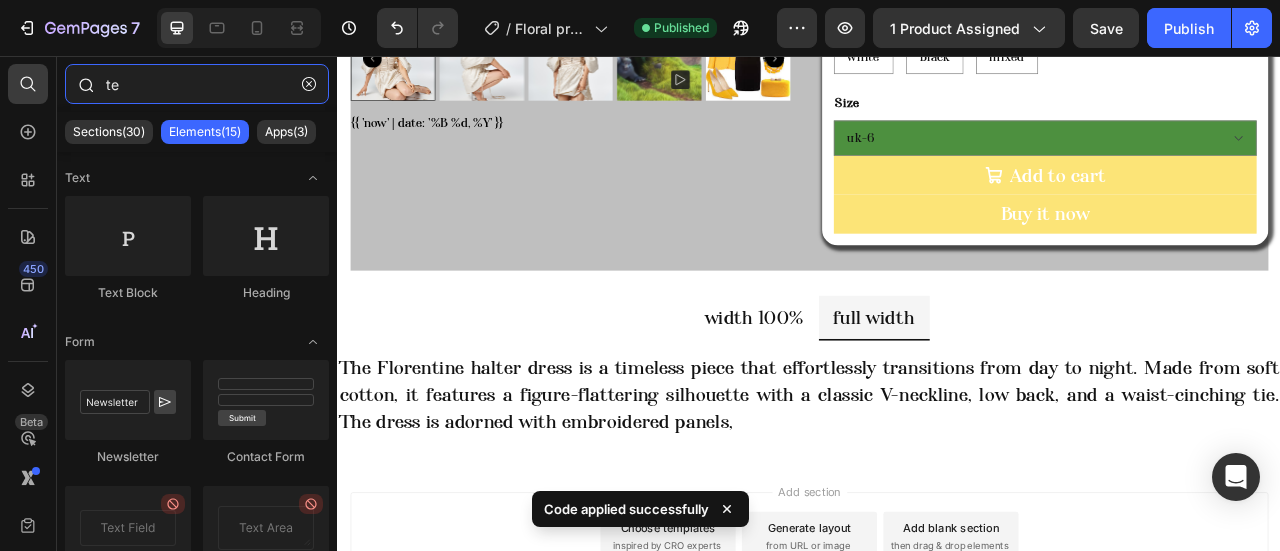 type on "t" 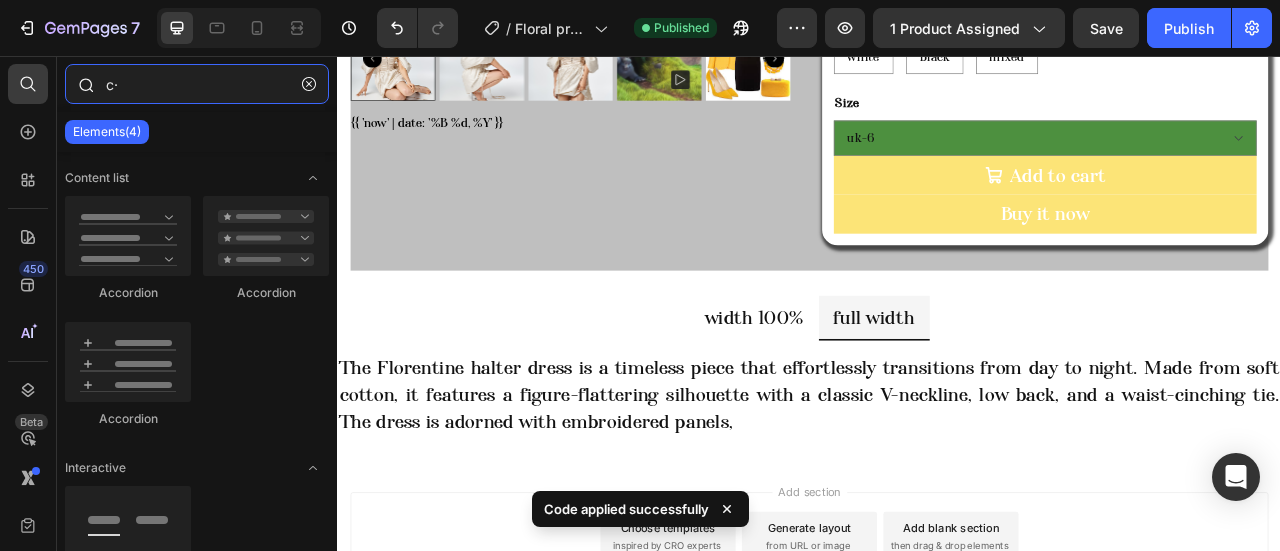 type on "c" 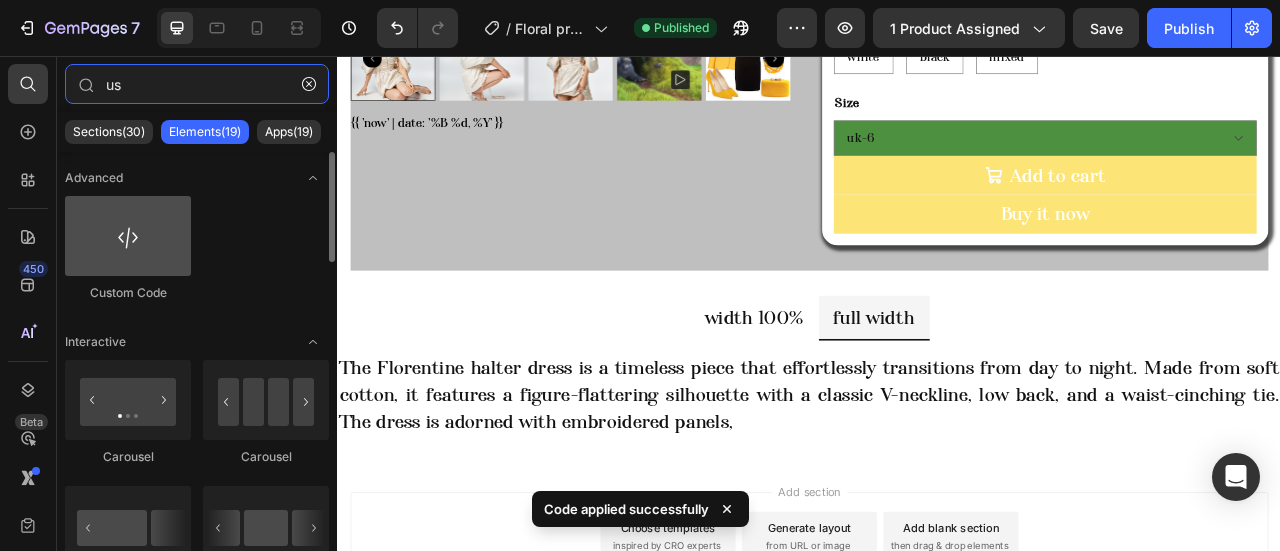 type on "us" 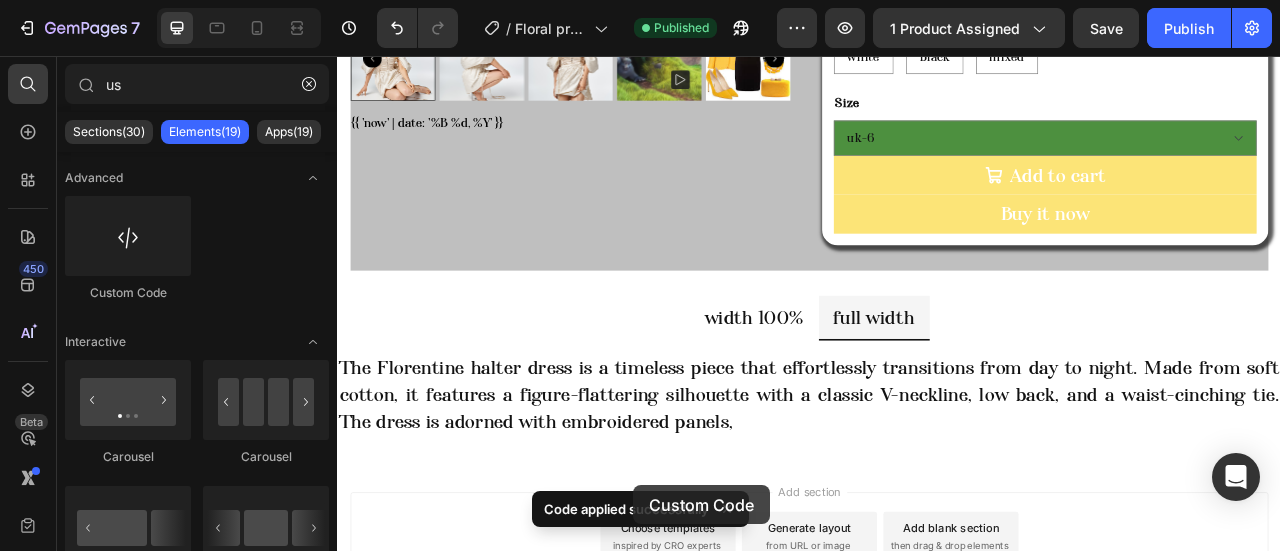 scroll, scrollTop: 870, scrollLeft: 0, axis: vertical 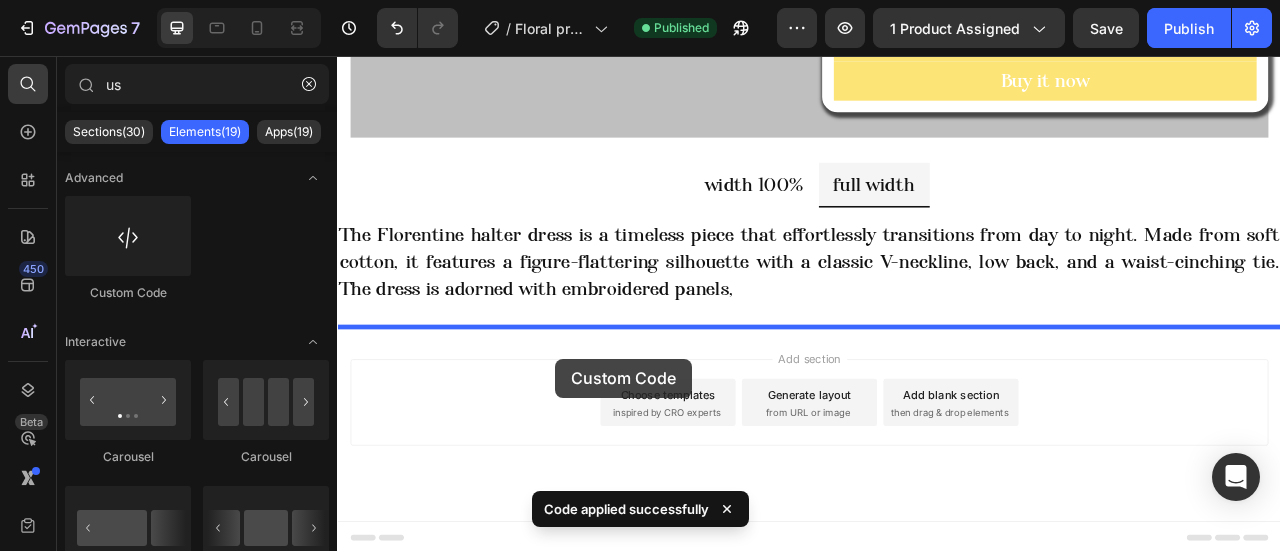 drag, startPoint x: 475, startPoint y: 319, endPoint x: 615, endPoint y: 441, distance: 185.69868 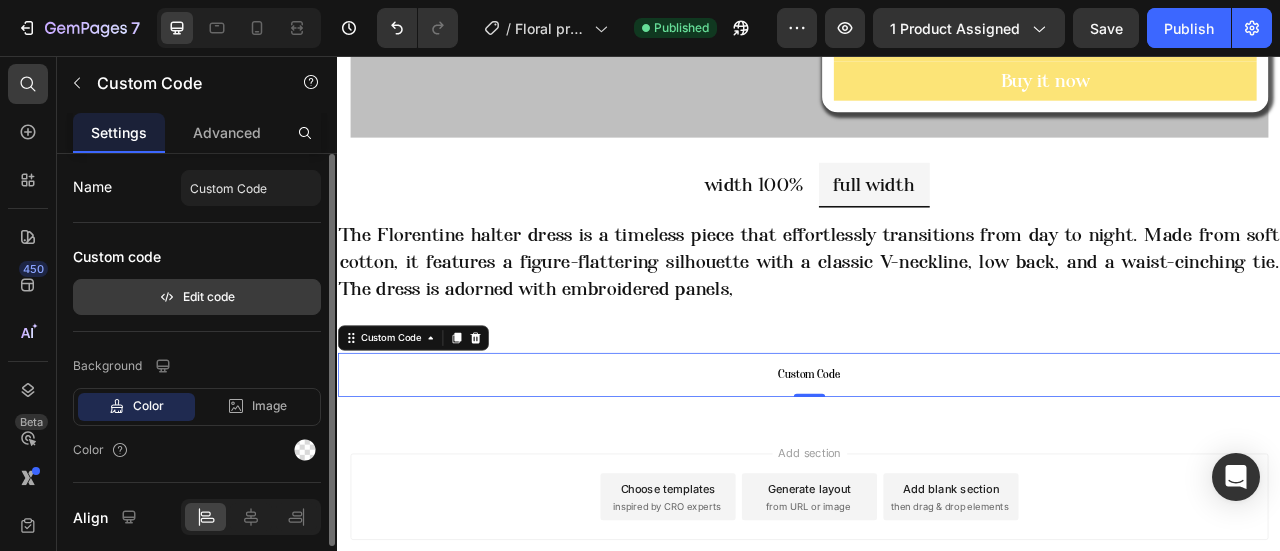 click 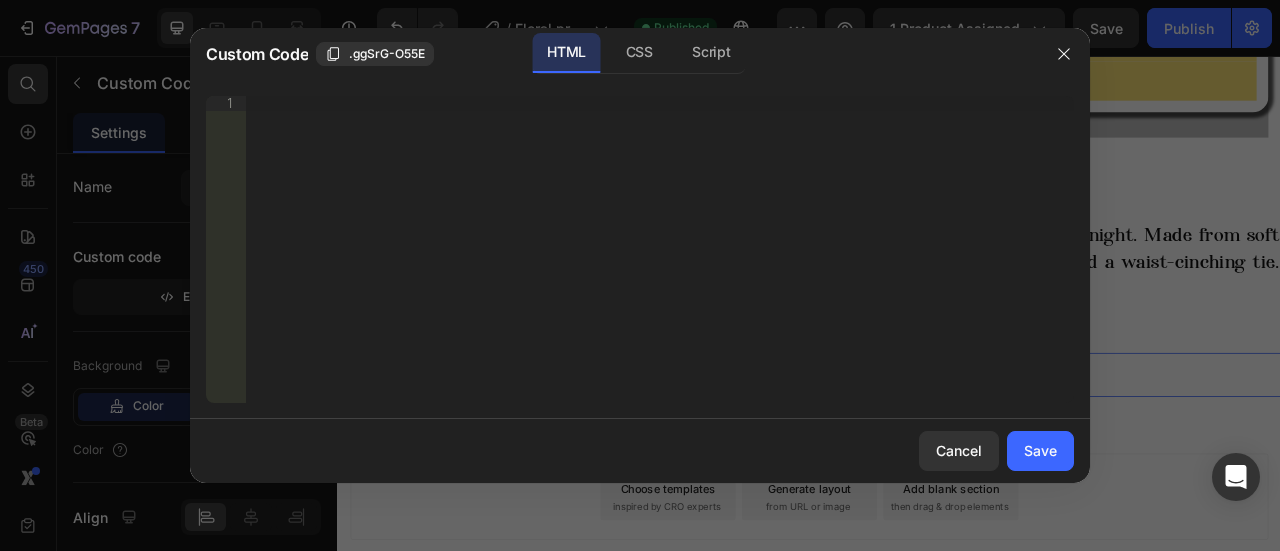 click on "Insert the 3rd-party installation code, HTML code, or Liquid code to display custom content." at bounding box center [660, 264] 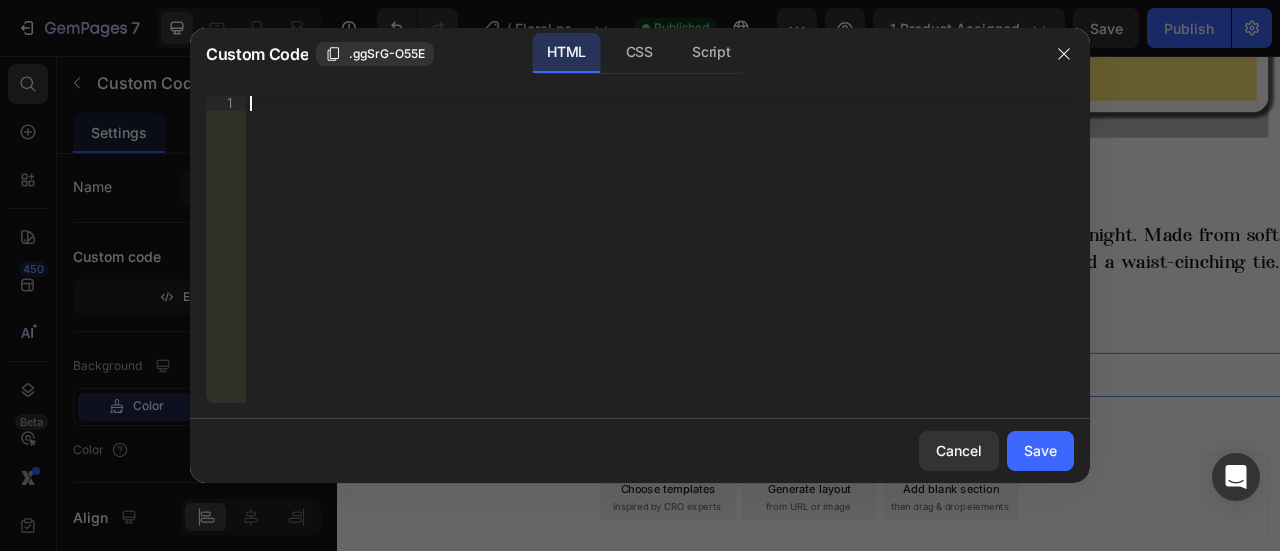 paste on "}" 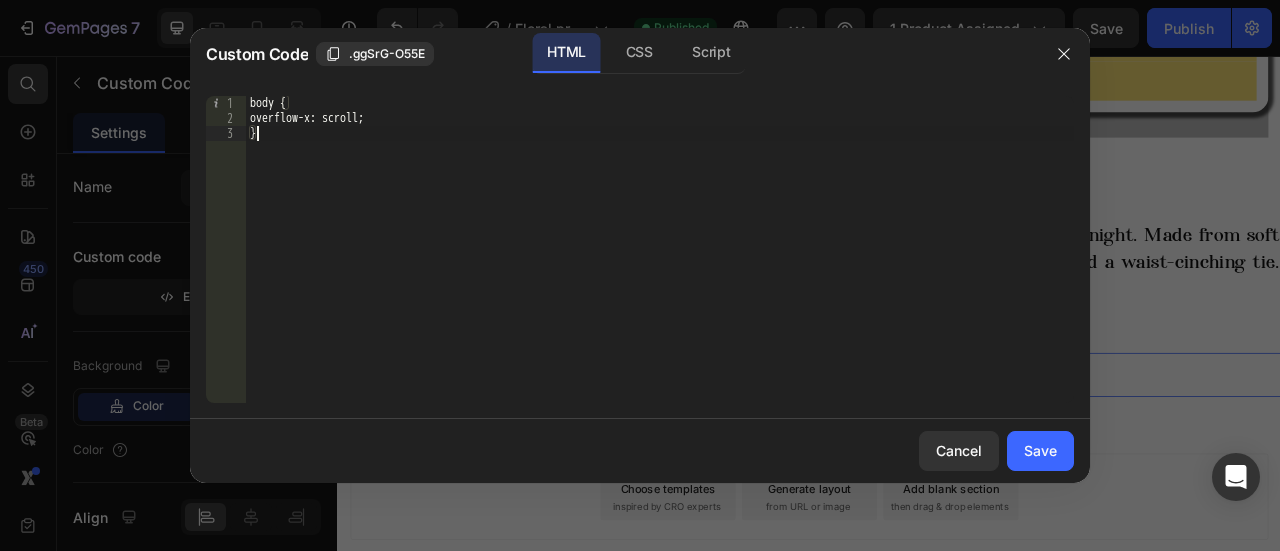 click on "body {   overflow-x: scroll; }" at bounding box center (660, 264) 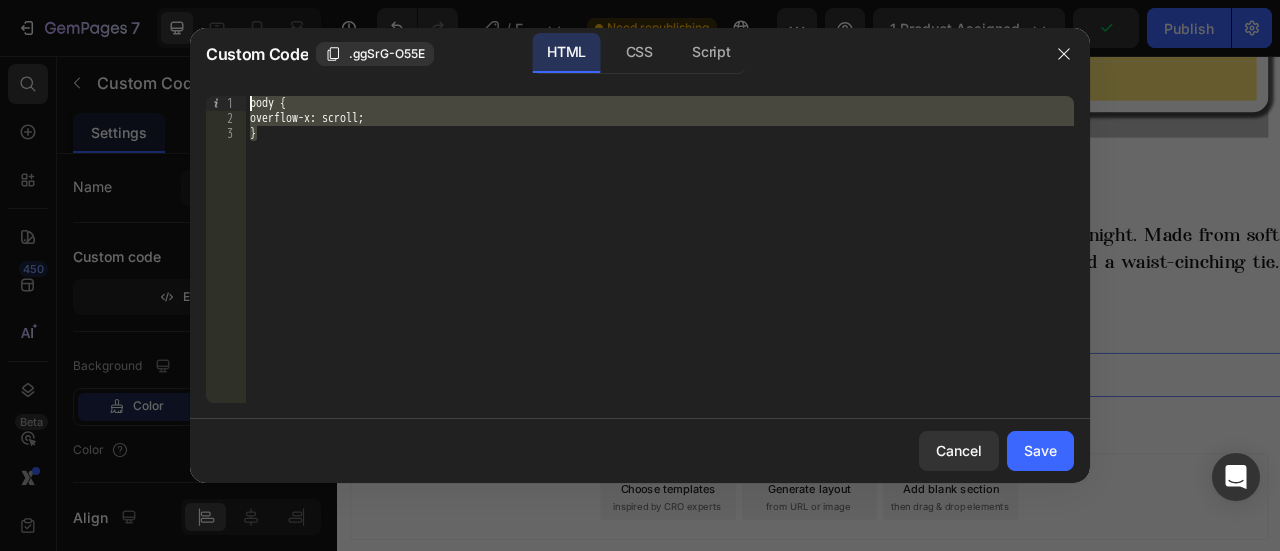 drag, startPoint x: 274, startPoint y: 127, endPoint x: 240, endPoint y: 82, distance: 56.400356 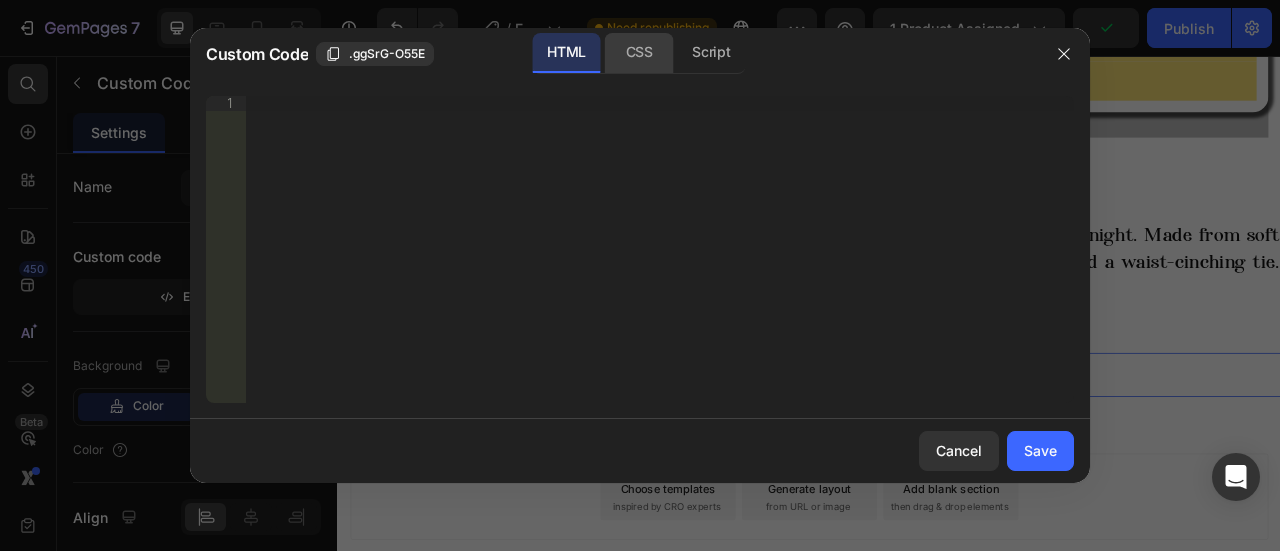 click on "CSS" 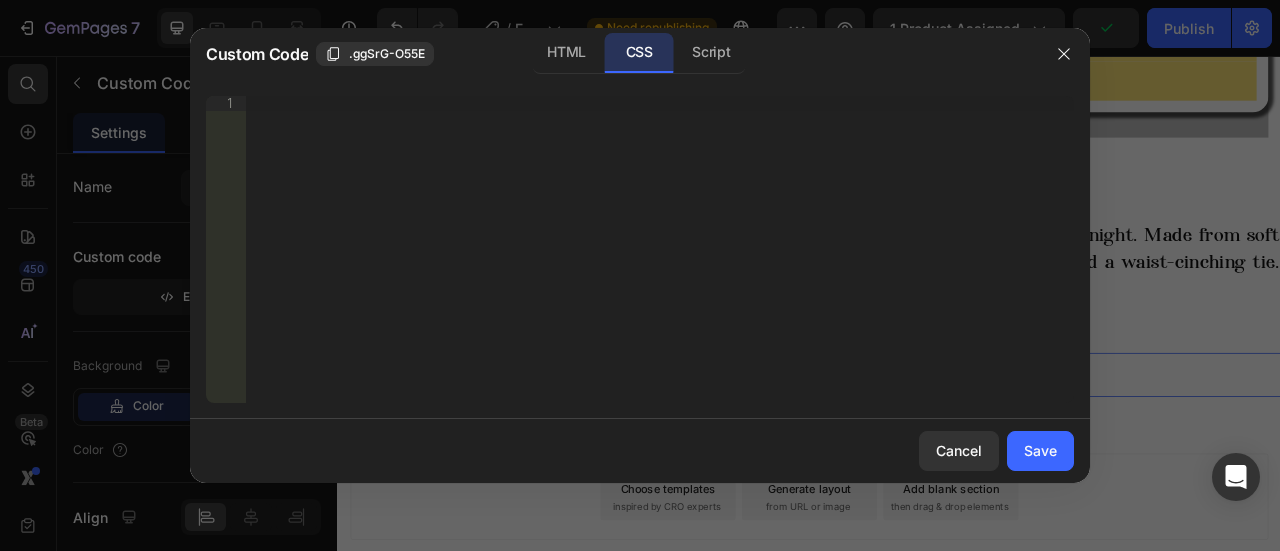 click on "Insert the CSS code to style your content right here." at bounding box center (660, 264) 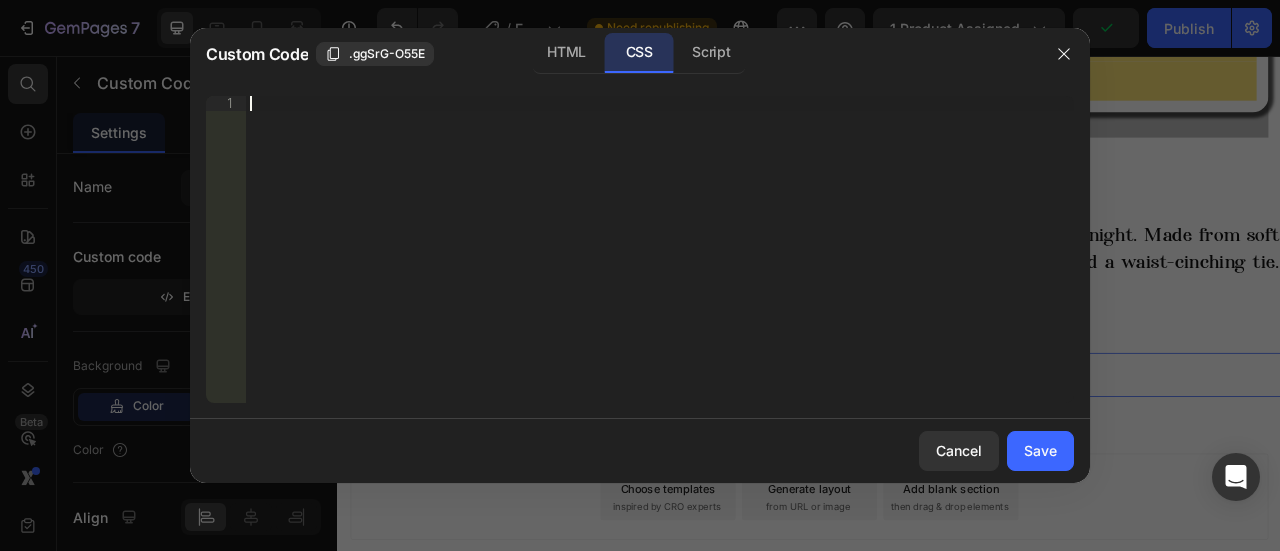 paste on "}" 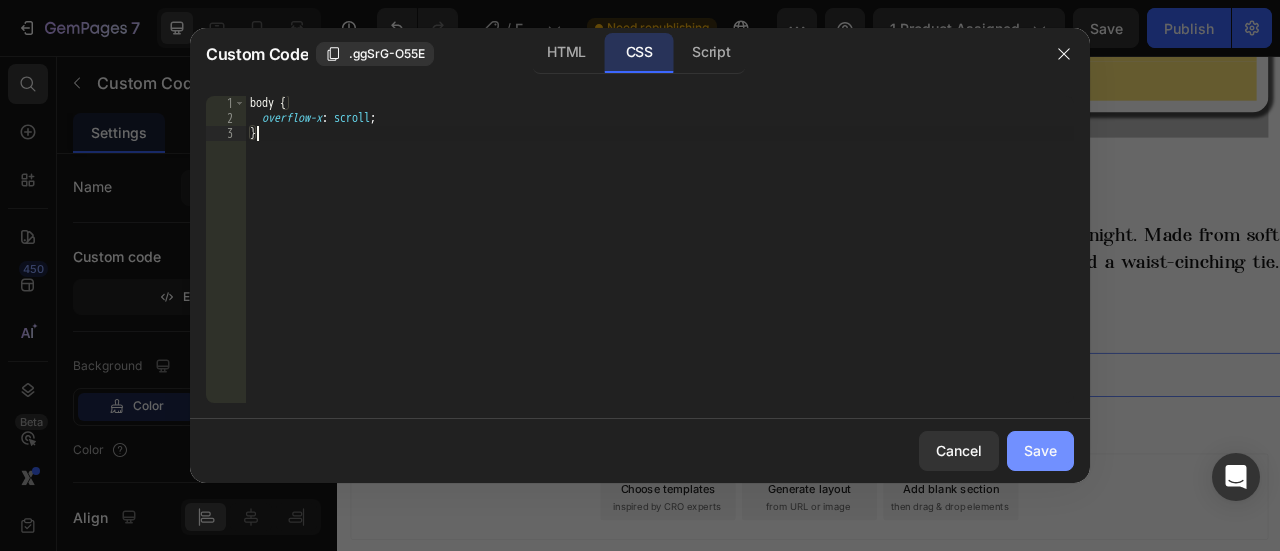 click on "Save" 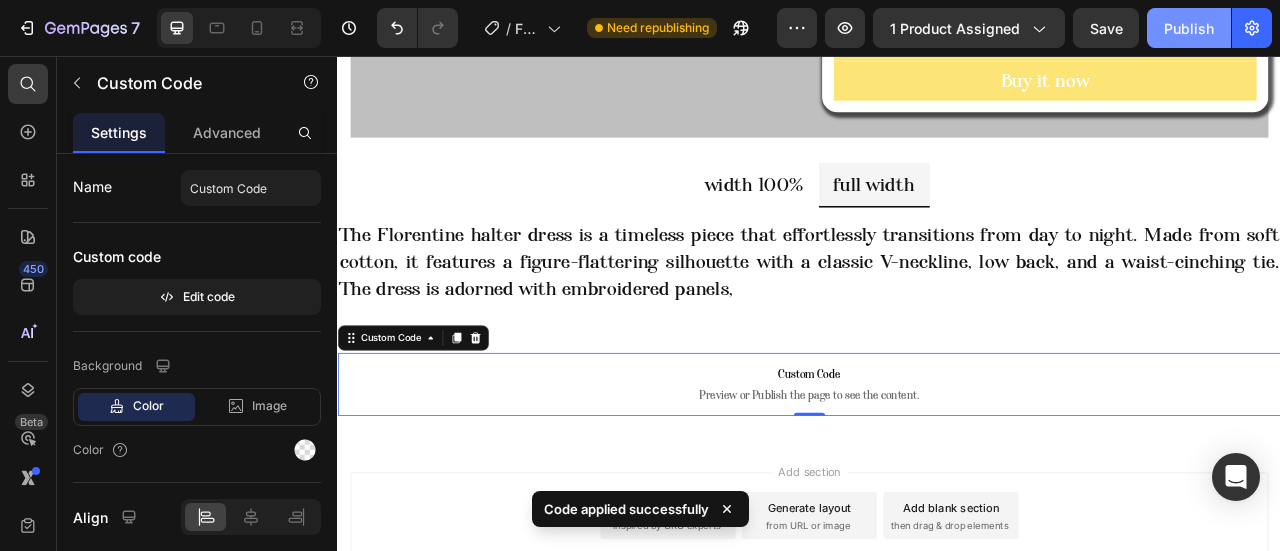 click on "Publish" at bounding box center [1189, 28] 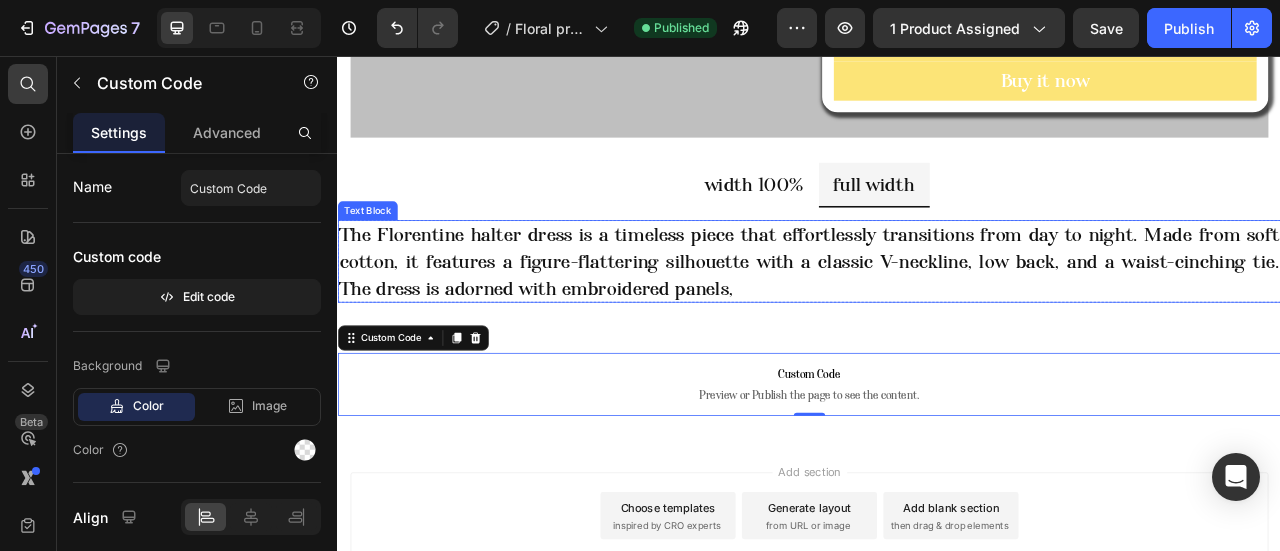 click on "The Florentine halter dress is a timeless piece that effortlessly transitions from day to night. Made from soft cotton, it features a figure-flattering silhouette with a classic V-neckline, low back, and a waist-cinching tie. The dress is adorned with embroidered panels," at bounding box center (937, 316) 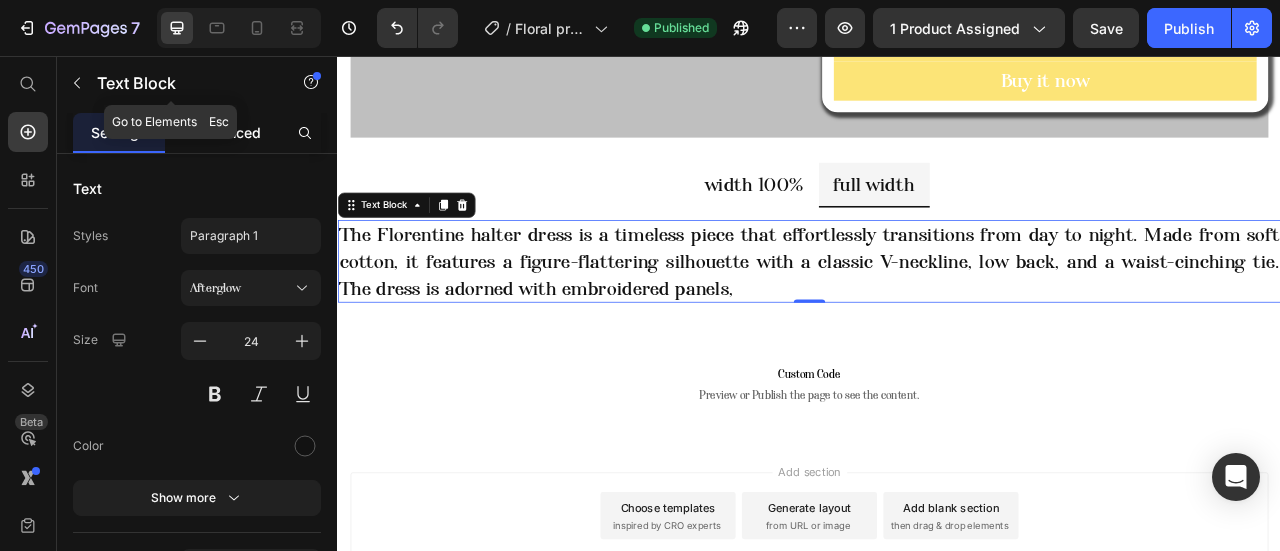 click on "Text Block Go to Elements Esc Settings Advanced Text Styles Paragraph 1 Font Afterglow Size 24 Color Show more Text align Size Width 200 px % Show more Align Background Color Image Video  Color   Delete element" at bounding box center [197, 303] 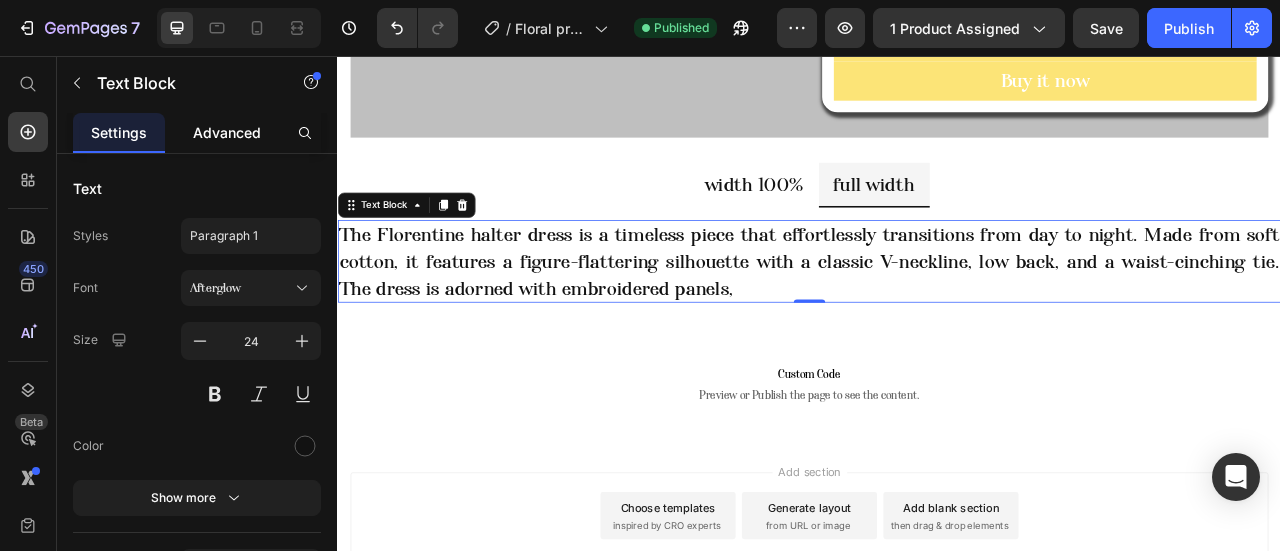 click on "Advanced" 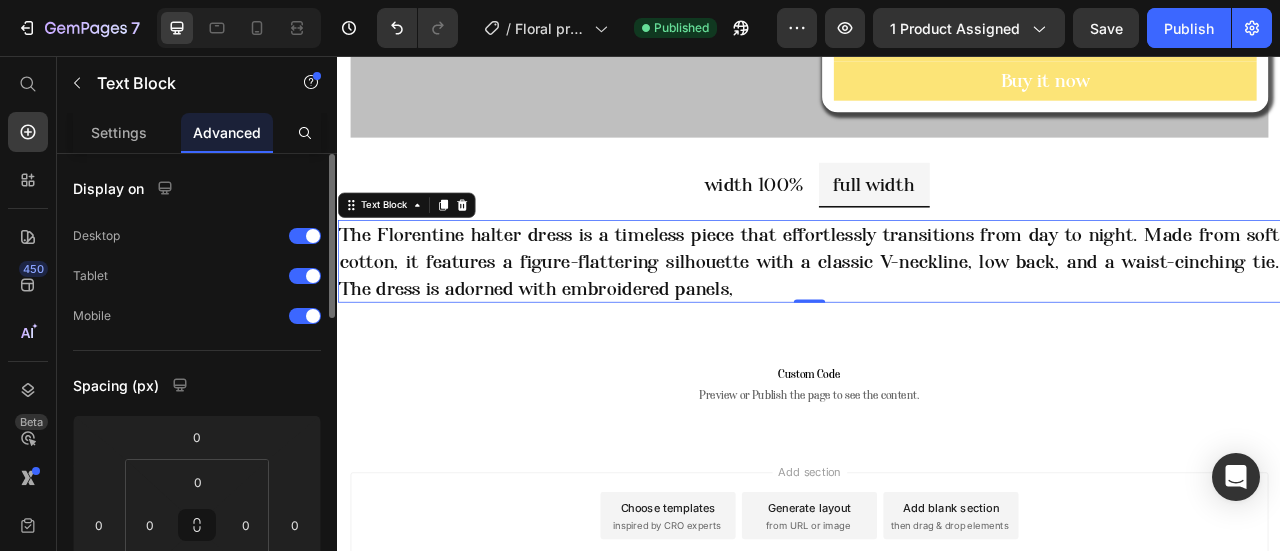 scroll, scrollTop: 200, scrollLeft: 0, axis: vertical 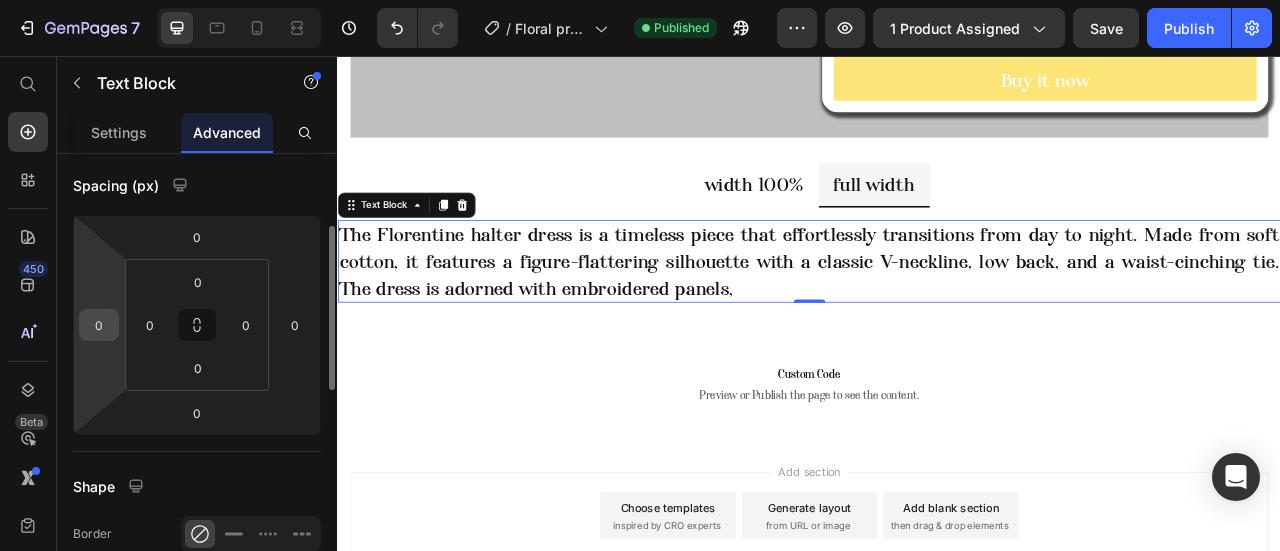 click on "0" at bounding box center (99, 325) 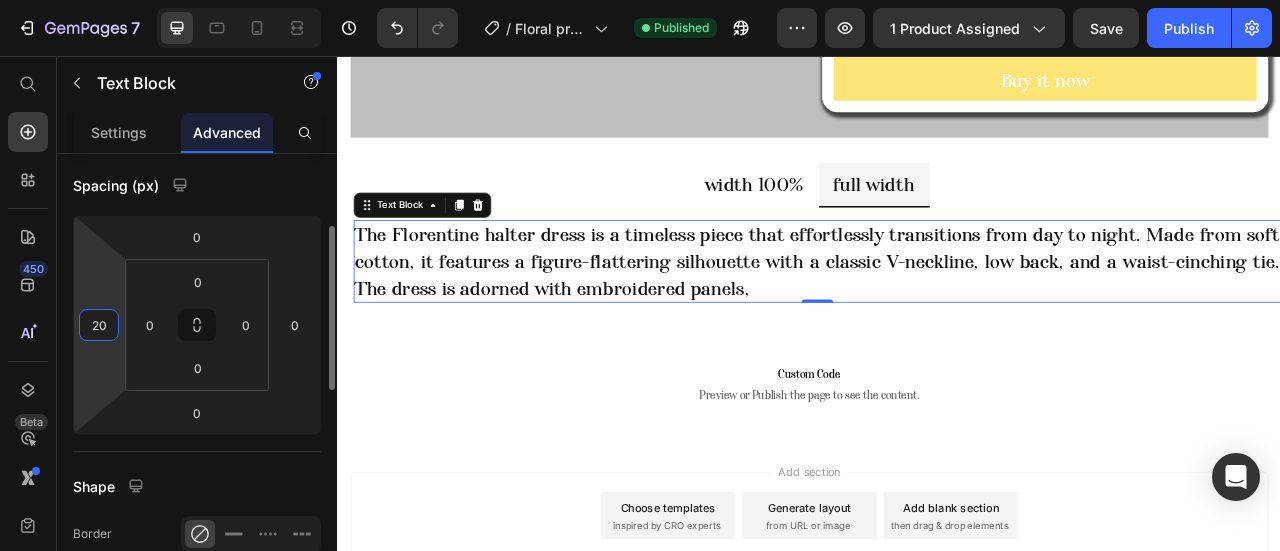 type on "2" 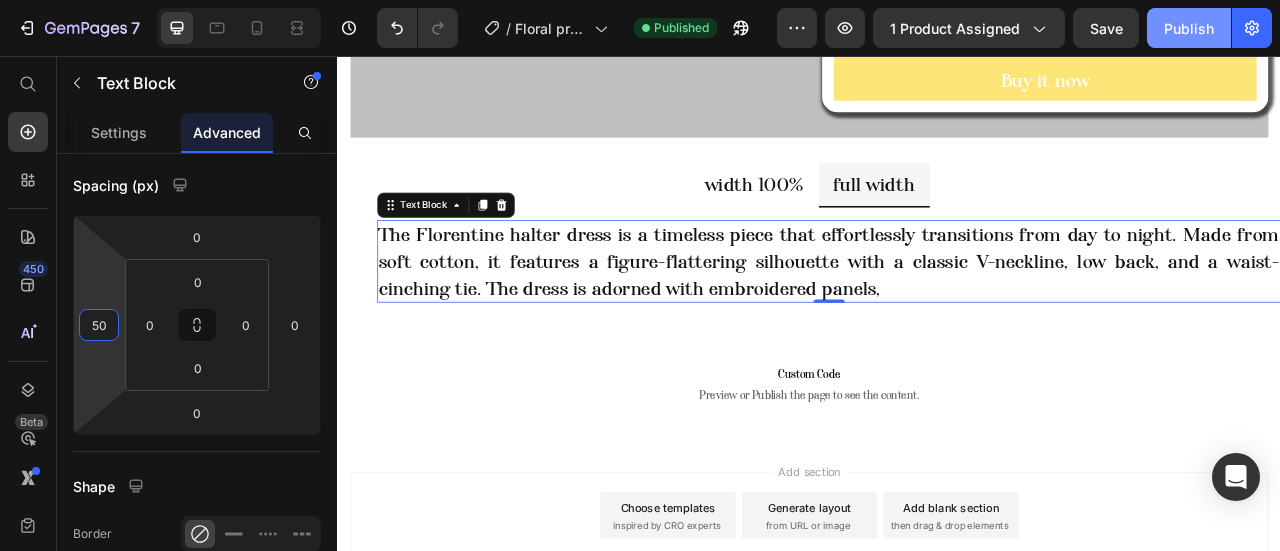 type on "50" 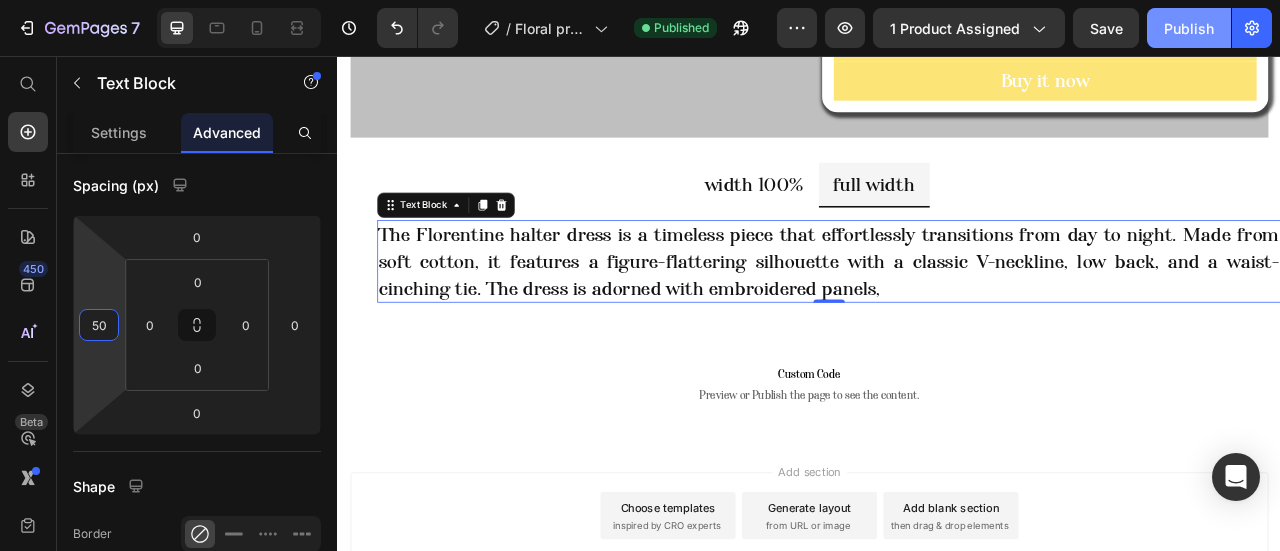 click on "Publish" at bounding box center (1189, 28) 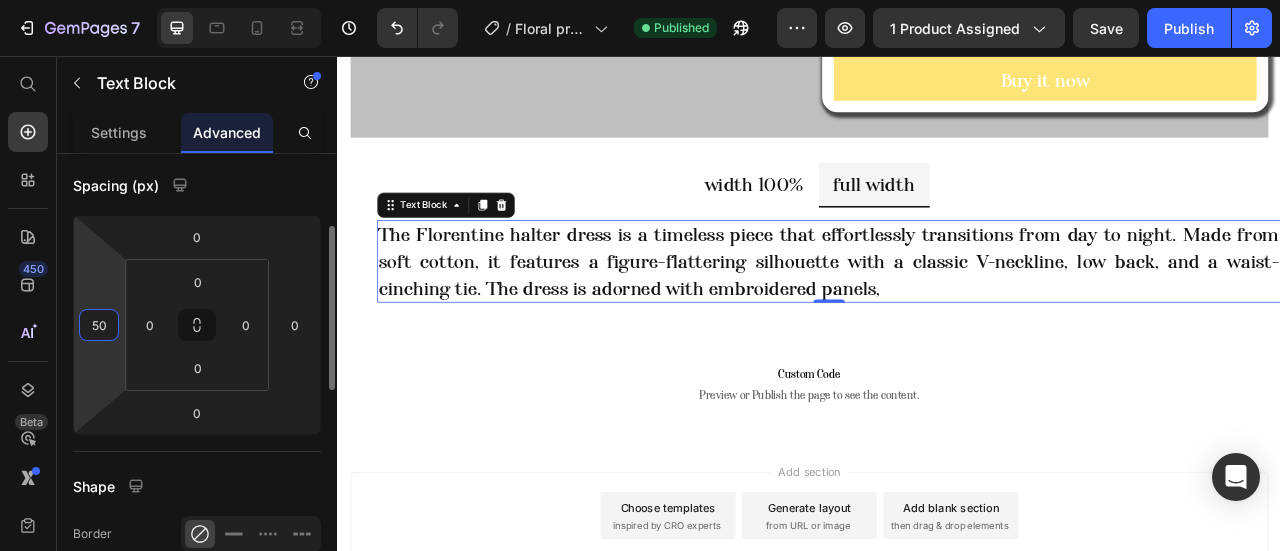 click on "50" at bounding box center [99, 325] 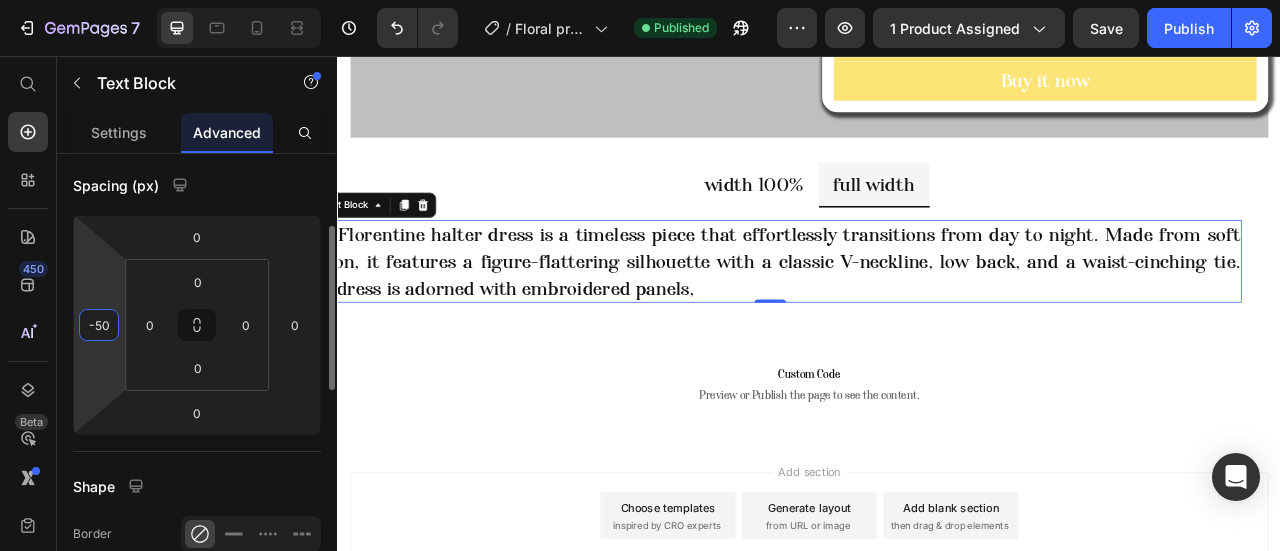 type on "-5" 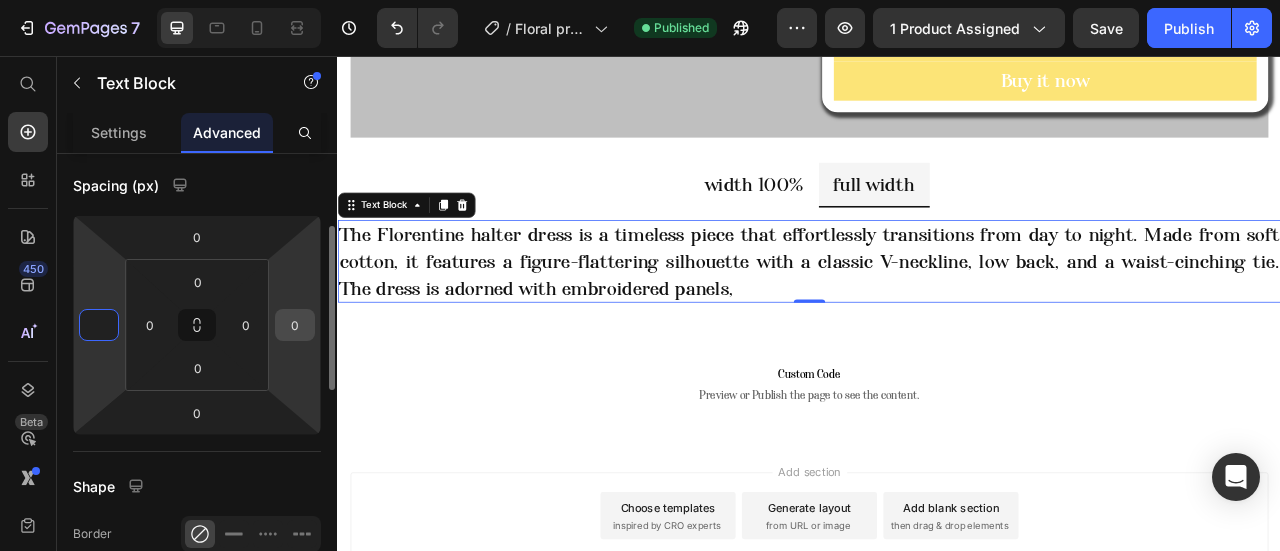 type on "0" 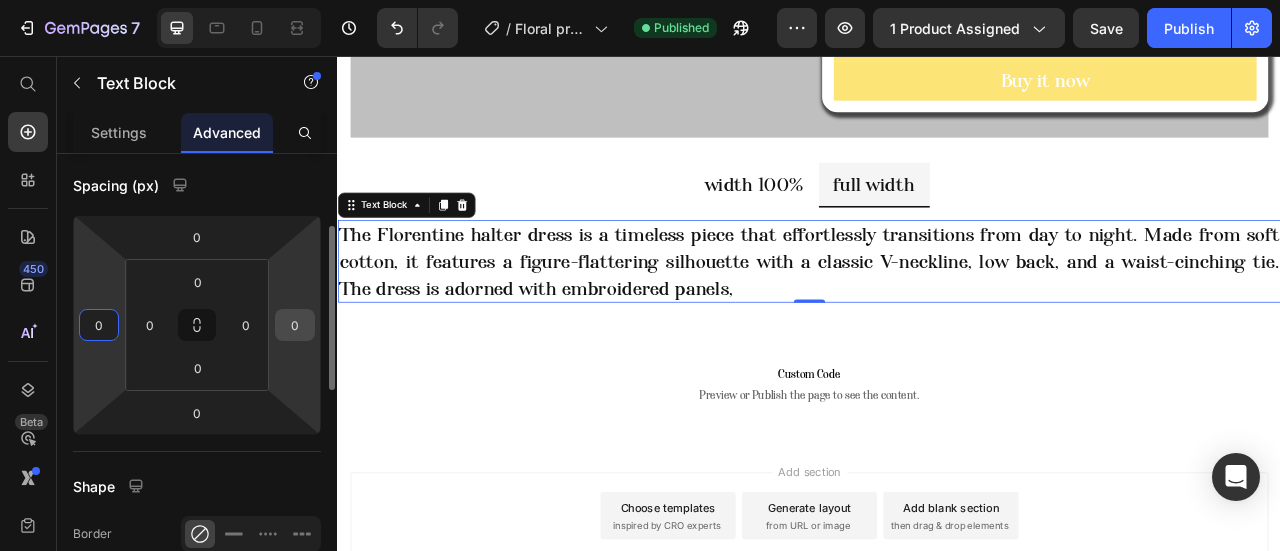 click on "0" at bounding box center [295, 325] 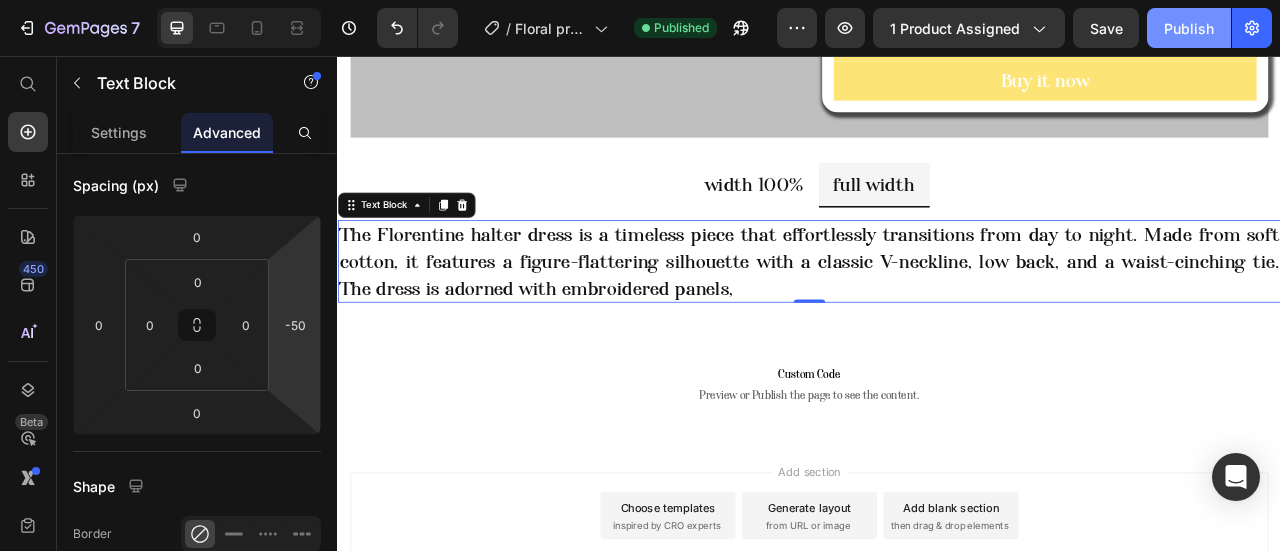 click on "Publish" 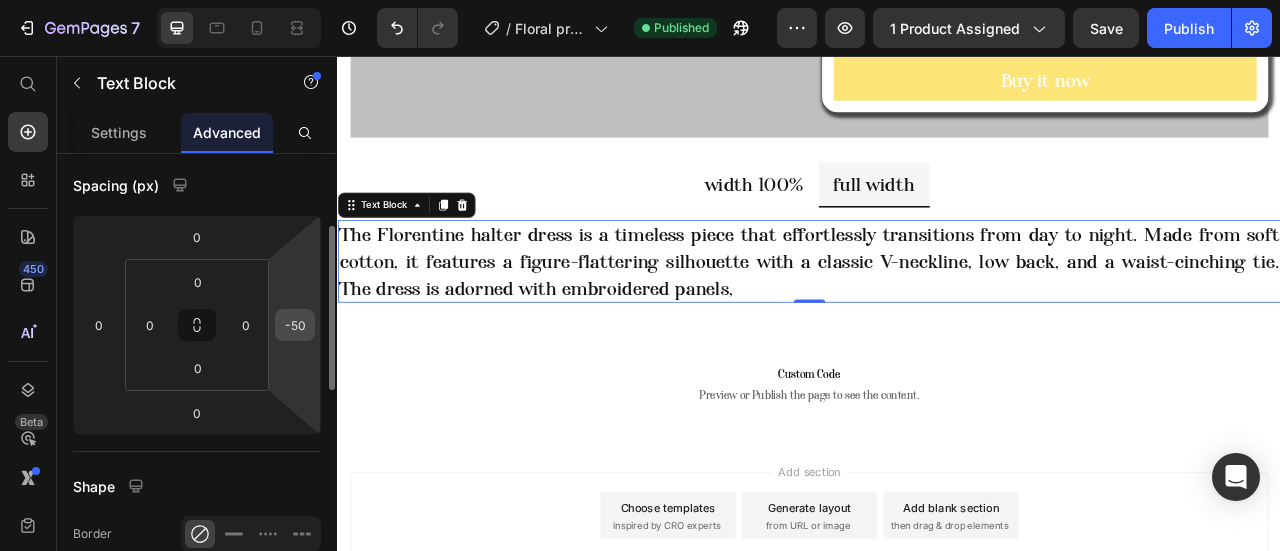 click on "-50" at bounding box center [295, 325] 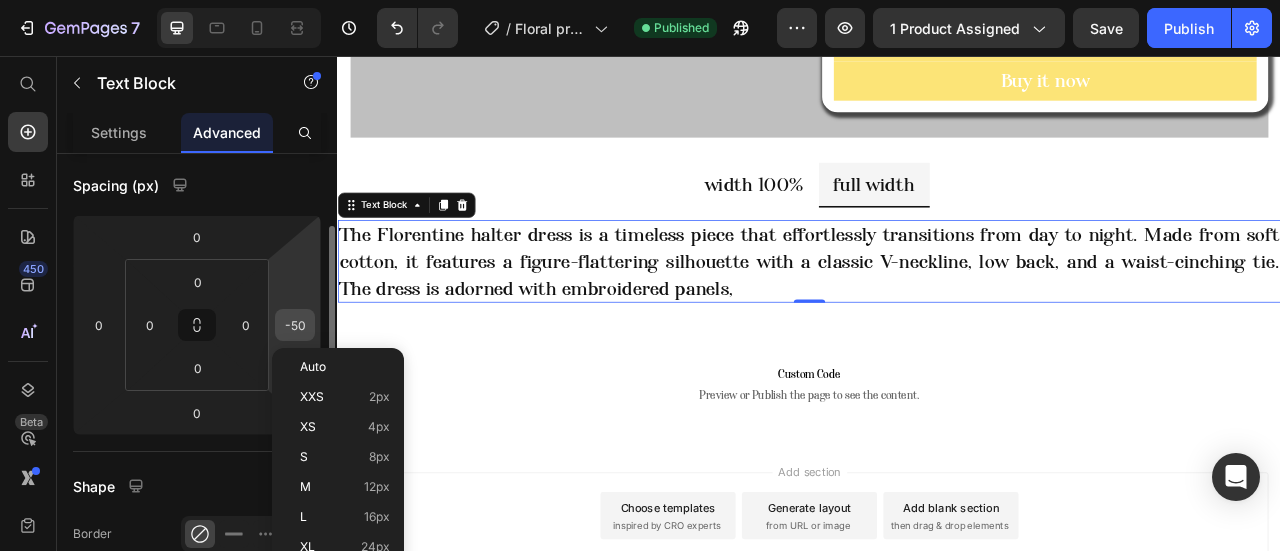 click on "-50" at bounding box center [295, 325] 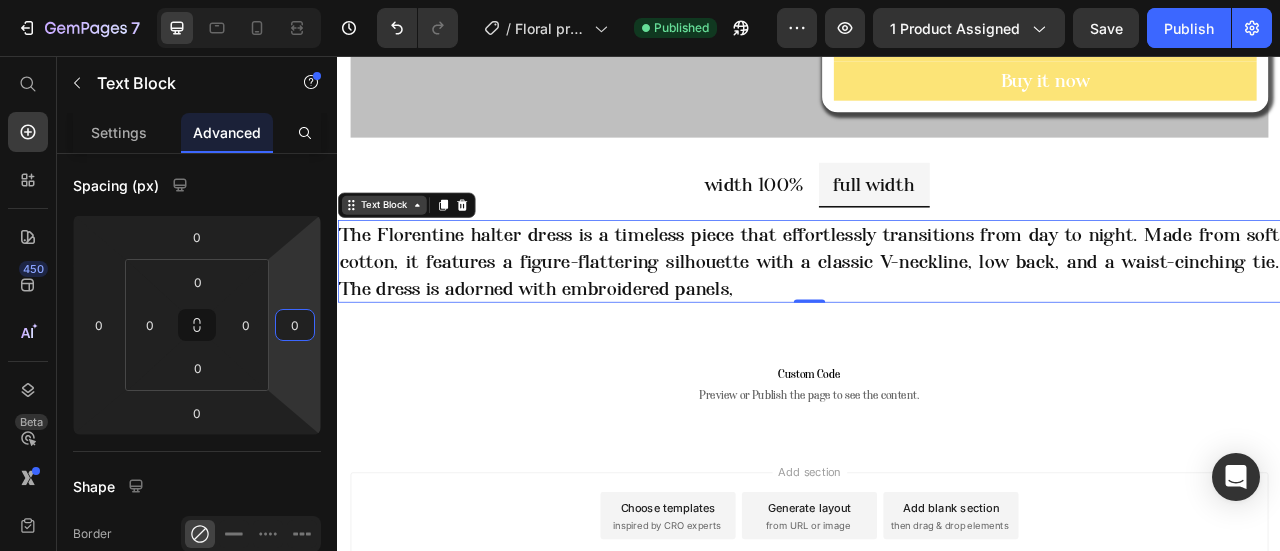 type on "0" 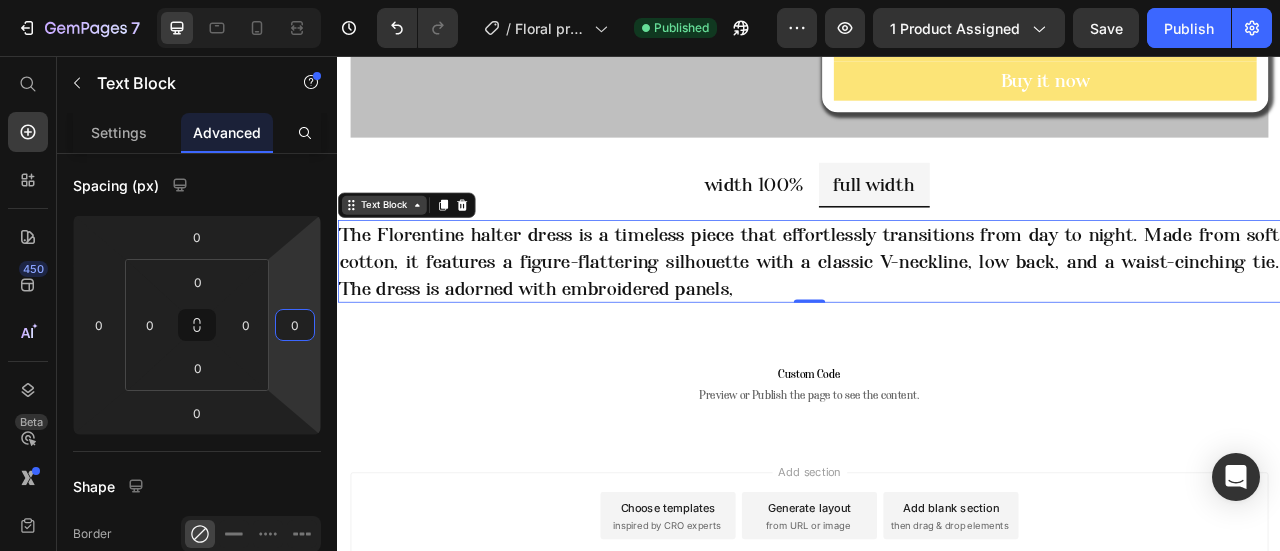 click on "Text Block" at bounding box center (396, 245) 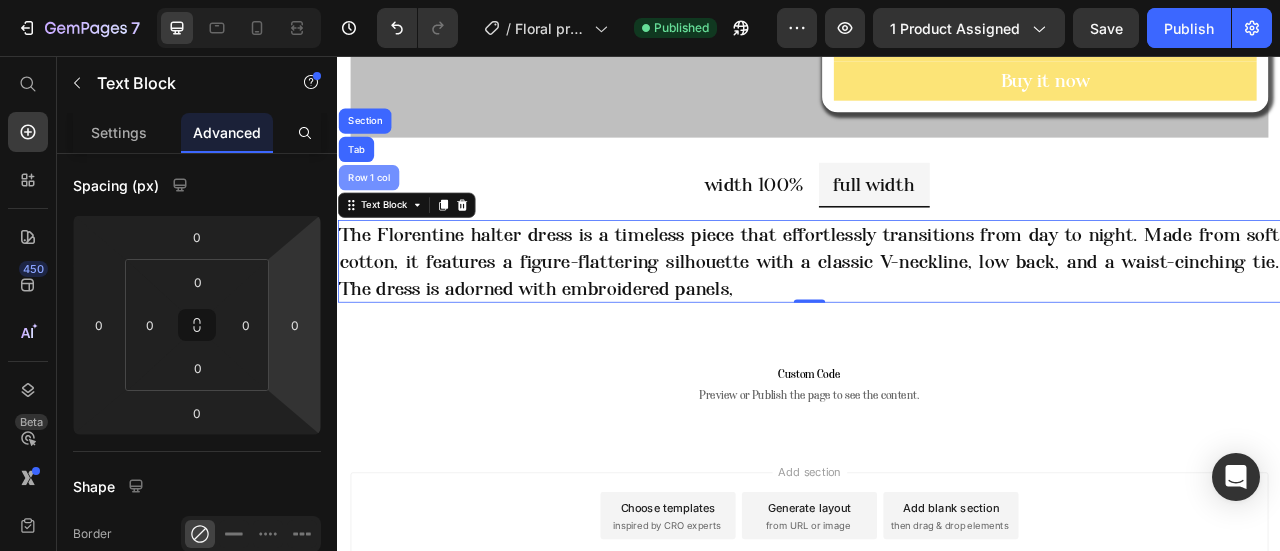 click on "Row 1 col" at bounding box center (376, 210) 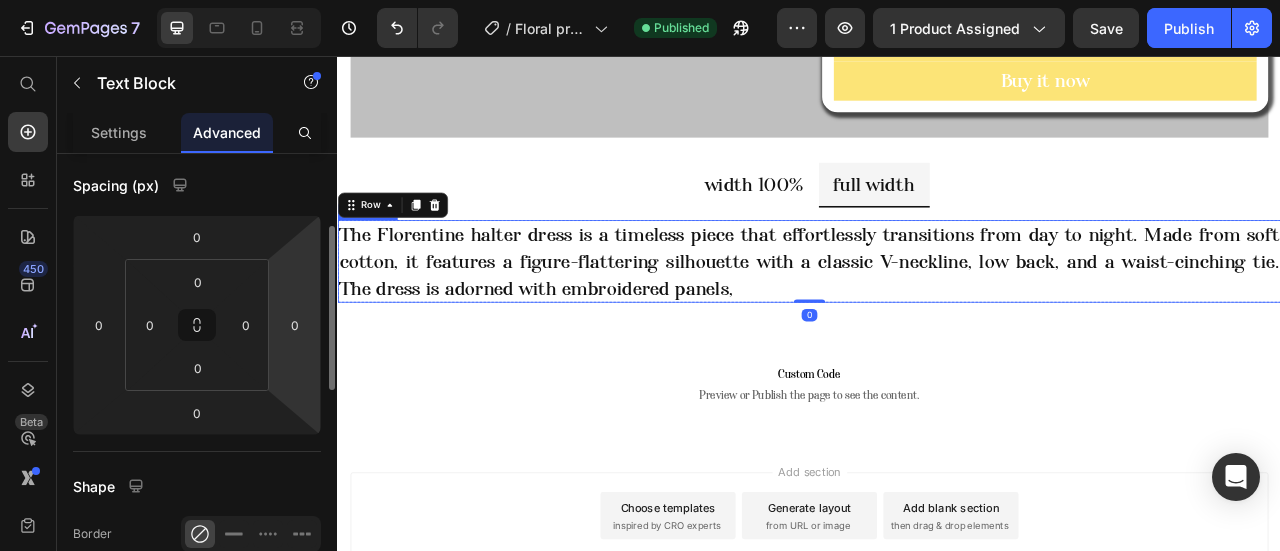 scroll, scrollTop: 0, scrollLeft: 0, axis: both 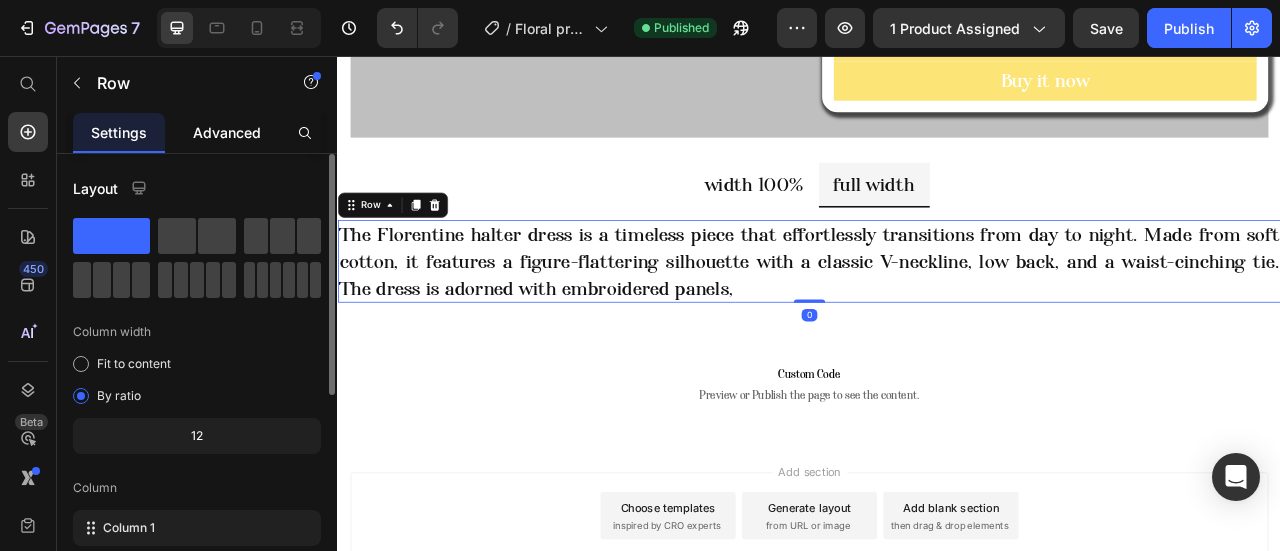 click on "Advanced" at bounding box center [227, 132] 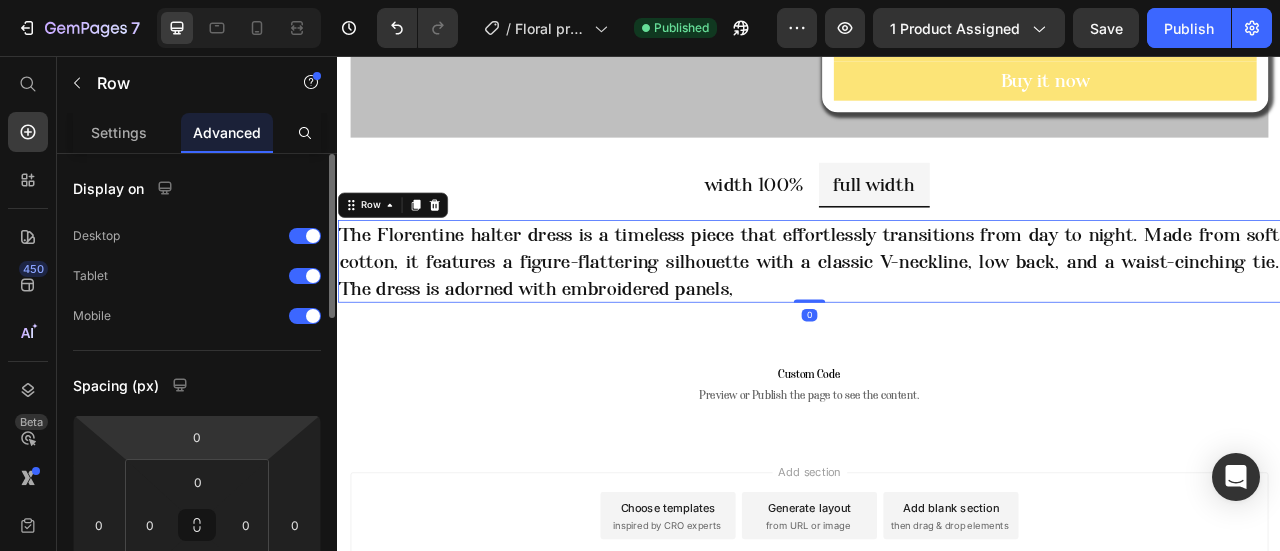 scroll, scrollTop: 200, scrollLeft: 0, axis: vertical 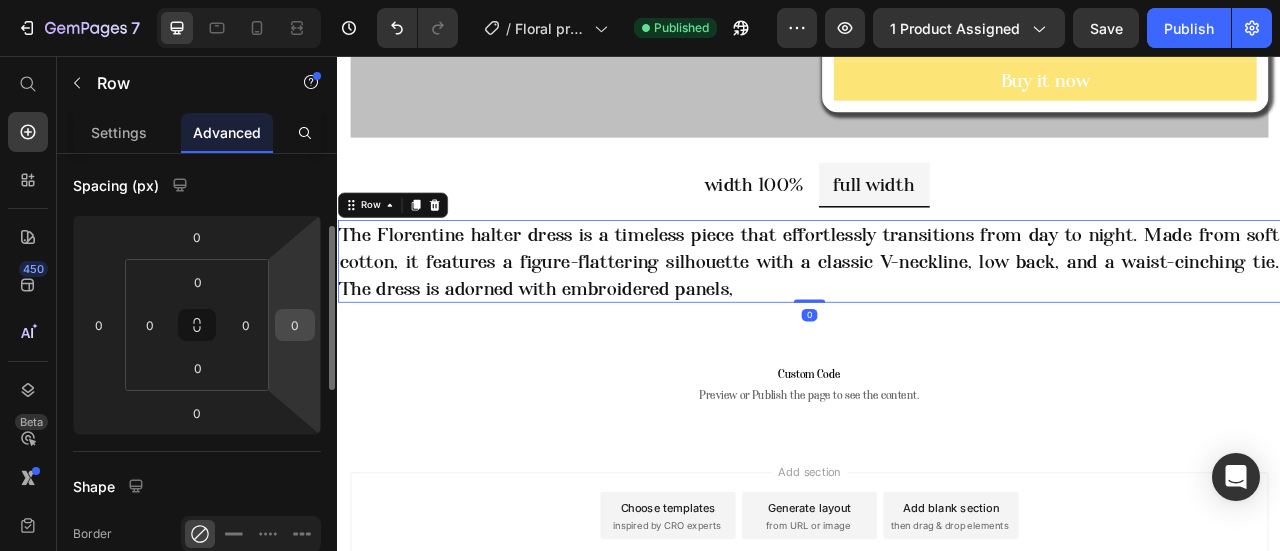 click on "0" at bounding box center (295, 325) 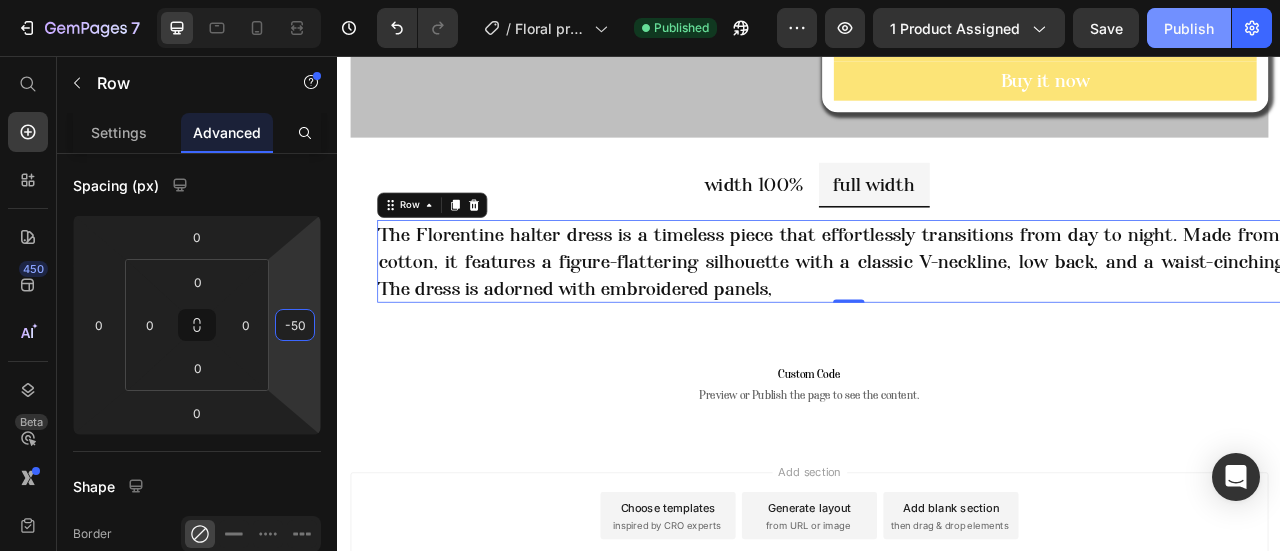 type on "-50" 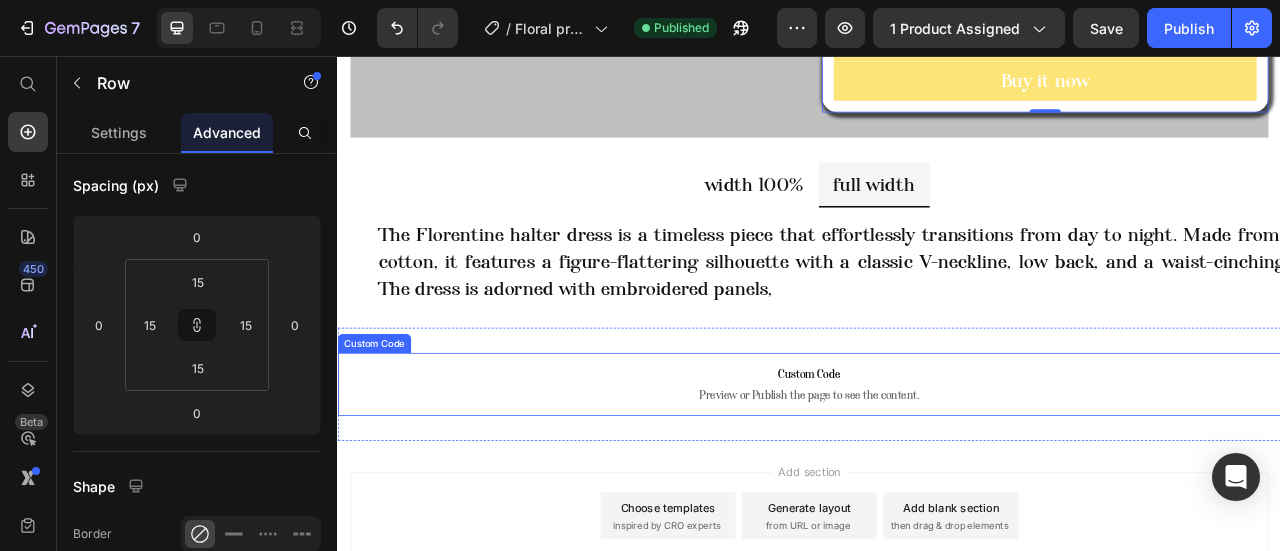 click on "Custom Code
Preview or Publish the page to see the content." at bounding box center [937, 473] 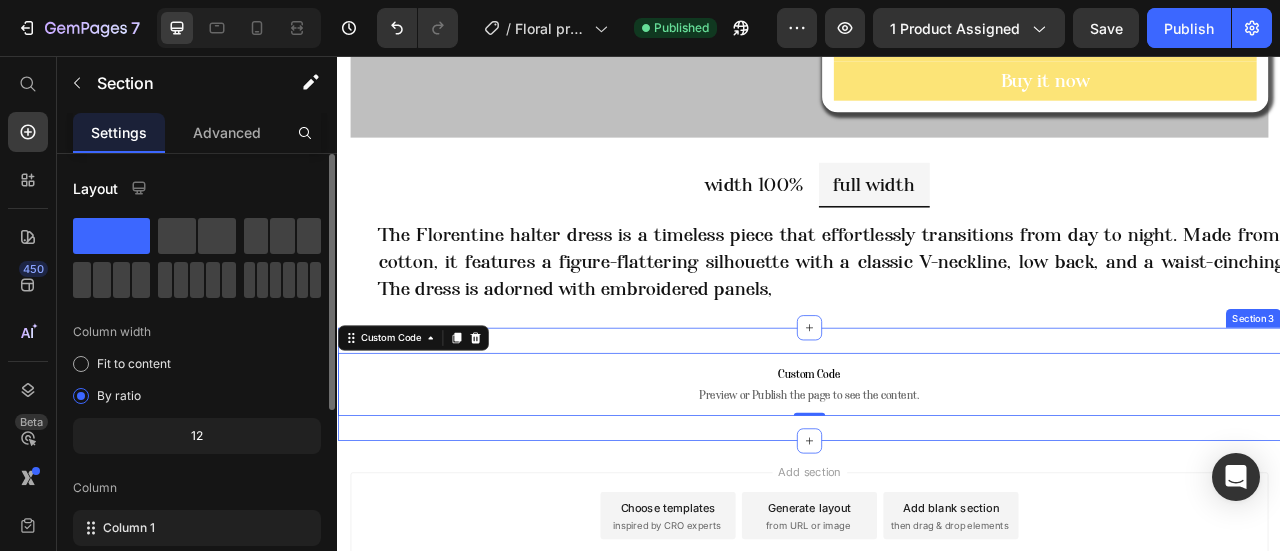 click on "Custom Code
Preview or Publish the page to see the content. Custom Code   0 Section 3" at bounding box center [937, 473] 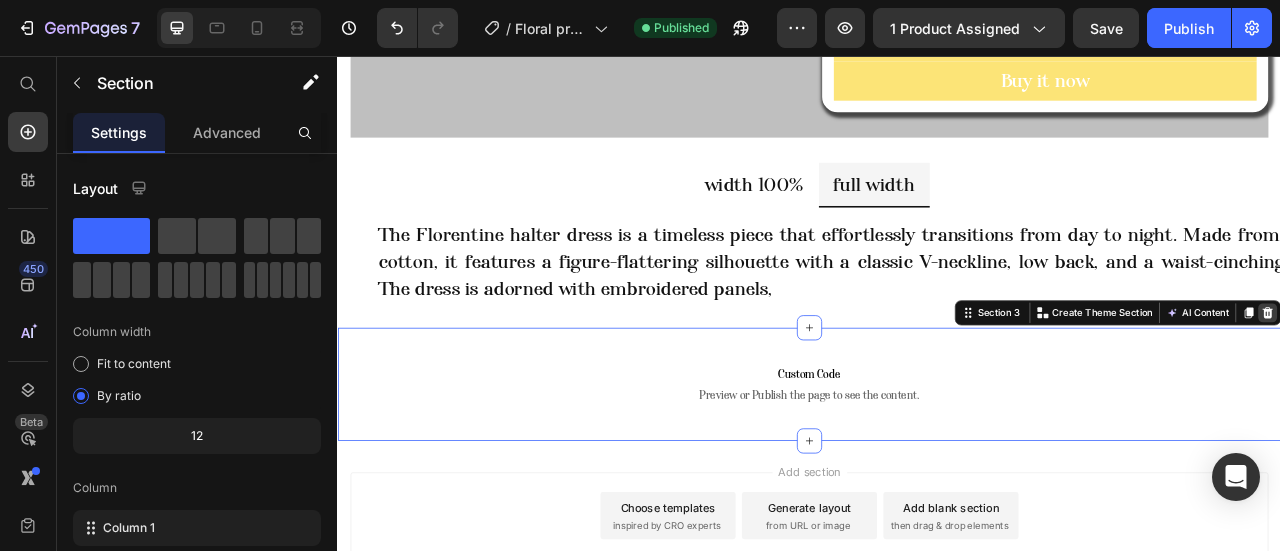 click 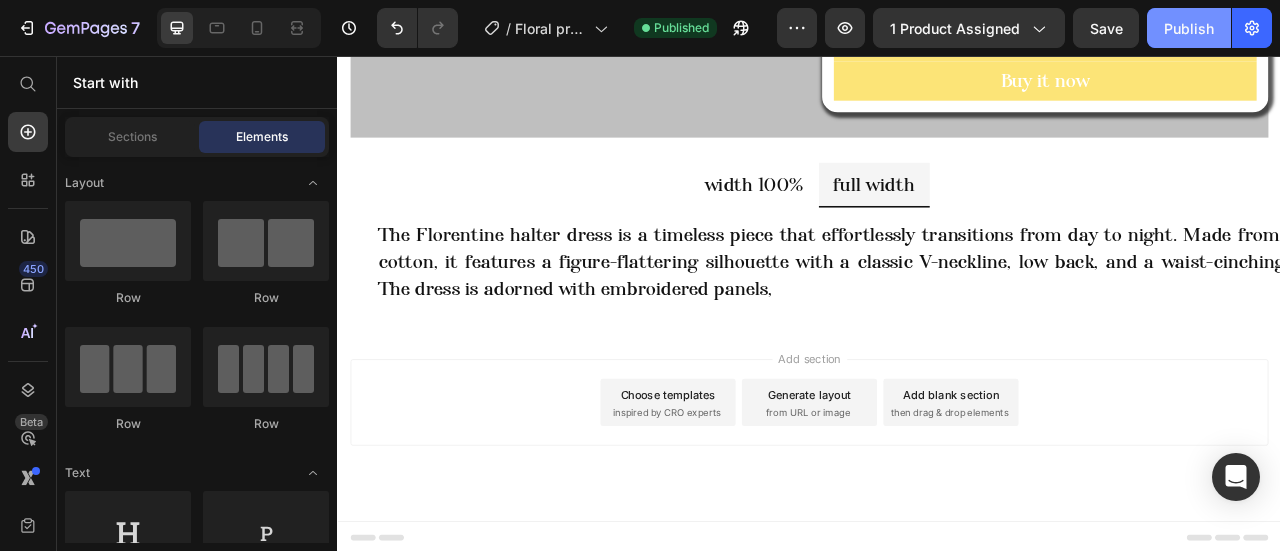click on "Publish" 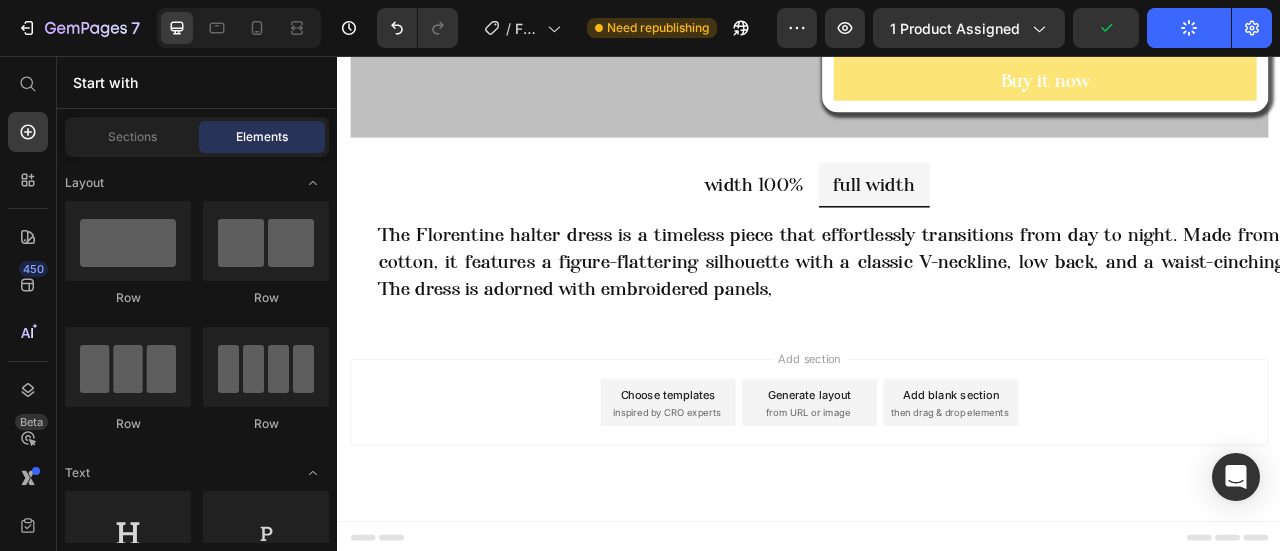 click on "Publish" 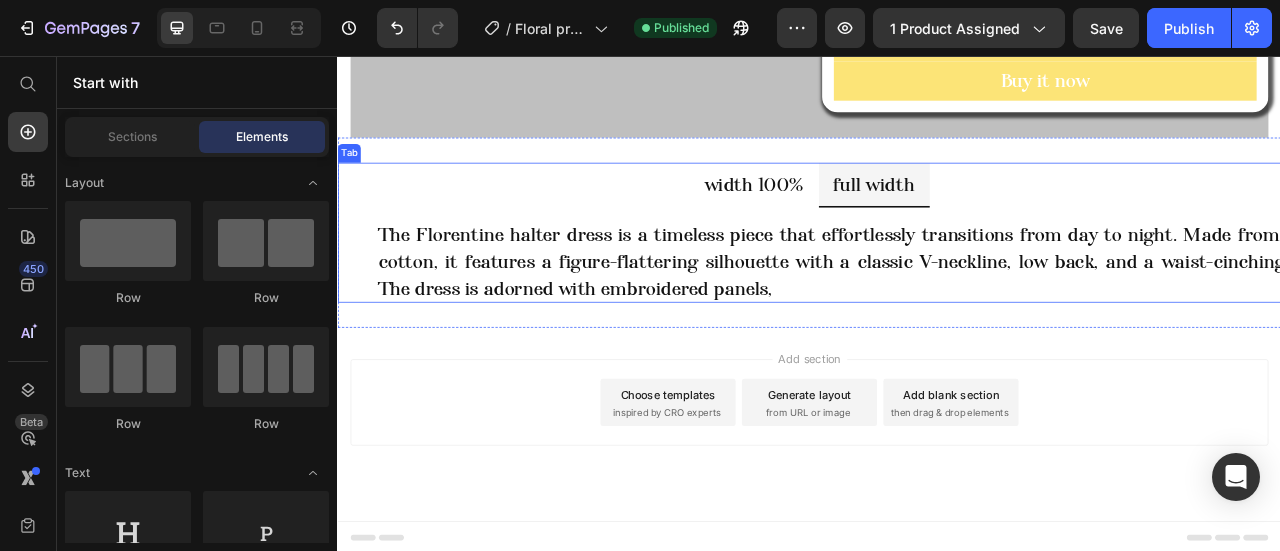 click on "width 100% full width" at bounding box center [937, 220] 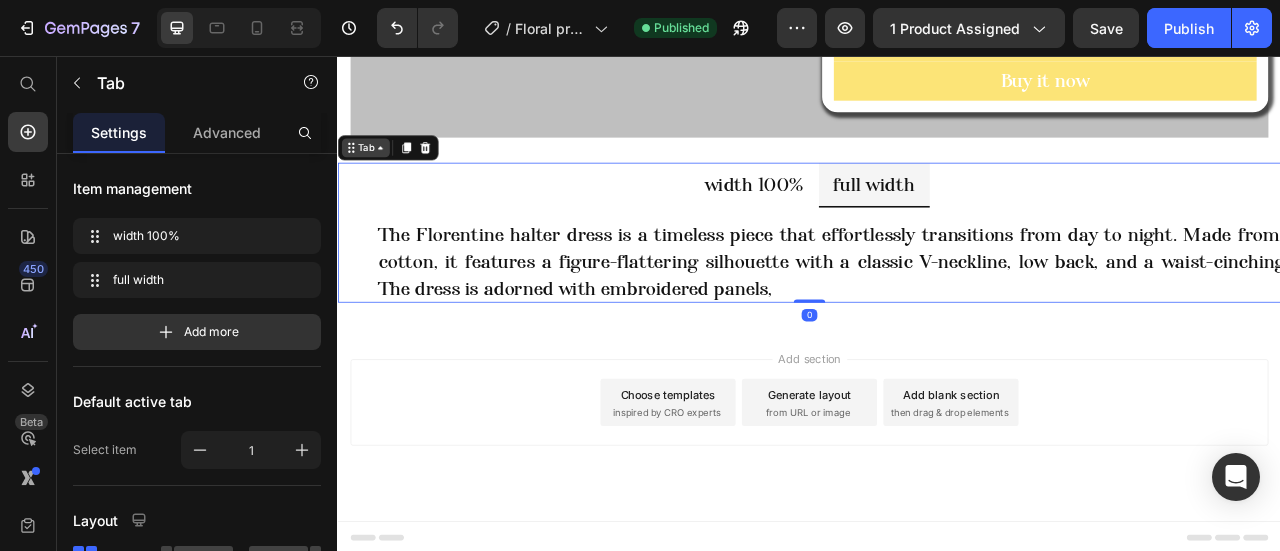 click on "Tab" at bounding box center (372, 172) 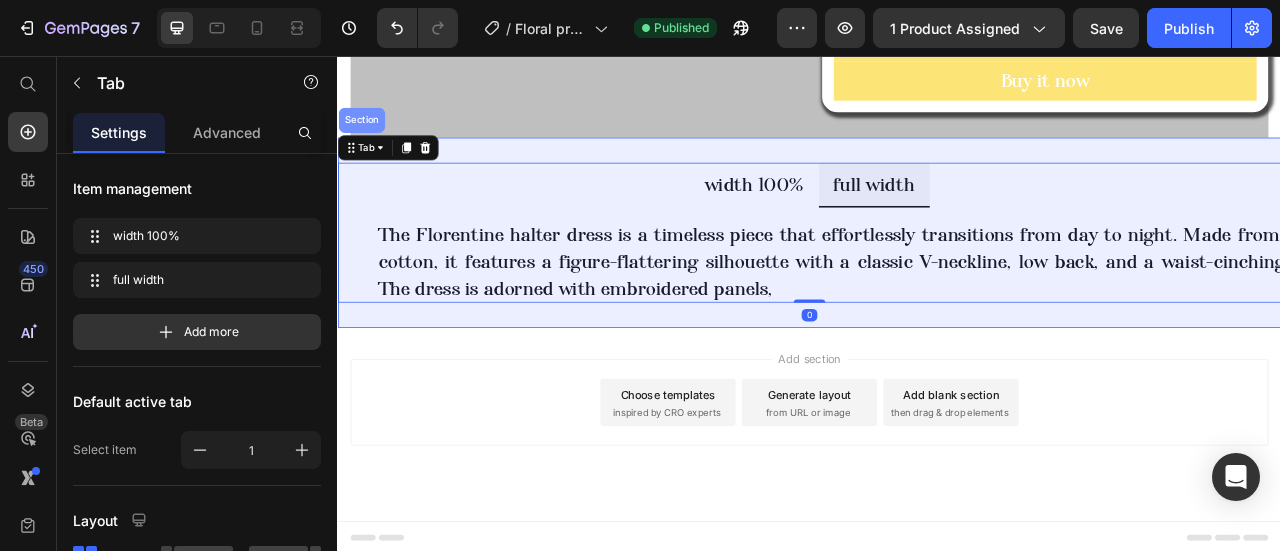 click on "Section" at bounding box center [367, 137] 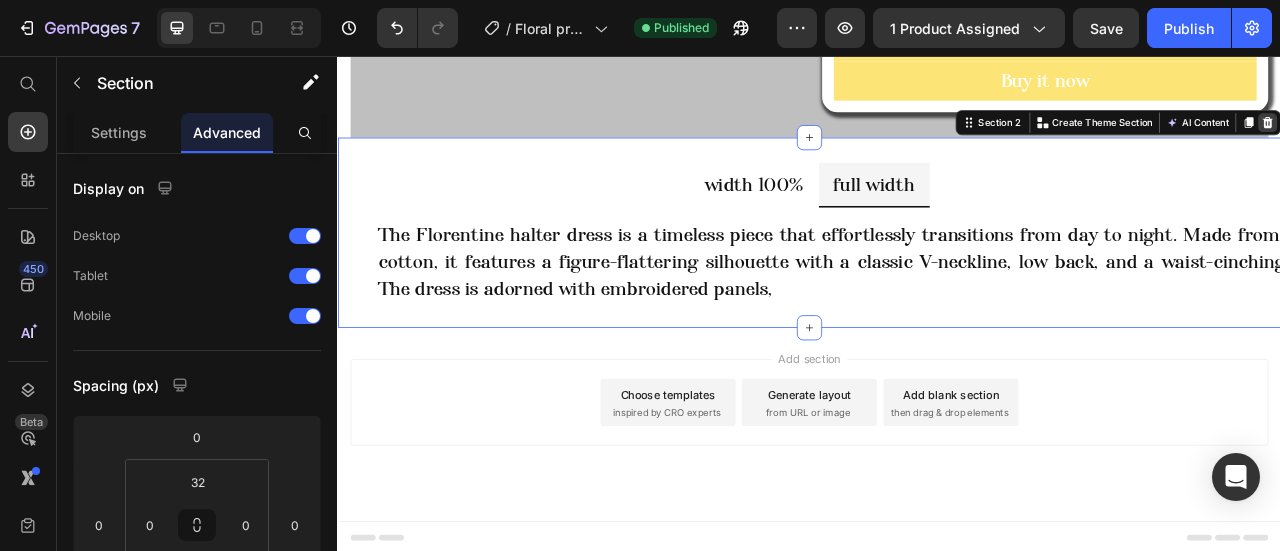 click at bounding box center [1520, 140] 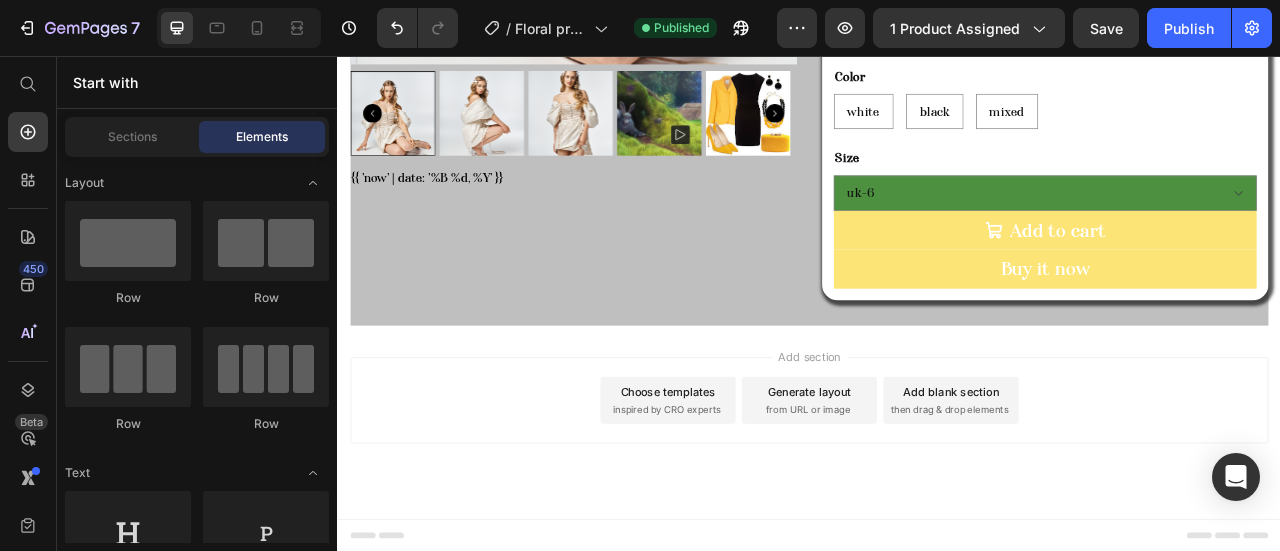 scroll, scrollTop: 629, scrollLeft: 0, axis: vertical 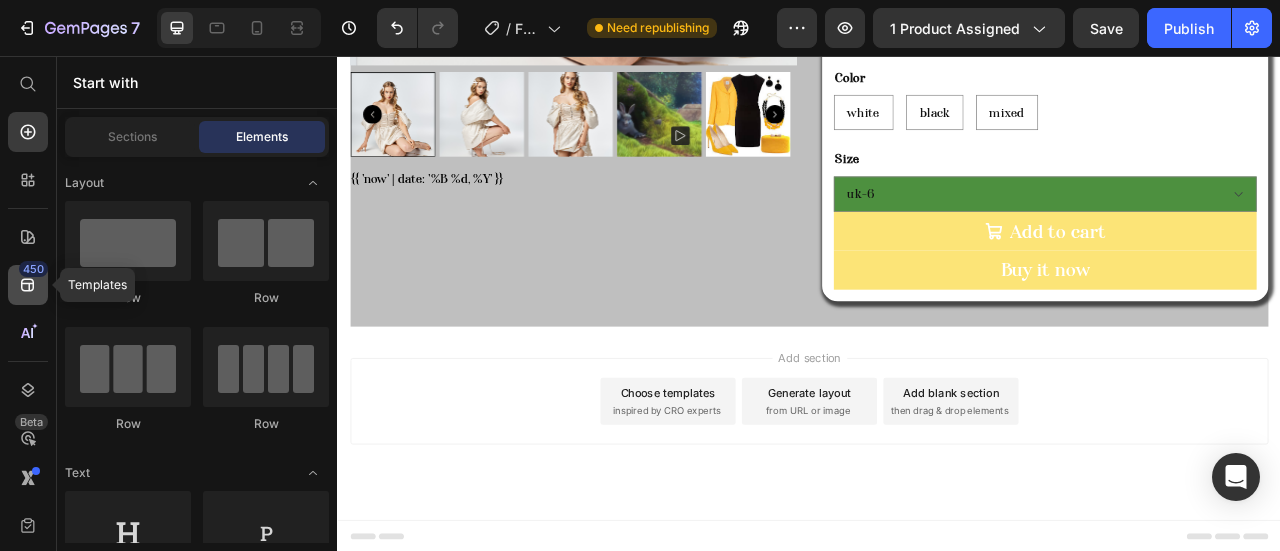 click 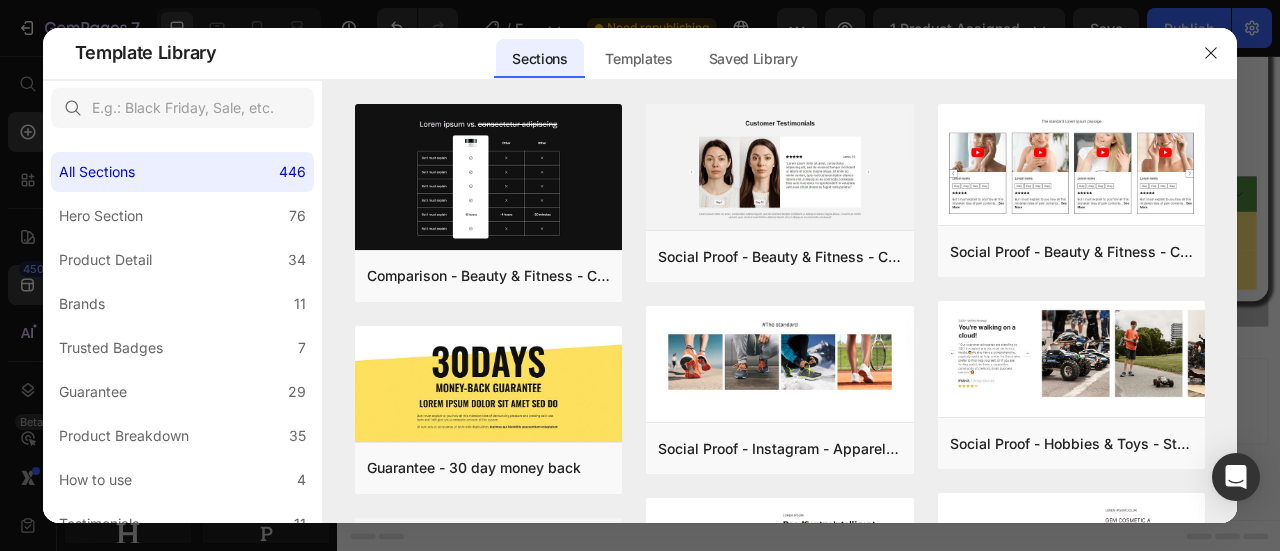 drag, startPoint x: 1223, startPoint y: 49, endPoint x: 1197, endPoint y: 52, distance: 26.172504 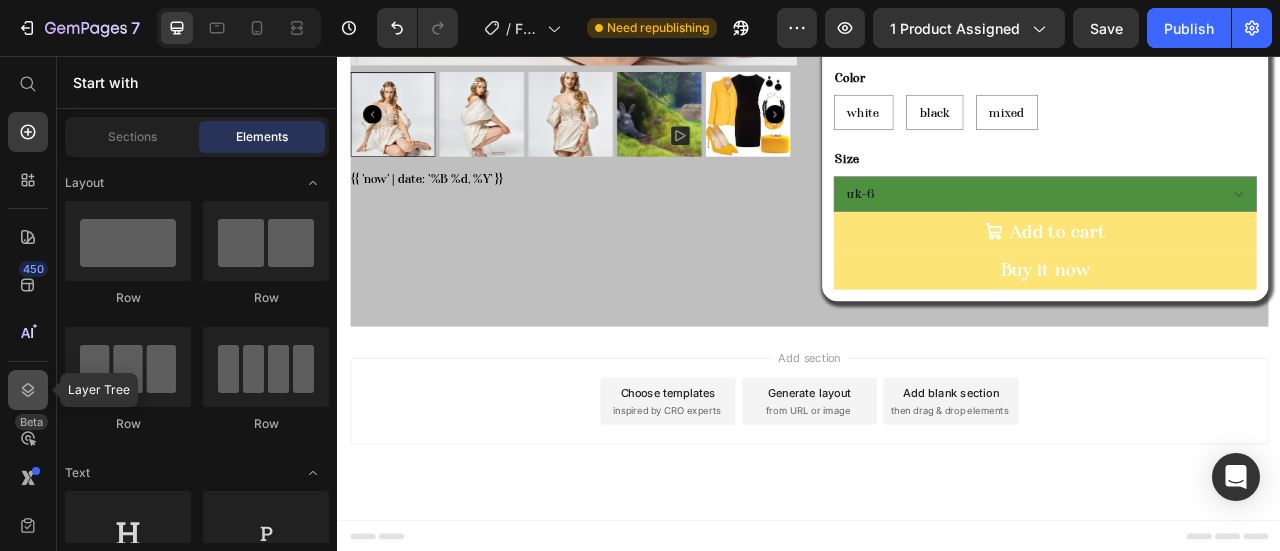 click 